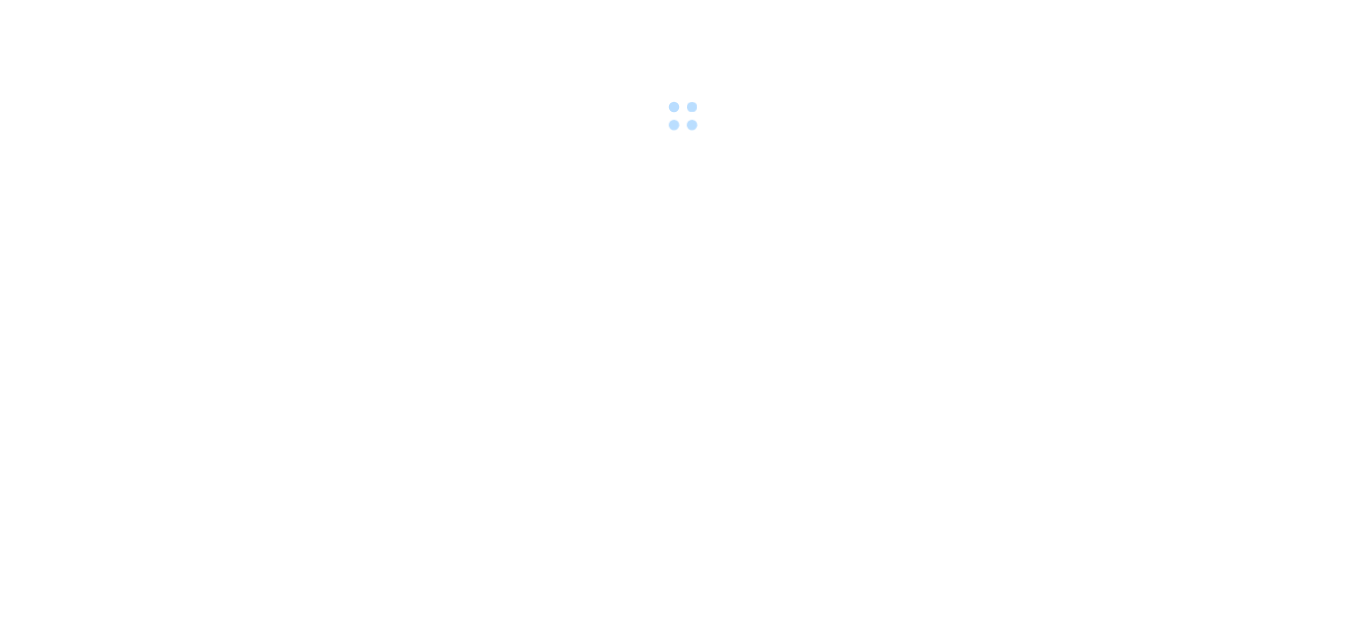 scroll, scrollTop: 0, scrollLeft: 0, axis: both 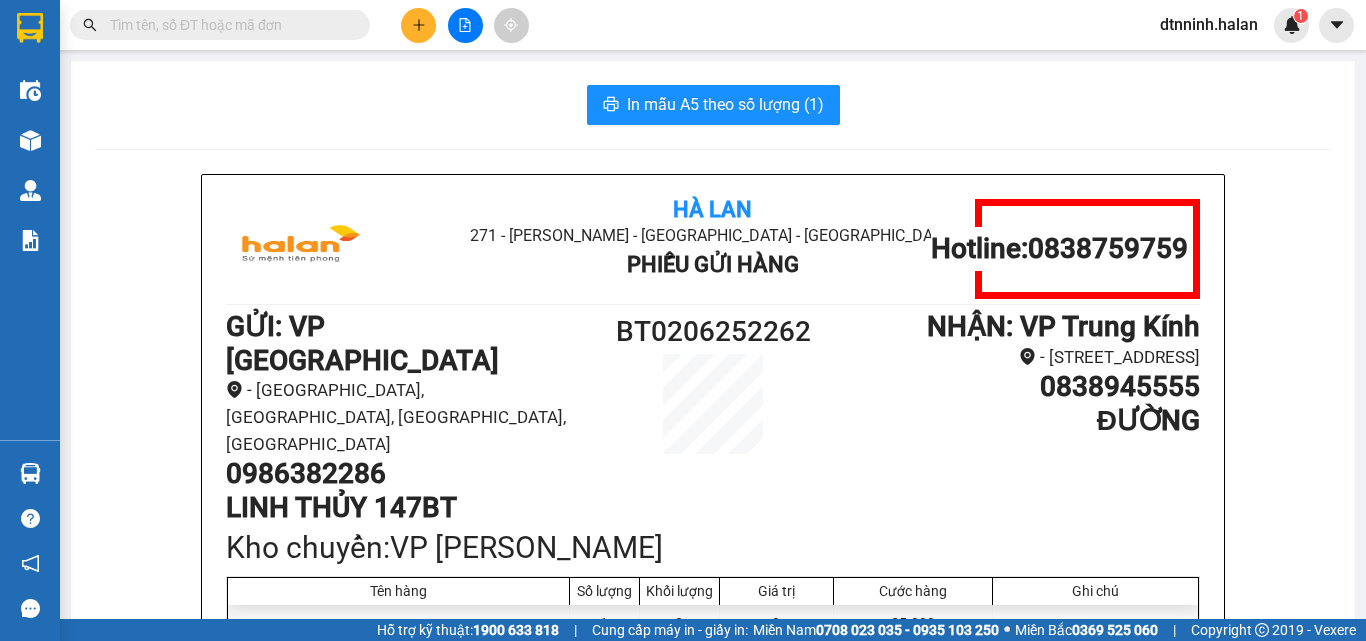 click at bounding box center (228, 25) 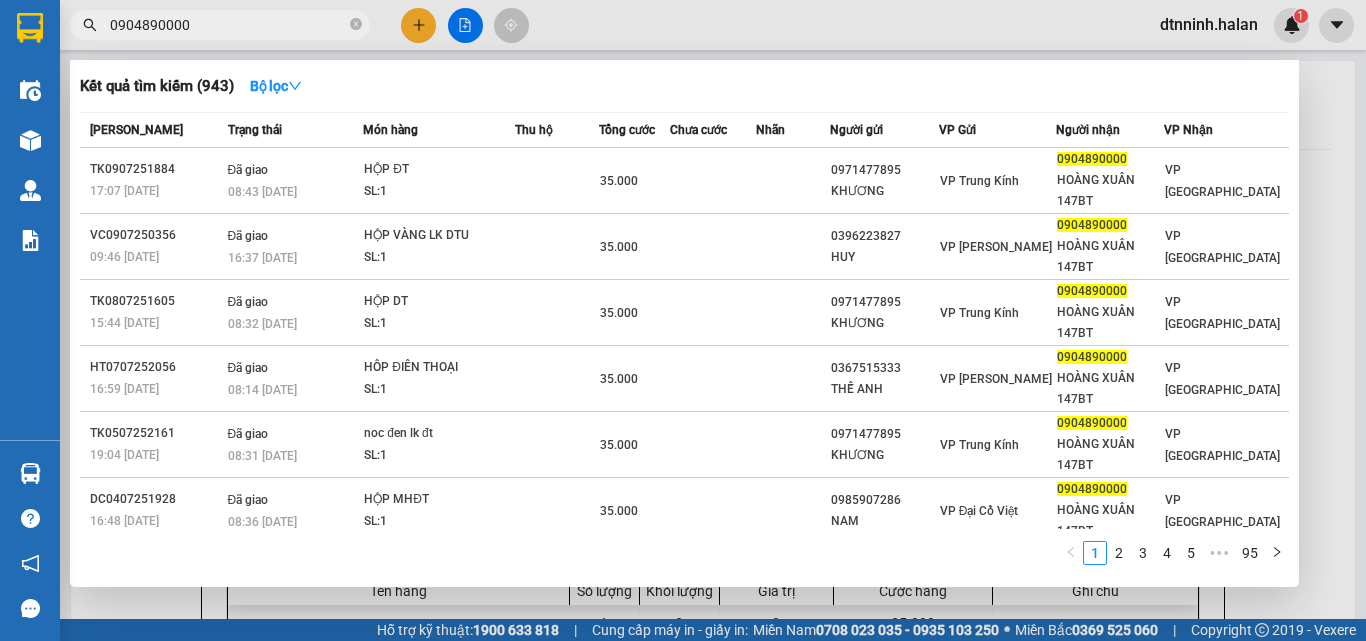 type on "0904890000" 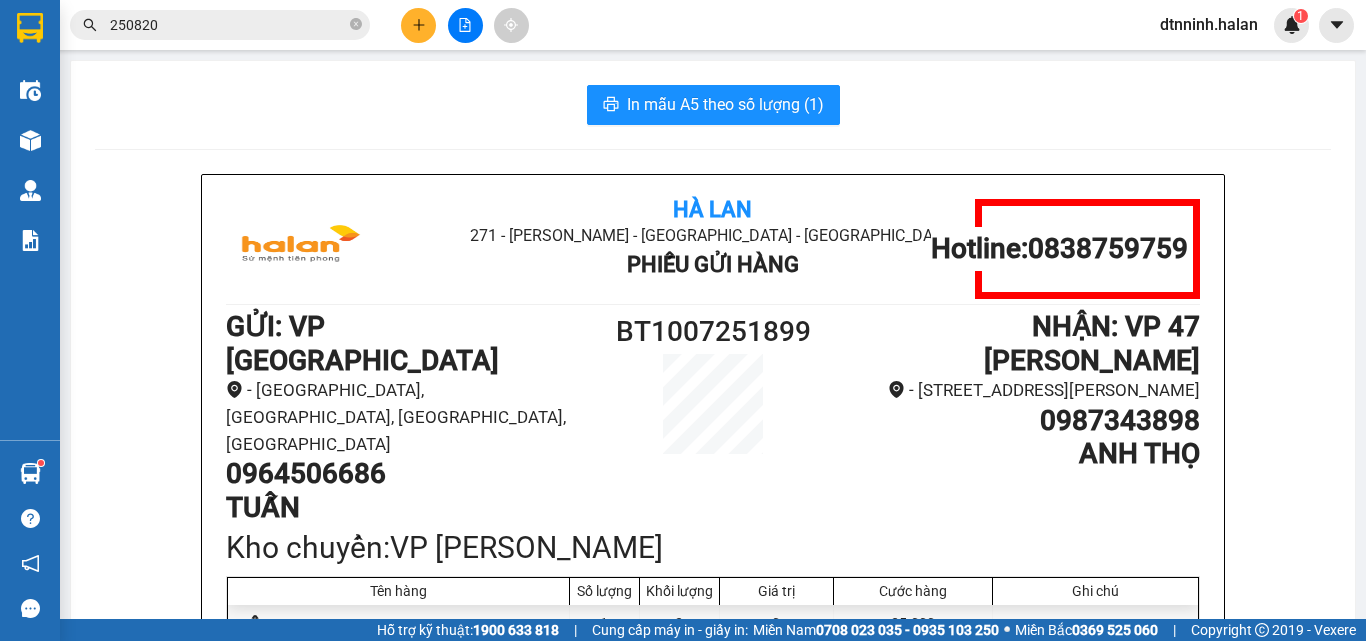 scroll, scrollTop: 0, scrollLeft: 0, axis: both 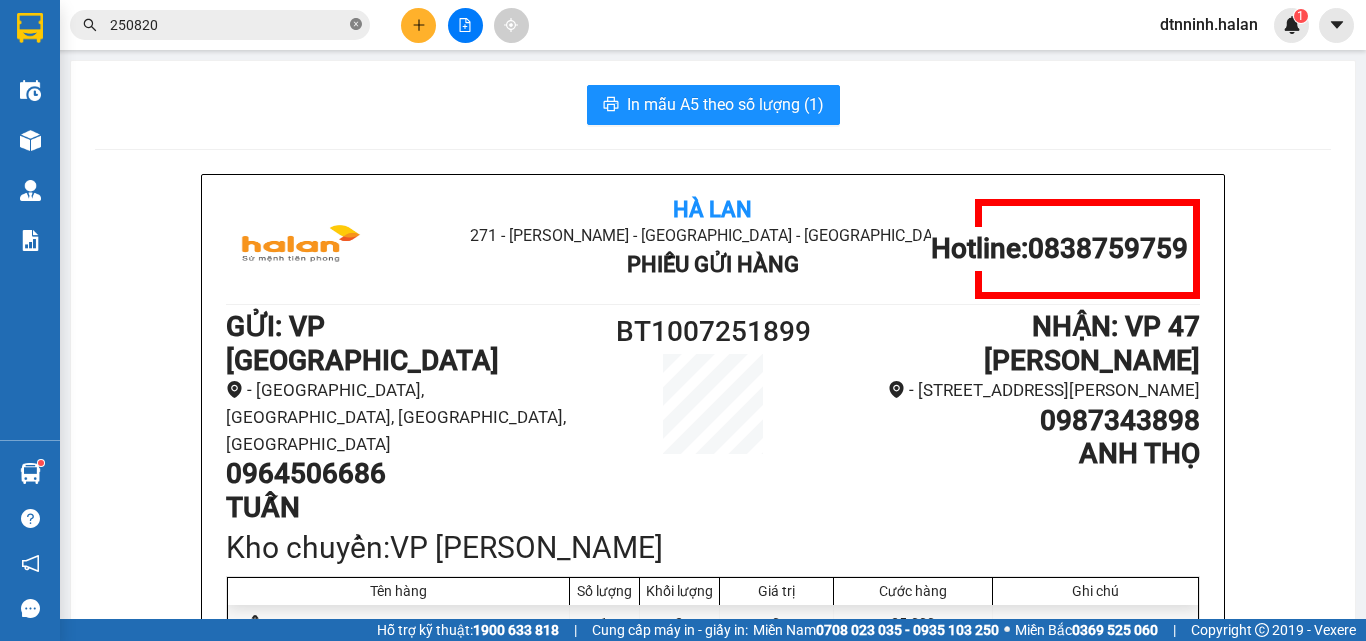 click 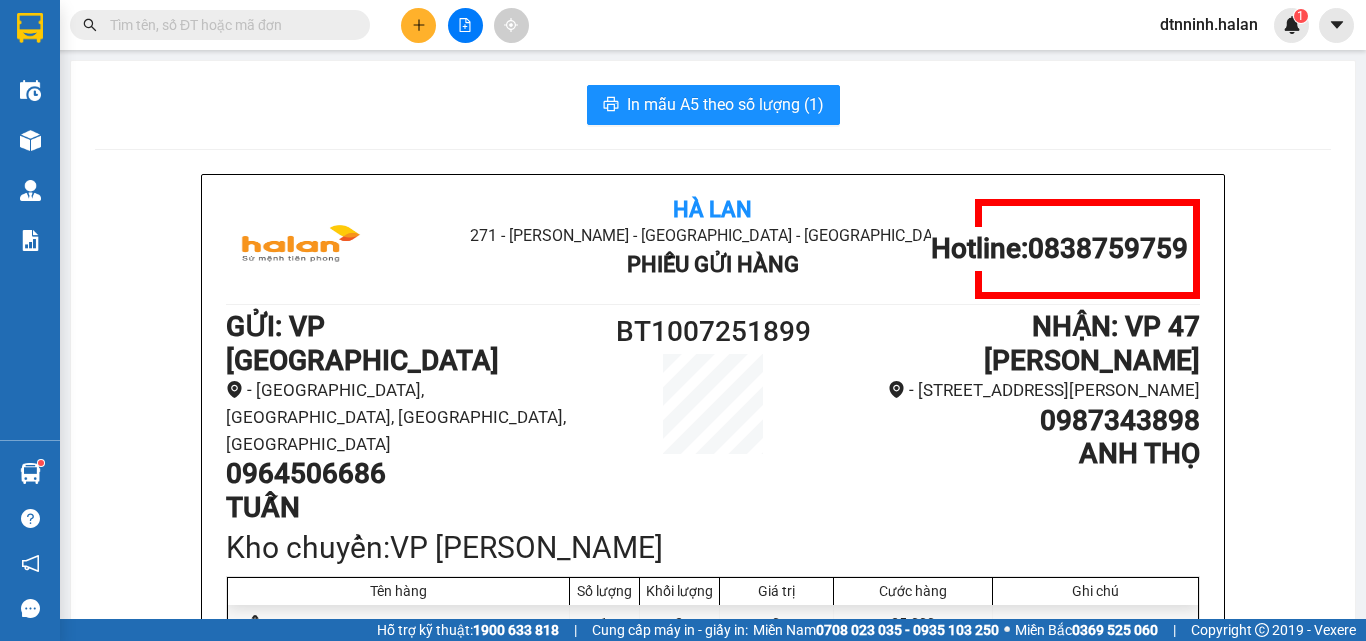 click at bounding box center [228, 25] 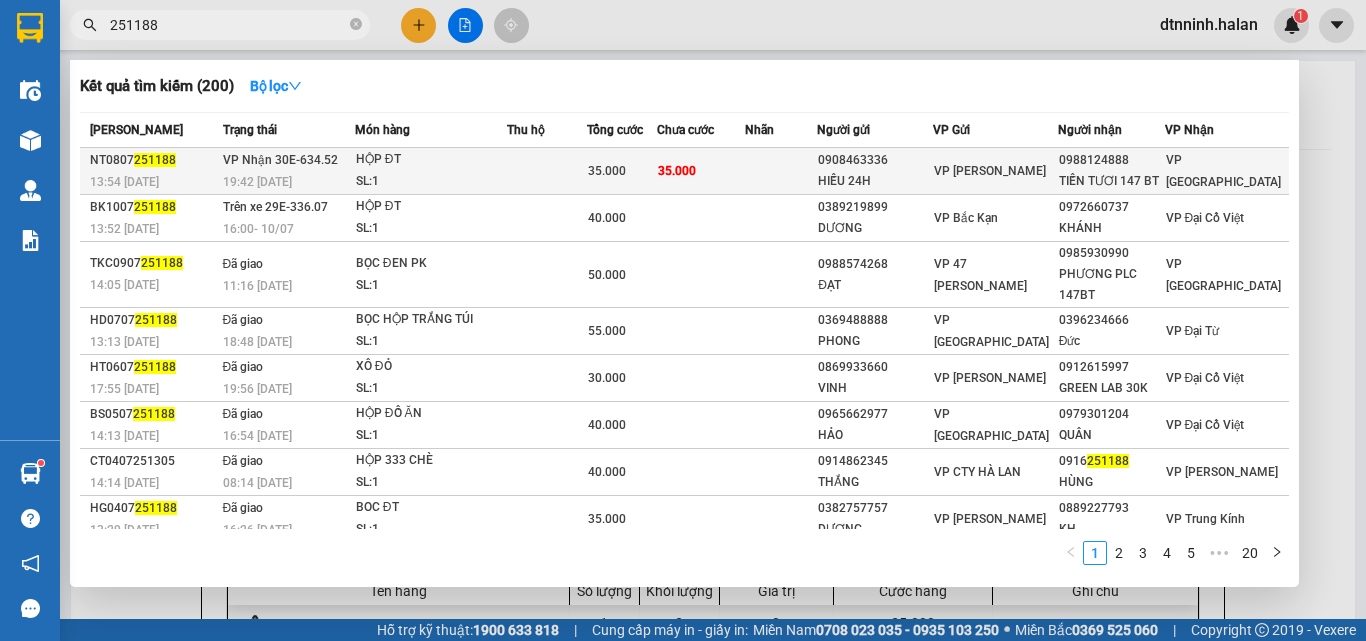 type on "251188" 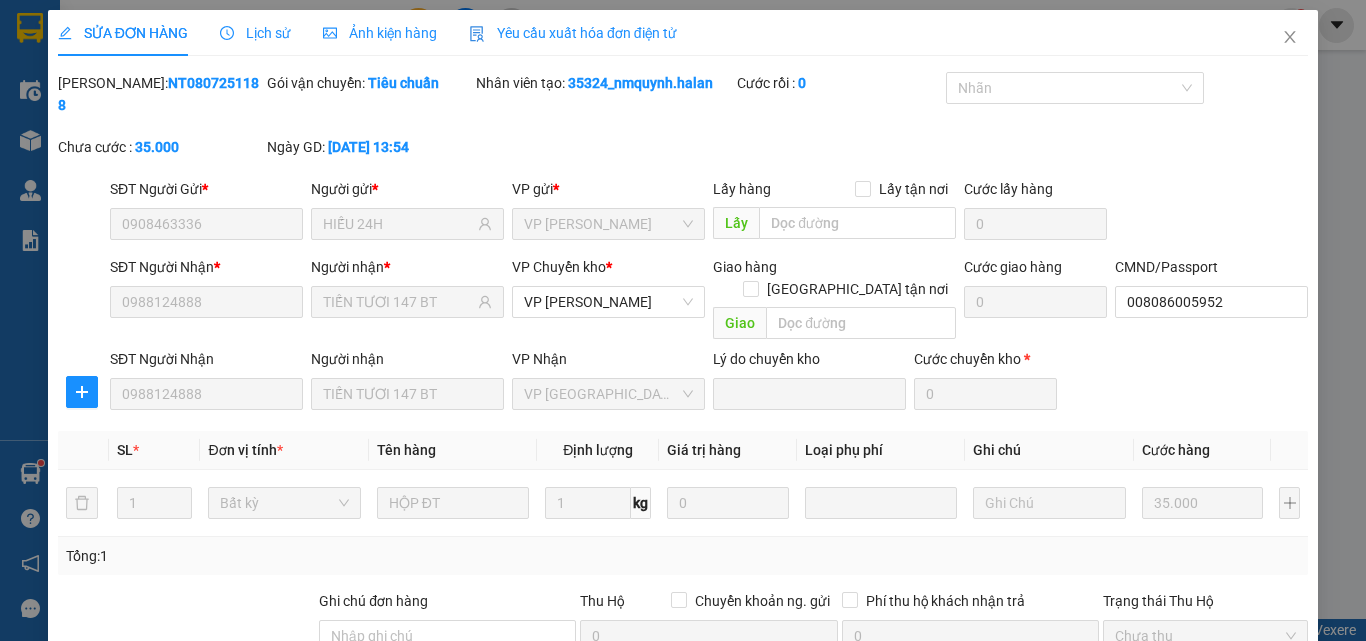 type on "0908463336" 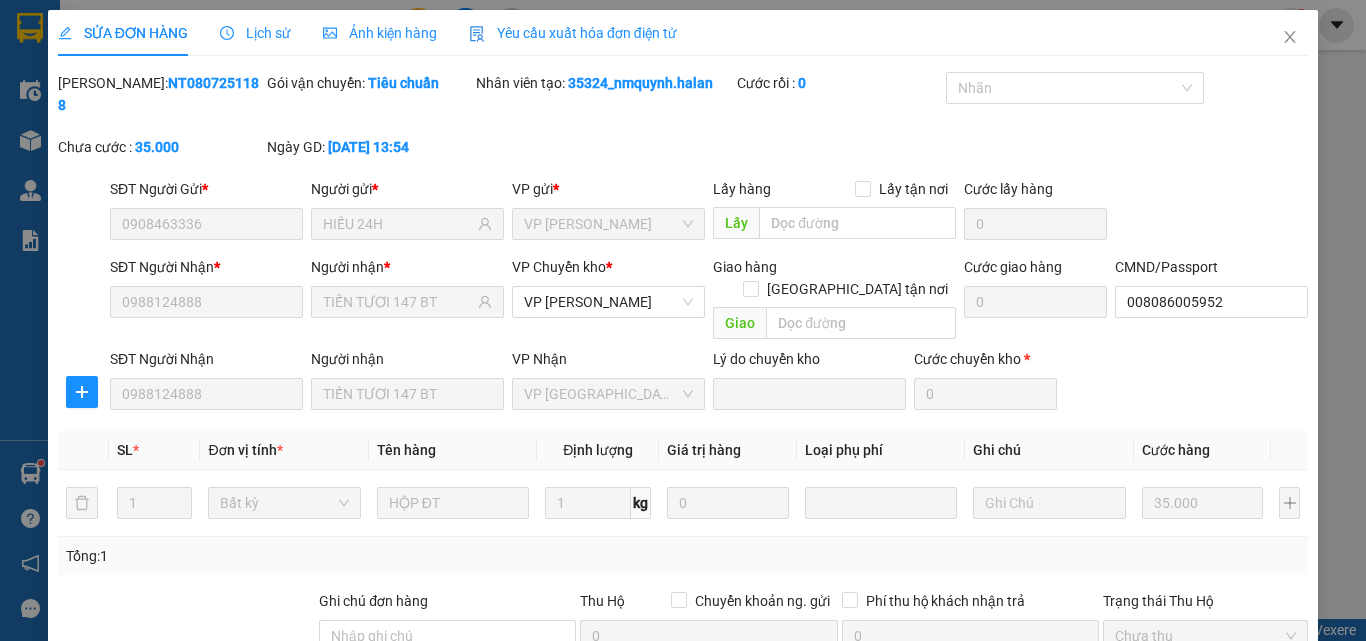 type on "HIẾU 24H" 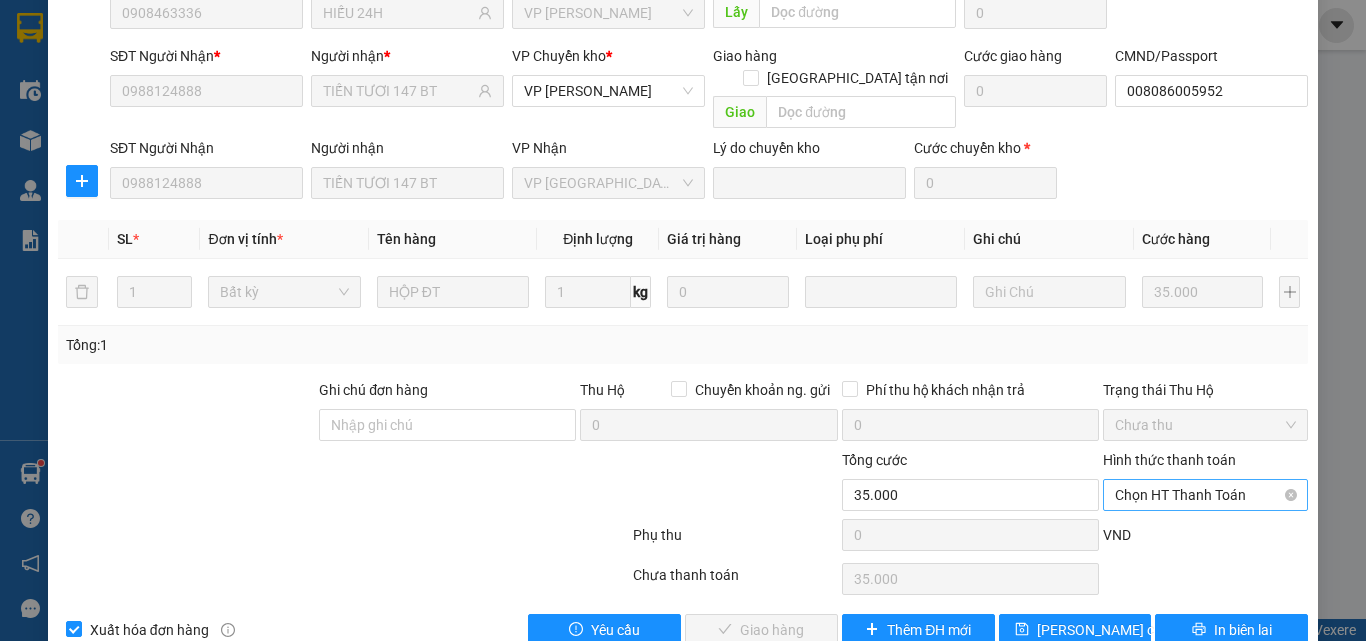 click on "Chọn HT Thanh Toán" at bounding box center [1205, 495] 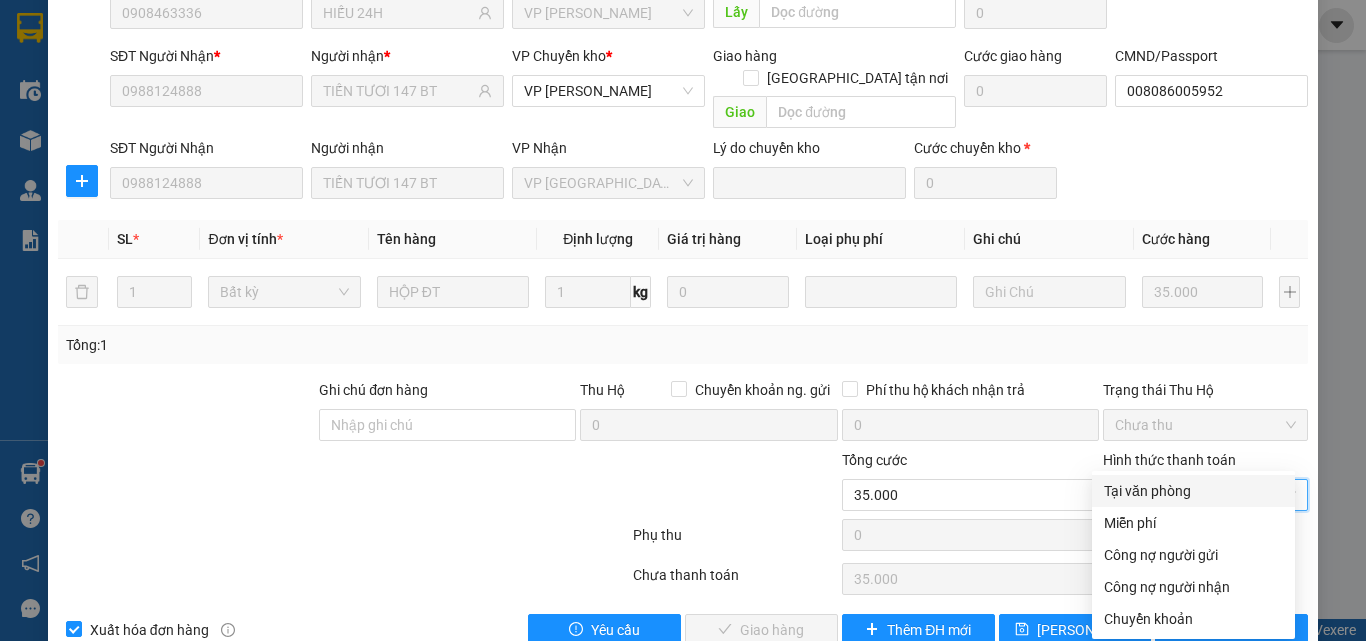 click on "Tại văn phòng" at bounding box center (1193, 491) 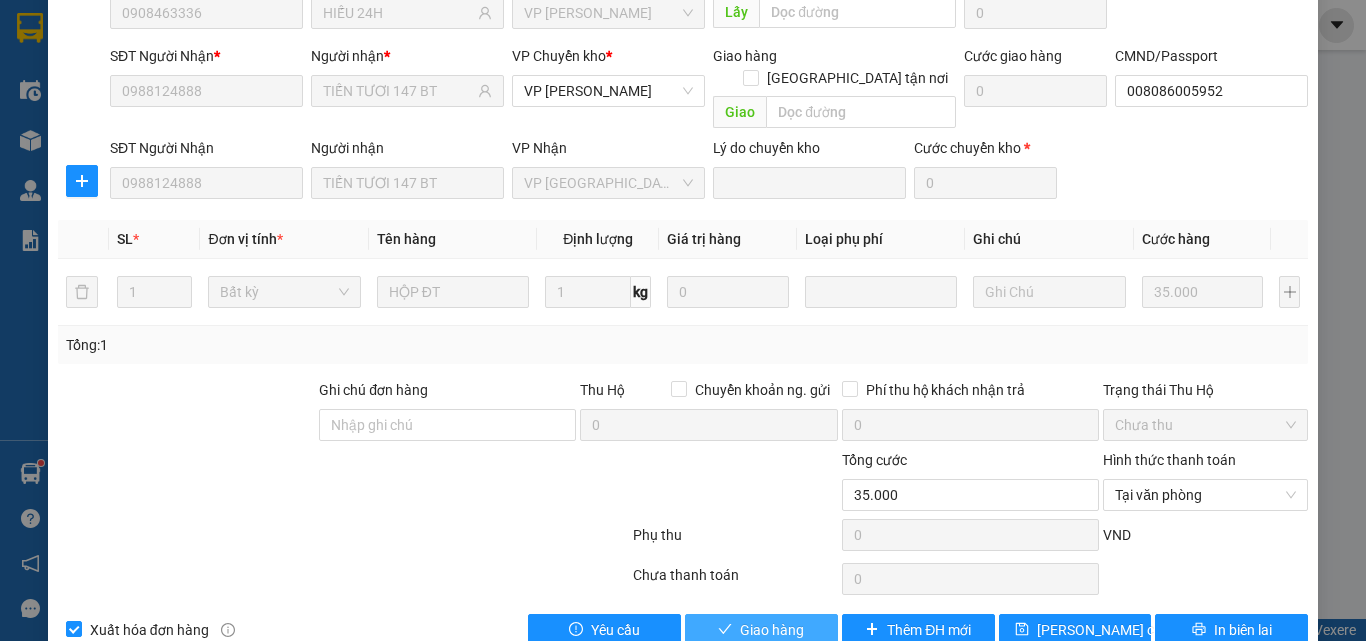 click on "Giao hàng" at bounding box center (772, 630) 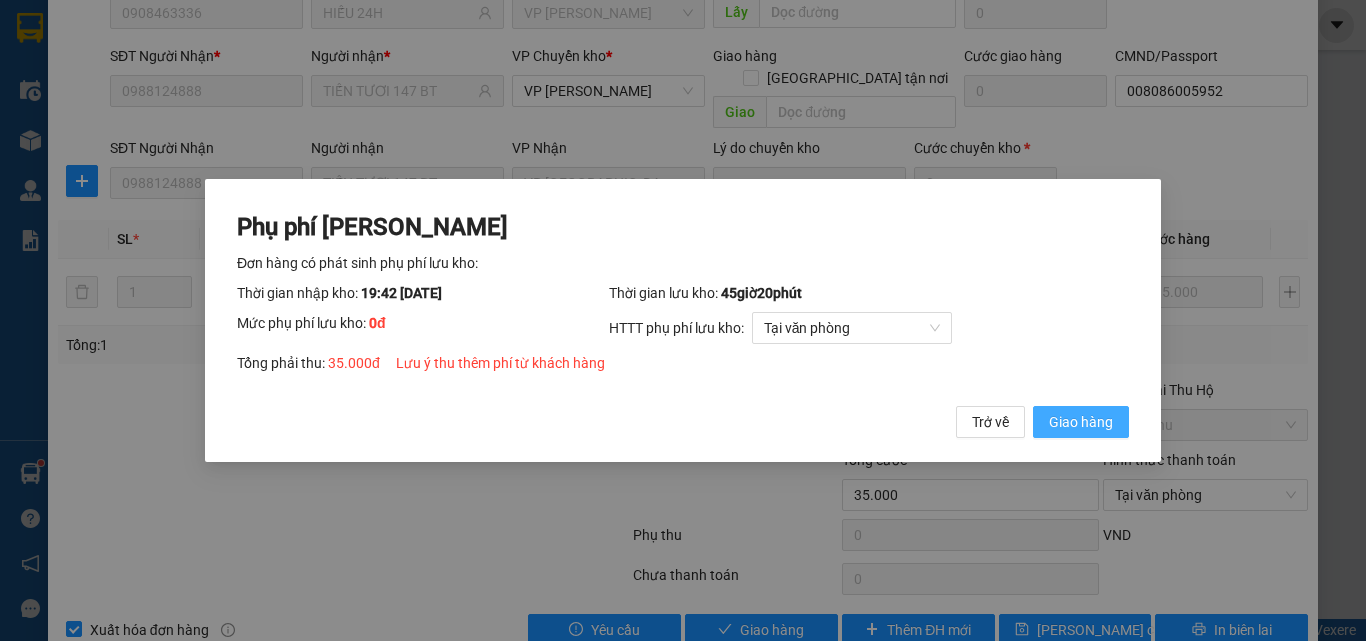 click on "Phụ phí Lưu kho Đơn hàng có phát sinh phụ phí lưu kho: Thời gian nhập kho:   19:42 ngày 08/07/2025 Thời gian lưu kho:   45  giờ  20  phút Mức phụ phí lưu kho:   0 đ   HTTT phụ phí lưu kho:   Tại văn phòng Tổng phải thu:   35.000 đ Lưu ý thu thêm phí từ khách hàng Trở về Giao hàng" at bounding box center [683, 321] 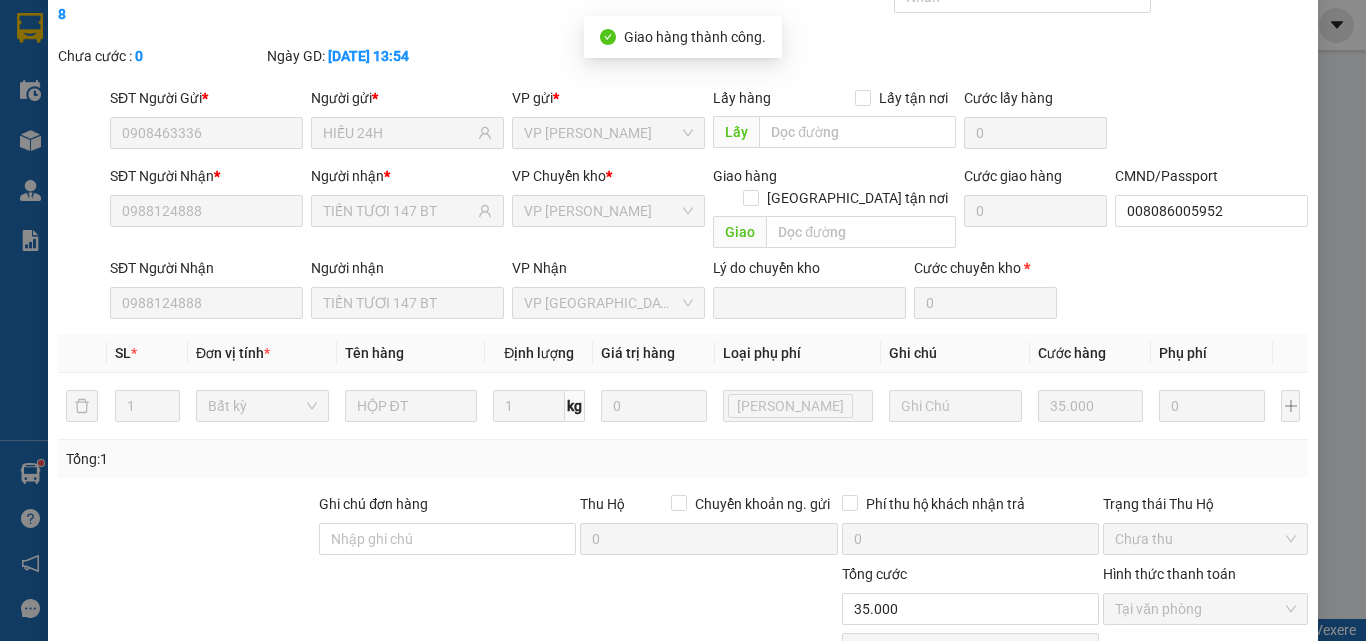 scroll, scrollTop: 0, scrollLeft: 0, axis: both 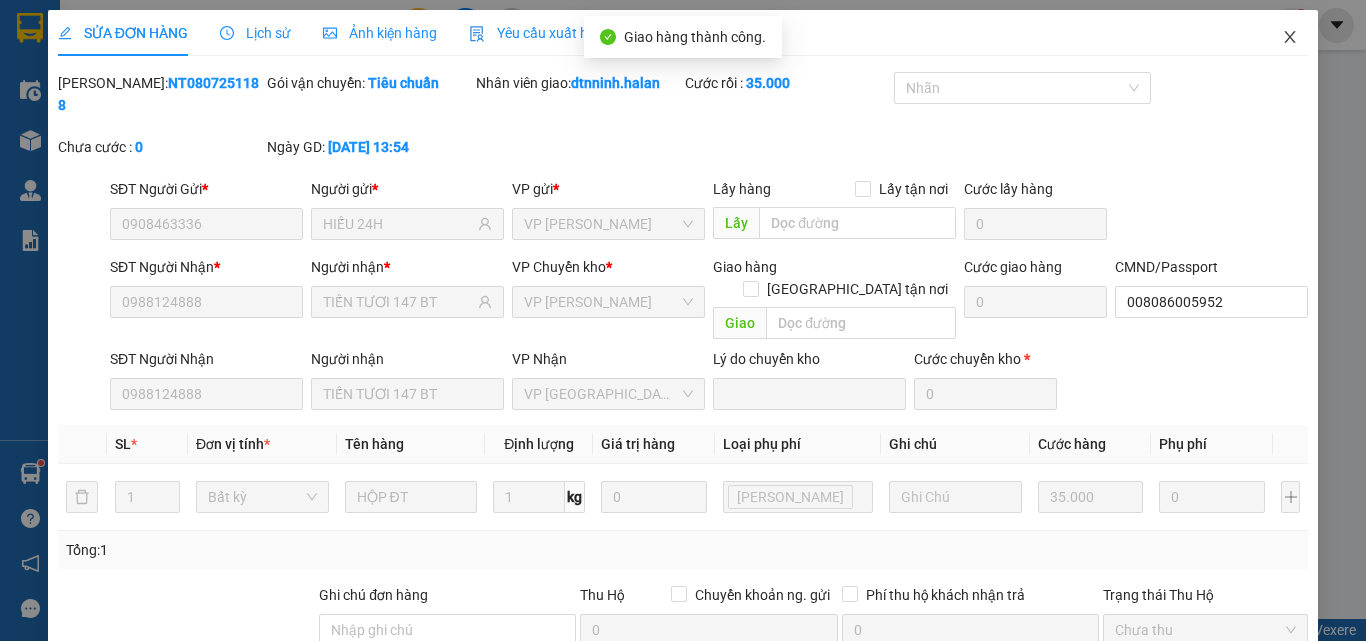 click 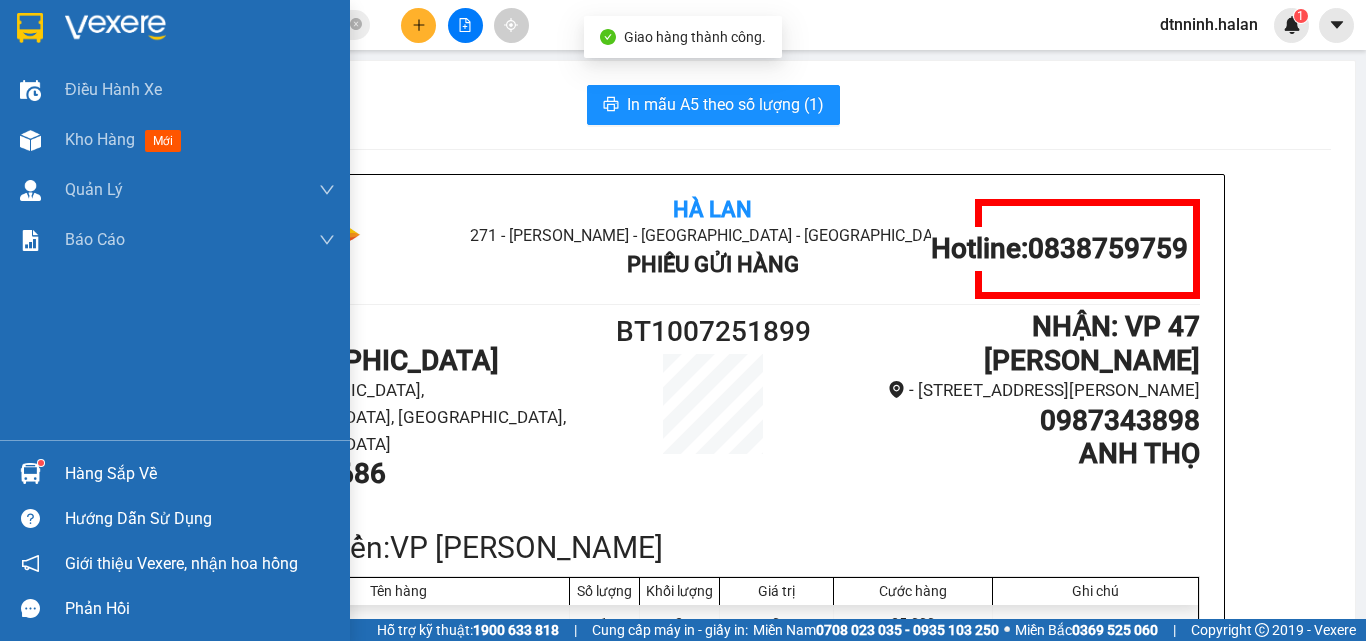 click on "Hàng sắp về" at bounding box center [200, 474] 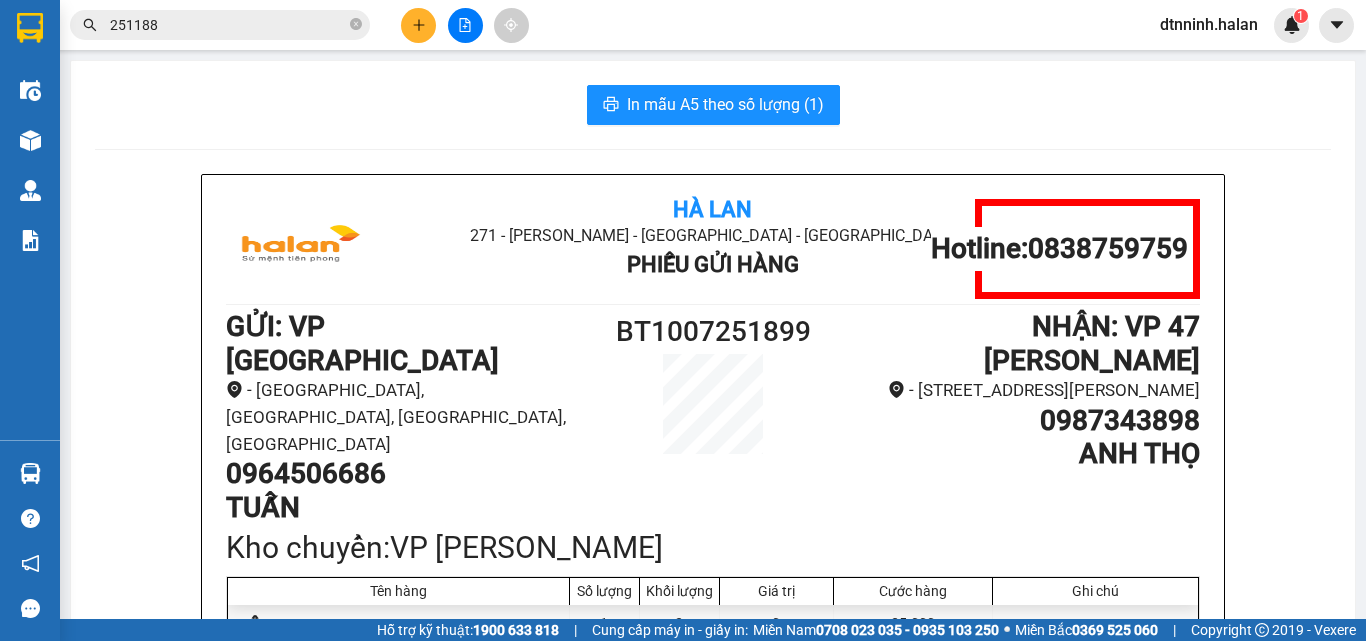 click on "Kết quả tìm kiếm ( 200 )  Bộ lọc  Mã ĐH Trạng thái Món hàng Thu hộ Tổng cước Chưa cước Nhãn Người gửi VP Gửi Người nhận VP Nhận NT0807 251188 13:54 - 08/07 VP Nhận   30E-634.52 19:42 - 08/07 HỘP ĐT SL:  1 35.000 35.000 0908463336 HIẾU 24H VP Nguyễn Trãi 0988124888 TIẾN TƯƠI 147 BT VP Bình Thuận BK1007 251188 13:52 - 10/07 Trên xe   29E-336.07 16:00  -   10/07 HỘP ĐT SL:  1 40.000 0389219899 DƯƠNG VP Bắc Kạn 0972660737 KHÁNH VP Đại Cồ Việt TKC0907 251188 14:05 - 09/07 Đã giao   11:16 - 10/07 BỌC  ĐEN PK SL:  1 50.000 0988574268 ĐẠT VP 47 Trần Khát Chân 0985930990 PHƯƠNG PLC 147BT VP Bình Thuận HD0707 251188 13:13 - 07/07 Đã giao   18:48 - 07/07 BỌC HỘP TRẮNG TÚI SL:  1 55.000 0369488888 PHONG VP Hà Đông 0396234666 Đức VP Đại Từ HT0607 251188 17:55 - 06/07 Đã giao   19:56 - 06/07 XÔ ĐỎ SL:  1 30.000 0869933660 VINH VP Hoàng Văn Thụ 0912615997 GREEN LAB 30K VP Đại Cồ Việt BS0507" at bounding box center (683, 320) 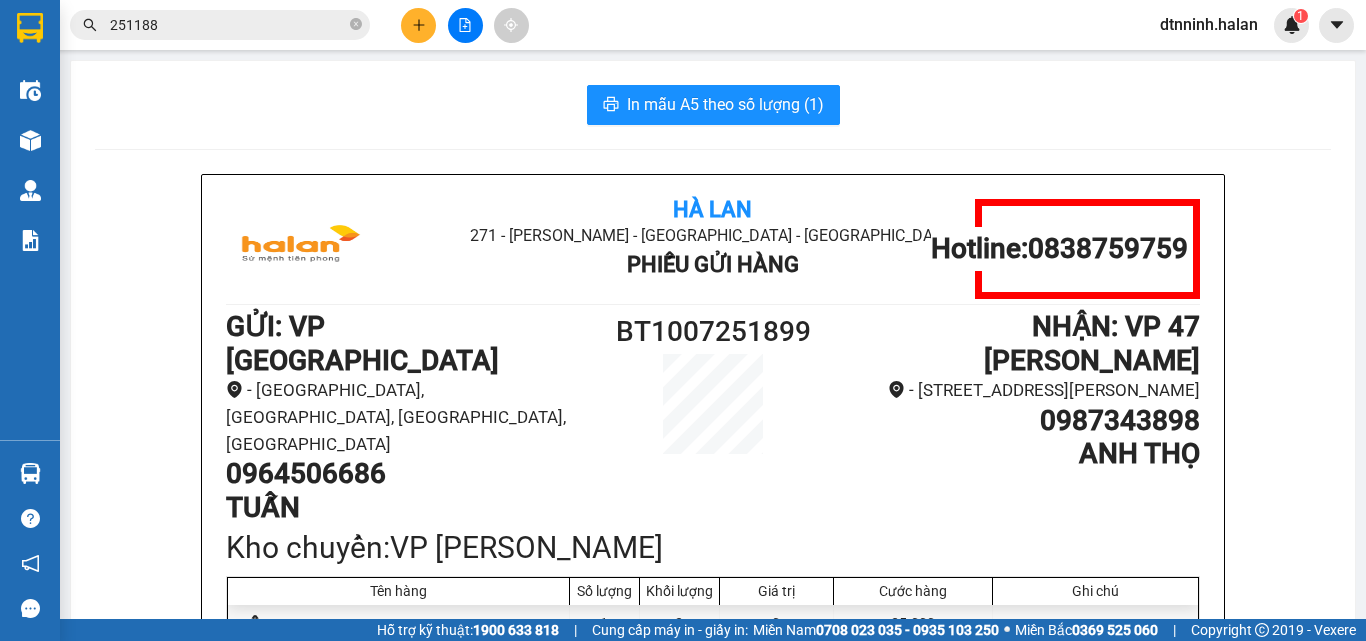 click at bounding box center [30, 140] 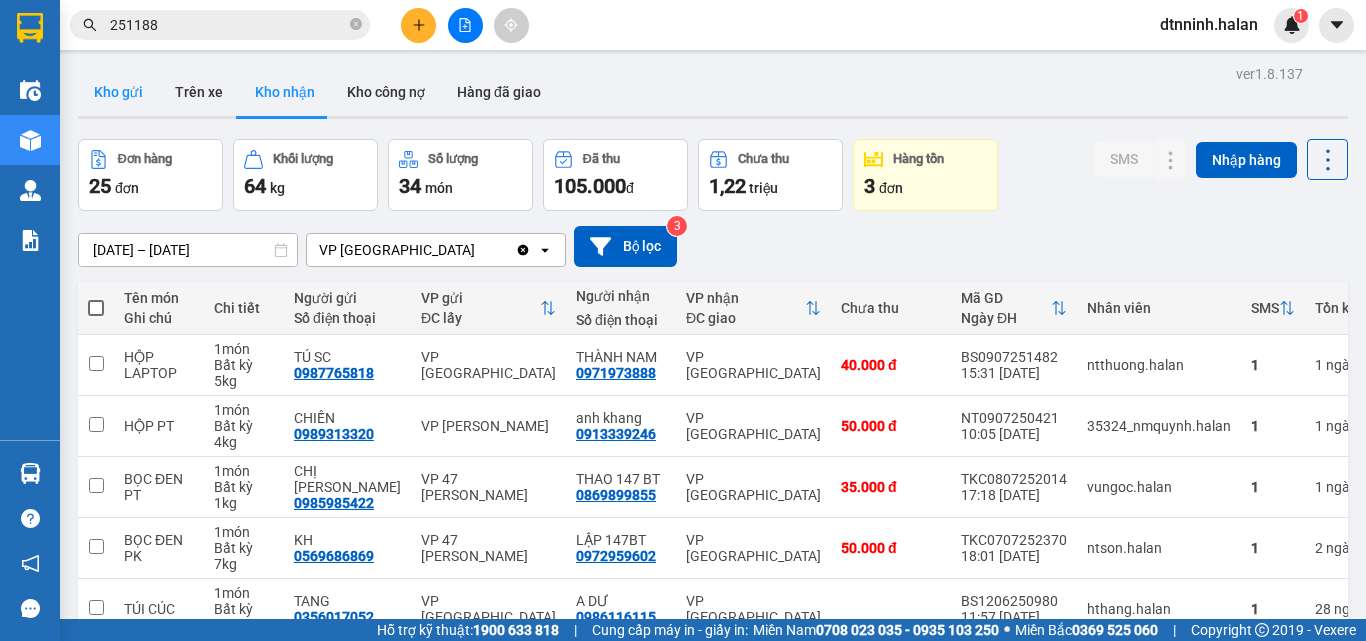 click on "Kho gửi" at bounding box center (118, 92) 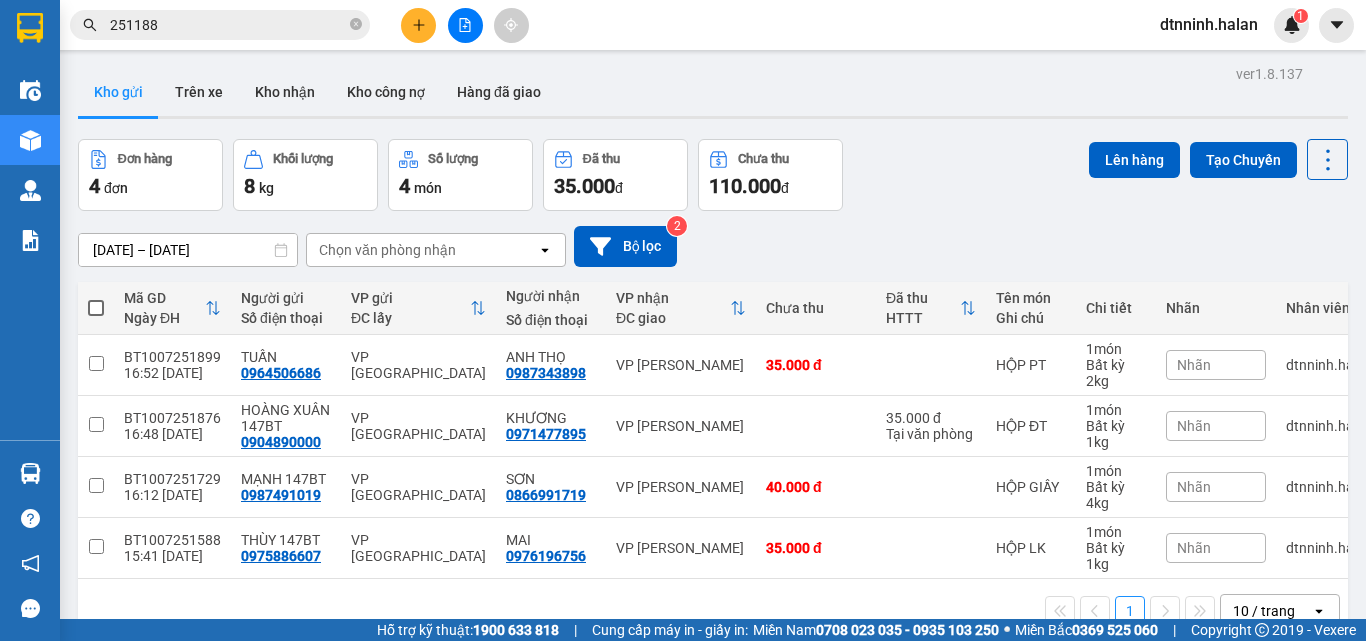 click at bounding box center (96, 308) 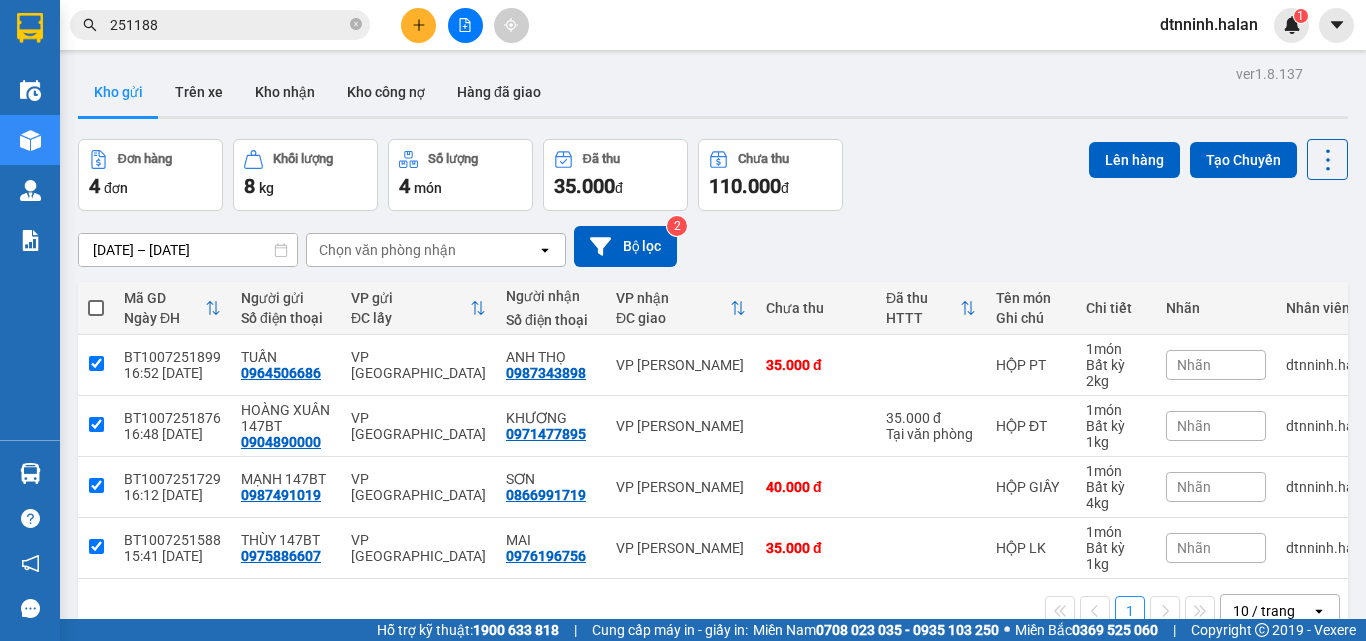 checkbox on "true" 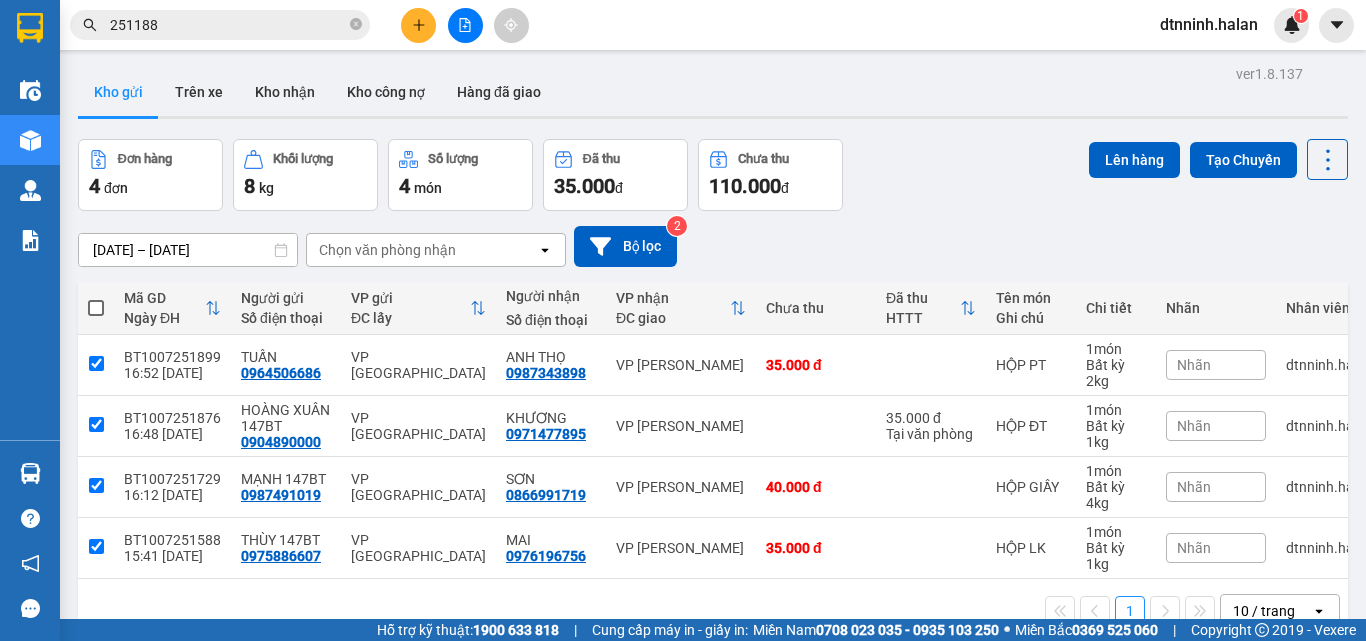 checkbox on "true" 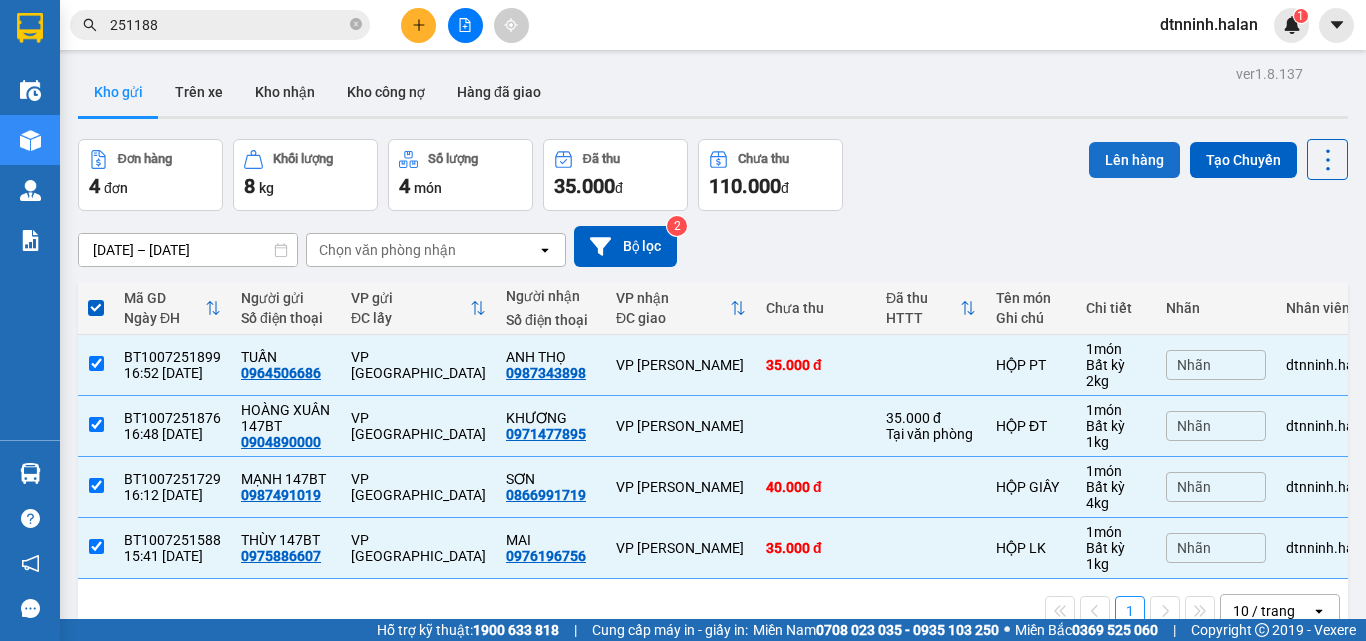 click on "Lên hàng" at bounding box center [1134, 160] 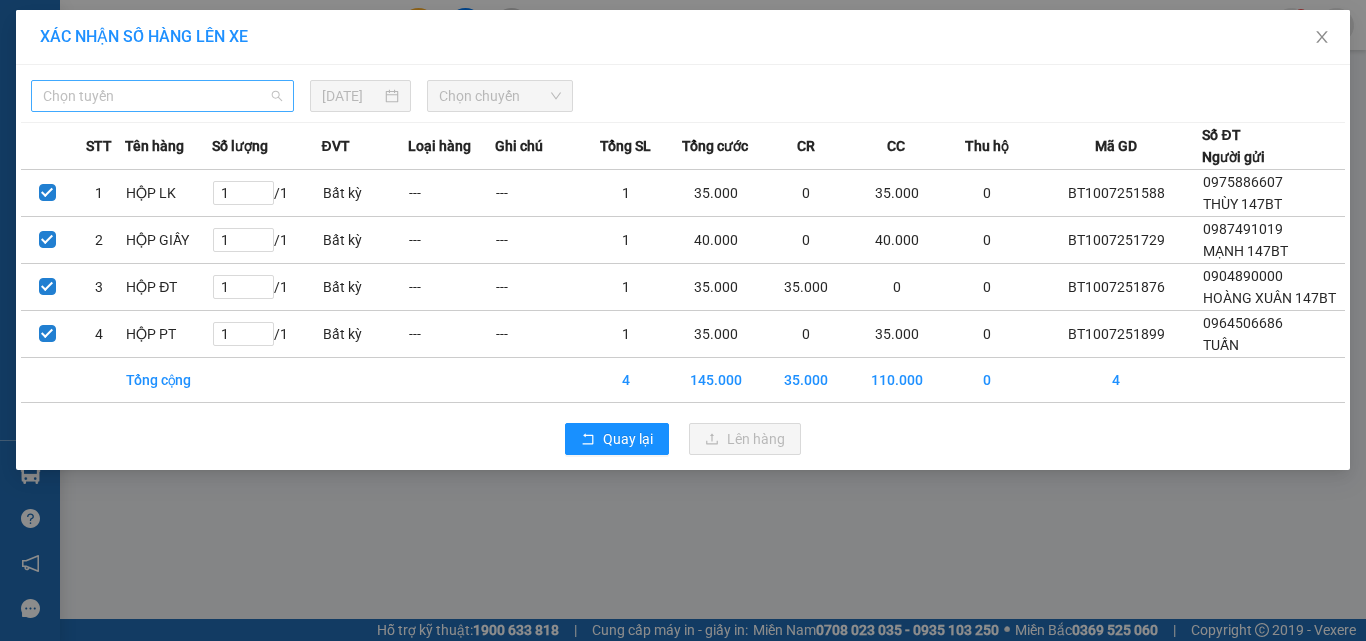 click on "Chọn tuyến" at bounding box center [162, 96] 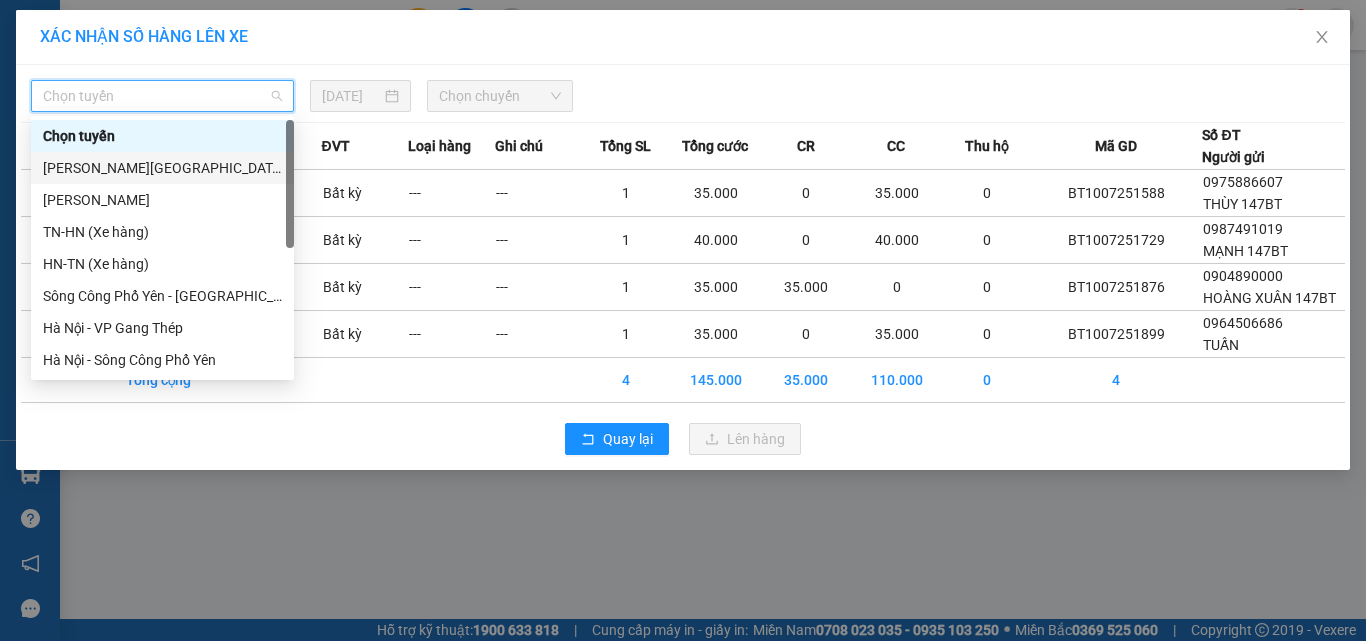 click on "Tuyên Quang - Thái Nguyên" at bounding box center (162, 168) 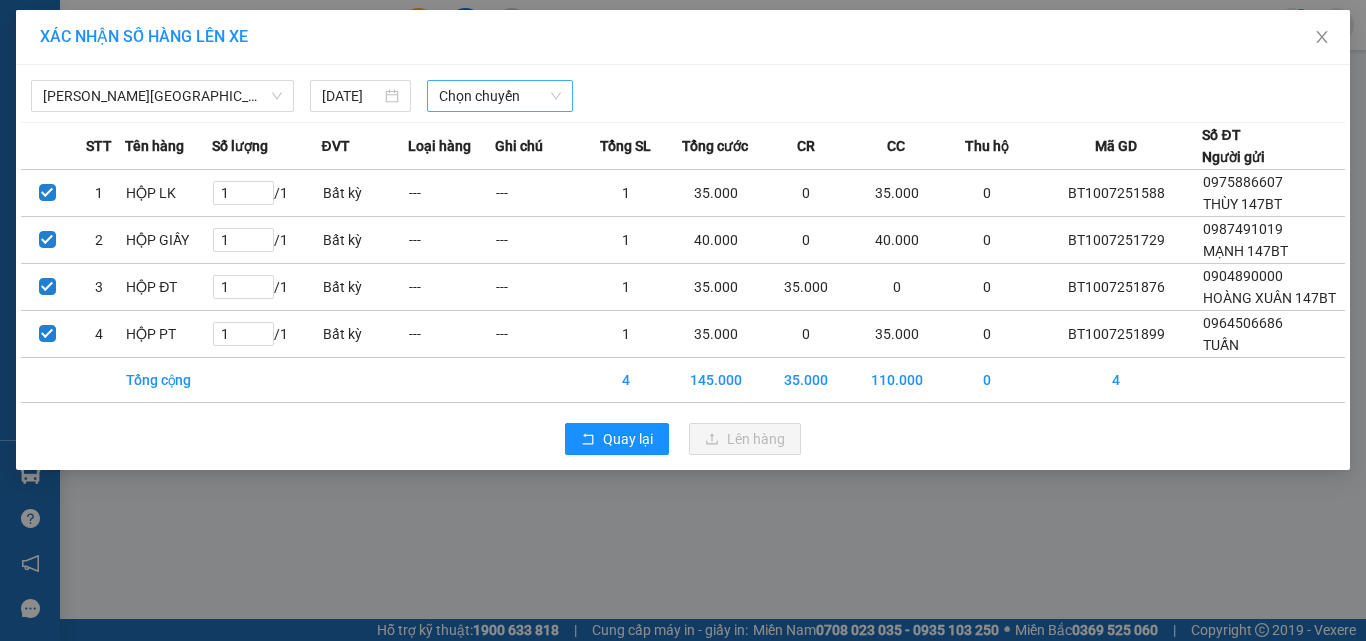 drag, startPoint x: 430, startPoint y: 119, endPoint x: 511, endPoint y: 87, distance: 87.0919 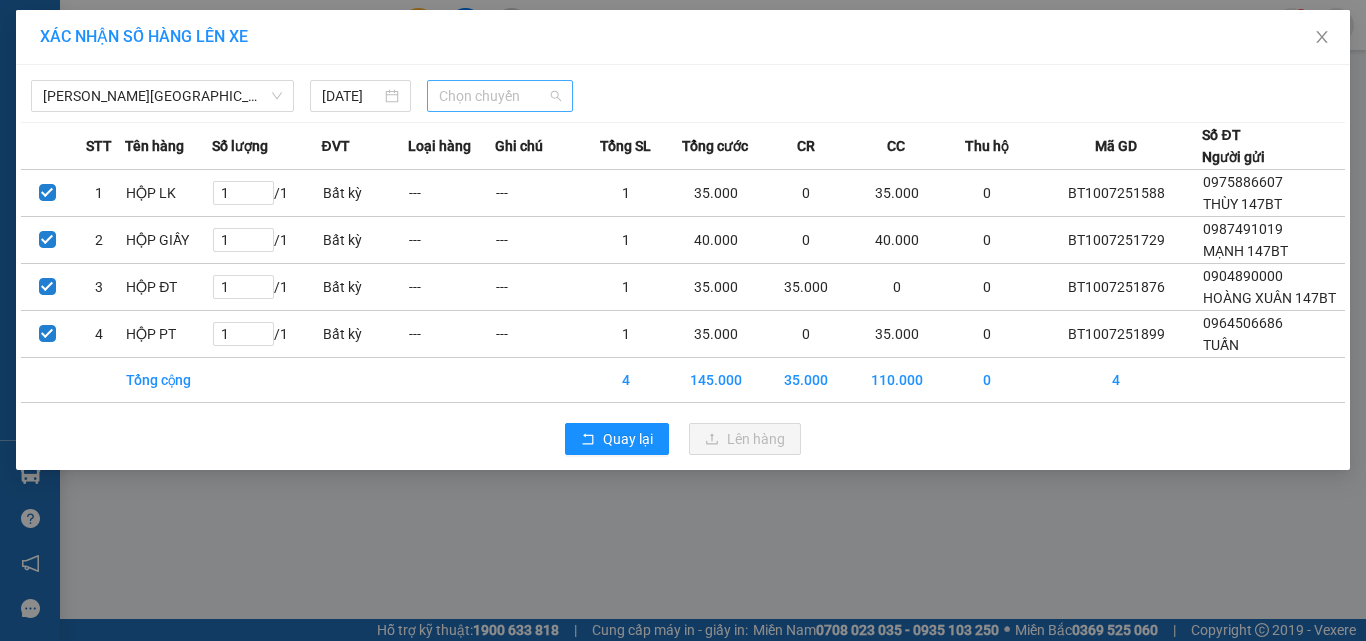 click on "Chọn chuyến" at bounding box center (500, 96) 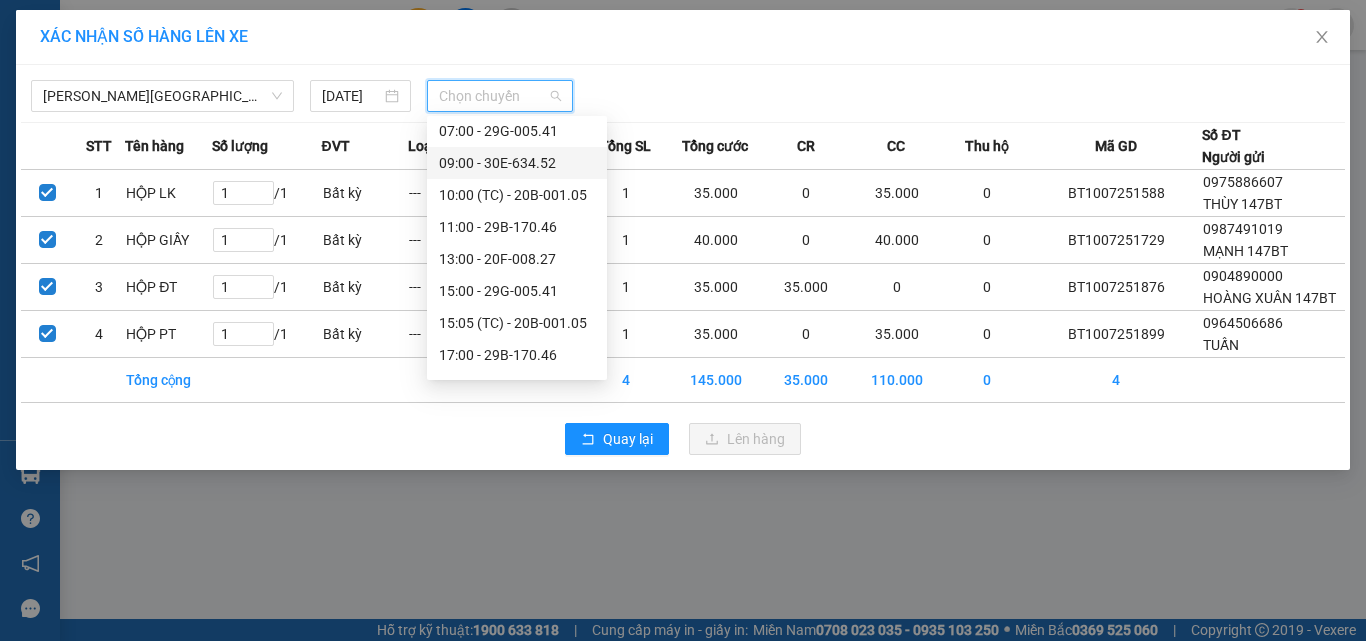scroll, scrollTop: 96, scrollLeft: 0, axis: vertical 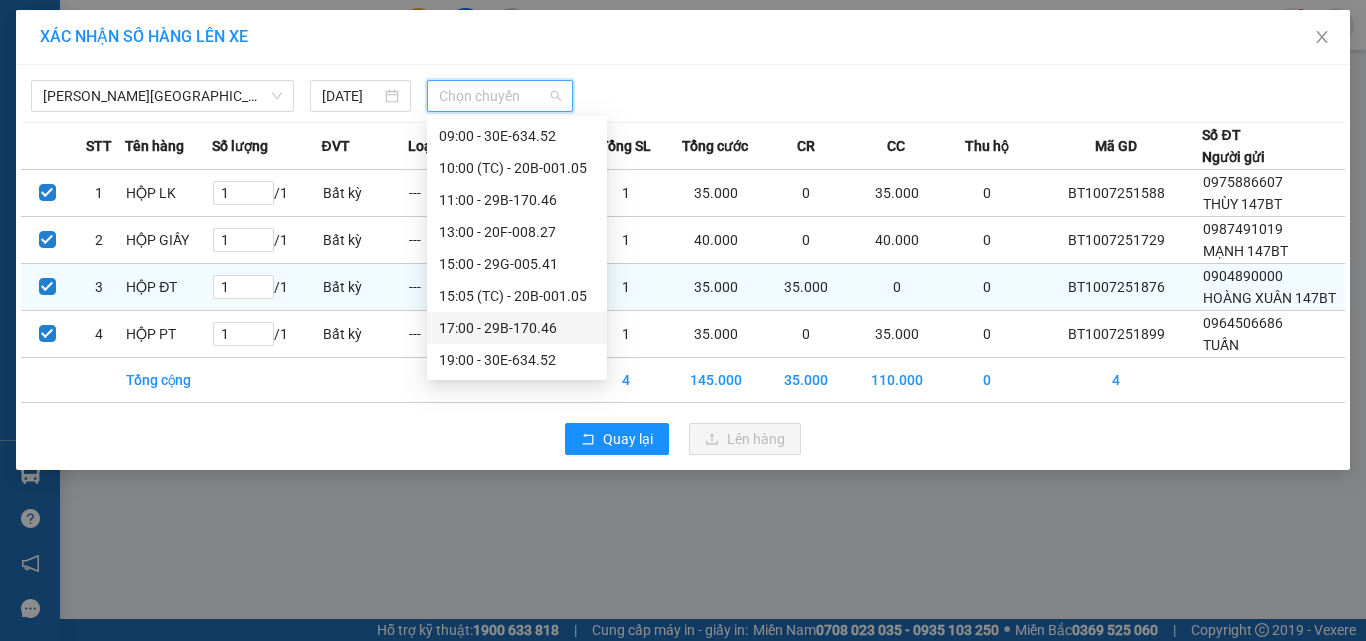 click on "17:00     - 29B-170.46" at bounding box center [517, 328] 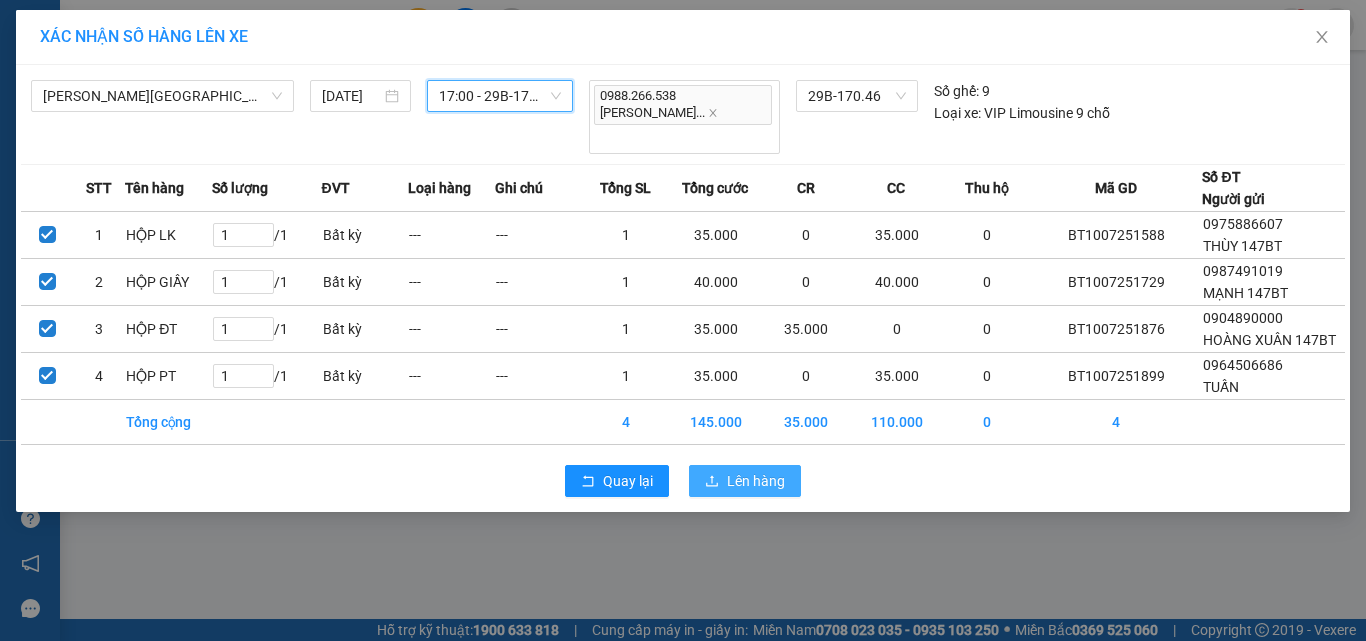 click on "Lên hàng" at bounding box center [745, 481] 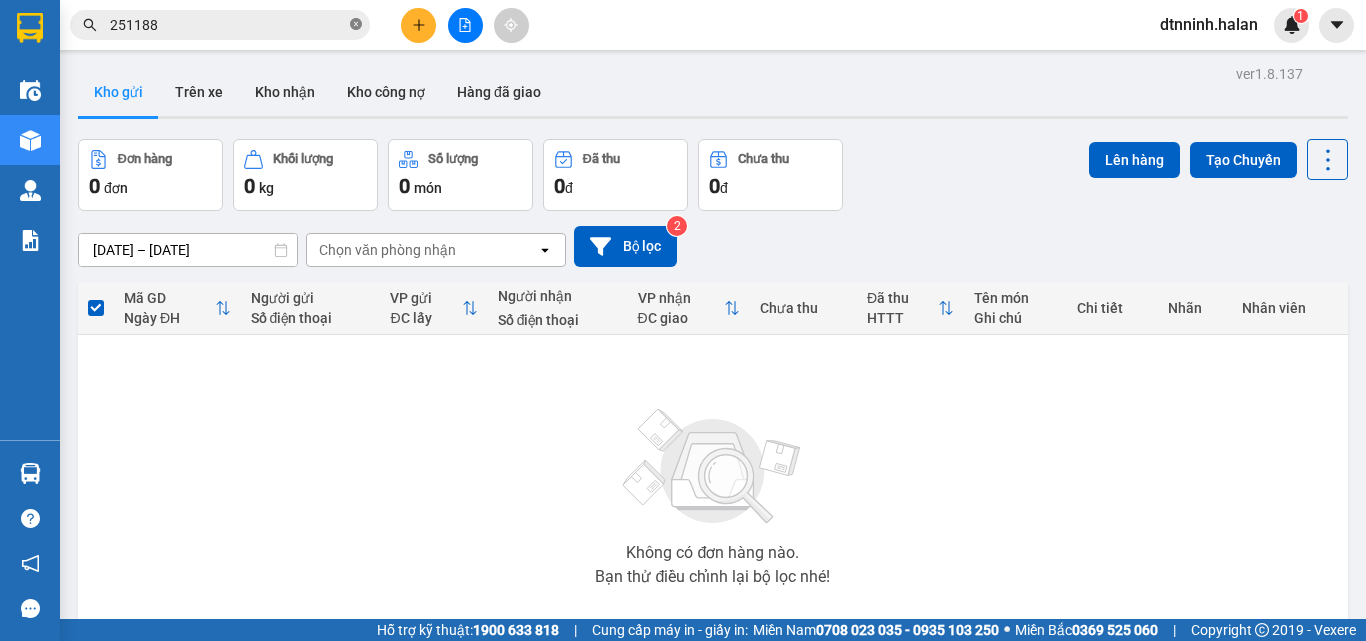 click 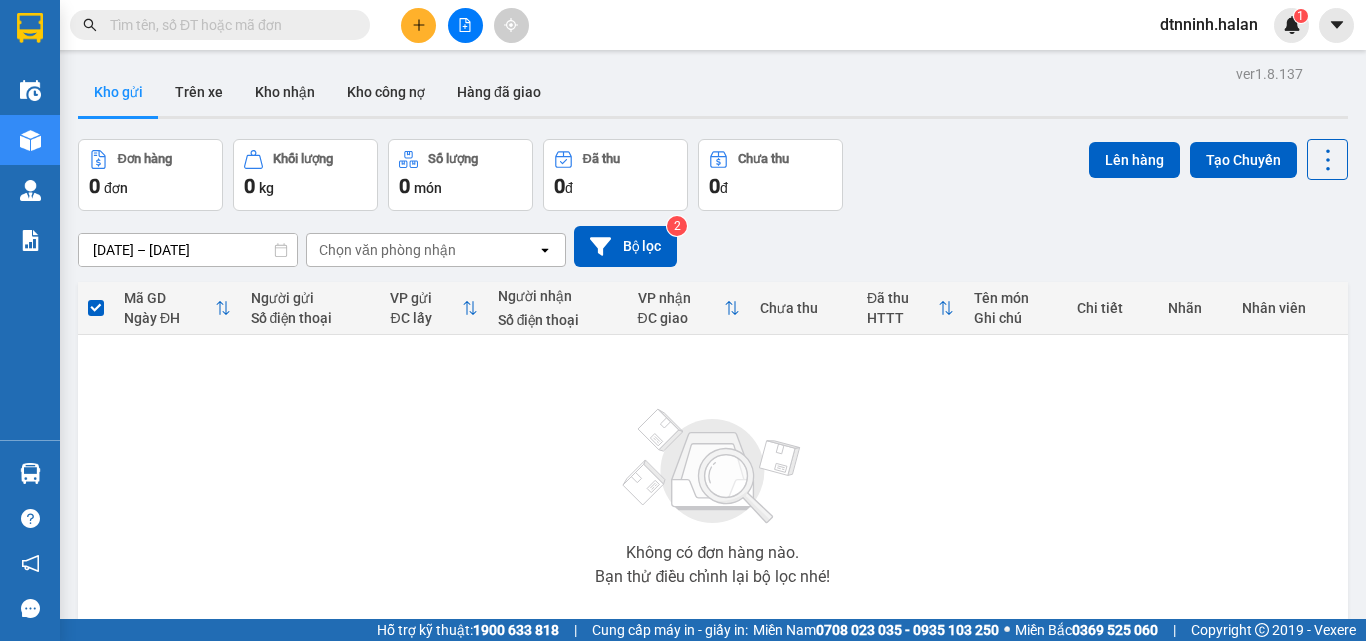 click at bounding box center (228, 25) 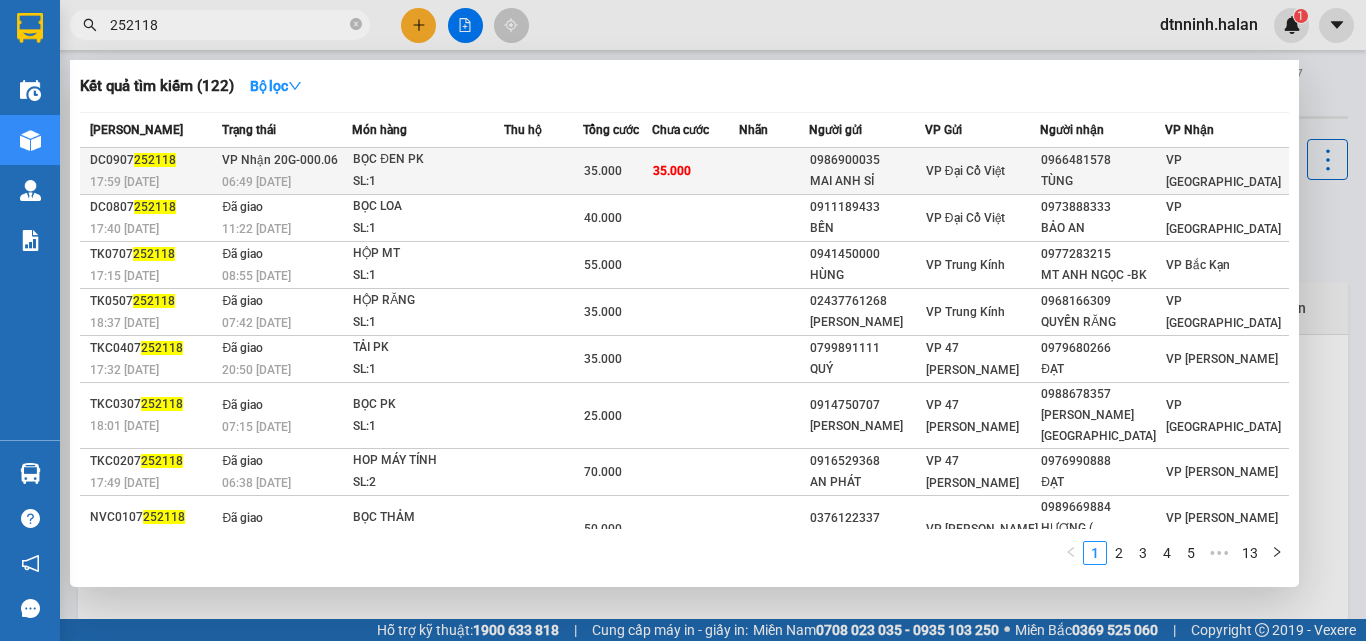 type on "252118" 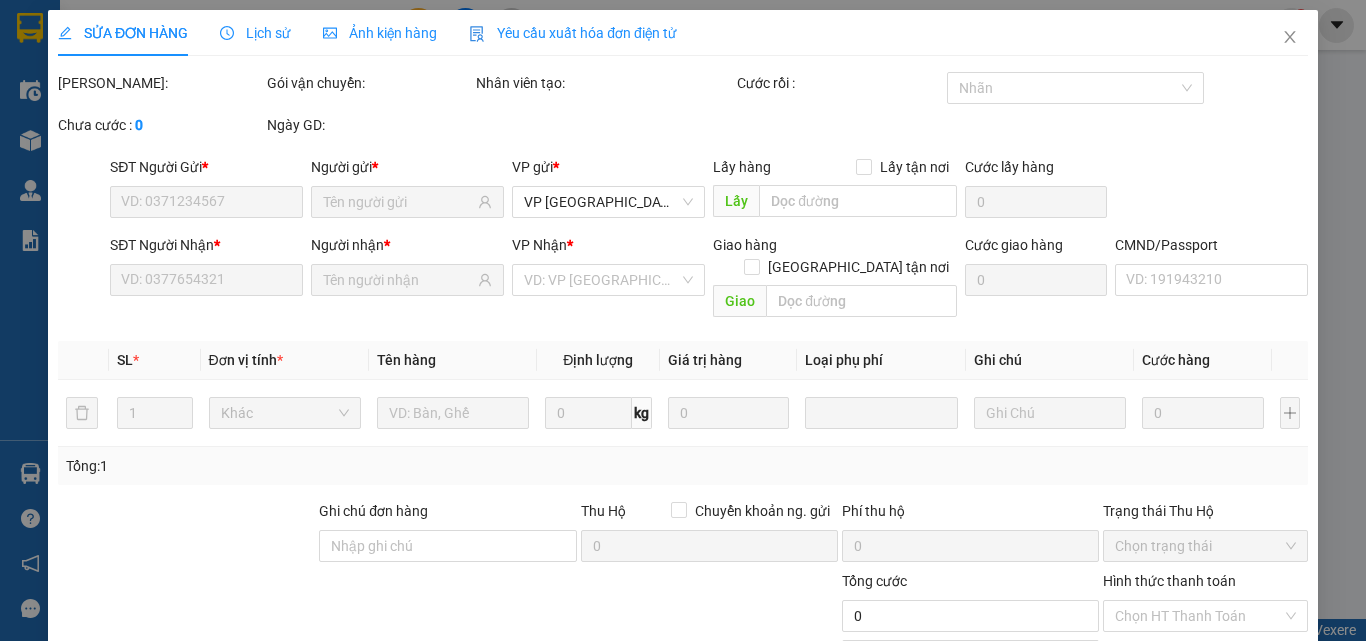 type on "0986900035" 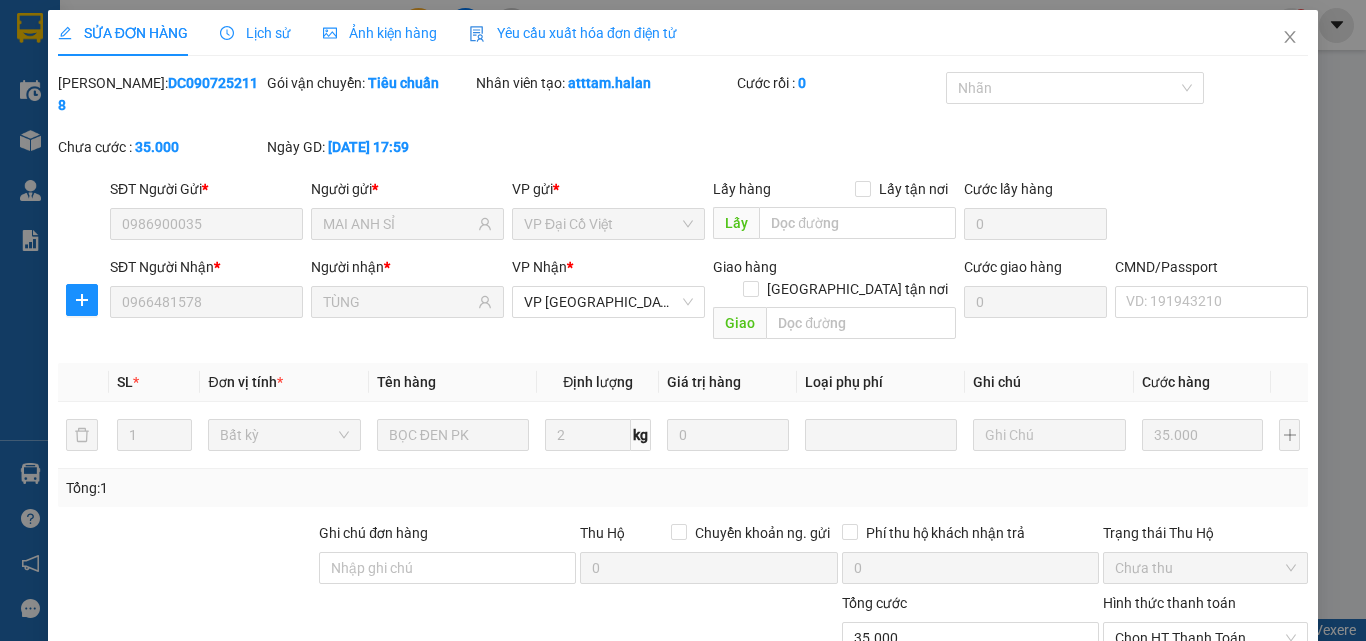 scroll, scrollTop: 143, scrollLeft: 0, axis: vertical 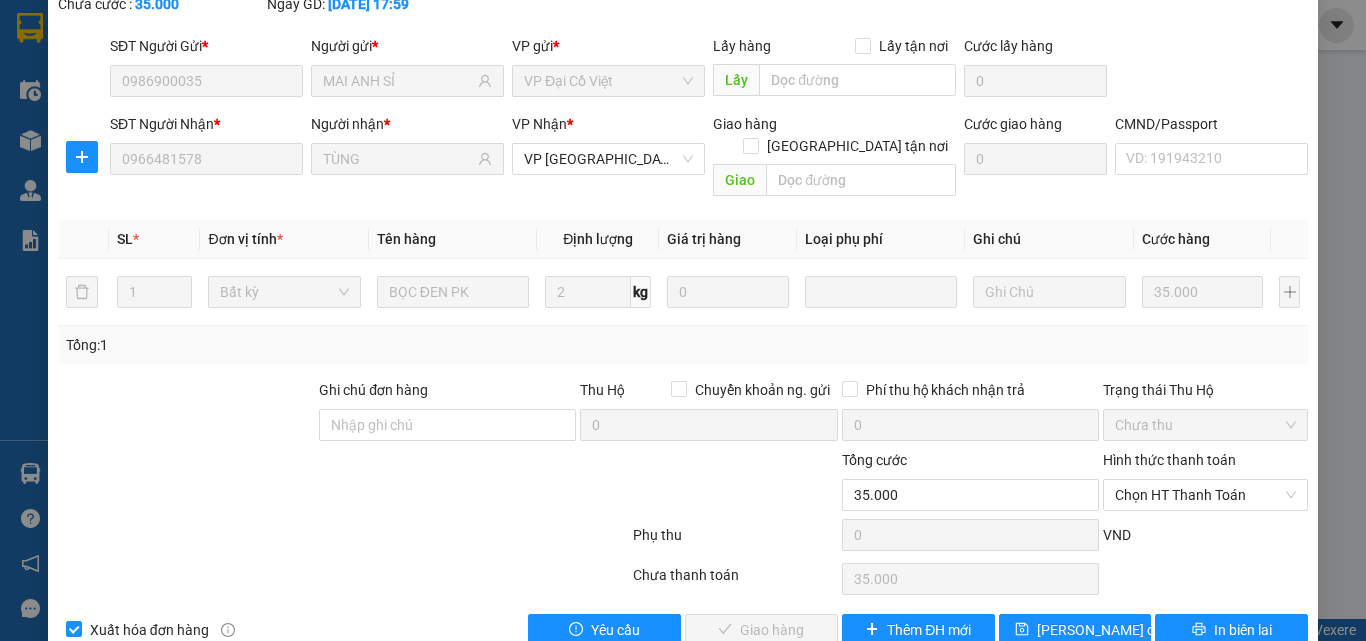 click on "Hình thức thanh toán Chọn HT Thanh Toán" at bounding box center (1205, 484) 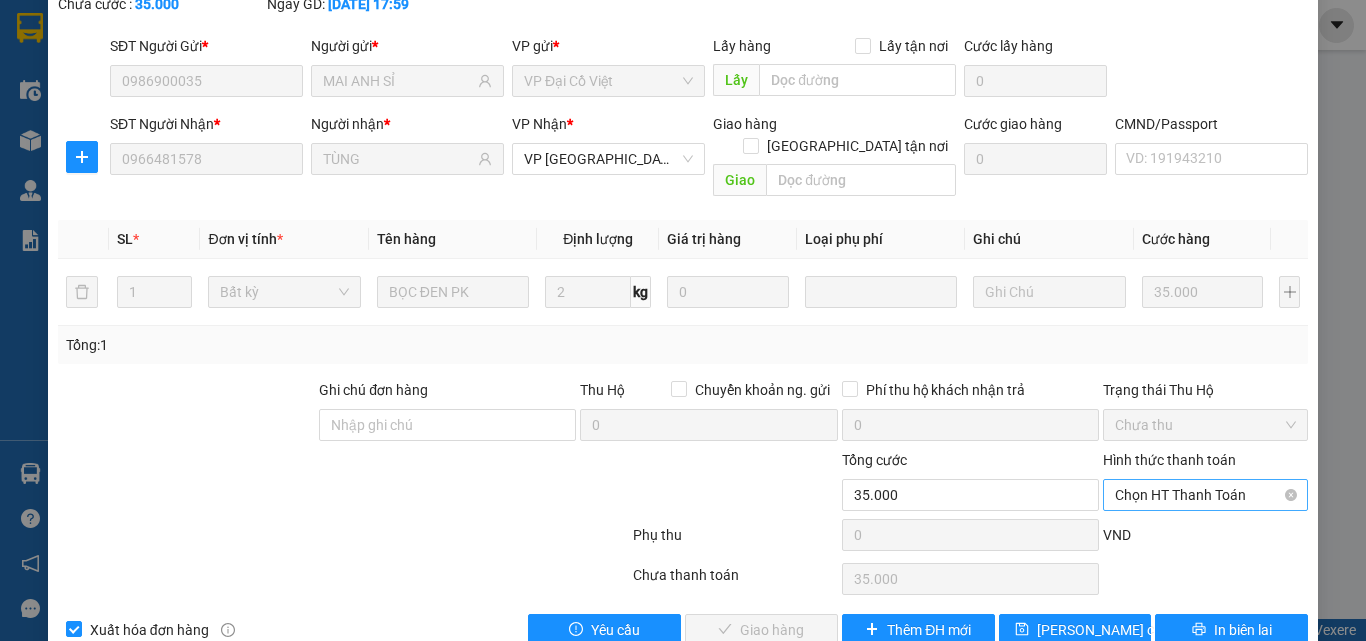 click on "Chọn HT Thanh Toán" at bounding box center (1205, 495) 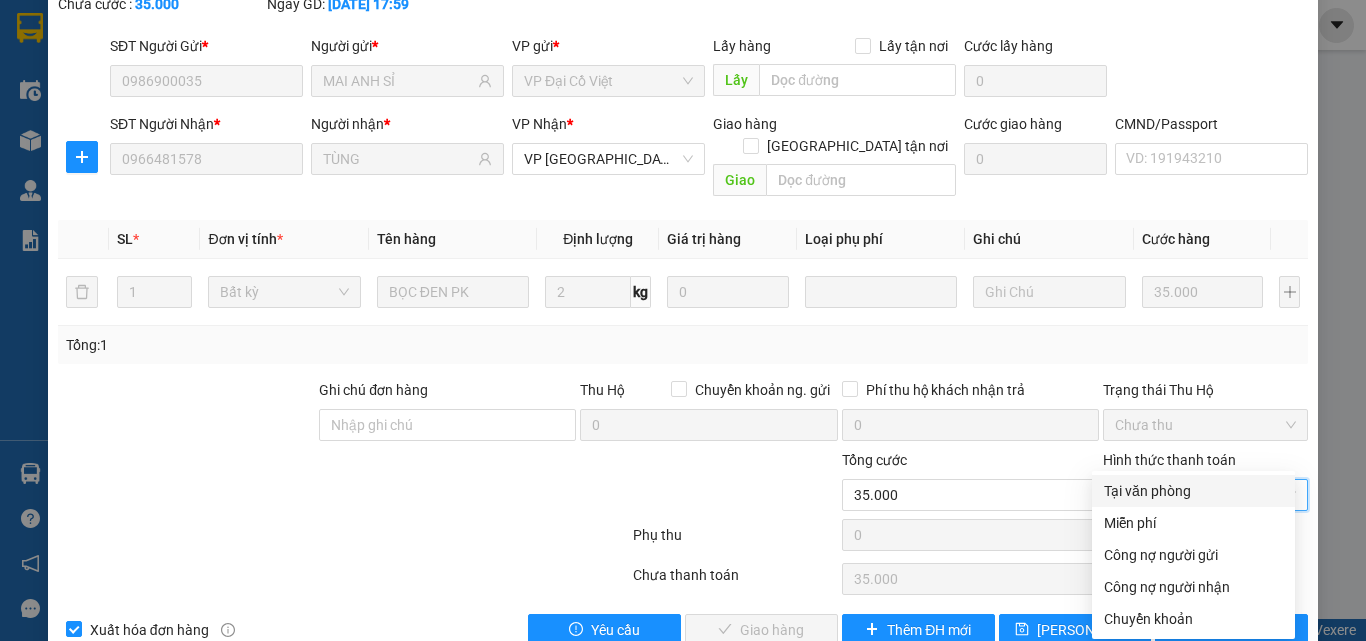 click on "Tại văn phòng" at bounding box center (1193, 491) 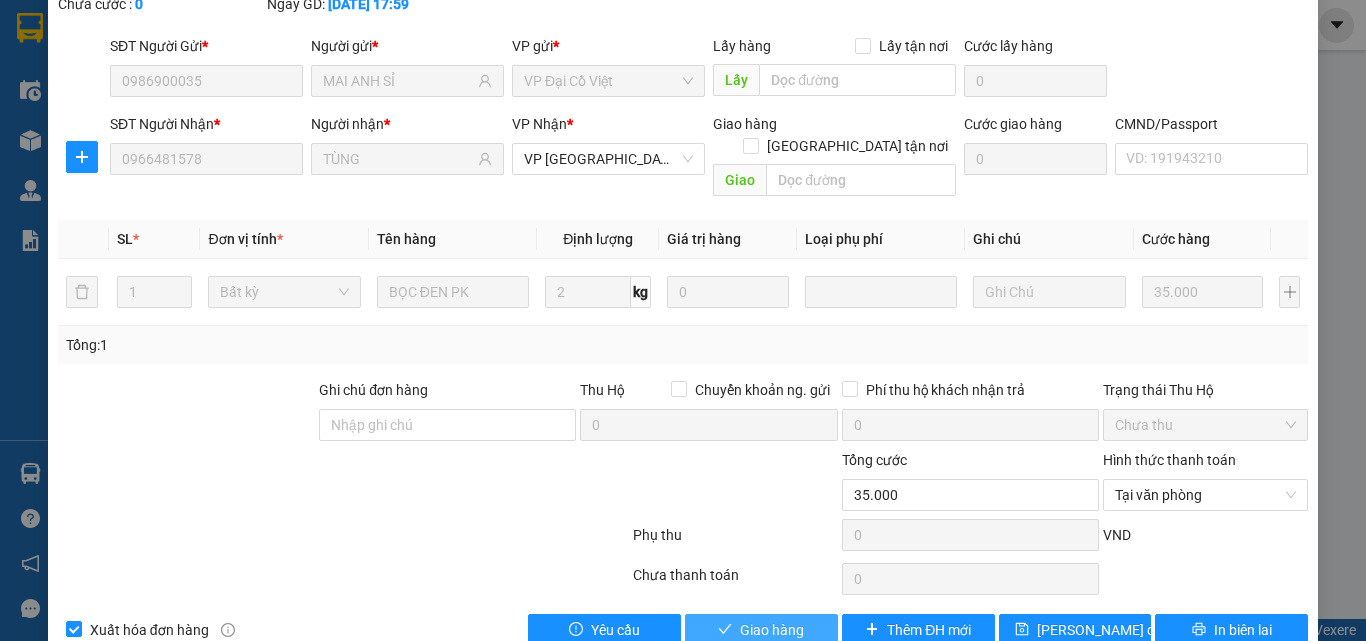 click on "Giao hàng" at bounding box center (772, 630) 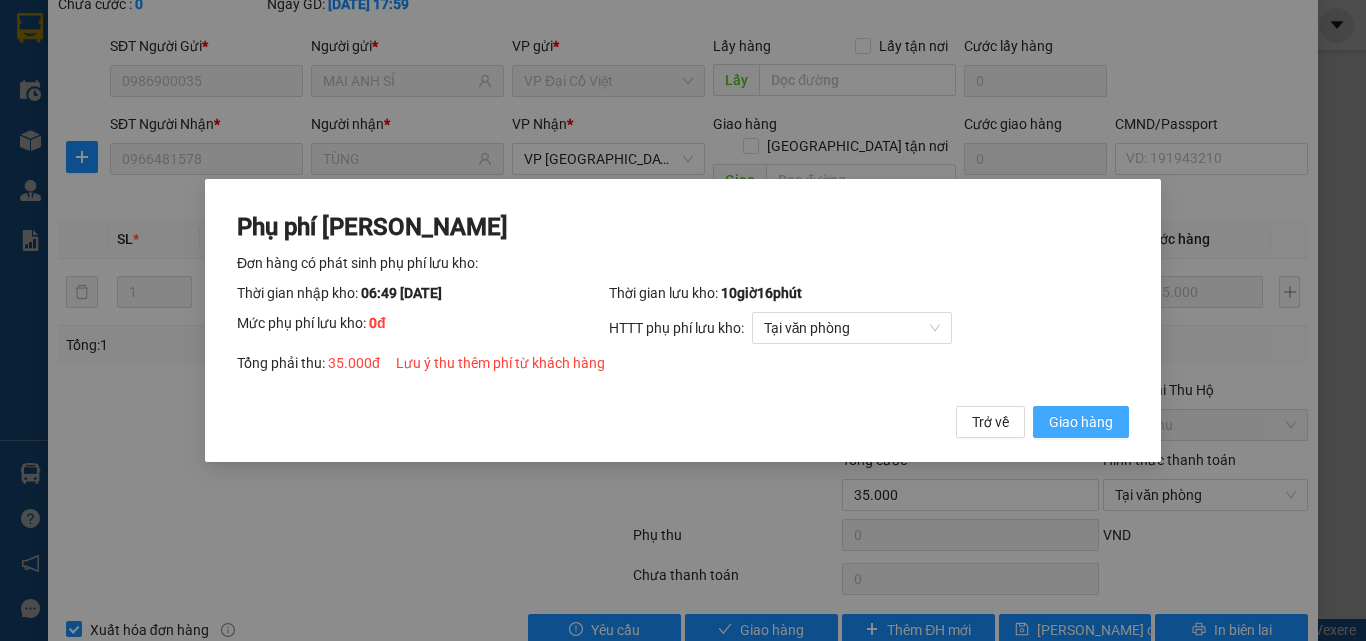 click on "Giao hàng" at bounding box center (1081, 422) 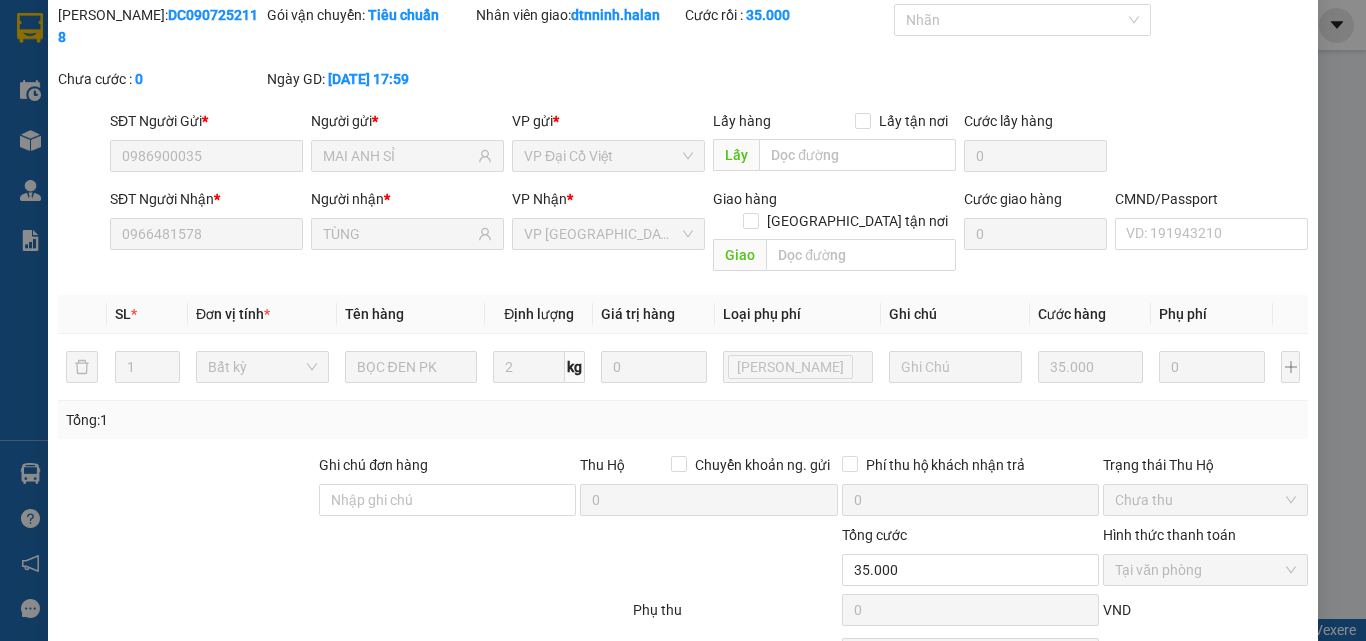 scroll, scrollTop: 0, scrollLeft: 0, axis: both 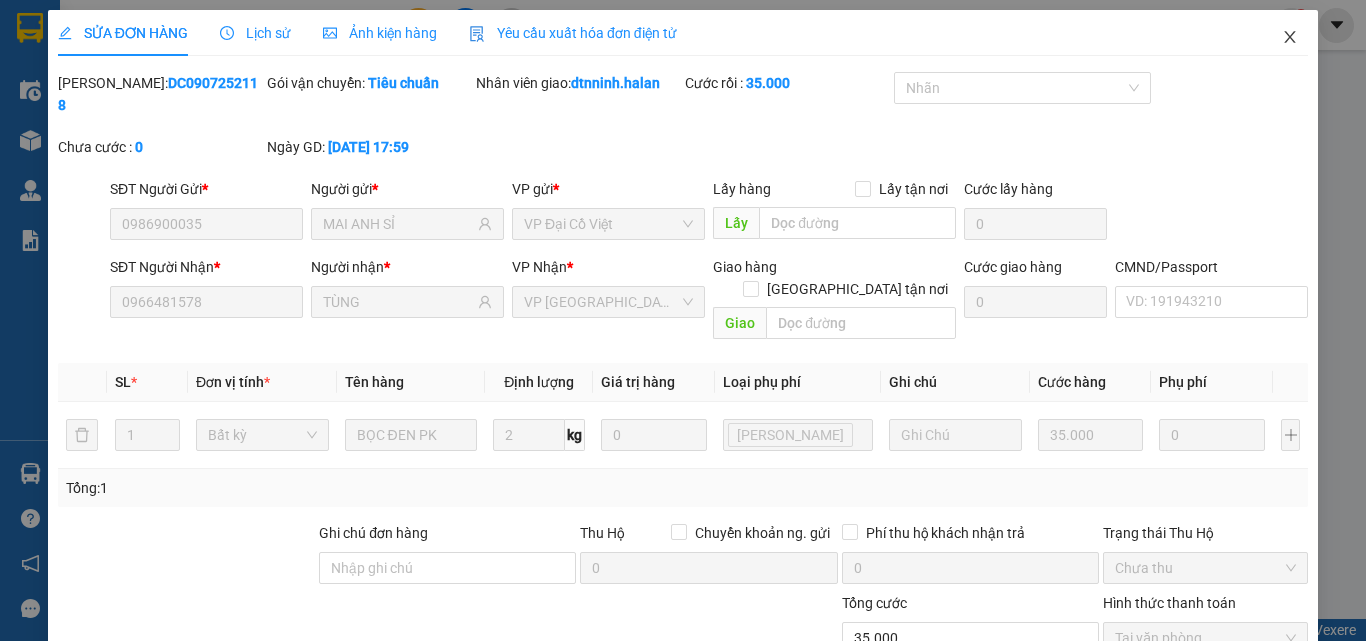 click 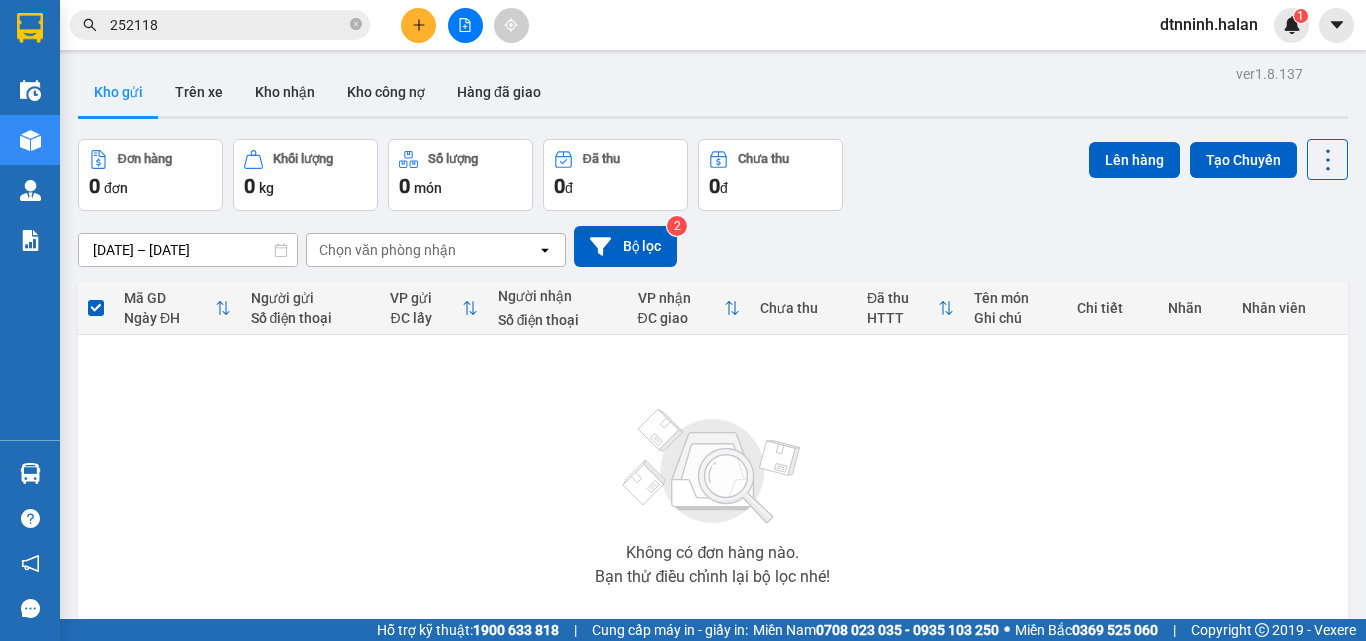 click at bounding box center [418, 25] 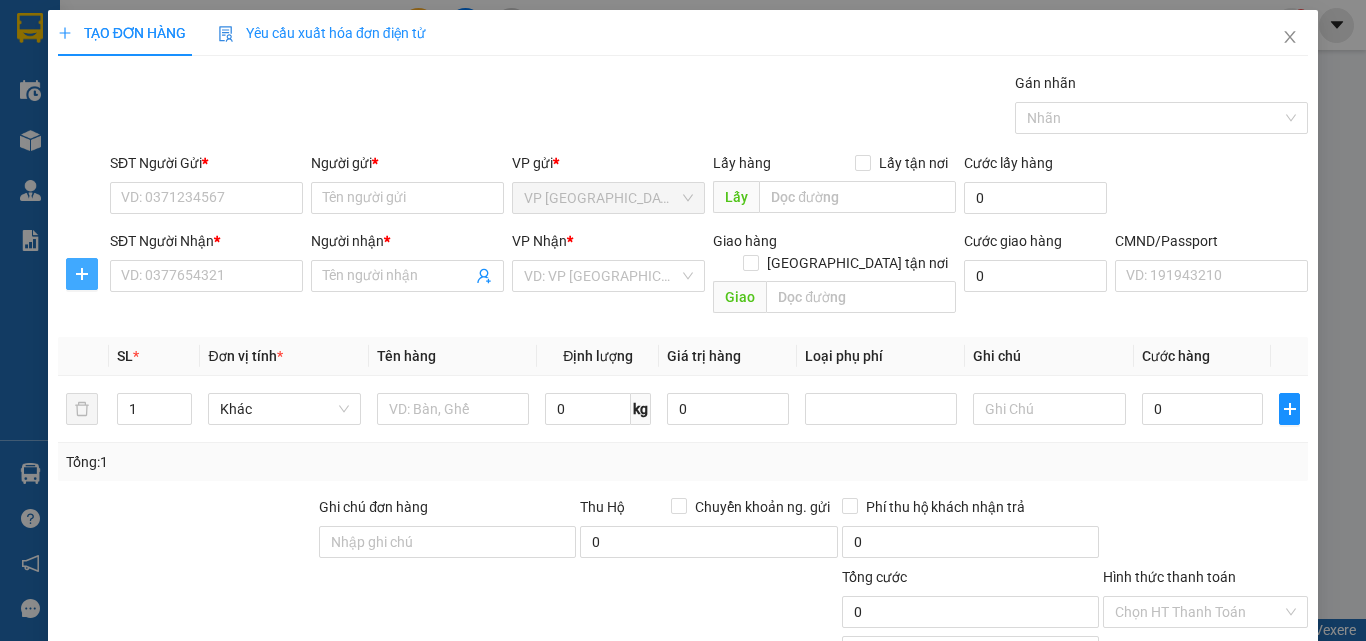 click at bounding box center (82, 274) 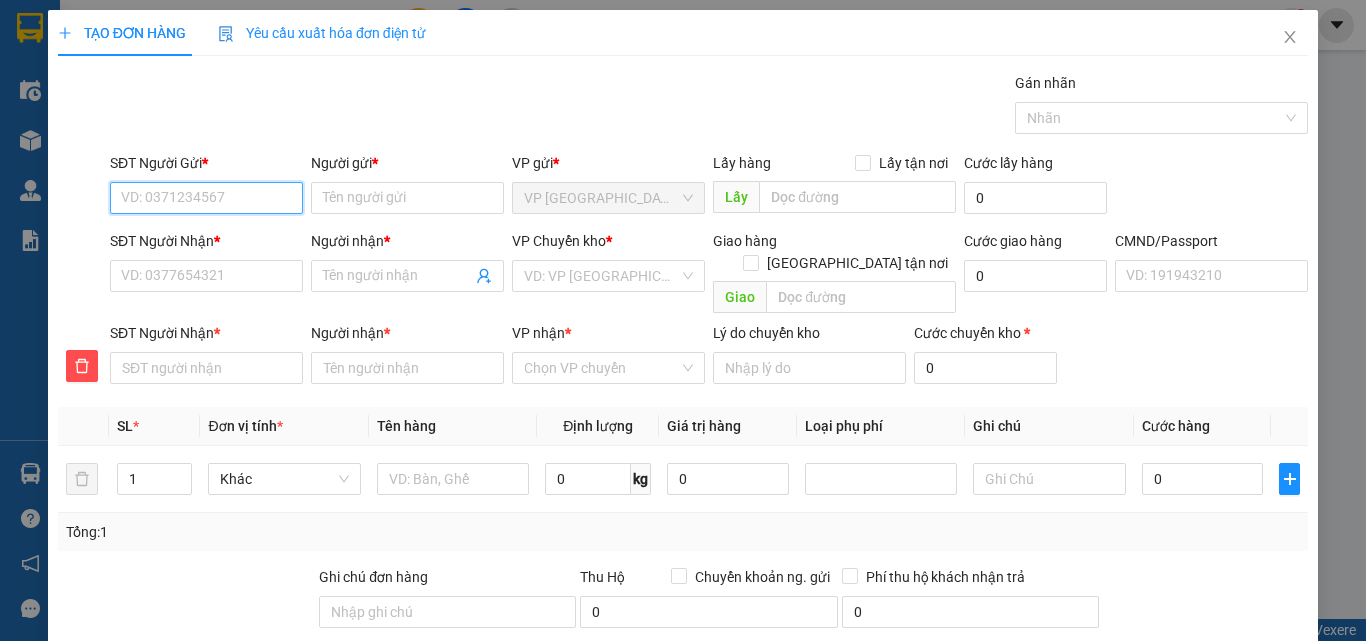 click on "SĐT Người Gửi  *" at bounding box center [206, 198] 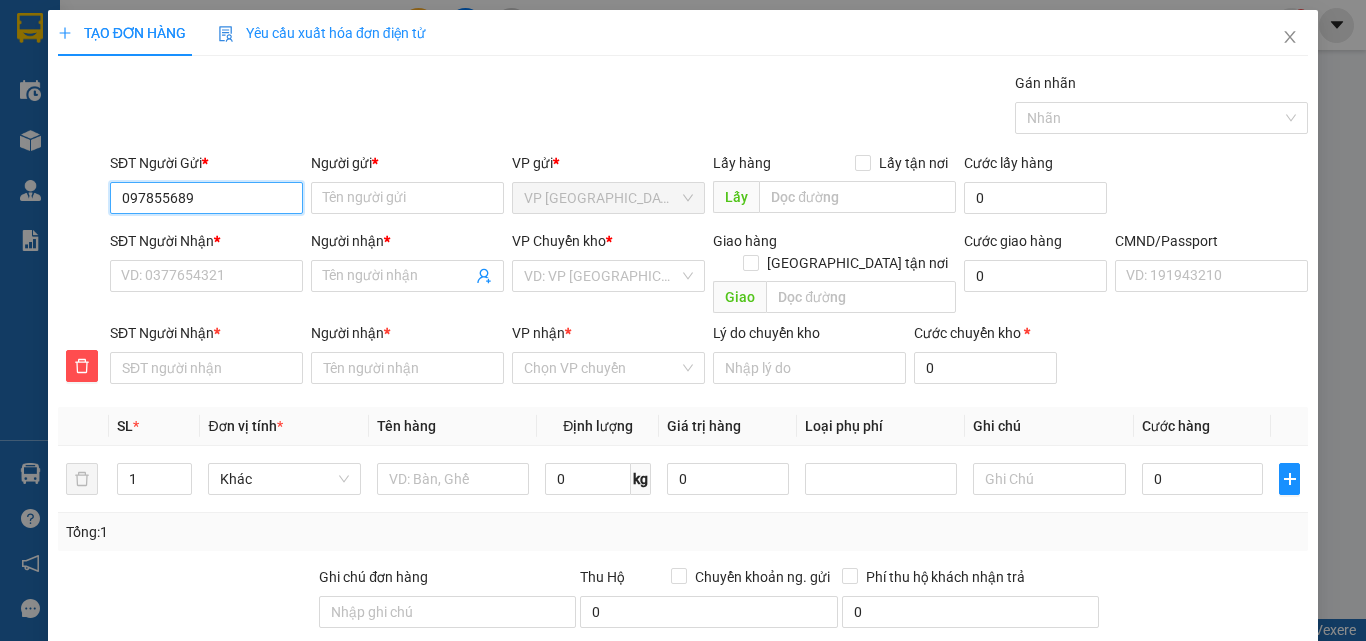 type on "0978556899" 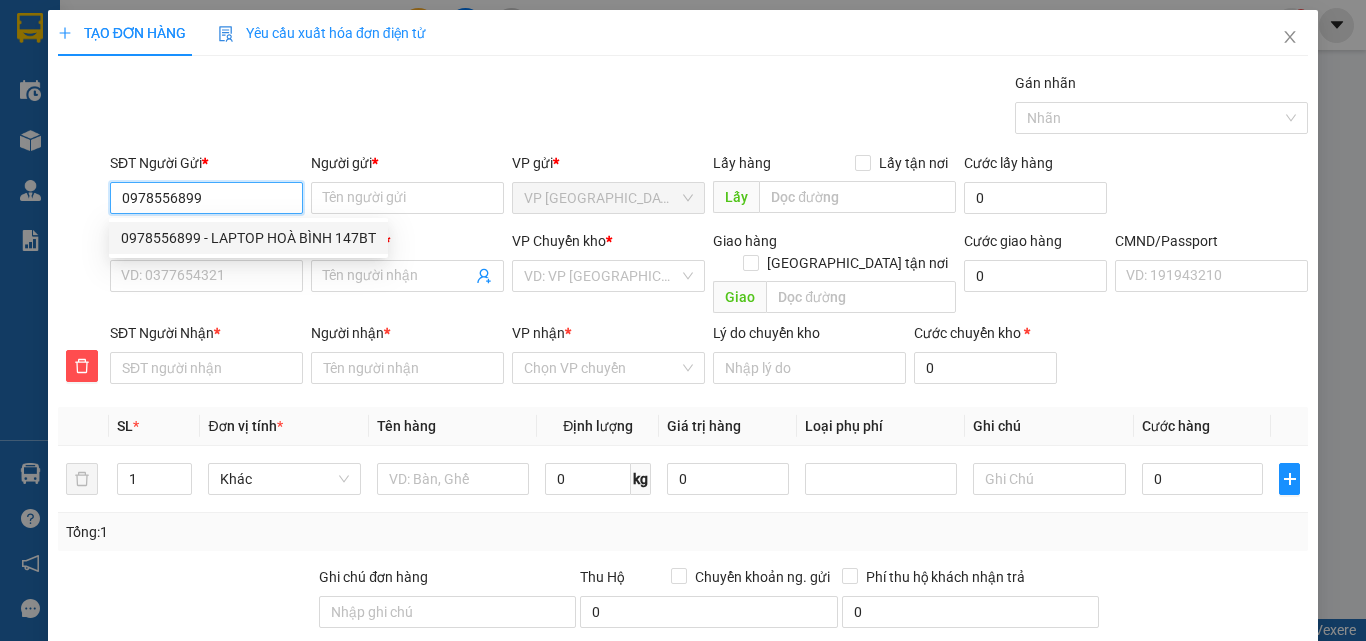 click on "0978556899 - LAPTOP HOÀ BÌNH 147BT" at bounding box center [248, 238] 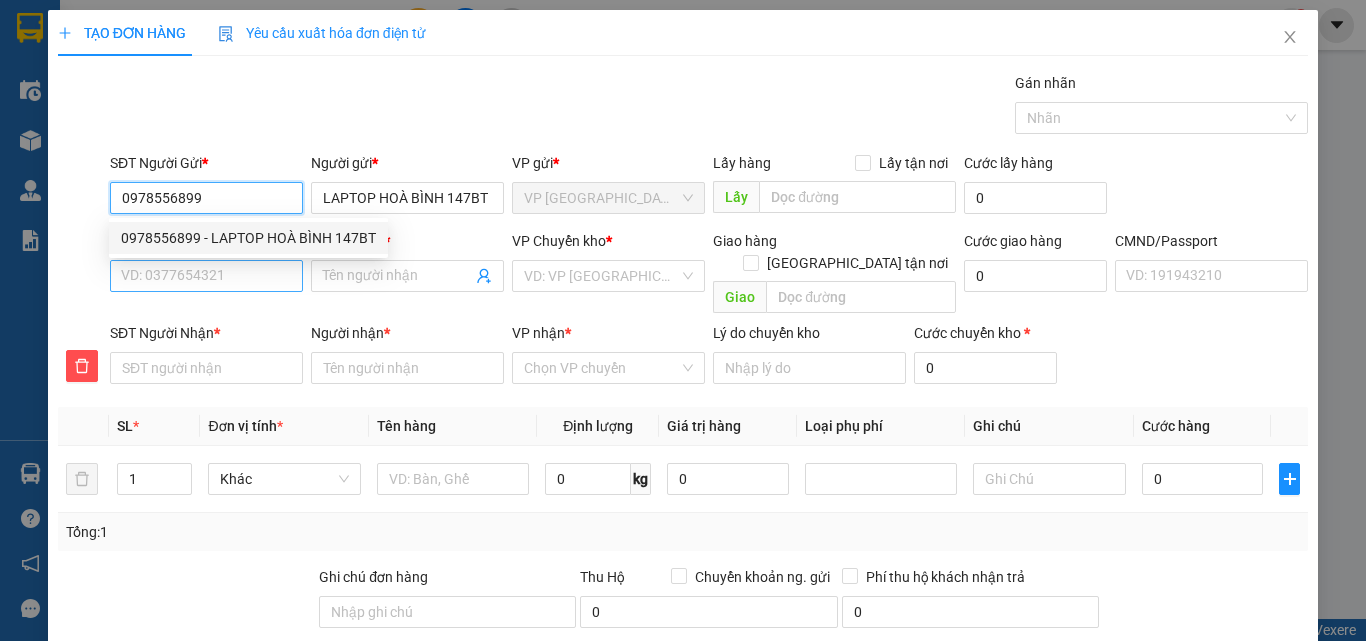 type on "0978556899" 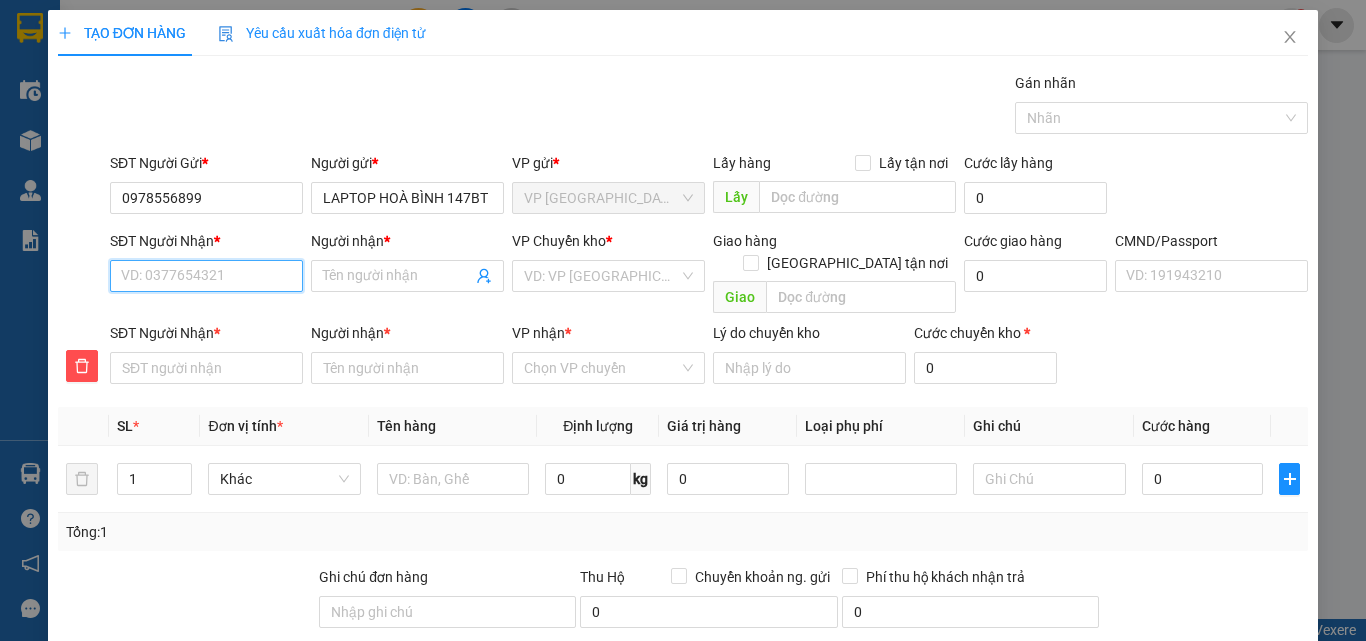 click on "SĐT Người Nhận  *" at bounding box center (206, 276) 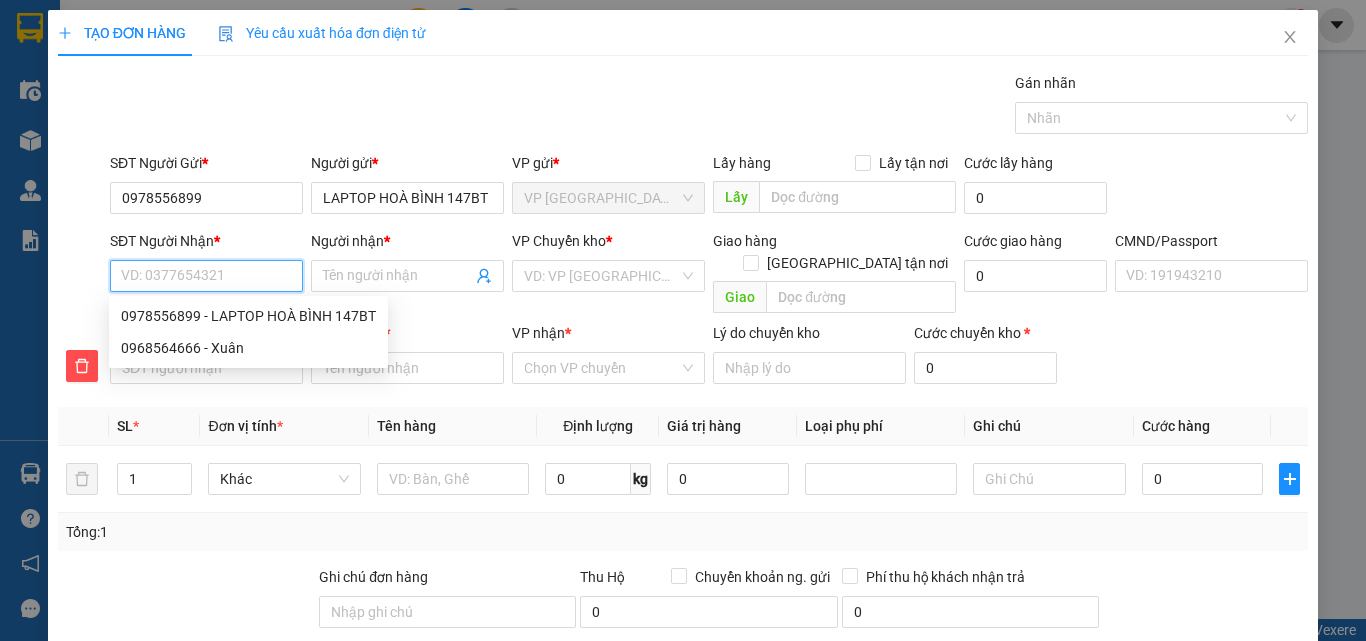 type on "0" 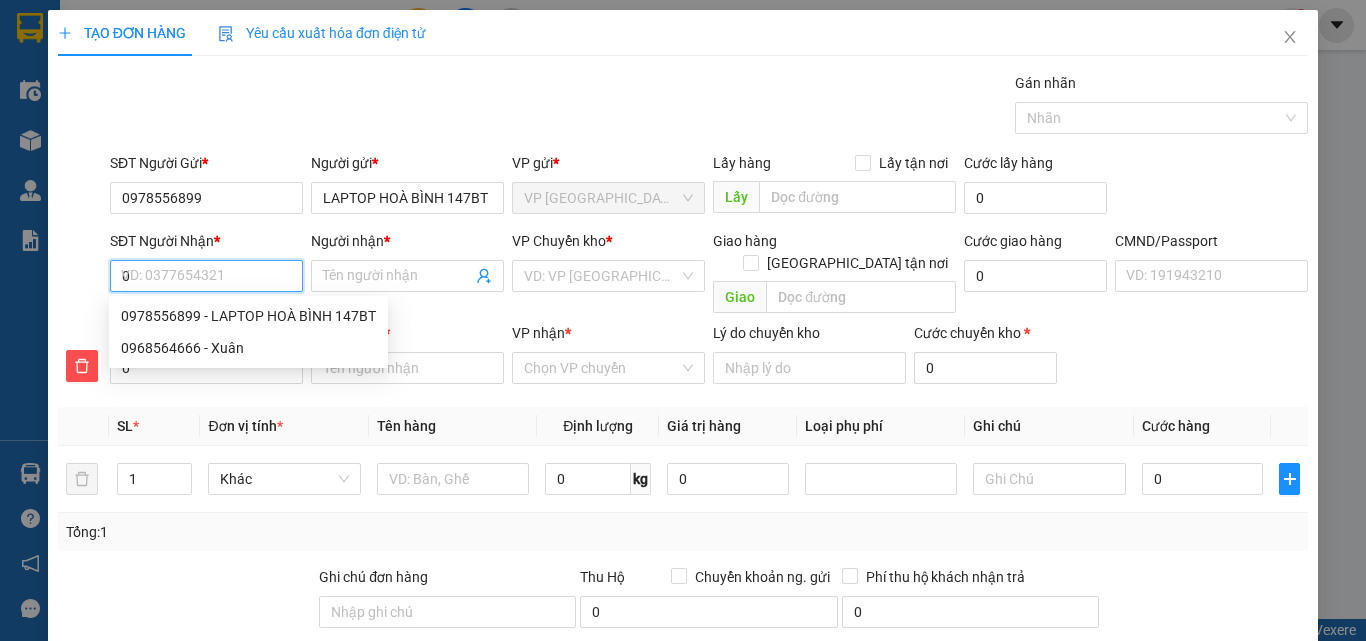 type on "09" 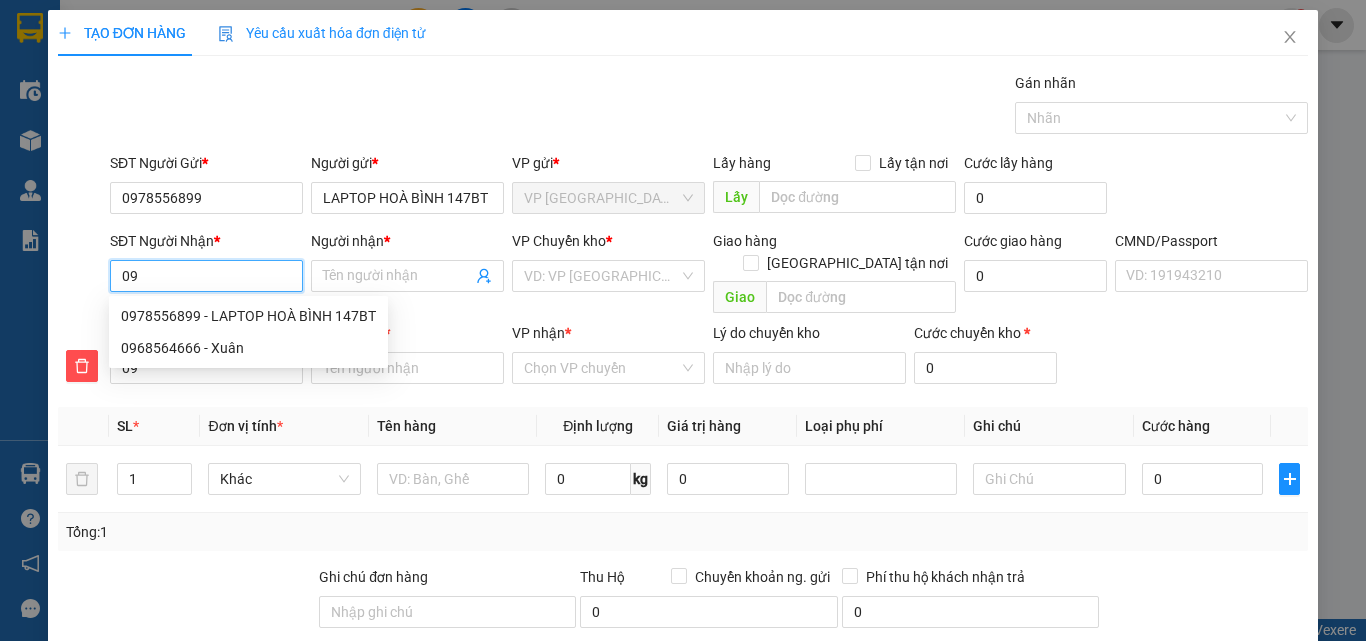 type on "096" 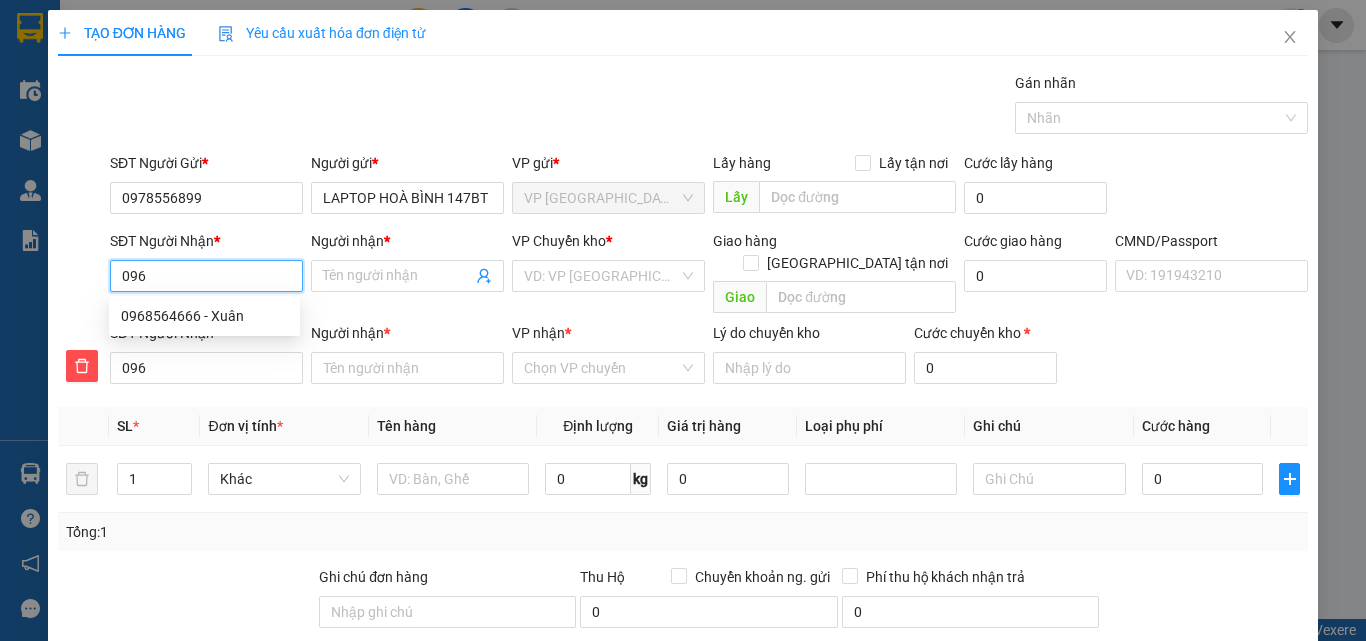 type on "0968" 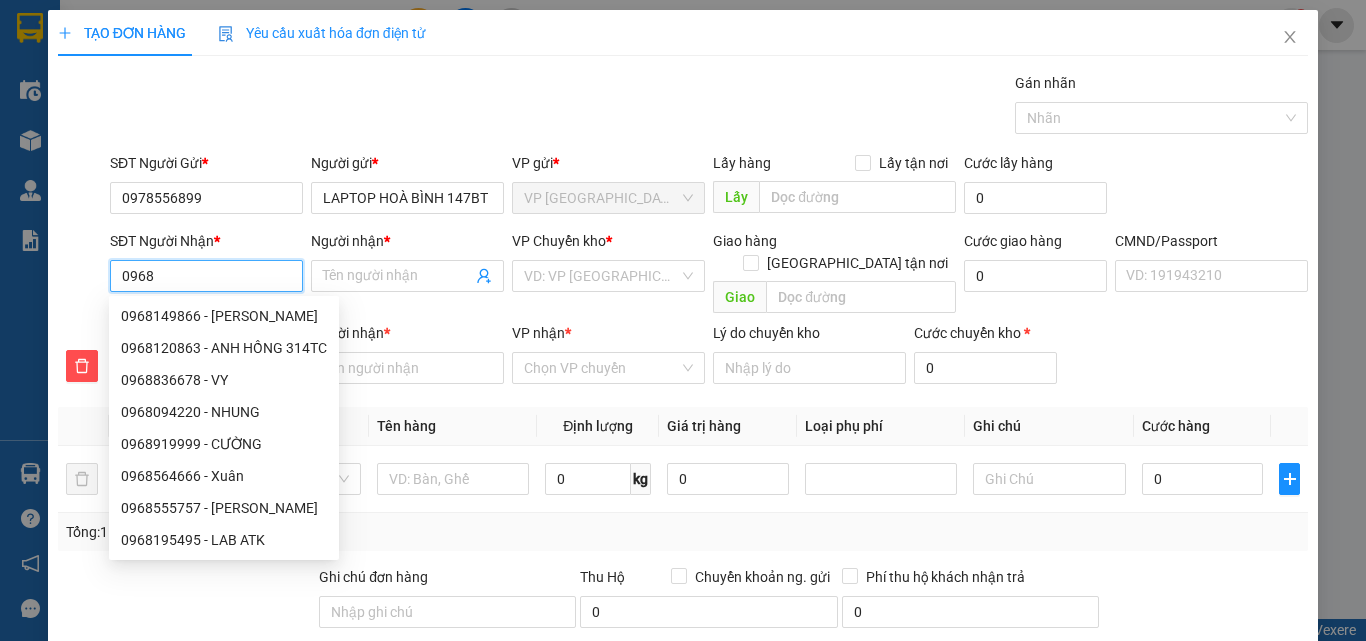 type on "09685" 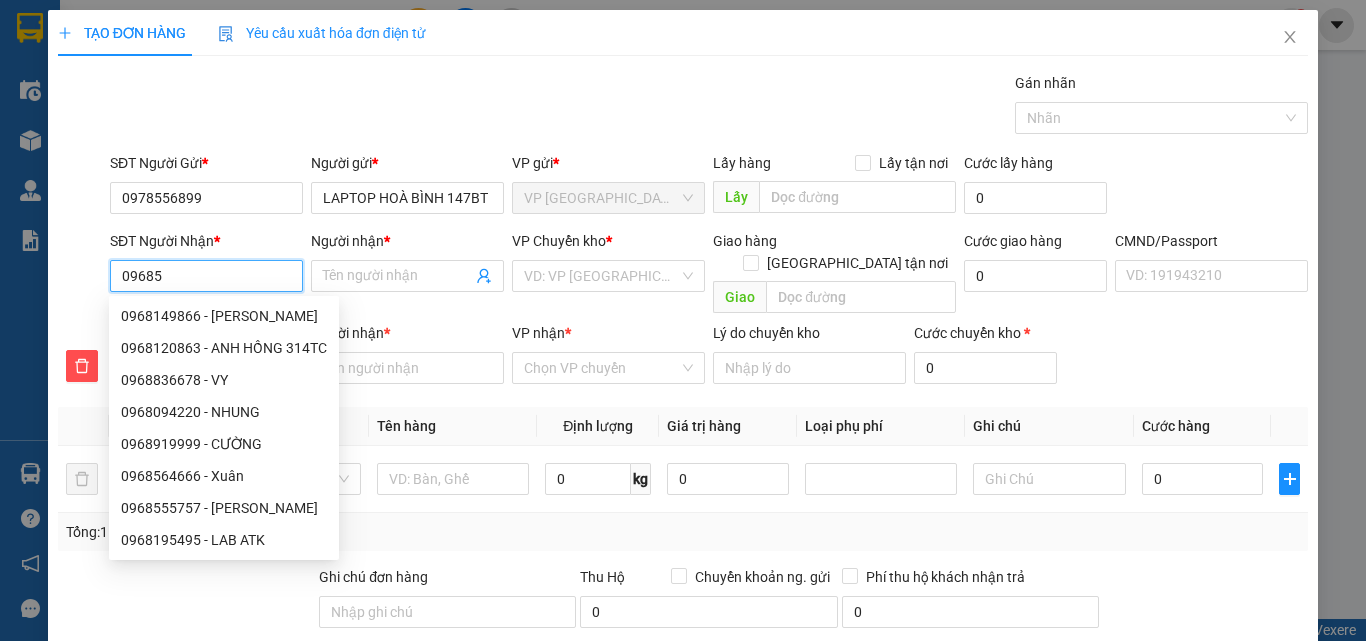 type on "09685" 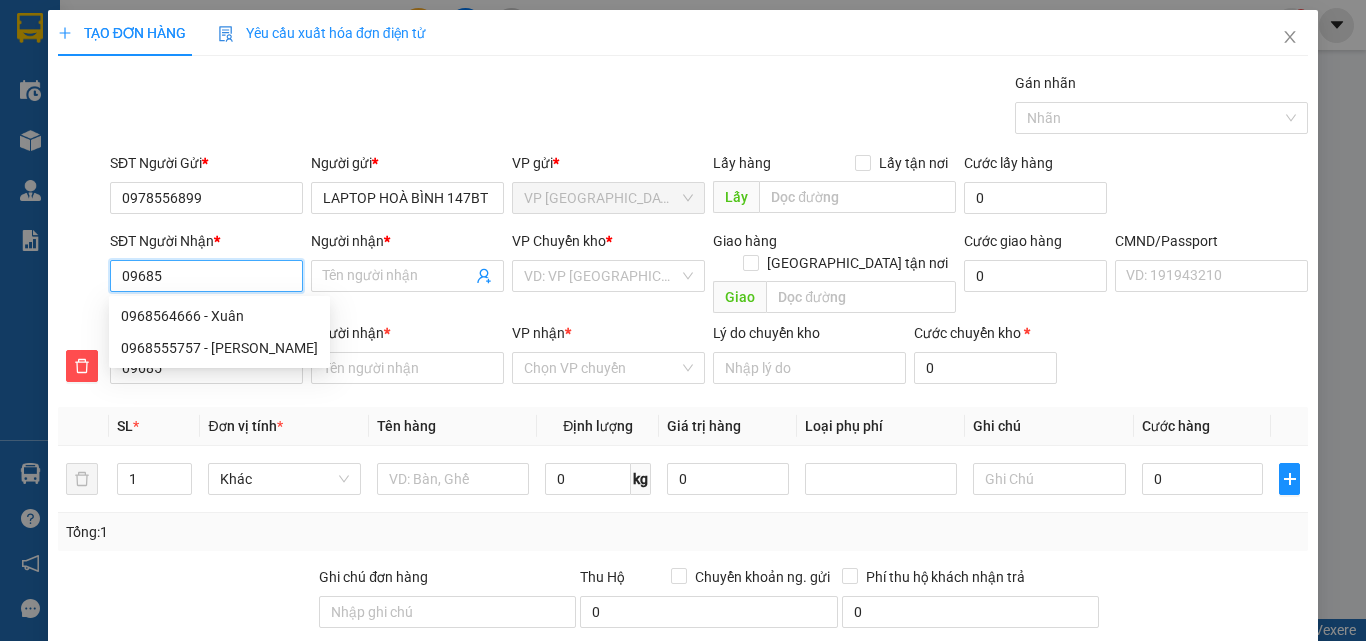 type on "096856" 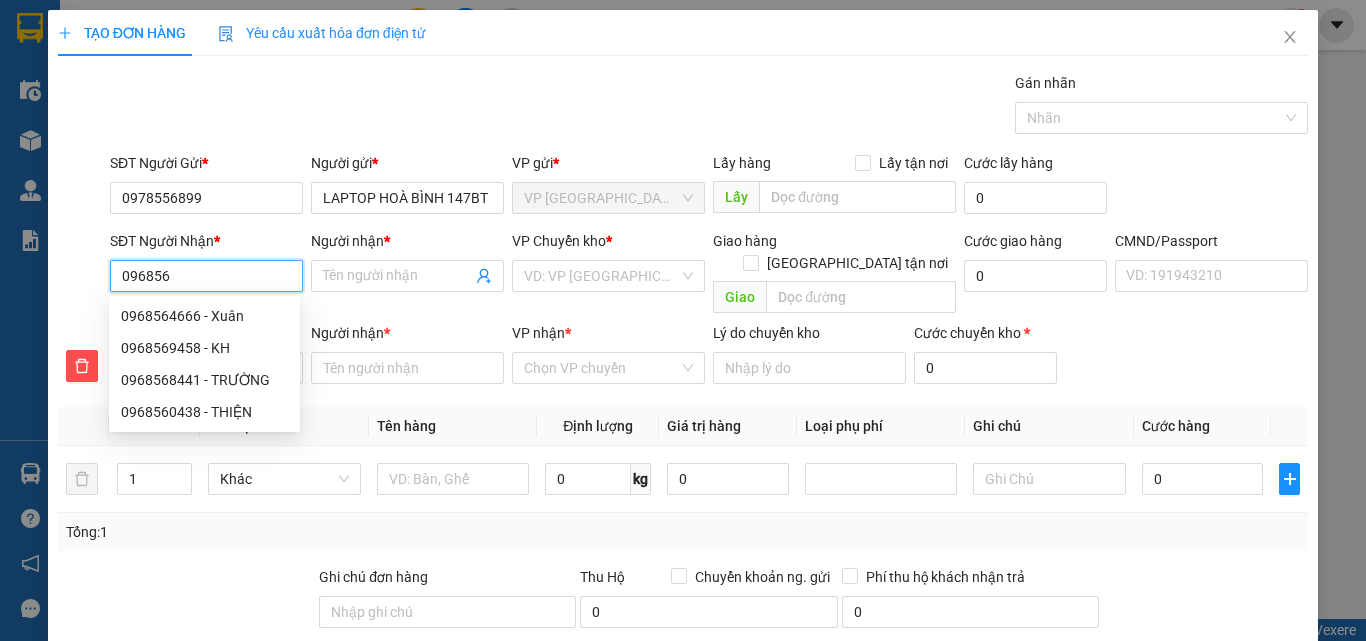 type on "0968564" 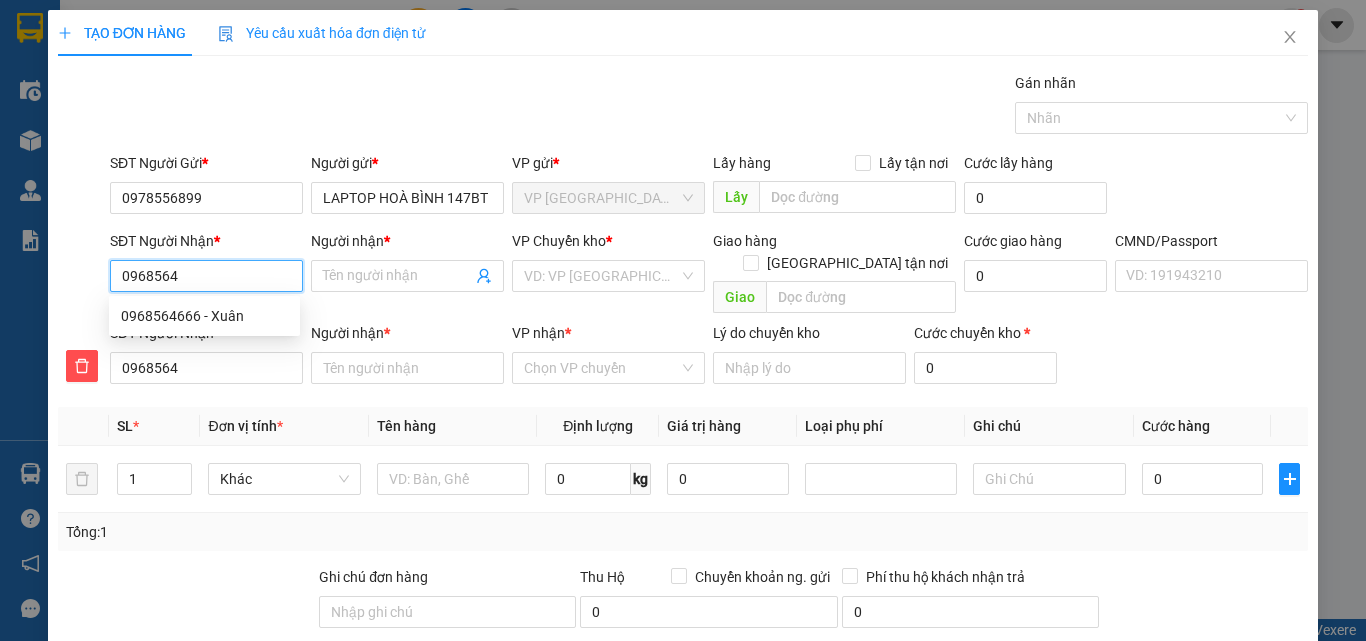 type on "09685646" 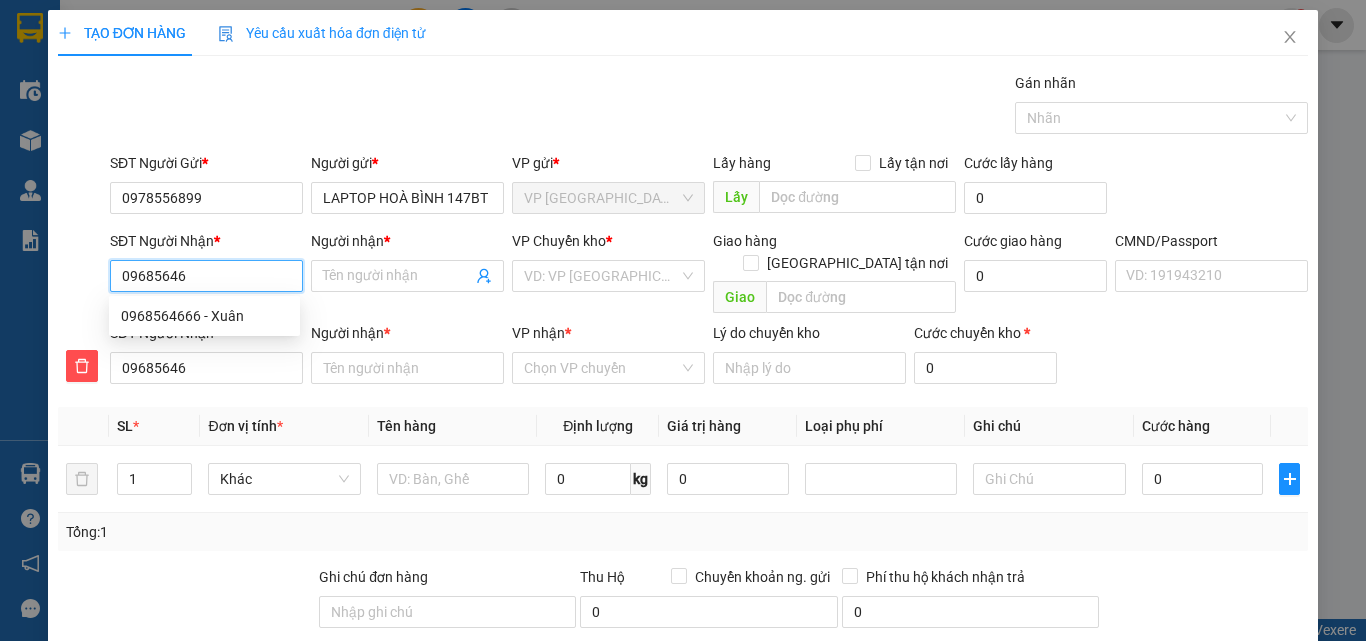 type on "096856466" 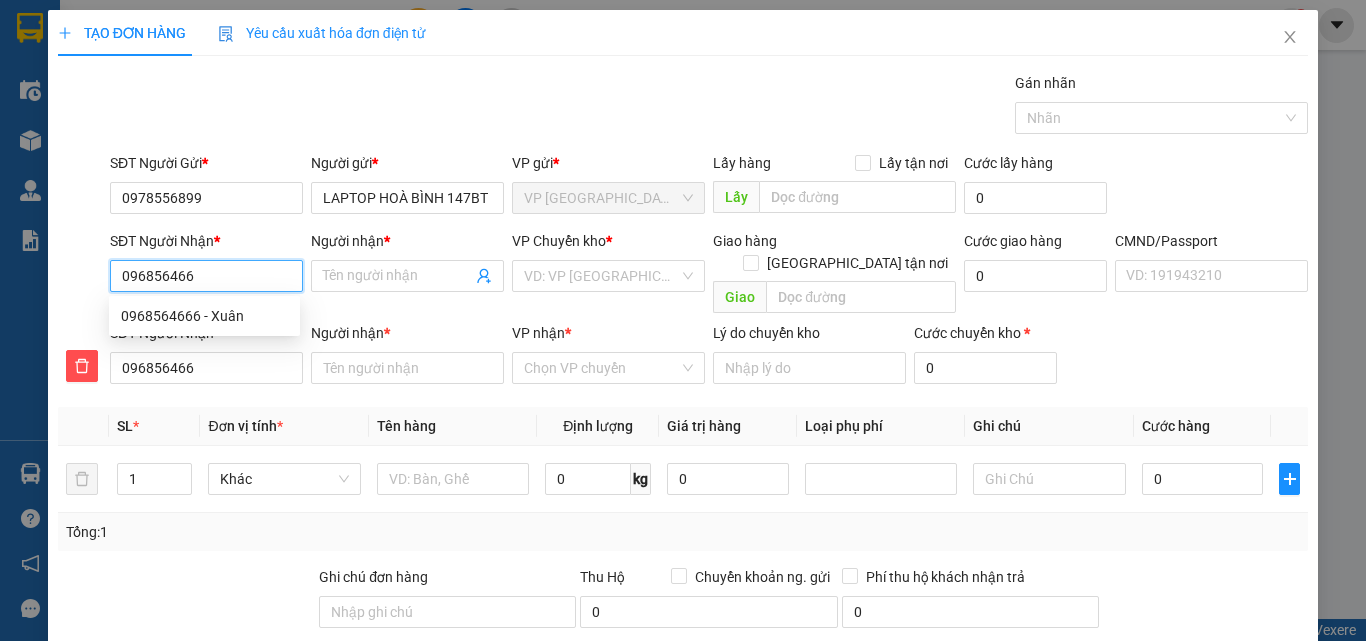 type on "0968564666" 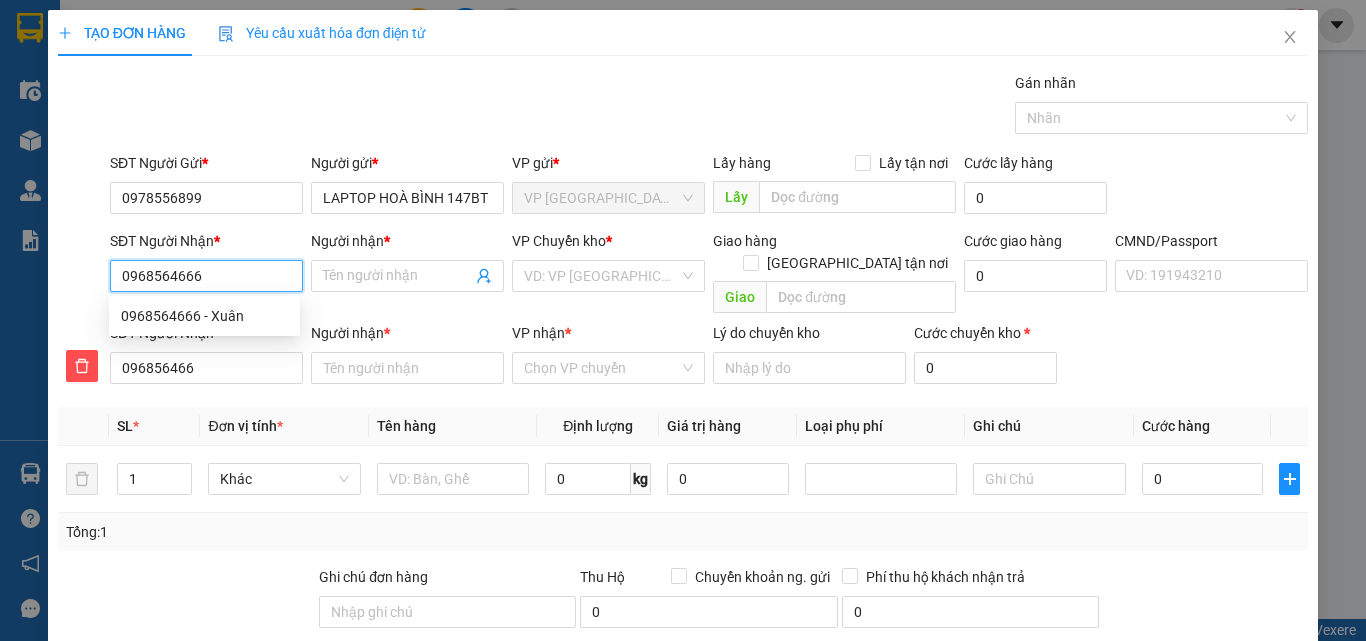 type on "0968564666" 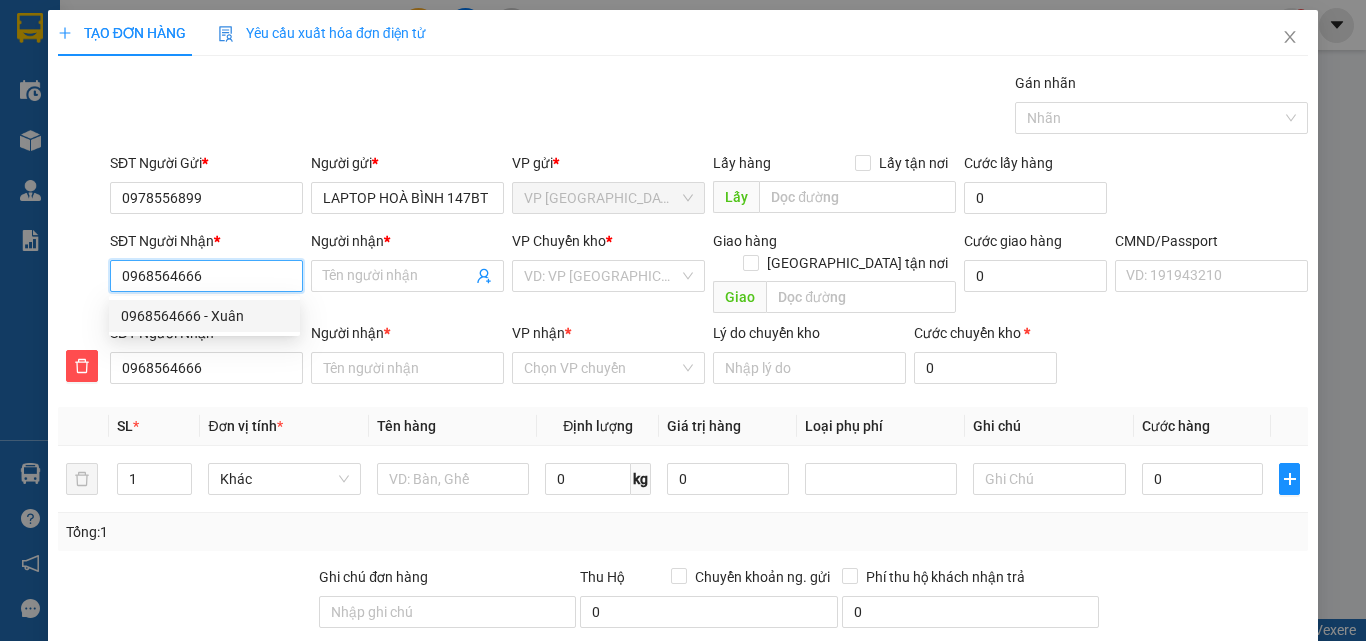 click on "0968564666 - Xuân" at bounding box center (204, 316) 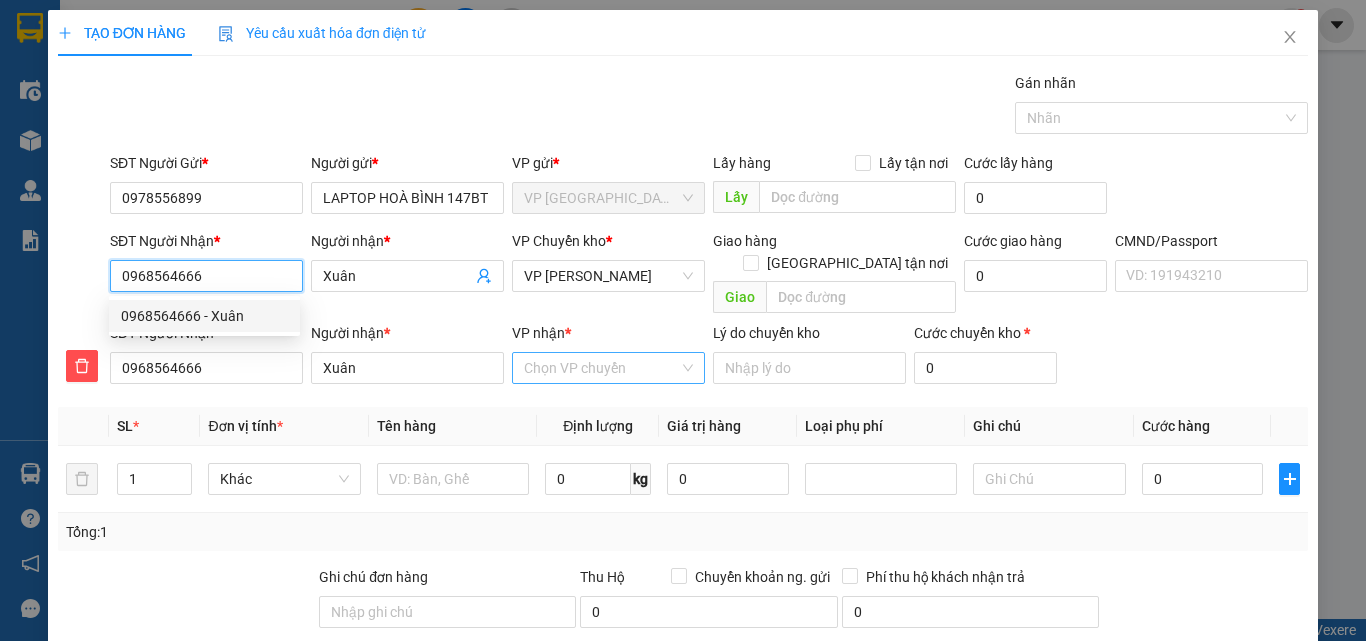 type on "0968564666" 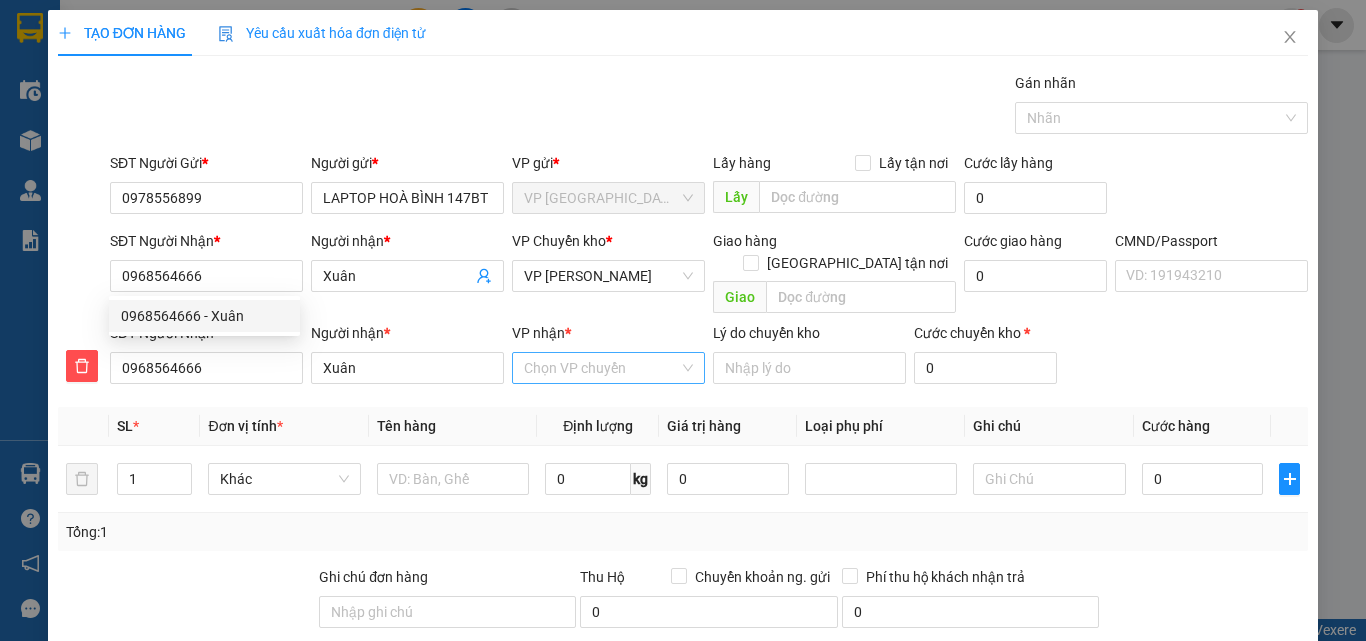 click on "VP nhận  *" at bounding box center (601, 368) 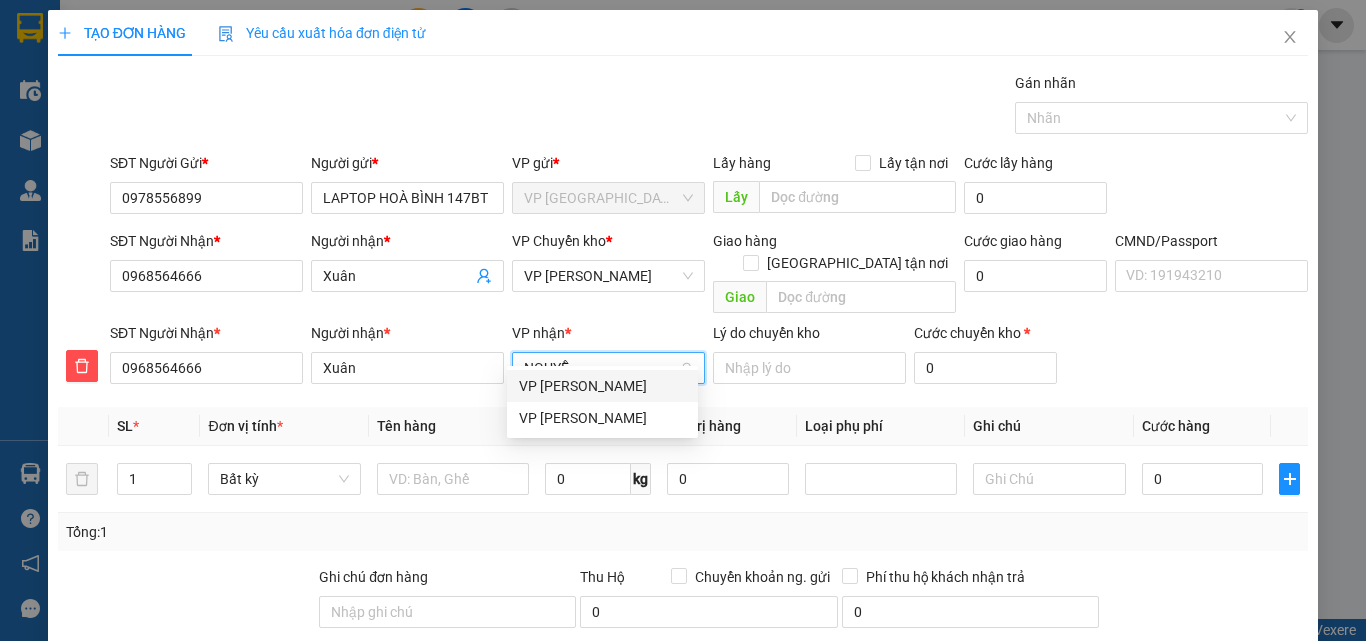 type on "[PERSON_NAME]" 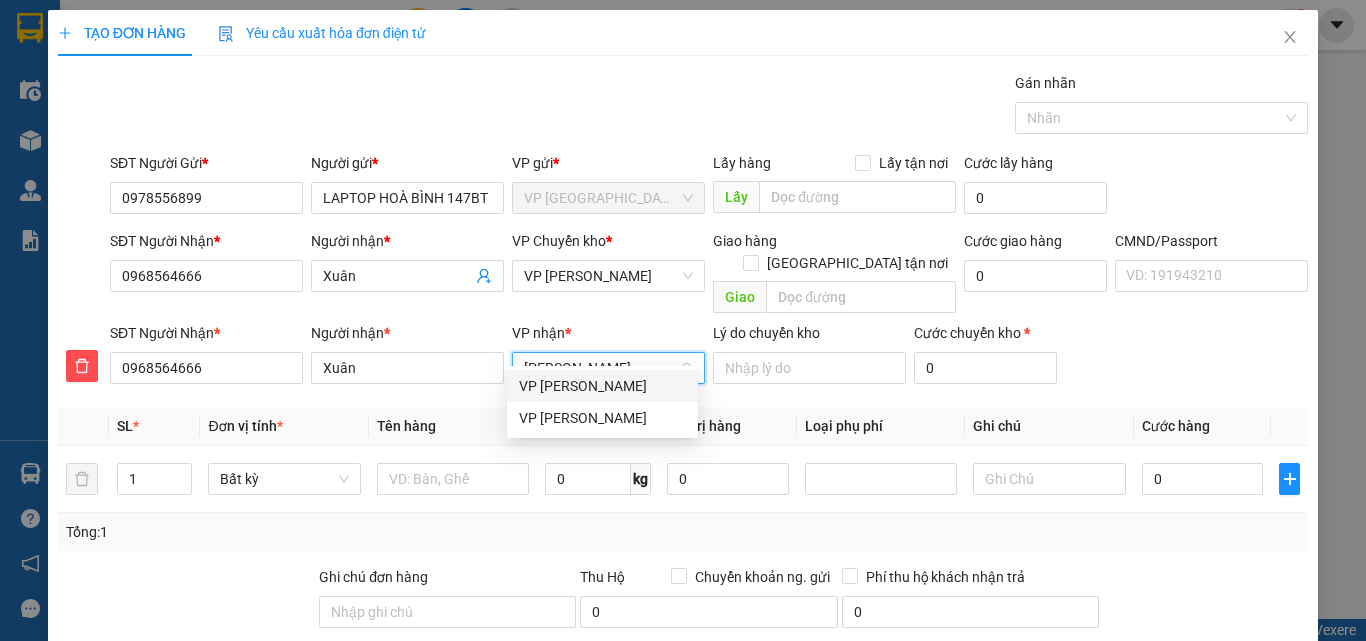 drag, startPoint x: 609, startPoint y: 382, endPoint x: 572, endPoint y: 411, distance: 47.010635 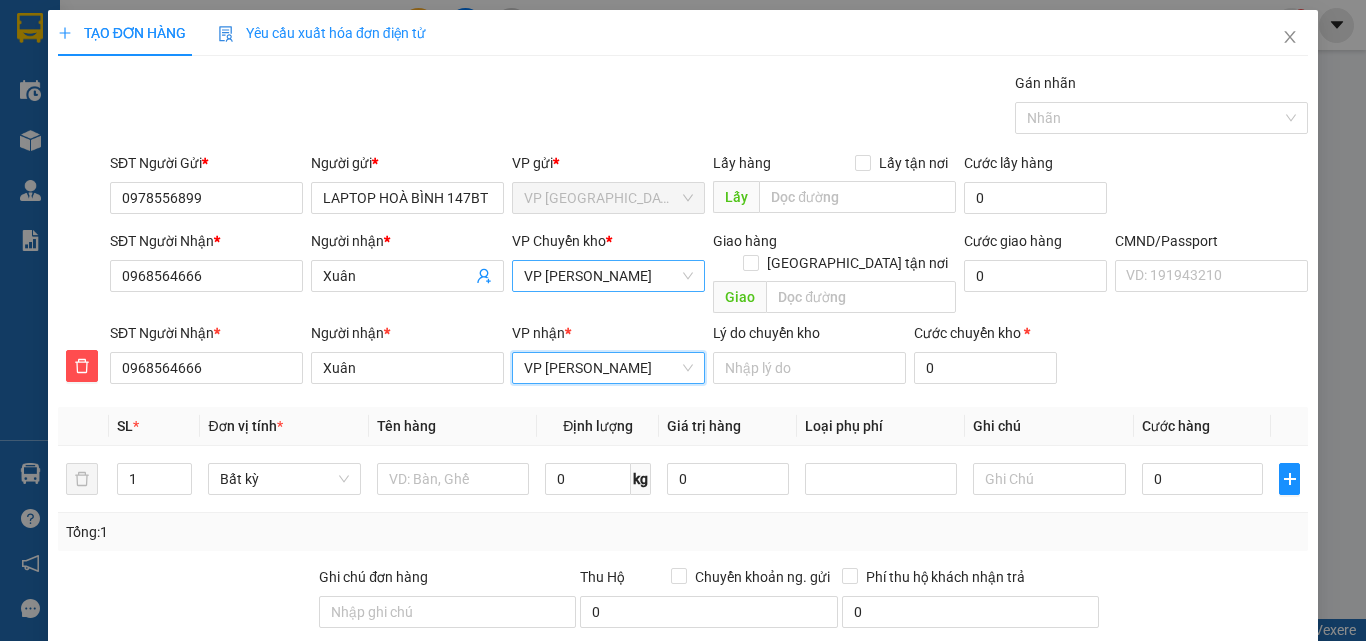 click on "VP [PERSON_NAME]" at bounding box center (608, 276) 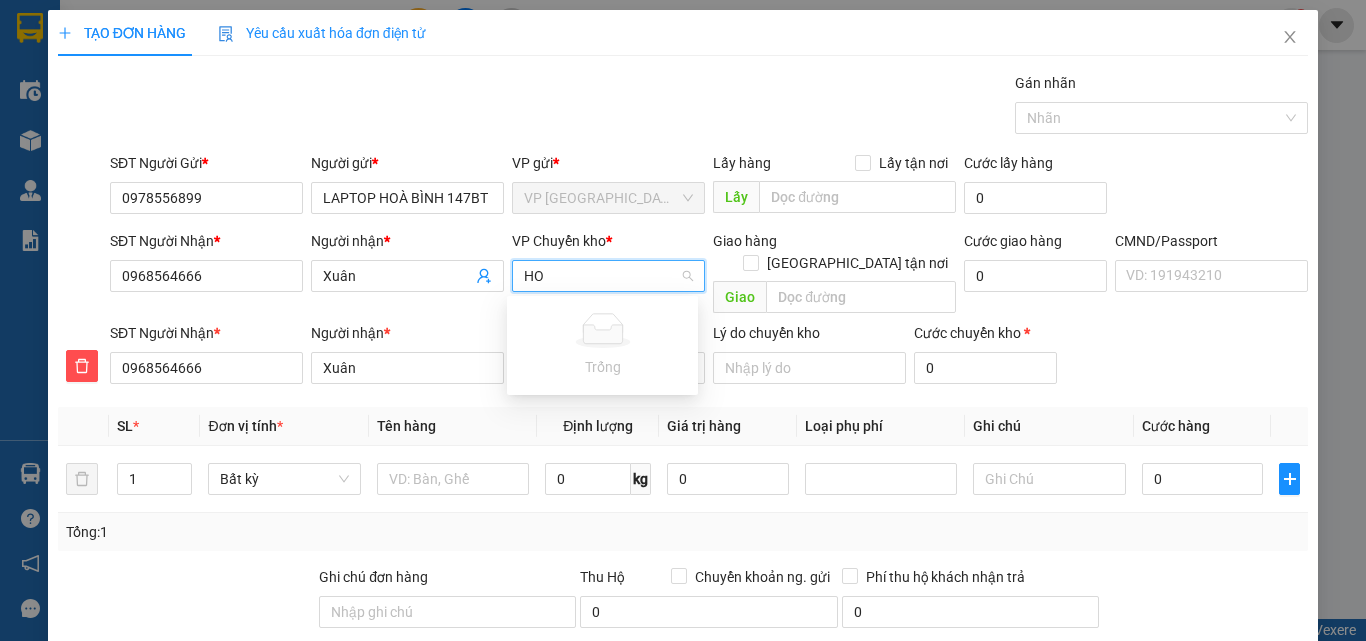 type on "HOA" 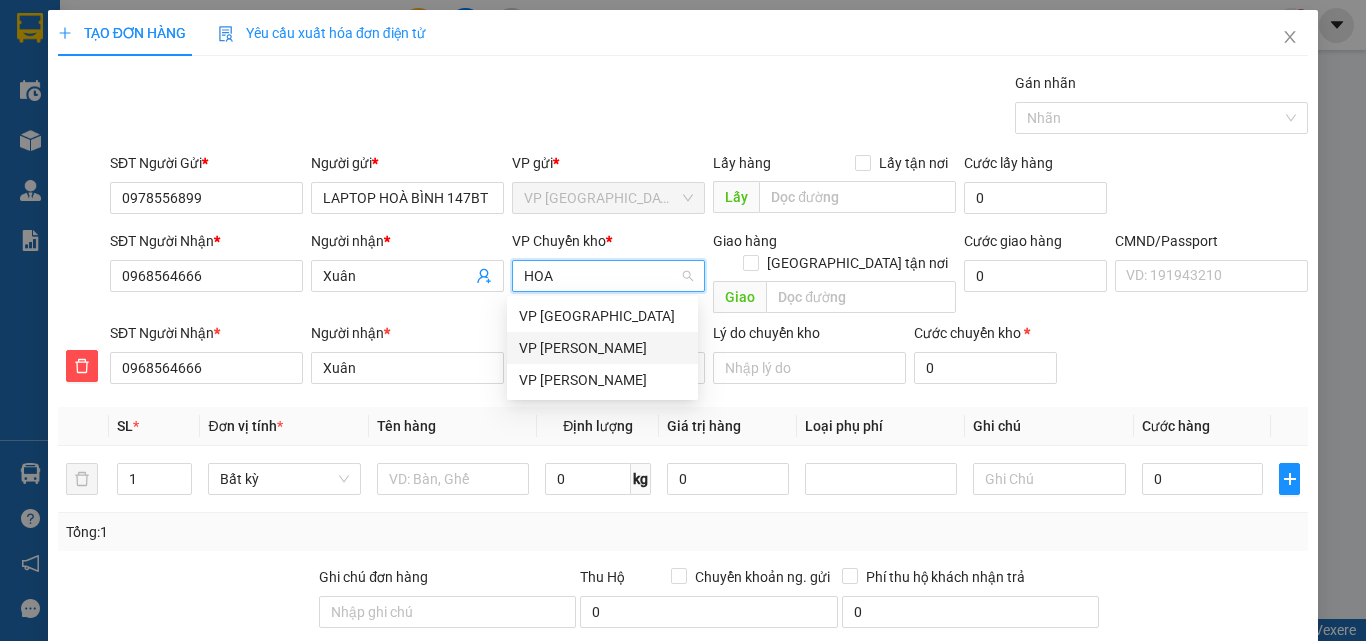 click on "[PERSON_NAME]" at bounding box center [602, 348] 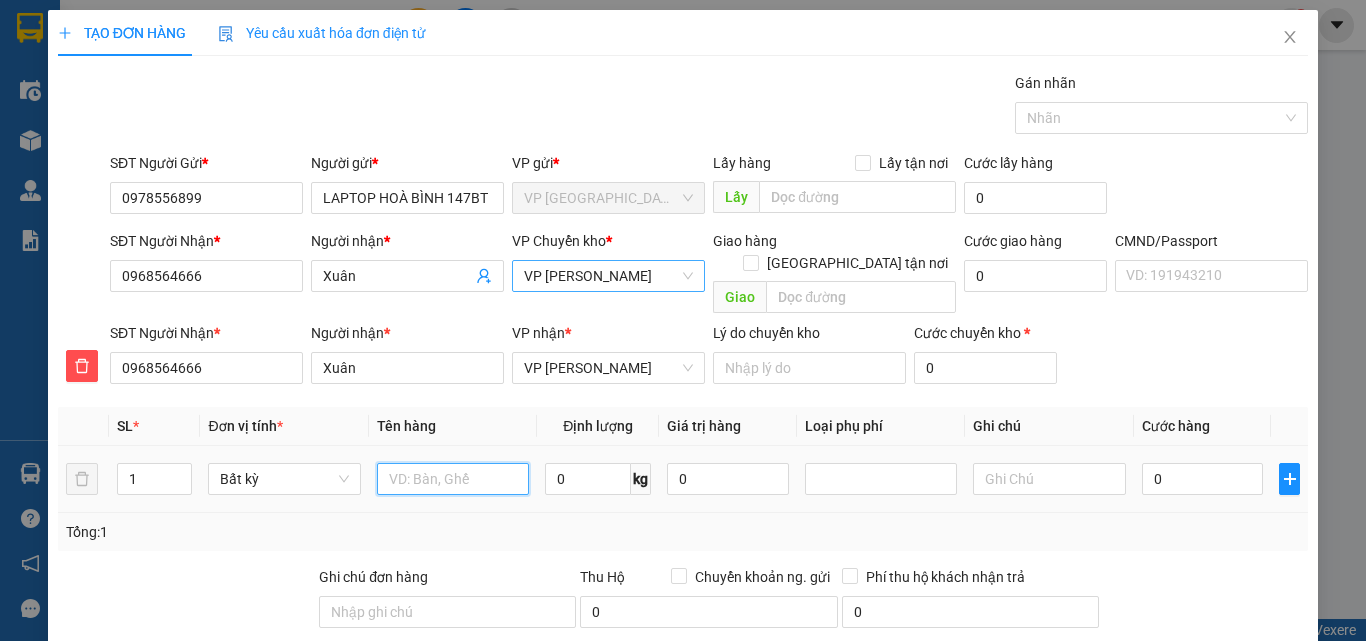 click at bounding box center [453, 479] 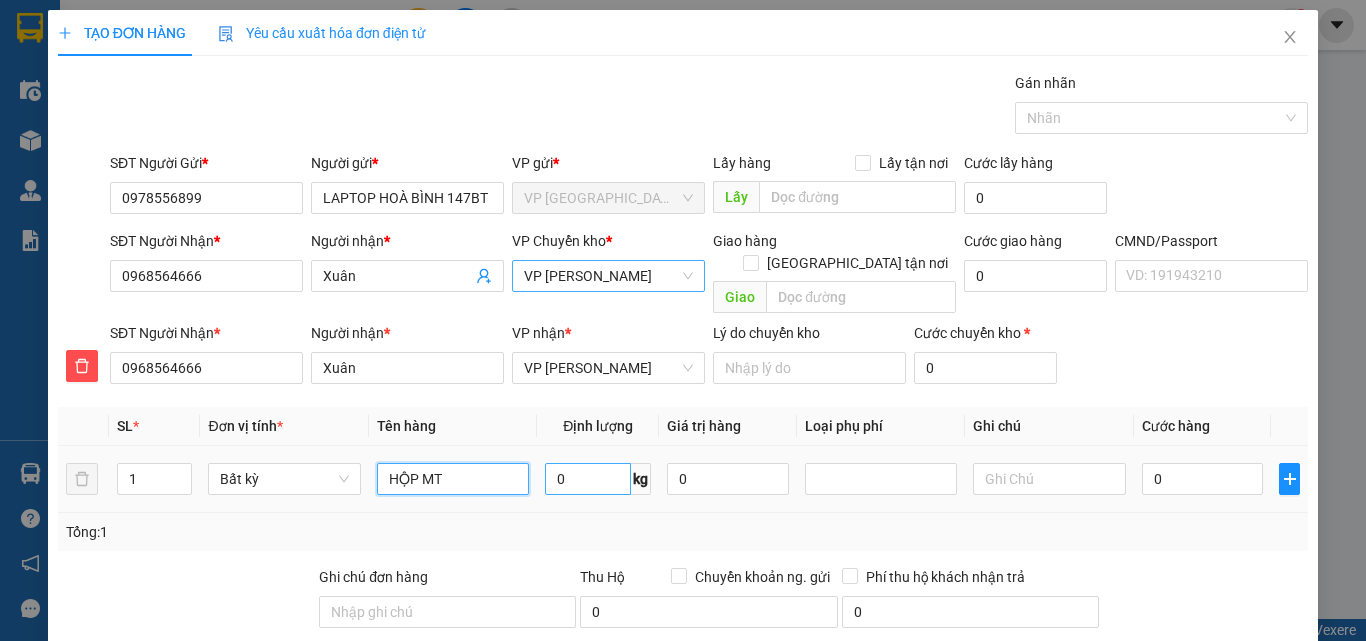 type on "HỘP MT" 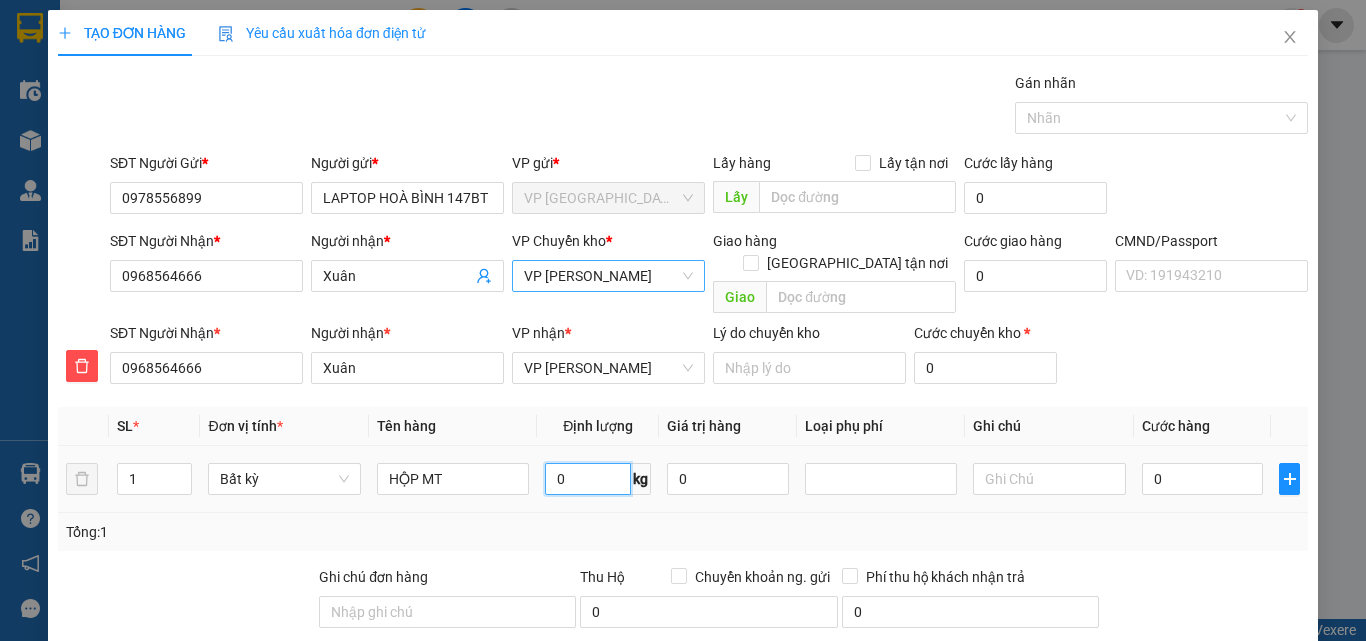 click on "0" at bounding box center (588, 479) 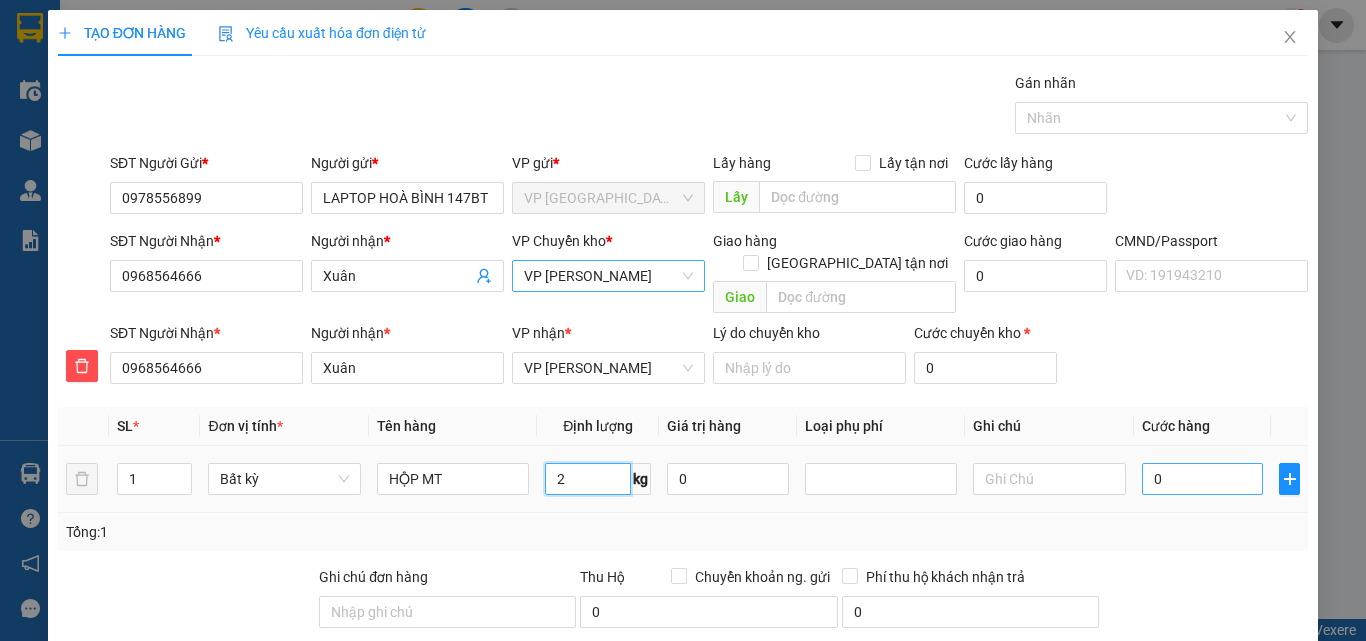 type on "2" 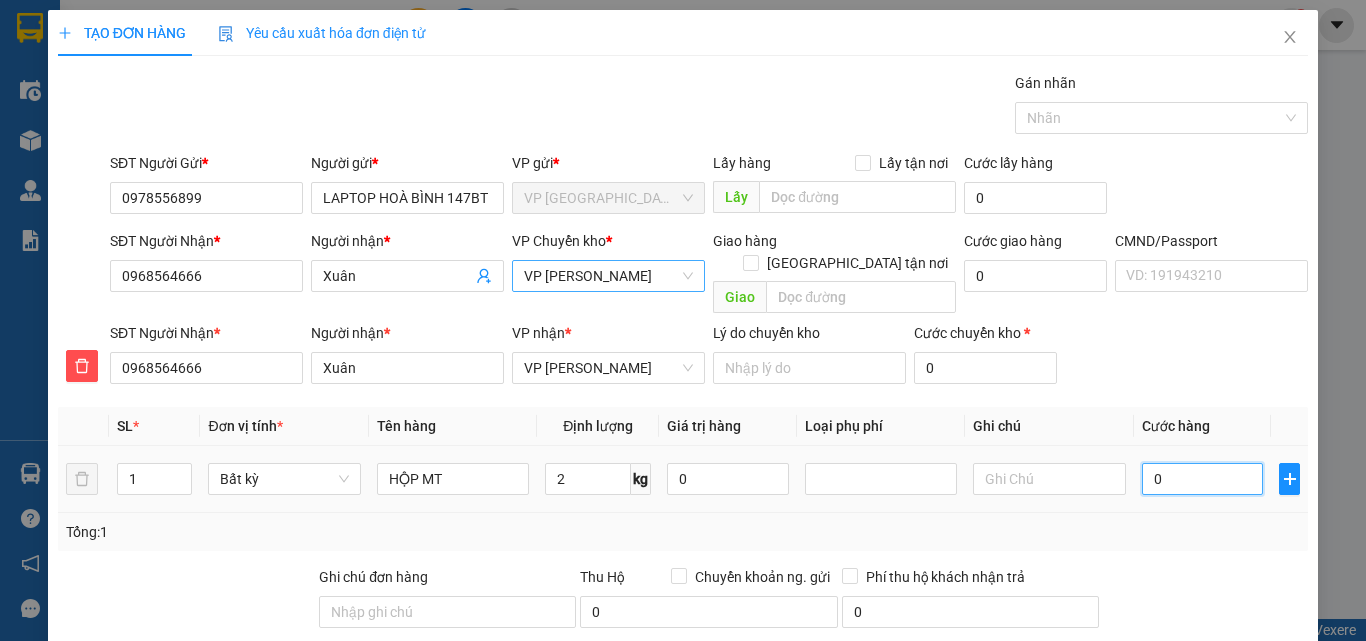 click on "0" at bounding box center [1203, 479] 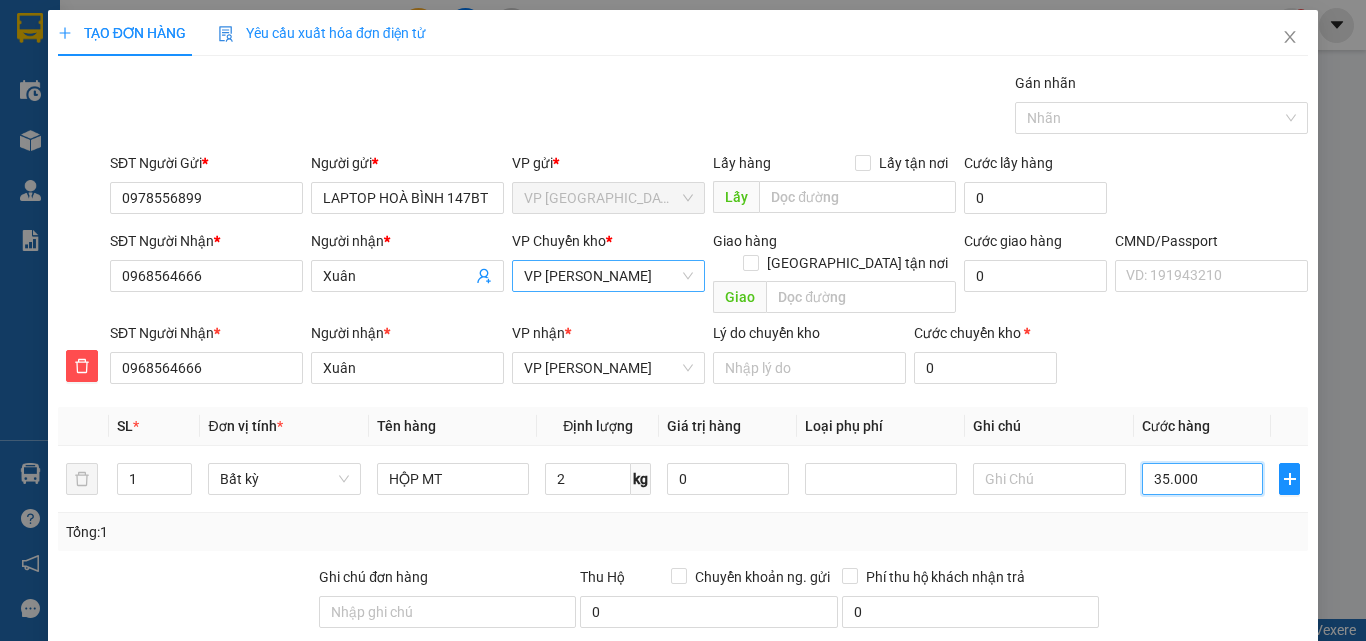 type on "35.000" 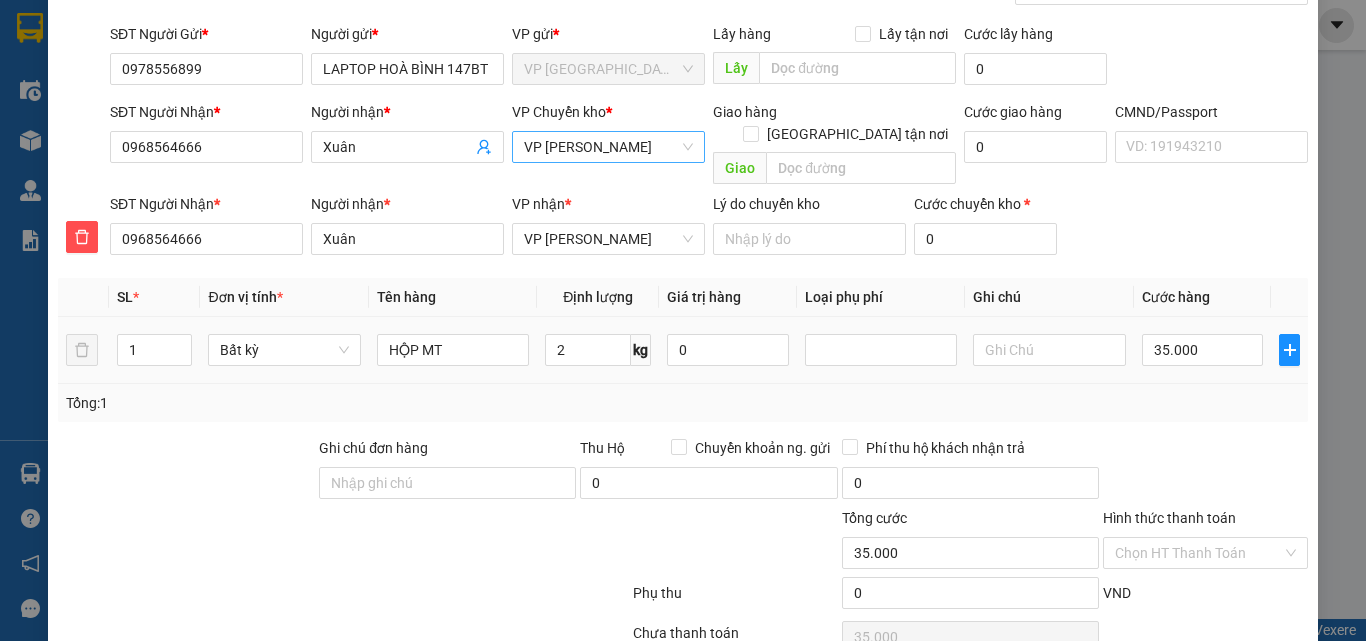scroll, scrollTop: 209, scrollLeft: 0, axis: vertical 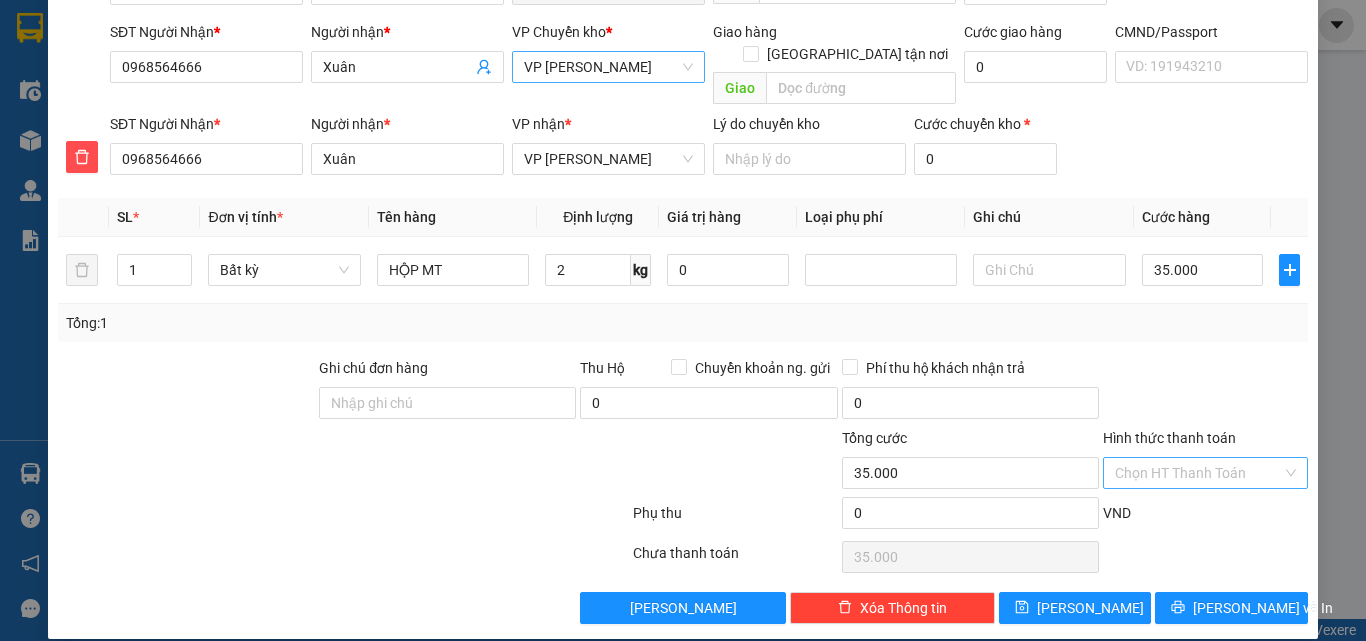 click on "Hình thức thanh toán" at bounding box center [1198, 473] 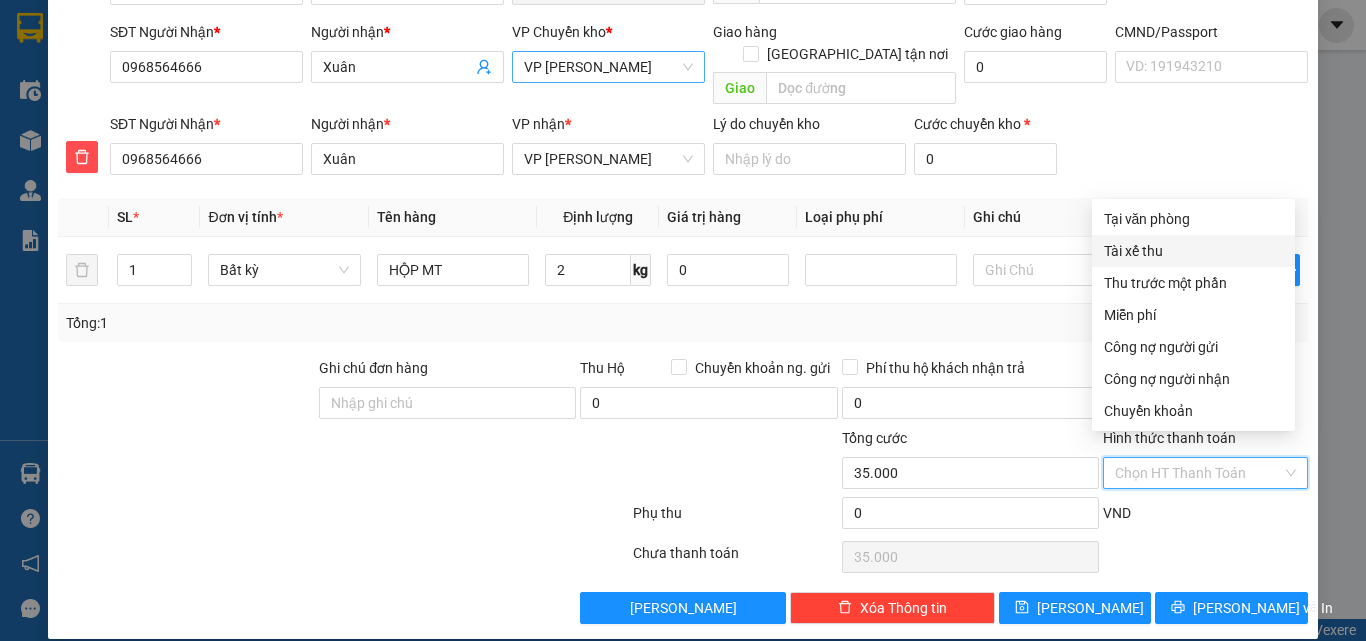 click on "Tại văn phòng" at bounding box center [1193, 219] 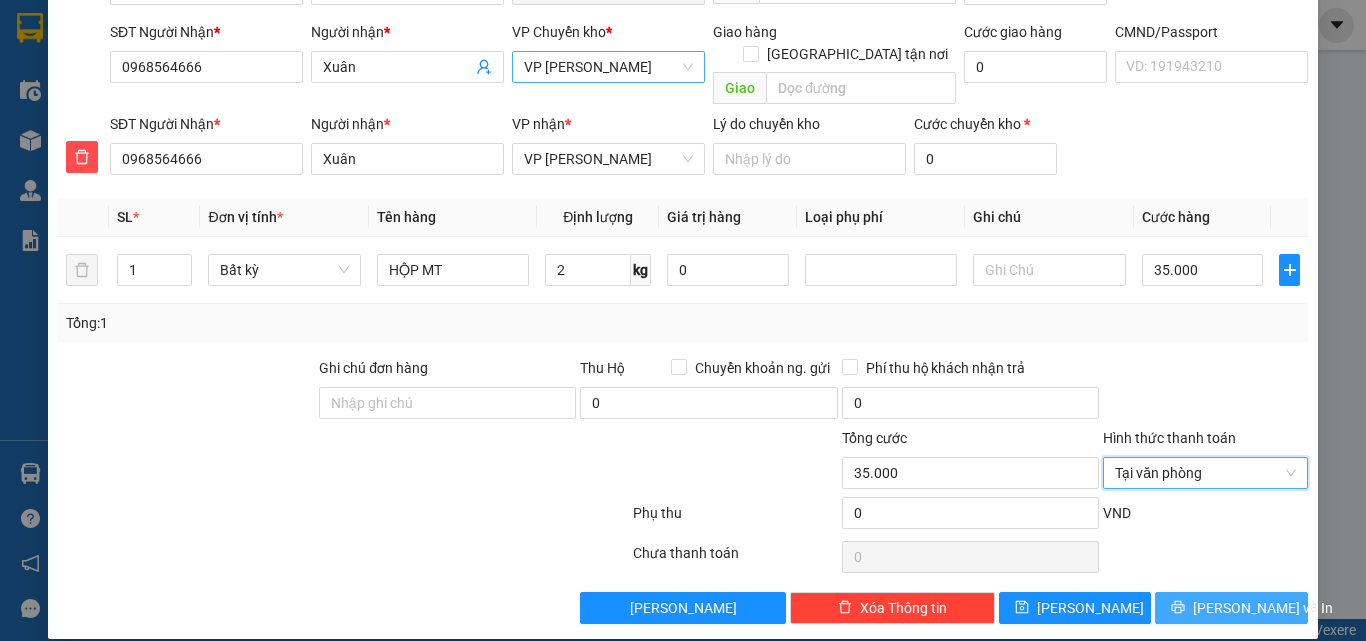 click on "[PERSON_NAME] và In" at bounding box center [1263, 608] 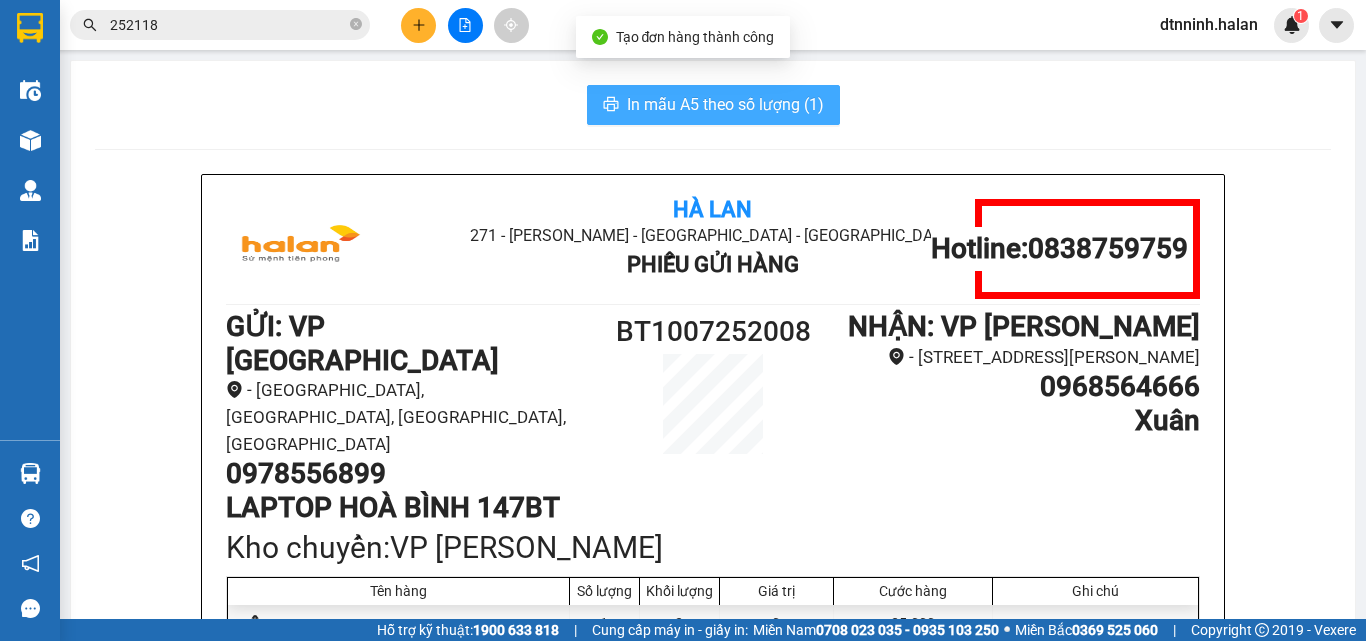 click on "In mẫu A5 theo số lượng
(1)" at bounding box center (725, 104) 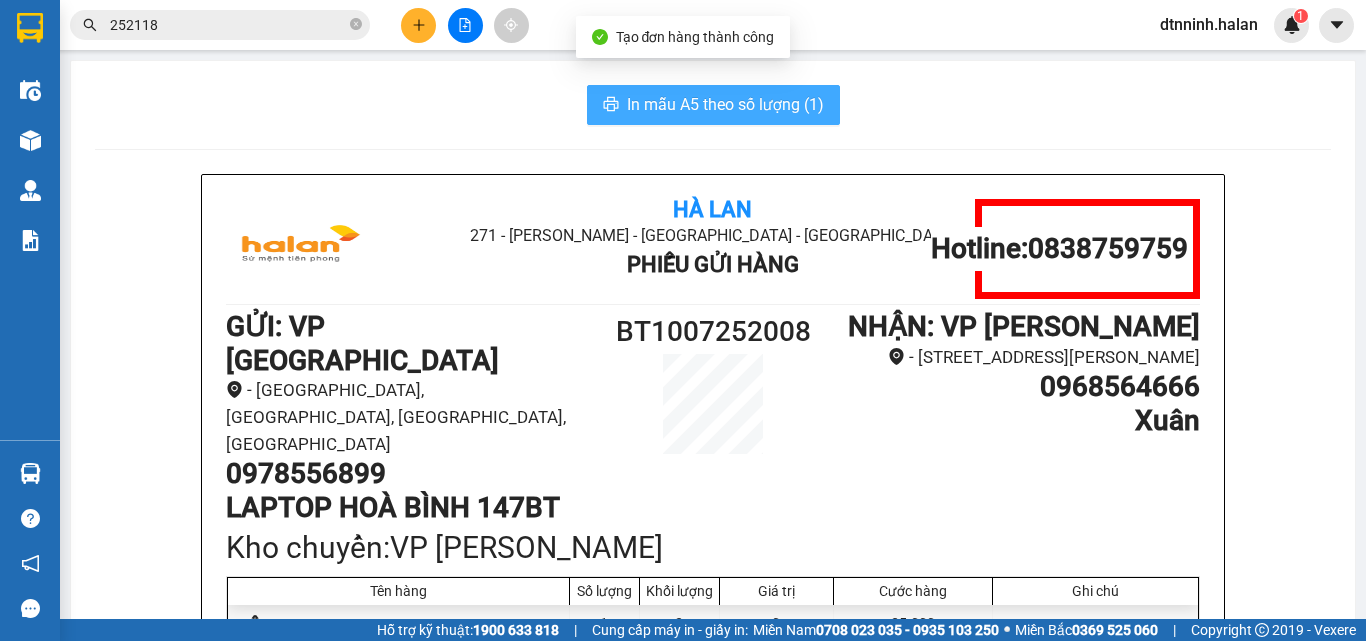 scroll, scrollTop: 0, scrollLeft: 0, axis: both 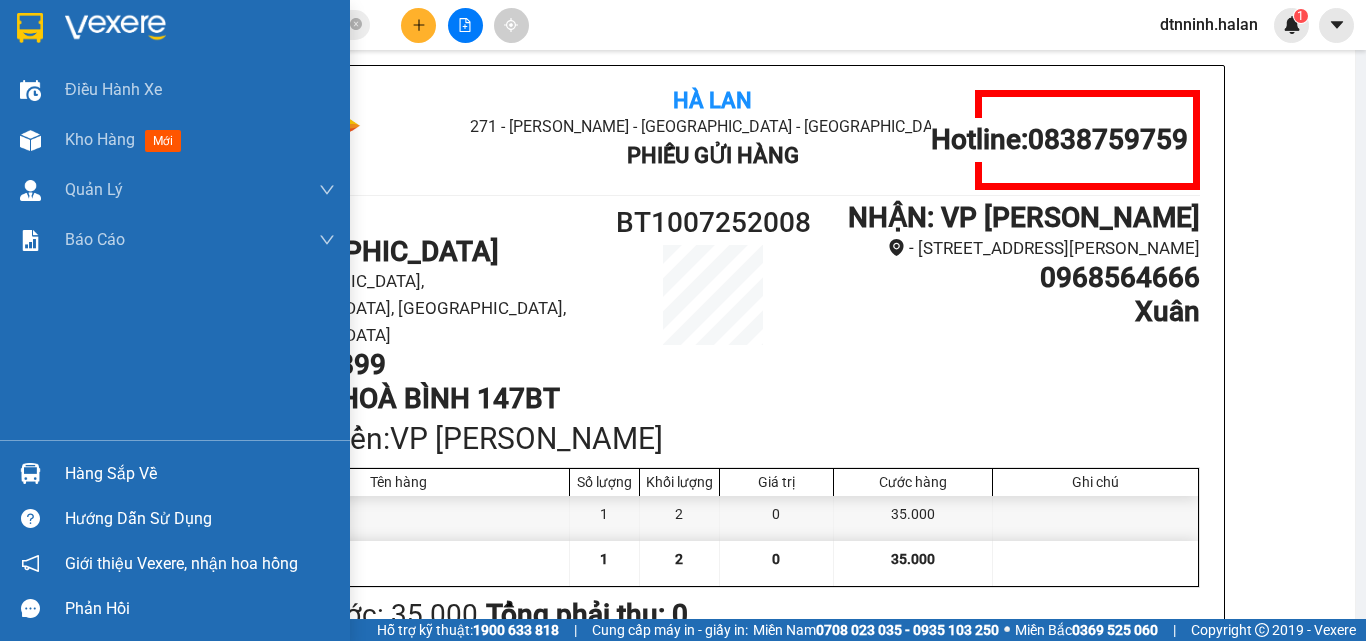 click on "Hàng sắp về" at bounding box center [200, 474] 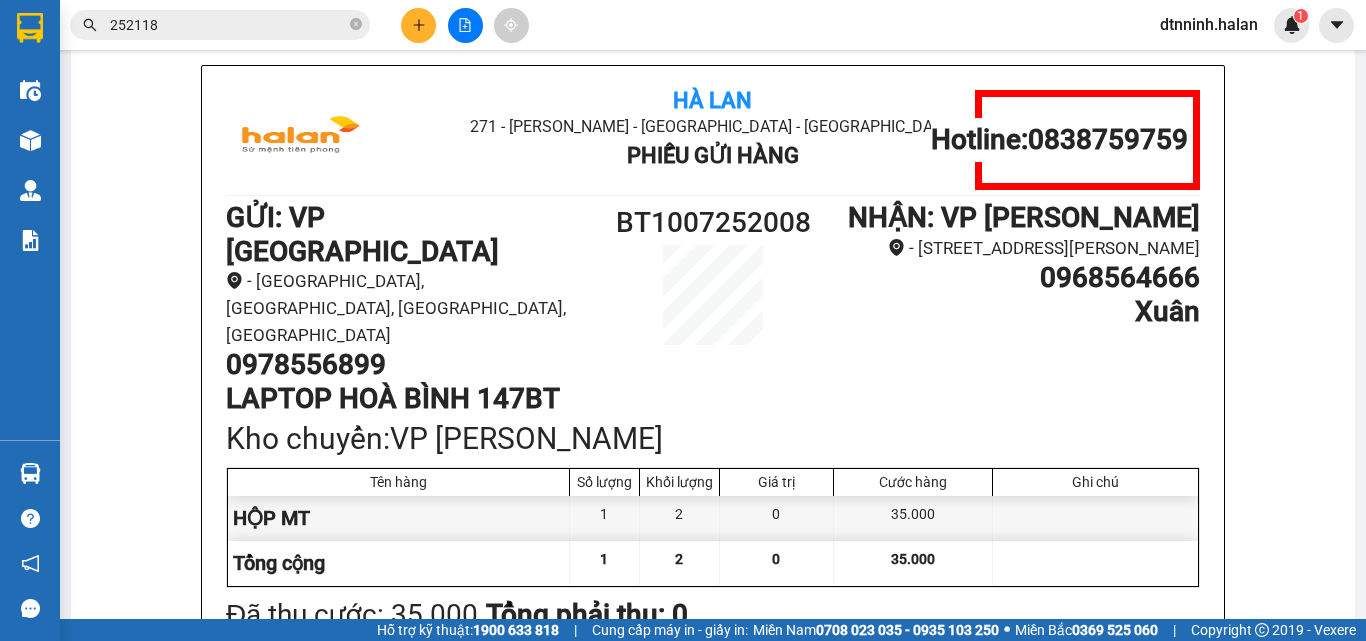 drag, startPoint x: 1256, startPoint y: 350, endPoint x: 562, endPoint y: 10, distance: 772.8105 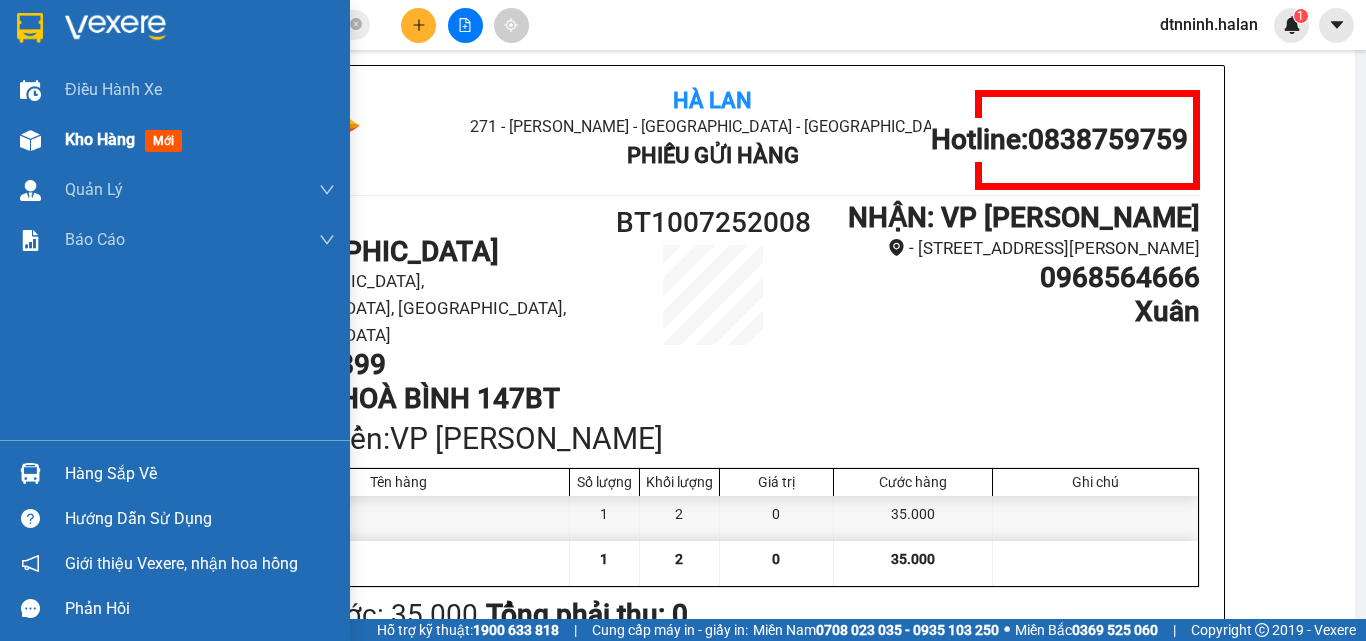 click on "Kho hàng mới" at bounding box center (200, 140) 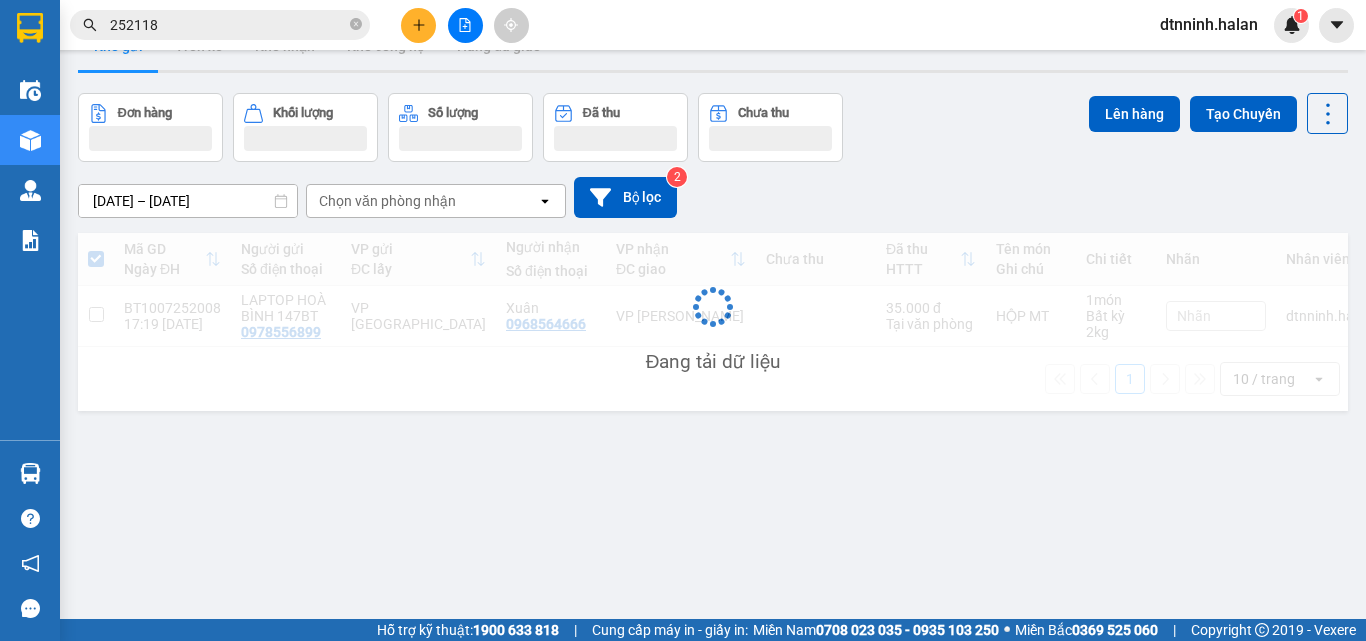 scroll, scrollTop: 0, scrollLeft: 0, axis: both 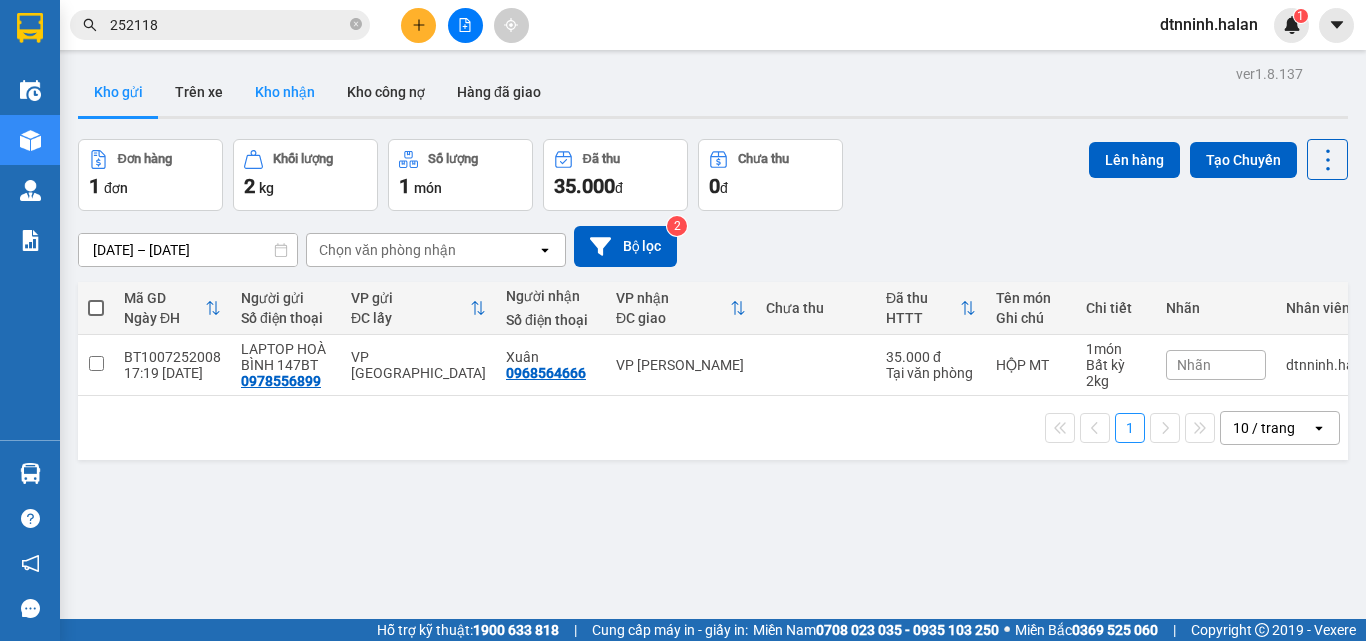 click on "Kho nhận" at bounding box center [285, 92] 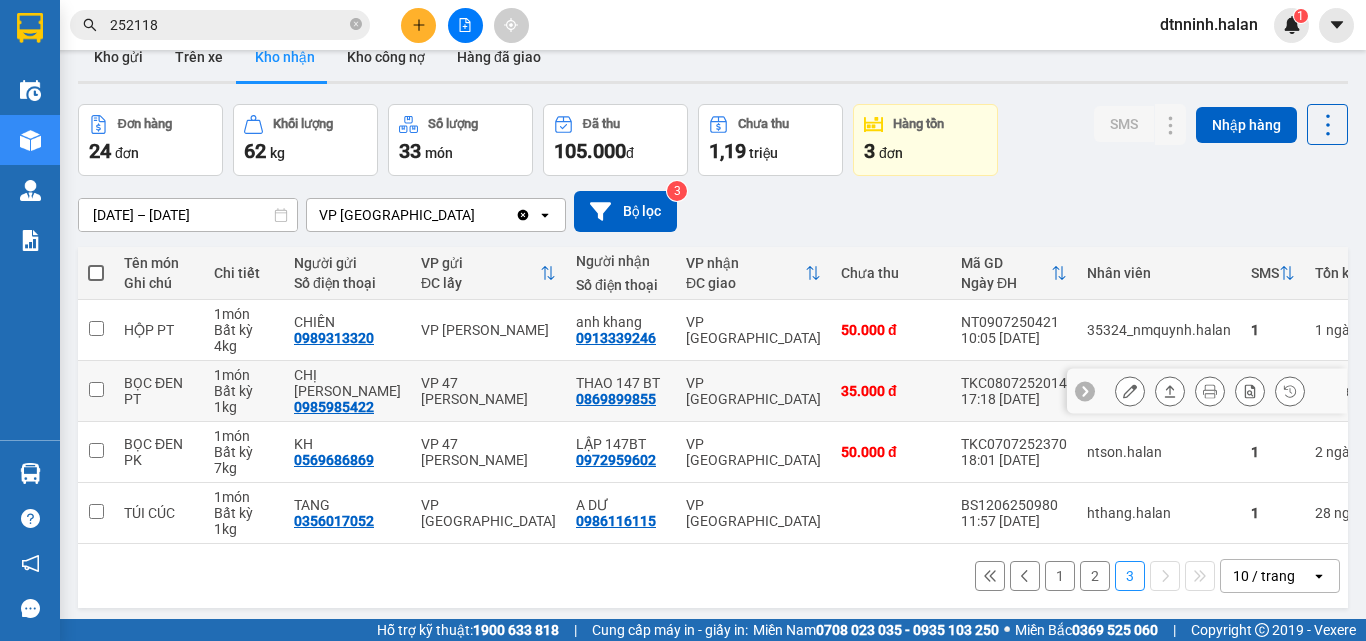 scroll, scrollTop: 92, scrollLeft: 0, axis: vertical 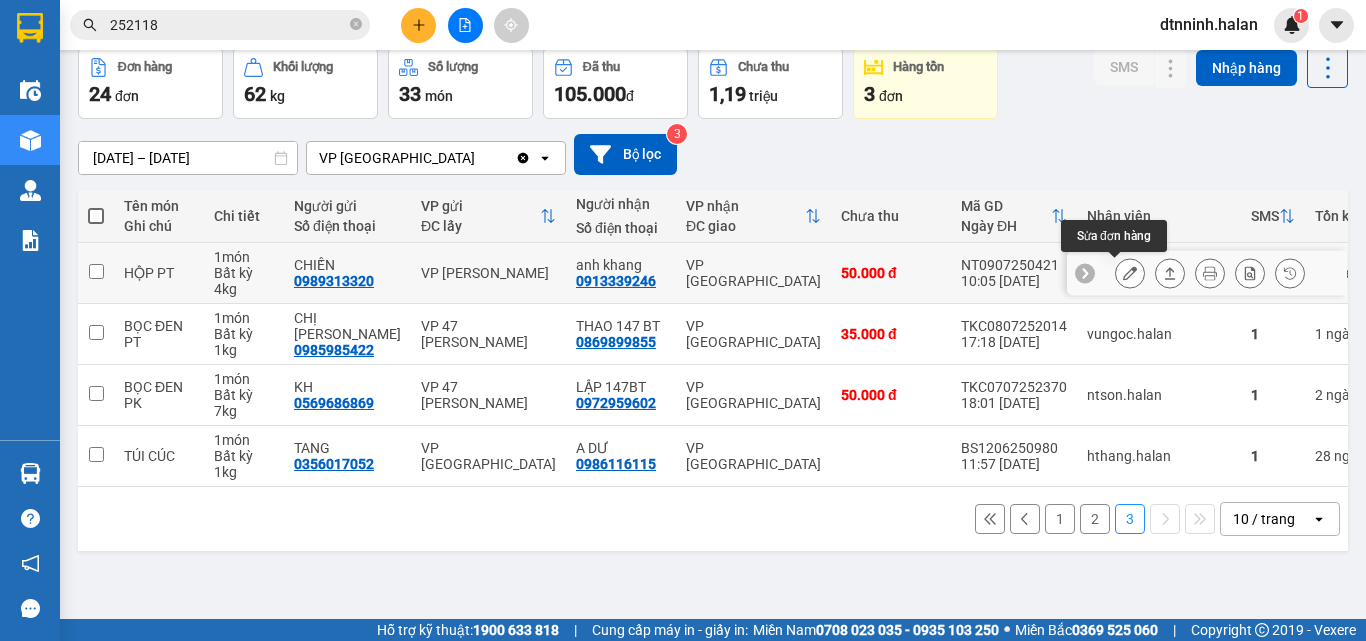 click at bounding box center [1130, 273] 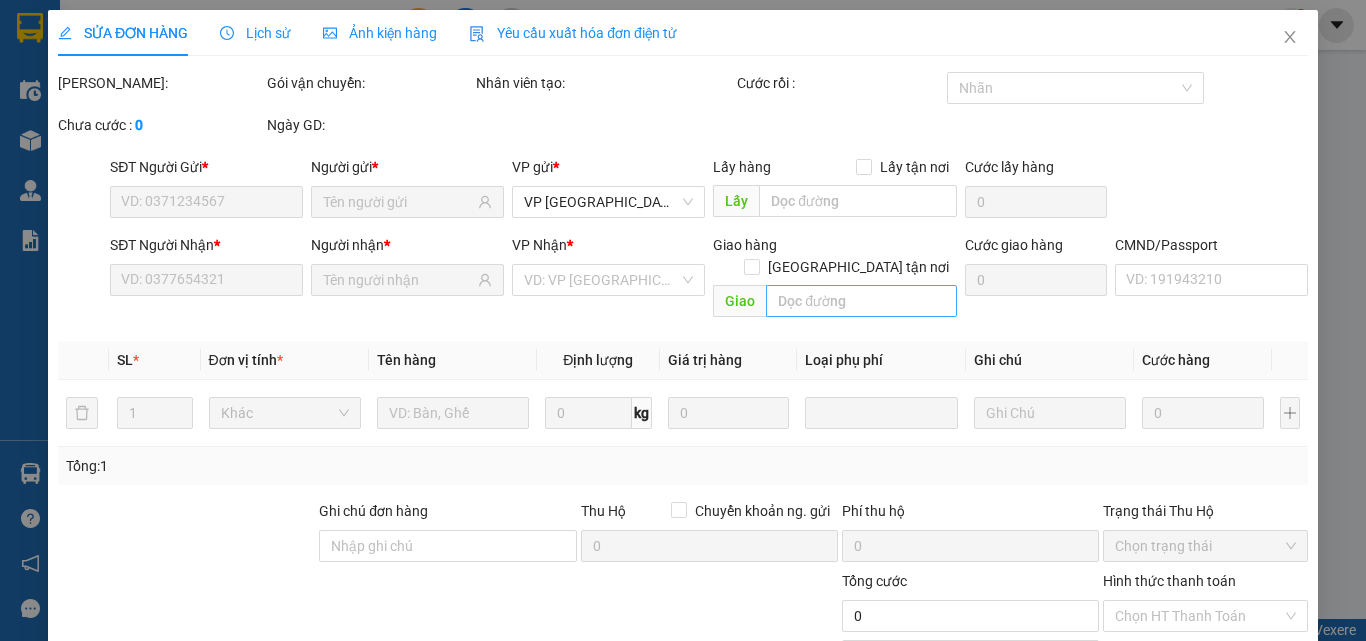 scroll, scrollTop: 0, scrollLeft: 0, axis: both 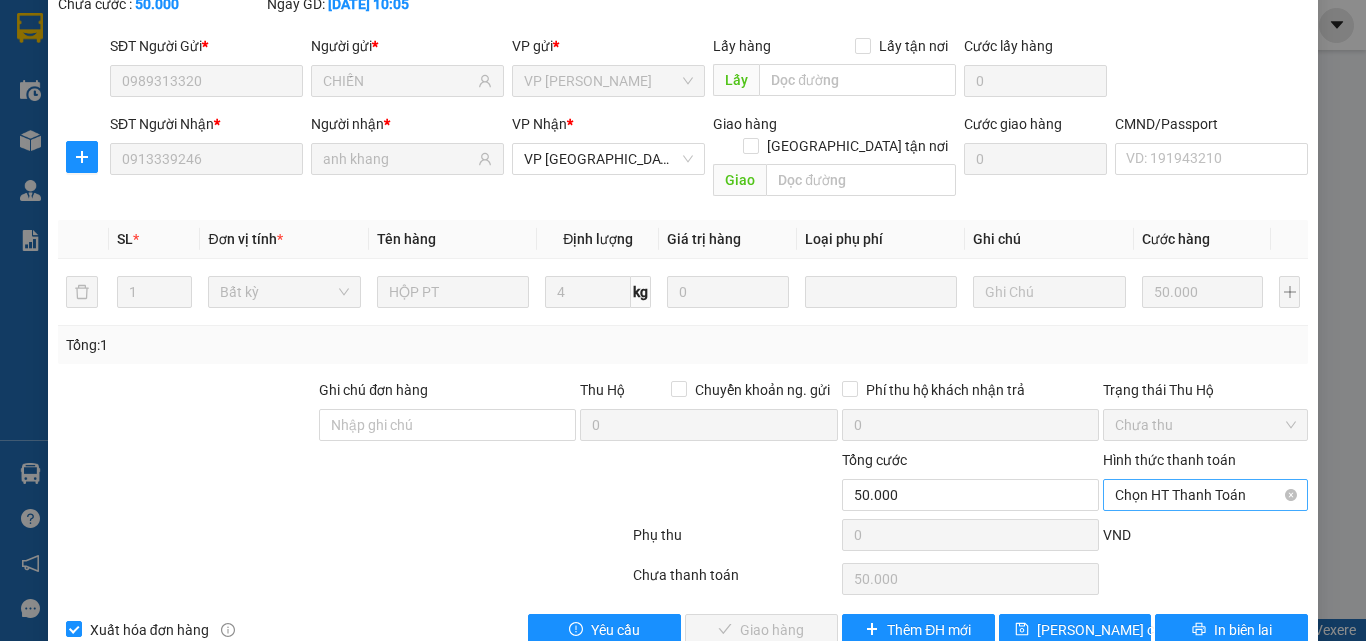 click on "Chọn HT Thanh Toán" at bounding box center (1205, 495) 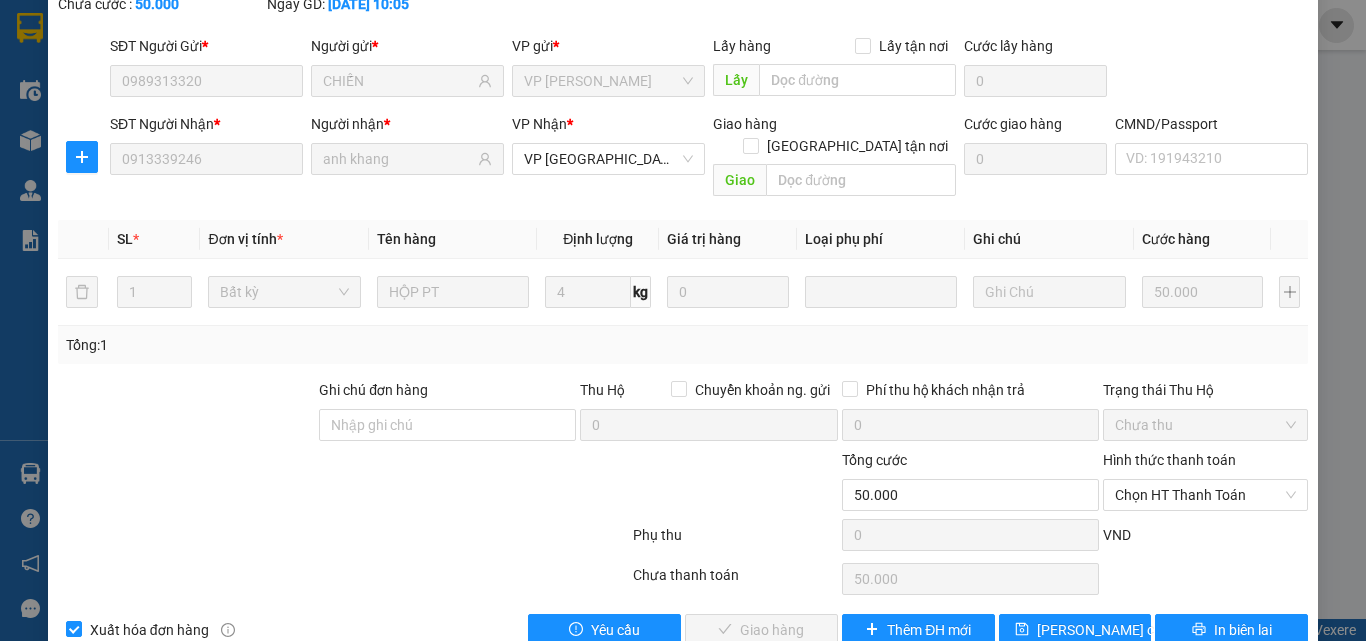 click on "Total Paid Fee 0 Total UnPaid Fee 50.000 Cash Collection Total Fee Mã ĐH:  NT0907250421 Gói vận chuyển:   Tiêu chuẩn Nhân viên tạo:   35324_nmquynh.halan Cước rồi :   0   Nhãn Chưa cước :   50.000 Ngày GD:   09-07-2025 lúc 10:05 SĐT Người Gửi  * 0989313320 Người gửi  * CHIẾN VP gửi  * VP Nguyễn Trãi Lấy hàng Lấy tận nơi Lấy Cước lấy hàng 0 SĐT Người Nhận  * 0913339246 Người nhận  * anh khang VP Nhận  * VP Bình Thuận Giao hàng Giao tận nơi Giao Cước giao hàng 0 CMND/Passport VD: 191943210 SL  * Đơn vị tính  * Tên hàng  Định lượng Giá trị hàng Loại phụ phí Ghi chú Cước hàng                     1 Bất kỳ HỘP PT 4 kg 0   50.000 Tổng:  1 Ghi chú đơn hàng Thu Hộ Chuyển khoản ng. gửi 0 Phí thu hộ khách nhận trả 0 Trạng thái Thu Hộ   Chưa thu Tổng cước 50.000 Hình thức thanh toán Chọn HT Thanh Toán Phụ thu 0 VND Số tiền thu trước 0 50.000" at bounding box center (683, 287) 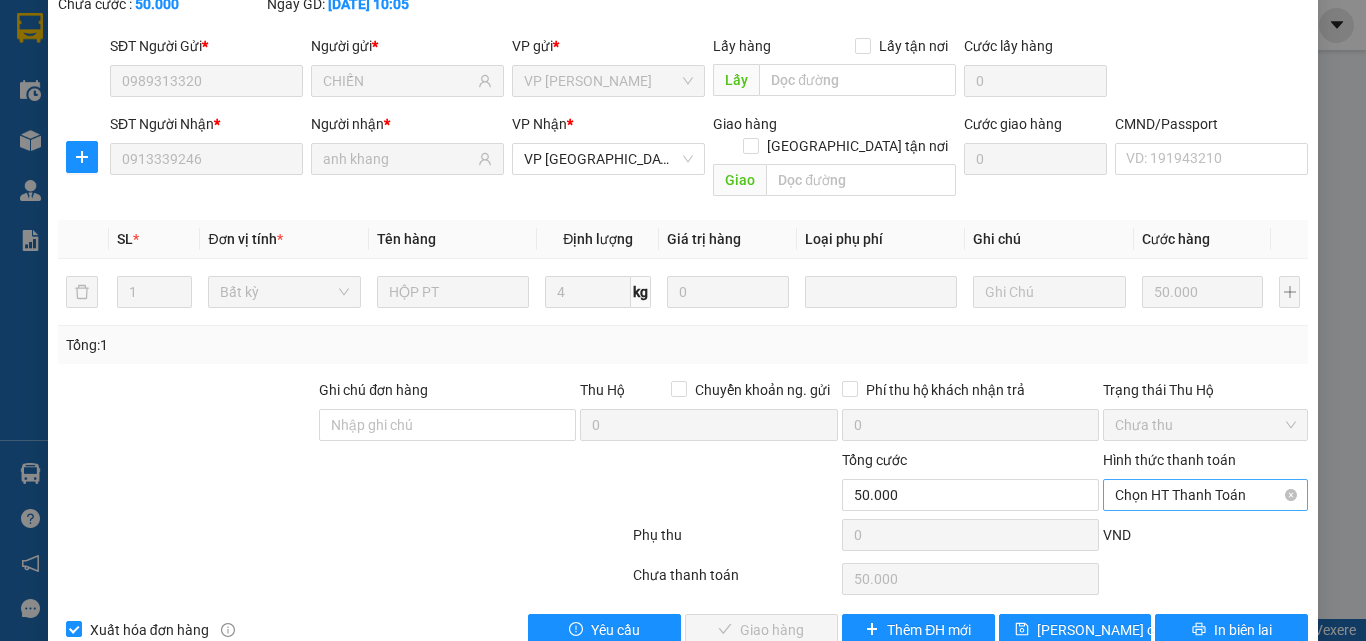 click on "Chọn HT Thanh Toán" at bounding box center [1205, 495] 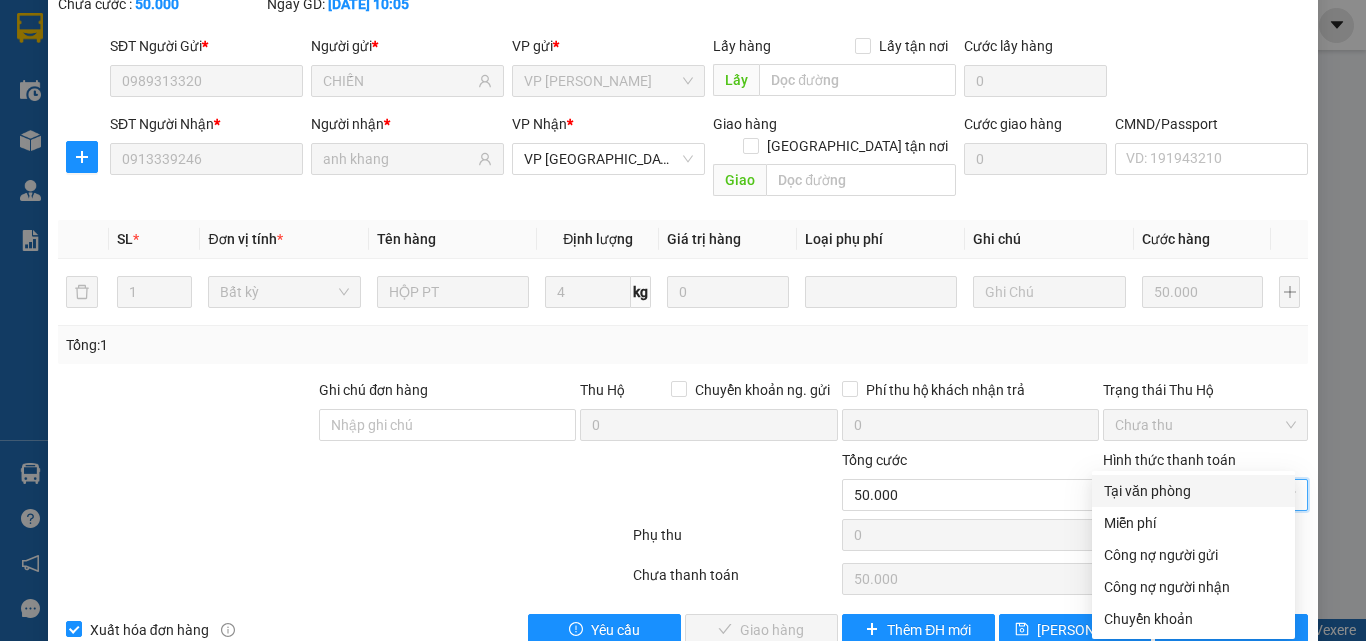 click on "Tại văn phòng" at bounding box center (1193, 491) 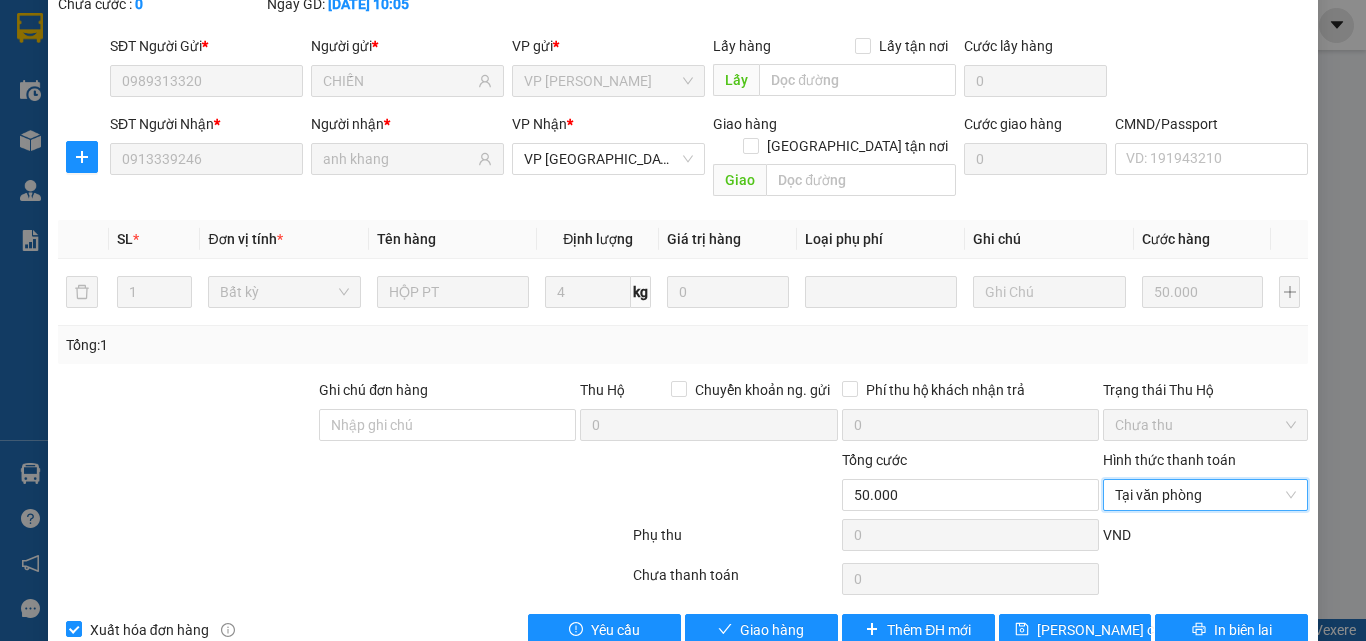 click on "SỬA ĐƠN HÀNG Lịch sử Ảnh kiện hàng Yêu cầu xuất hóa đơn điện tử Total Paid Fee 0 Total UnPaid Fee 50.000 Cash Collection Total Fee Mã ĐH:  NT0907250421 Gói vận chuyển:   Tiêu chuẩn Nhân viên tạo:   35324_nmquynh.halan Cước rồi :   0   Nhãn Chưa cước :   0 Ngày GD:   09-07-2025 lúc 10:05 SĐT Người Gửi  * 0989313320 Người gửi  * CHIẾN VP gửi  * VP Nguyễn Trãi Lấy hàng Lấy tận nơi Lấy Cước lấy hàng 0 SĐT Người Nhận  * 0913339246 Người nhận  * anh khang VP Nhận  * VP Bình Thuận Giao hàng Giao tận nơi Giao Cước giao hàng 0 CMND/Passport VD: 191943210 SL  * Đơn vị tính  * Tên hàng  Định lượng Giá trị hàng Loại phụ phí Ghi chú Cước hàng                     1 Bất kỳ HỘP PT 4 kg 0   50.000 Tổng:  1 Ghi chú đơn hàng Thu Hộ Chuyển khoản ng. gửi 0 Phí thu hộ khách nhận trả 0 Trạng thái Thu Hộ   Chưa thu Tổng cước 50.000 Phụ thu 0 0" at bounding box center [683, 264] 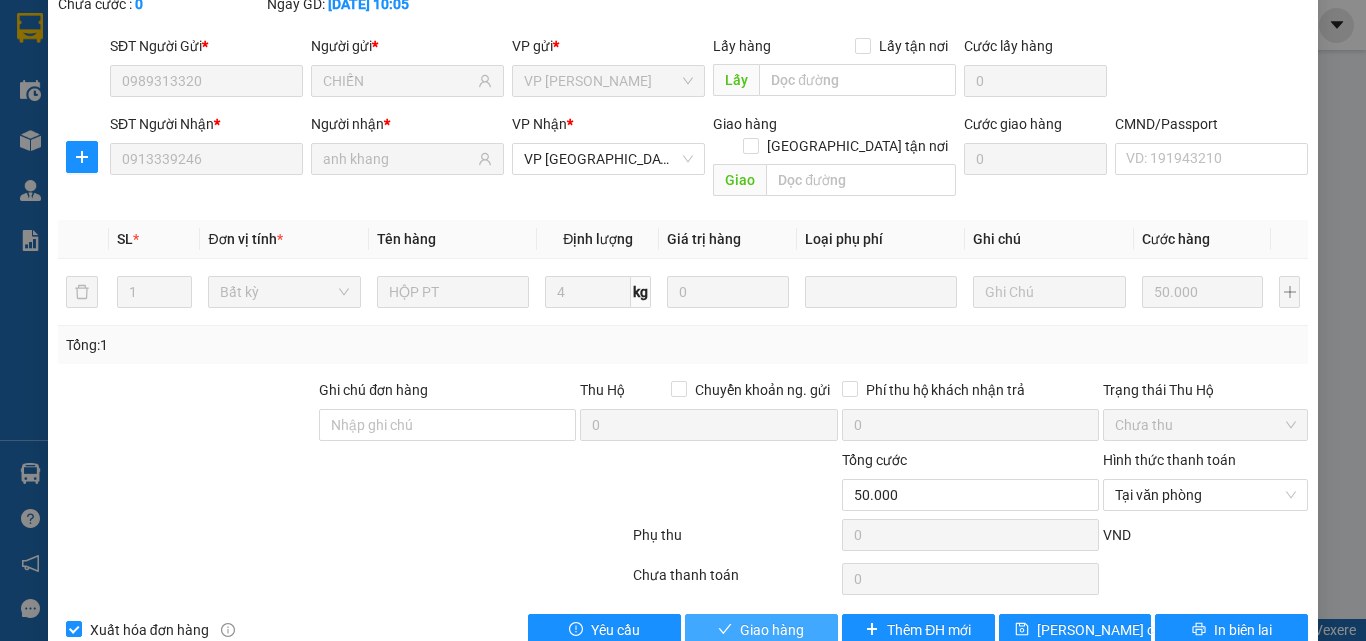 click on "Giao hàng" at bounding box center [772, 630] 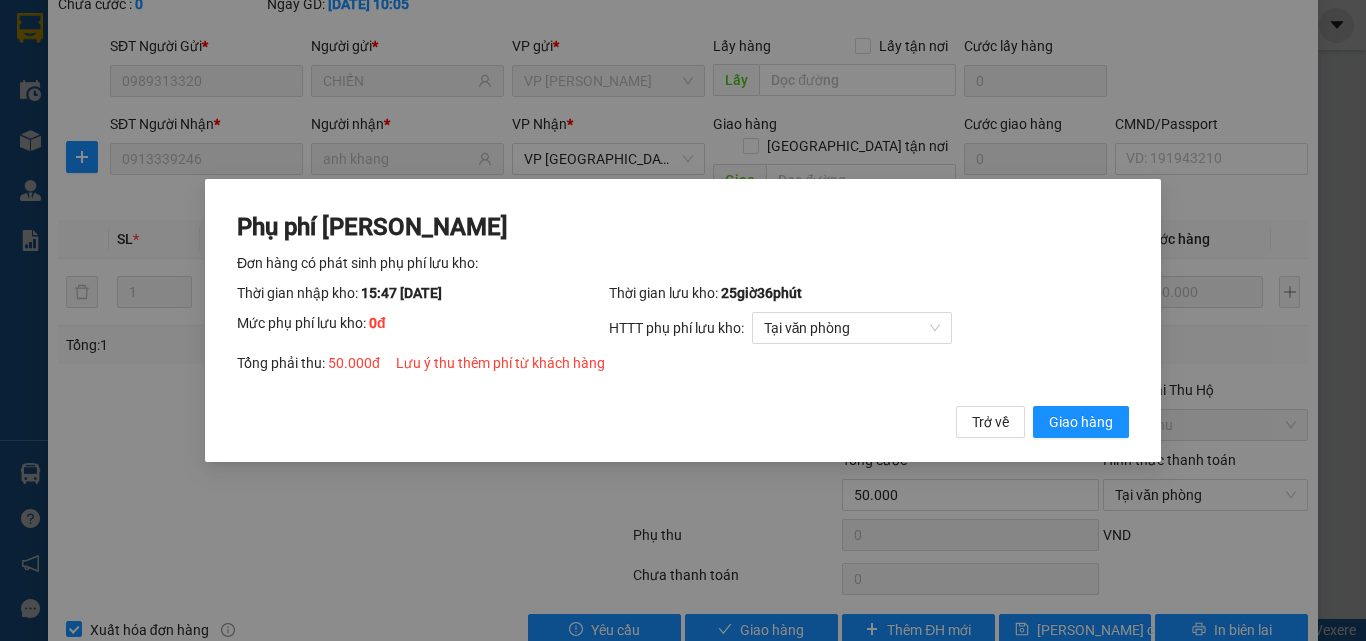 click on "Giao hàng" at bounding box center (1081, 422) 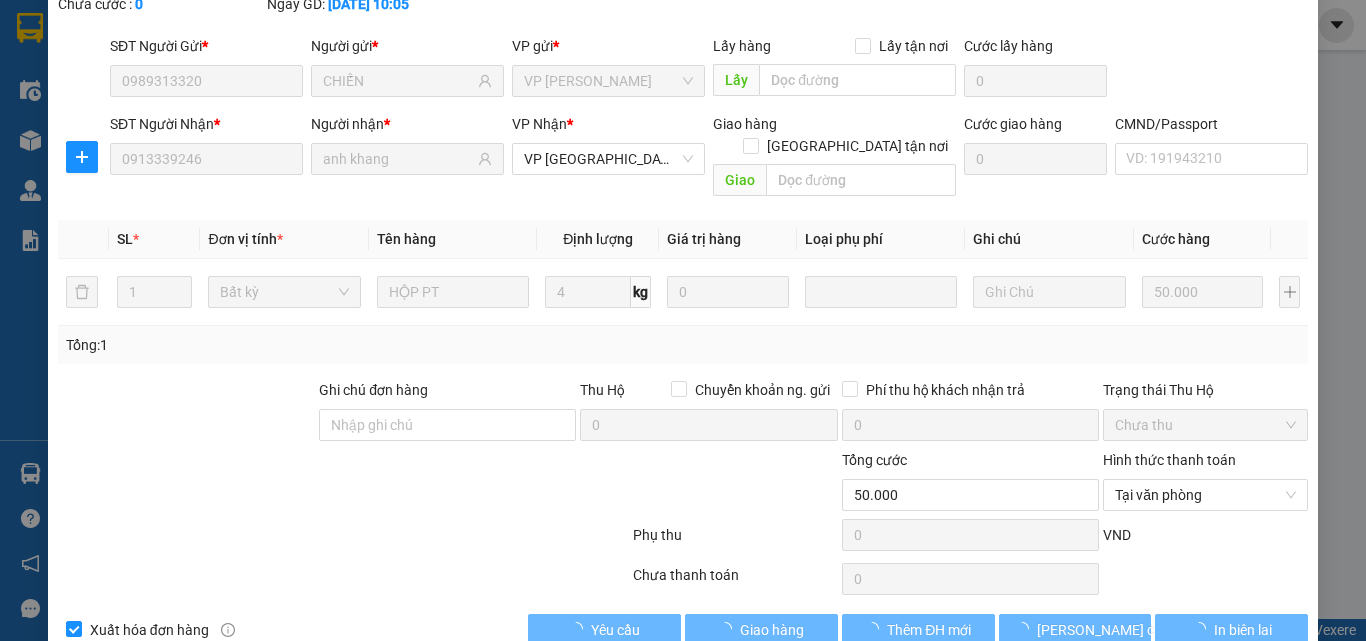 click on "Phụ phí Lưu kho Đơn hàng có phát sinh phụ phí lưu kho: Thời gian nhập kho:   15:47 ngày 09/07/2025 Thời gian lưu kho:   25  giờ  36  phút Mức phụ phí lưu kho:   0 đ   HTTT phụ phí lưu kho:   Tại văn phòng Tổng phải thu:   50.000 đ Lưu ý thu thêm phí từ khách hàng Trở về Giao hàng" at bounding box center [683, 320] 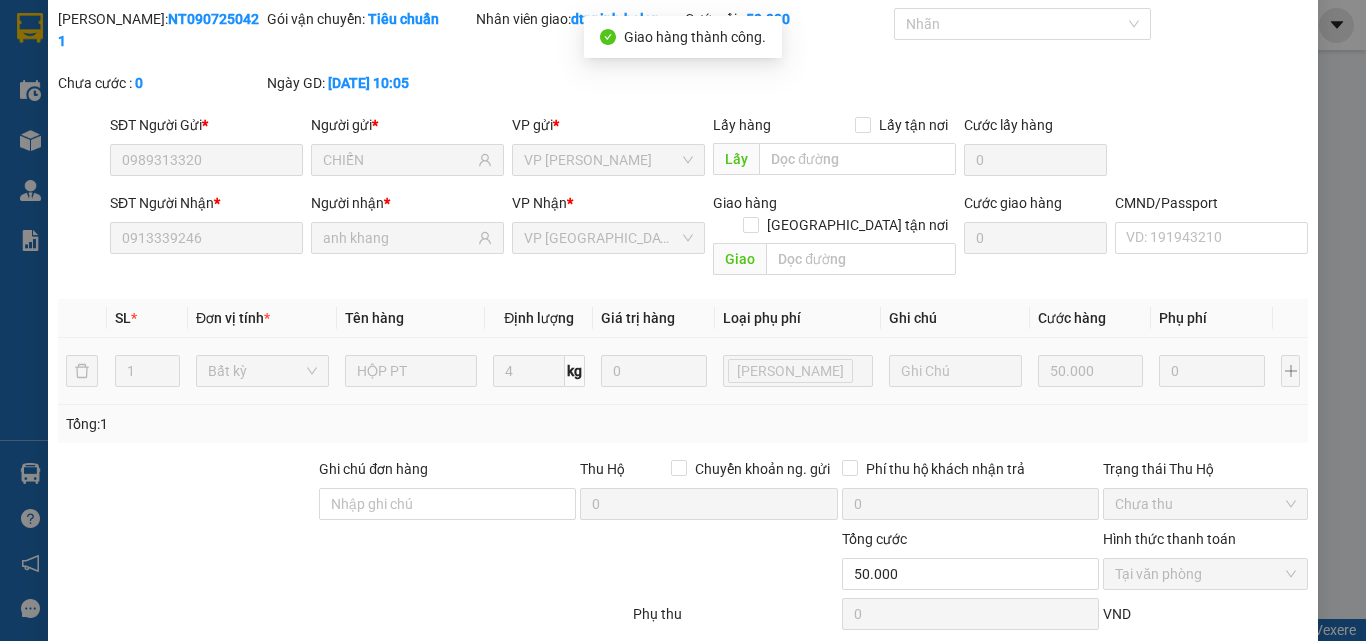 scroll, scrollTop: 0, scrollLeft: 0, axis: both 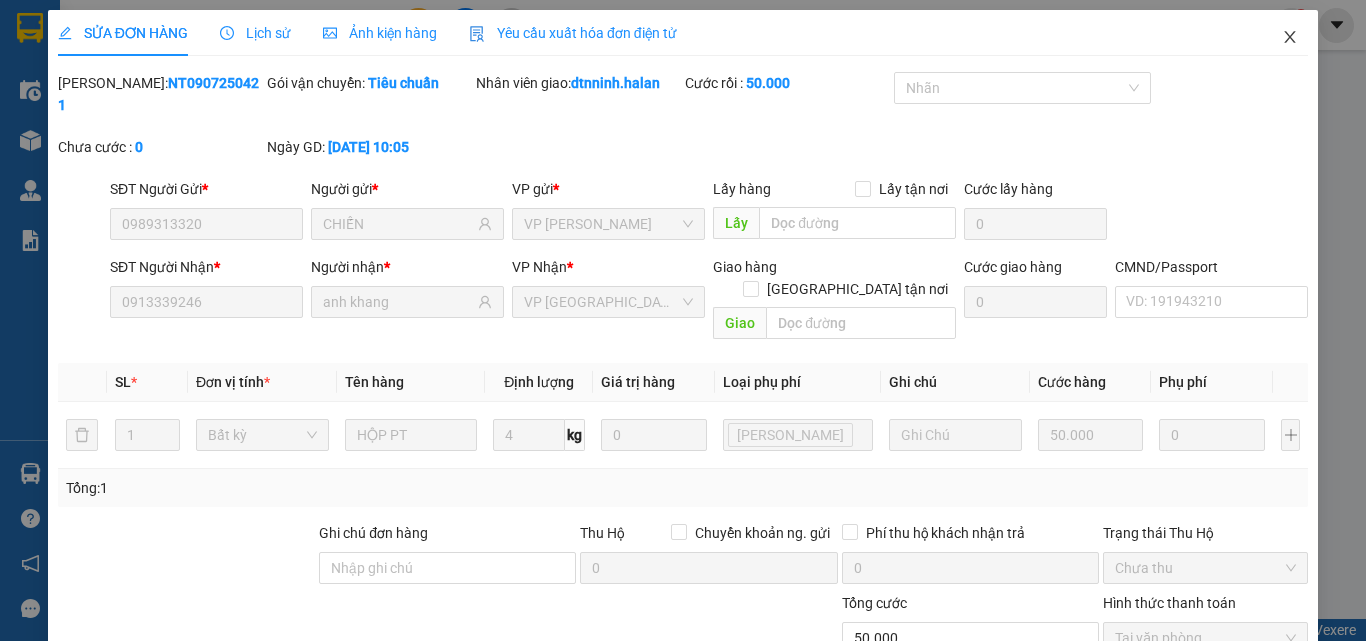 click 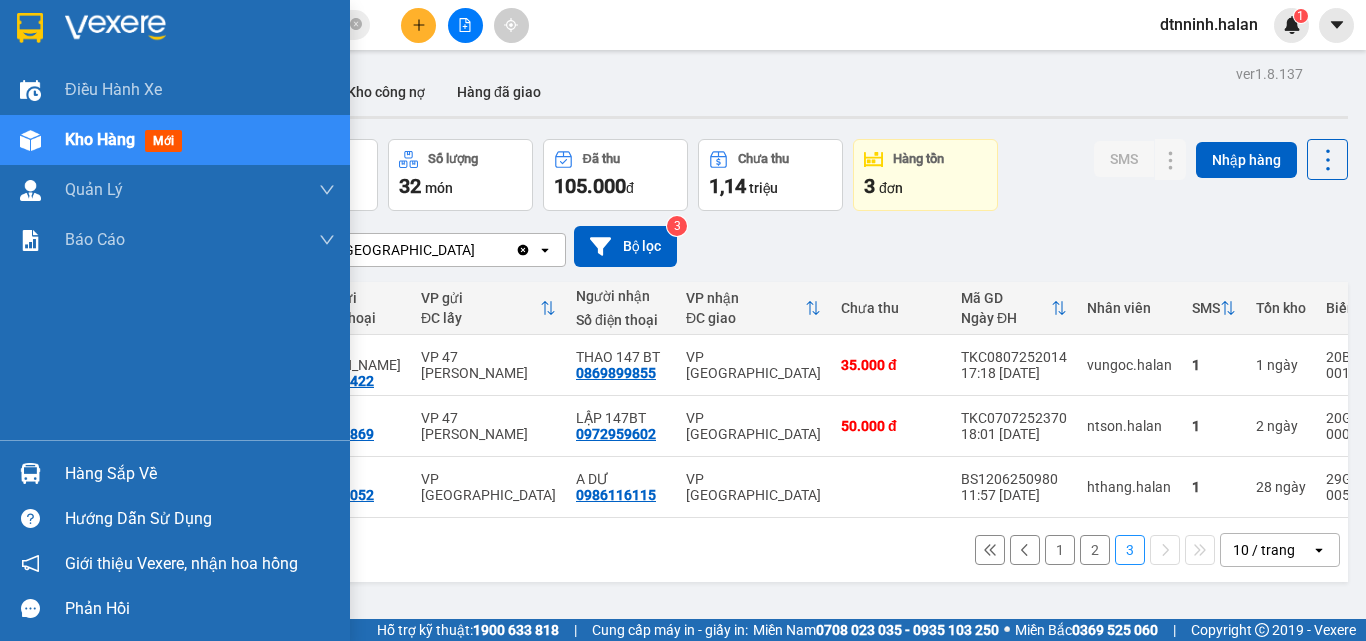 click at bounding box center (30, 473) 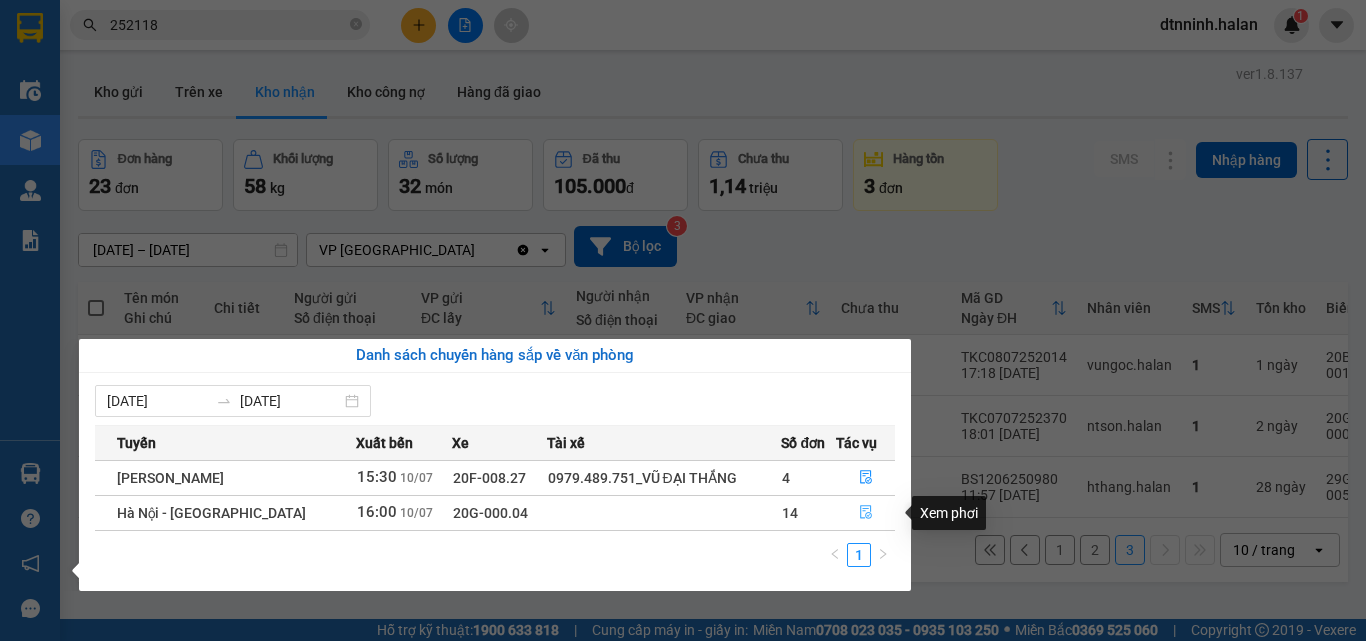 click at bounding box center (865, 513) 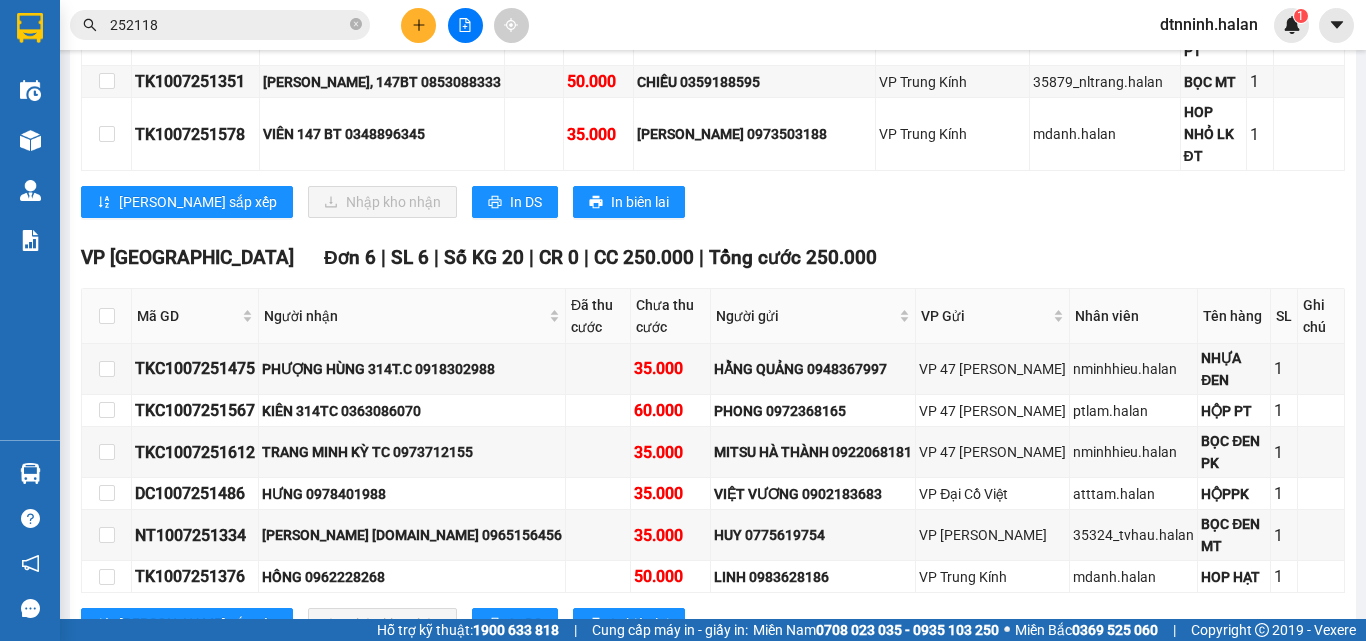 scroll, scrollTop: 1000, scrollLeft: 0, axis: vertical 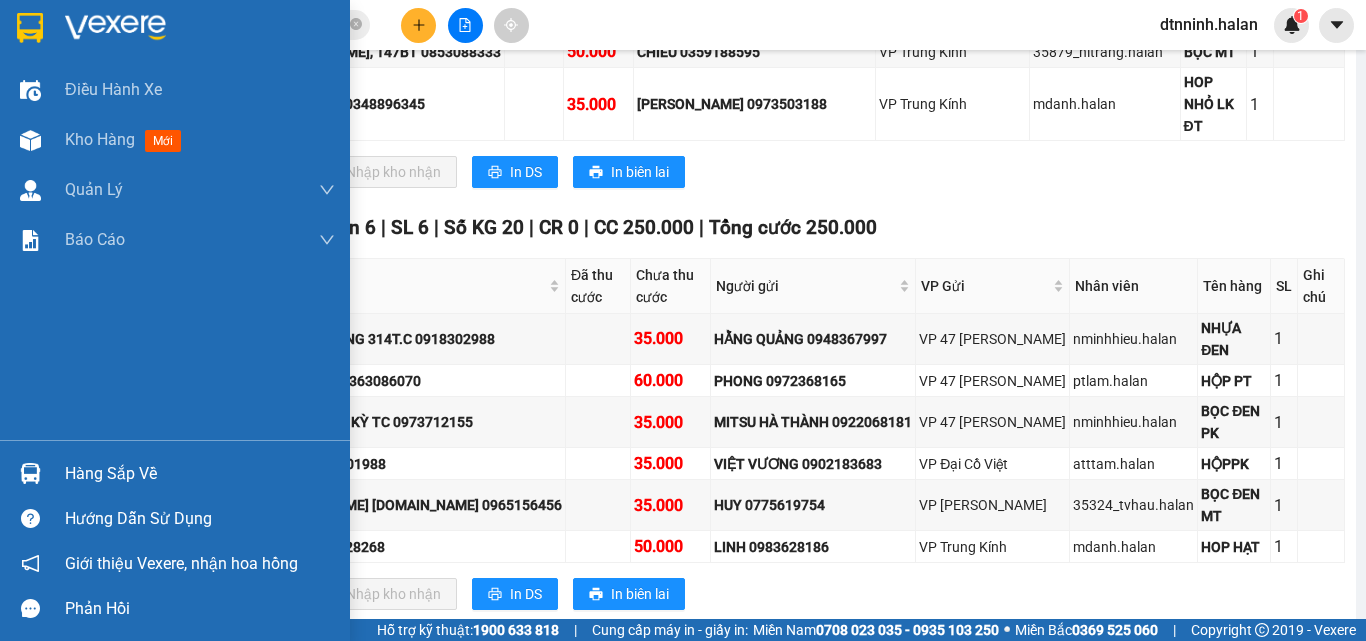 click on "Hàng sắp về Hướng dẫn sử dụng Giới thiệu Vexere, nhận hoa hồng Phản hồi" at bounding box center [175, 535] 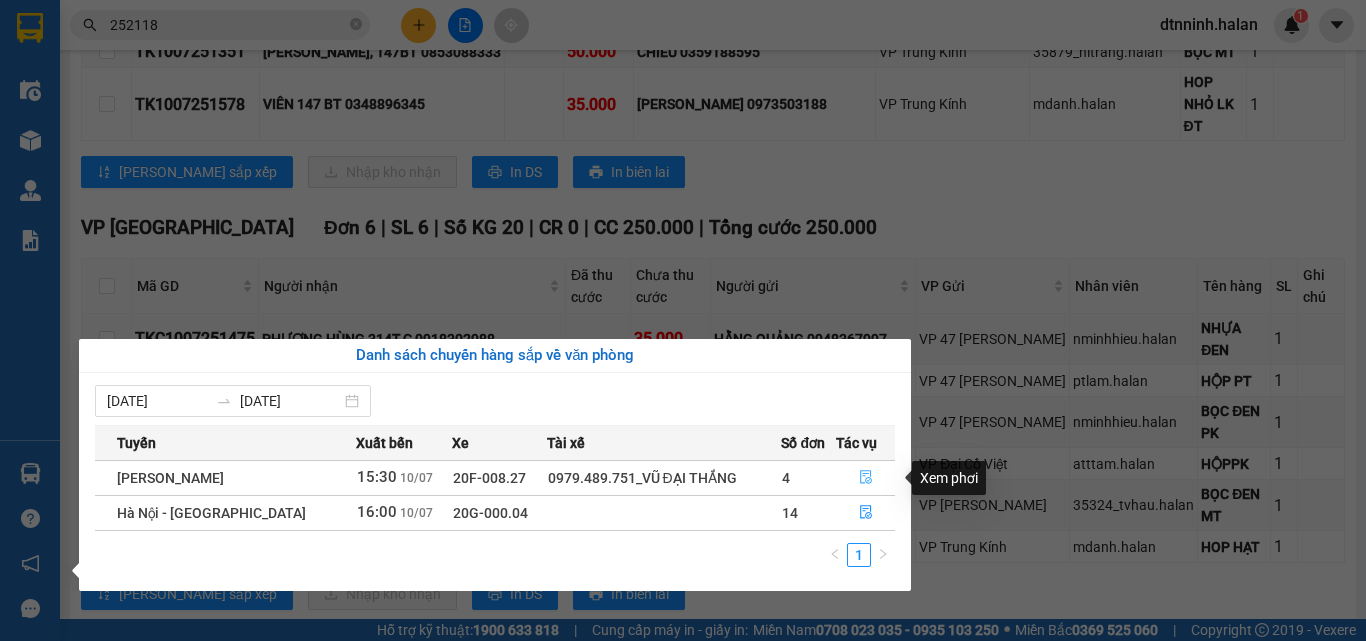 click at bounding box center [865, 478] 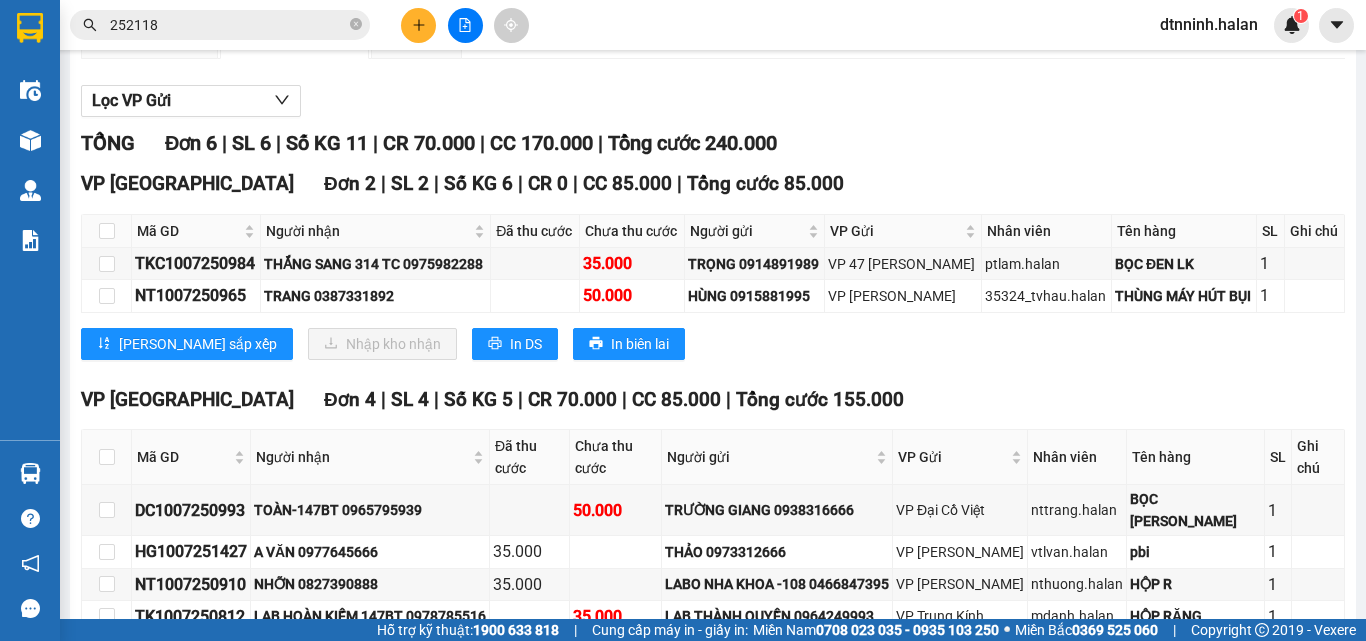 scroll, scrollTop: 324, scrollLeft: 0, axis: vertical 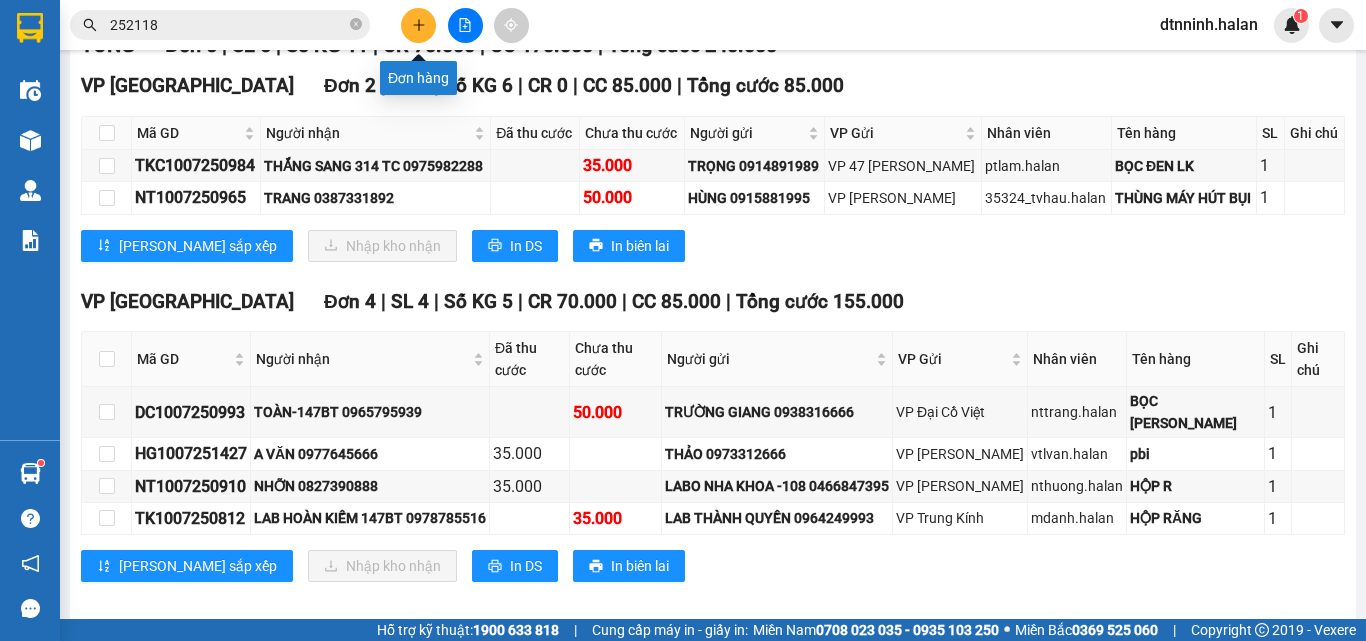click at bounding box center [418, 25] 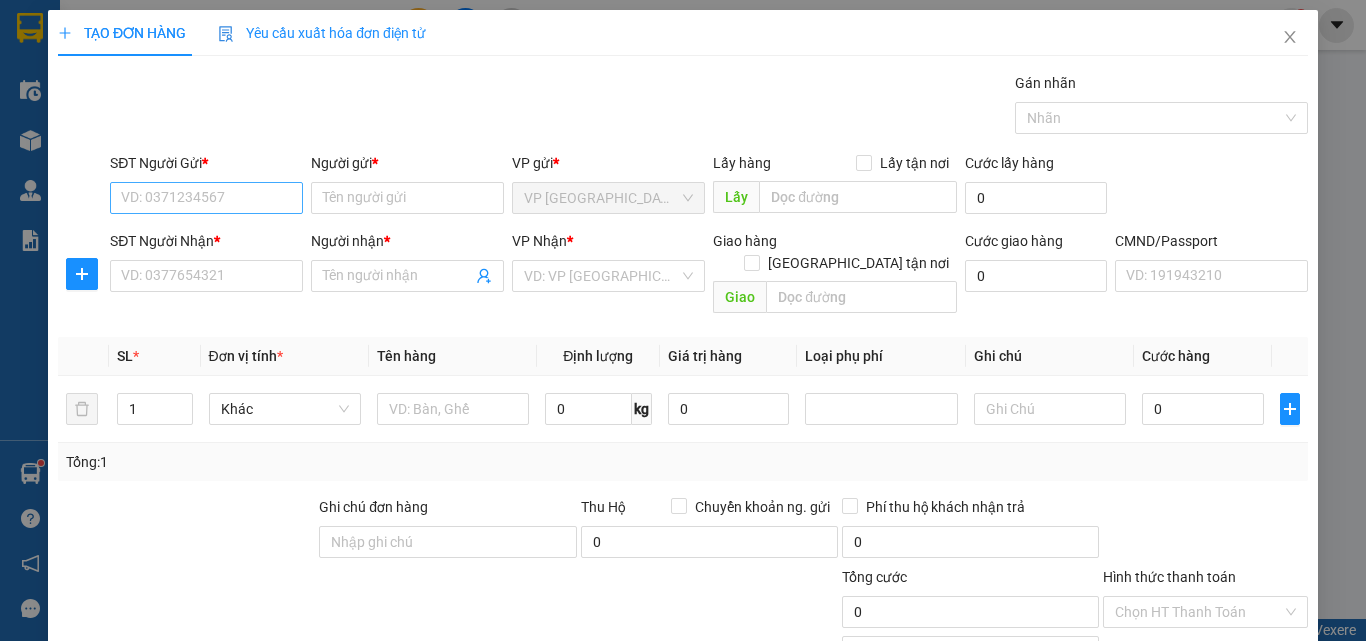 scroll, scrollTop: 0, scrollLeft: 0, axis: both 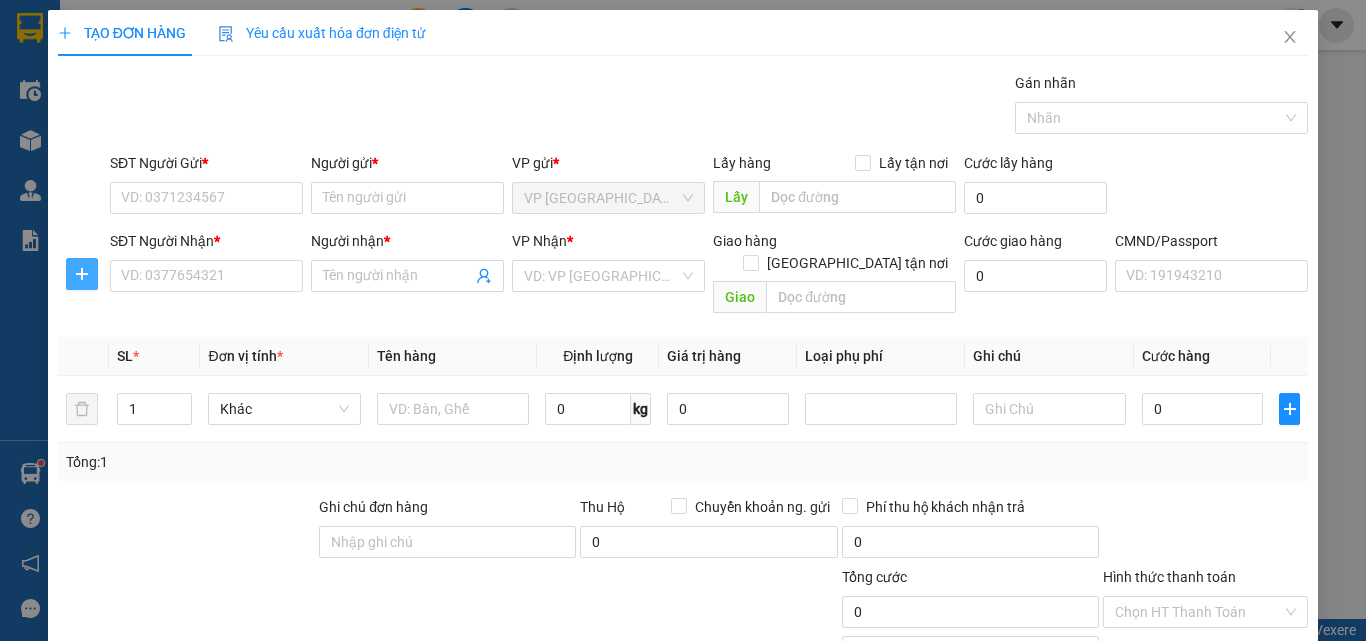 click at bounding box center (82, 274) 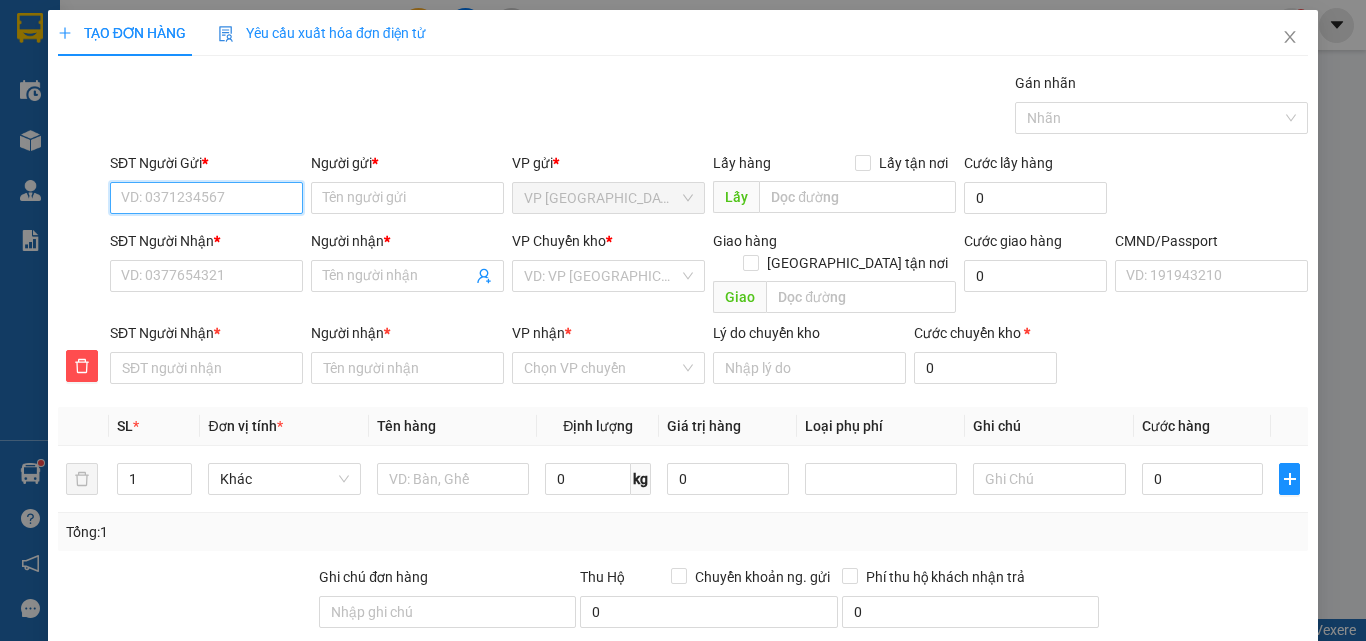click on "SĐT Người Gửi  *" at bounding box center (206, 198) 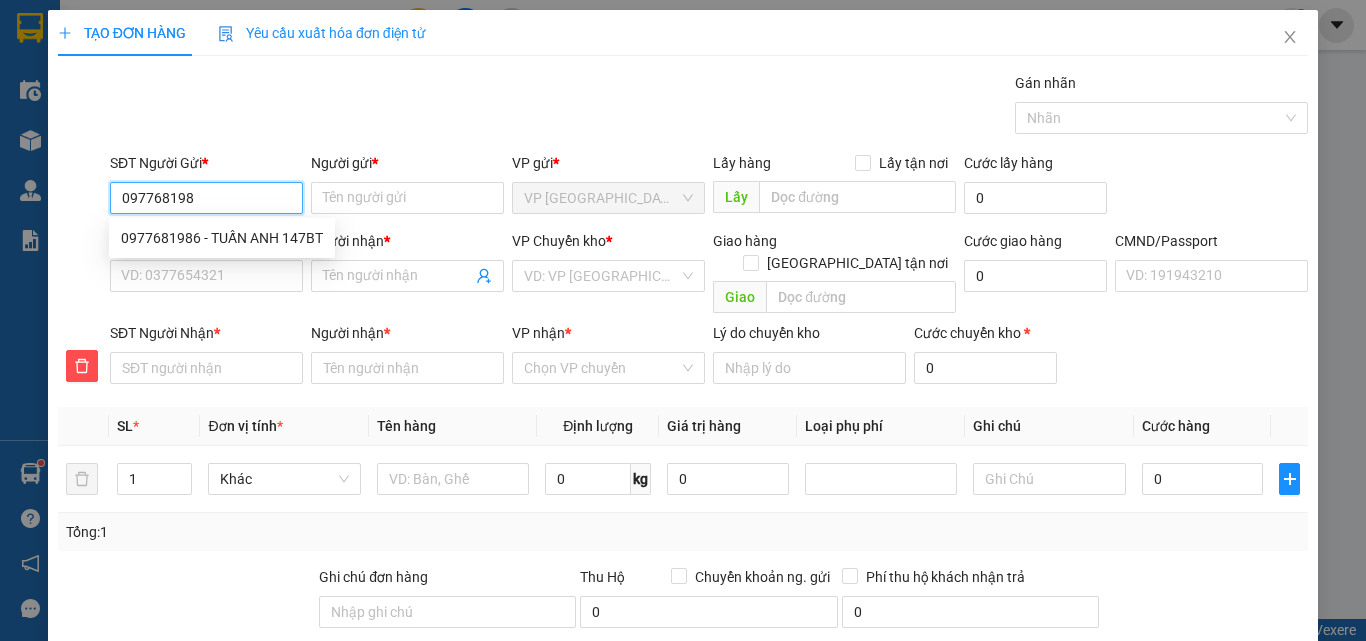 type on "0977681986" 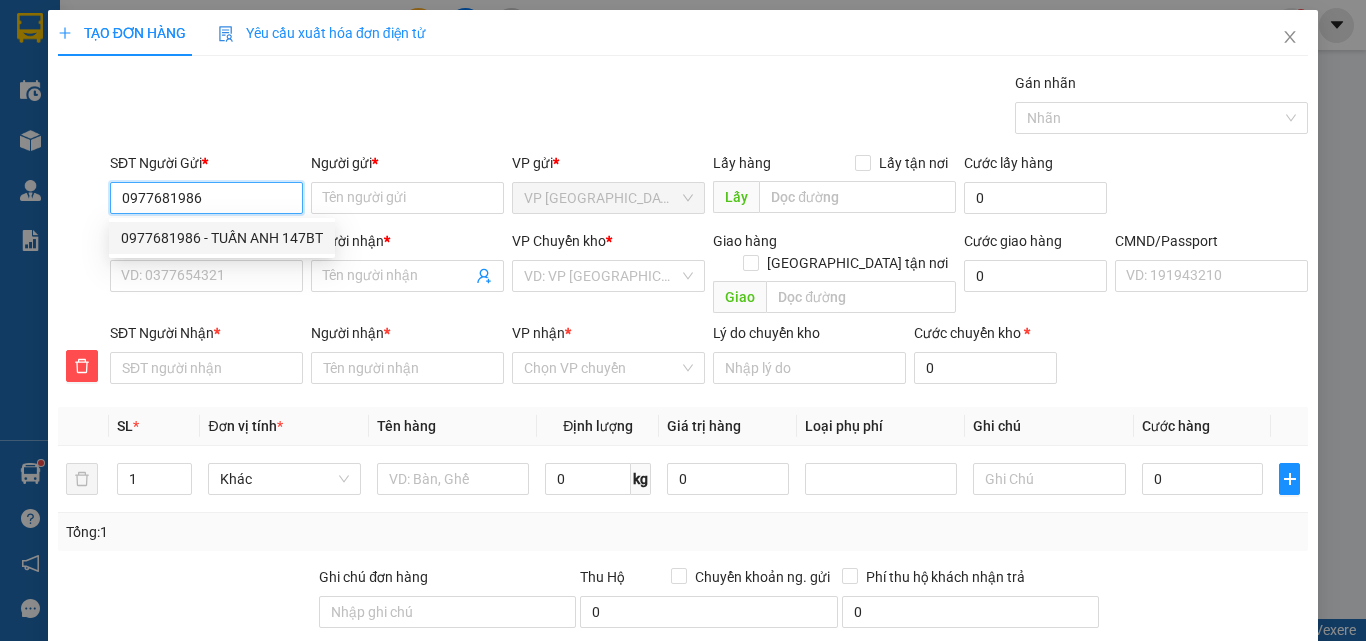 click on "0977681986 - TUẤN ANH 147BT" at bounding box center (222, 238) 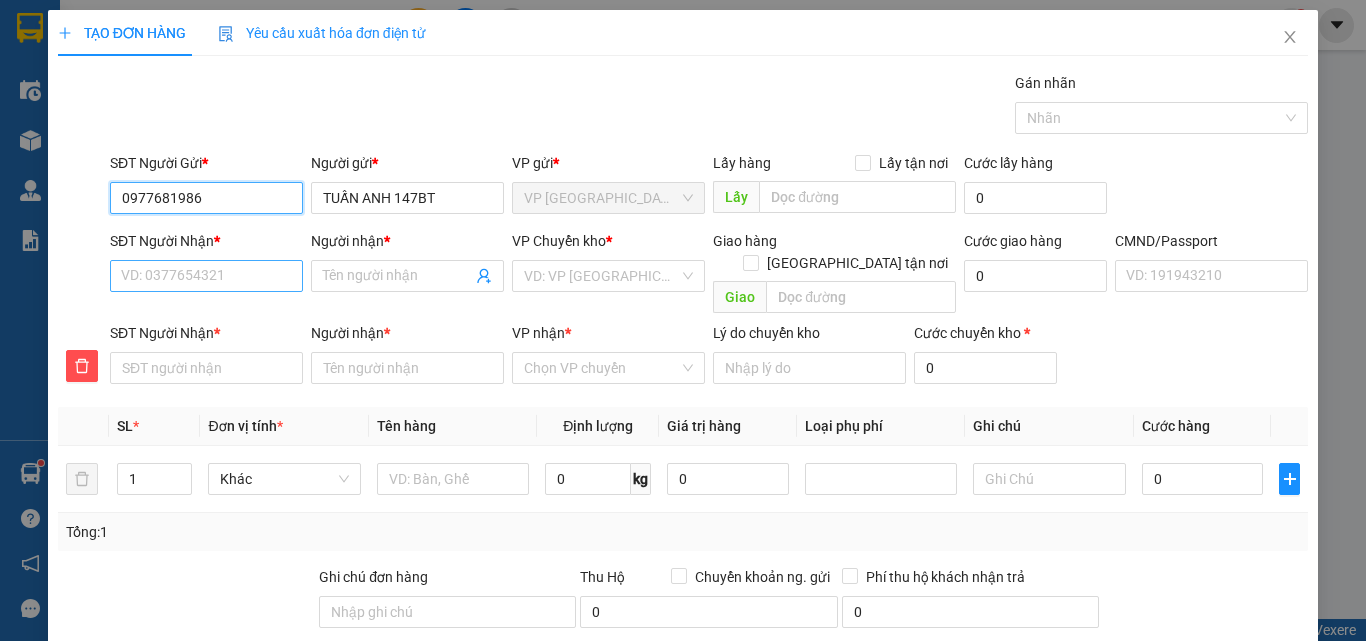 type on "0977681986" 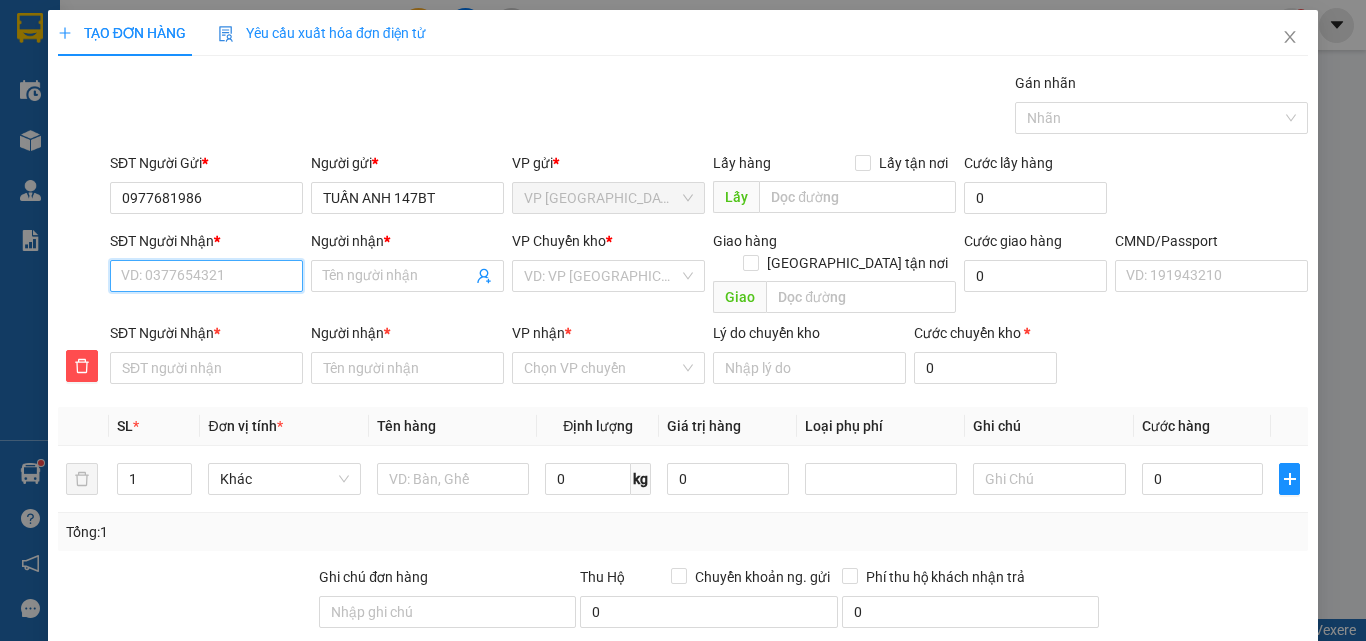 click on "SĐT Người Nhận  *" at bounding box center [206, 276] 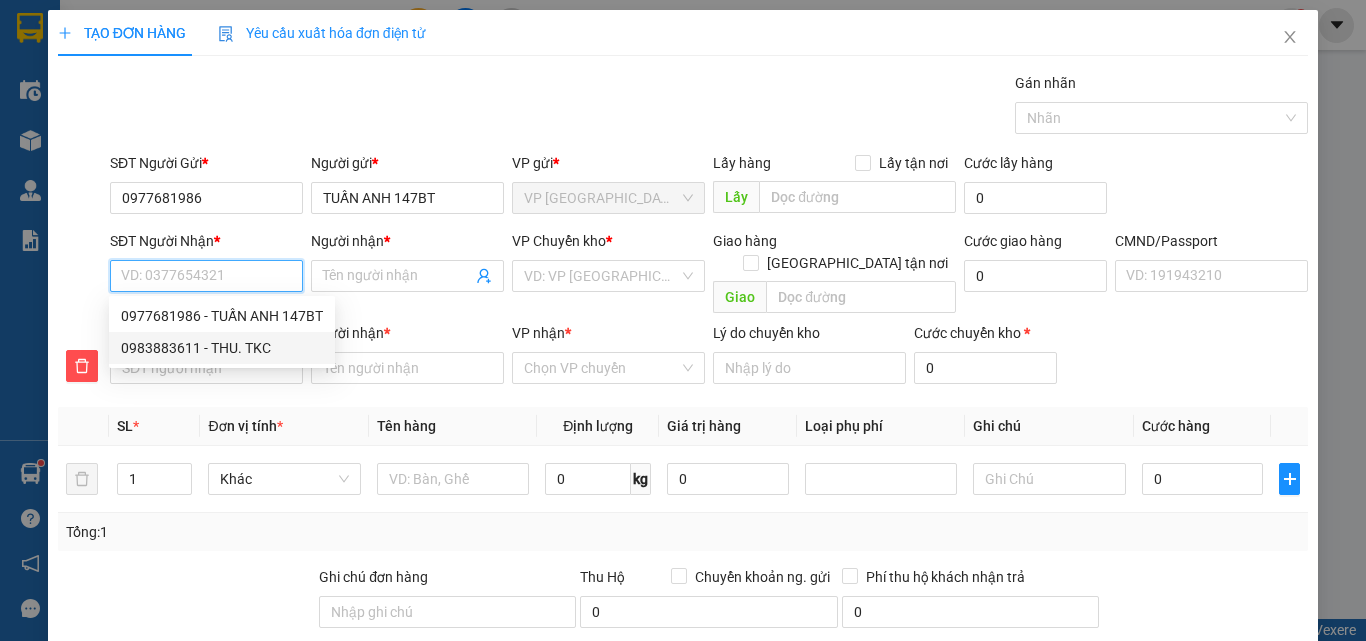 click on "0983883611 - THU. TKC" at bounding box center [222, 348] 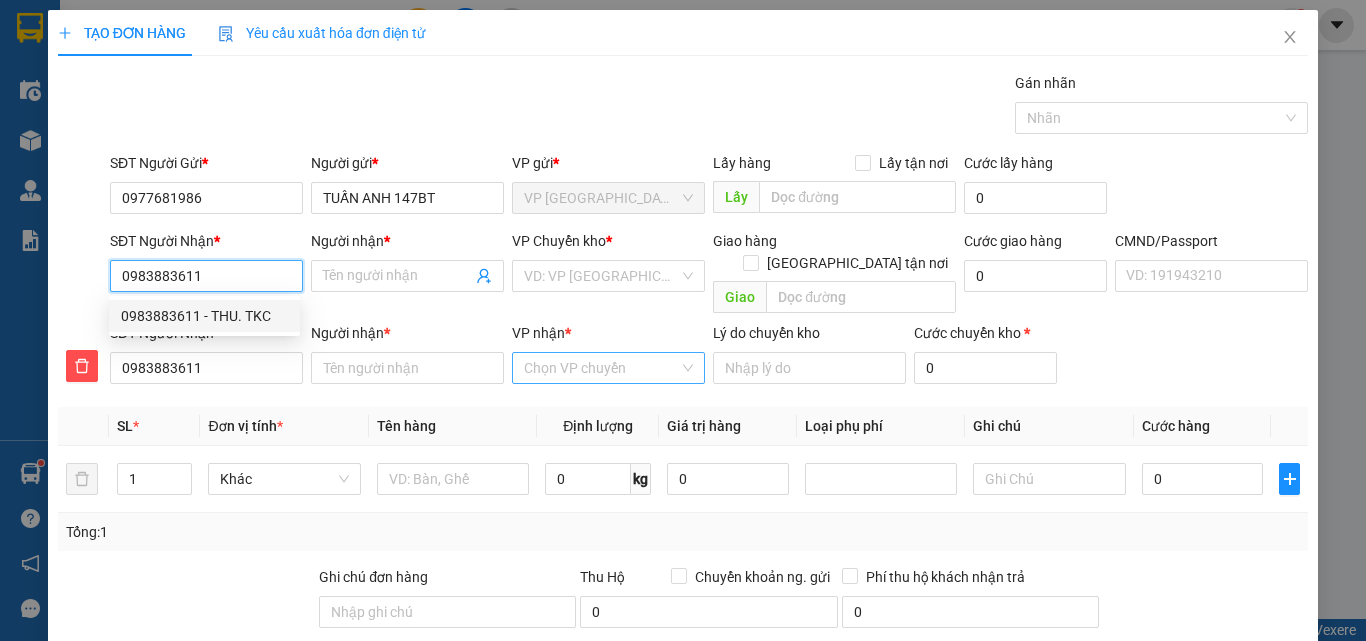 type on "THU. TKC" 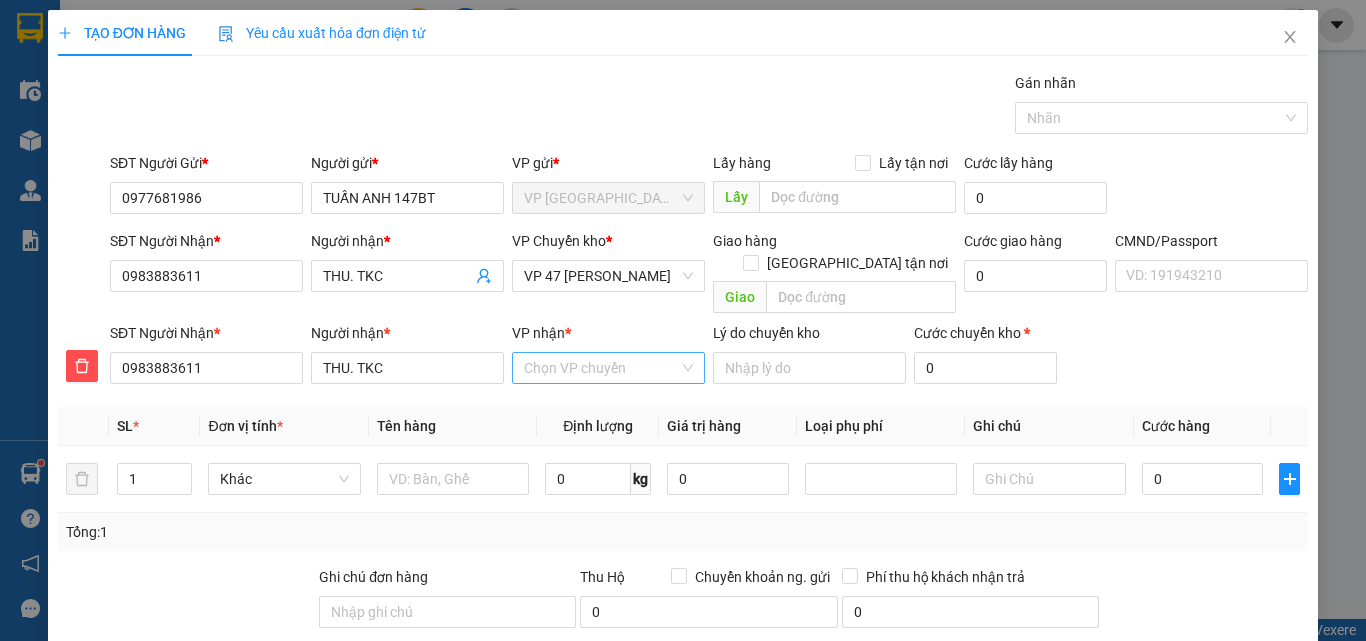 click on "VP nhận  *" at bounding box center (601, 368) 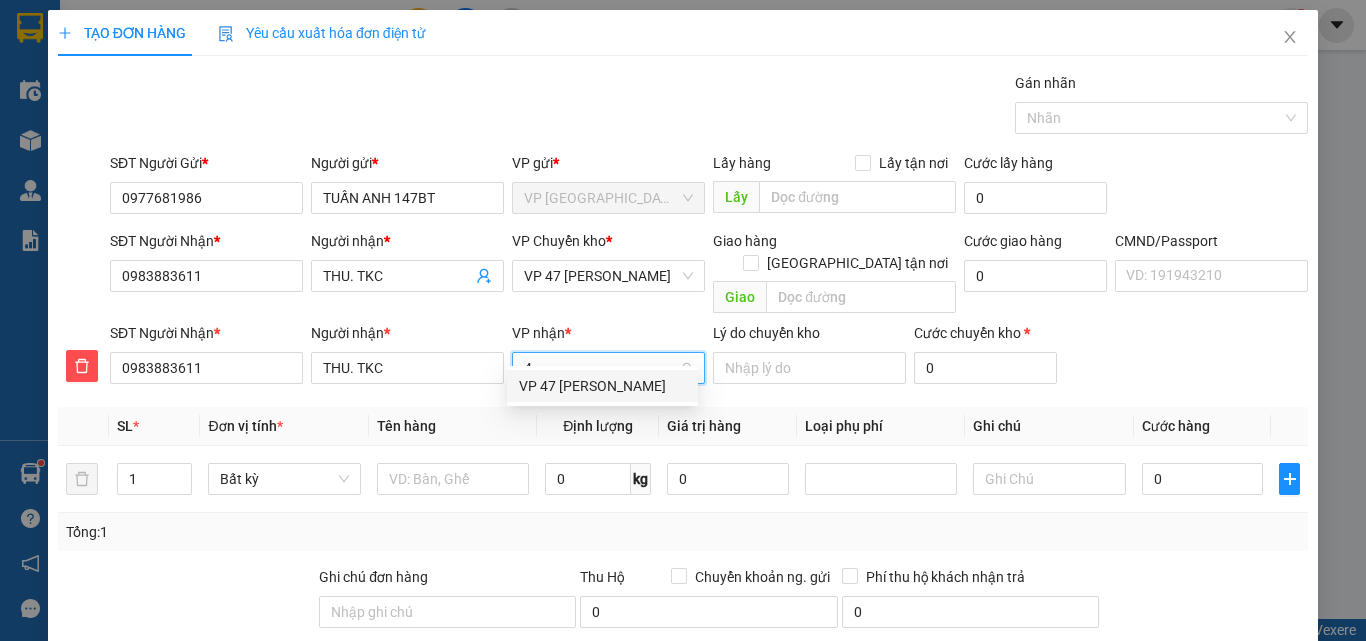 type on "47" 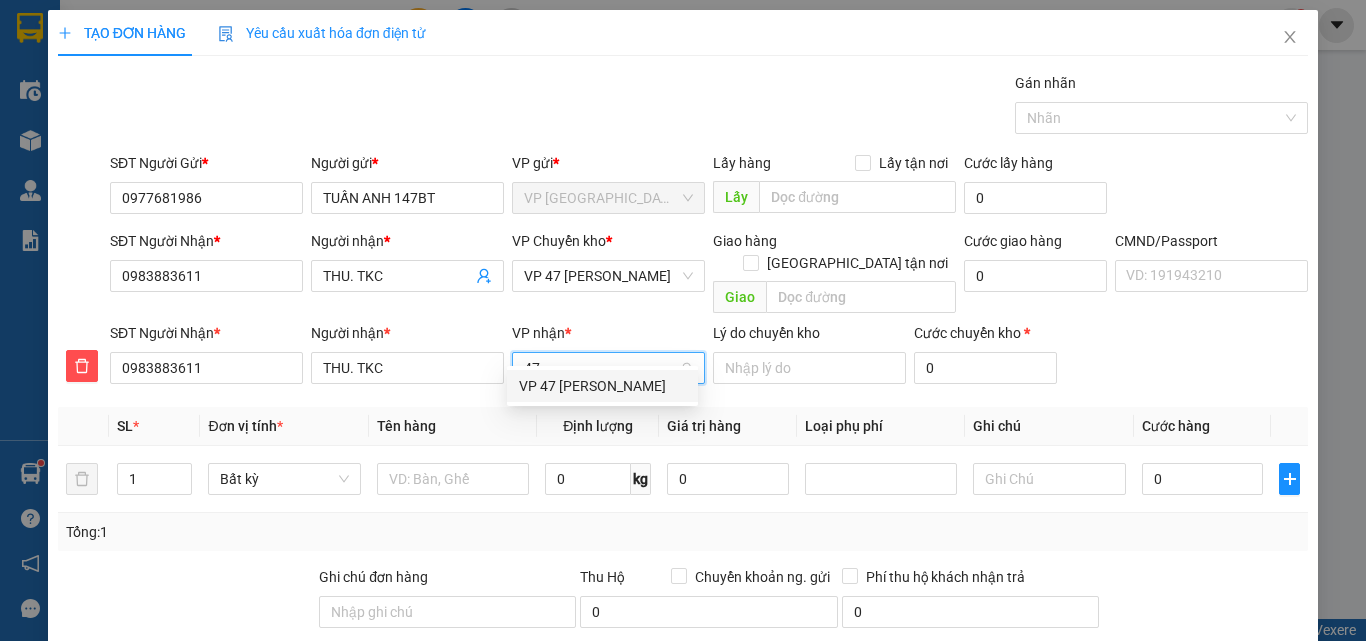click on "VP 47 [PERSON_NAME] Khát [PERSON_NAME]" at bounding box center [602, 386] 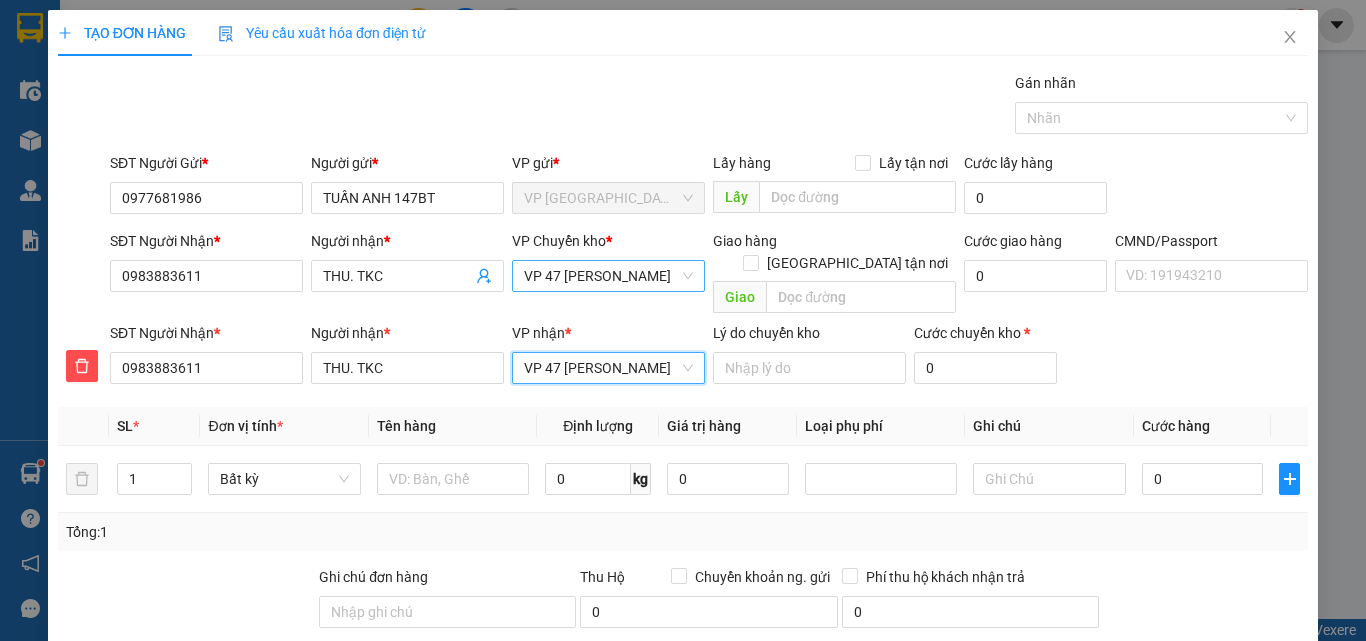 click on "VP 47 [PERSON_NAME] Khát [PERSON_NAME]" at bounding box center [608, 276] 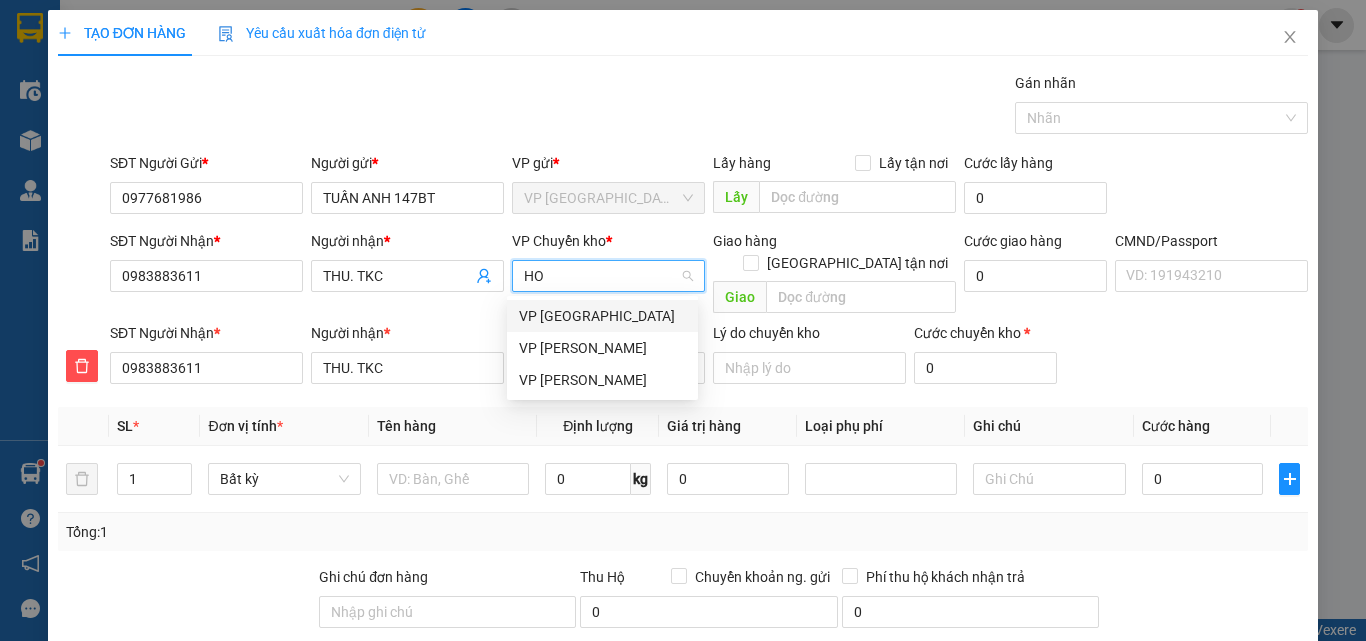 scroll, scrollTop: 0, scrollLeft: 0, axis: both 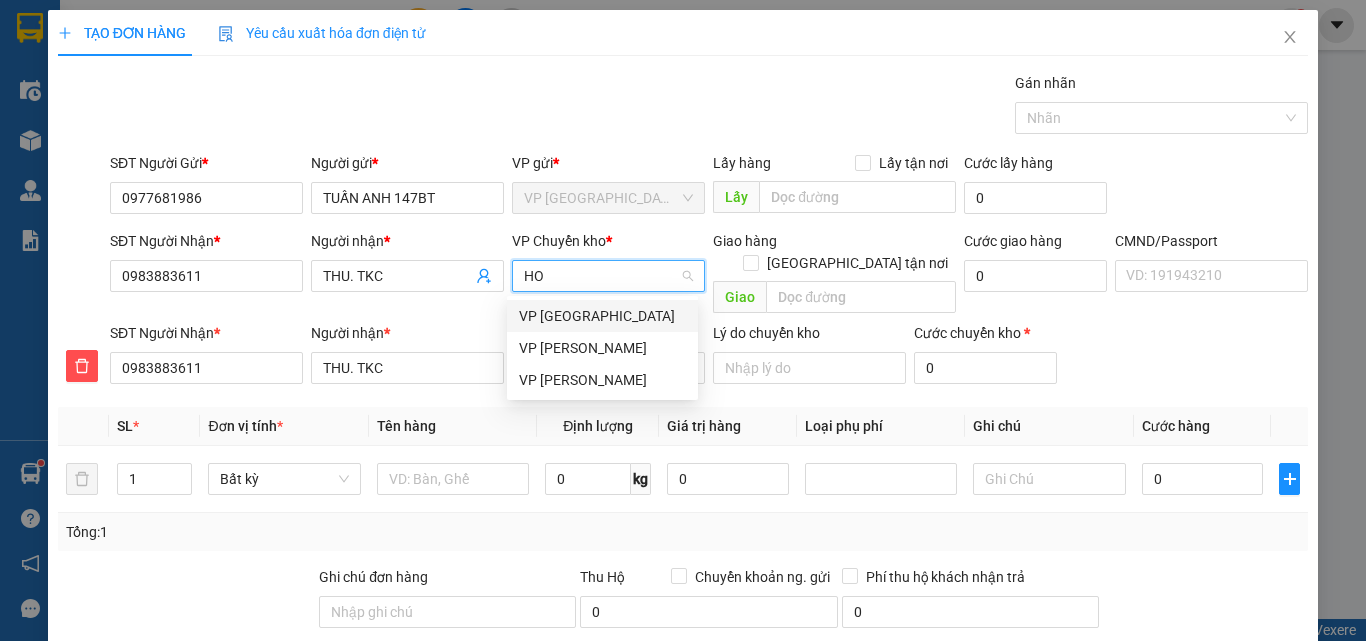 type on "HOA" 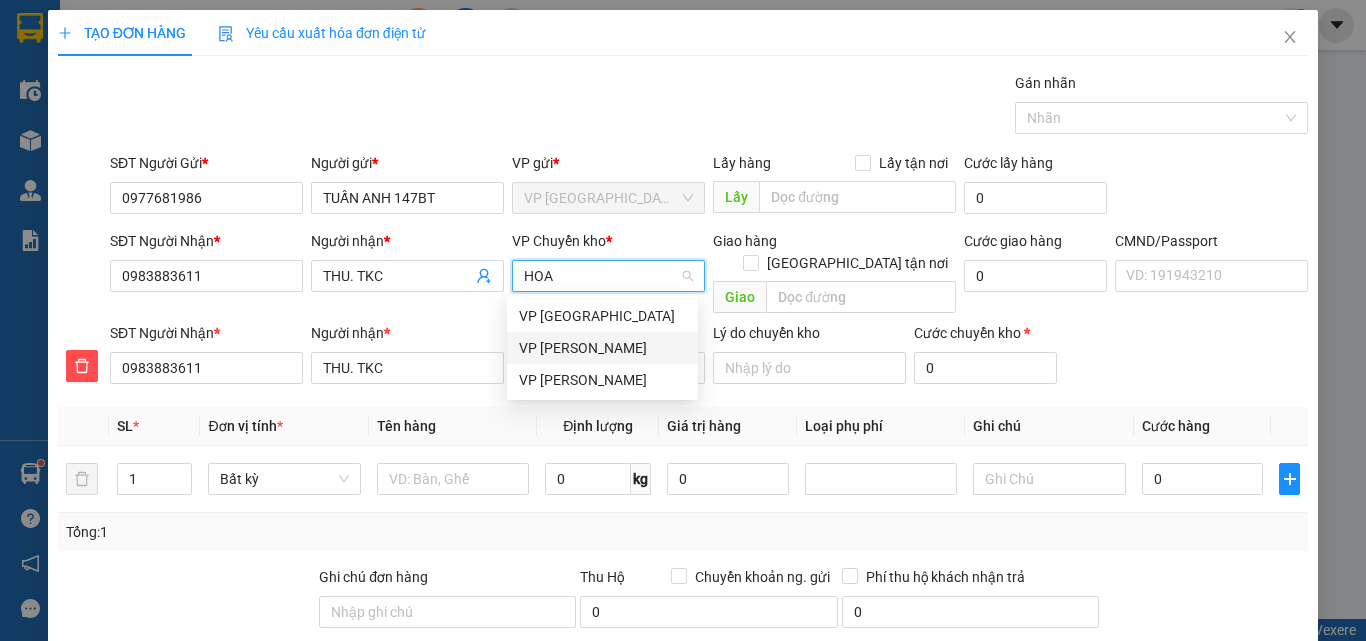 click on "[PERSON_NAME]" at bounding box center [602, 348] 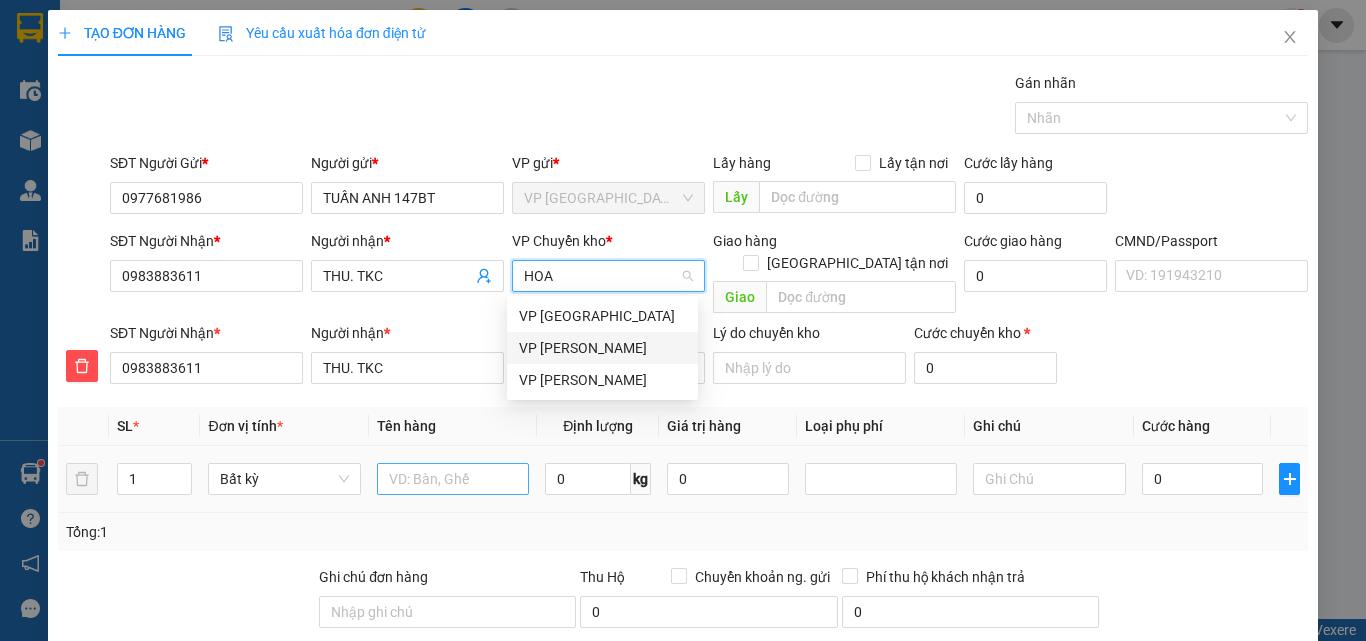 type 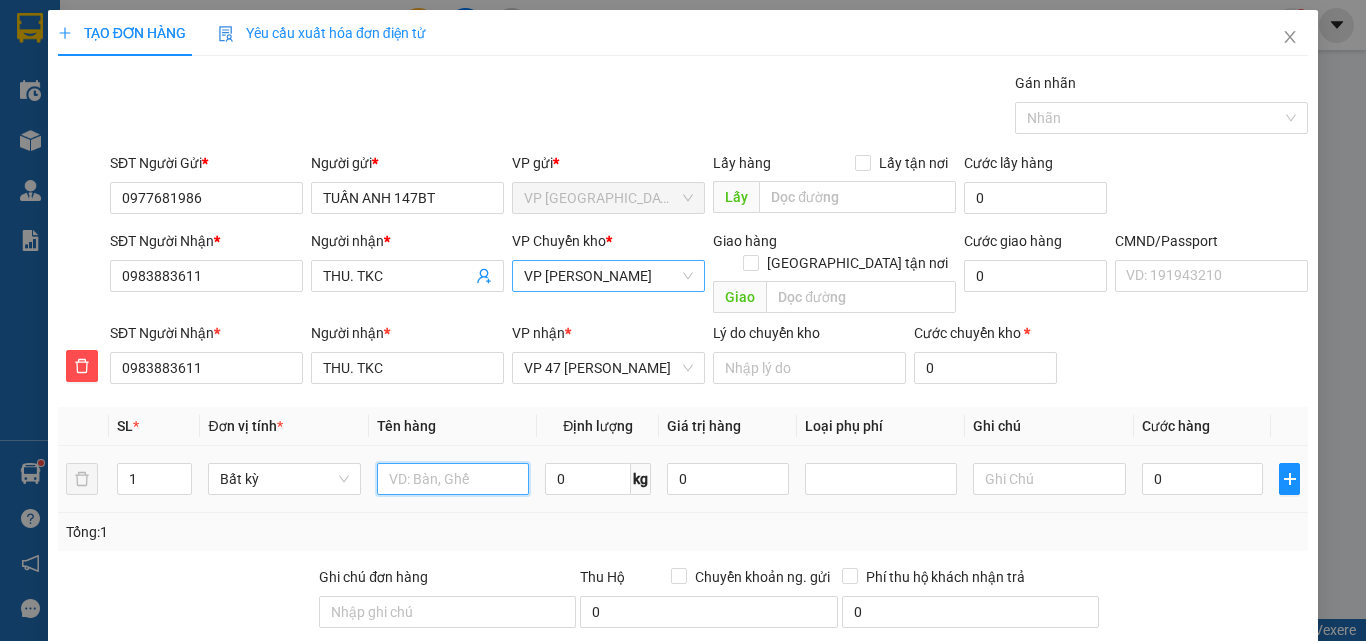 click at bounding box center [453, 479] 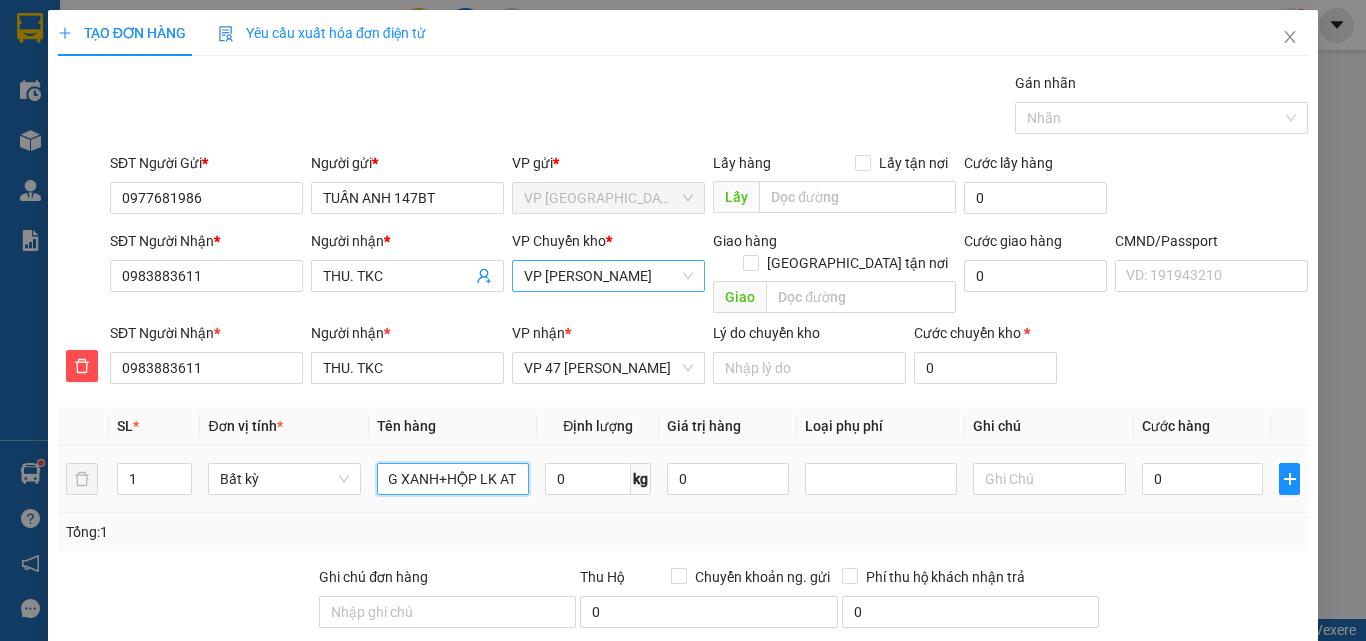 scroll, scrollTop: 0, scrollLeft: 50, axis: horizontal 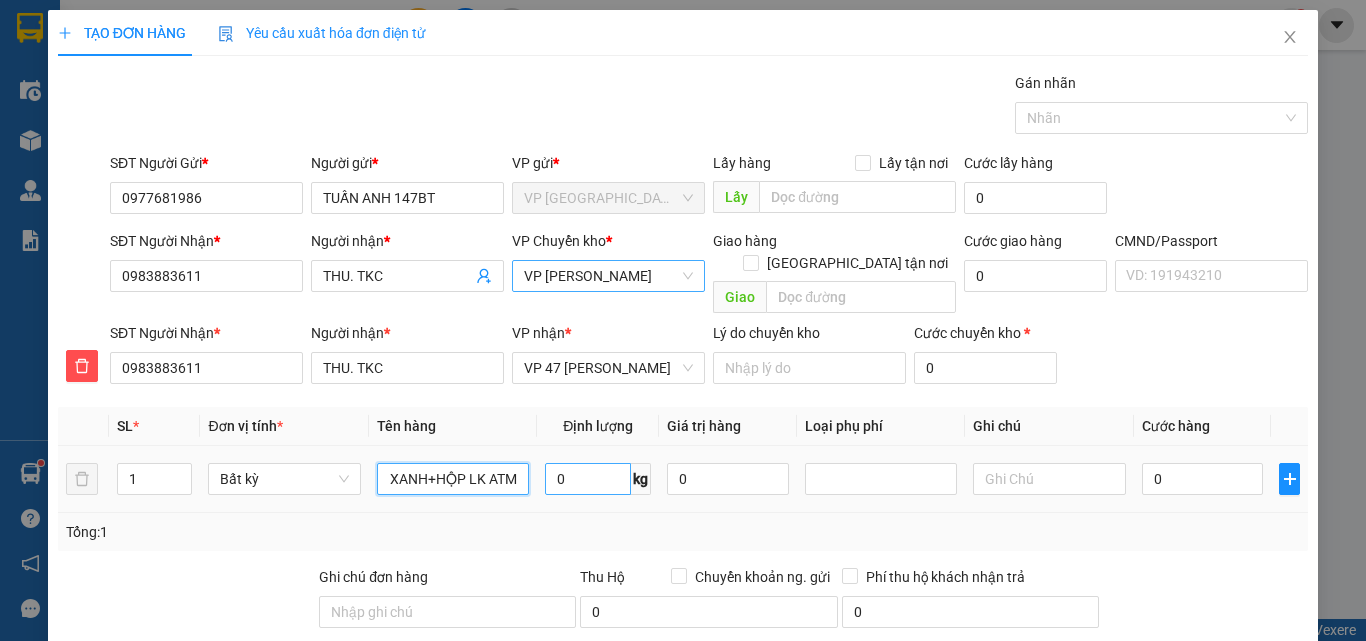 type on "THÙNG XANH+HỘP LK ATM" 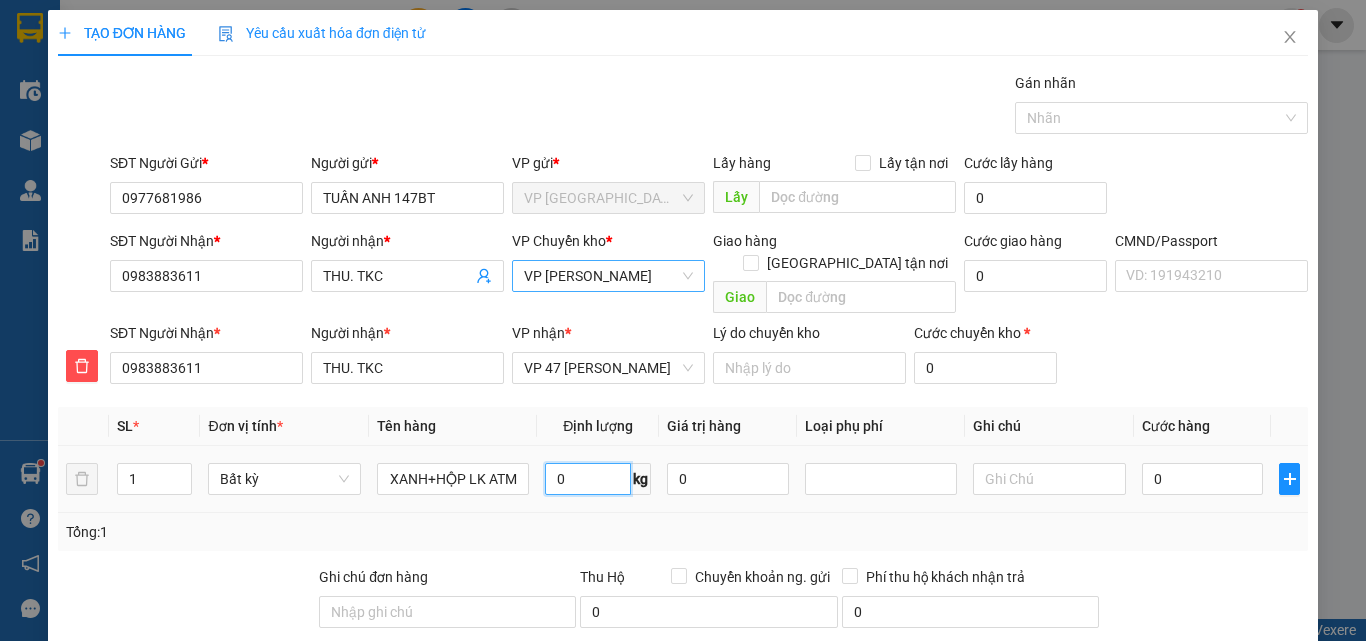 click on "0" at bounding box center [588, 479] 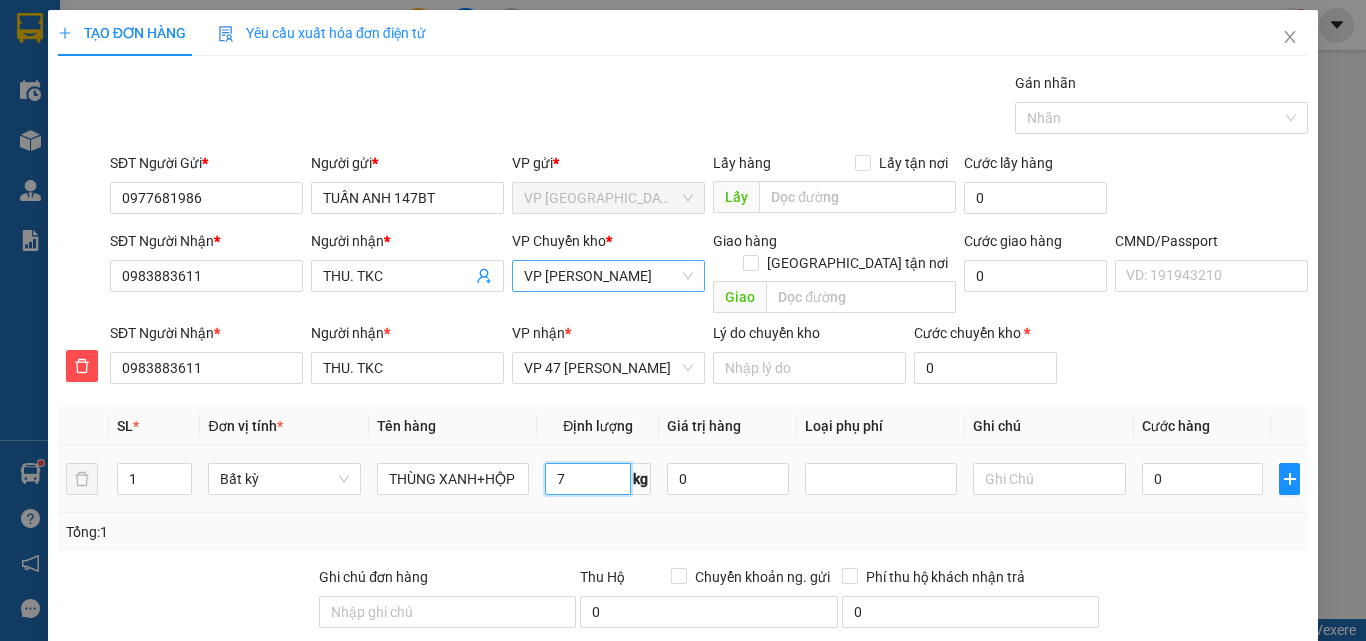 type on "7" 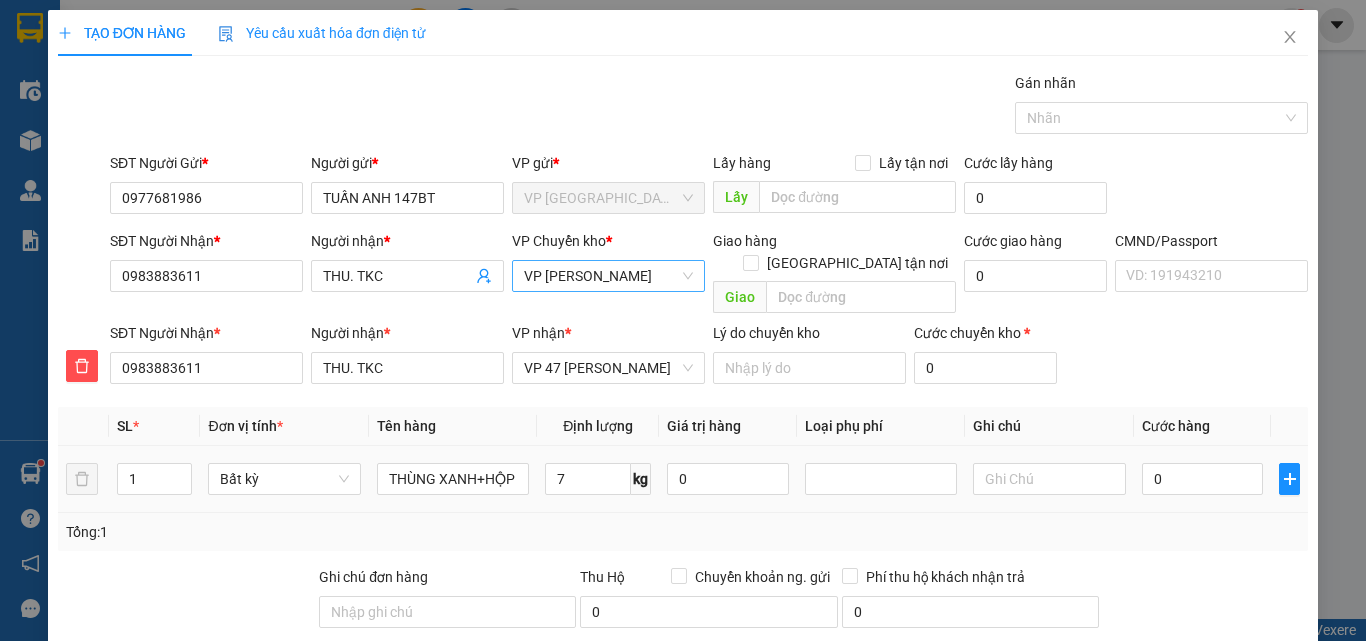 click on "0" at bounding box center [1203, 479] 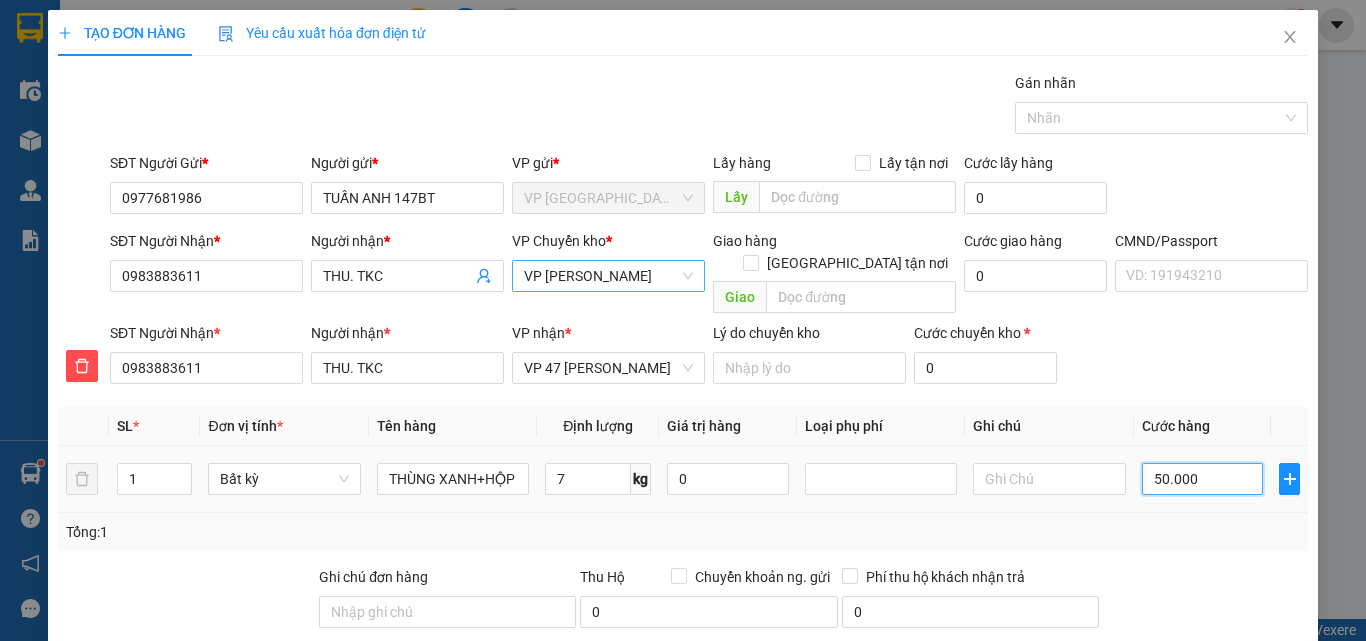 type on "50.000" 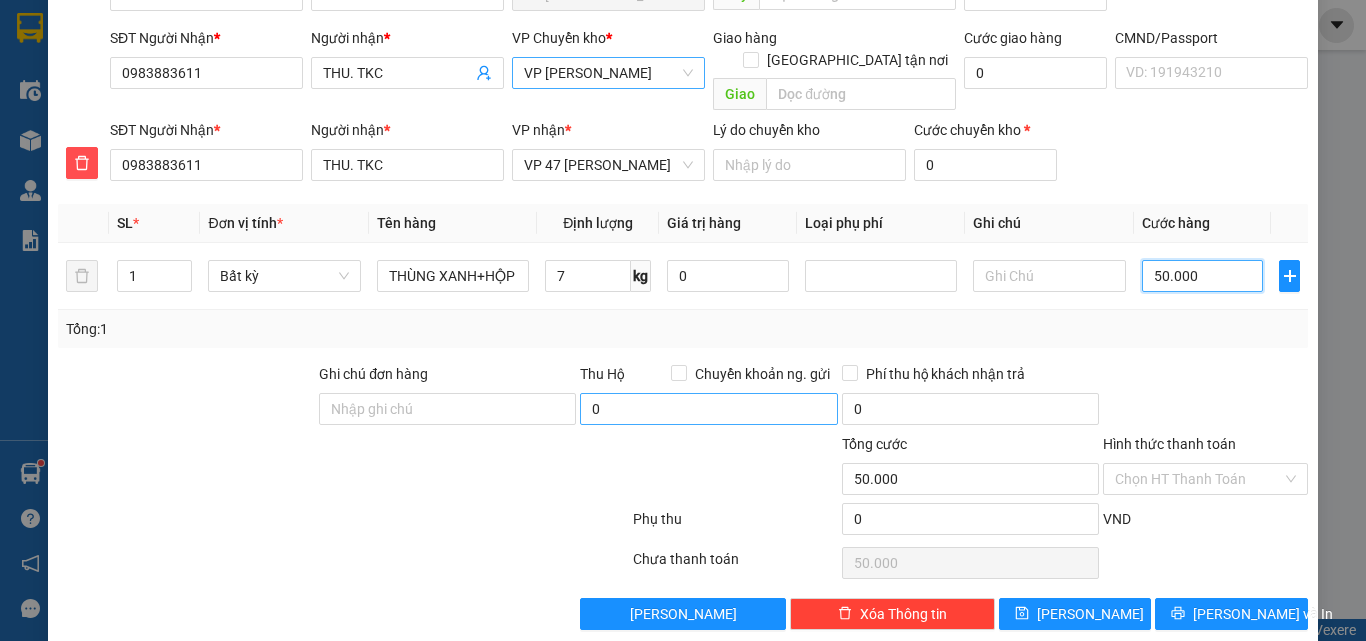 scroll, scrollTop: 209, scrollLeft: 0, axis: vertical 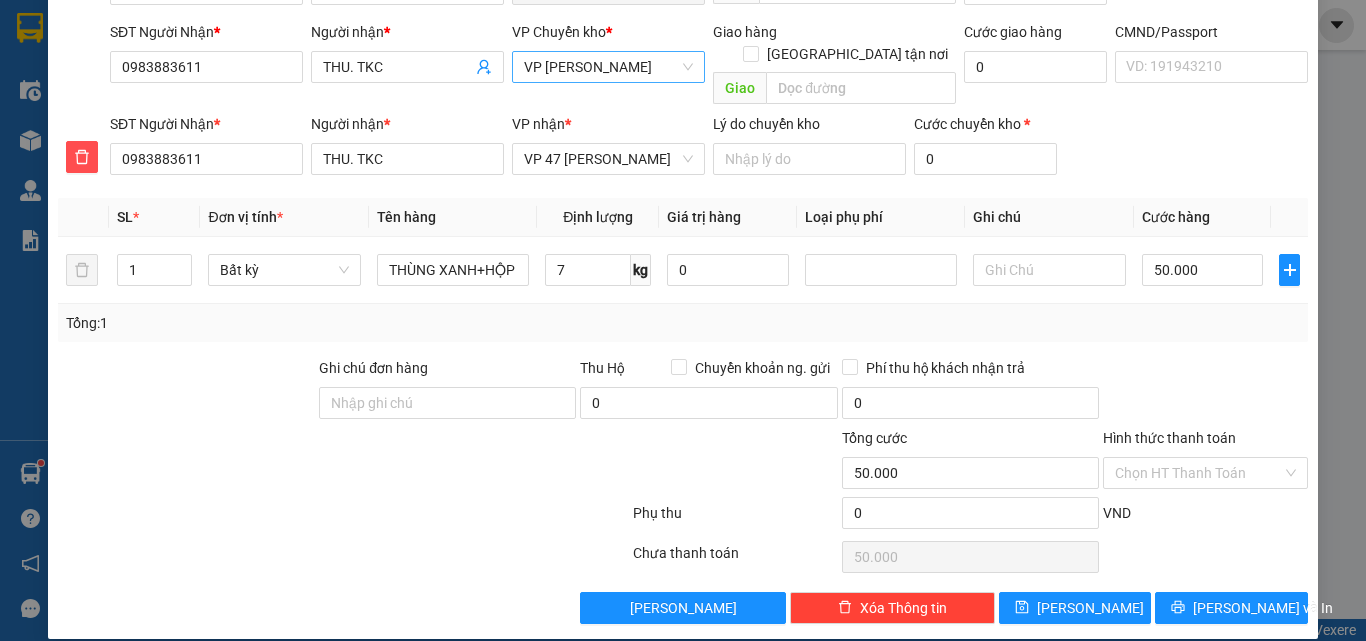 click on "Transit Pickup Surcharge Ids Transit Deliver Surcharge Ids Transit Deliver Surcharge Transit Deliver Surcharge Gói vận chuyển  * Tiêu chuẩn Gán nhãn   Nhãn SĐT Người Gửi  * 0977681986 Người gửi  * TUẤN ANH 147BT VP gửi  * VP Bình Thuận Lấy hàng Lấy tận nơi Lấy Cước lấy hàng 0 SĐT Người Nhận  * 0983883611 Người nhận  * THU. TKC VP Chuyển kho  * VP Hoàng Gia Giao hàng Giao tận nơi Giao Cước giao hàng 0 CMND/Passport VD: 191943210 SĐT Người Nhận   * 0983883611 Người nhận   * THU. TKC VP nhận  * VP 47 Trần Khát Chân Lý do chuyển kho Cước chuyển kho    * 0 SL  * Đơn vị tính  * Tên hàng  Định lượng Giá trị hàng Loại phụ phí Ghi chú Cước hàng                     1 Bất kỳ THÙNG XANH+HỘP LK ATM 7 kg 0   50.000 Tổng:  1 Ghi chú đơn hàng Thu Hộ Chuyển khoản ng. gửi 0 Phí thu hộ khách nhận trả 0 Tổng cước 50.000 Hình thức thanh toán Phụ thu 0 VND 0" at bounding box center (683, 243) 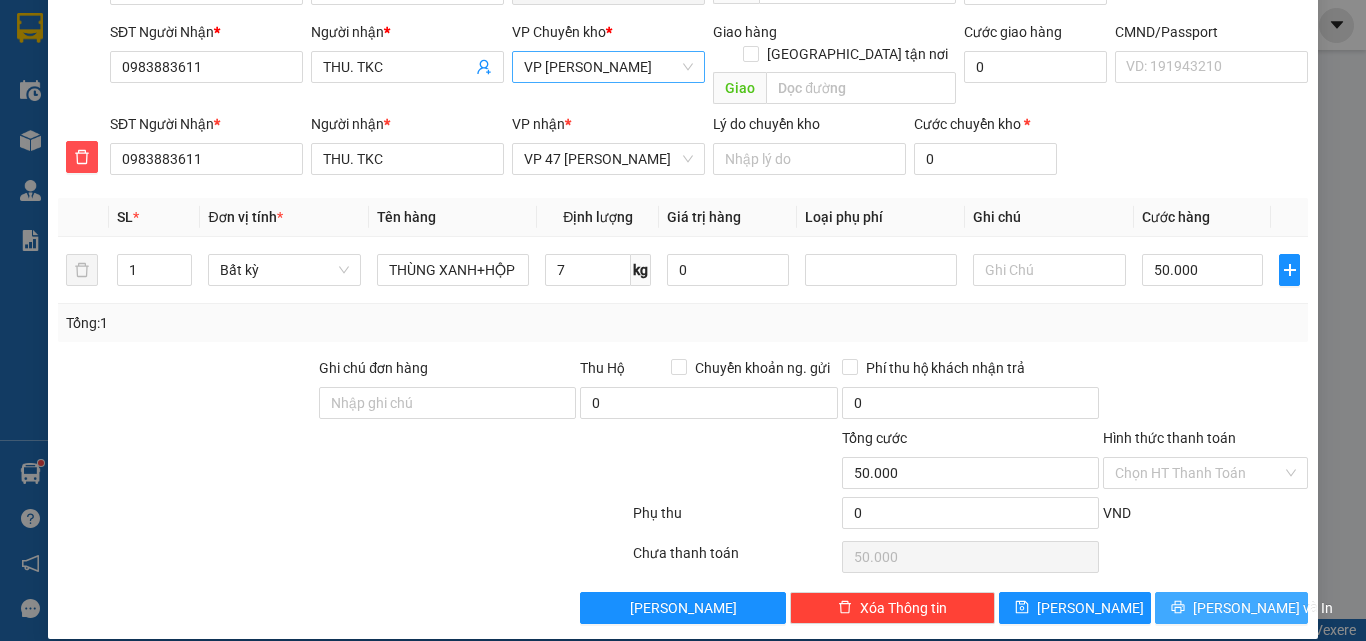 click on "[PERSON_NAME] và In" at bounding box center [1263, 608] 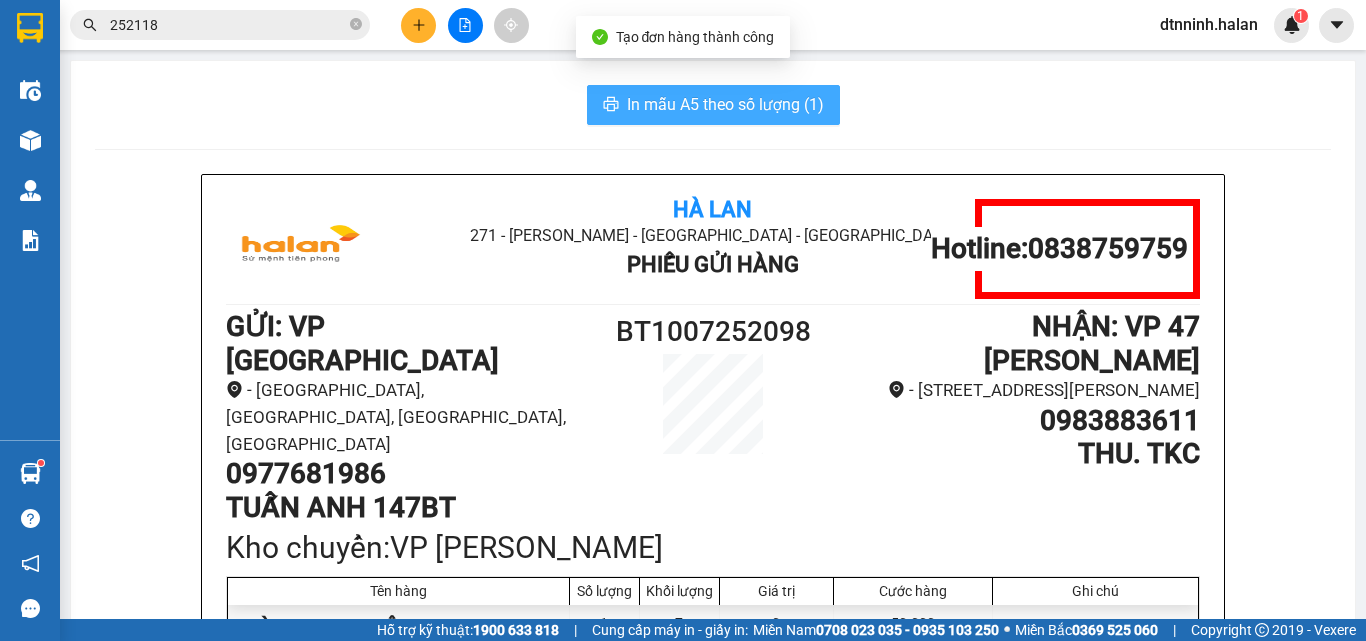 click on "In mẫu A5 theo số lượng
(1)" at bounding box center [725, 104] 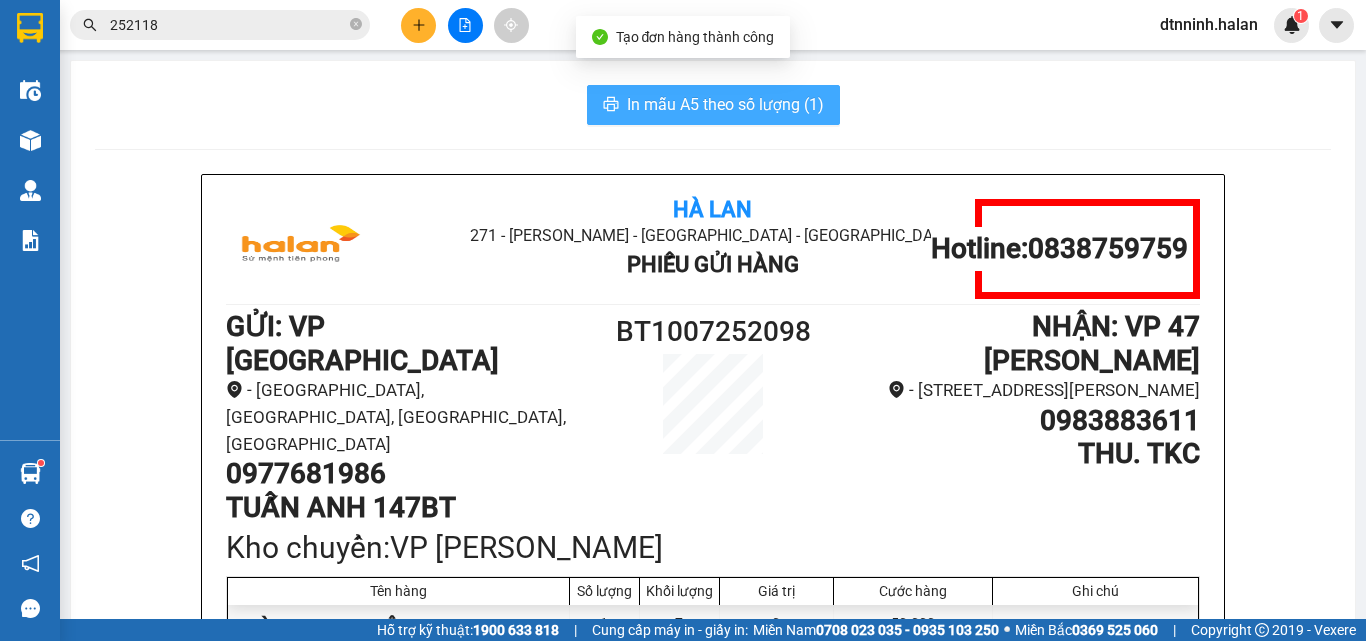 scroll, scrollTop: 0, scrollLeft: 0, axis: both 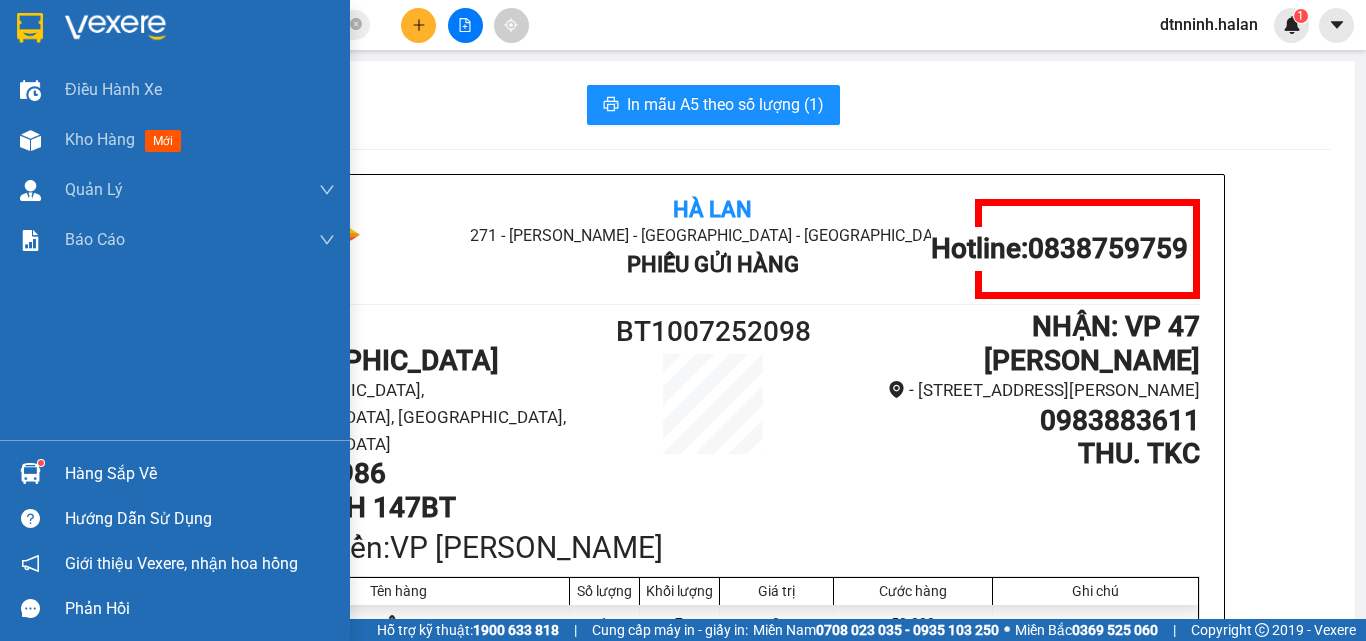 click on "Hàng sắp về" at bounding box center [175, 473] 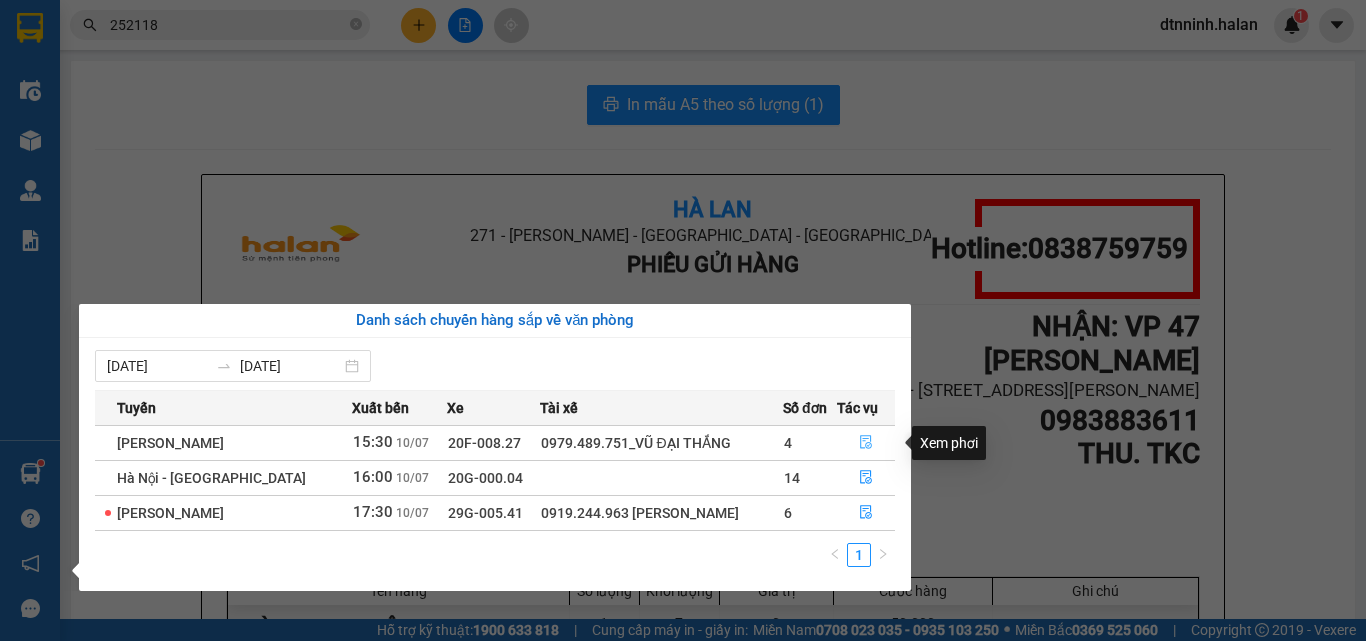 click 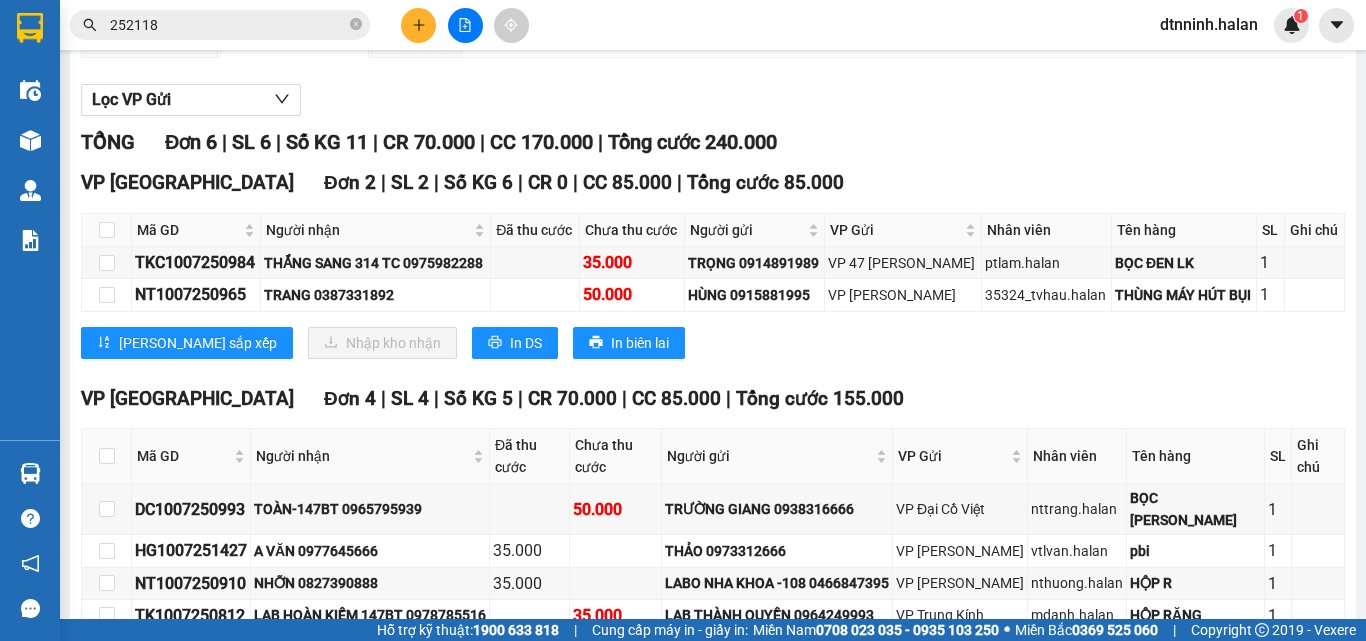 scroll, scrollTop: 300, scrollLeft: 0, axis: vertical 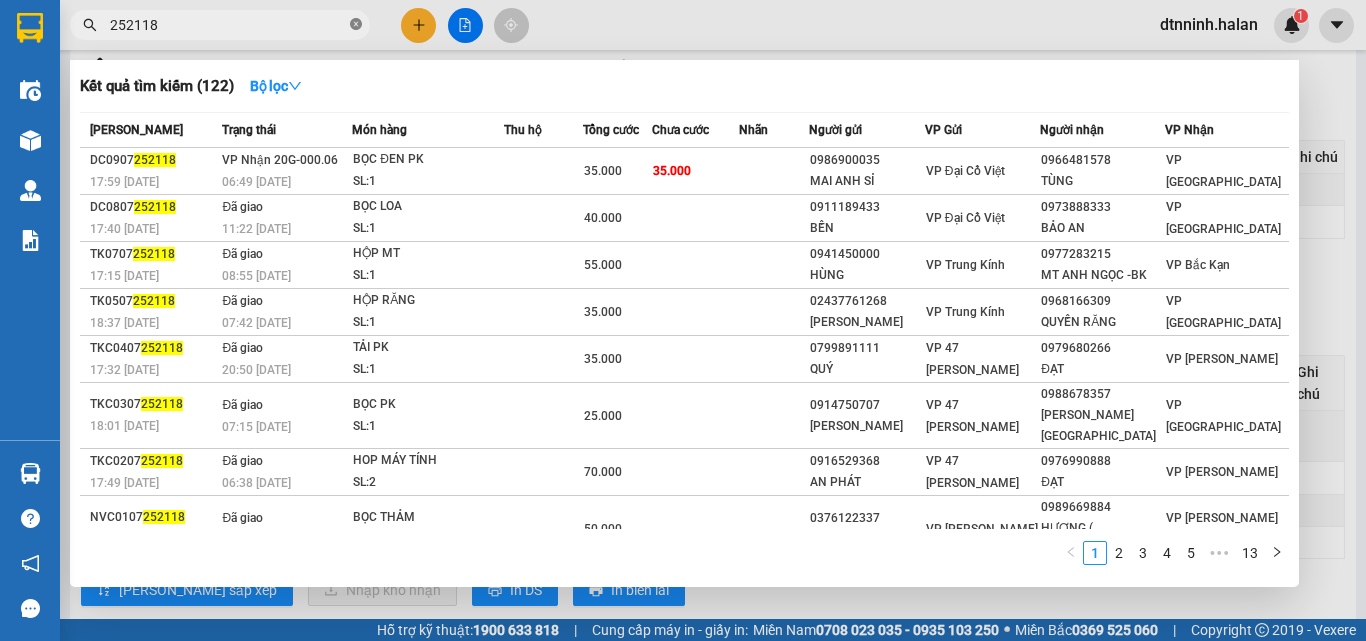click 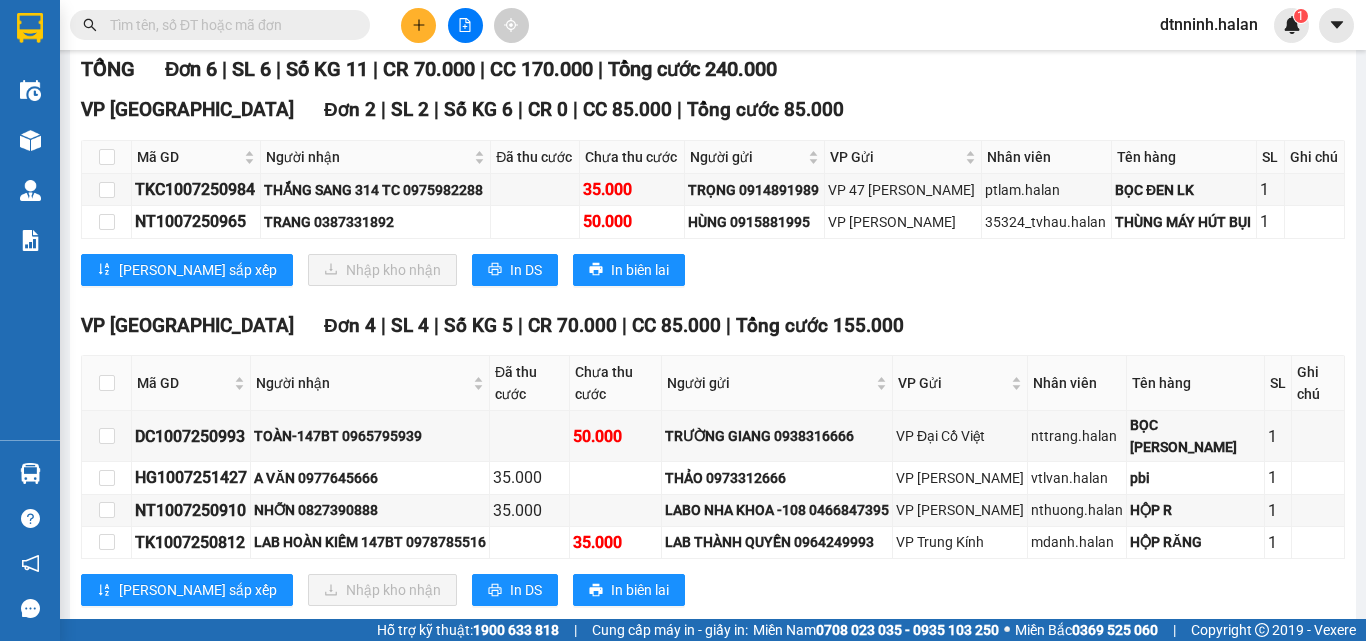 click at bounding box center [228, 25] 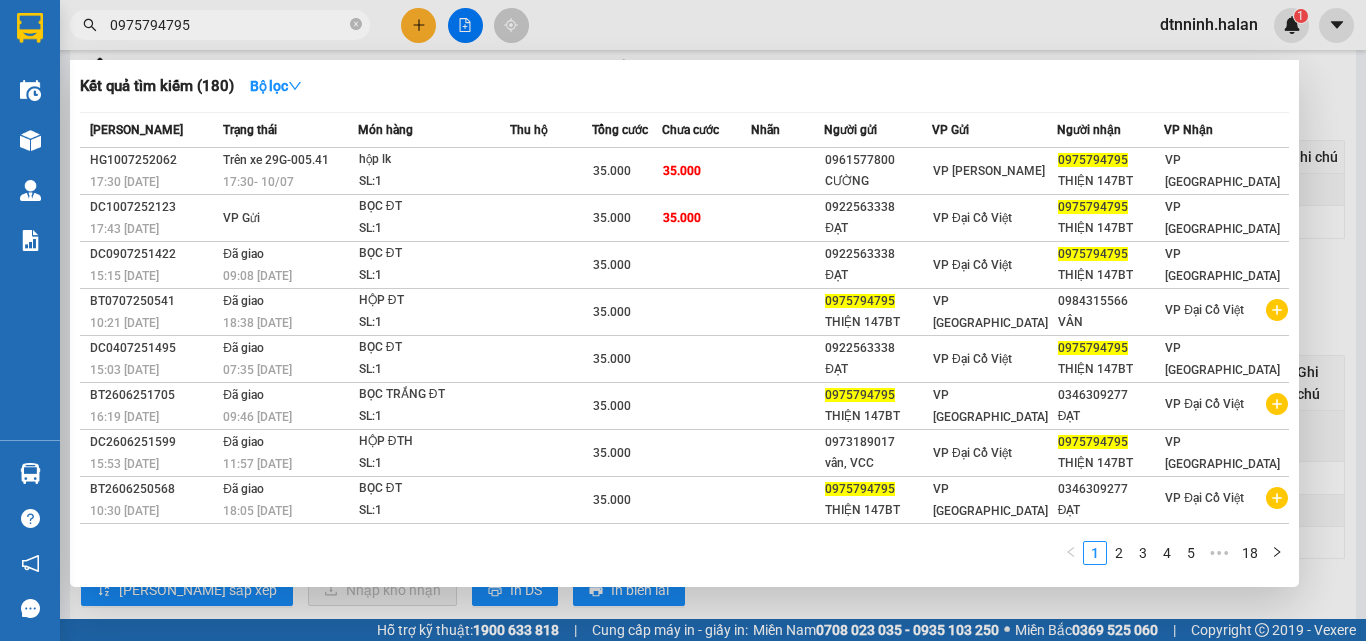 type on "0975794795" 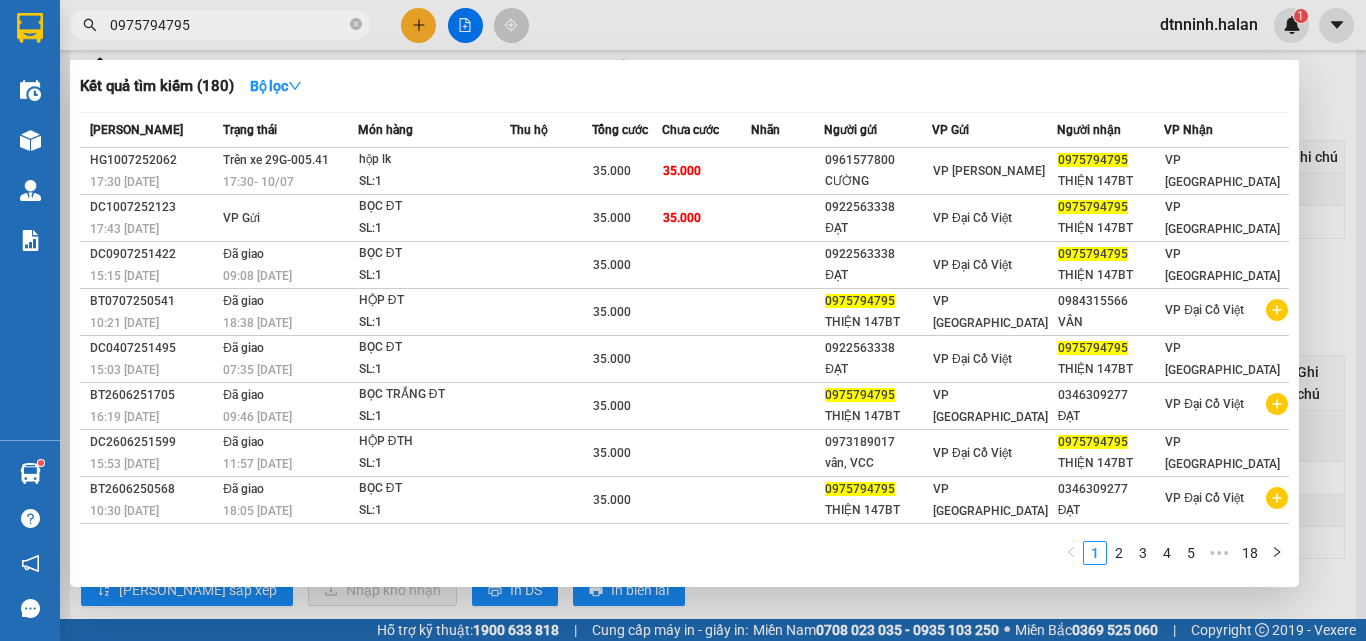 click at bounding box center (683, 320) 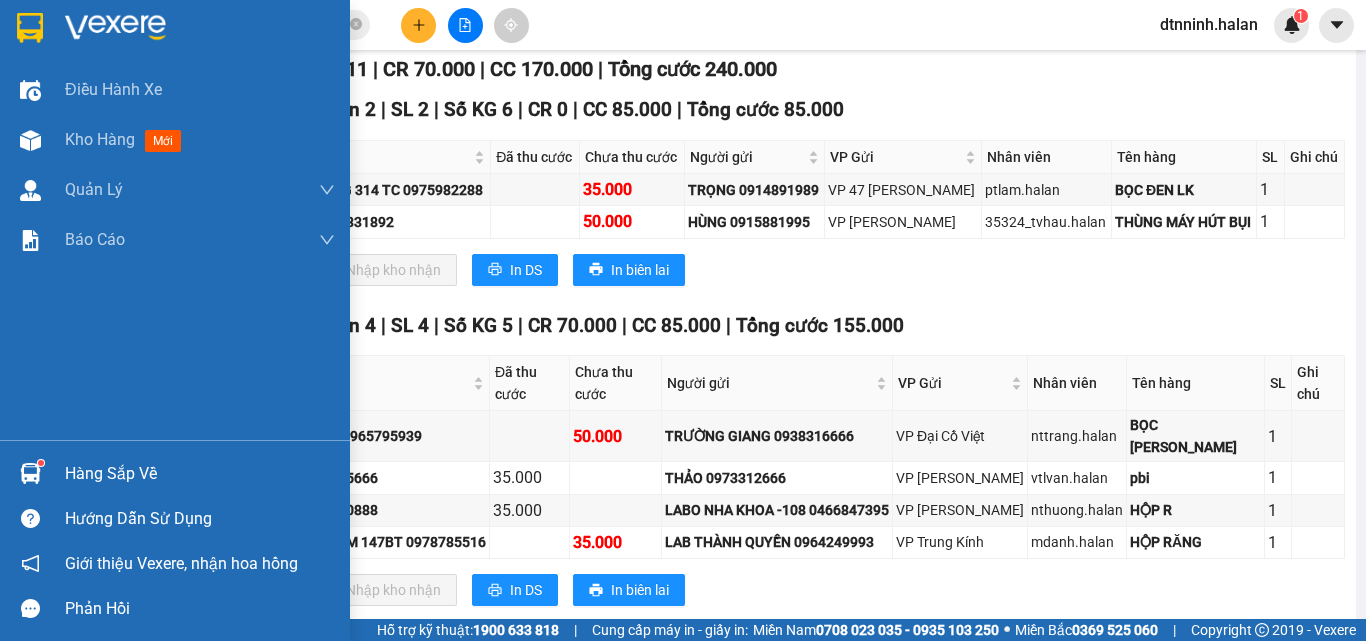 click on "Hàng sắp về" at bounding box center (200, 474) 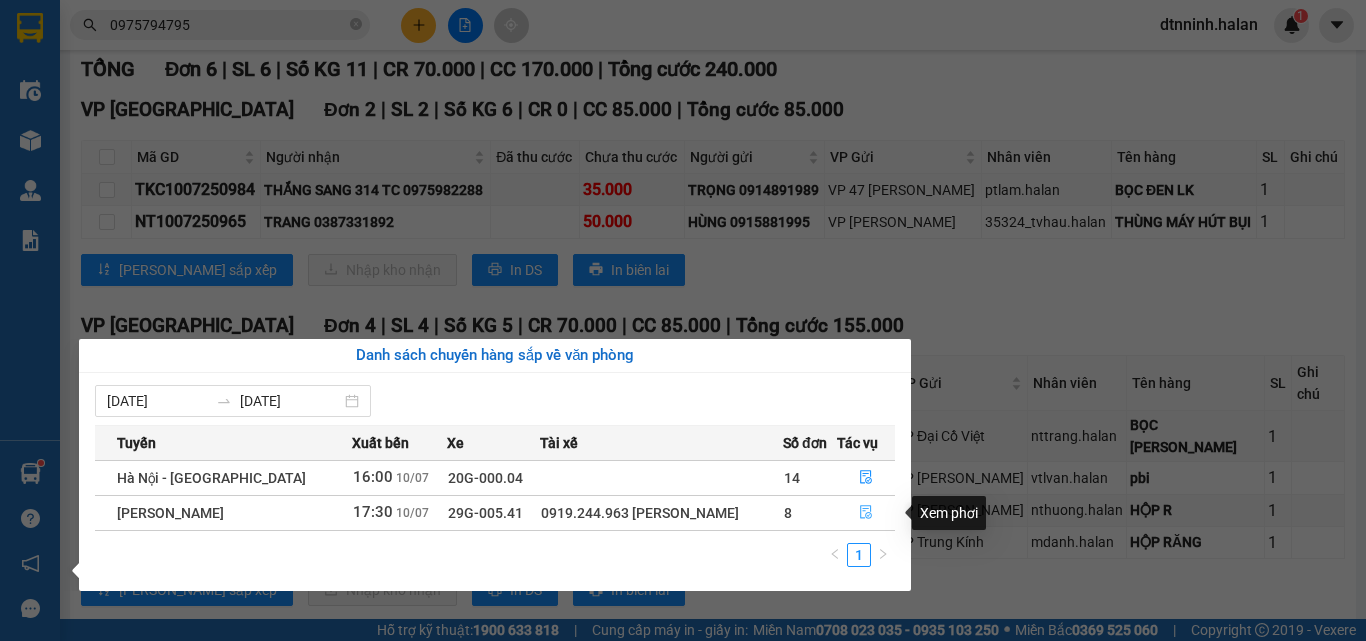 click 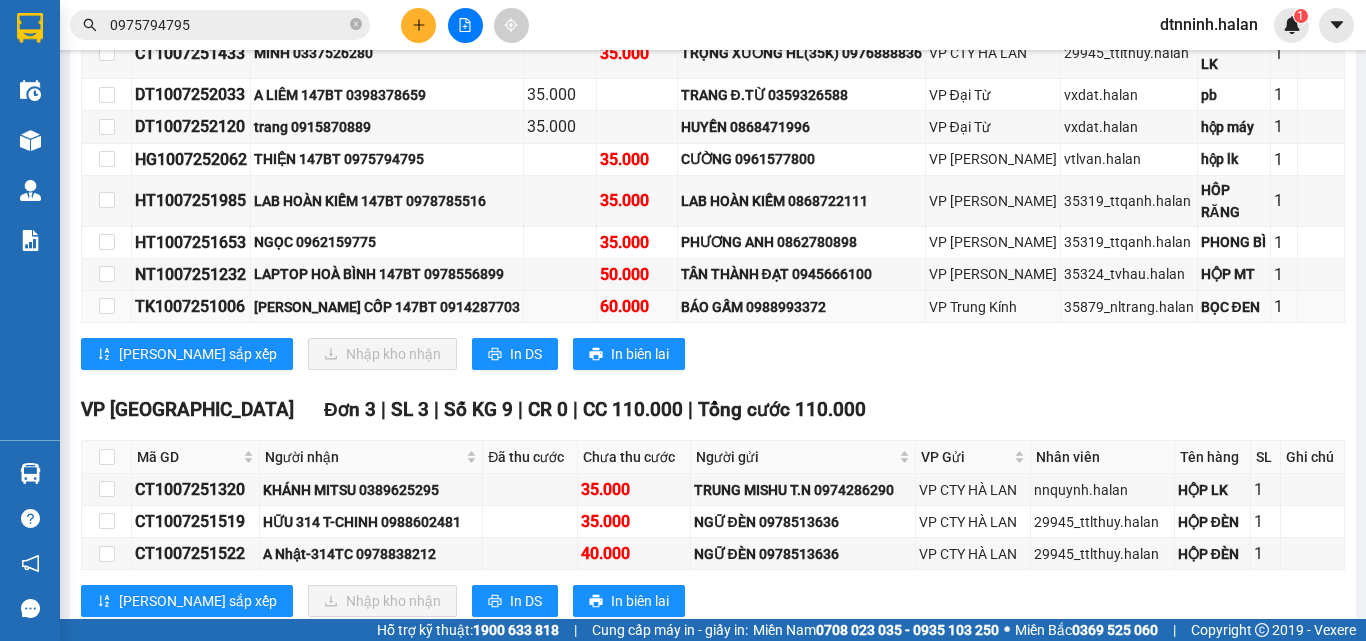 scroll, scrollTop: 544, scrollLeft: 0, axis: vertical 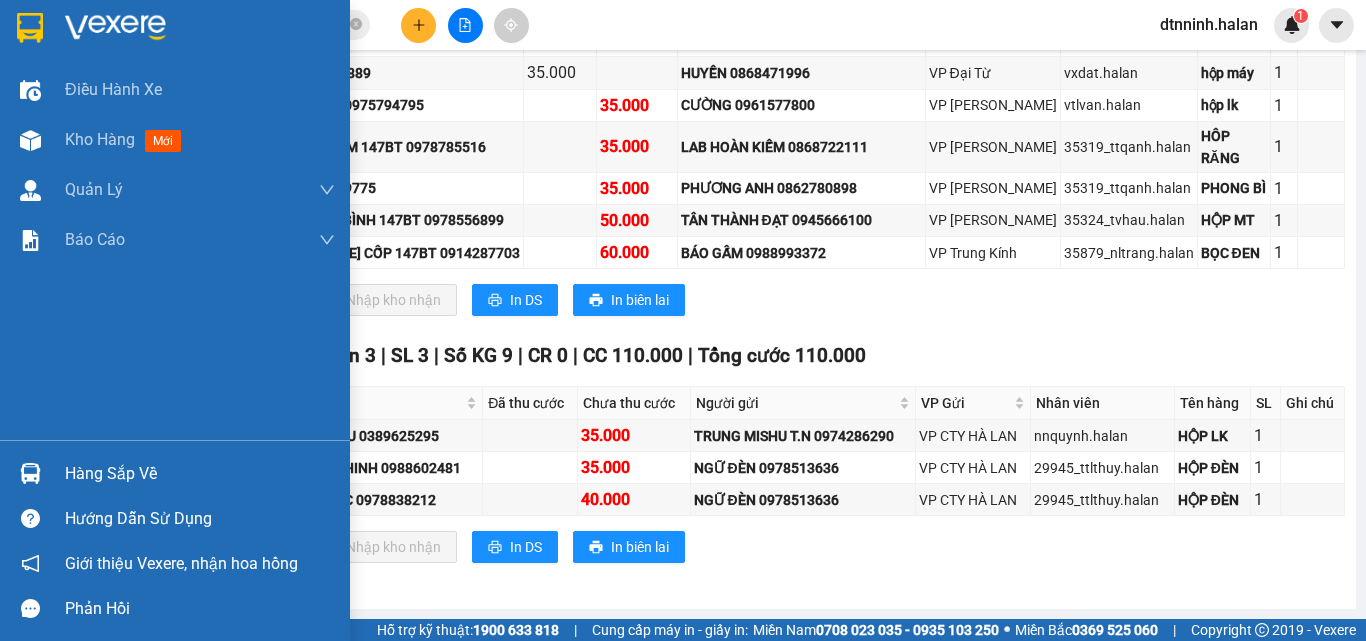 click on "Hàng sắp về" at bounding box center (200, 474) 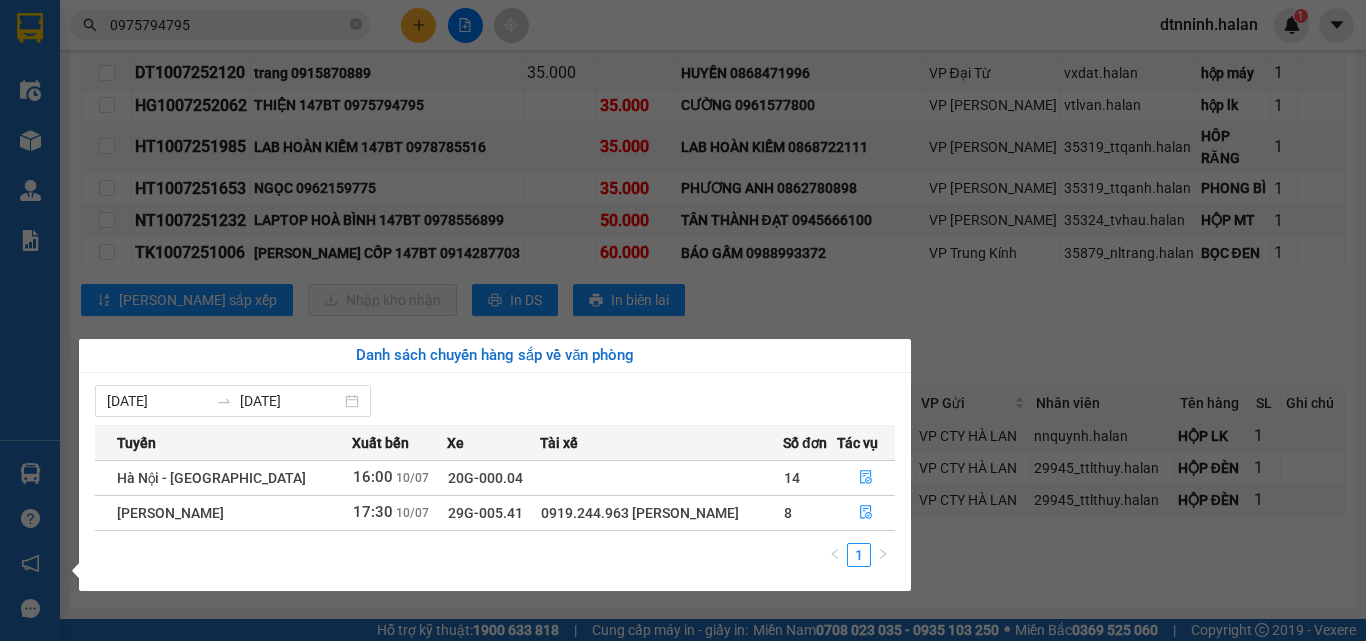 click on "Kết quả tìm kiếm ( 180 )  Bộ lọc  Mã ĐH Trạng thái Món hàng Thu hộ Tổng cước Chưa cước Nhãn Người gửi VP Gửi Người nhận VP Nhận HG1007252062 17:30 - 10/07 Trên xe   29G-005.41 17:30  -   10/07 hộp lk SL:  1 35.000 35.000 0961577800 CƯỜNG VP Hoàng Gia 0975794795 THIỆN 147BT VP Bình Thuận DC1007252123 17:43 - 10/07 VP Gửi   BỌC ĐT SL:  1 35.000 35.000 0922563338 ĐẠT VP Đại Cồ Việt 0975794795 THIỆN 147BT VP Bình Thuận DC0907251422 15:15 - 09/07 Đã giao   09:08 - 10/07 BỌC ĐT SL:  1 35.000 0922563338 ĐẠT VP Đại Cồ Việt 0975794795 THIỆN 147BT VP Bình Thuận BT0707250541 10:21 - 07/07 Đã giao   18:38 - 07/07 HỘP ĐT SL:  1 35.000 0975794795 THIỆN 147BT VP Bình Thuận 0984315566 VÂN VP Đại Cồ Việt DC0407251495 15:03 - 04/07 Đã giao   07:35 - 05/07 BỌC ĐT SL:  1 35.000 0922563338 ĐẠT VP Đại Cồ Việt 0975794795 THIỆN 147BT VP Bình Thuận BT2606251705 16:19 - 26/06 Đã giao   09:46 - 28/06 1" at bounding box center (683, 320) 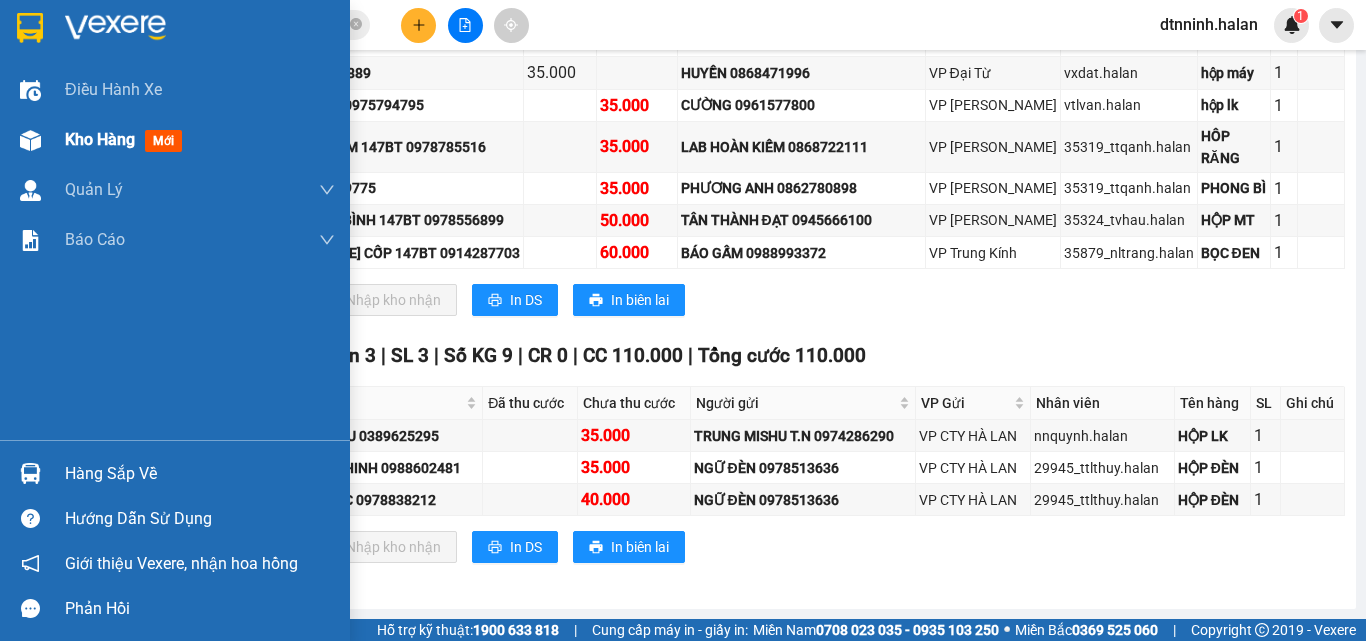 click on "Kho hàng mới" at bounding box center [175, 140] 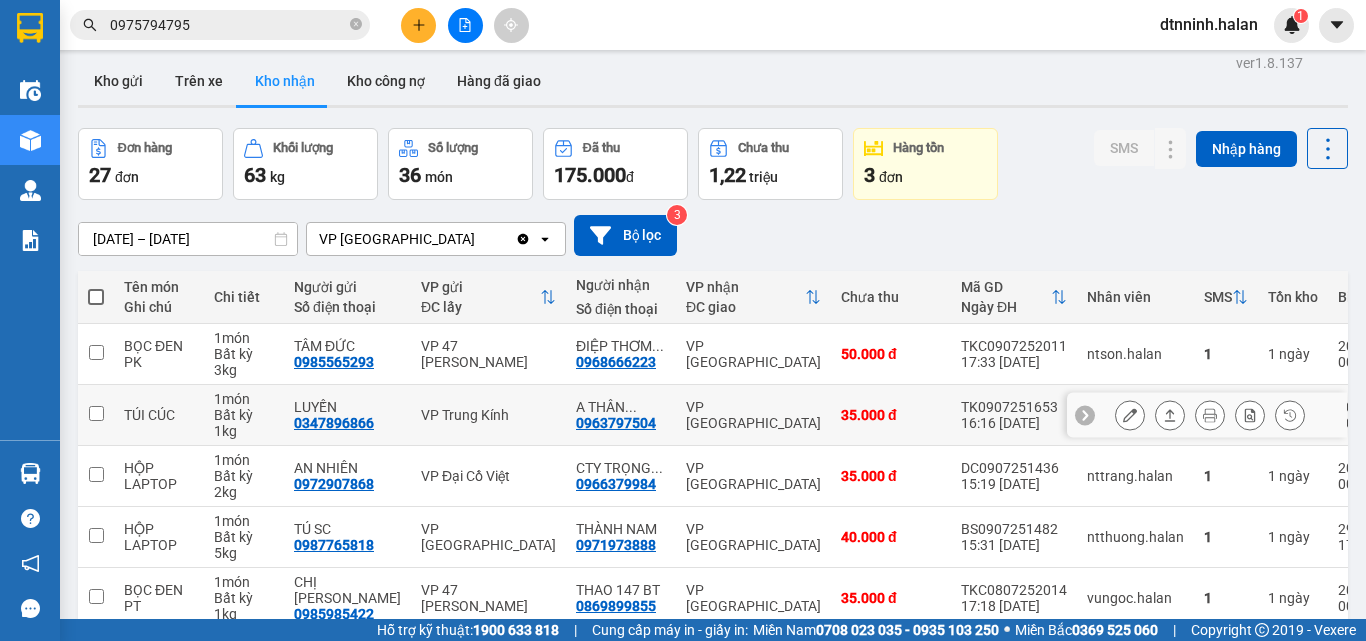 scroll, scrollTop: 0, scrollLeft: 0, axis: both 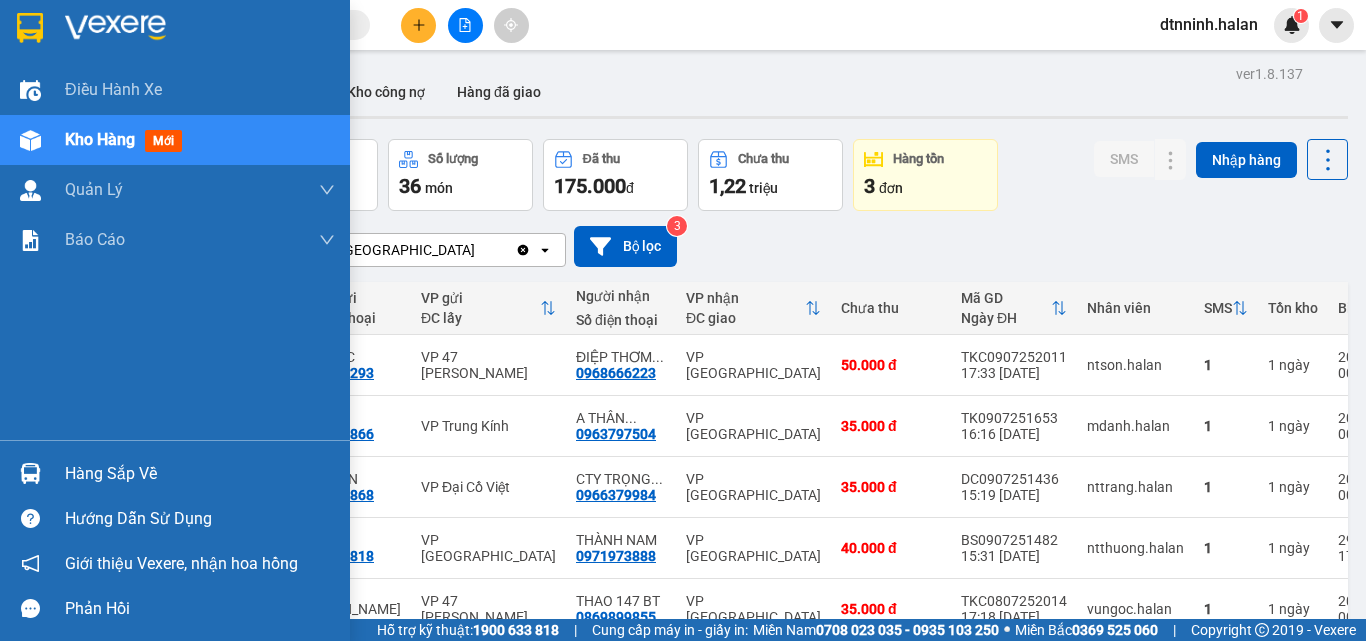 click on "Hàng sắp về" at bounding box center [175, 473] 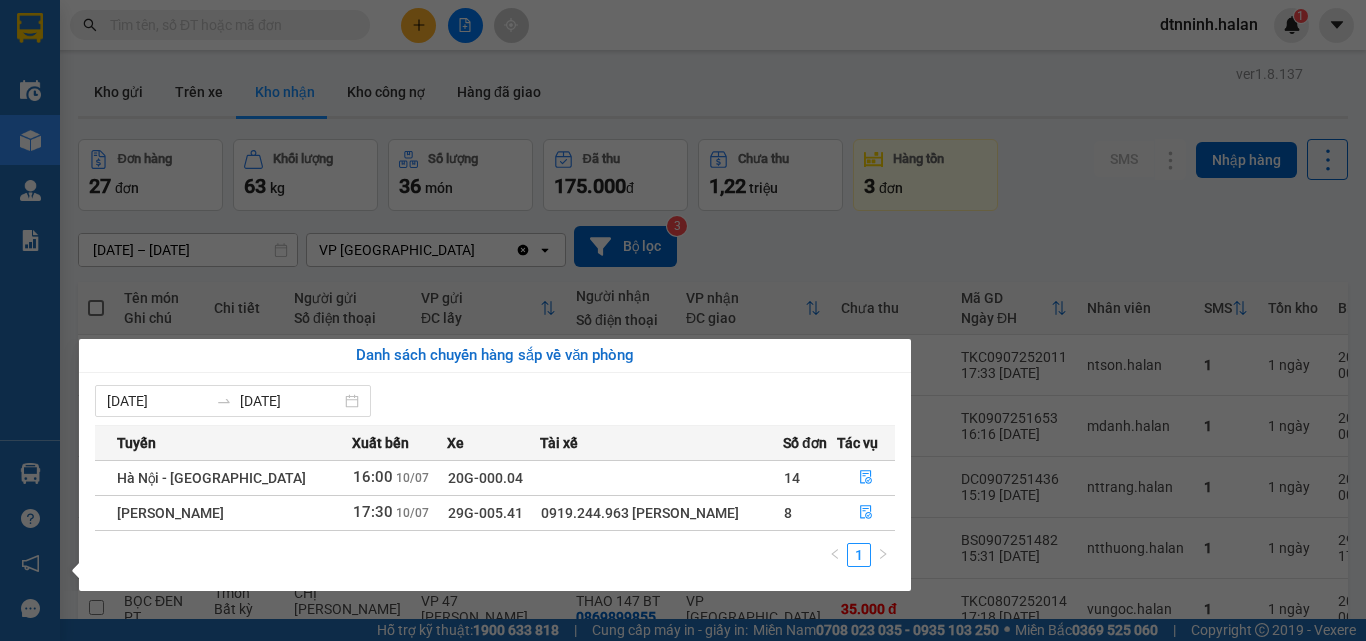 click on "Kết quả tìm kiếm ( 0 )  Bộ lọc  No Data dtnninh.halan 1     Điều hành xe     Kho hàng mới     Quản Lý Quản lý chuyến Quản lý kiểm kho     Báo cáo 12. Thống kê đơn đối tác 2. Doanh thu thực tế theo từng văn phòng 4. Thống kê đơn hàng theo văn phòng Hàng sắp về Hướng dẫn sử dụng Giới thiệu Vexere, nhận hoa hồng Phản hồi Phần mềm hỗ trợ bạn tốt chứ? ver  1.8.137 Kho gửi Trên xe Kho nhận Kho công nợ Hàng đã giao Đơn hàng 27 đơn Khối lượng 63 kg Số lượng 36 món Đã thu 175.000  đ Chưa thu 1,22   triệu Hàng tồn 3 đơn SMS Nhập hàng 12/05/2025 – 10/07/2025 Press the down arrow key to interact with the calendar and select a date. Press the escape button to close the calendar. Selected date range is from 12/05/2025 to 10/07/2025. VP Bình Thuận Clear value open Bộ lọc 3 Tên món Ghi chú Chi tiết Người gửi Số điện thoại VP gửi ĐC lấy Người nhận Mã GD" at bounding box center [683, 320] 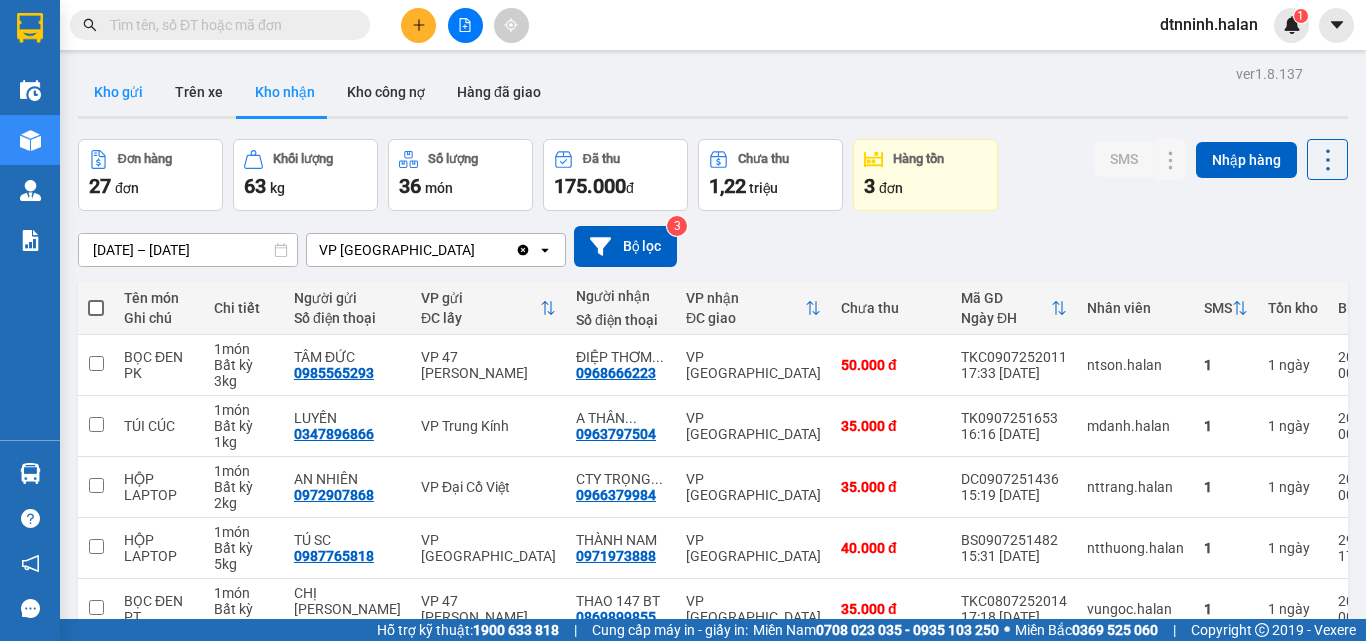 click on "Kho gửi" at bounding box center (118, 92) 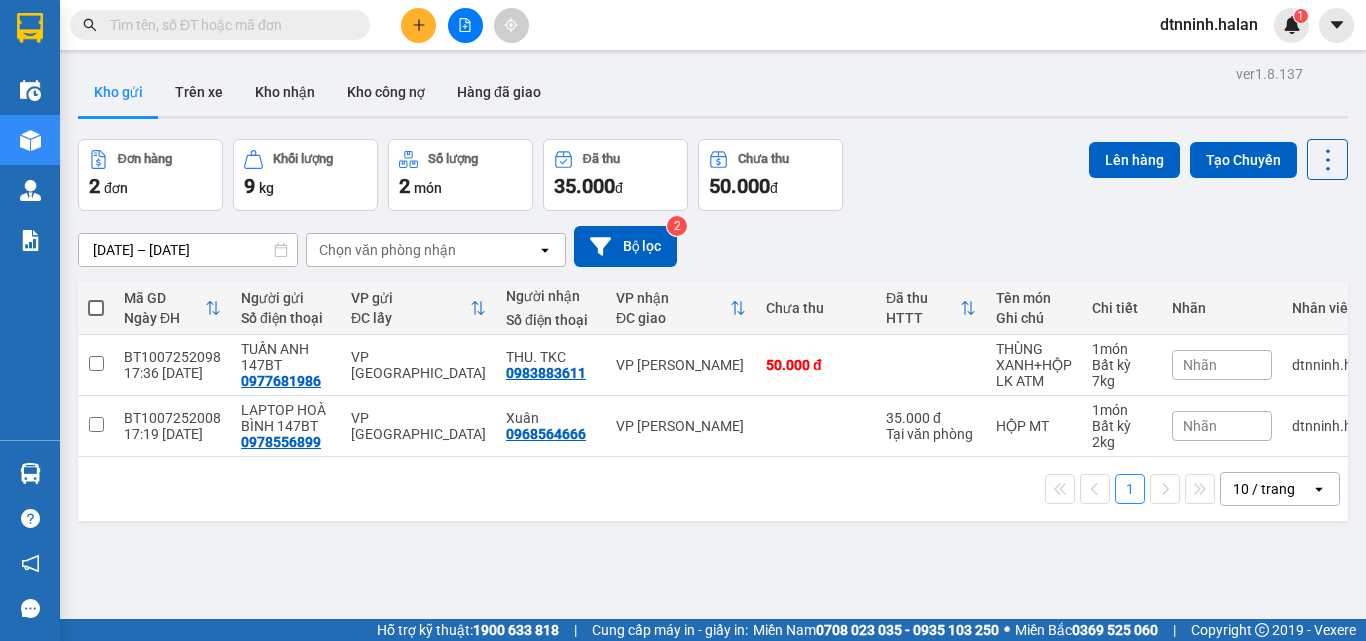 click at bounding box center [96, 308] 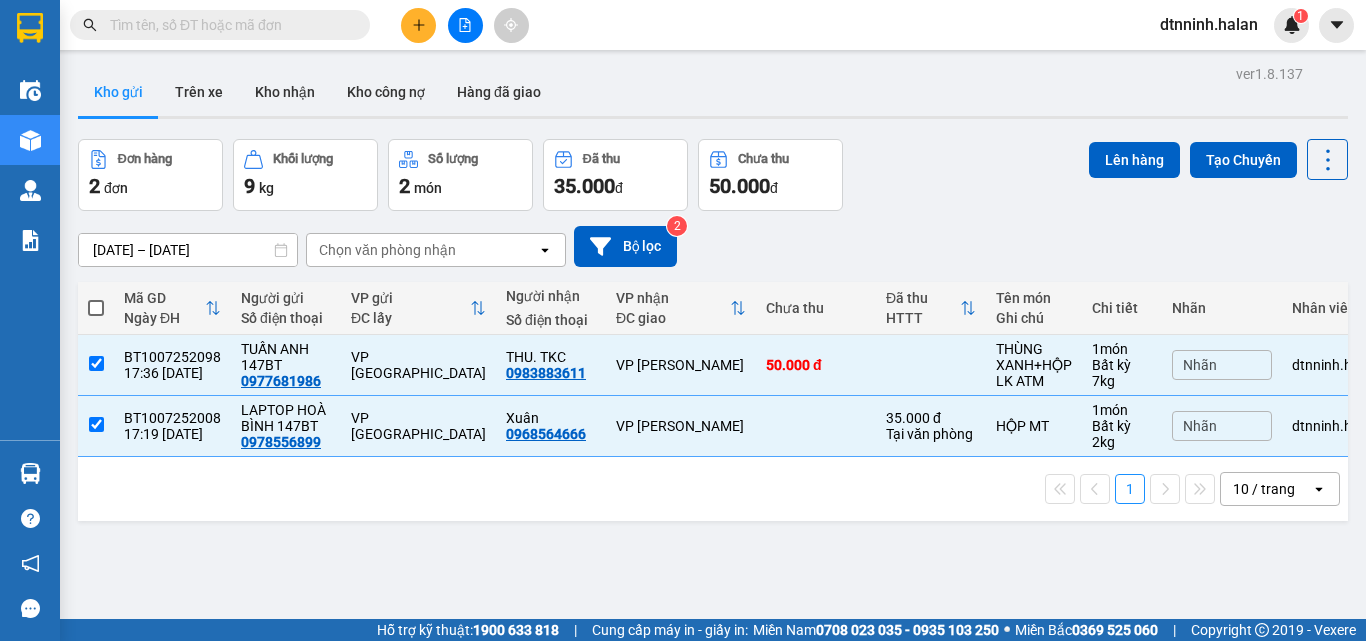 checkbox on "true" 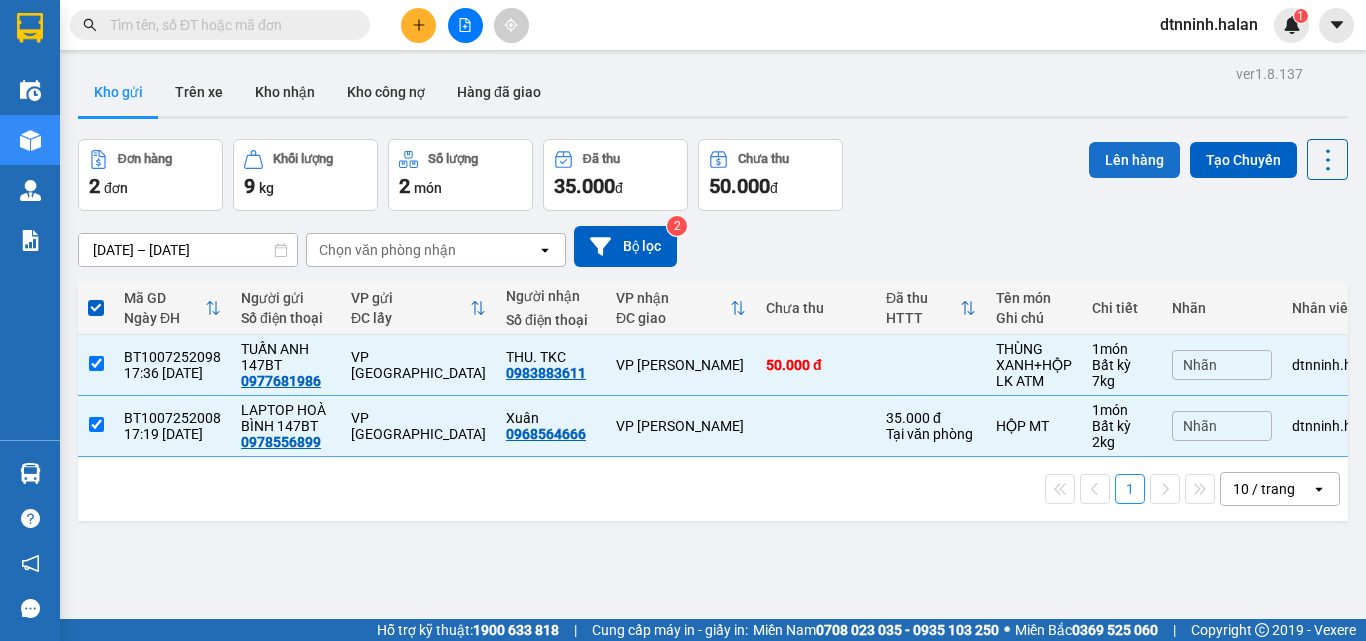 click on "Lên hàng" at bounding box center (1134, 160) 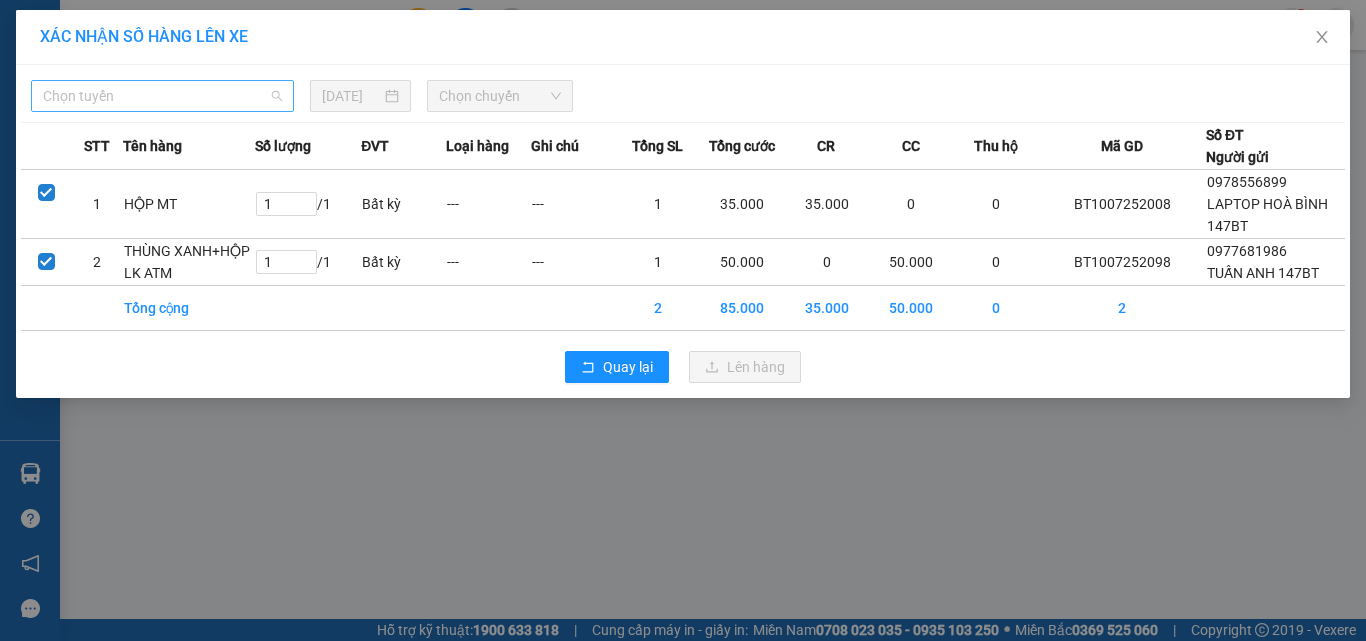 click on "Chọn tuyến" at bounding box center [162, 96] 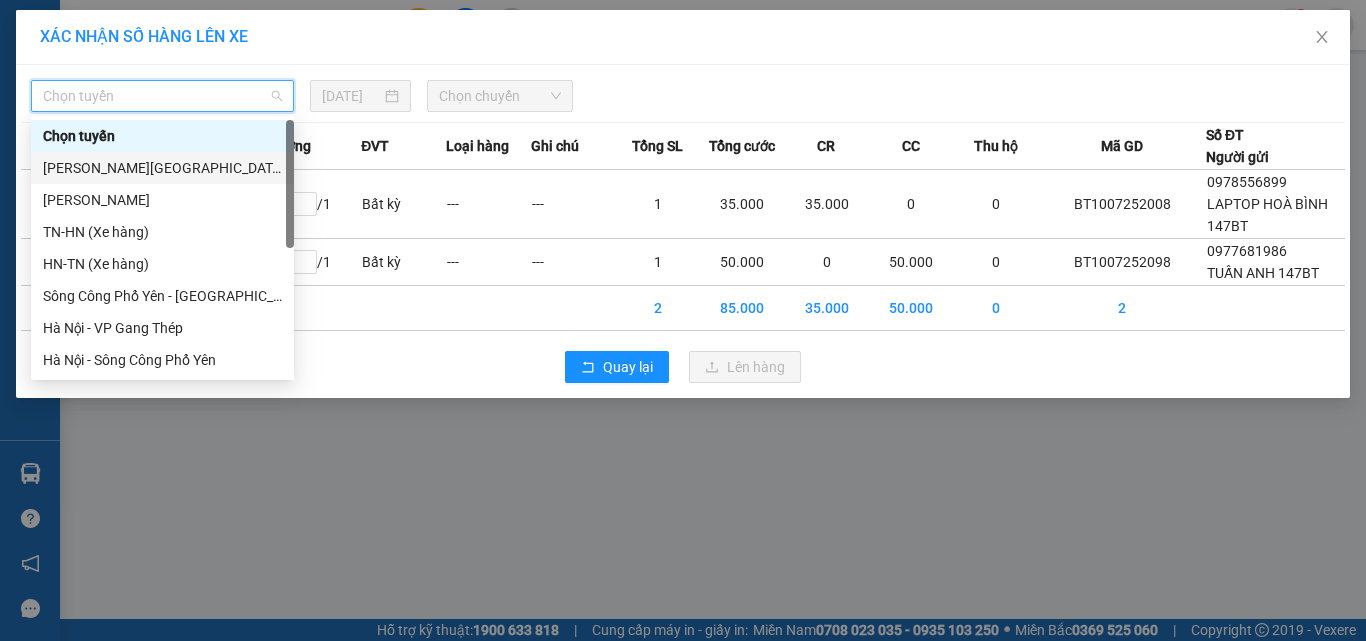 click on "Tuyên Quang - Thái Nguyên" at bounding box center (162, 168) 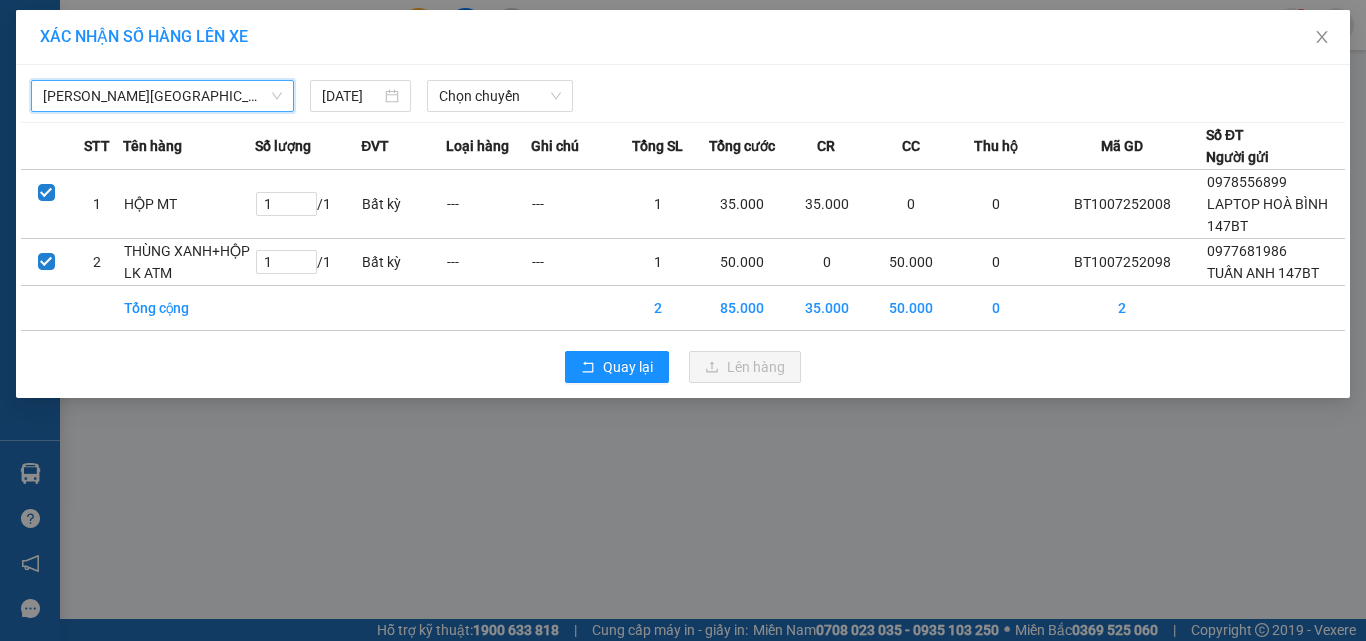 click on "Tuyên Quang - Thái Nguyên Tuyên Quang - Thái Nguyên 10/07/2025 Chọn chuyến" at bounding box center [683, 91] 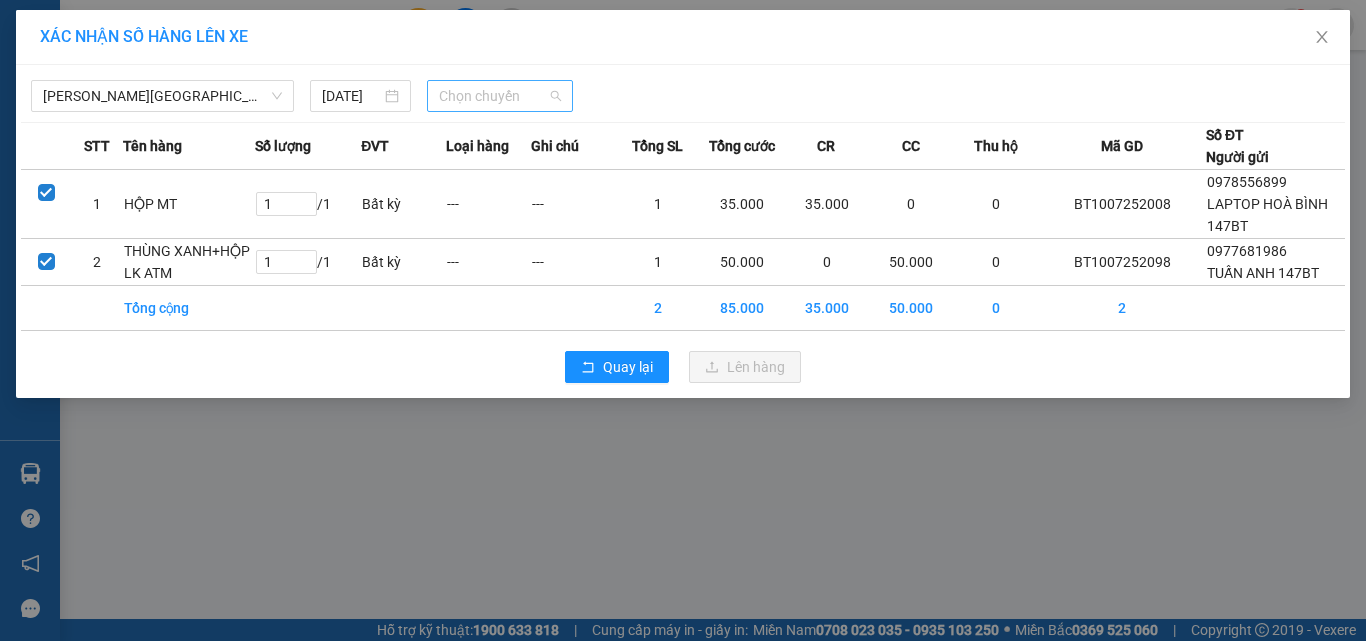 click on "Chọn chuyến" at bounding box center [500, 96] 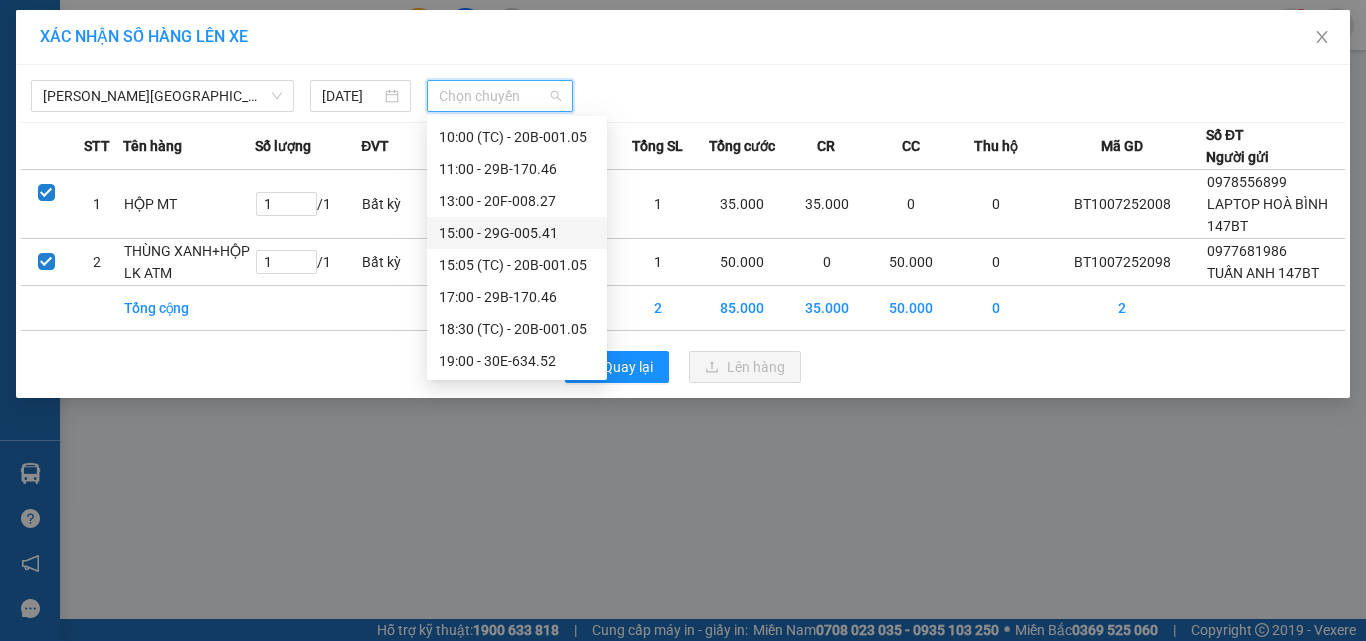 scroll, scrollTop: 128, scrollLeft: 0, axis: vertical 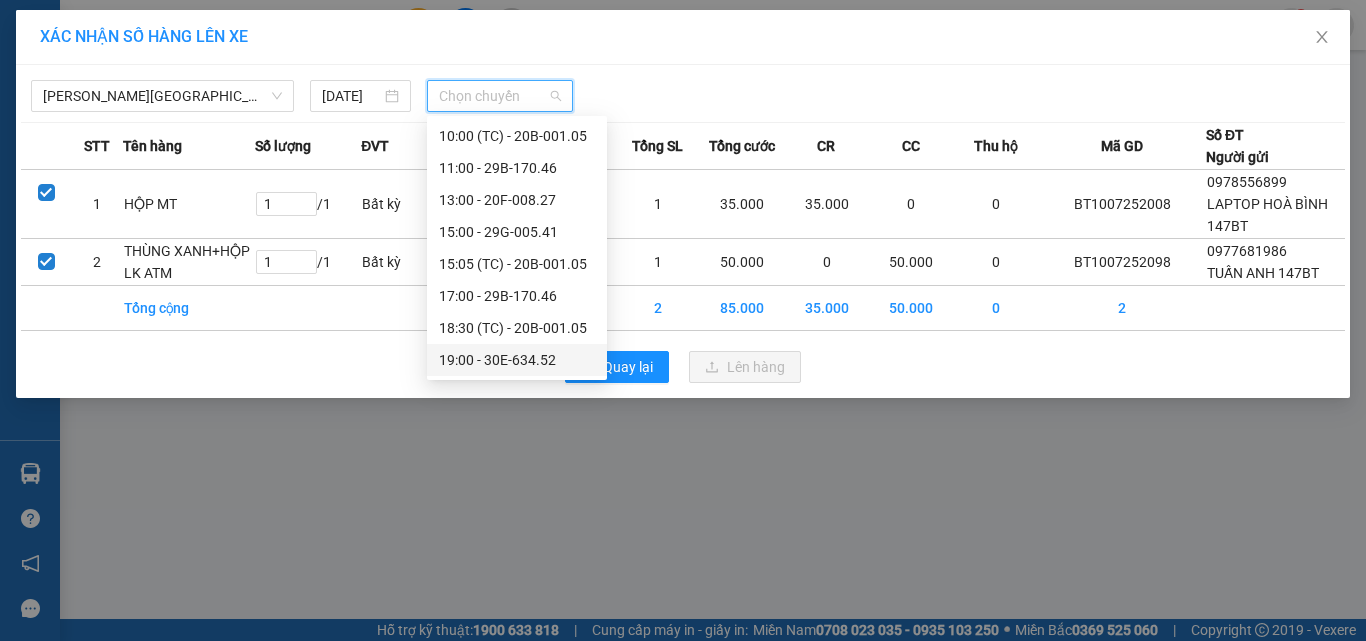 click on "19:00     - 30E-634.52" at bounding box center [517, 360] 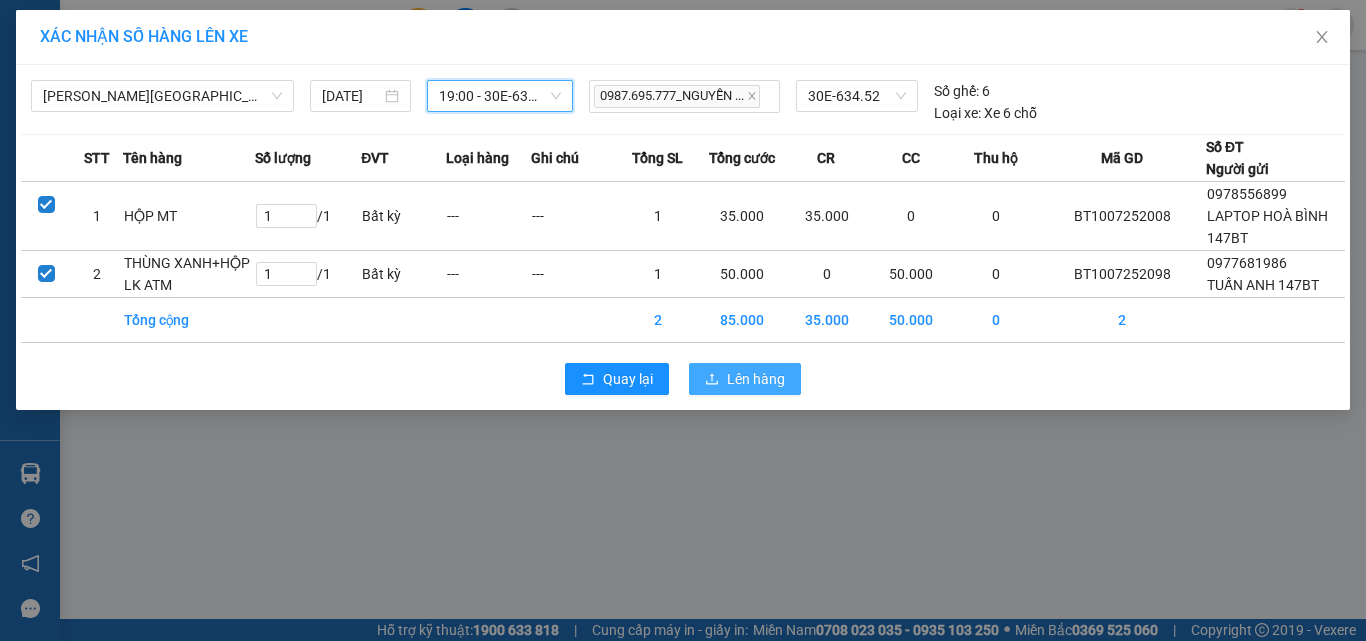 click on "Lên hàng" at bounding box center [745, 379] 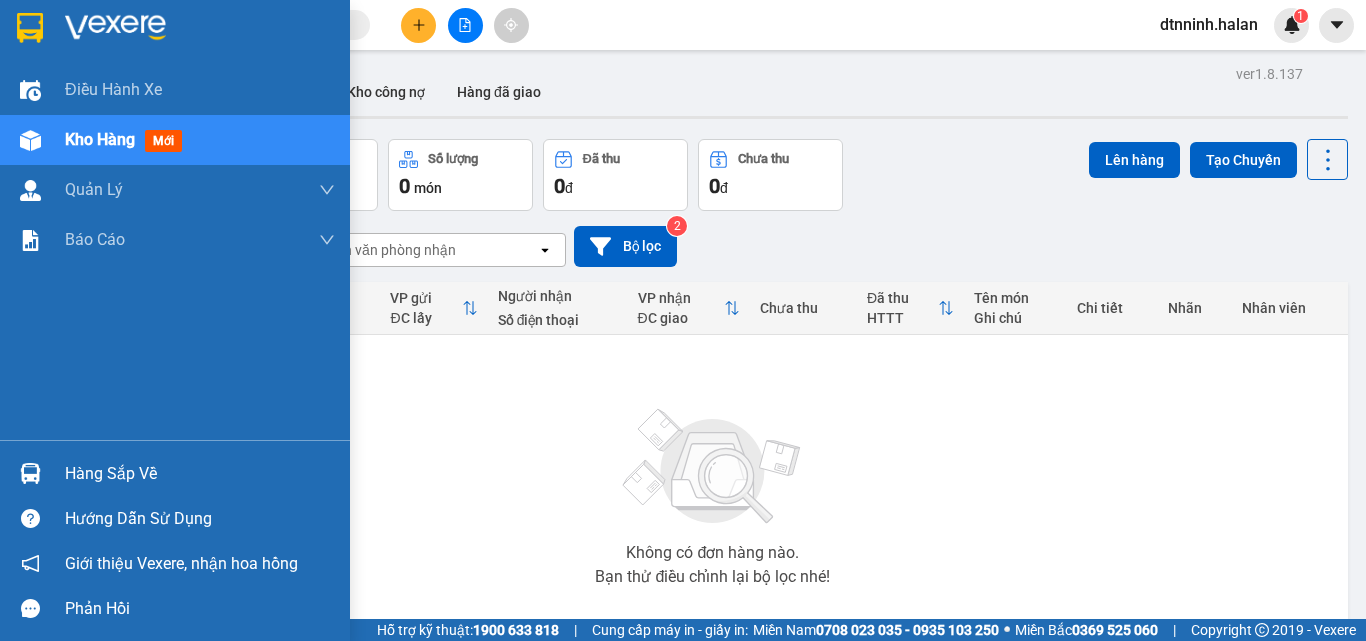 click on "Hàng sắp về" at bounding box center (175, 473) 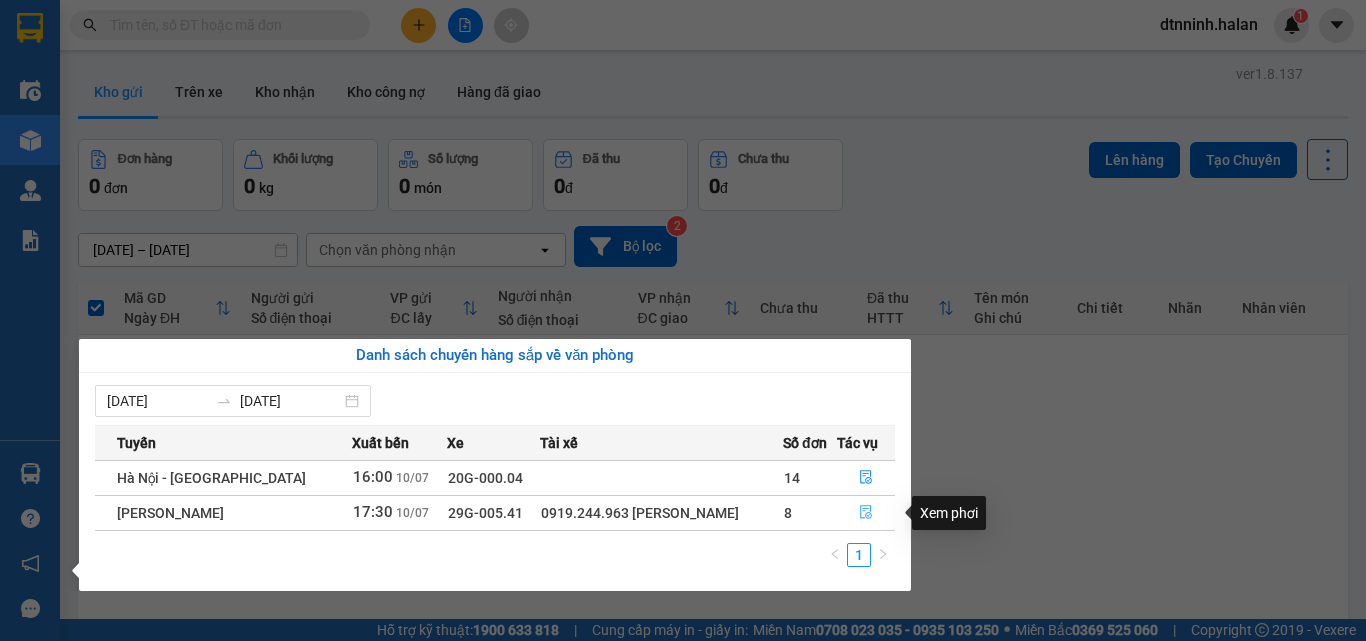 click at bounding box center [866, 513] 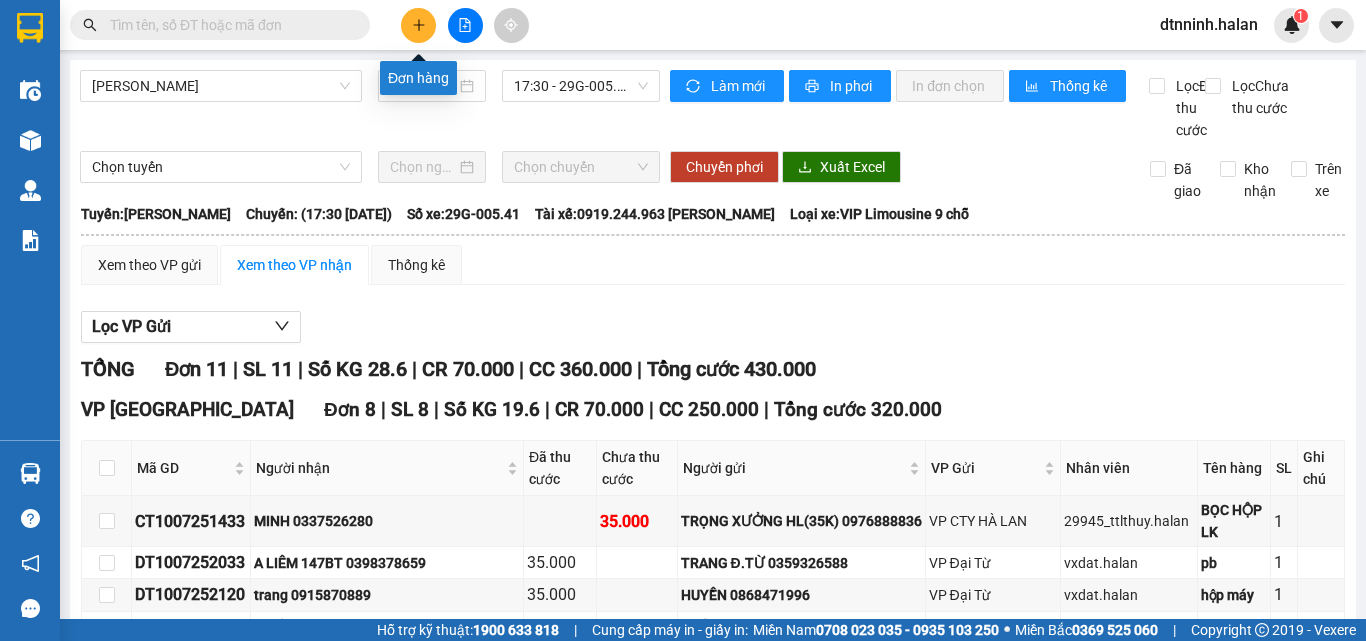 click at bounding box center [228, 25] 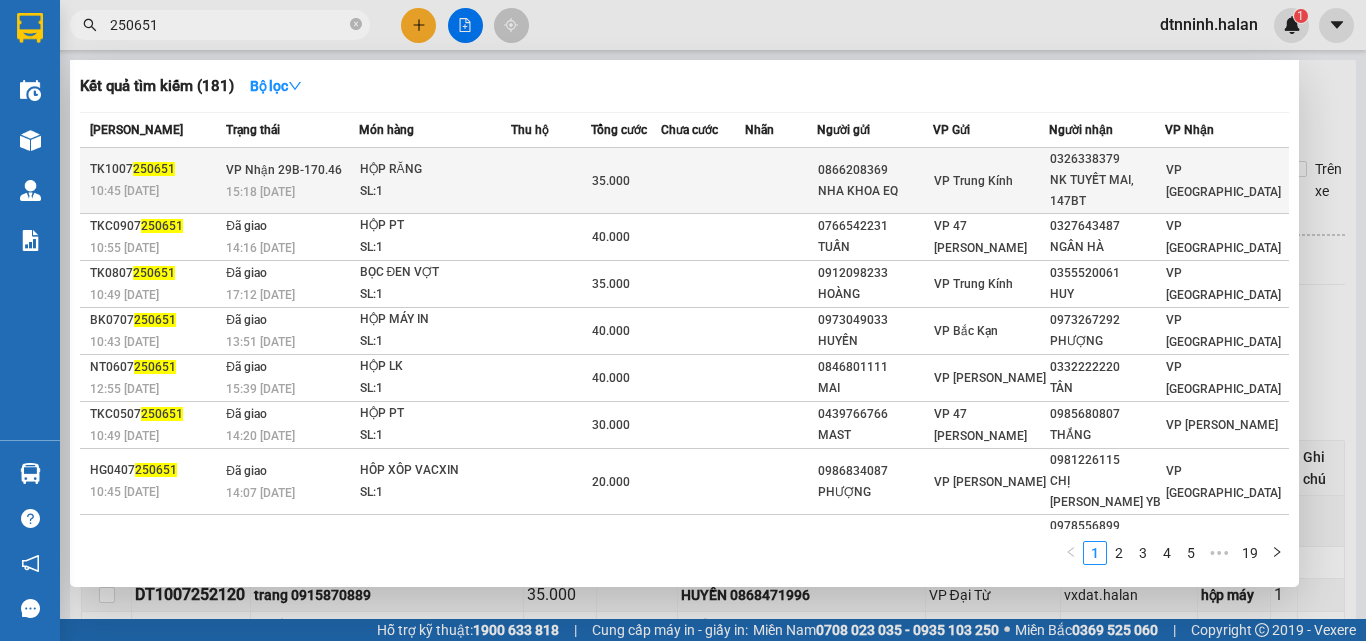 type on "250651" 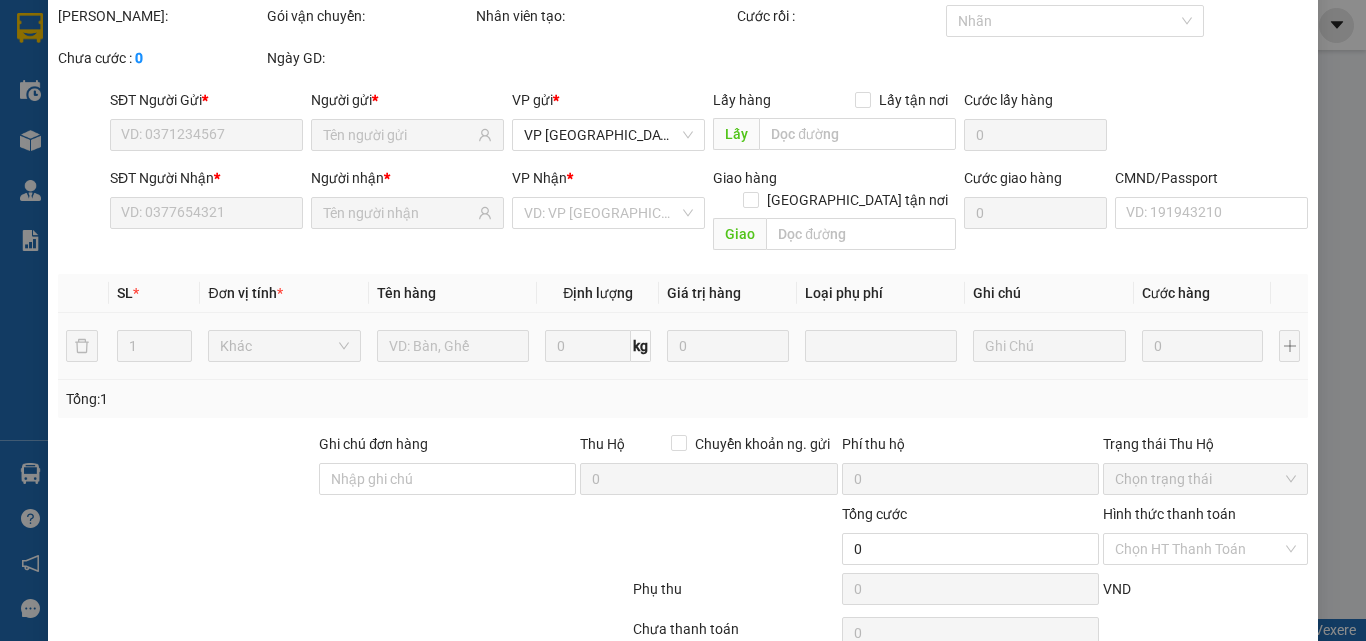 type on "0866208369" 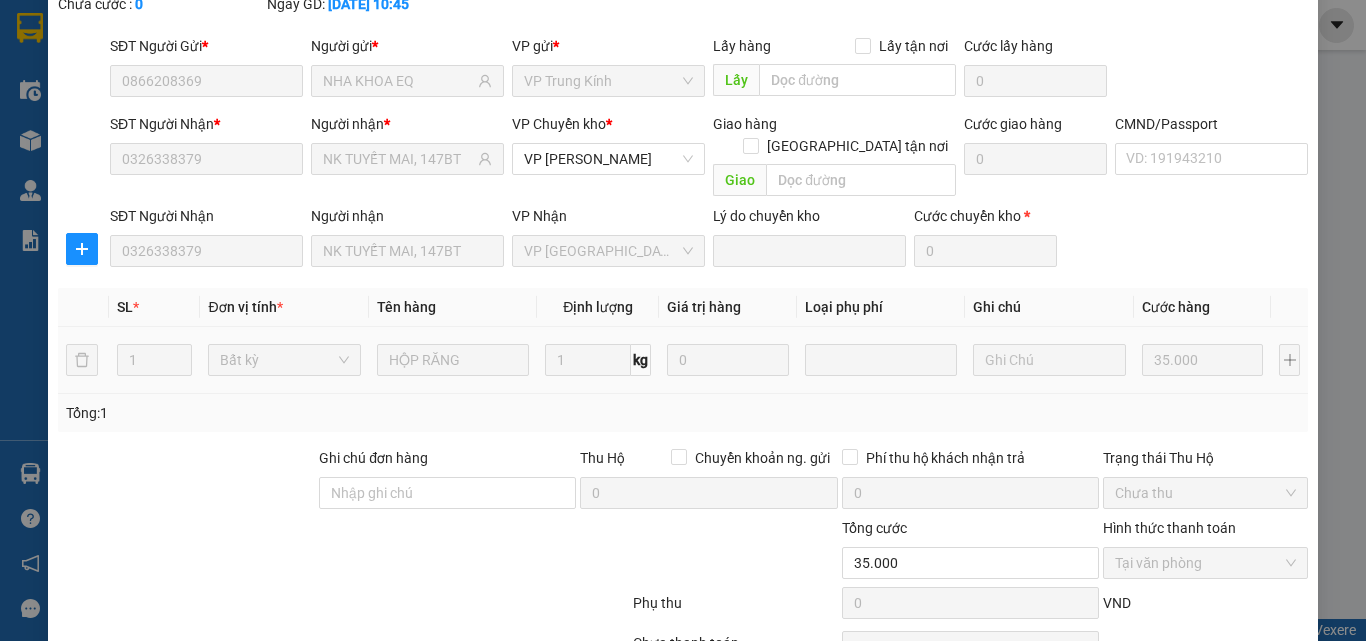 scroll, scrollTop: 211, scrollLeft: 0, axis: vertical 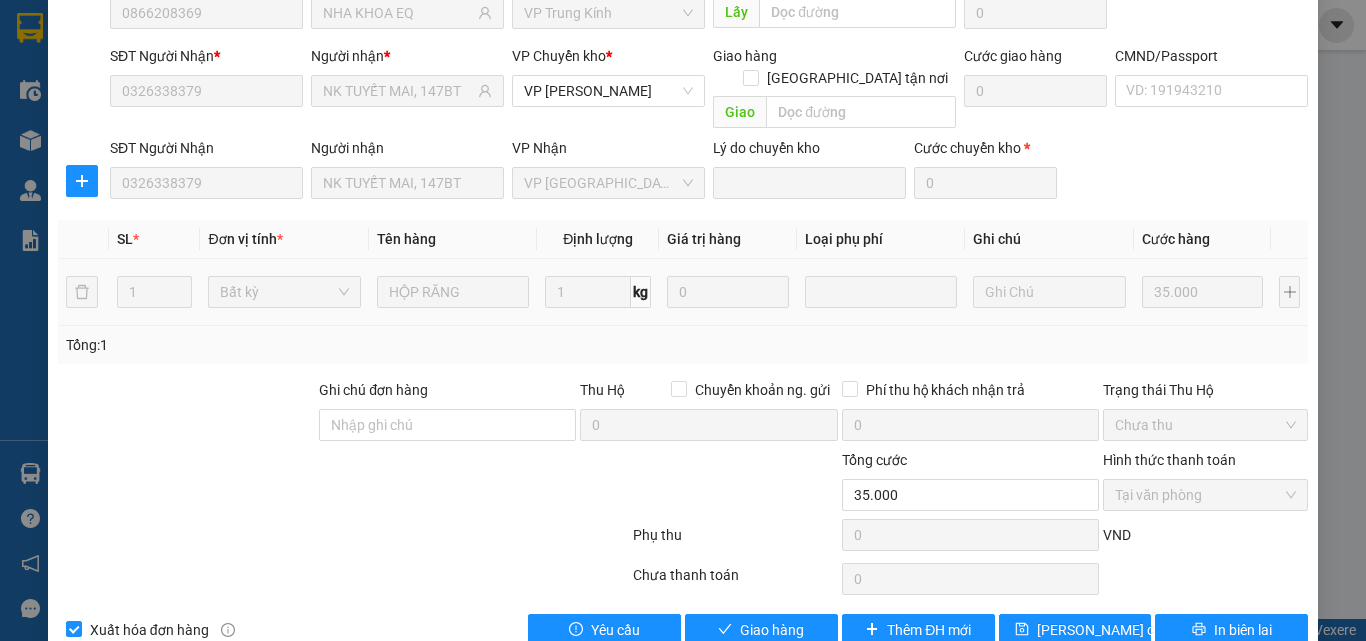 click on "Total Paid Fee 35.000 Total UnPaid Fee 0 Cash Collection Total Fee Mã ĐH:  TK1007250651 Gói vận chuyển:   Tiêu chuẩn Nhân viên tạo:   mdanh.halan Cước rồi :   35.000   Nhãn Chưa cước :   0 Ngày GD:   10-07-2025 lúc 10:45 SĐT Người Gửi  * 0866208369 Người gửi  * NHA KHOA EQ VP gửi  * VP Trung Kính Lấy hàng Lấy tận nơi Lấy Cước lấy hàng 0 SĐT Người Nhận  * 0326338379 Người nhận  * NK TUYẾT MAI, 147BT VP Chuyển kho  * VP Hoàng Gia Giao hàng Giao tận nơi Giao Cước giao hàng 0 CMND/Passport VD: 191943210 SĐT Người Nhận 0326338379 Người nhận NK TUYẾT MAI, 147BT VP Nhận VP Bình Thuận Lý do chuyển kho Cước chuyển kho    * 0 SL  * Đơn vị tính  * Tên hàng  Định lượng Giá trị hàng Loại phụ phí Ghi chú Cước hàng                     1 Bất kỳ HỘP RĂNG 1 kg 0   35.000 Tổng:  1 Ghi chú đơn hàng Thu Hộ Chuyển khoản ng. gửi 0 Phí thu hộ khách nhận trả 0" at bounding box center [683, 253] 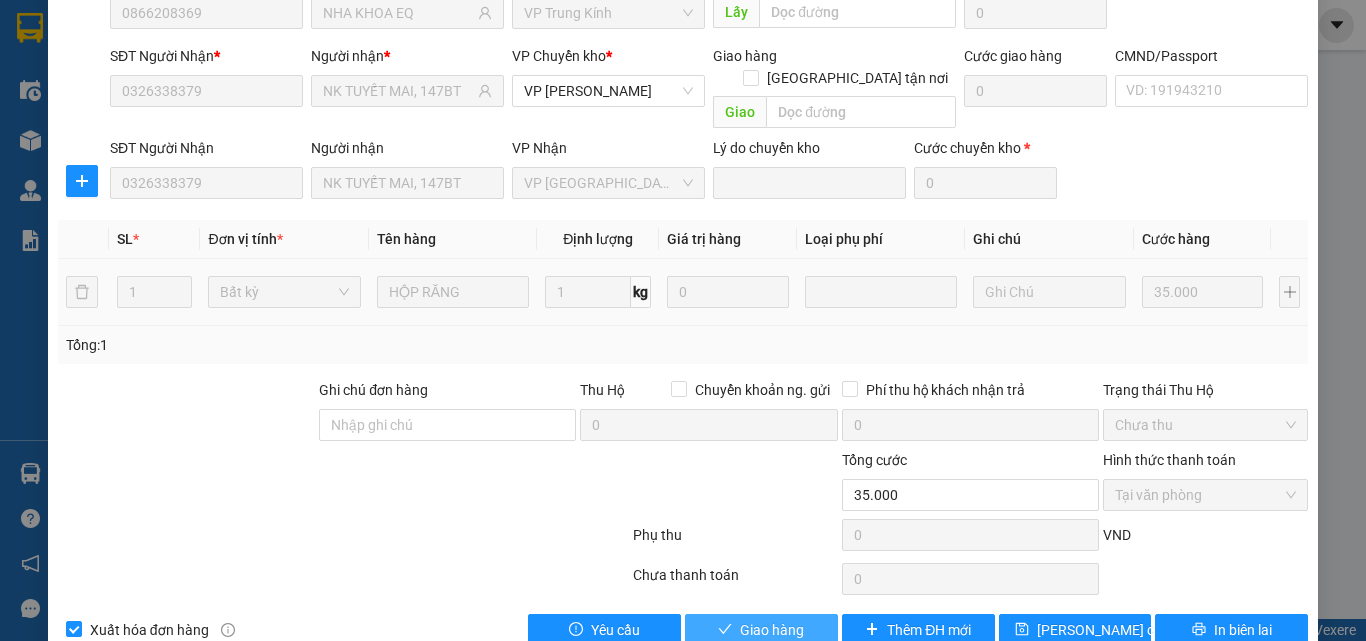 click on "Giao hàng" at bounding box center [761, 630] 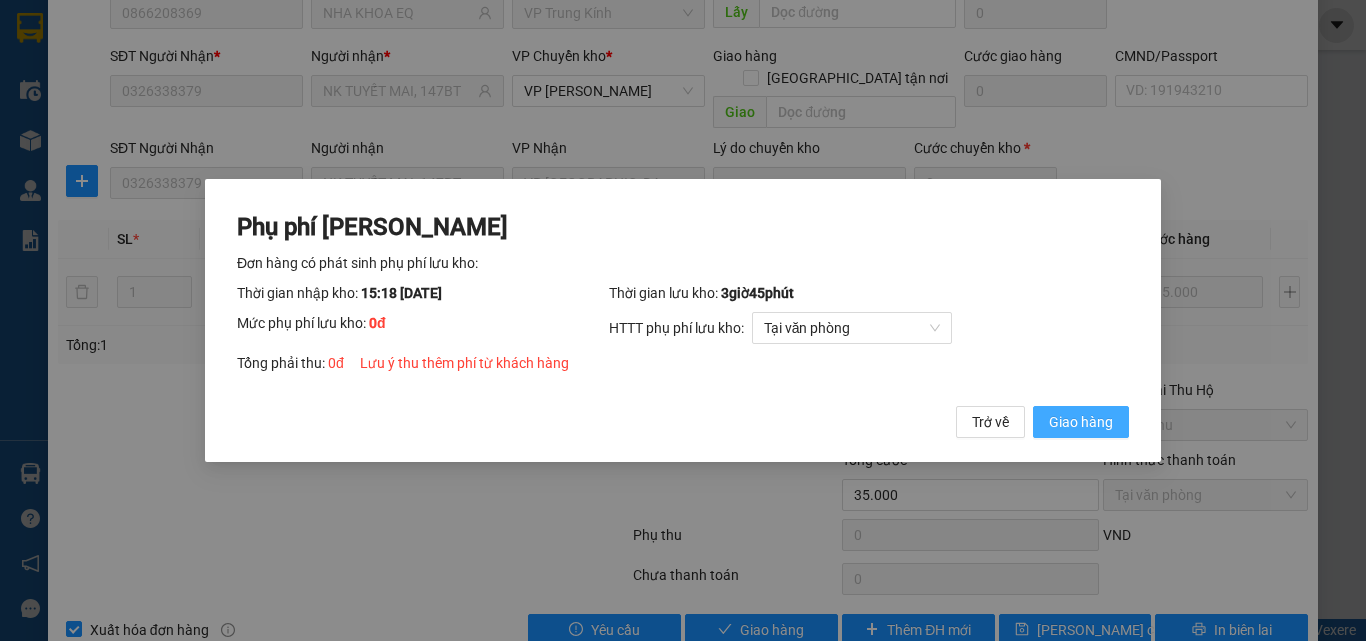 click on "Giao hàng" at bounding box center [1081, 422] 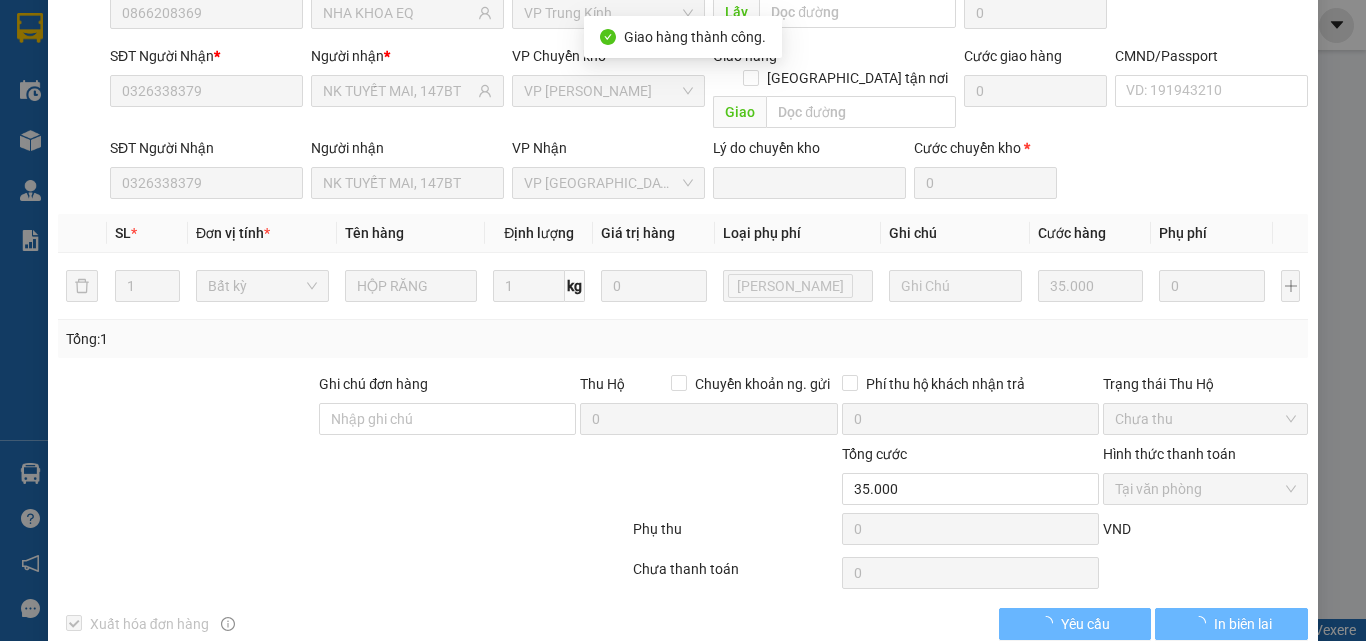 scroll, scrollTop: 0, scrollLeft: 0, axis: both 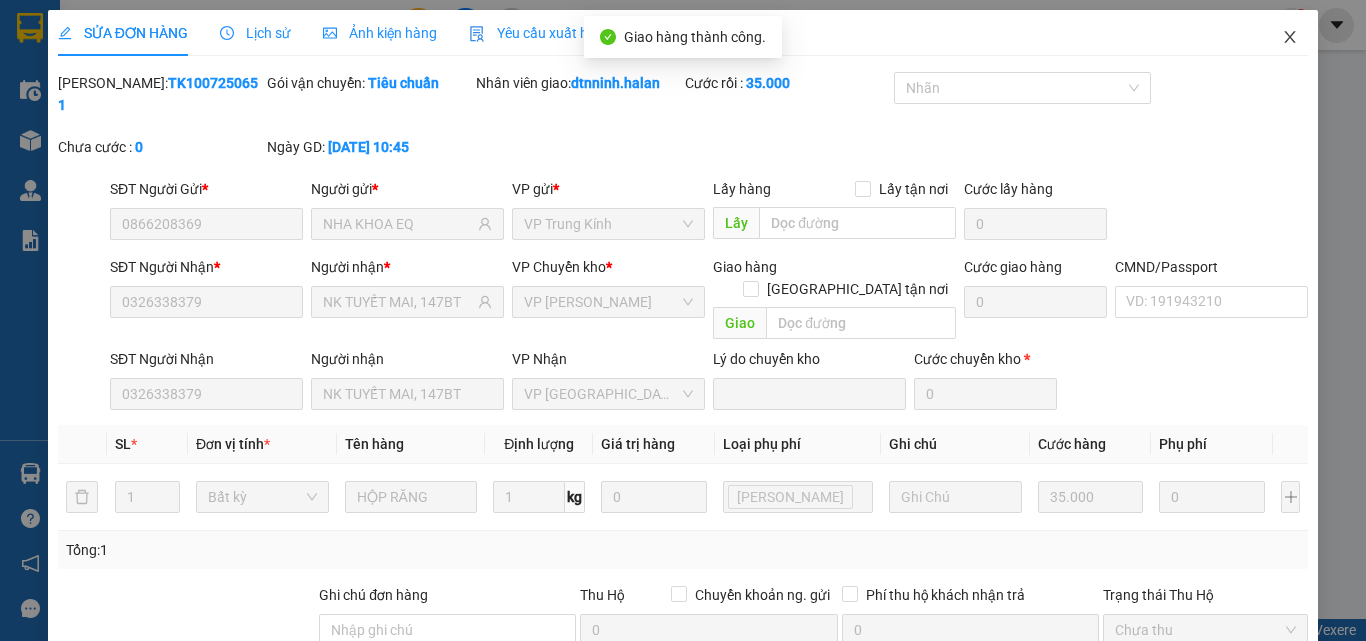click 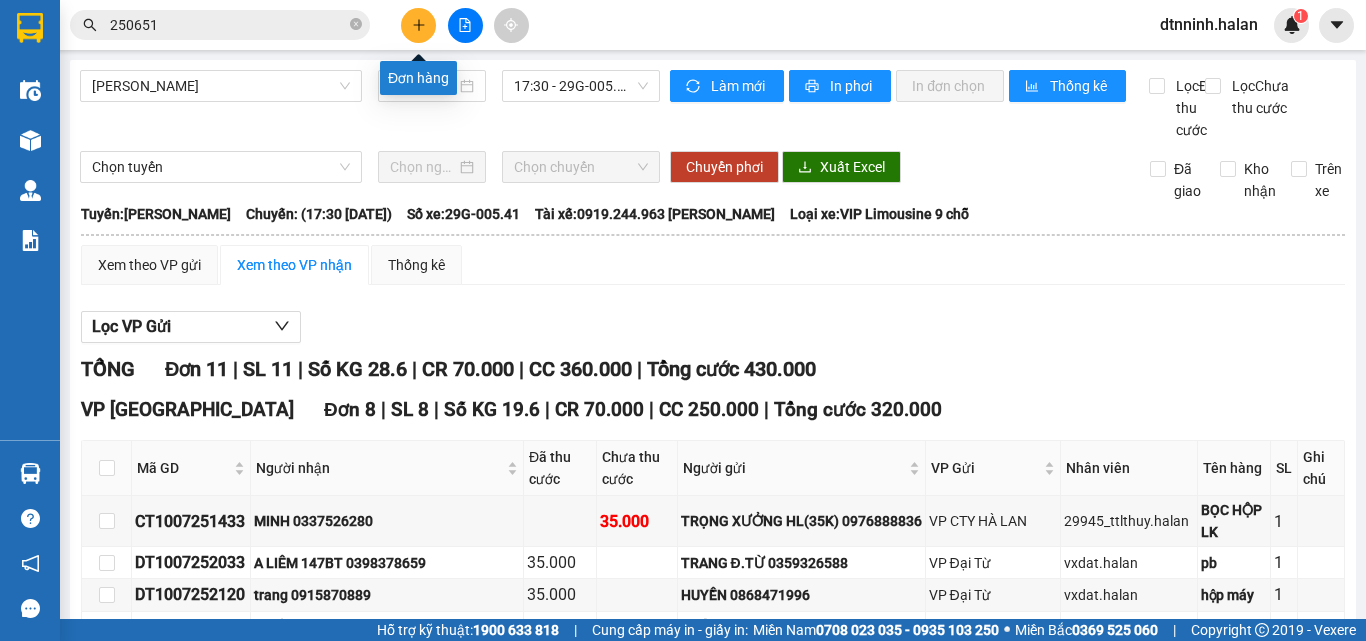 click at bounding box center (418, 25) 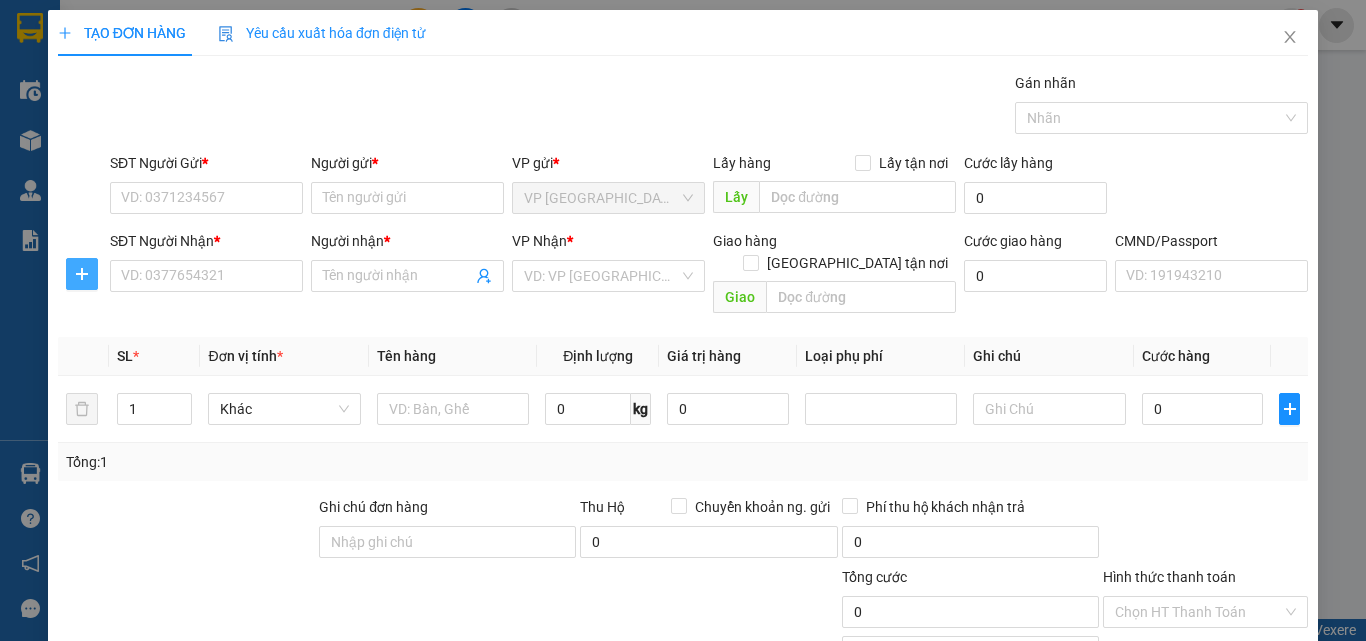click at bounding box center [82, 274] 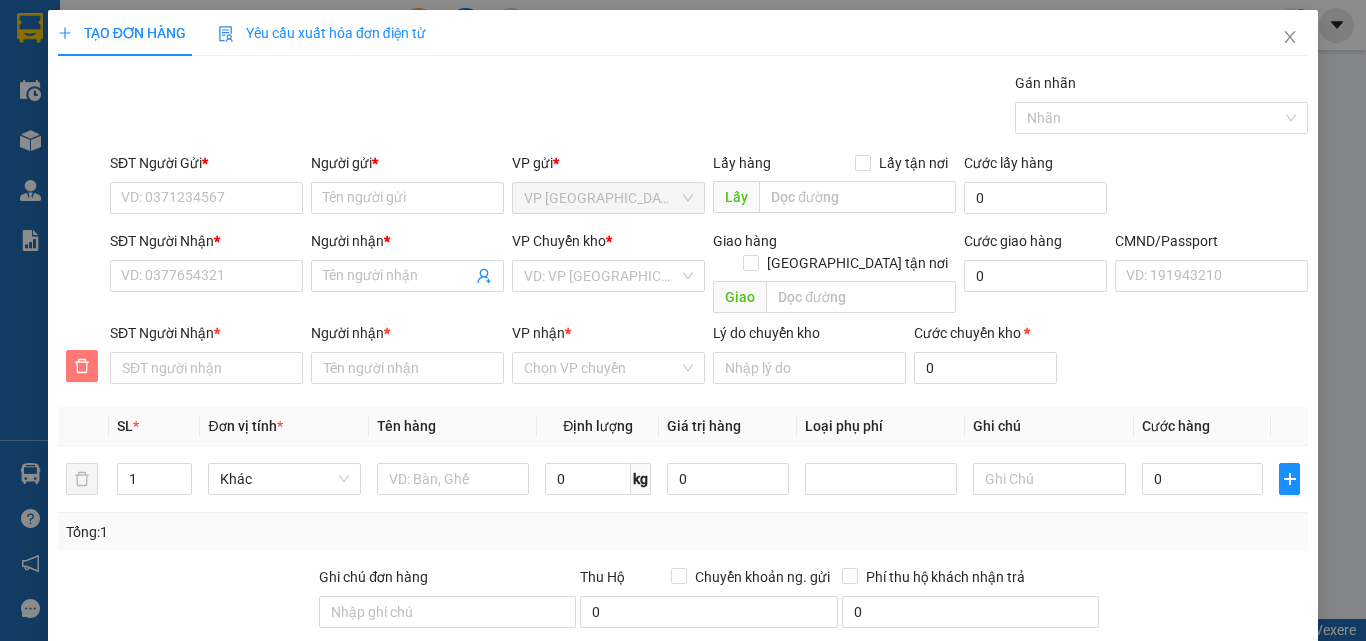 click 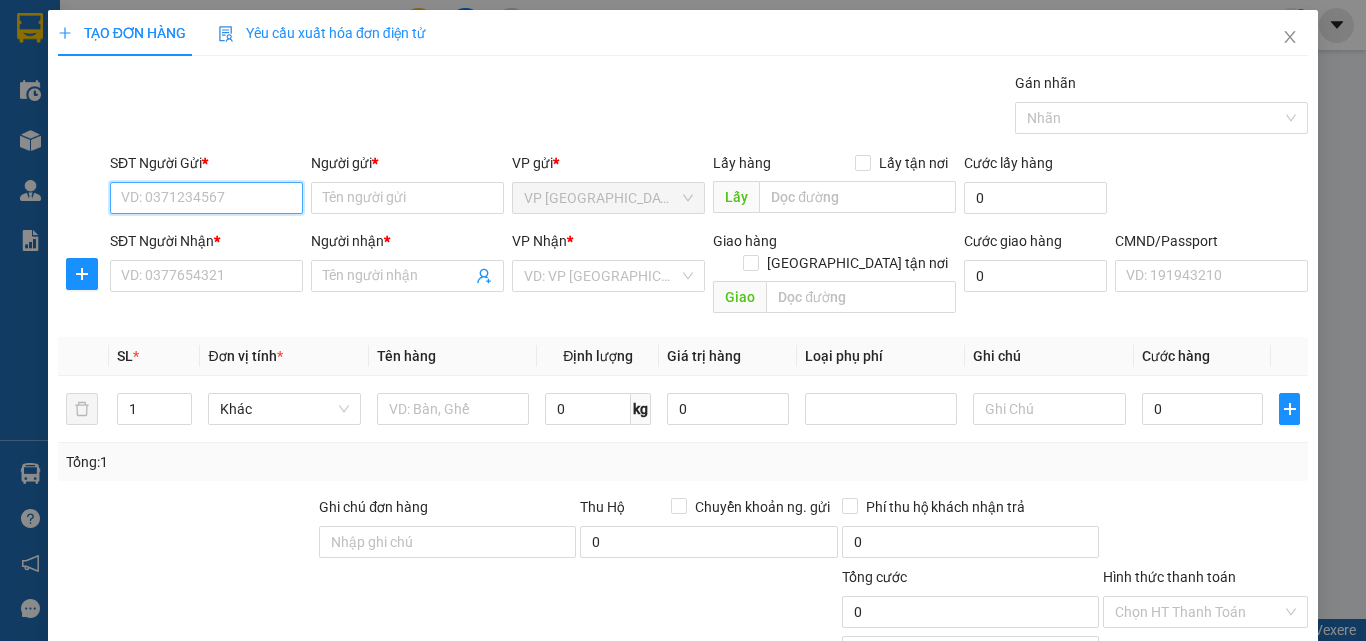 click on "SĐT Người Gửi  *" at bounding box center (206, 198) 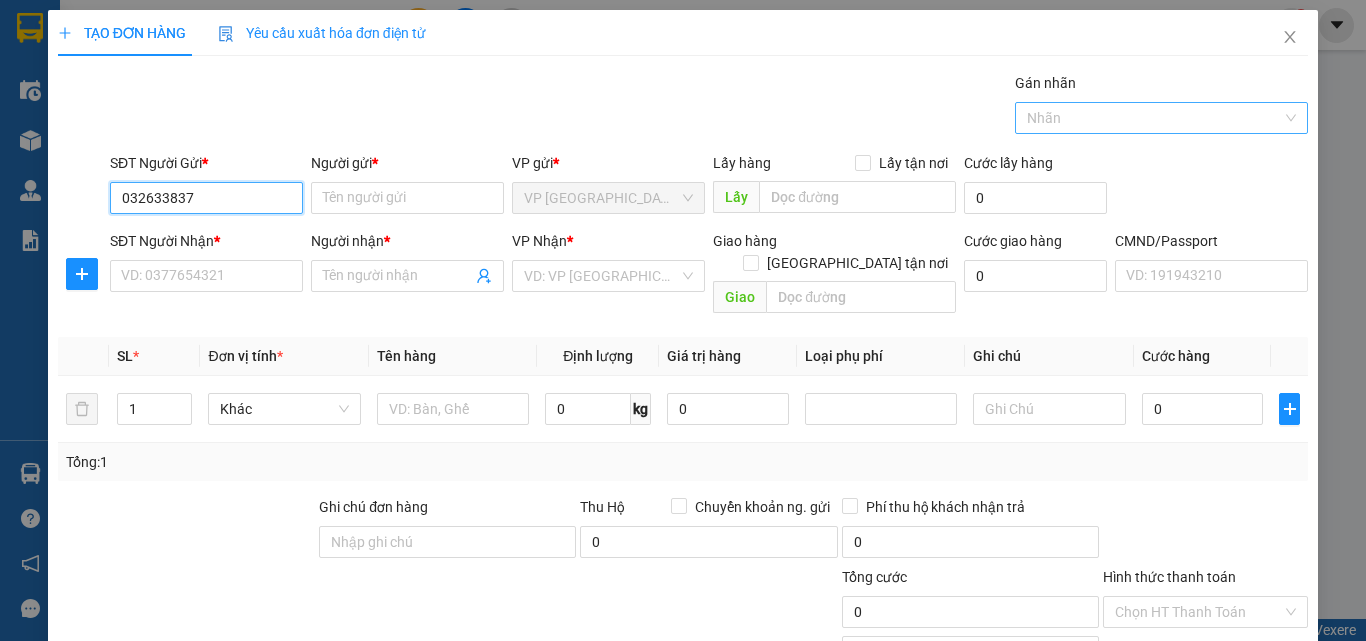 type on "0326338379" 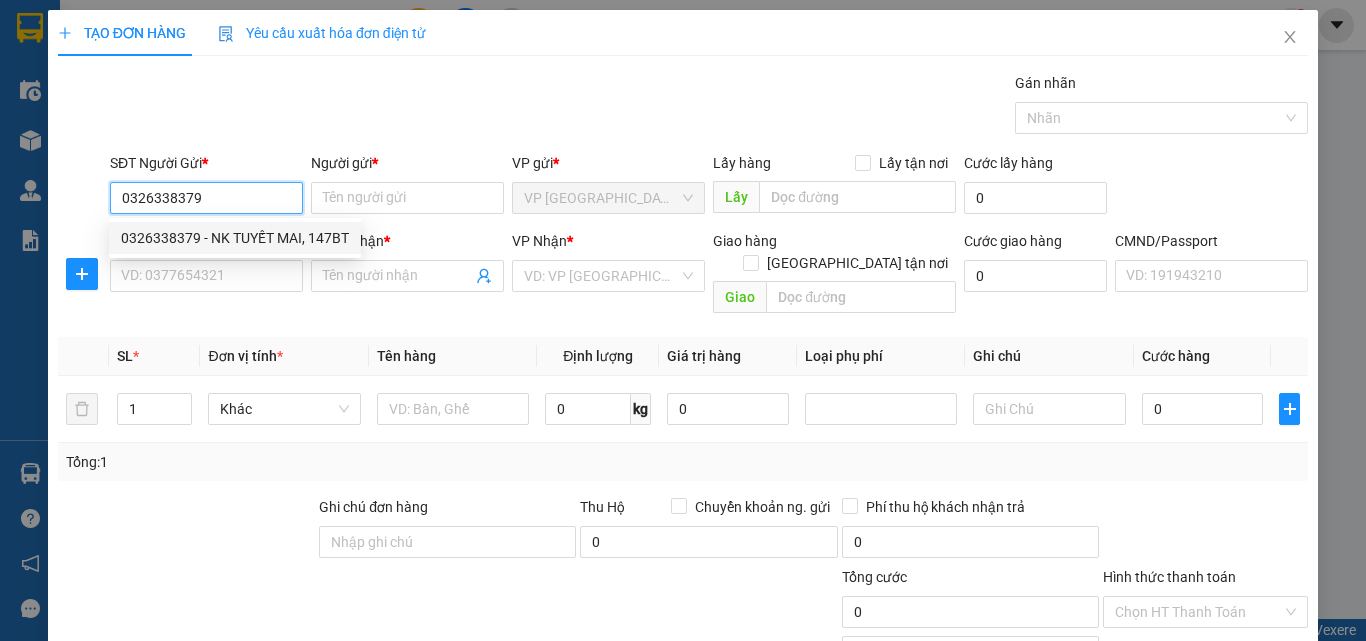 click on "0326338379 - NK TUYẾT MAI, 147BT" at bounding box center (235, 238) 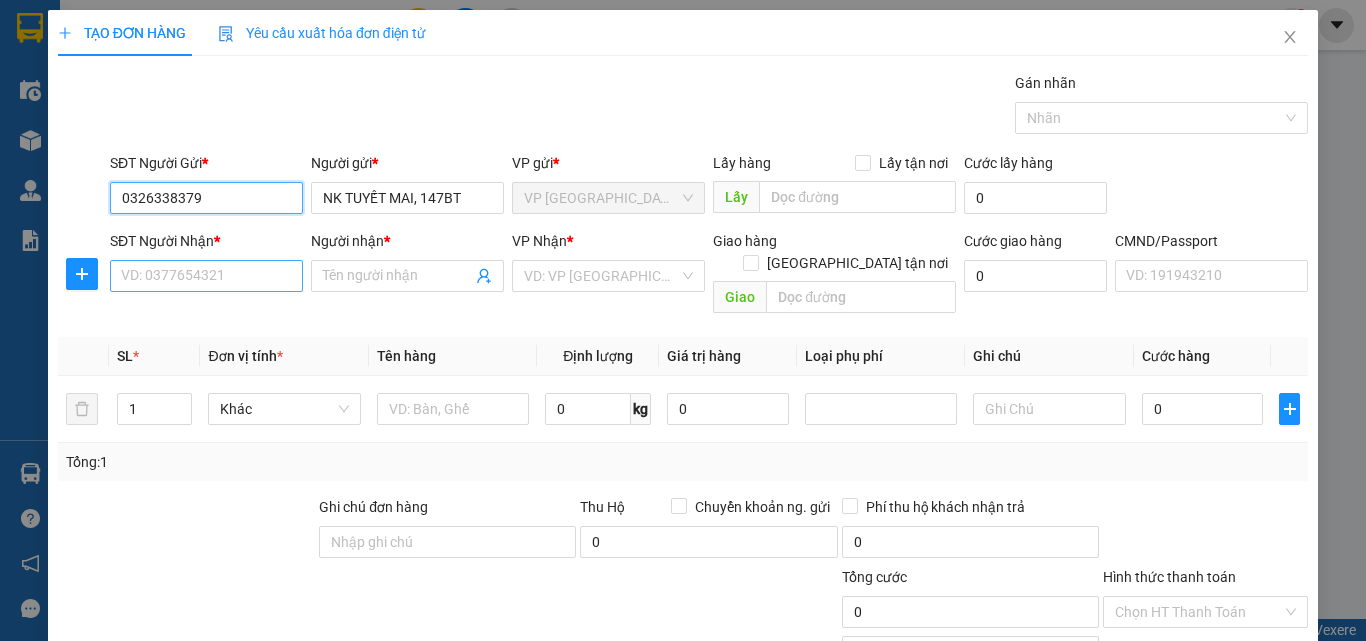 type on "0326338379" 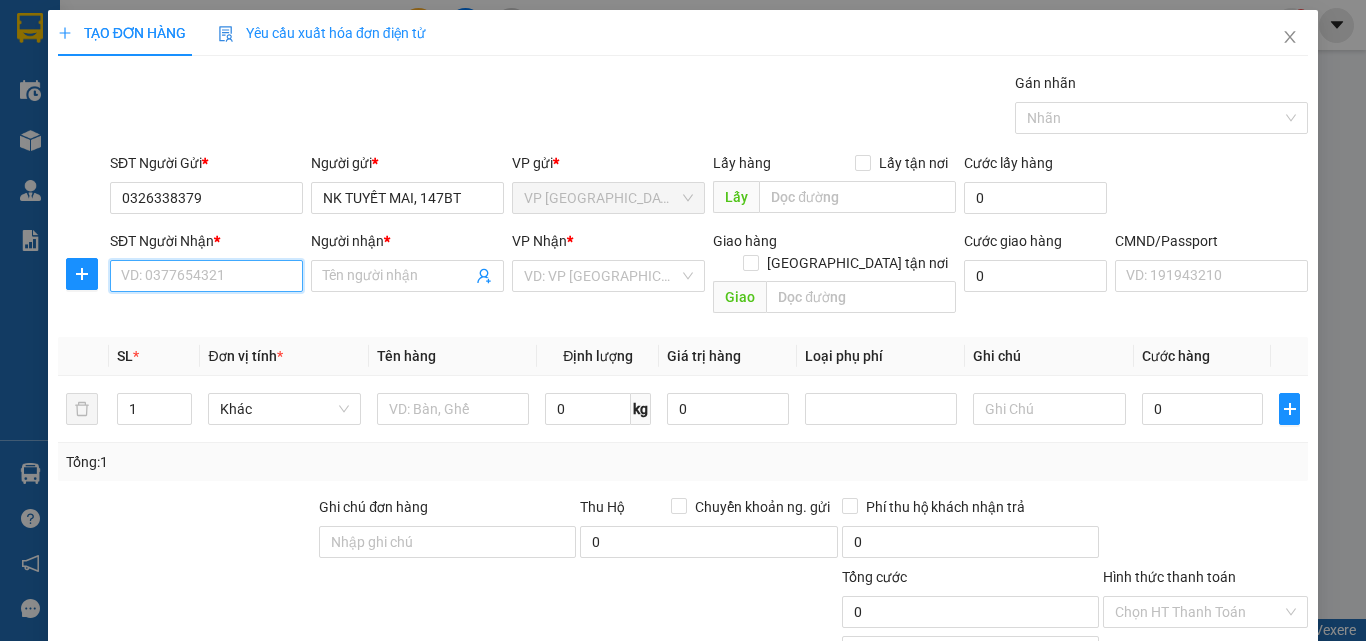 click on "SĐT Người Nhận  *" at bounding box center (206, 276) 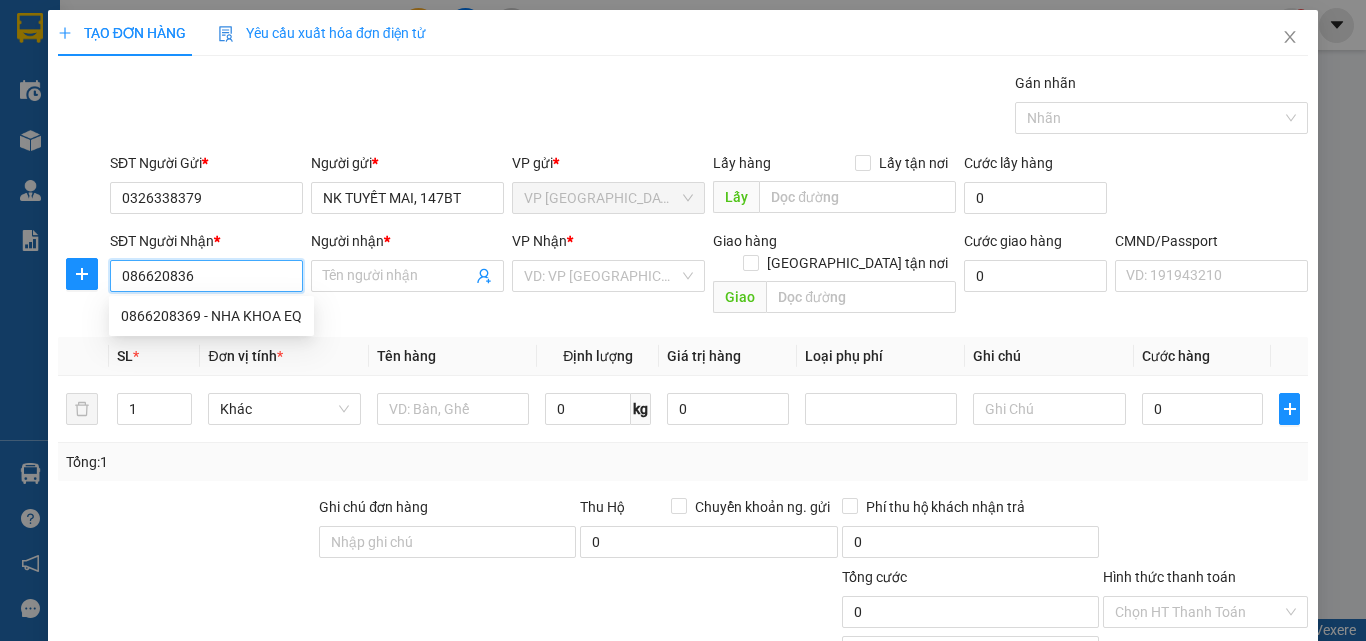 type on "0866208369" 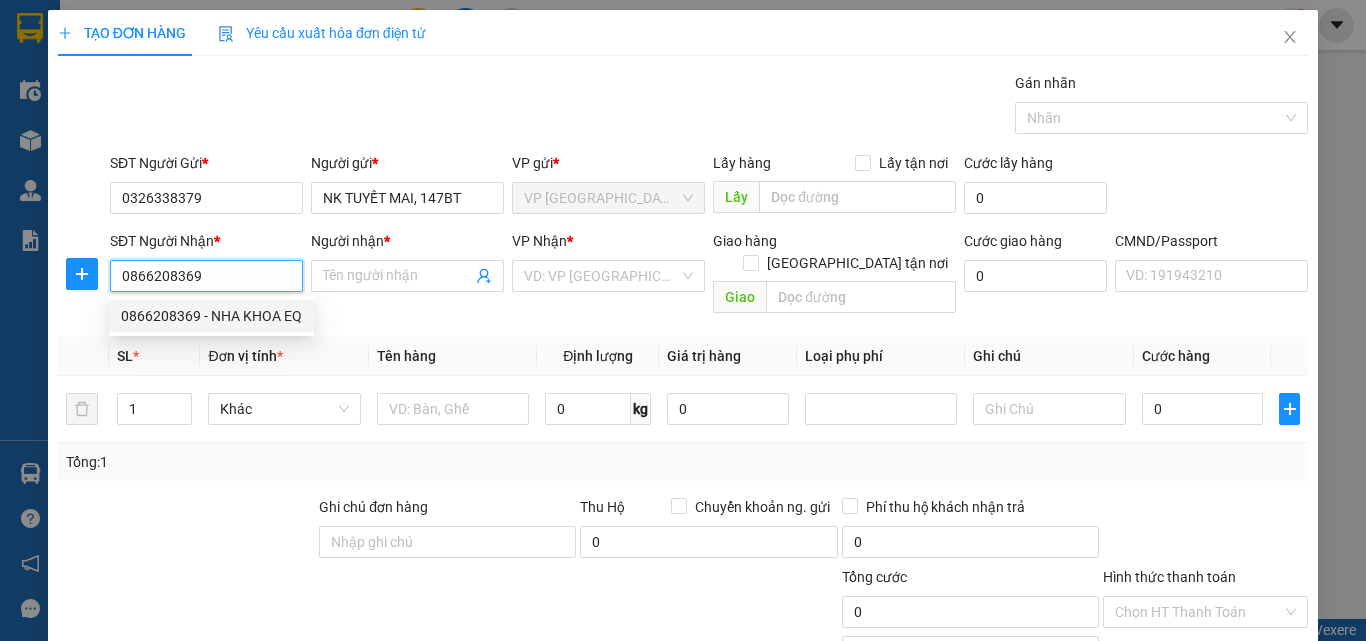 click on "0866208369 - NHA KHOA EQ" at bounding box center [211, 316] 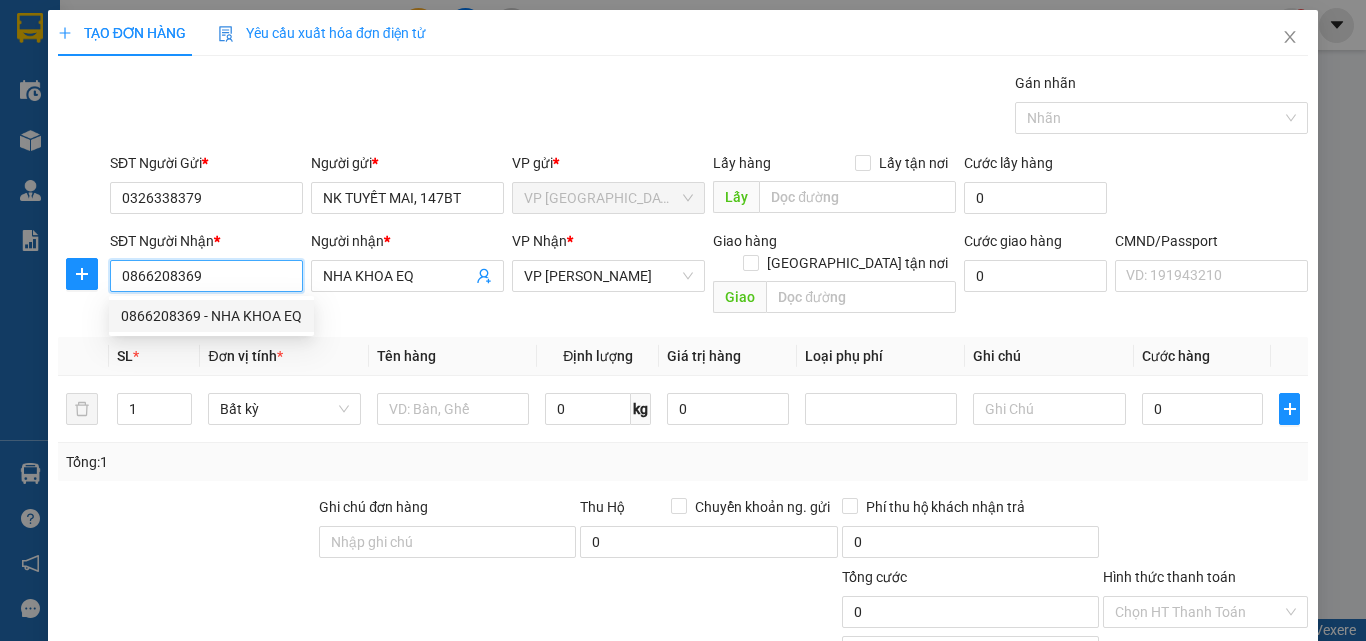 drag, startPoint x: 200, startPoint y: 282, endPoint x: 119, endPoint y: 282, distance: 81 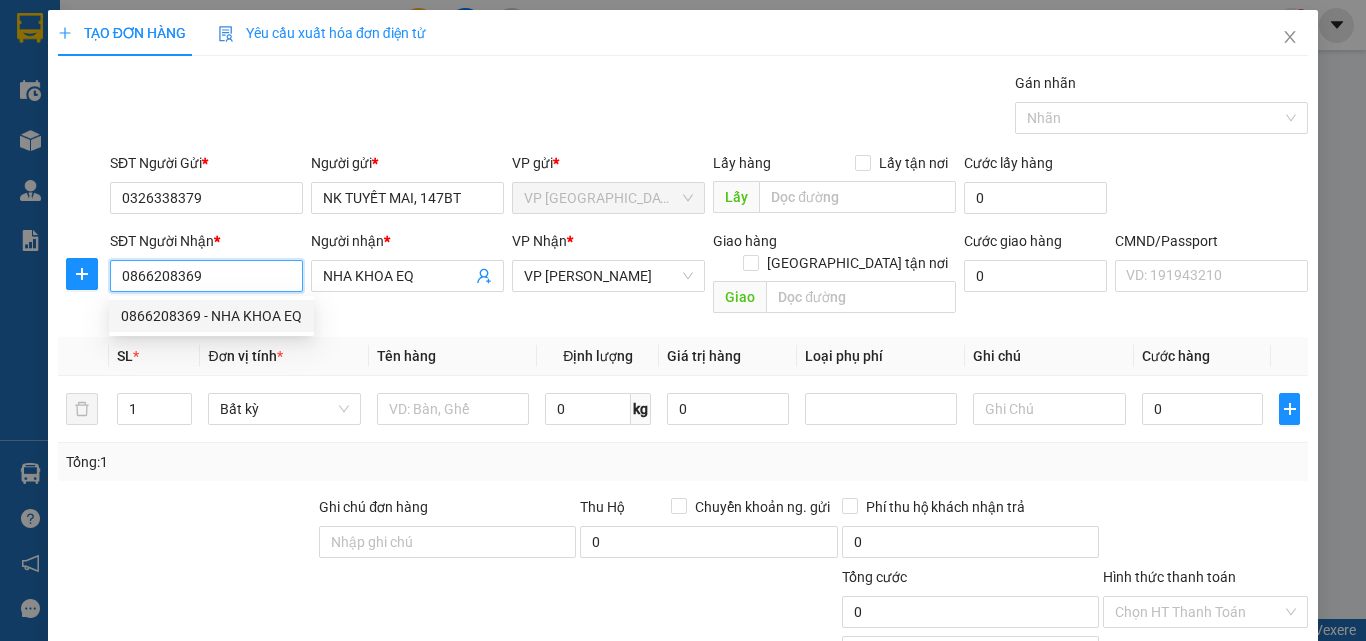 type on "0866208369" 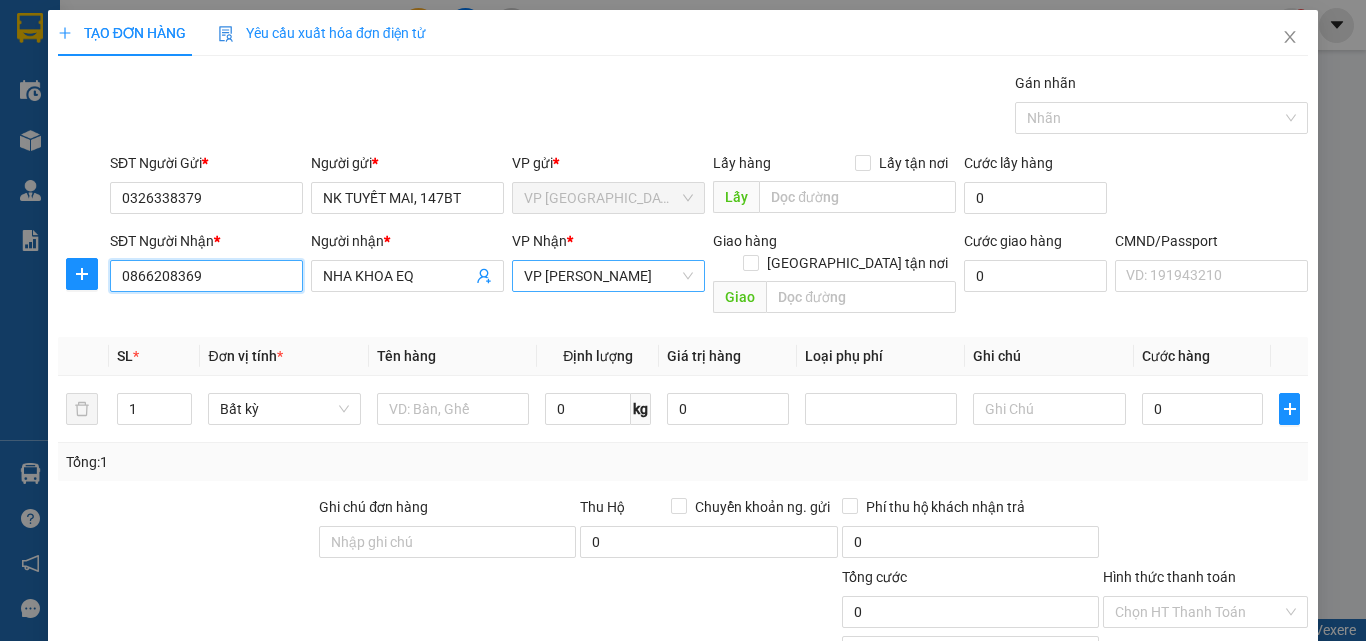 click on "VP [PERSON_NAME]" at bounding box center [608, 276] 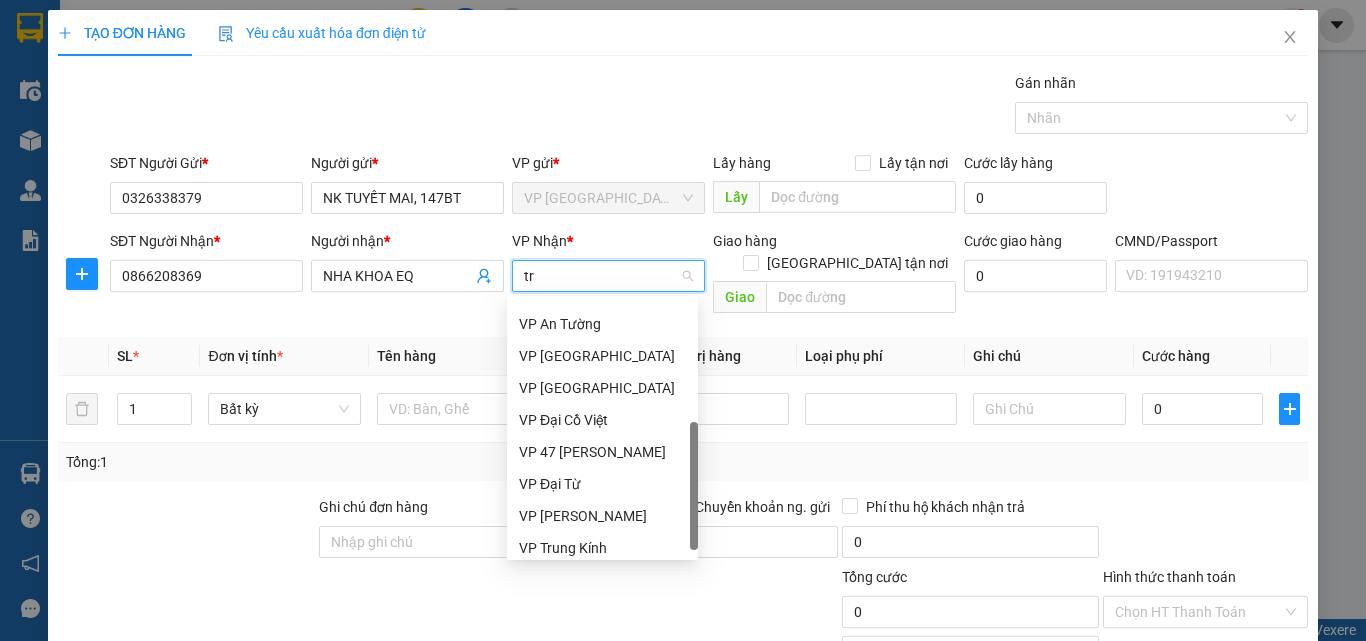 scroll, scrollTop: 0, scrollLeft: 0, axis: both 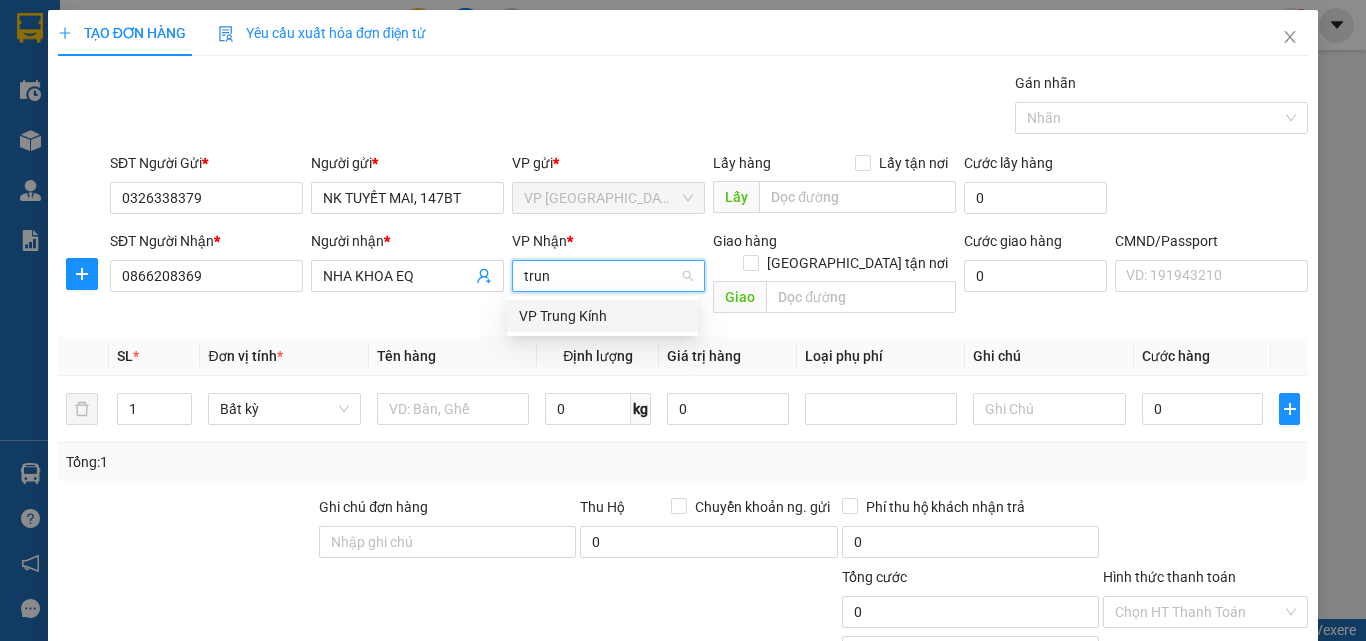 type on "trung" 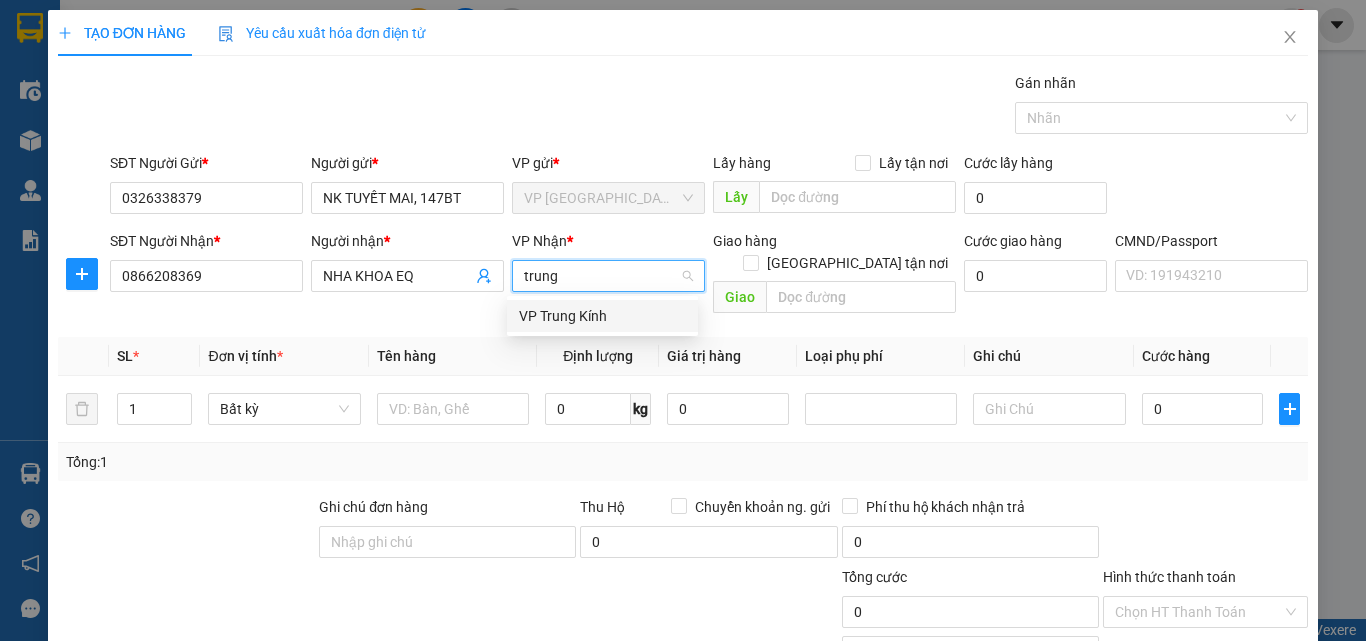click on "VP Trung Kính" at bounding box center (602, 316) 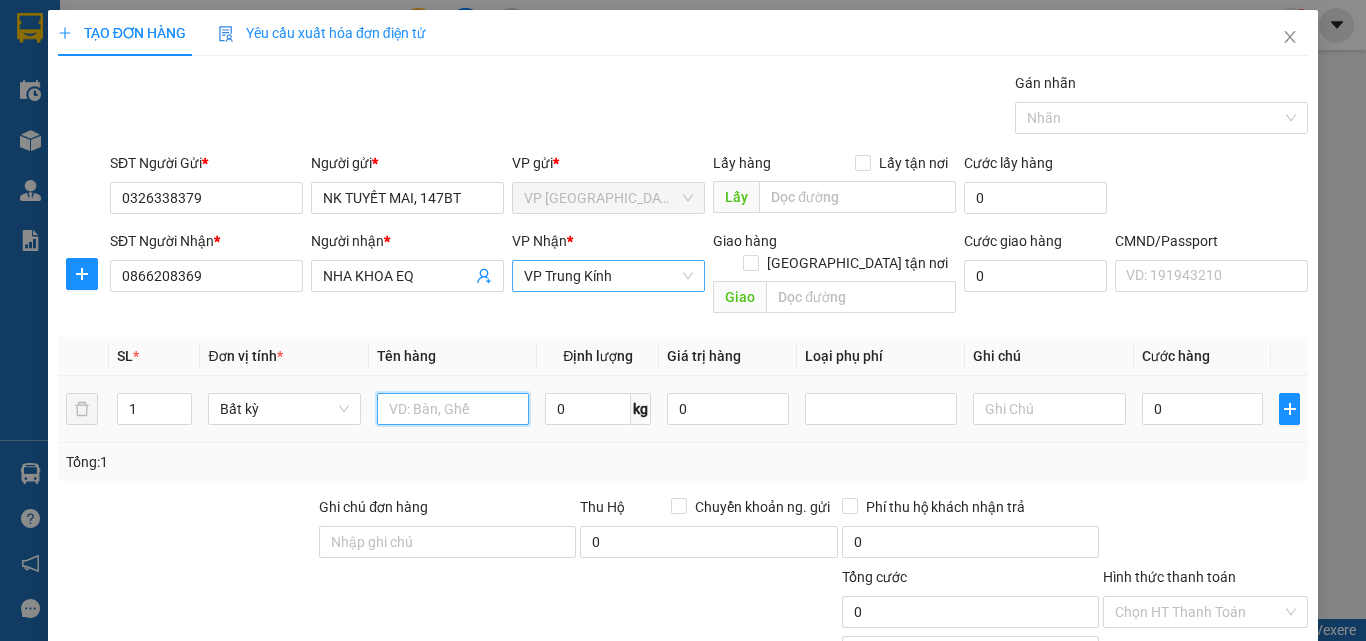 click at bounding box center [453, 409] 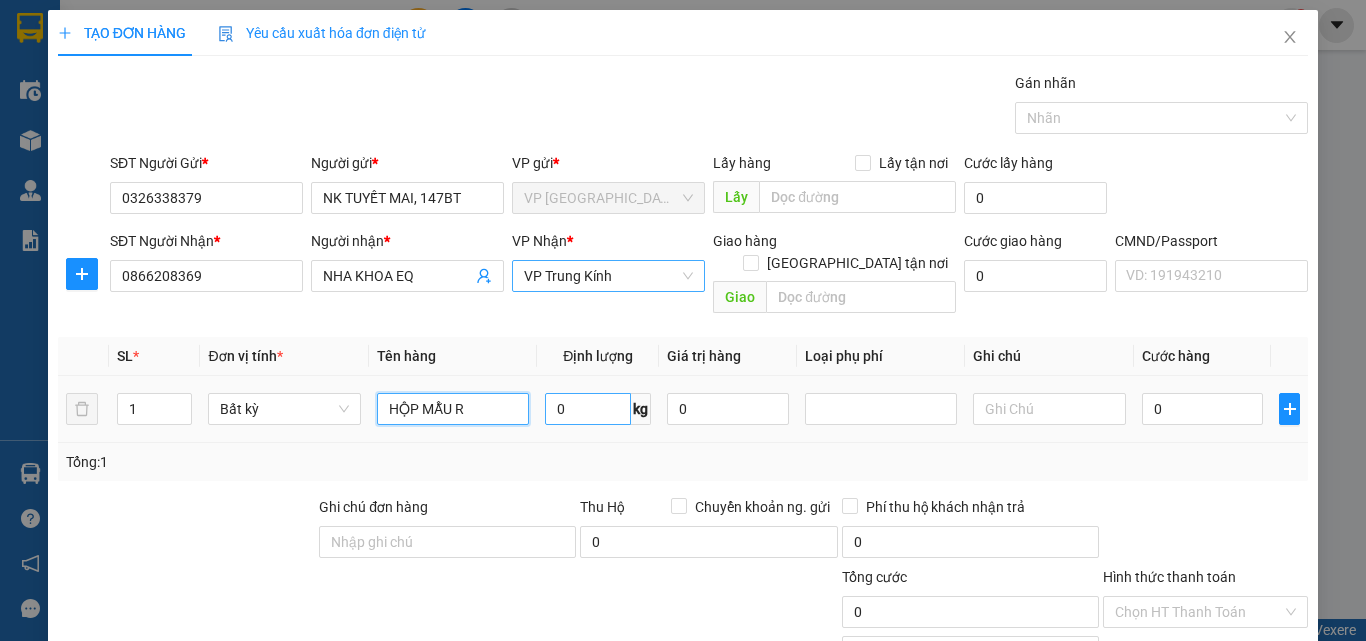 type on "HỘP MẪU R" 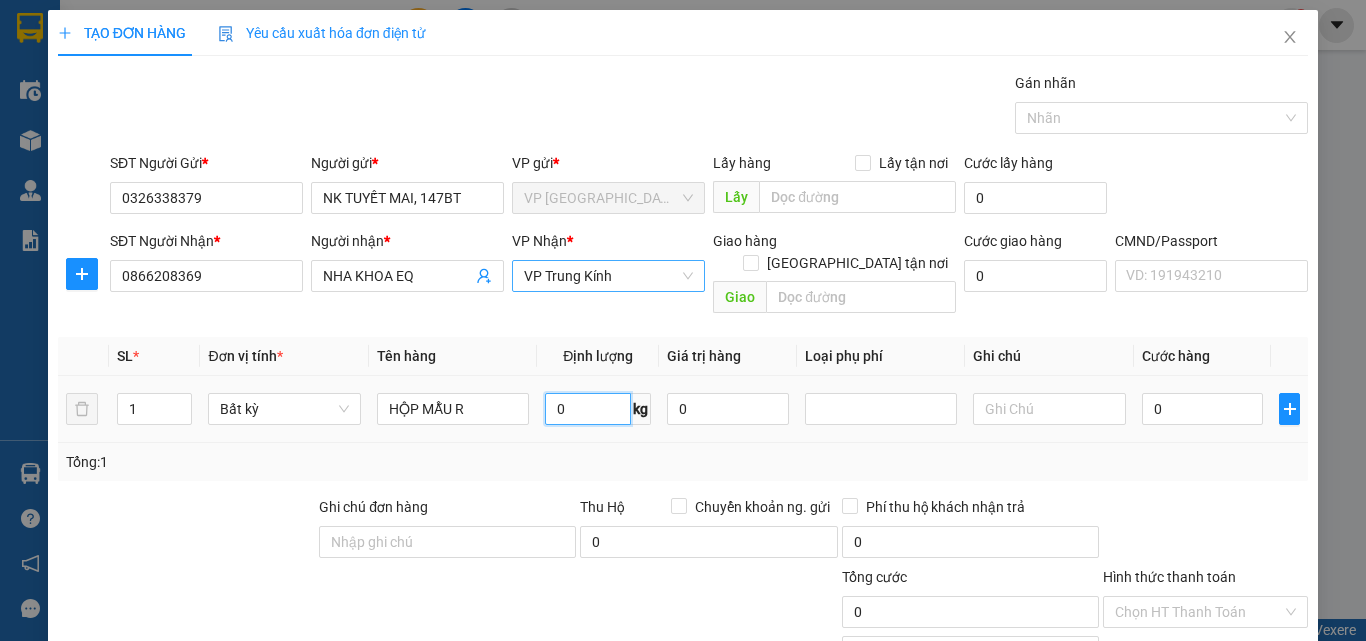 click on "0" at bounding box center (588, 409) 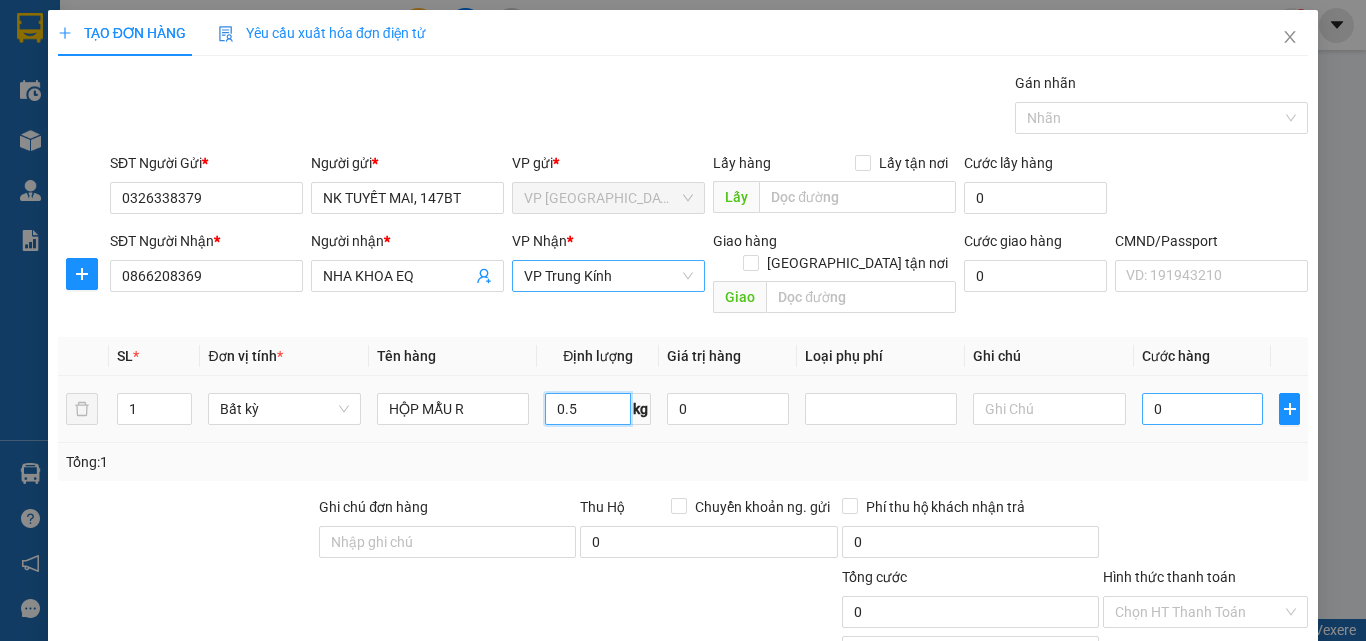 type on "0.5" 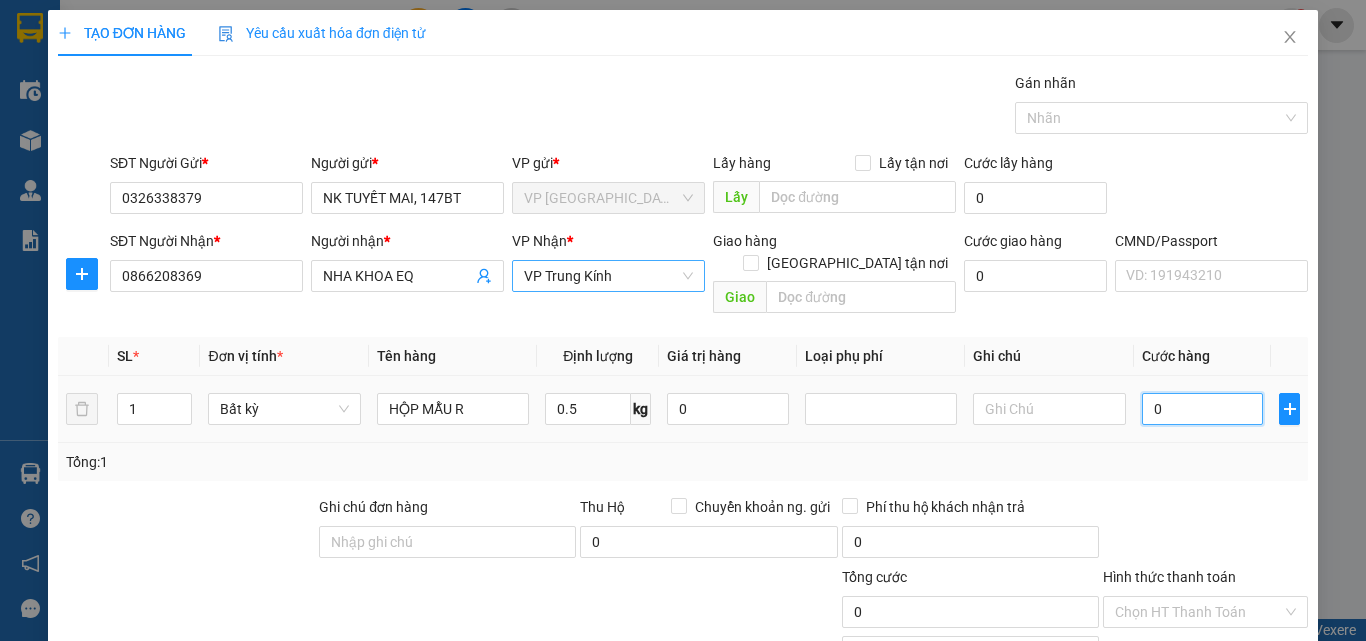 click on "0" at bounding box center [1203, 409] 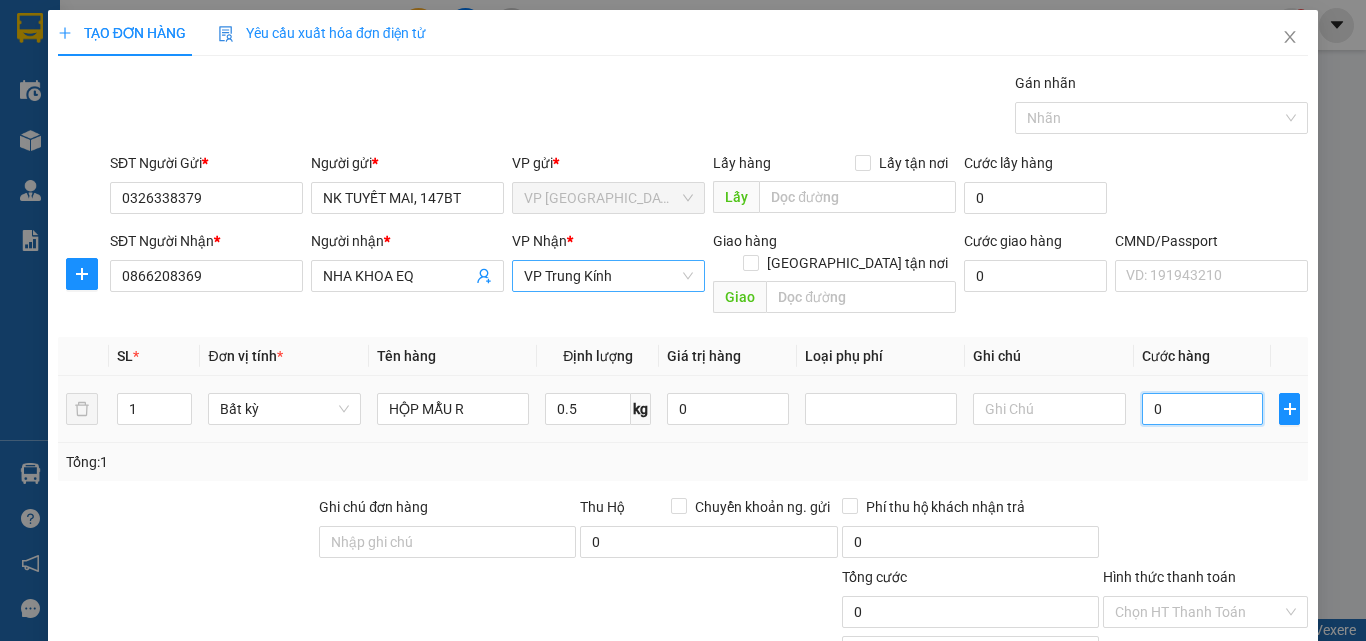 type on "35.000" 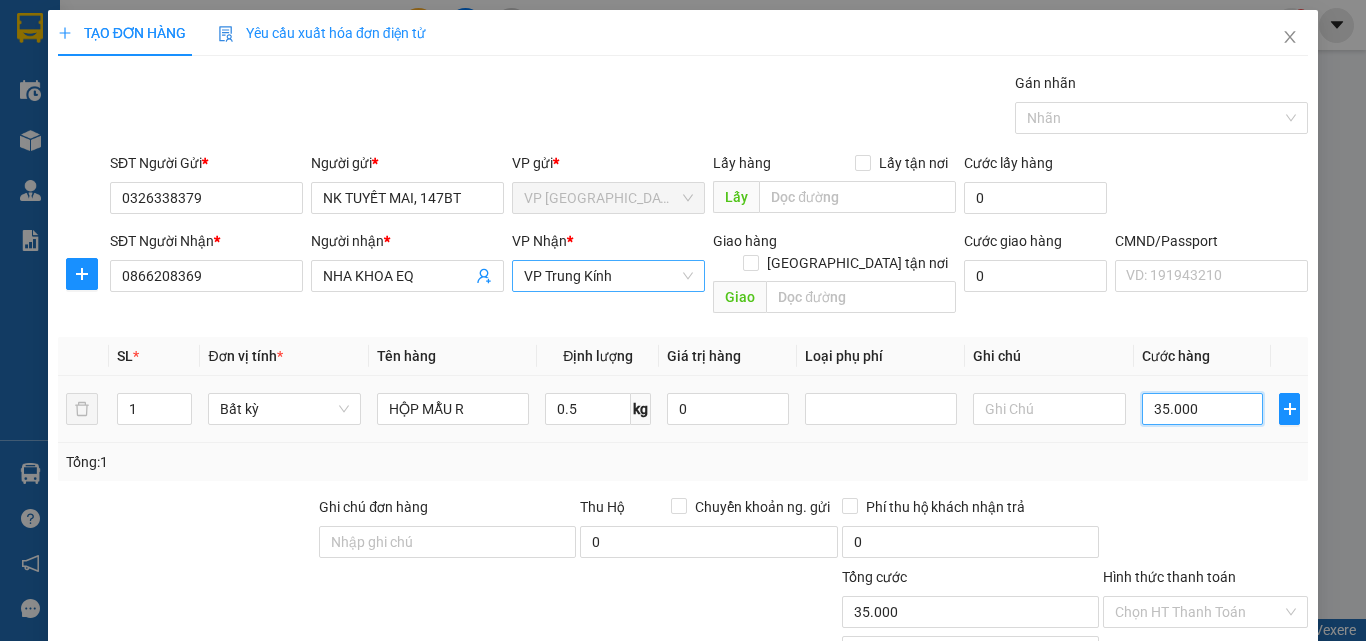 scroll, scrollTop: 139, scrollLeft: 0, axis: vertical 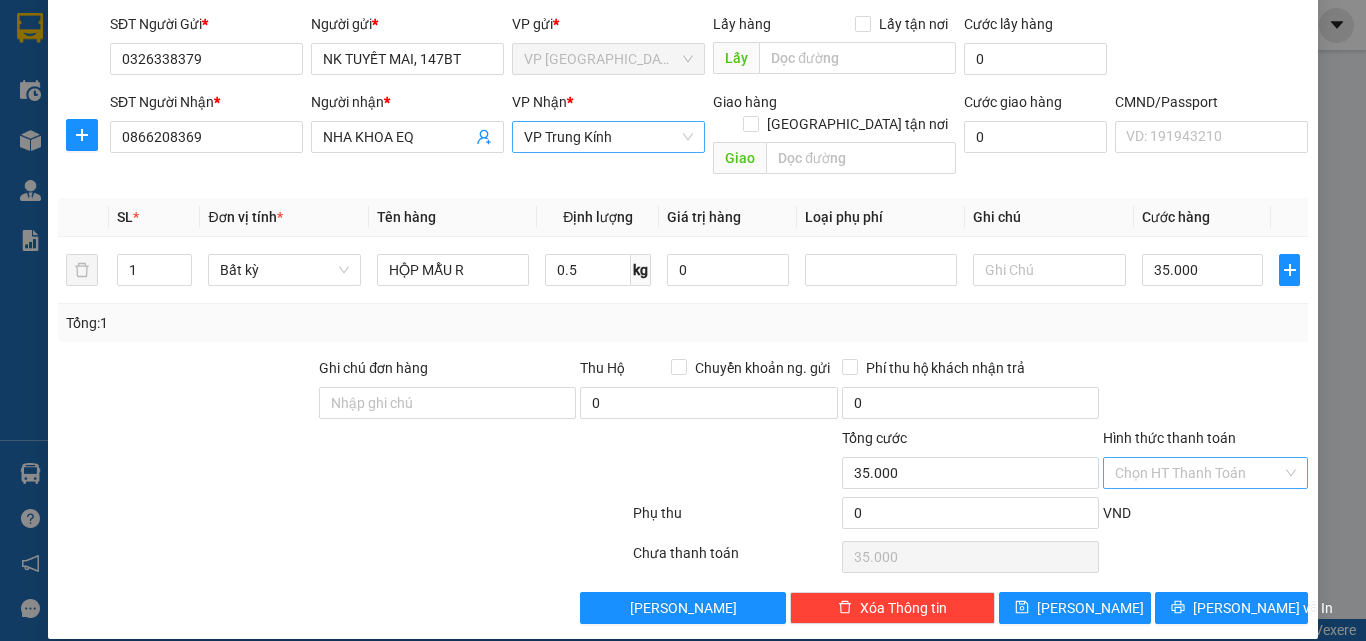 click on "Hình thức thanh toán" at bounding box center (1198, 473) 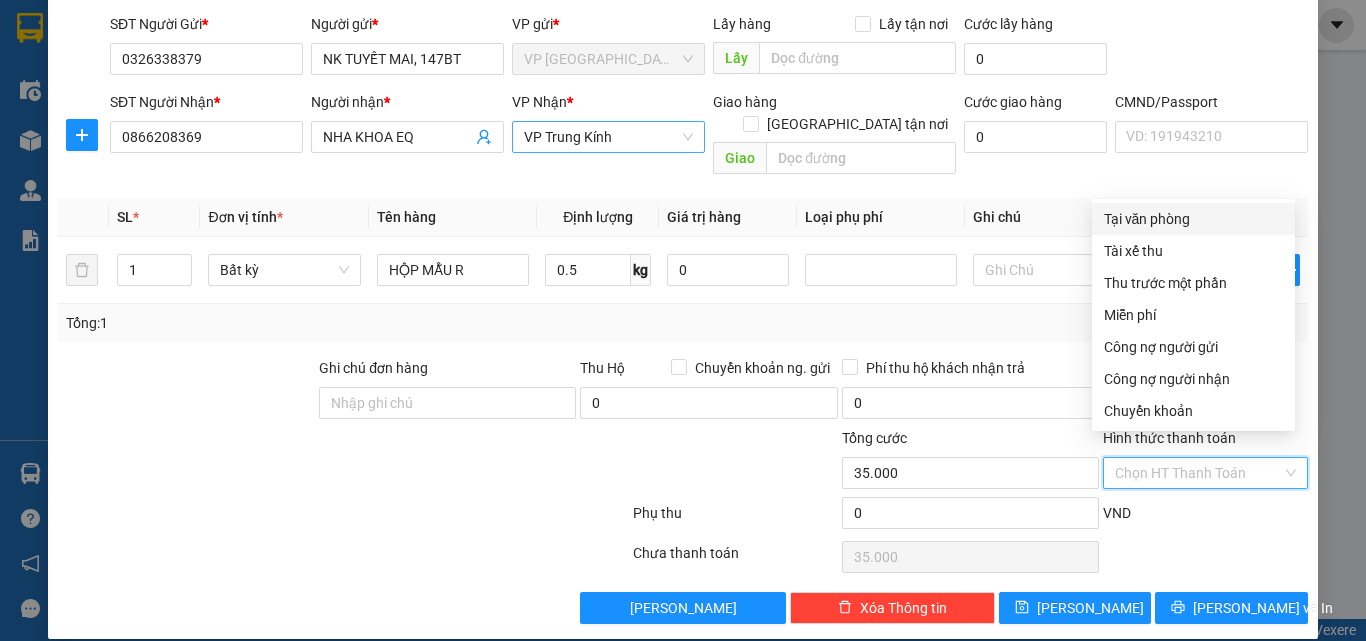 click on "Tại văn phòng" at bounding box center [1193, 219] 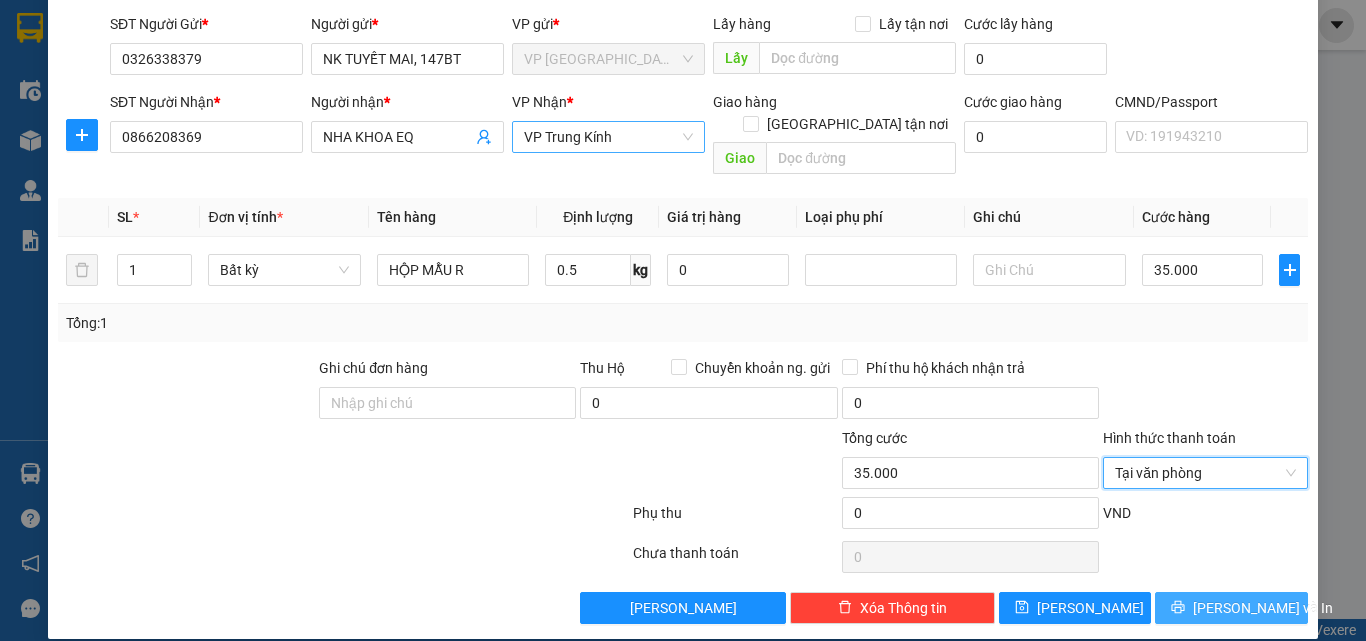 click on "Lưu và In" at bounding box center (1231, 608) 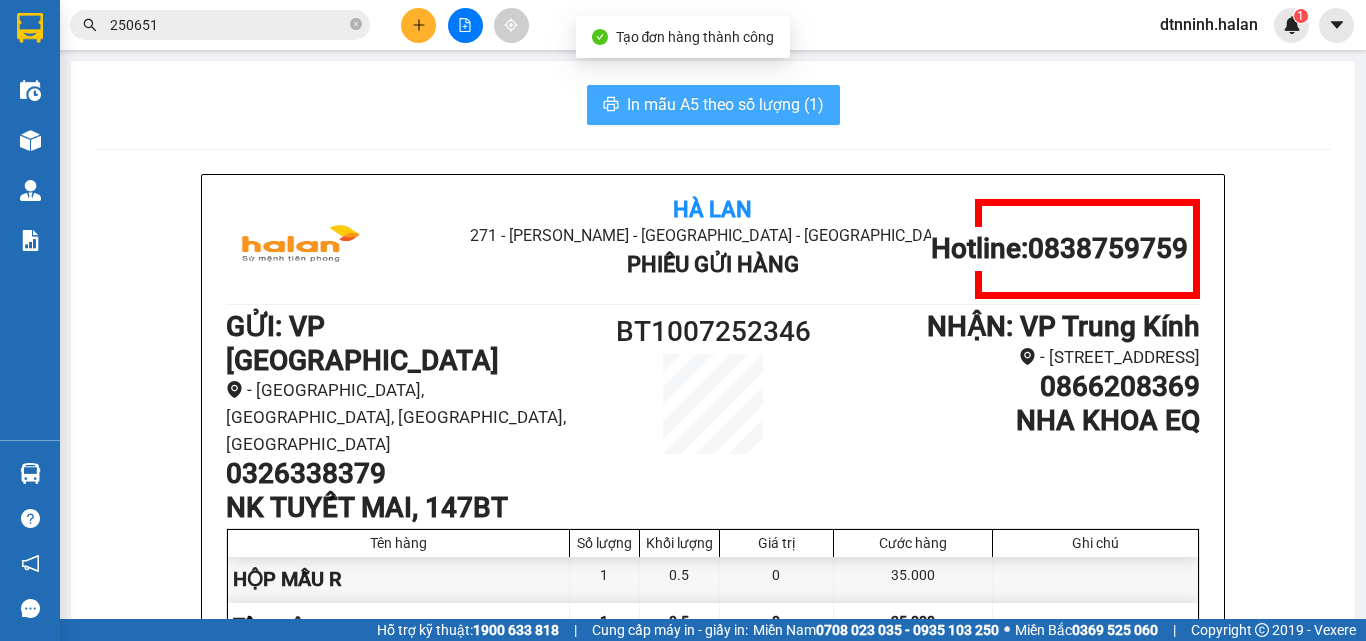 click on "In mẫu A5 theo số lượng
(1)" at bounding box center [725, 104] 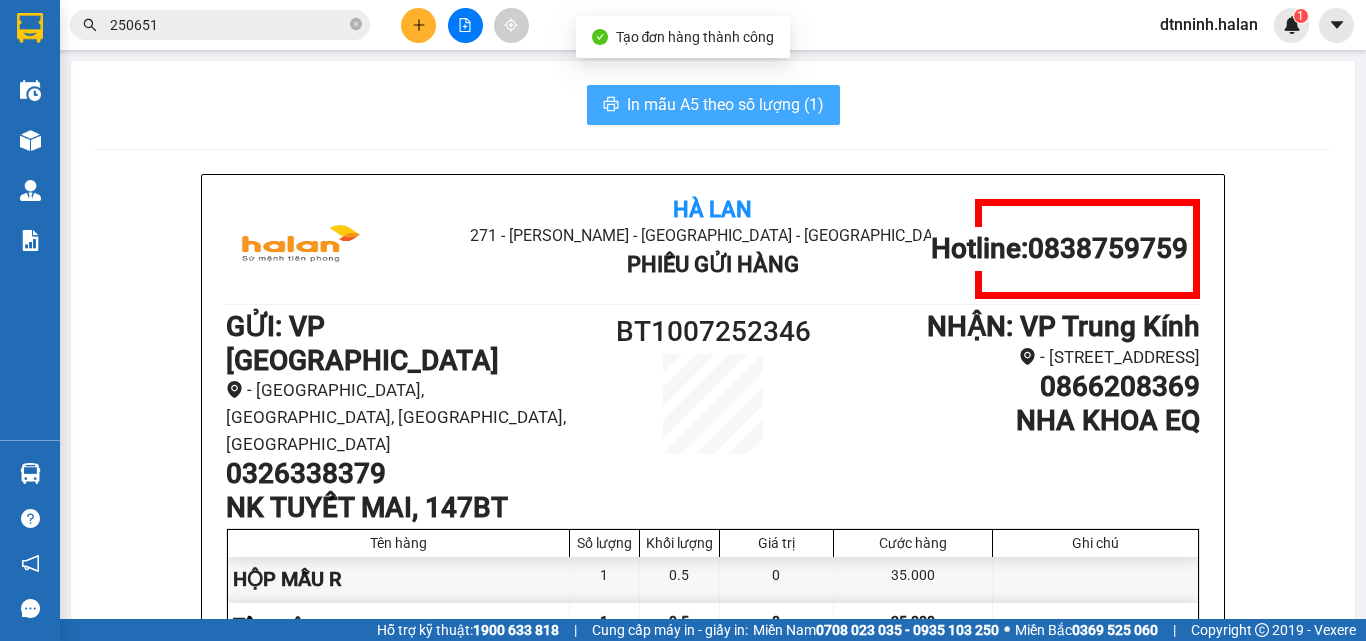 scroll, scrollTop: 0, scrollLeft: 0, axis: both 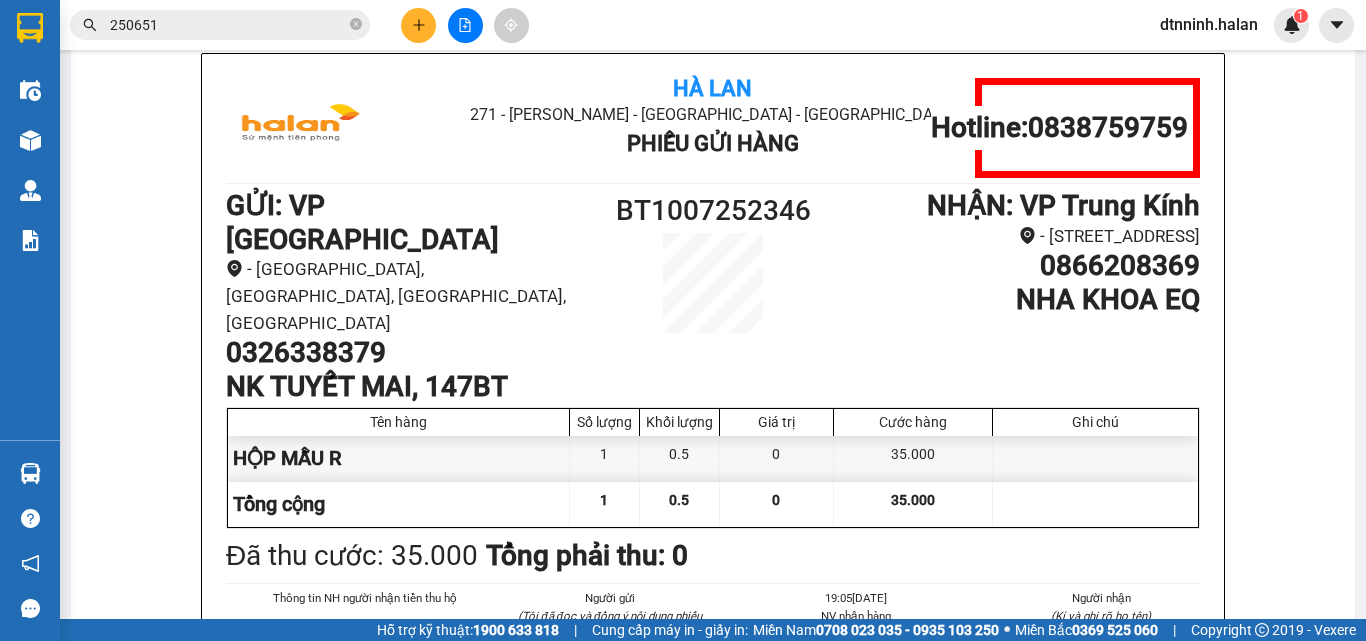 click on "In mẫu A5 theo số lượng
(1) Hà Lan 271 - Dương Tự Minh - Phường Tân Long - Thái Nguyên Phiếu Gửi Hàng Hotline:  0838759759 GỬI :   VP Bình Thuận   - 147 đường Bình Thuận, phường Tân Quang, TP Tuyên Quang, Tuyên Quang 0326338379 NK TUYẾT MAI, 147BT BT1007252346 NHẬN :   VP Trung Kính   - 180 đường Trung Kính, phường Yên Hòa, Cầu Giấy, Hà Nội 0866208369 NHA KHOA EQ Tên hàng Số lượng Khối lượng Giá trị Cước hàng Ghi chú HỘP MẪU R 1 0.5 0 35.000 Tổng cộng 1 0.5 0 35.000 Loading... Đã thu cước : 35.000 Tổng phải thu: 0 Thông tin NH người nhận tiền thu hộ Người gửi  (Tôi đã đọc và đồng ý nội dung phiếu gửi hàng) 19:05, ngày 10 tháng 07 năm 2025 NV nhận hàng (Kí và ghi rõ họ tên) Đặng Thị Ngọc Ninh Người nhận (Kí và ghi rõ họ tên) Quy định nhận/gửi hàng : Hà Lan 271 - Dương Tự Minh - Phường Tân Long - Thái Nguyên Hotline:  GỬI :" at bounding box center (713, 800) 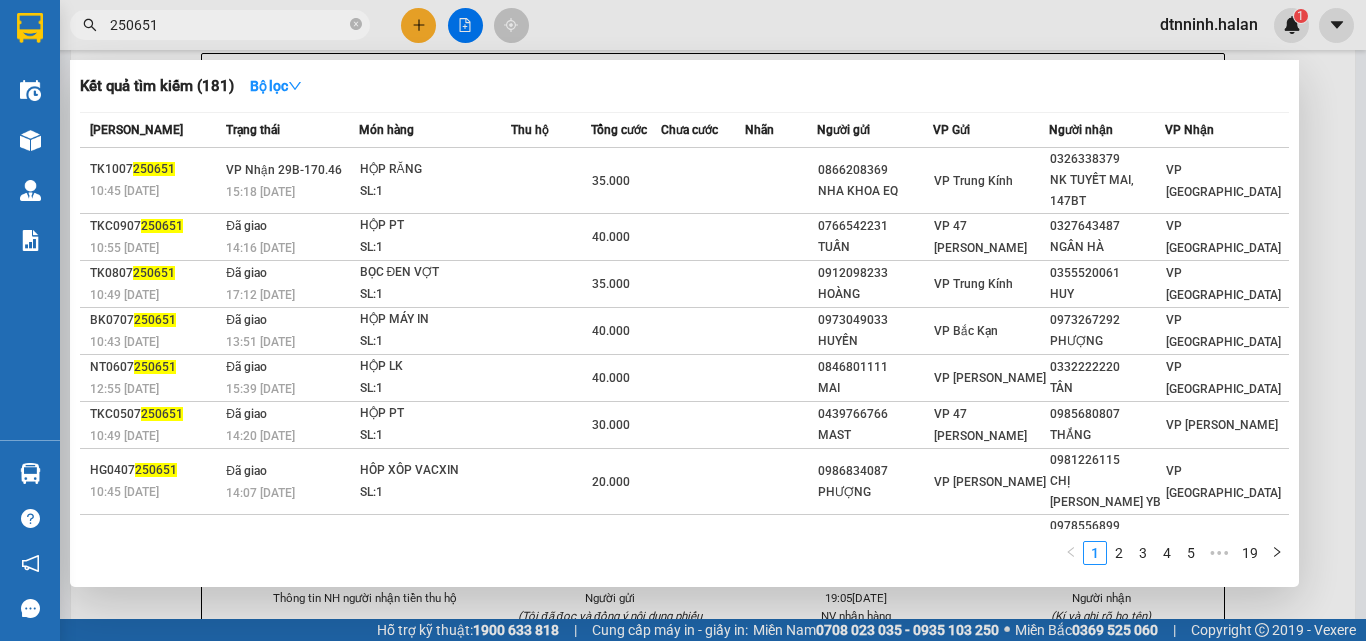 click on "250651" at bounding box center (228, 25) 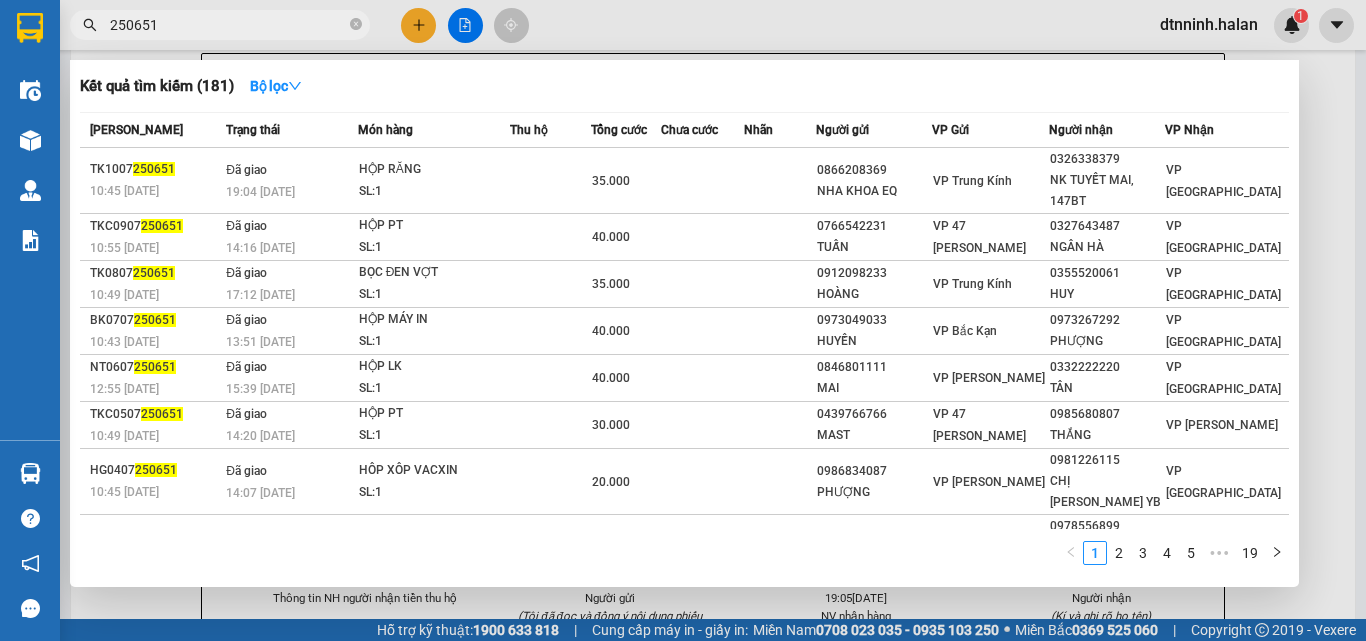 click on "250651" at bounding box center (220, 25) 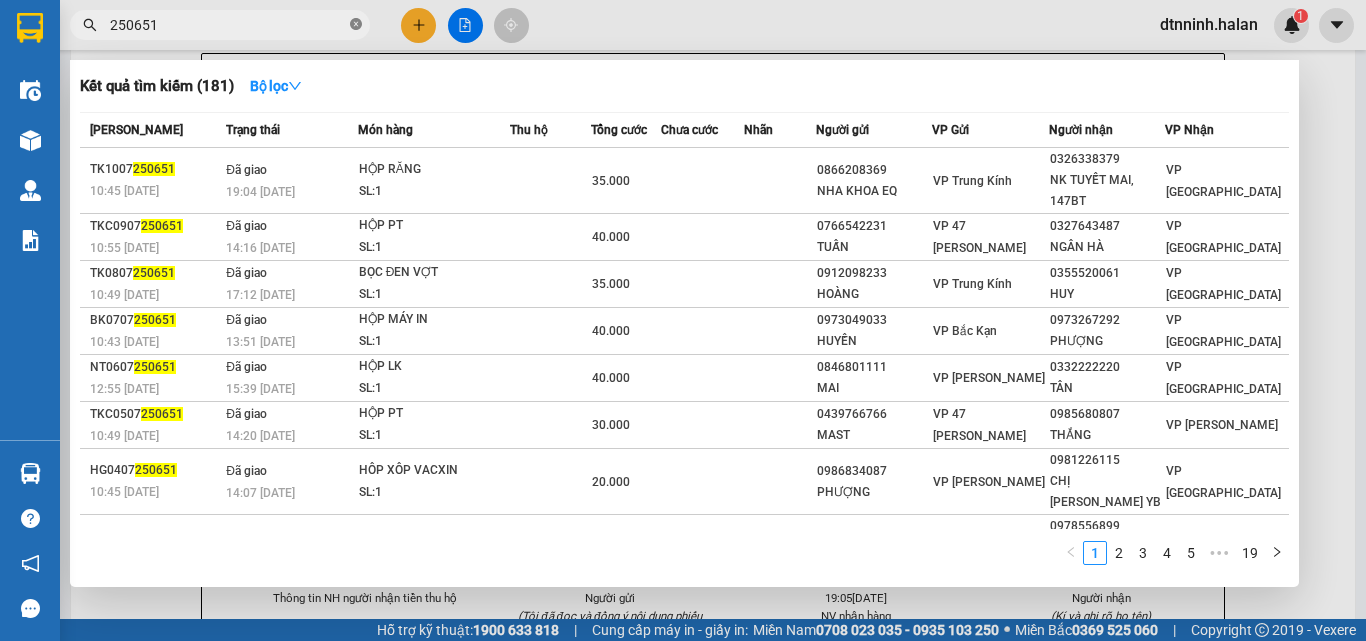 click 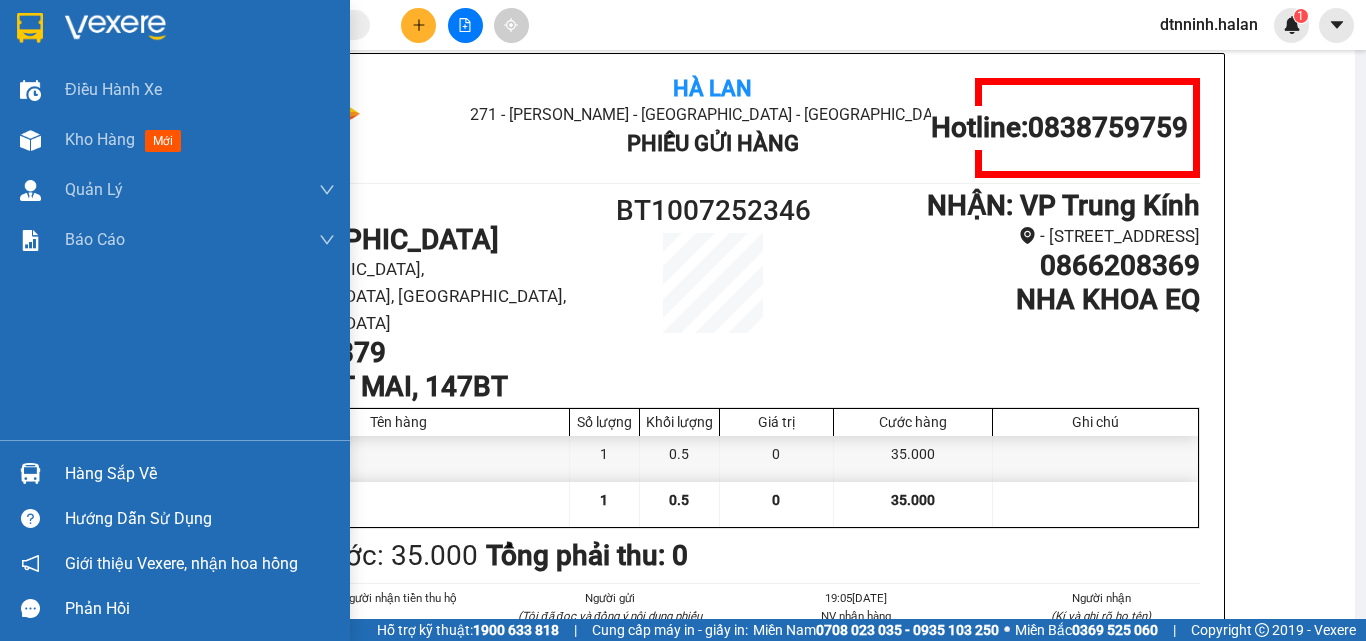 click on "Hàng sắp về" at bounding box center (175, 473) 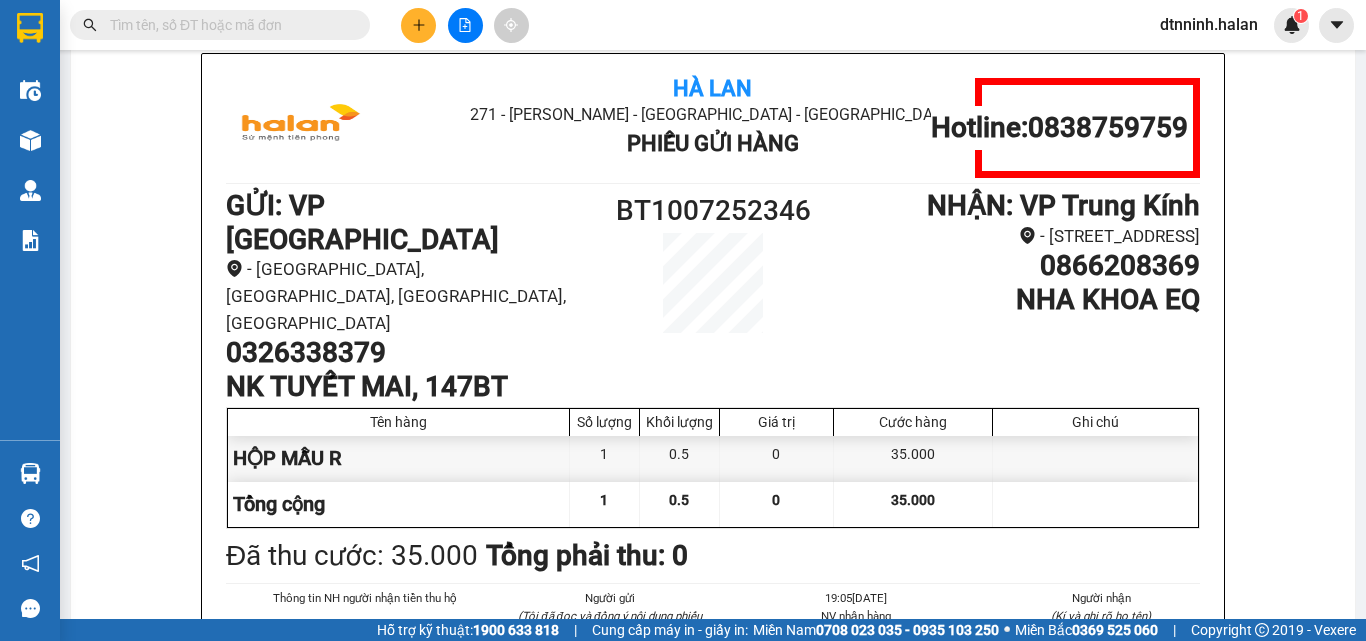 click on "Kết quả tìm kiếm ( 181 )  Bộ lọc  Mã ĐH Trạng thái Món hàng Thu hộ Tổng cước Chưa cước Nhãn Người gửi VP Gửi Người nhận VP Nhận TK1007250651 10:45 - 10/07 Đã giao   19:04 - 10/07 HỘP RĂNG SL:  1 35.000 0866208369 NHA KHOA EQ VP Trung Kính 0326338379 NK TUYẾT MAI, 147BT VP Bình Thuận TKC0907250651 10:55 - 09/07 Đã giao   14:16 - 09/07 HỘP PT SL:  1 40.000 0766542231 TUẤN  VP 47 Trần Khát Chân 0327643487 NGÂN HÀ VP Bắc Sơn TK0807250651 10:49 - 08/07 Đã giao   17:12 - 08/07 BỌC ĐEN VỢT SL:  1 35.000 0912098233 HOÀNG VP Trung Kính 0355520061 HUY VP Phú Bình BK0707250651 10:43 - 07/07 Đã giao   13:51 - 07/07 HỘP MÁY IN SL:  1 40.000 0973049033 HUYỀN  VP Bắc Kạn 0973267292 PHƯỢNG  VP Bắc Sơn NT0607250651 12:55 - 06/07 Đã giao   15:39 - 06/07 HỘP LK SL:  1 40.000 0846801111 MAI VP Nguyễn Trãi 0332222220 TÂN VP Yên Bình TKC0507250651 10:49 - 05/07 Đã giao   14:20 - 05/07 HỘP PT SL:  1 30.000 0439766766   1" at bounding box center [683, 320] 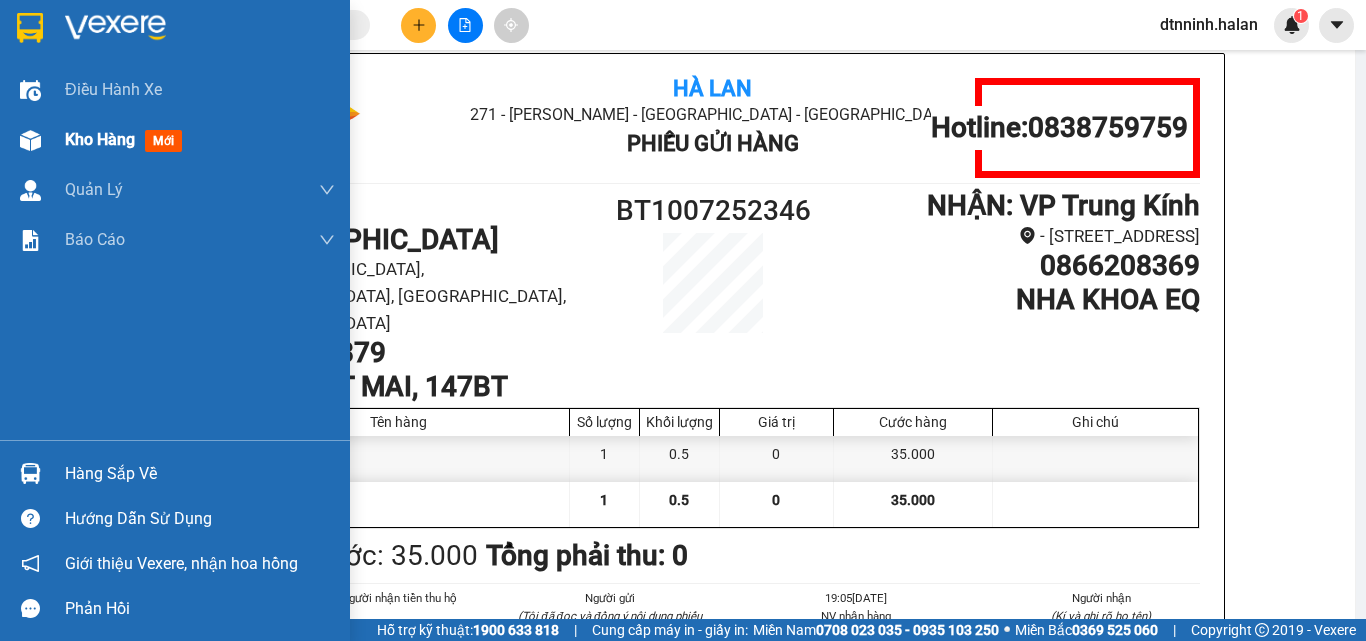 click on "Kho hàng" at bounding box center (100, 139) 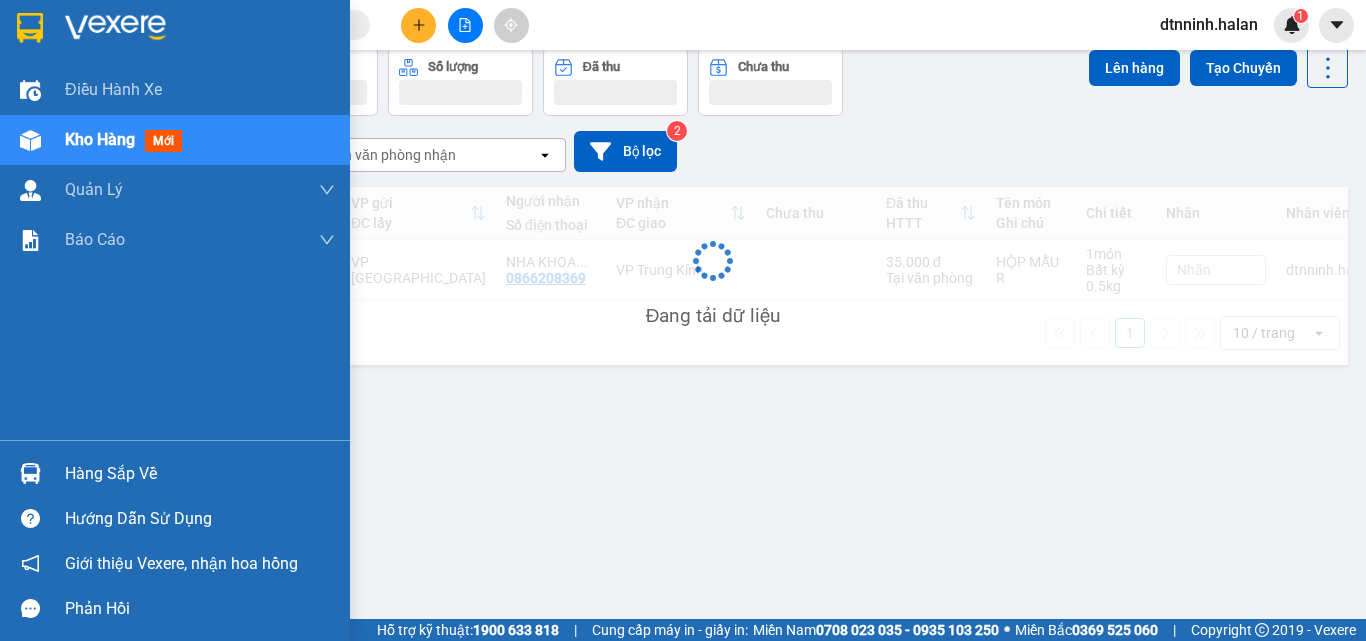 scroll, scrollTop: 92, scrollLeft: 0, axis: vertical 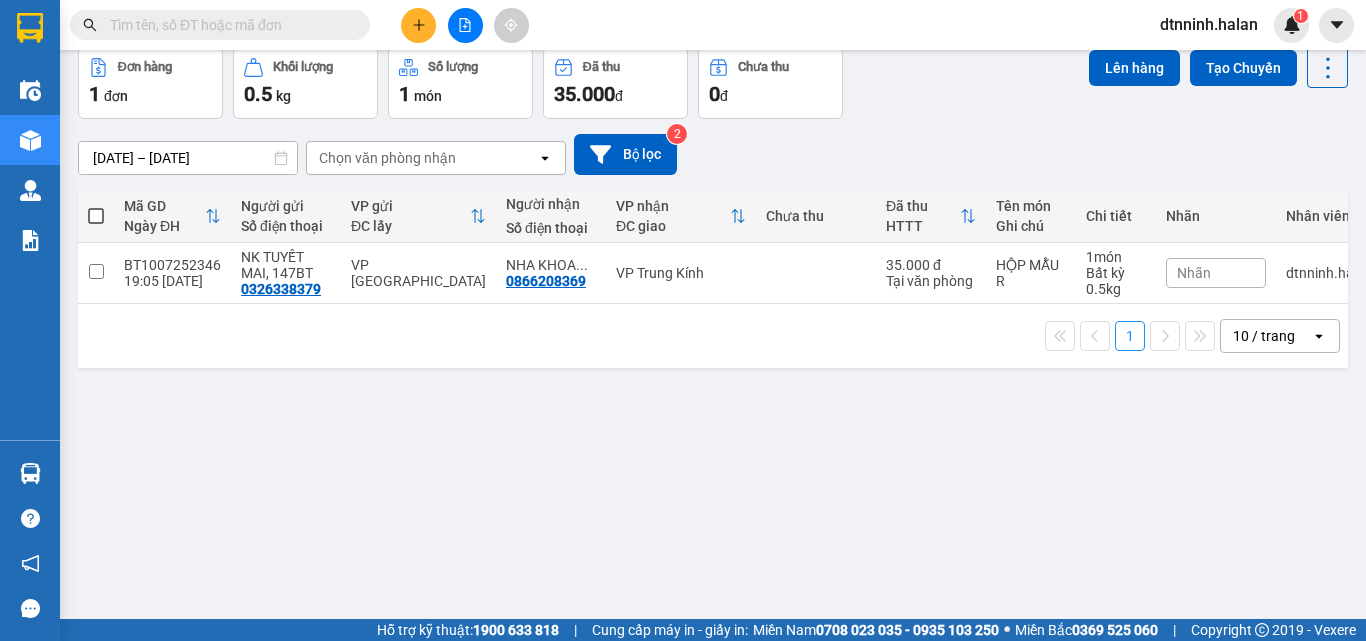 click on "ver  1.8.137 Kho gửi Trên xe Kho nhận Kho công nợ Hàng đã giao Đơn hàng 1 đơn Khối lượng 0.5 kg Số lượng 1 món Đã thu 35.000  đ Chưa thu 0  đ Lên hàng Tạo Chuyến 27/05/2025 – 10/07/2025 Press the down arrow key to interact with the calendar and select a date. Press the escape button to close the calendar. Selected date range is from 27/05/2025 to 10/07/2025. Chọn văn phòng nhận open Bộ lọc 2 Mã GD Ngày ĐH Người gửi Số điện thoại VP gửi ĐC lấy Người nhận Số điện thoại VP nhận ĐC giao Chưa thu Đã thu HTTT Tên món Ghi chú Chi tiết Nhãn Nhân viên BT1007252346 19:05 10/07 NK TUYẾT MAI, 147BT 0326338379 VP Bình Thuận NHA KHOA ... 0866208369 VP Trung Kính 35.000 đ Tại văn phòng HỘP MẪU R 1  món Bất kỳ 0.5  kg Nhãn dtnninh.halan 1 10 / trang open Đang tải dữ liệu" at bounding box center (713, 288) 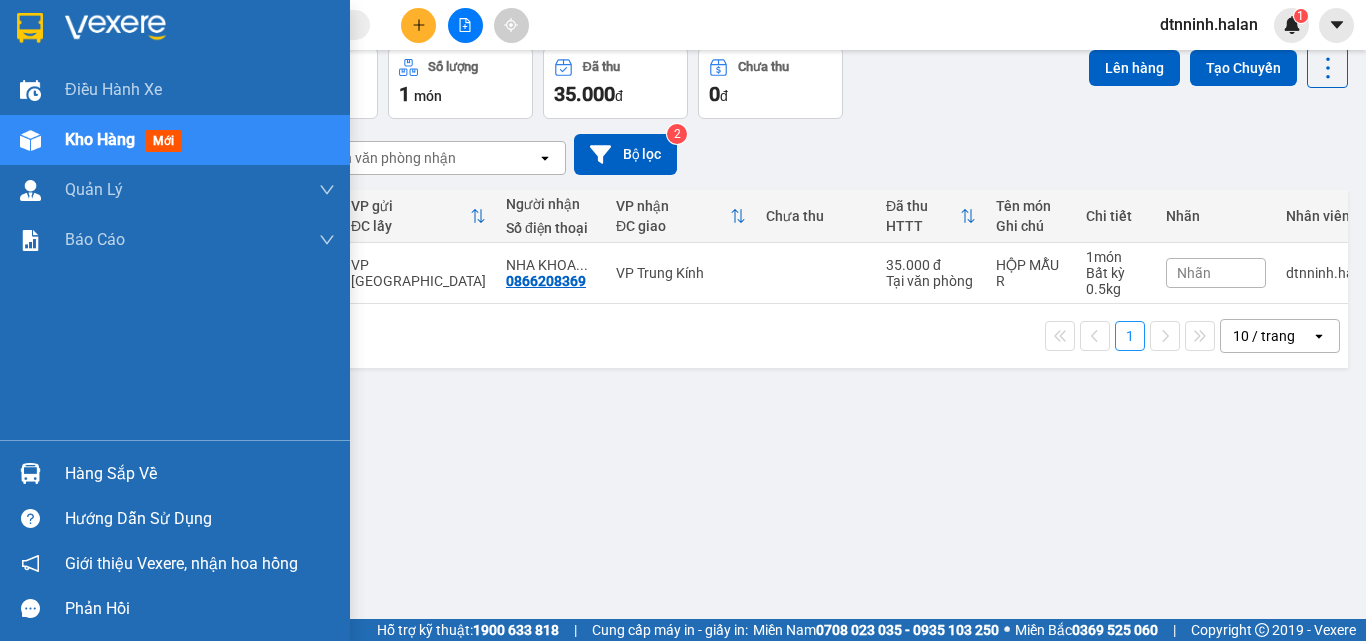 click at bounding box center [30, 473] 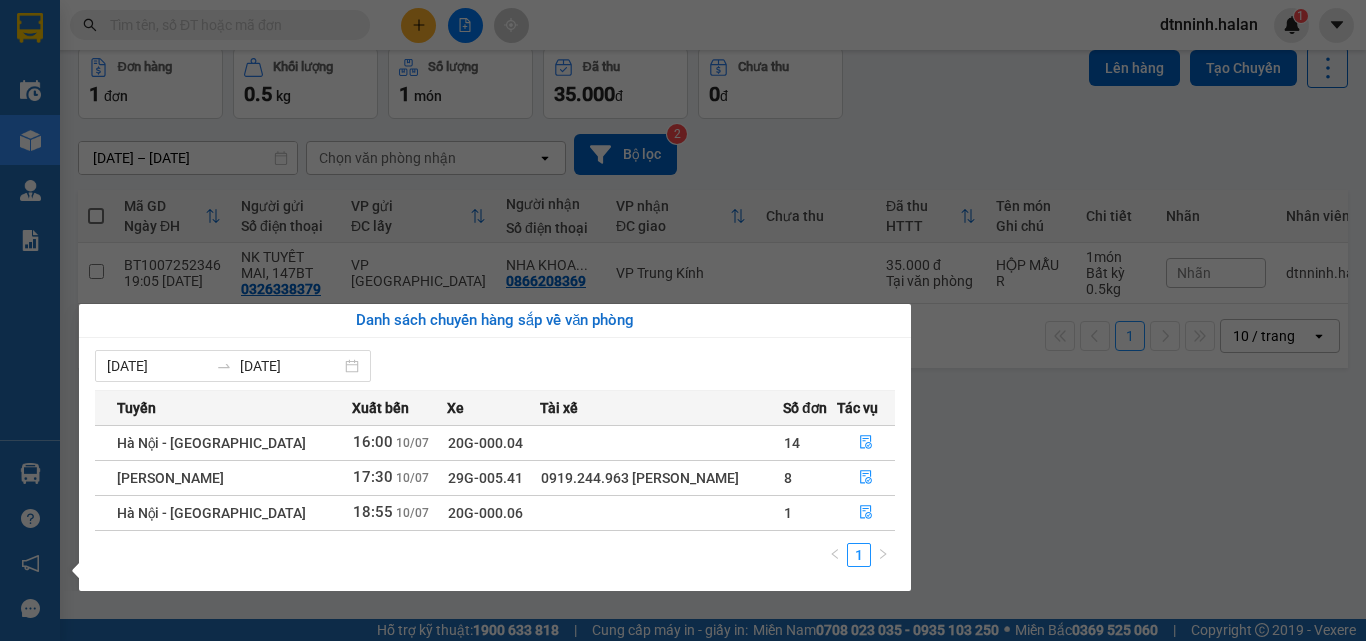 drag, startPoint x: 1040, startPoint y: 458, endPoint x: 1011, endPoint y: 454, distance: 29.274563 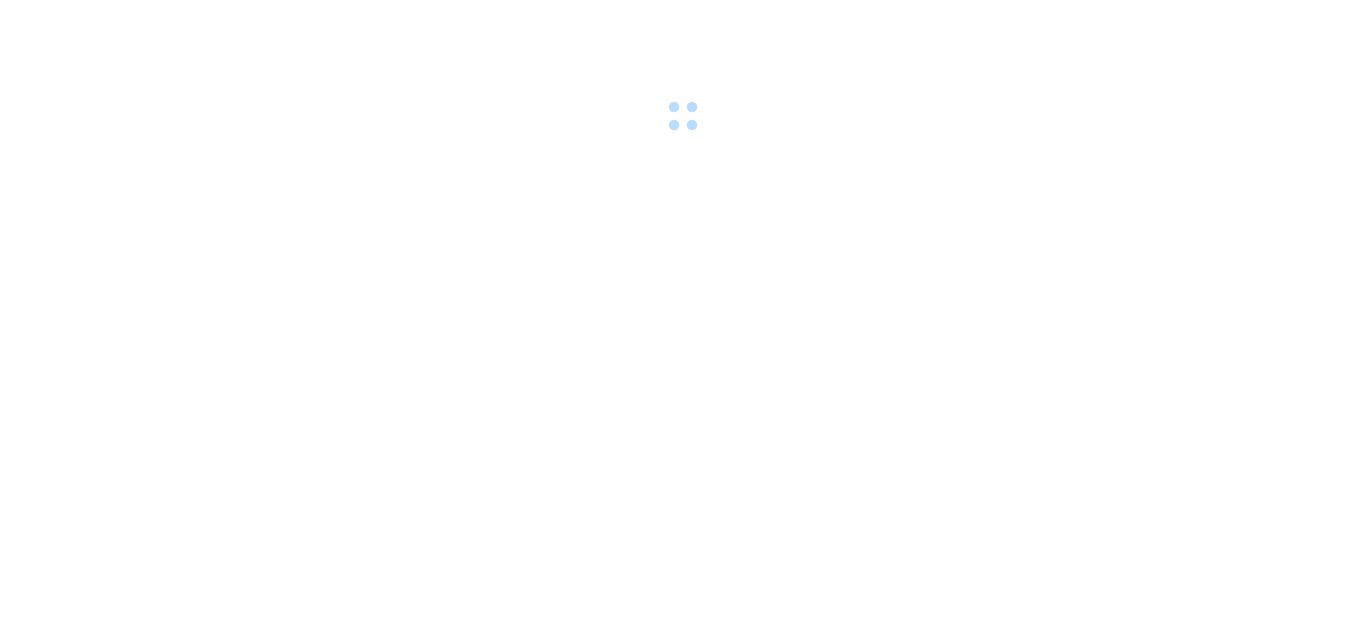 scroll, scrollTop: 0, scrollLeft: 0, axis: both 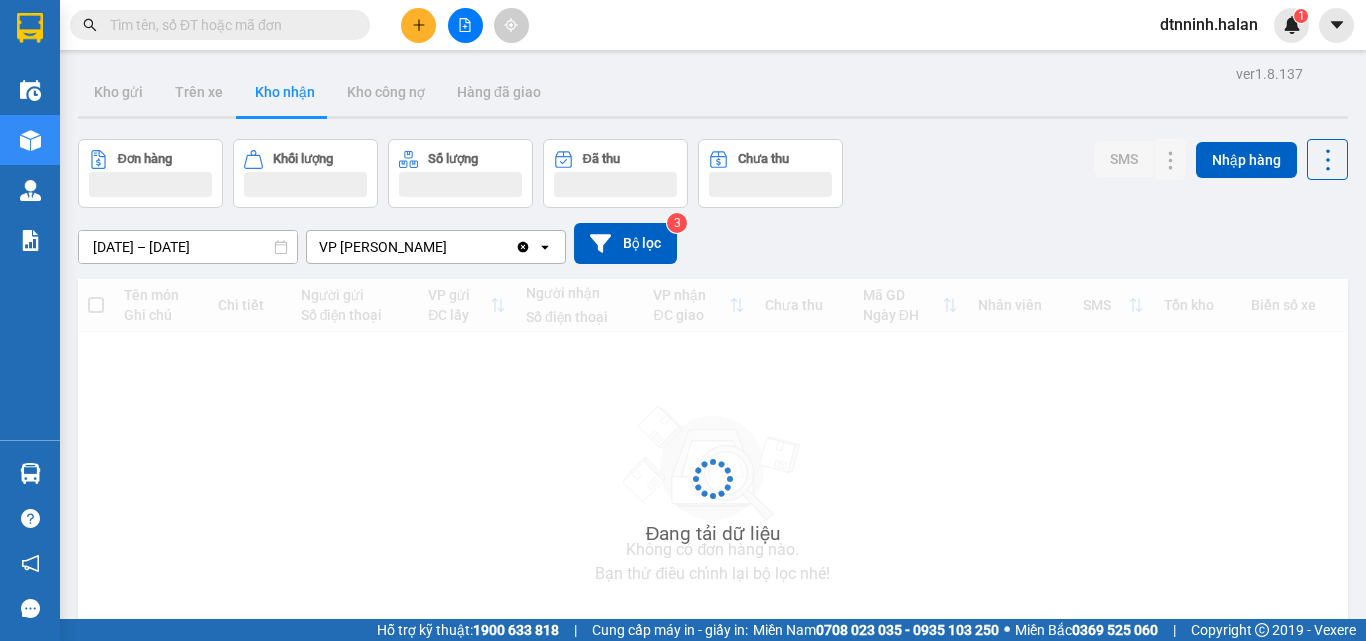 click at bounding box center [228, 25] 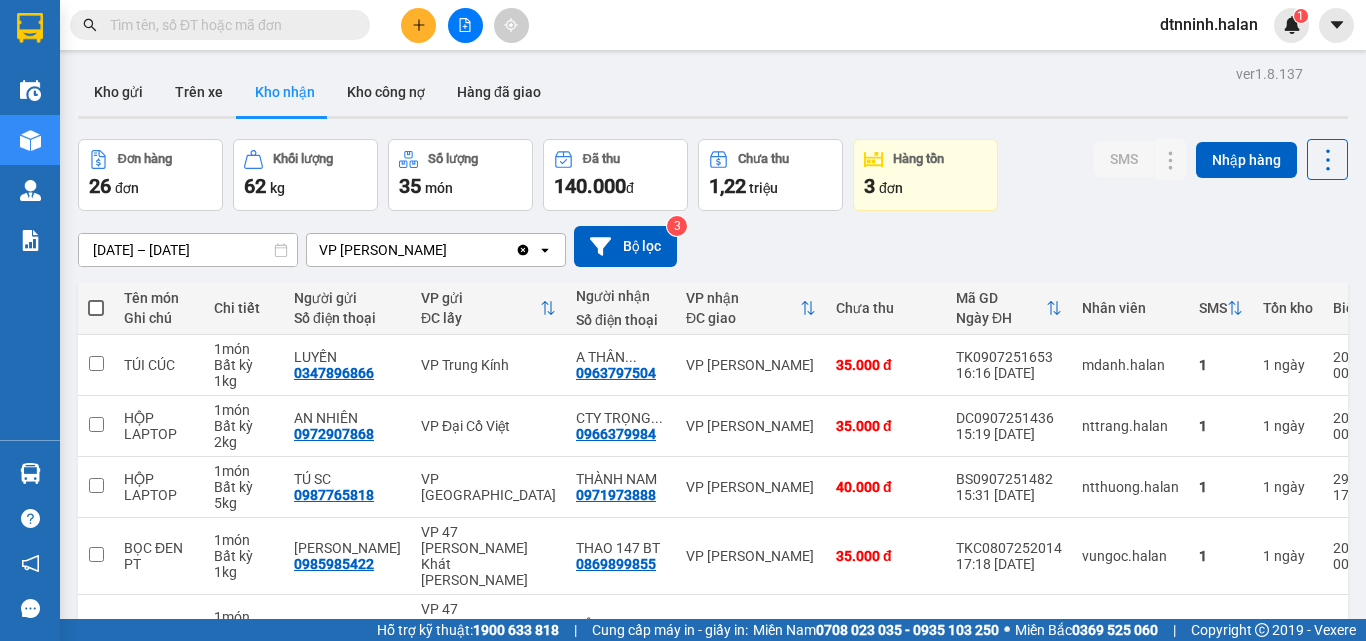 paste on "0866208369" 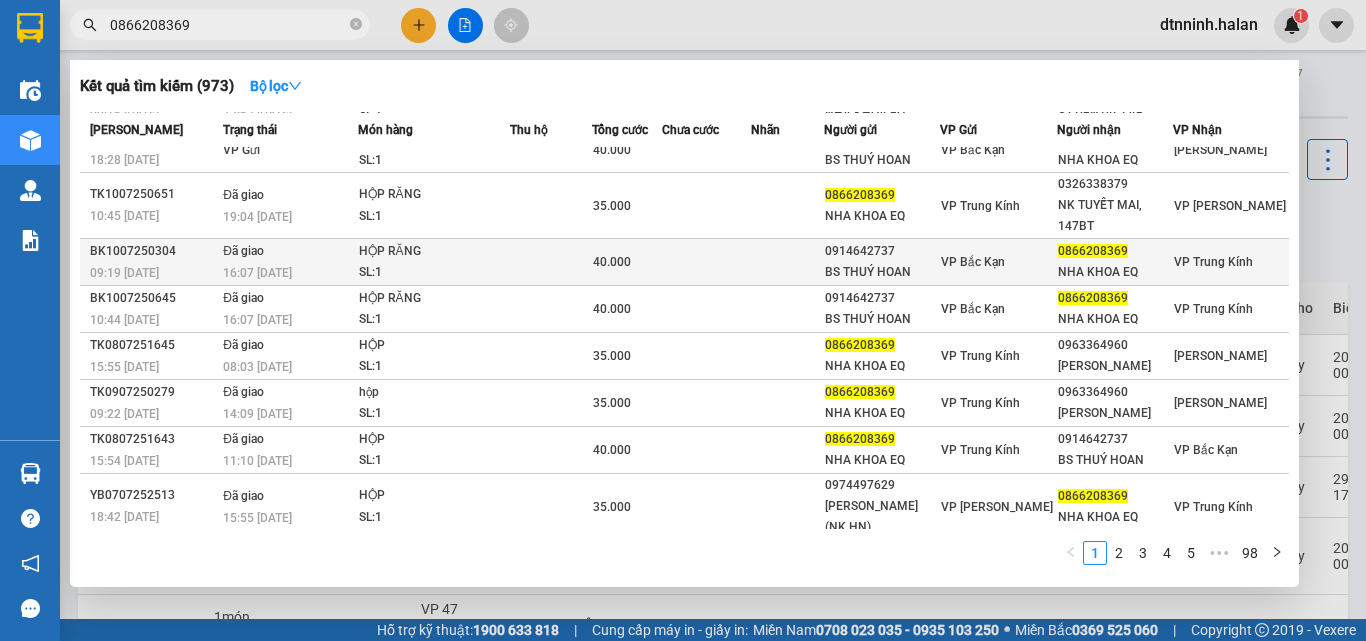scroll, scrollTop: 107, scrollLeft: 0, axis: vertical 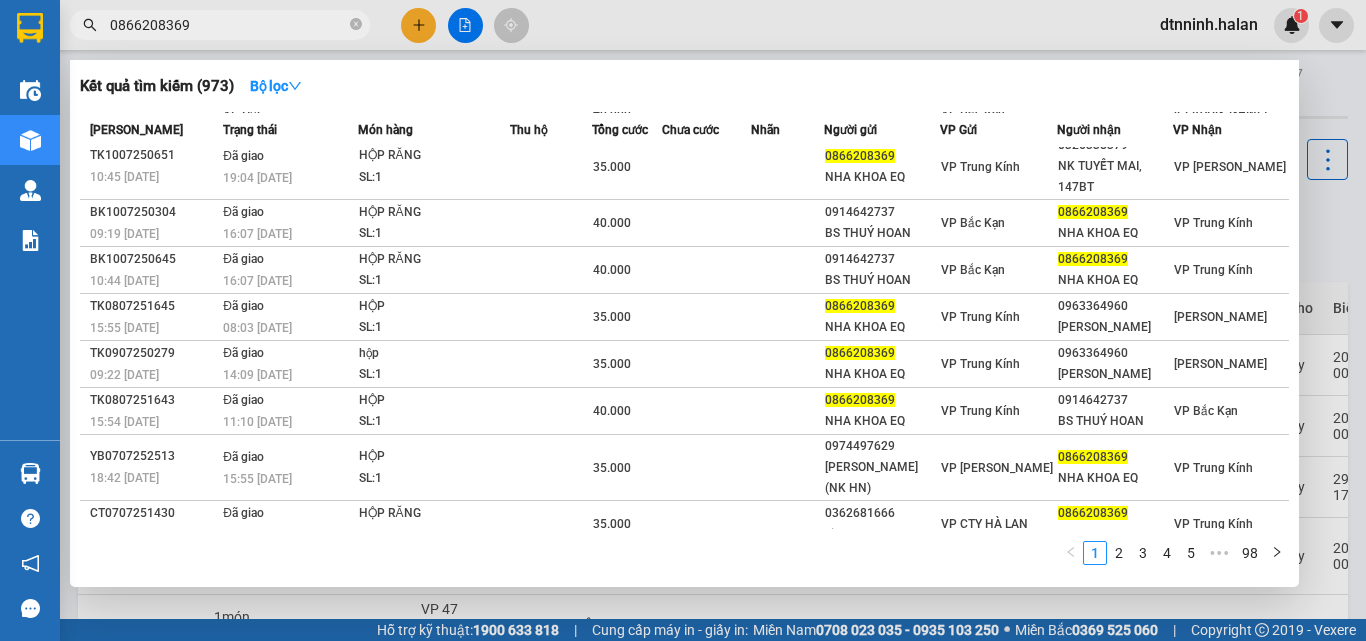 type on "0866208369" 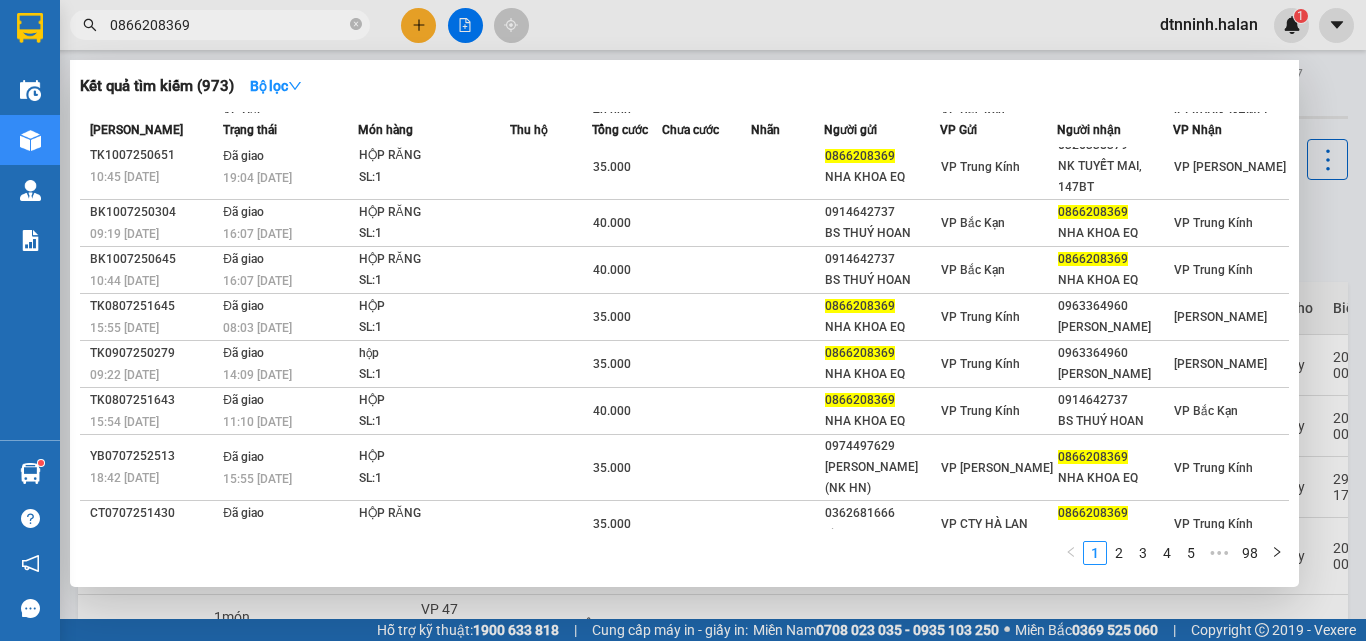 click at bounding box center (683, 320) 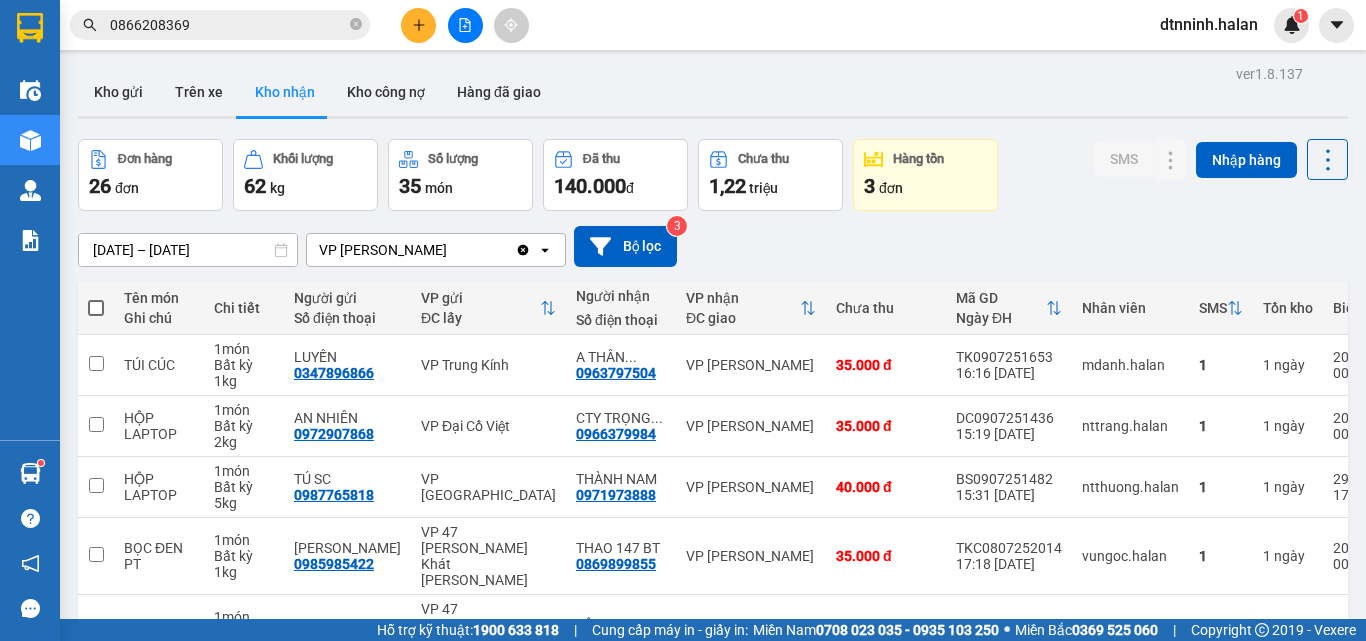 click on "dtnninh.halan" at bounding box center [1209, 24] 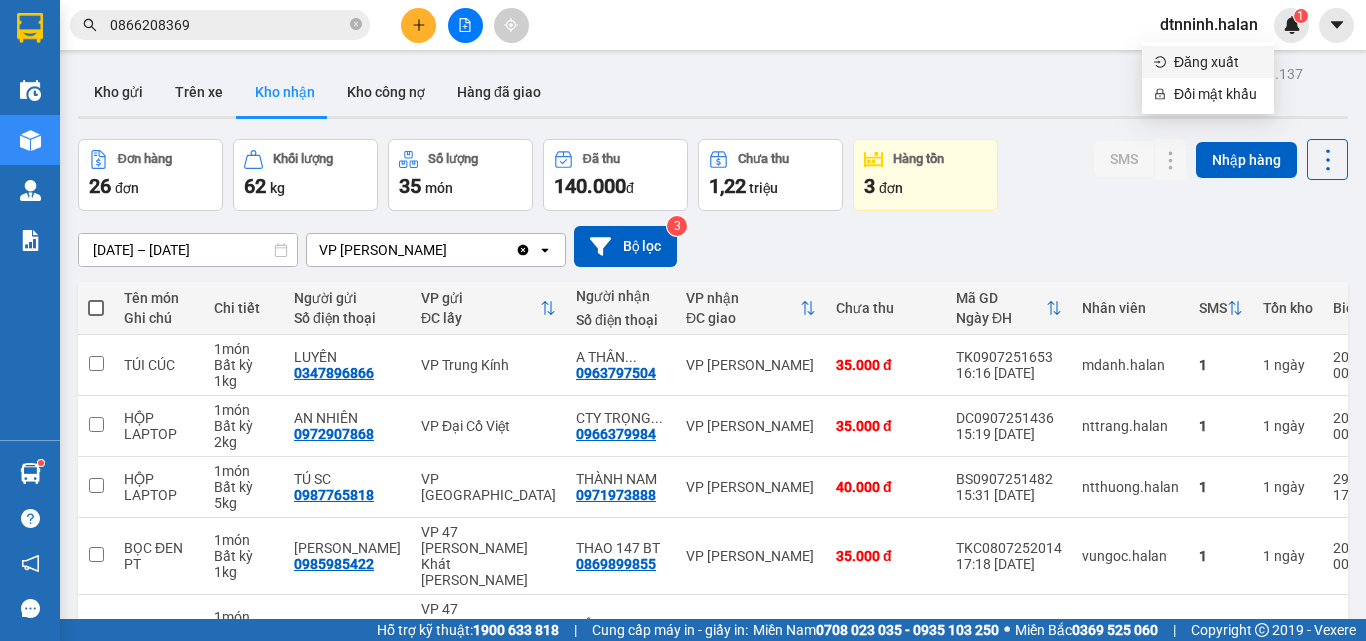 click on "Đăng xuất" at bounding box center (1218, 62) 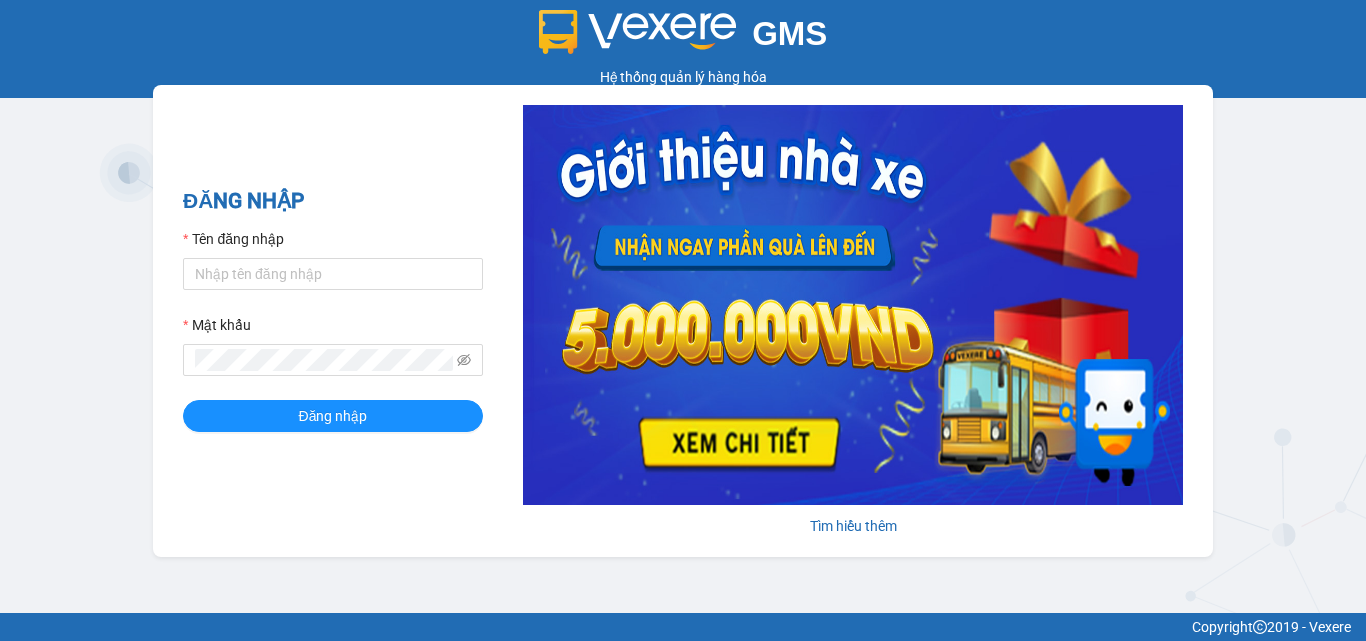 scroll, scrollTop: 0, scrollLeft: 0, axis: both 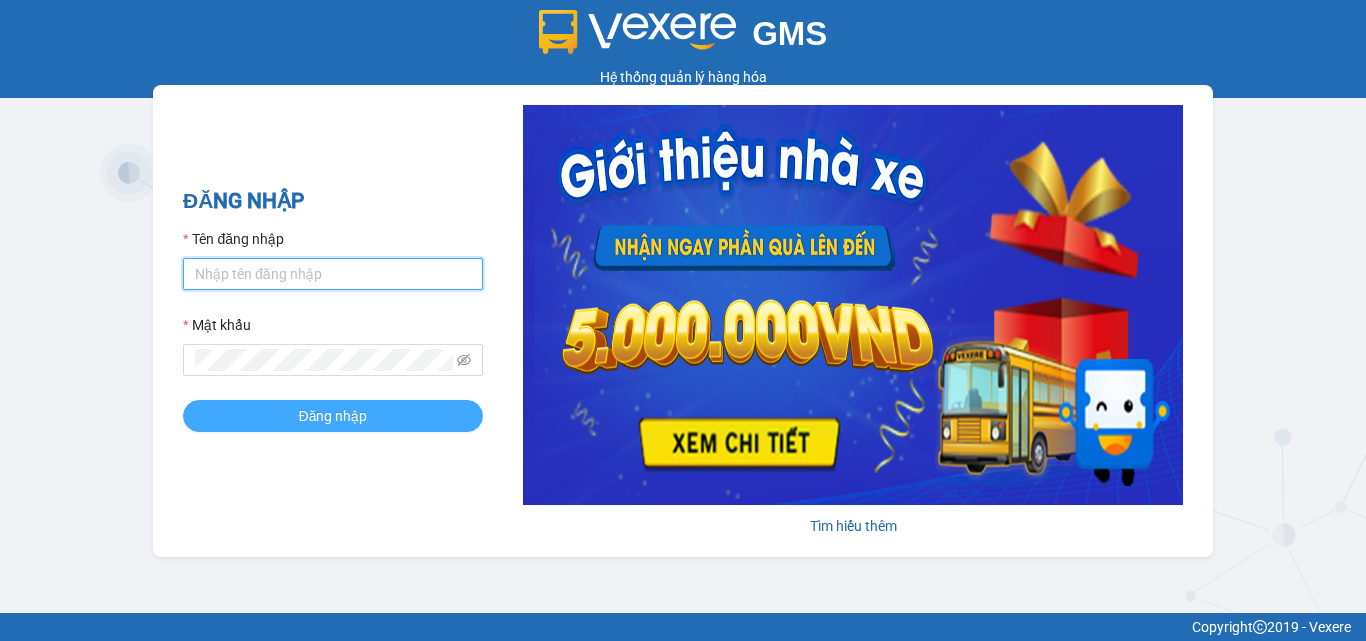 type on "dtnninh.halan" 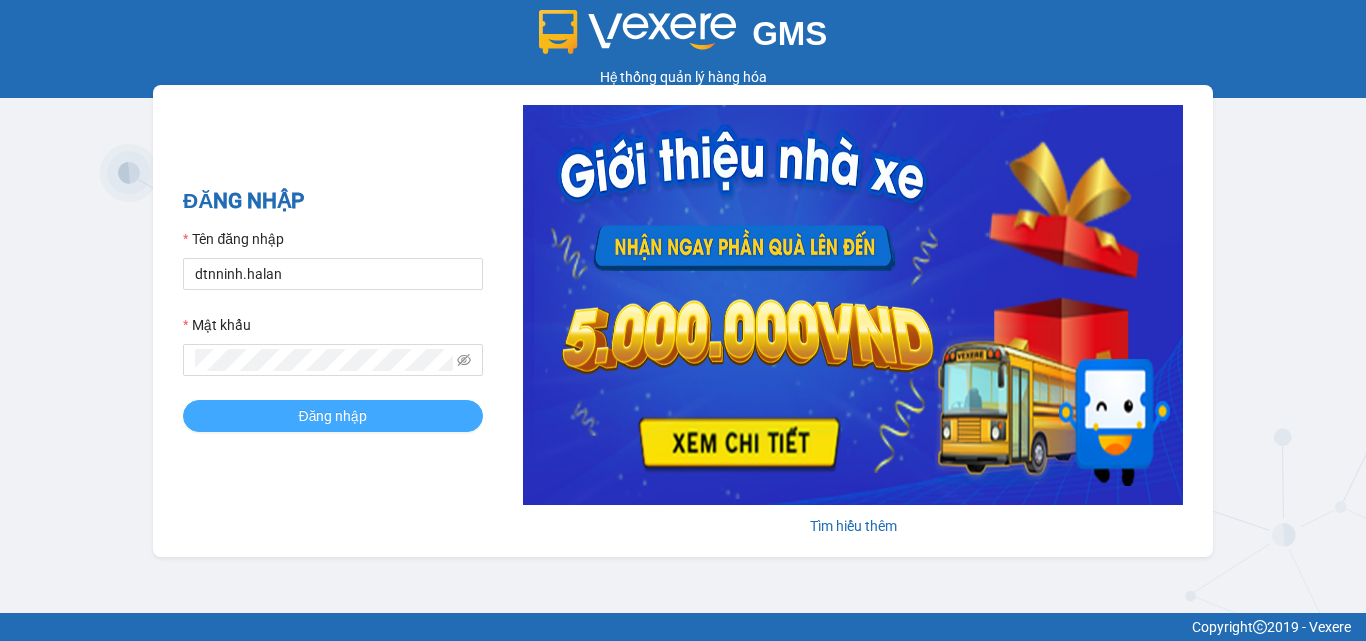 click on "Đăng nhập" at bounding box center [333, 416] 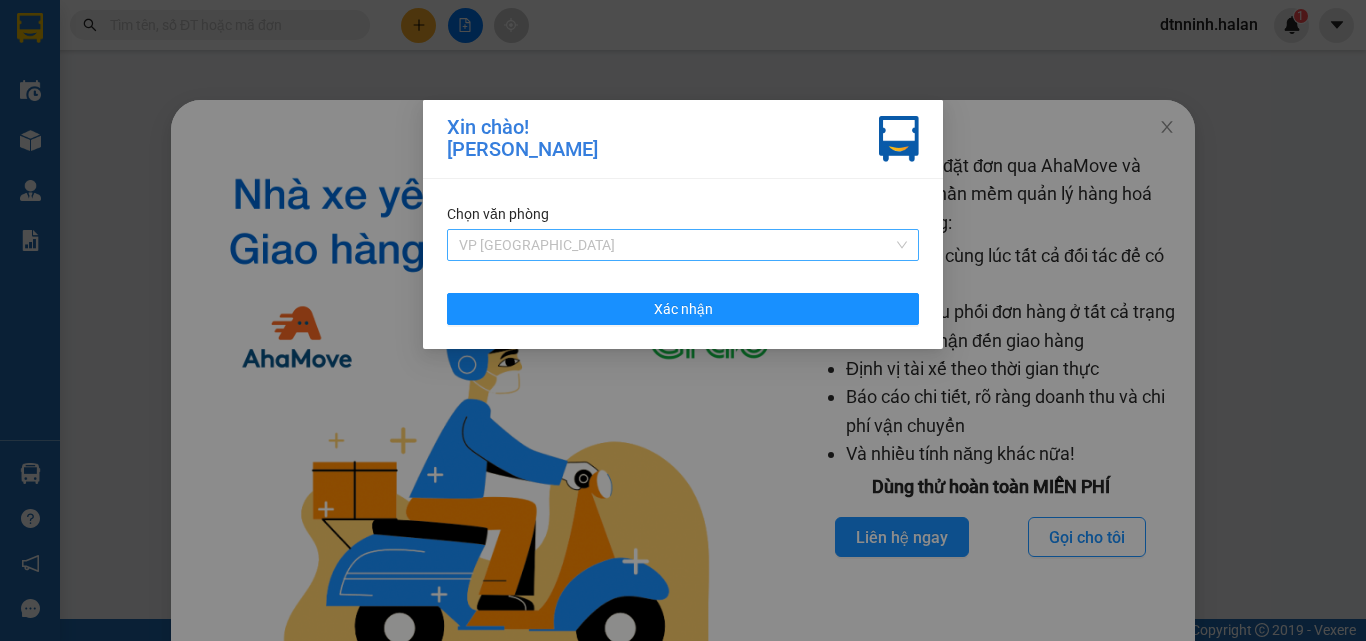 click on "VP [GEOGRAPHIC_DATA]" at bounding box center [683, 245] 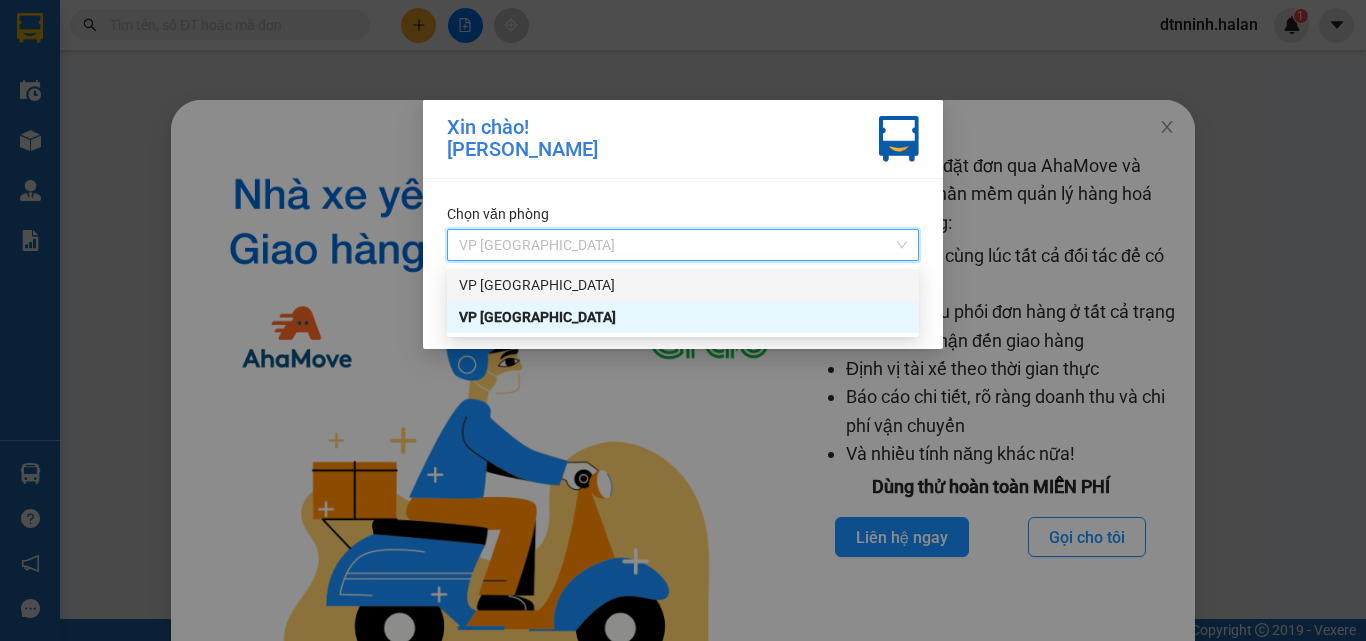 click on "VP [GEOGRAPHIC_DATA]" at bounding box center [683, 285] 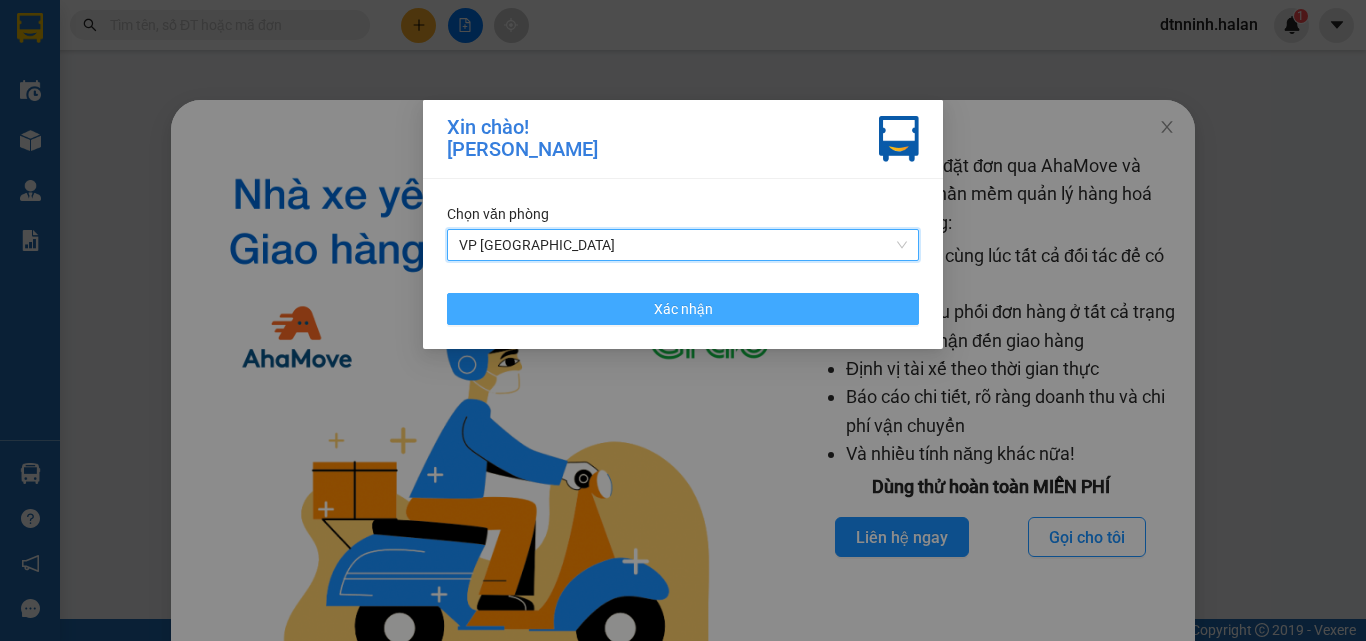 click on "Xác nhận" at bounding box center (683, 309) 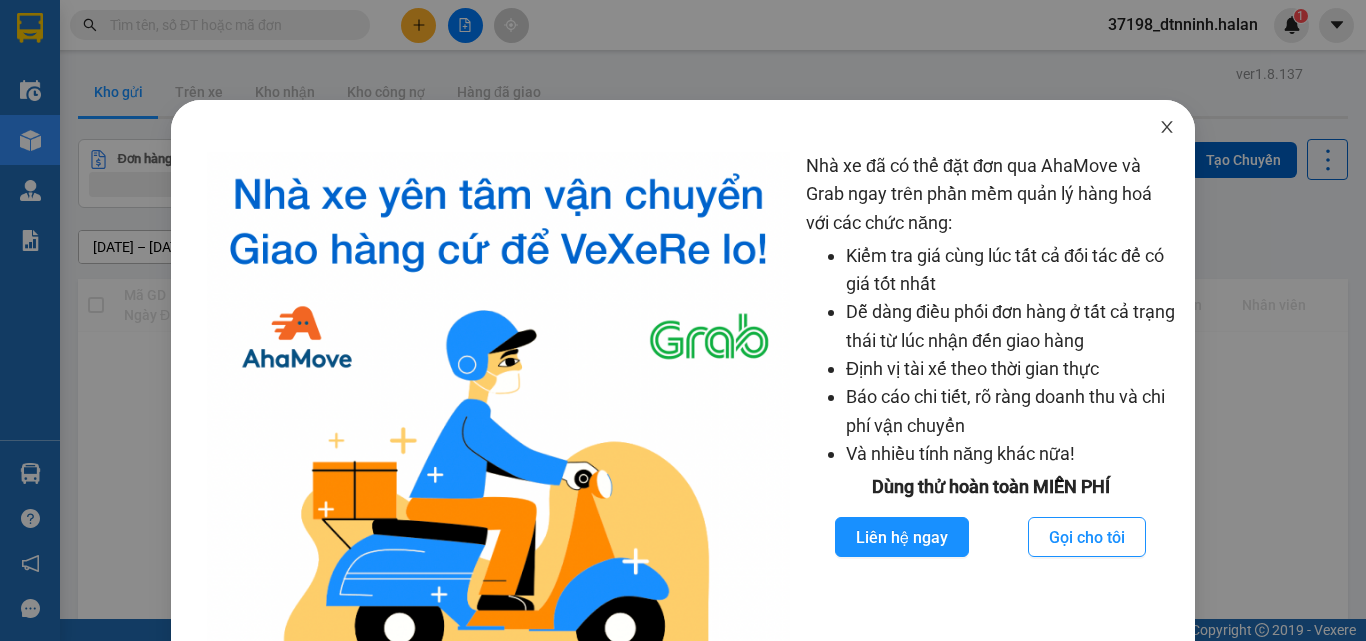 click 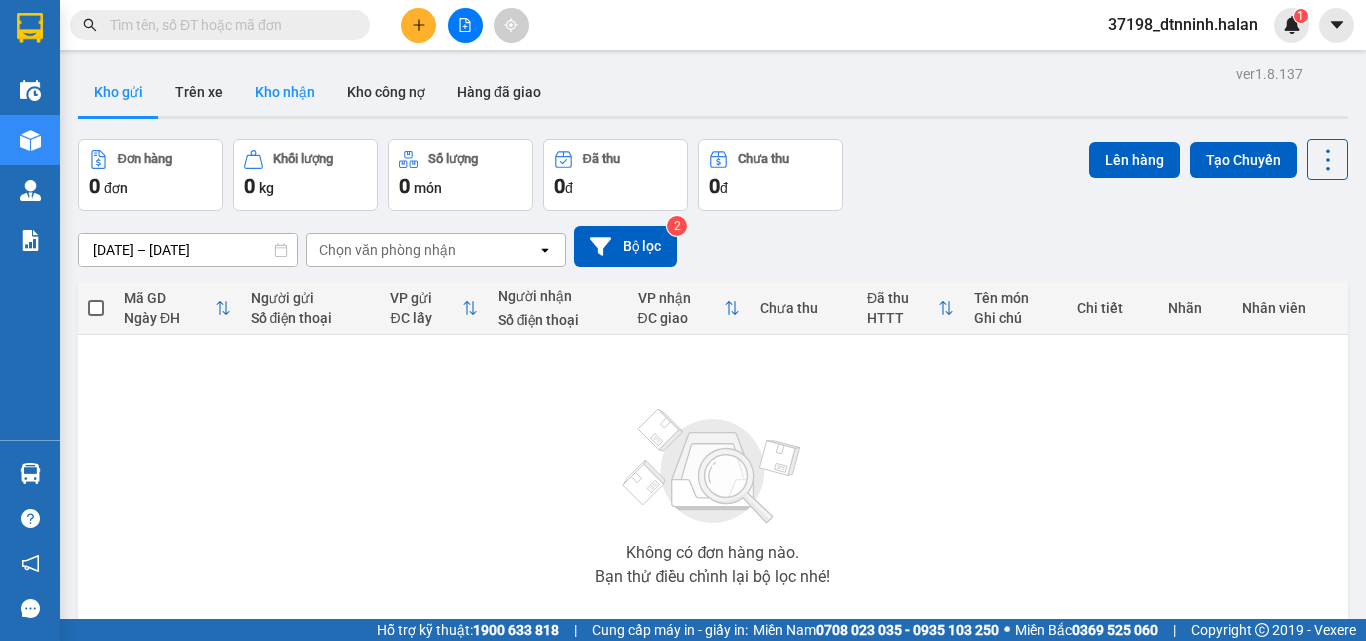click on "Kho nhận" at bounding box center (285, 92) 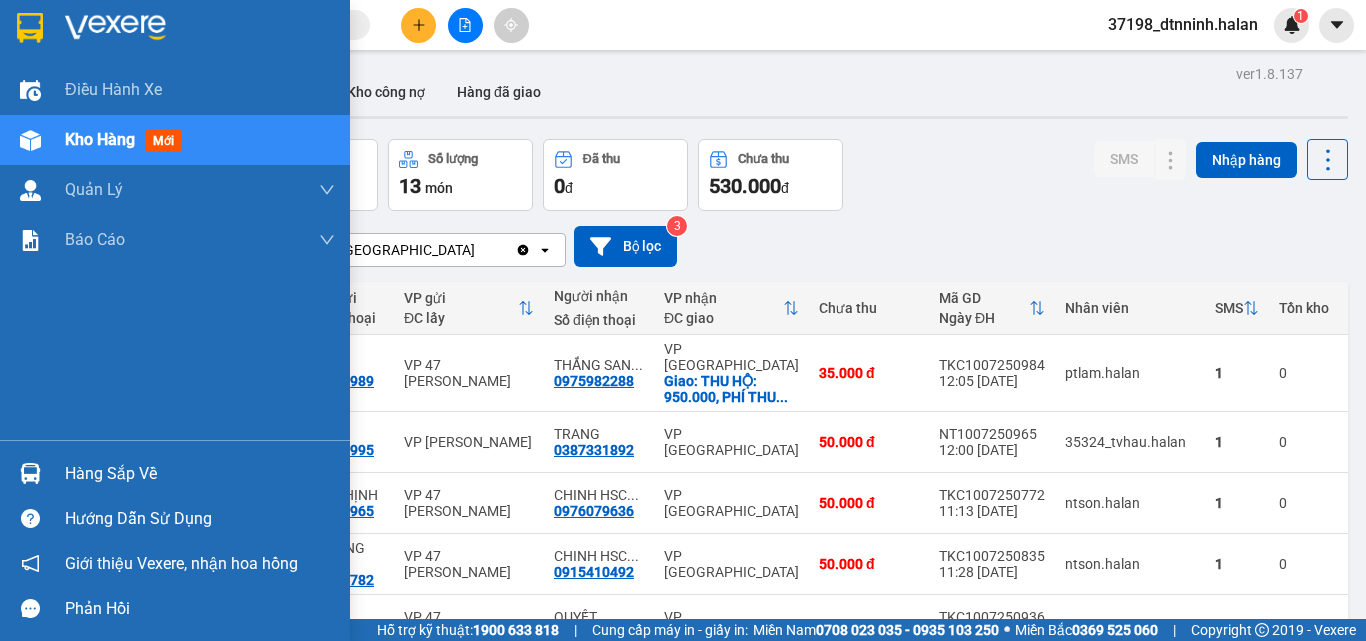click on "Hàng sắp về" at bounding box center [200, 474] 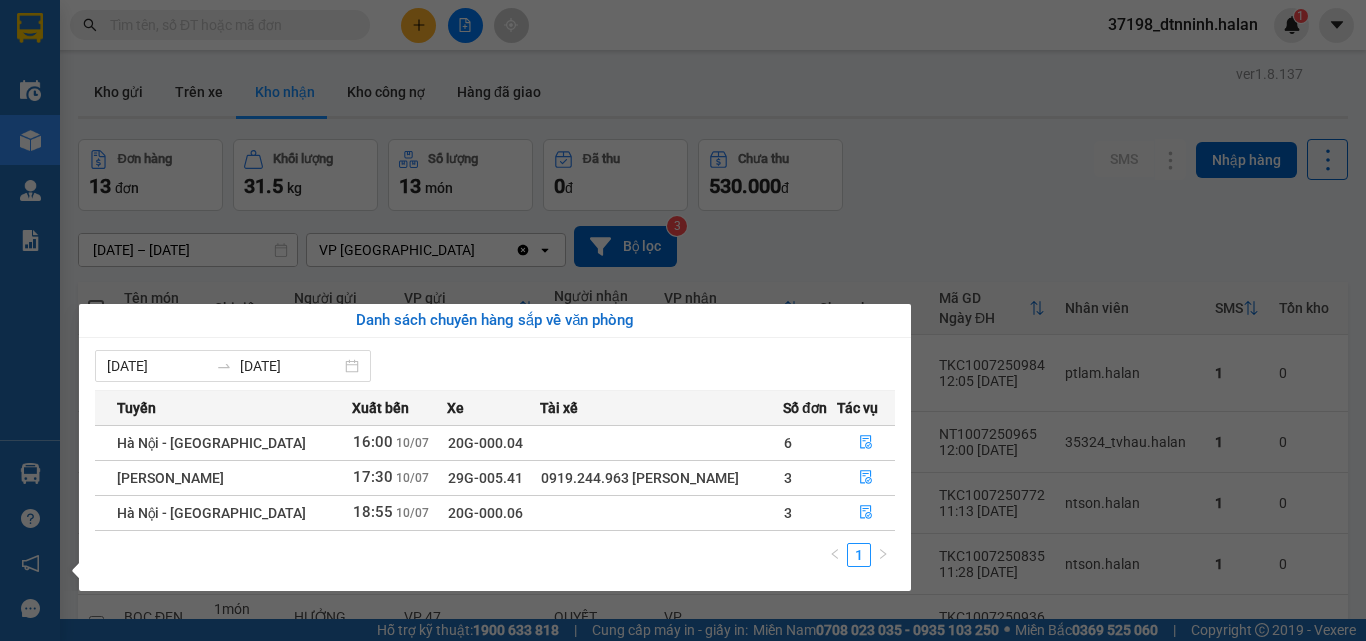 click on "Kết quả tìm kiếm ( 0 )  Bộ lọc  No Data 37198_dtnninh.halan 1     Điều hành xe     Kho hàng mới     Quản Lý Quản lý chuyến Quản lý kiểm kho     Báo cáo 12. Thống kê đơn đối tác 2. Doanh thu thực tế theo từng văn phòng 4. Thống kê đơn hàng theo văn phòng Hàng sắp về Hướng dẫn sử dụng Giới thiệu Vexere, nhận hoa hồng Phản hồi Phần mềm hỗ trợ bạn tốt chứ? ver  1.8.137 Kho gửi Trên xe Kho nhận Kho công nợ Hàng đã giao Đơn hàng 13 đơn Khối lượng 31.5 kg Số lượng 13 món Đã thu 0  đ Chưa thu 530.000  đ SMS Nhập hàng 12/05/2025 – 10/07/2025 Press the down arrow key to interact with the calendar and select a date. Press the escape button to close the calendar. Selected date range is from 12/05/2025 to 10/07/2025. VP Trường Chinh Clear value open Bộ lọc 3 Tên món Ghi chú Chi tiết Người gửi Số điện thoại VP gửi ĐC lấy Người nhận Số điện thoại SMS" at bounding box center [683, 320] 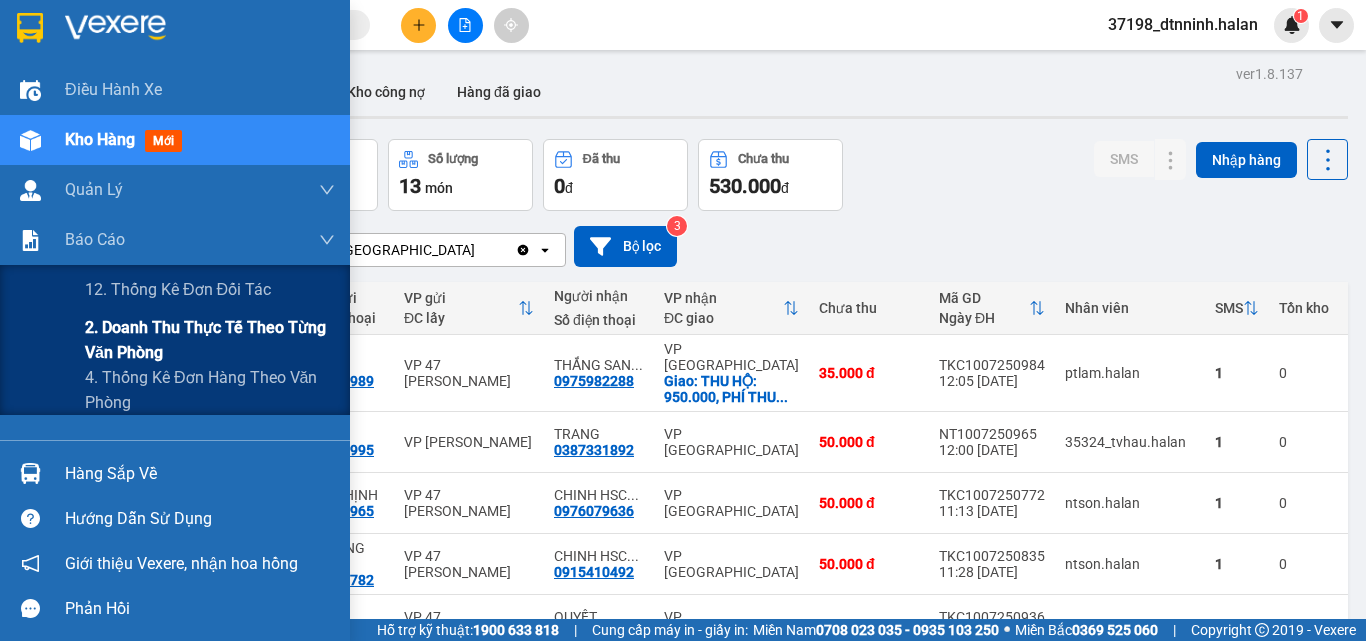 click on "2. Doanh thu thực tế theo từng văn phòng" at bounding box center (210, 340) 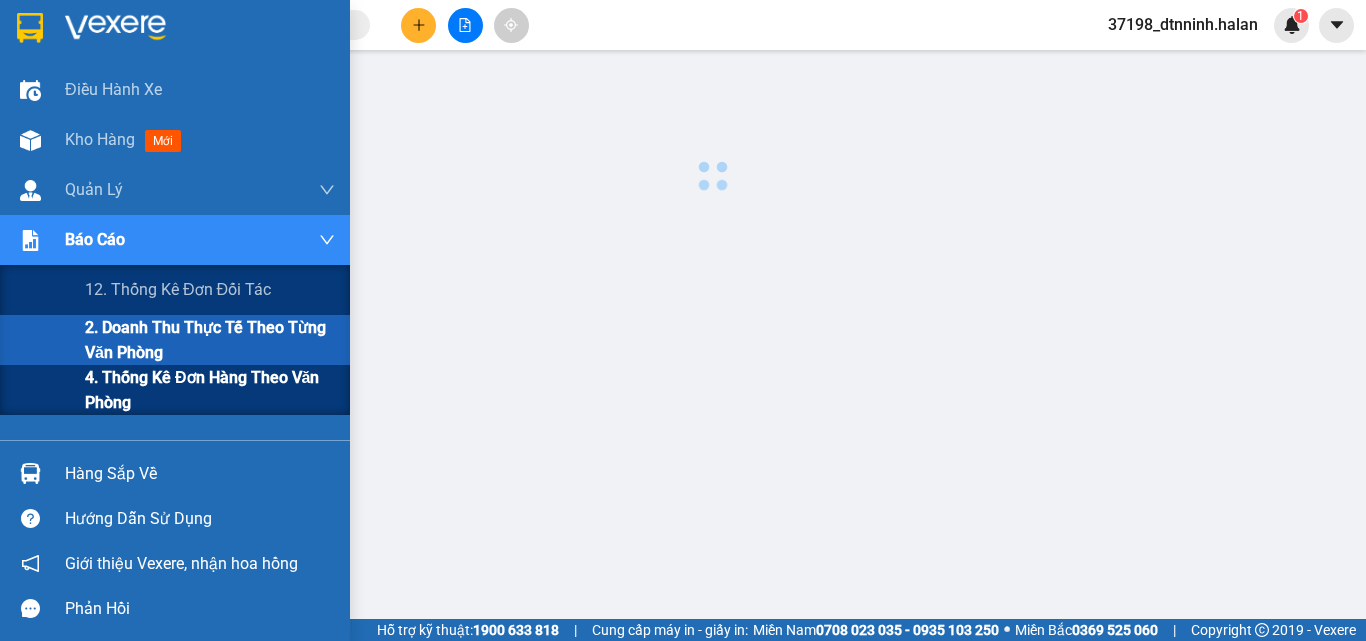 click on "4. Thống kê đơn hàng theo văn phòng" at bounding box center [210, 390] 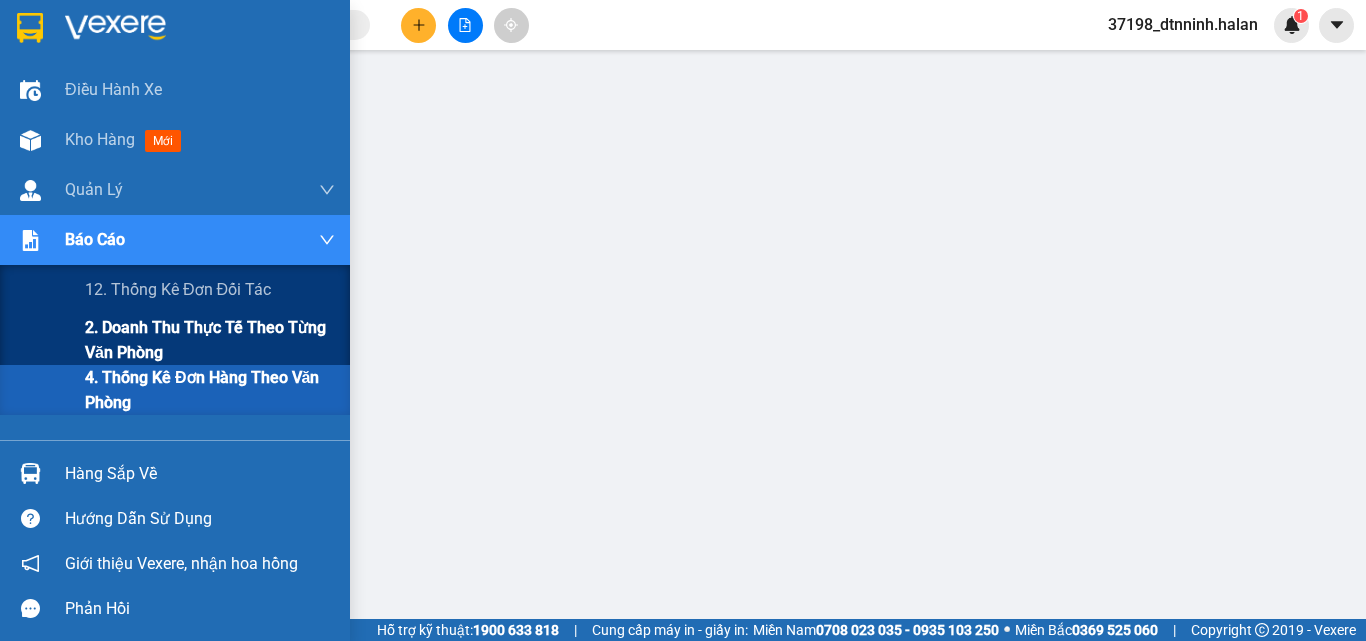 click on "2. Doanh thu thực tế theo từng văn phòng" at bounding box center (210, 340) 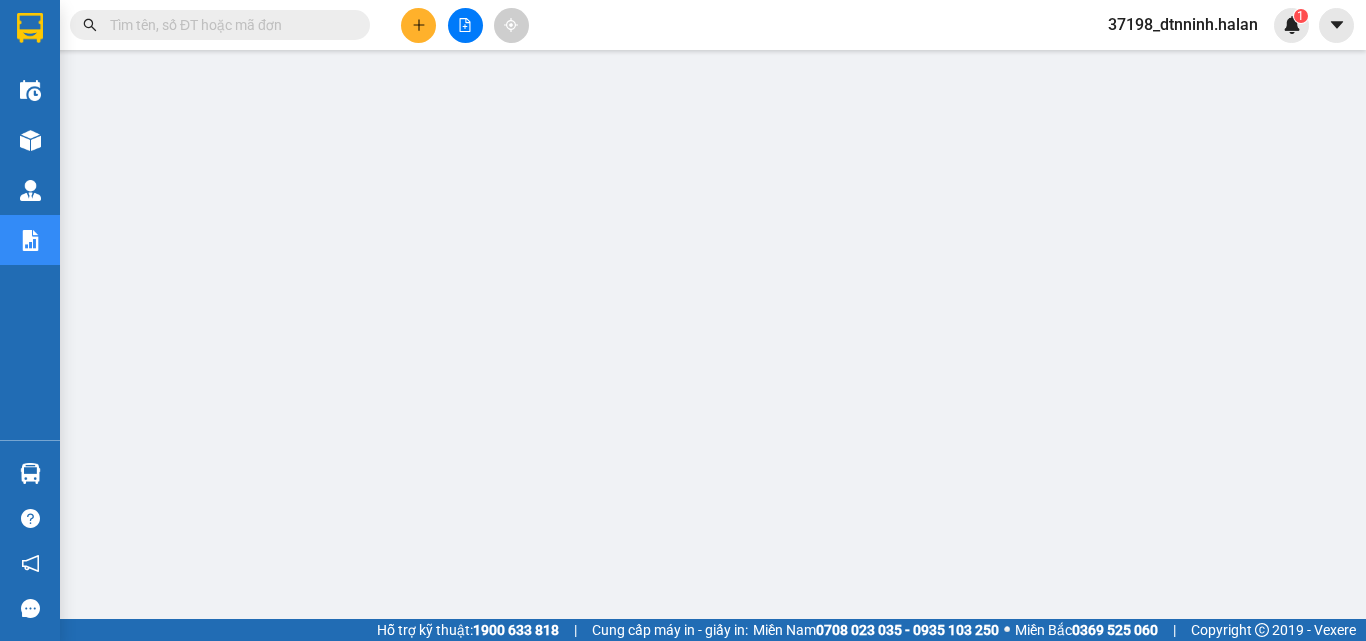 scroll, scrollTop: 0, scrollLeft: 0, axis: both 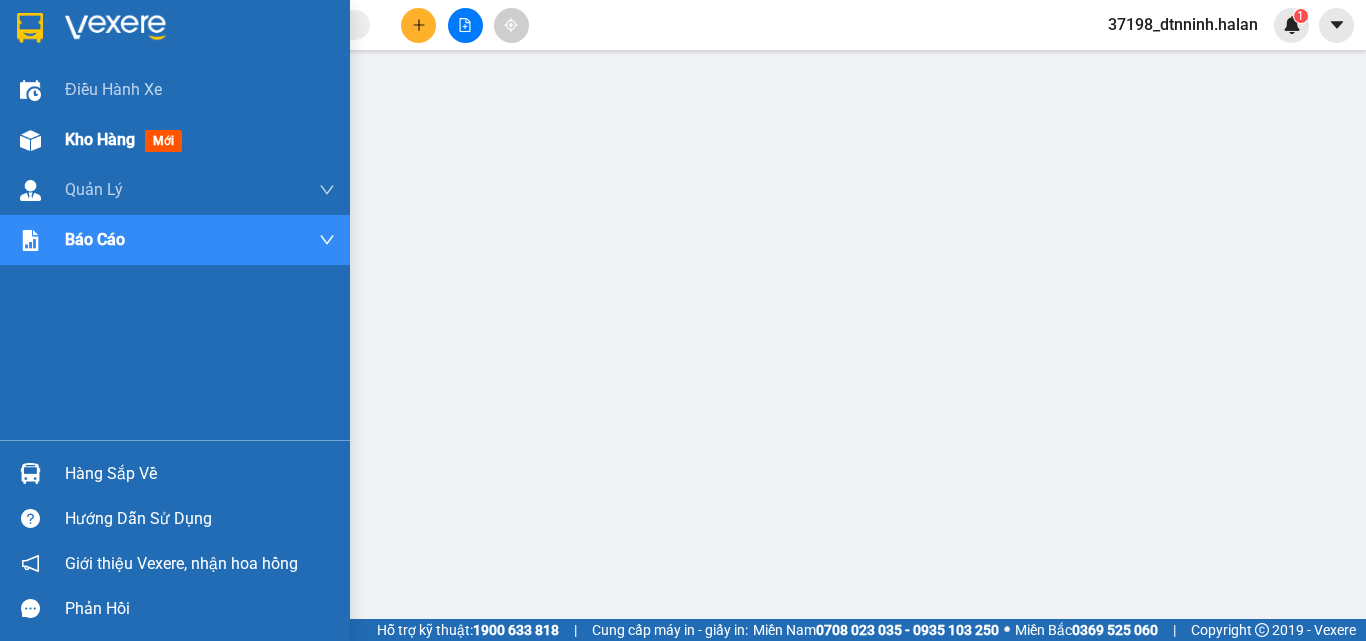 click at bounding box center [30, 140] 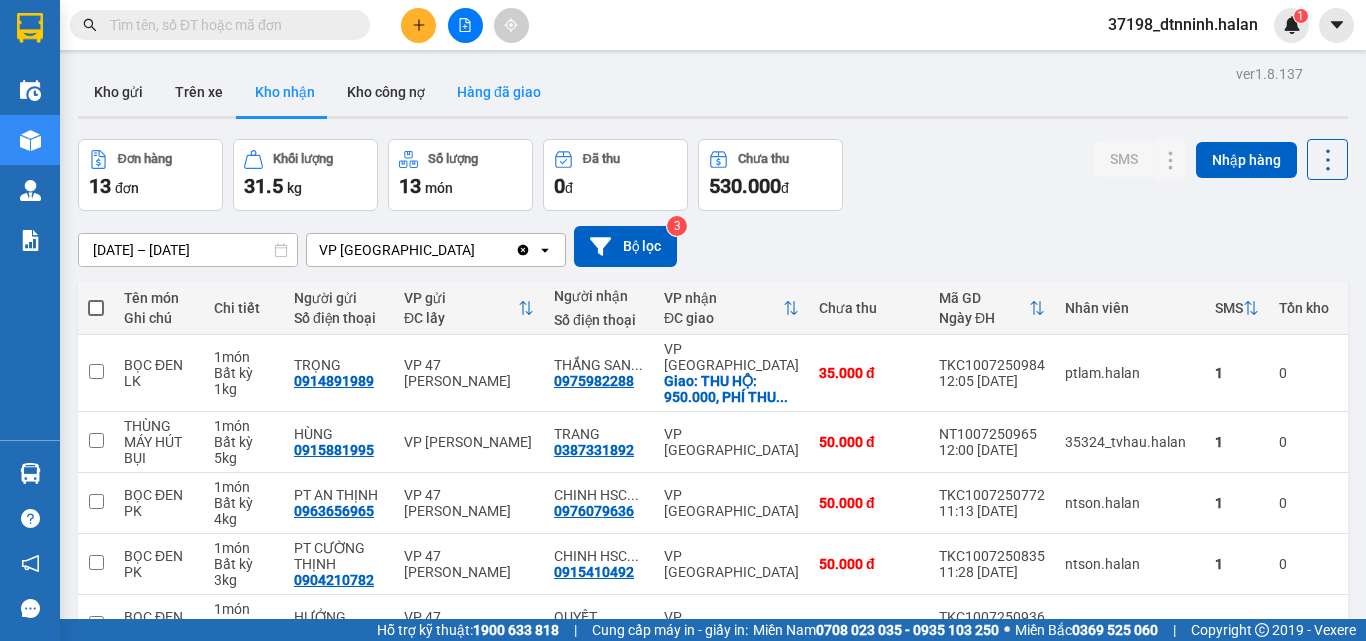 click on "Hàng đã giao" at bounding box center (499, 92) 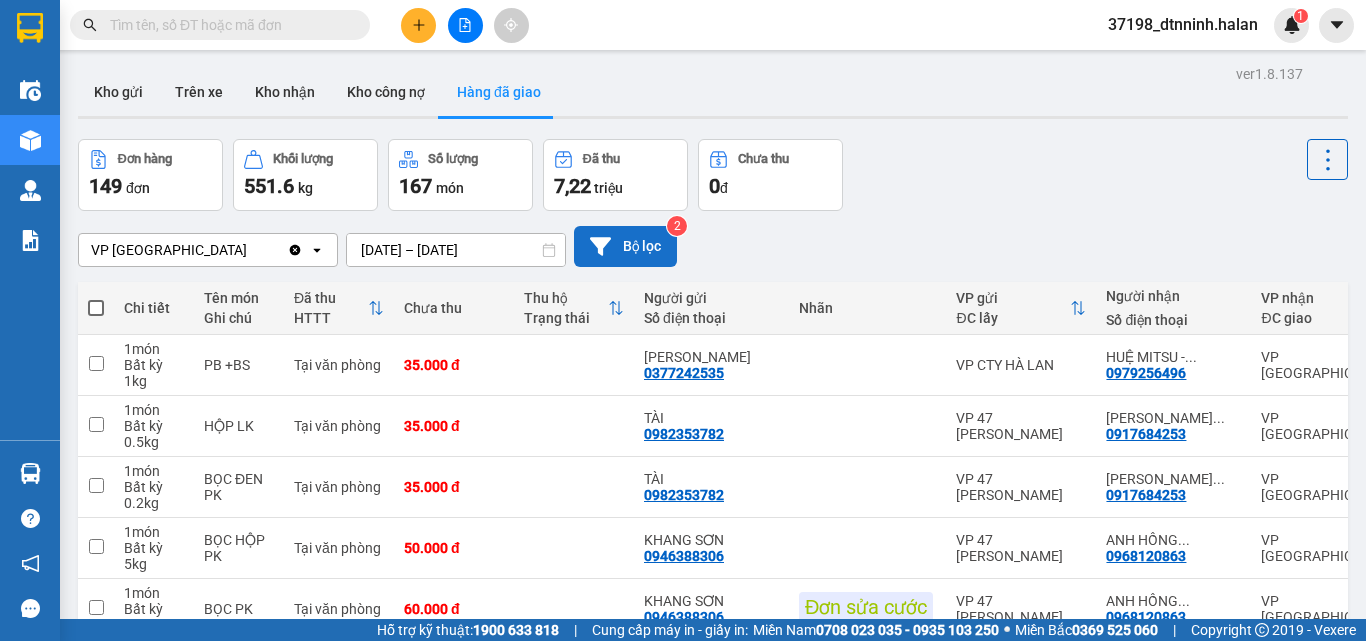 click 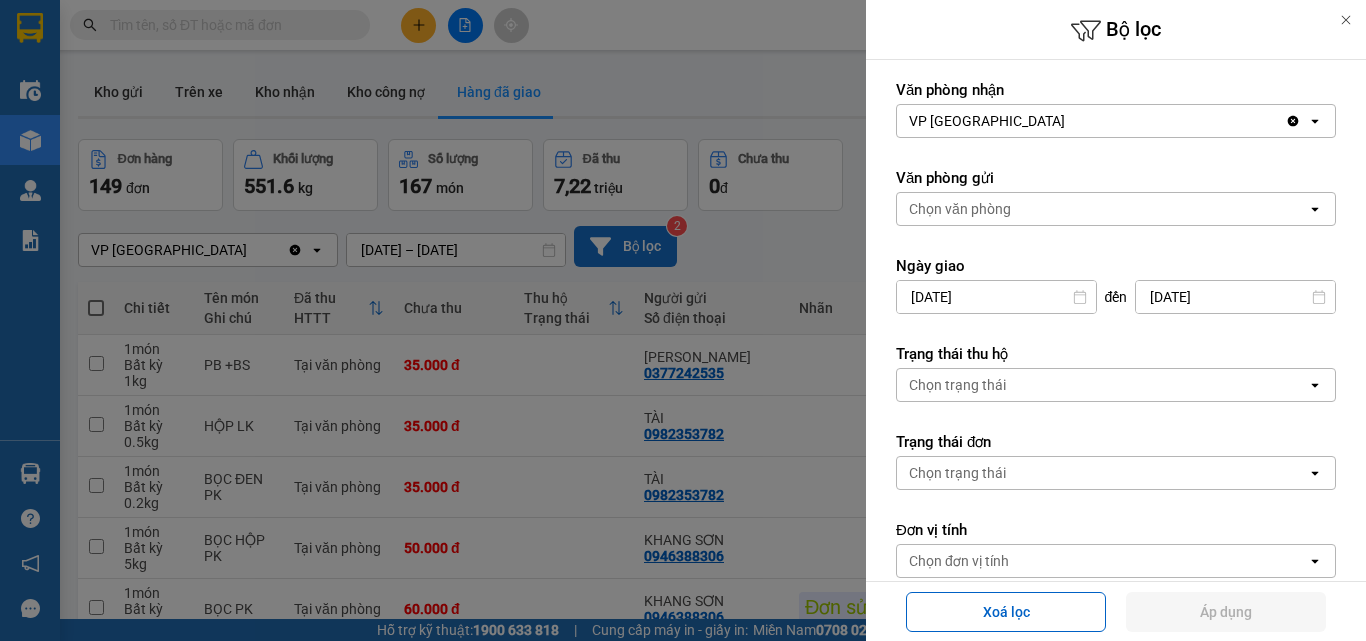 click on "Bộ lọc Văn phòng nhận VP Trường Chinh Clear value open   Văn phòng gửi Chọn văn phòng open   Ngày giao 08/07/2025 Press the down arrow key to interact with the calendar and select a date. Press the escape button to close the calendar. Selected date is 08/07/2025. đến 10/07/2025 Press the down arrow key to interact with the calendar and select a date. Press the escape button to close the calendar. Selected date is 10/07/2025.   Trạng thái thu hộ Chọn trạng thái open   Trạng thái đơn Chọn trạng thái open   Đơn vị tính Chọn đơn vị tính open       Xoá lọc Áp dụng" at bounding box center [713, 1017] 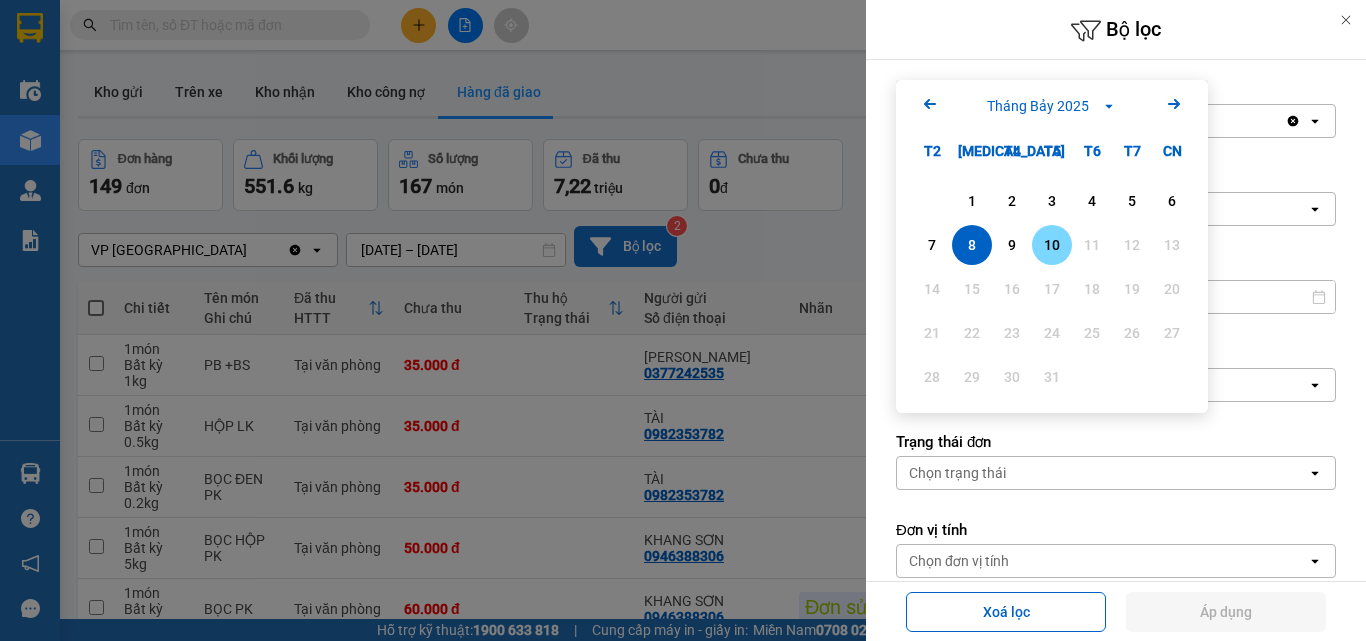 click on "10" at bounding box center (1052, 245) 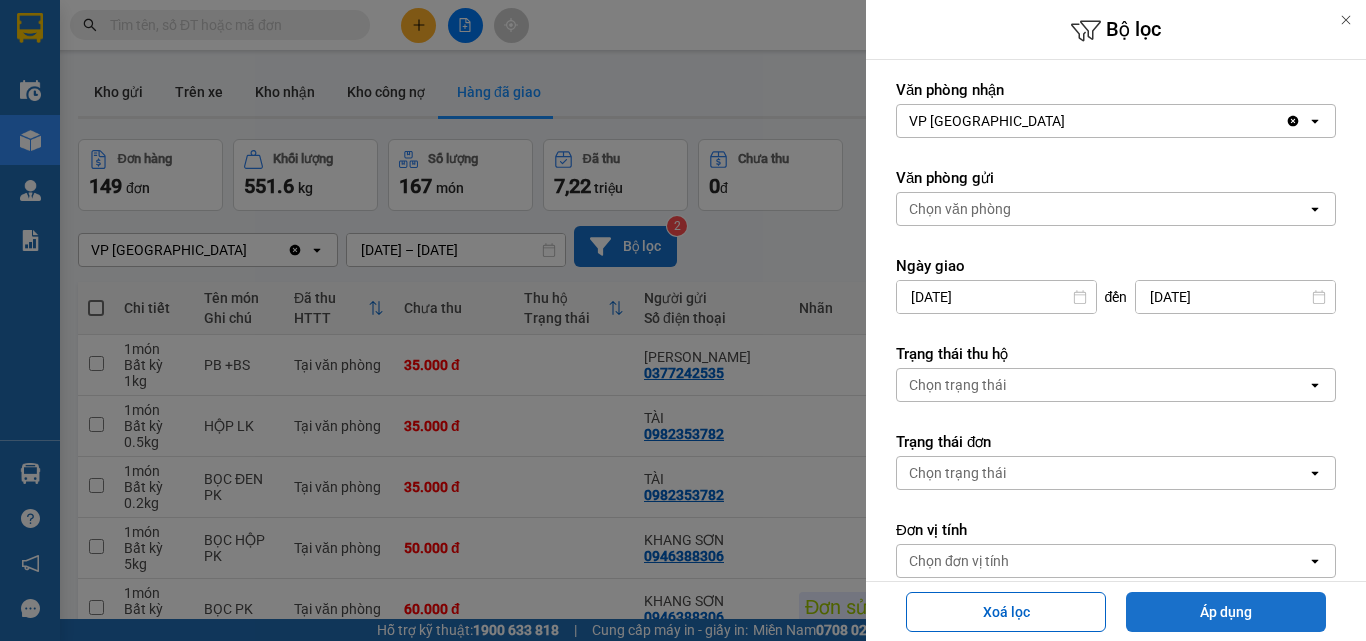 drag, startPoint x: 1214, startPoint y: 617, endPoint x: 1205, endPoint y: 612, distance: 10.29563 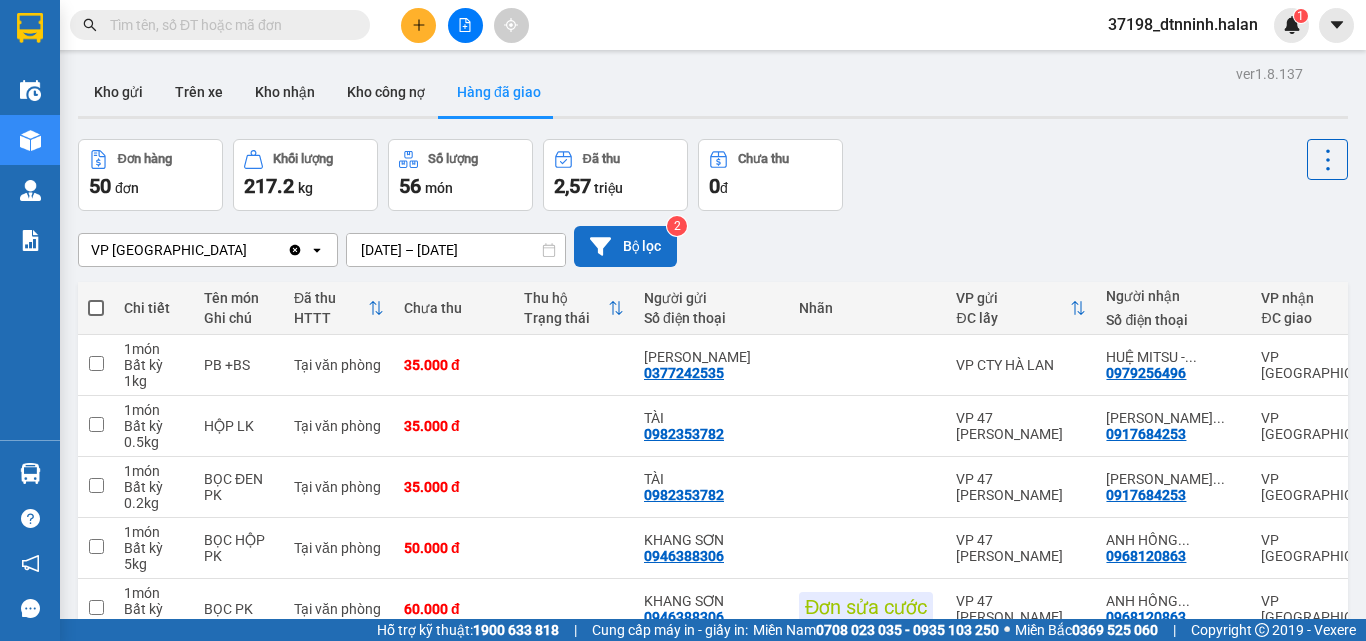 click at bounding box center (228, 25) 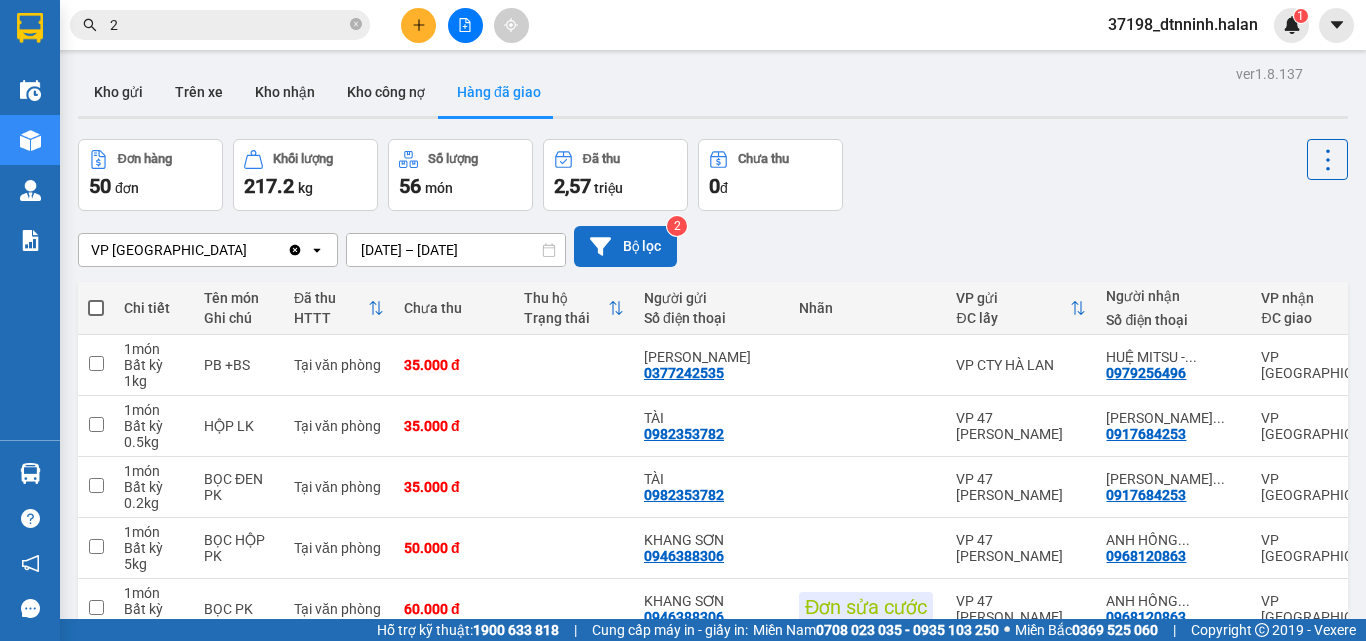 type on "2" 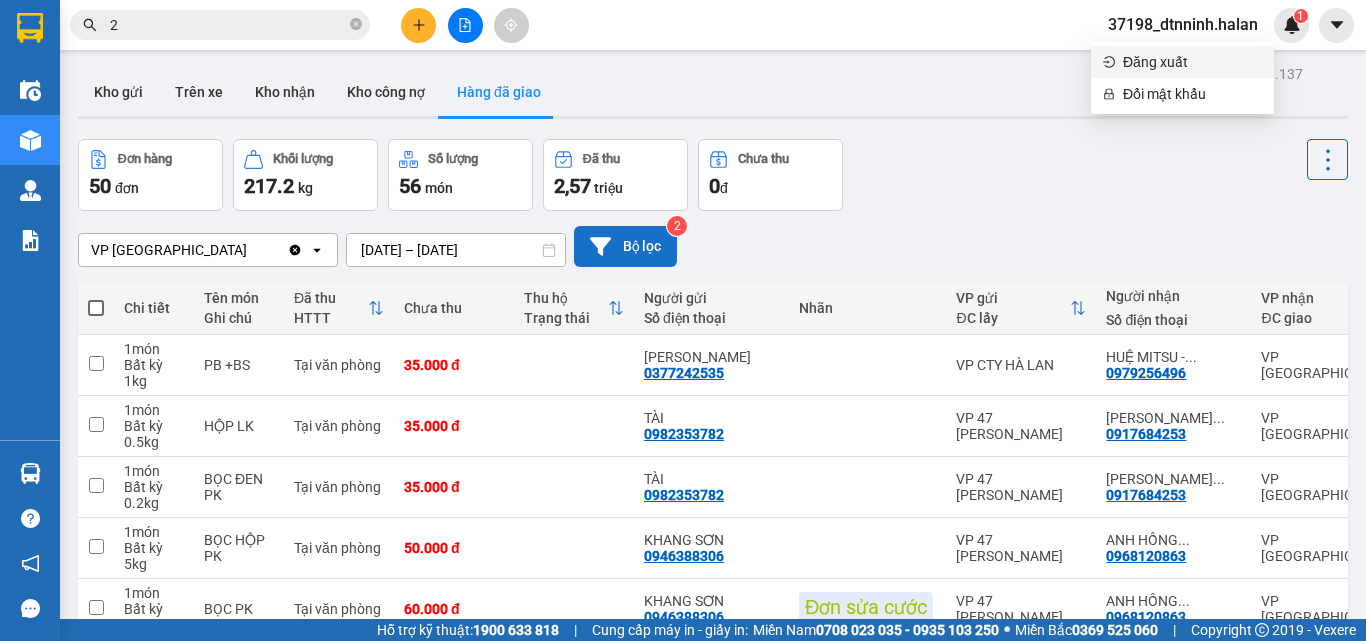 click on "Đăng xuất" at bounding box center (1192, 62) 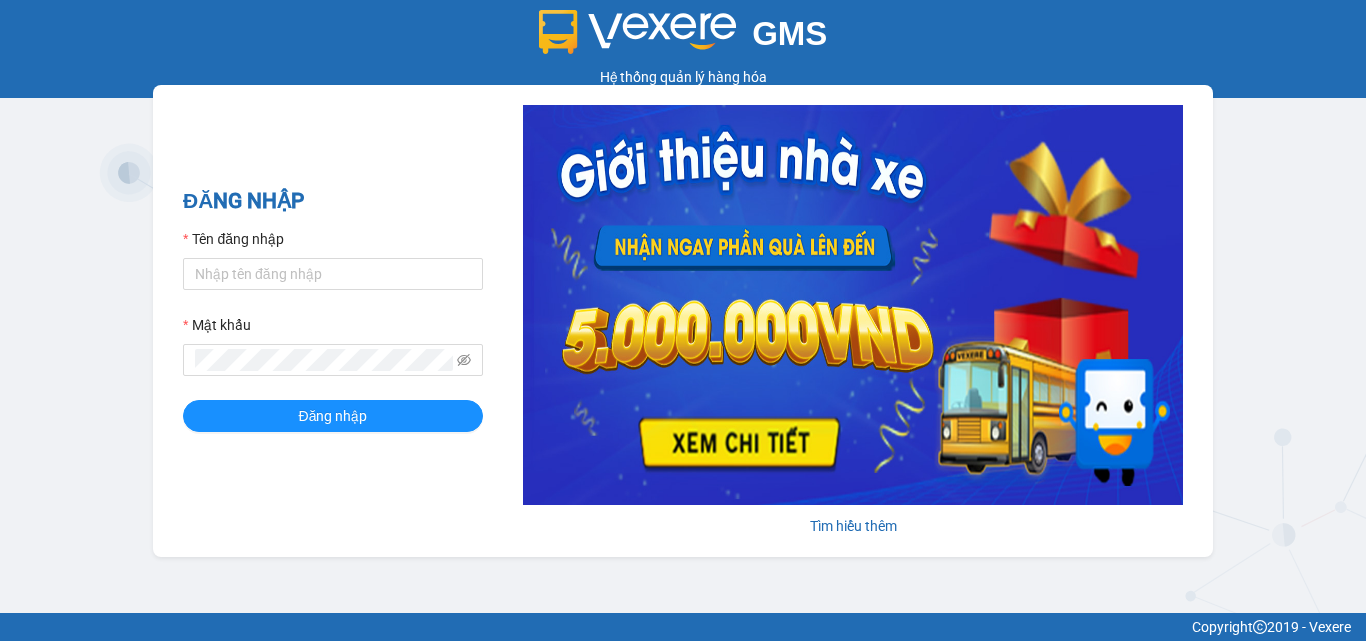 scroll, scrollTop: 0, scrollLeft: 0, axis: both 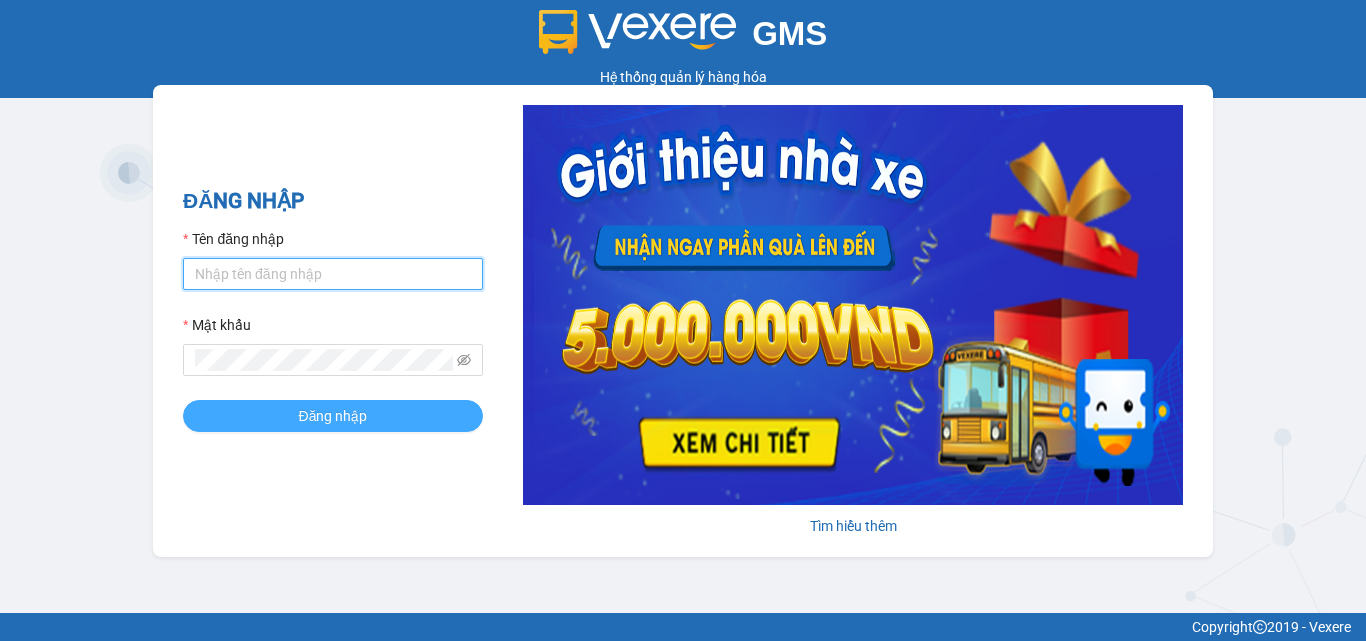 type on "dtnninh.halan" 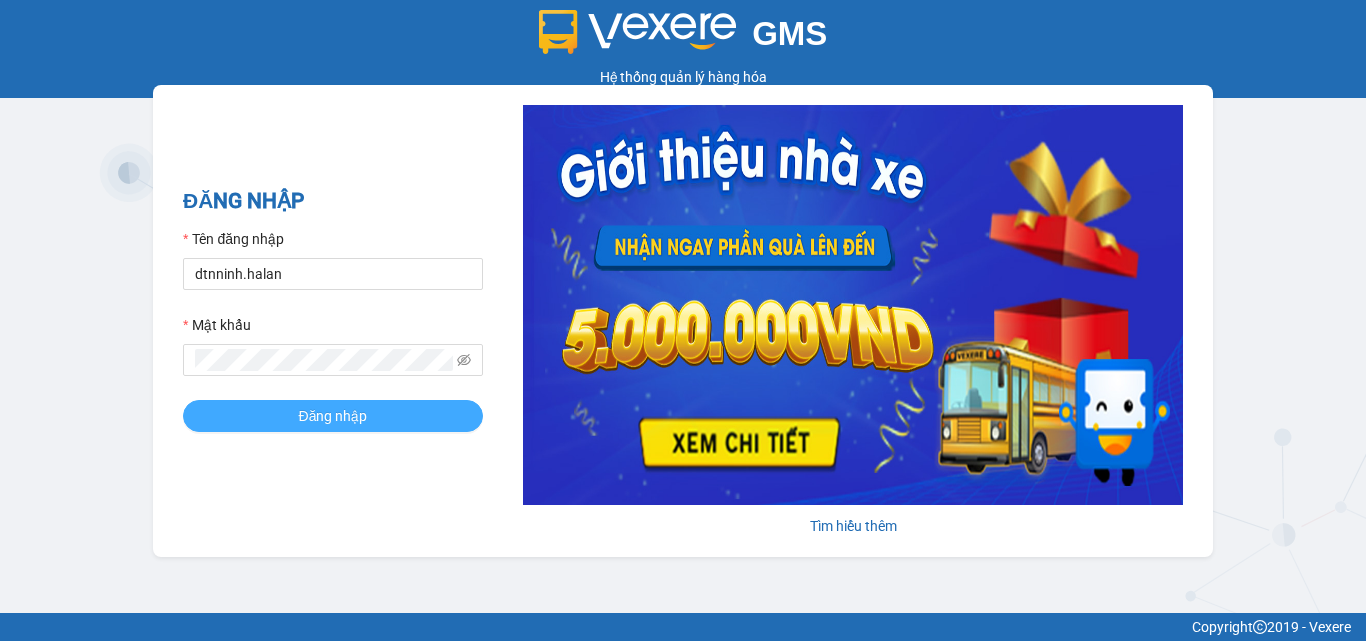 click on "Đăng nhập" at bounding box center [333, 416] 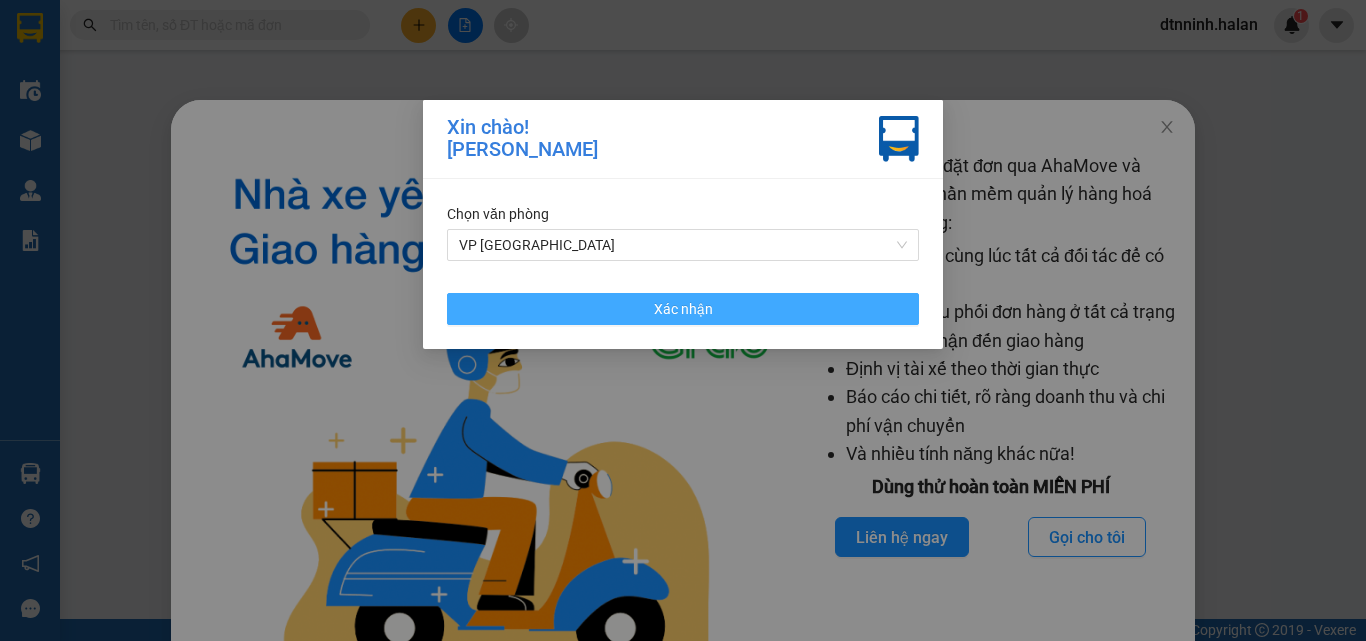 click on "Xác nhận" at bounding box center (683, 309) 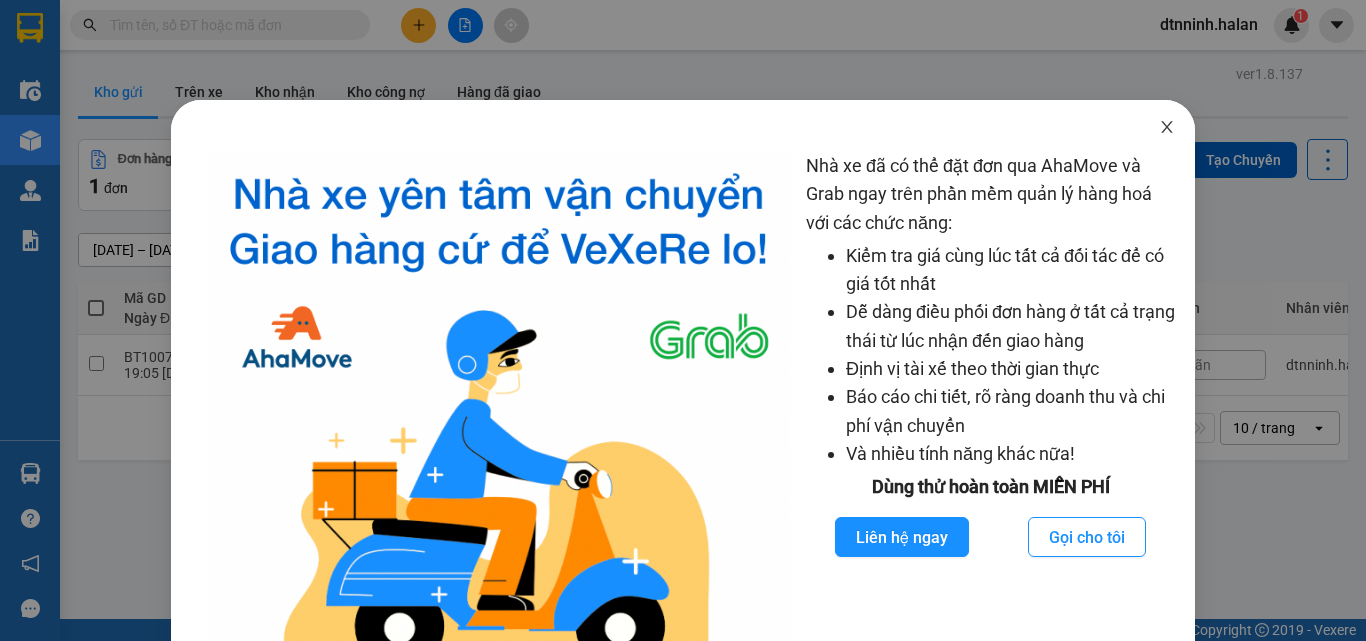 click 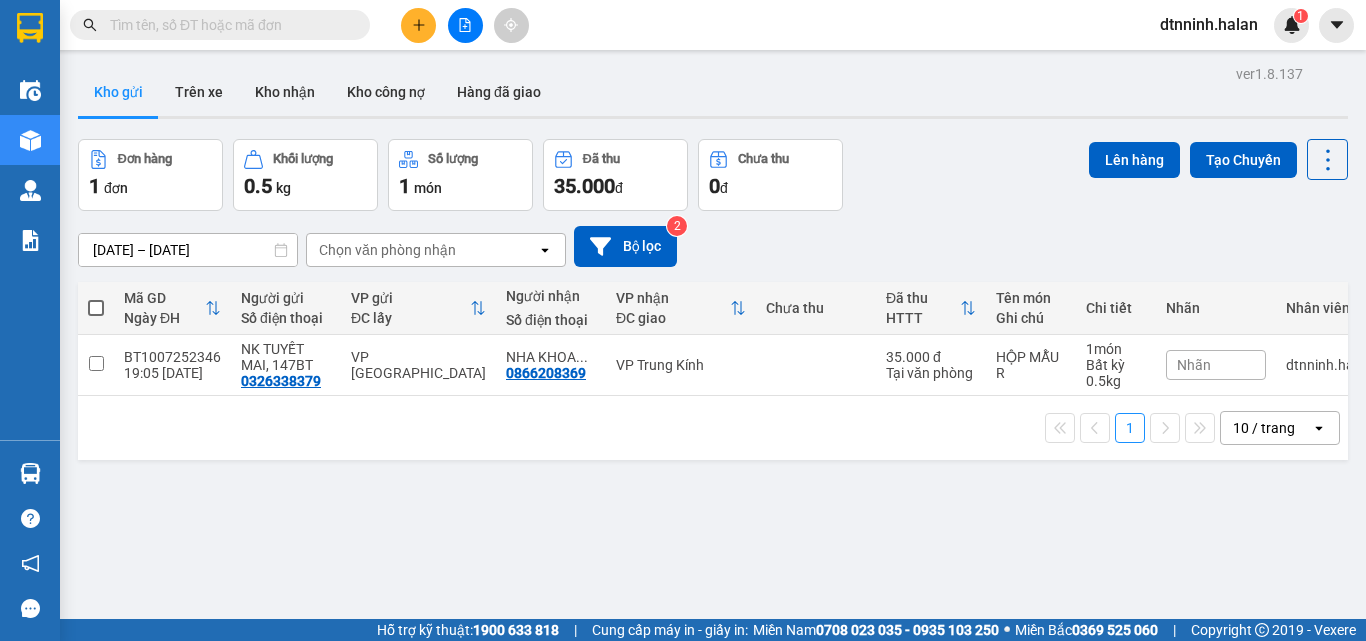 click at bounding box center (220, 25) 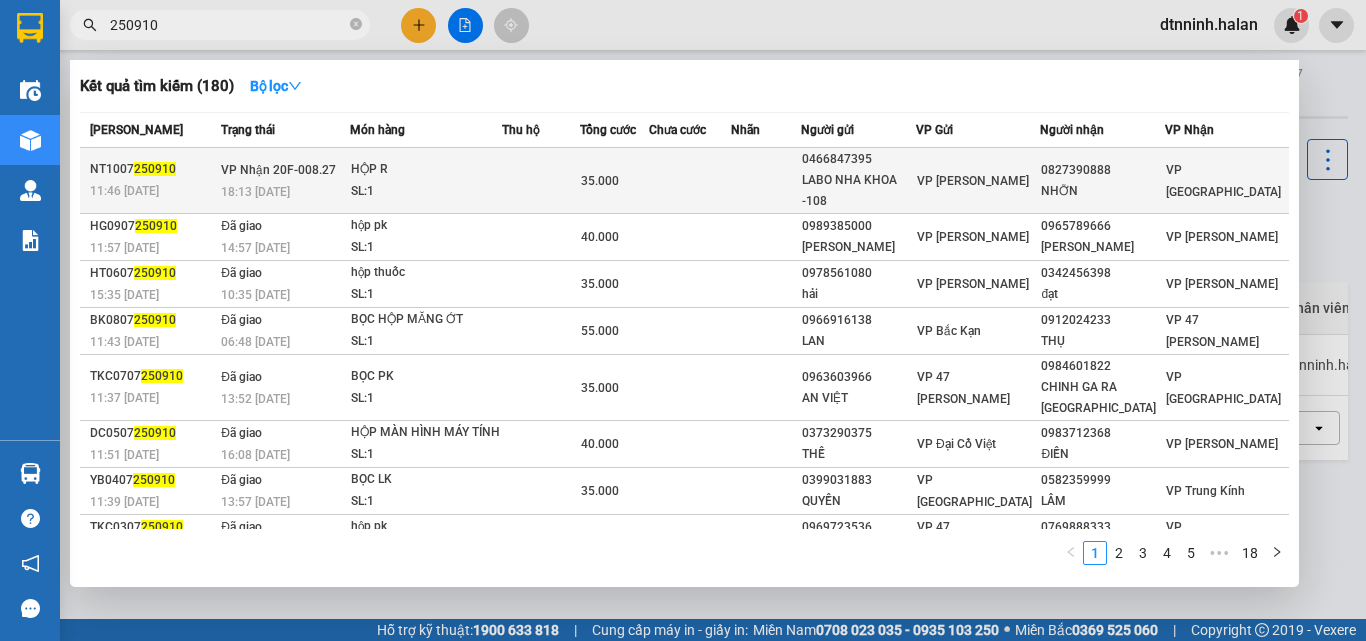 type on "250910" 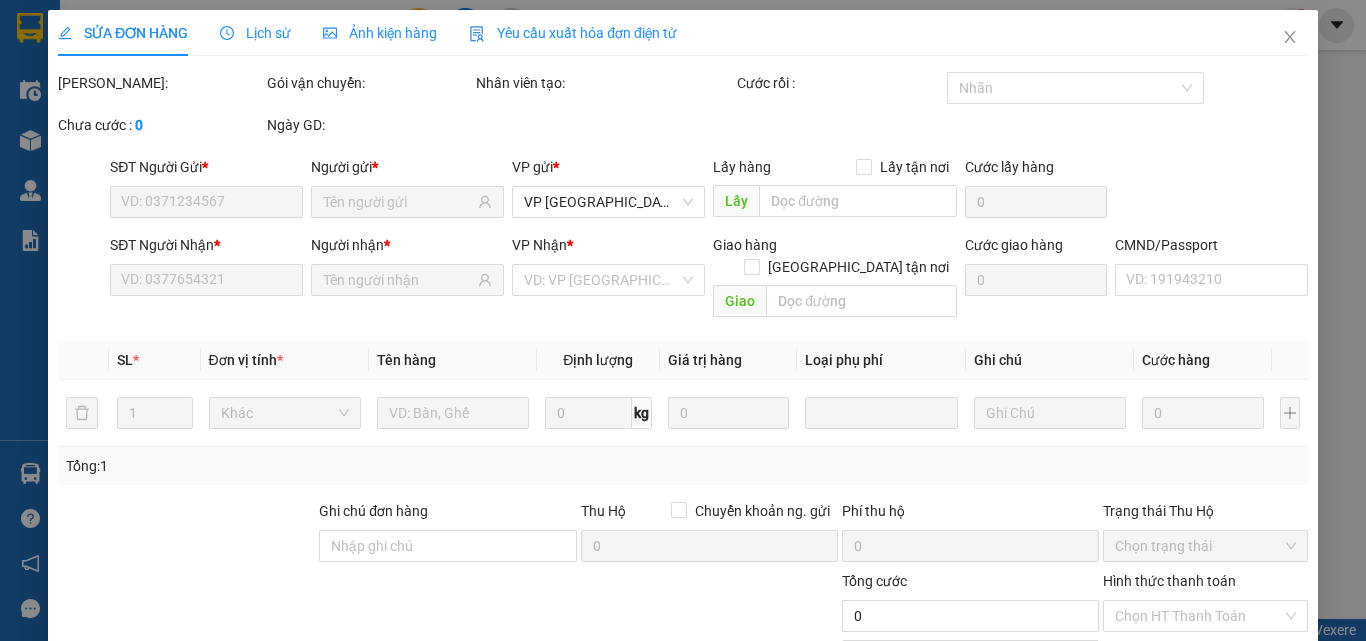 type on "0466847395" 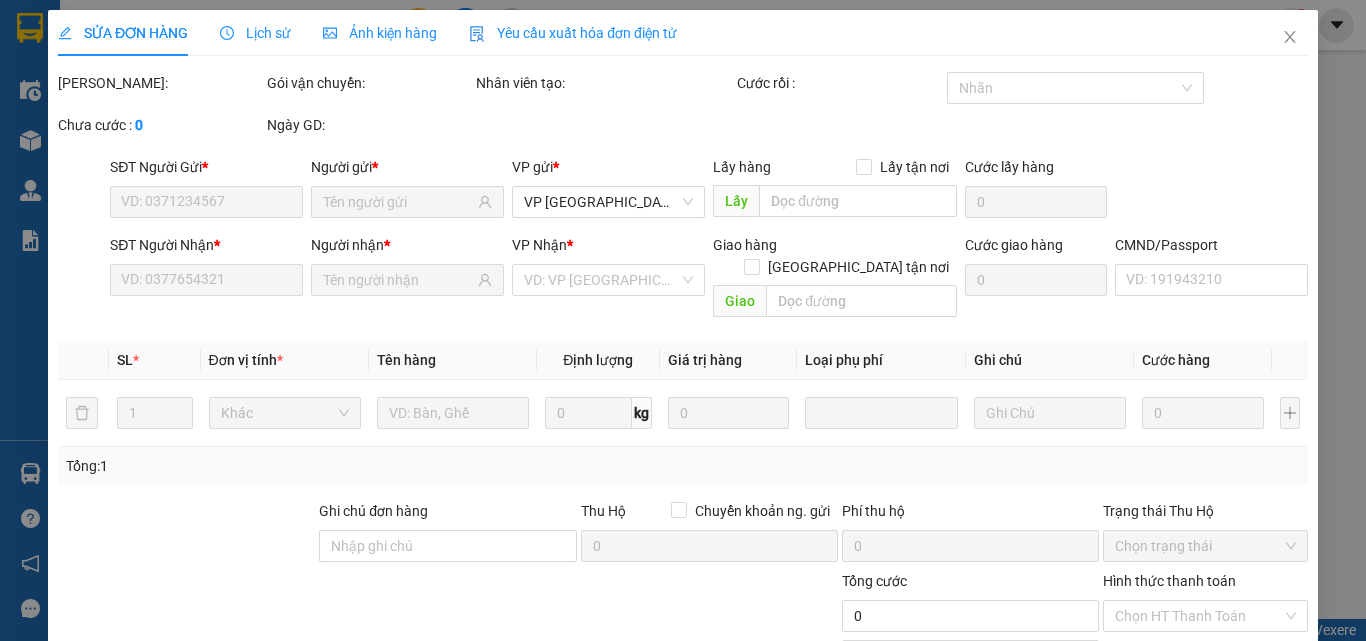 type on "LABO NHA KHOA -108" 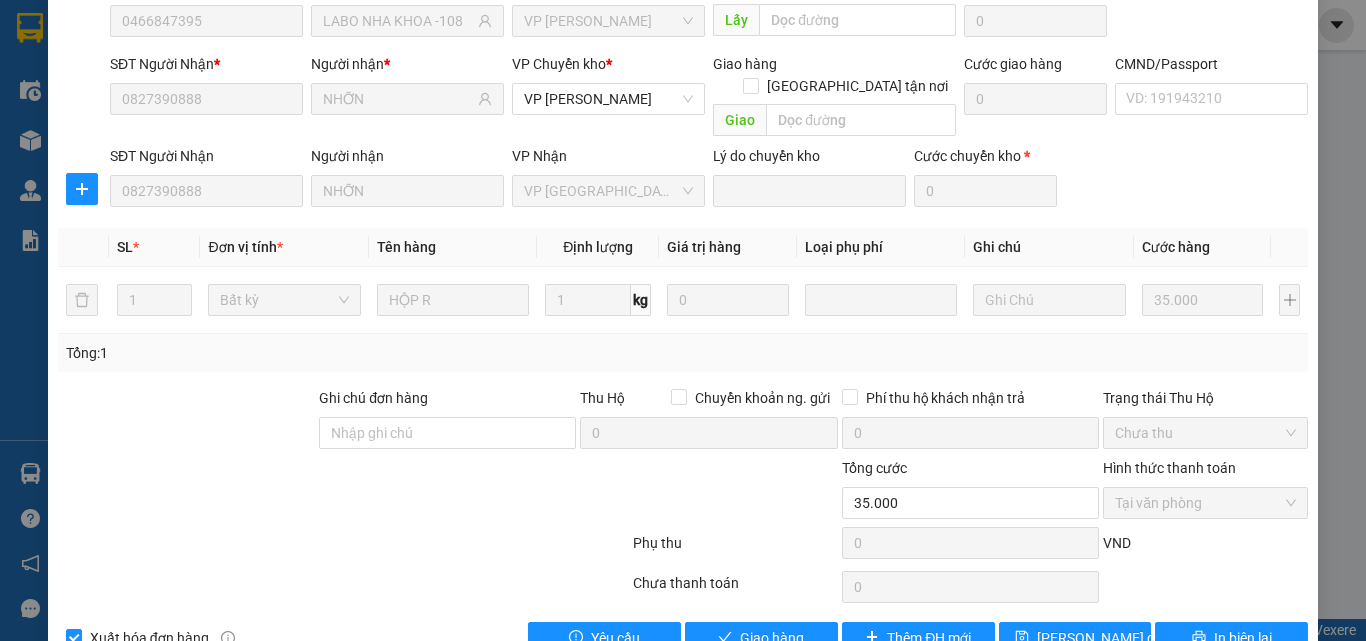 scroll, scrollTop: 211, scrollLeft: 0, axis: vertical 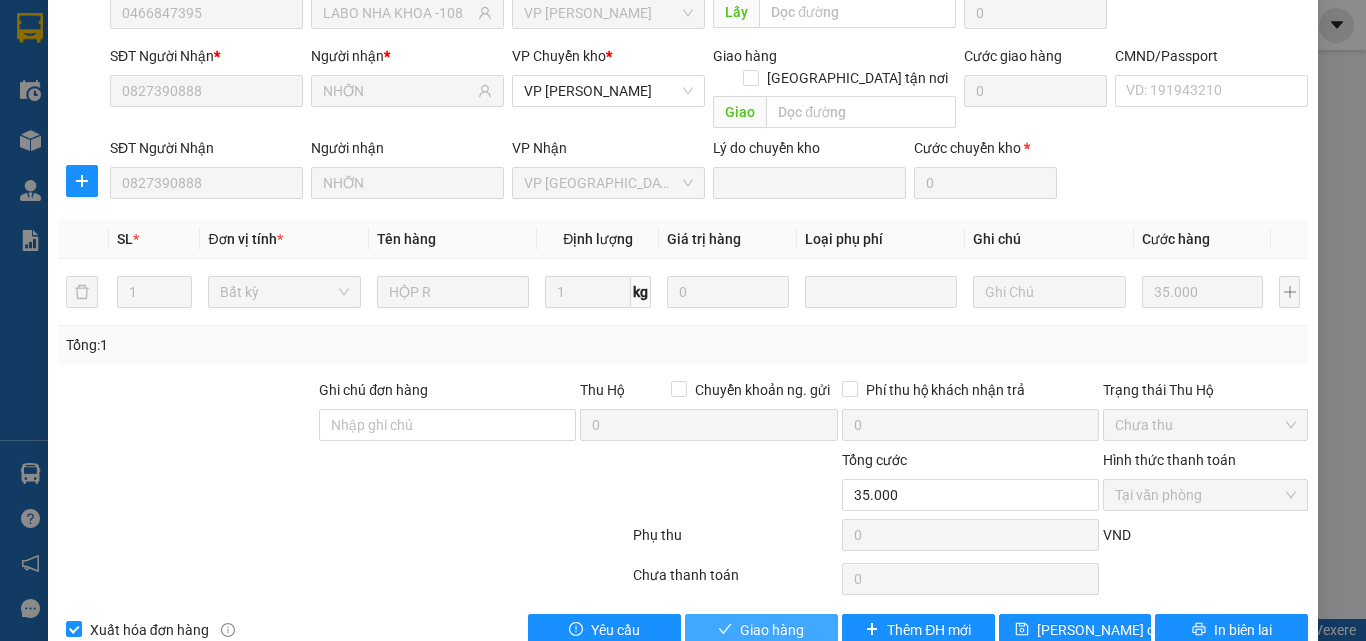 click on "Giao hàng" at bounding box center (772, 630) 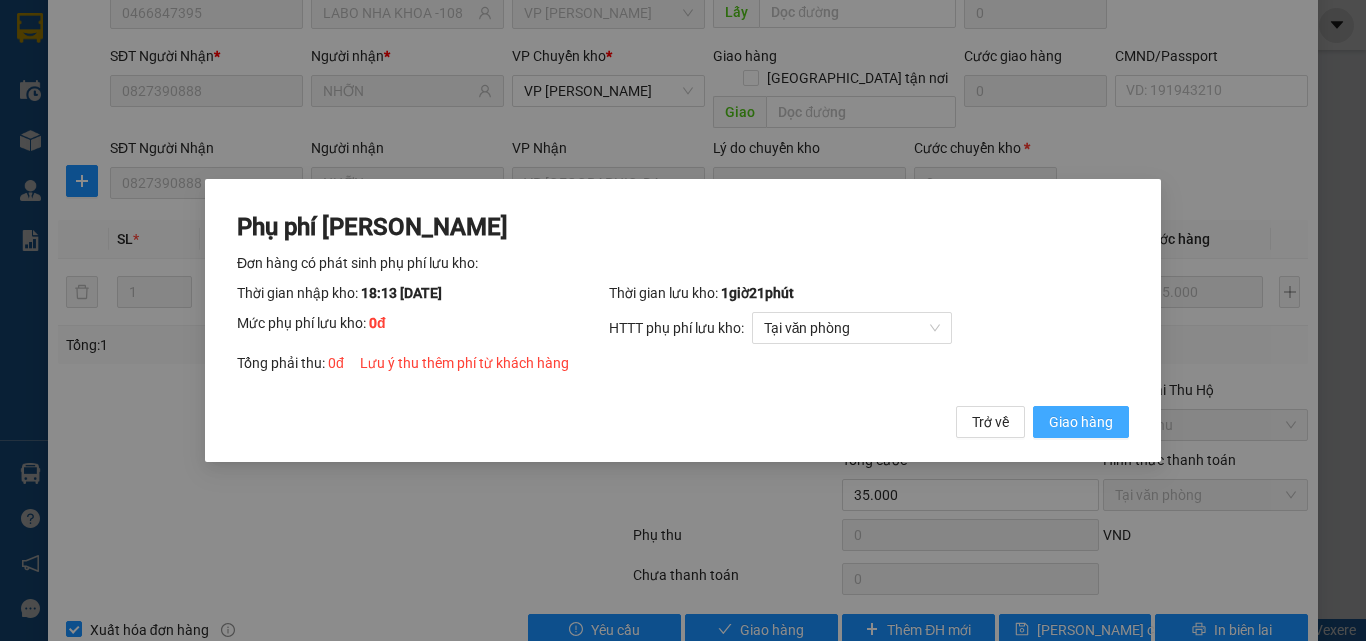 click on "Giao hàng" at bounding box center [1081, 422] 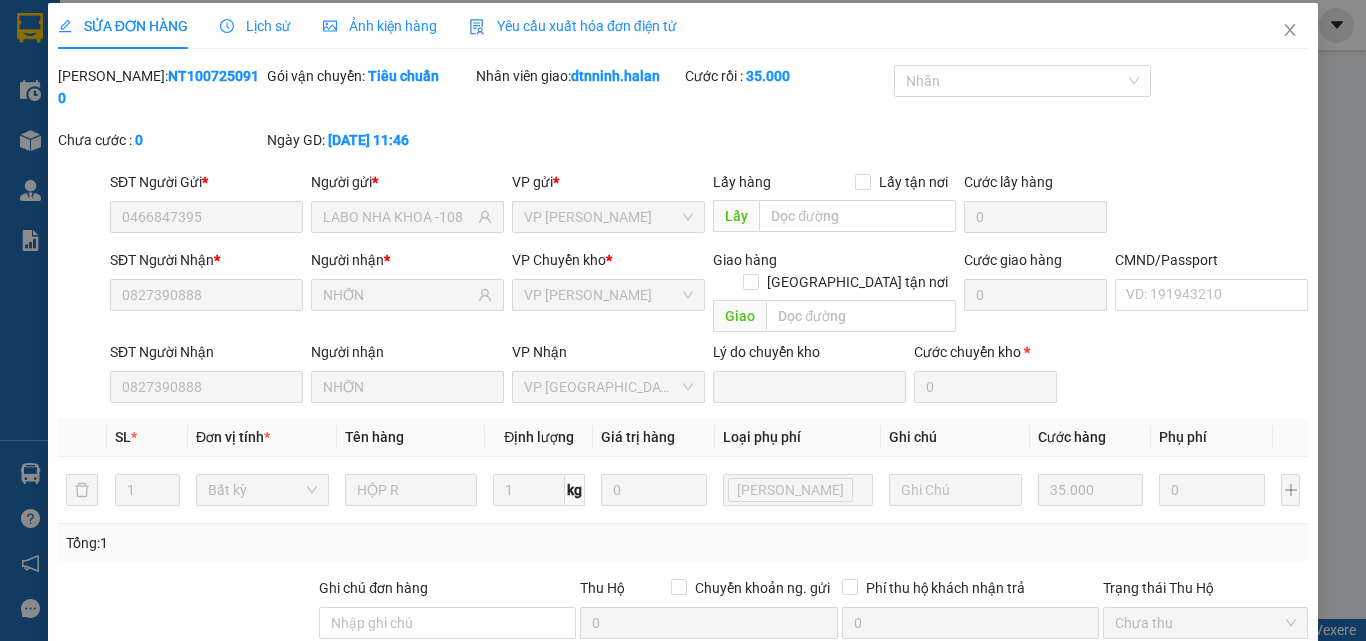 scroll, scrollTop: 0, scrollLeft: 0, axis: both 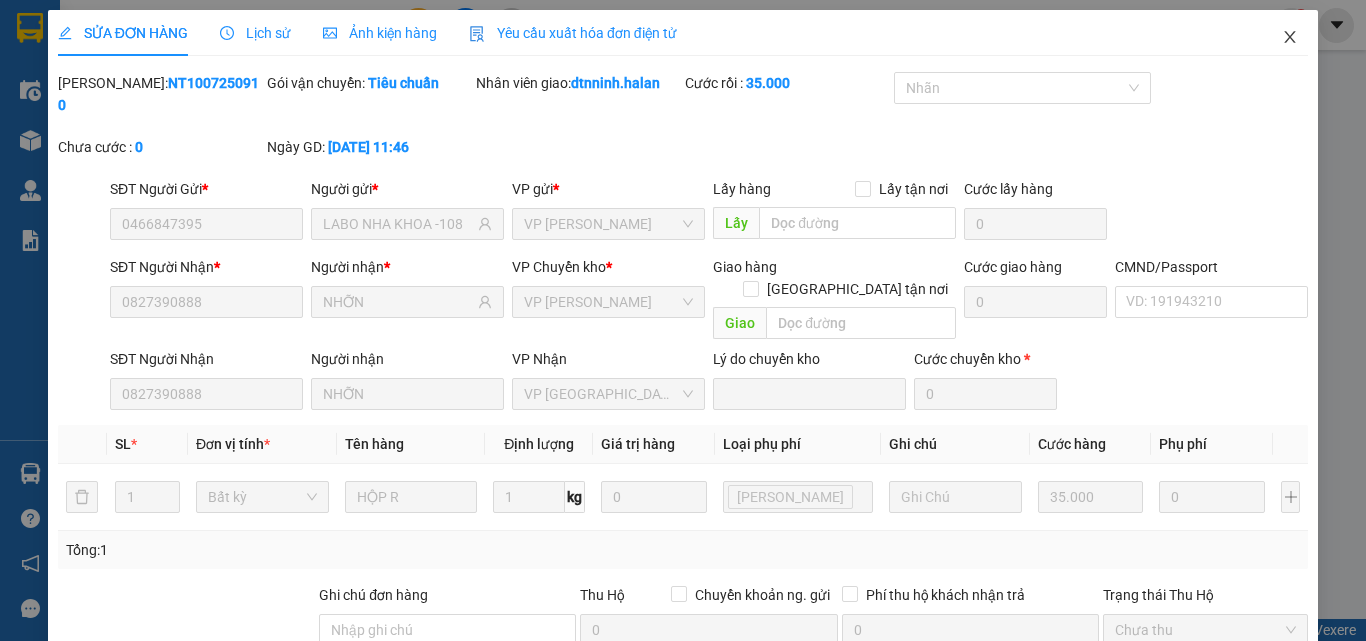 click 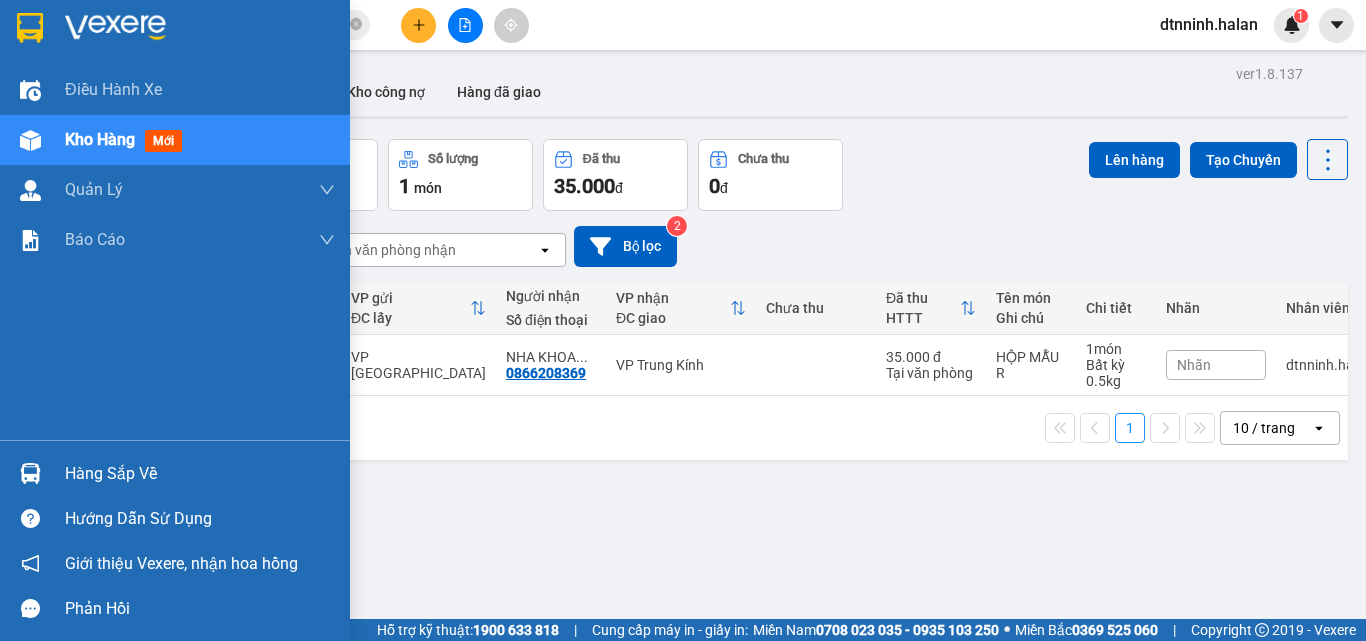 click on "Hàng sắp về" at bounding box center (200, 474) 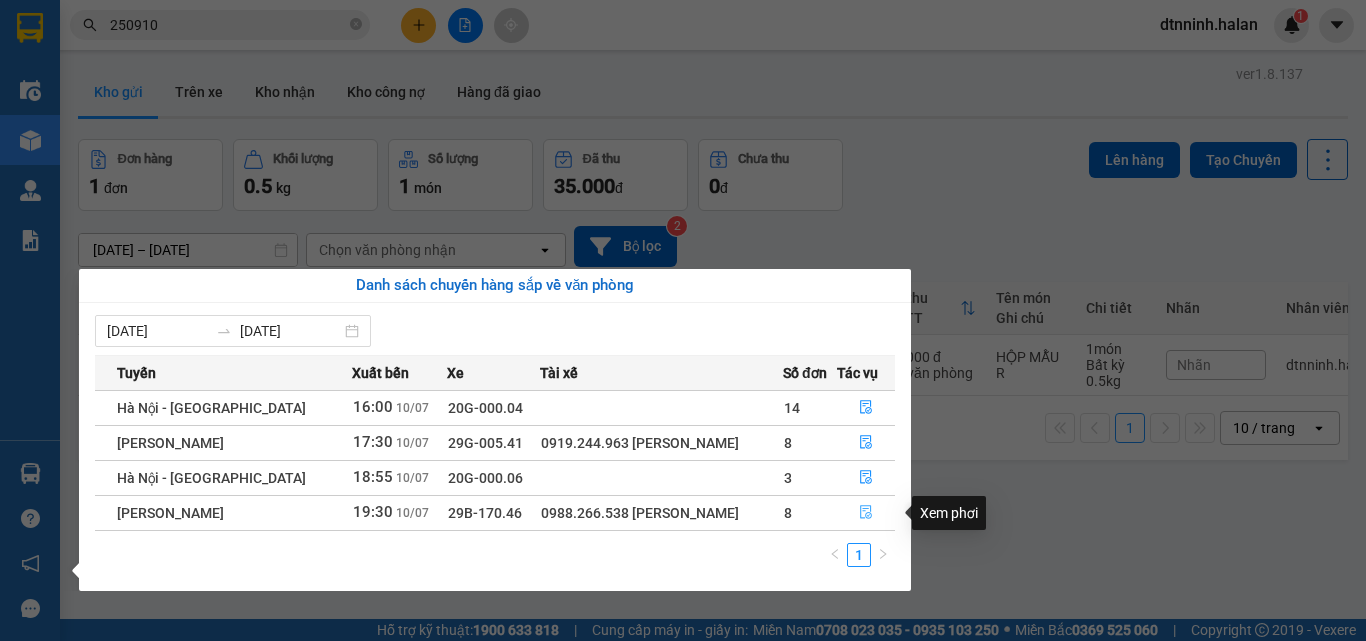click 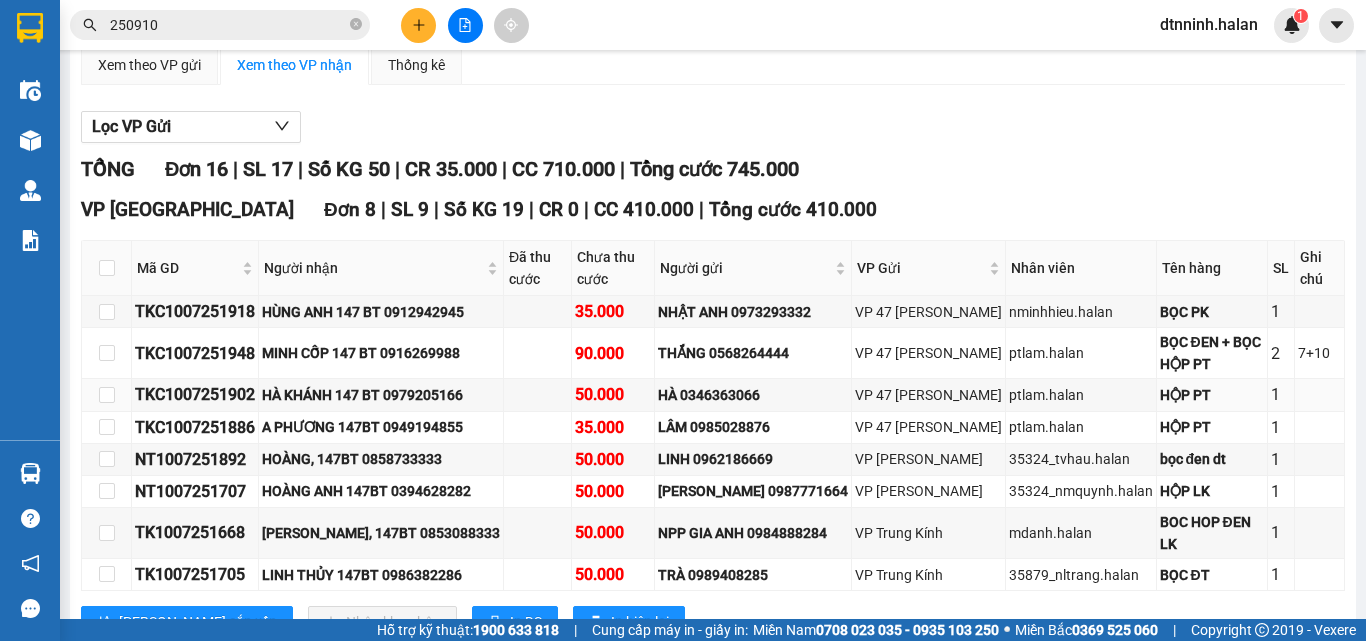 scroll, scrollTop: 300, scrollLeft: 0, axis: vertical 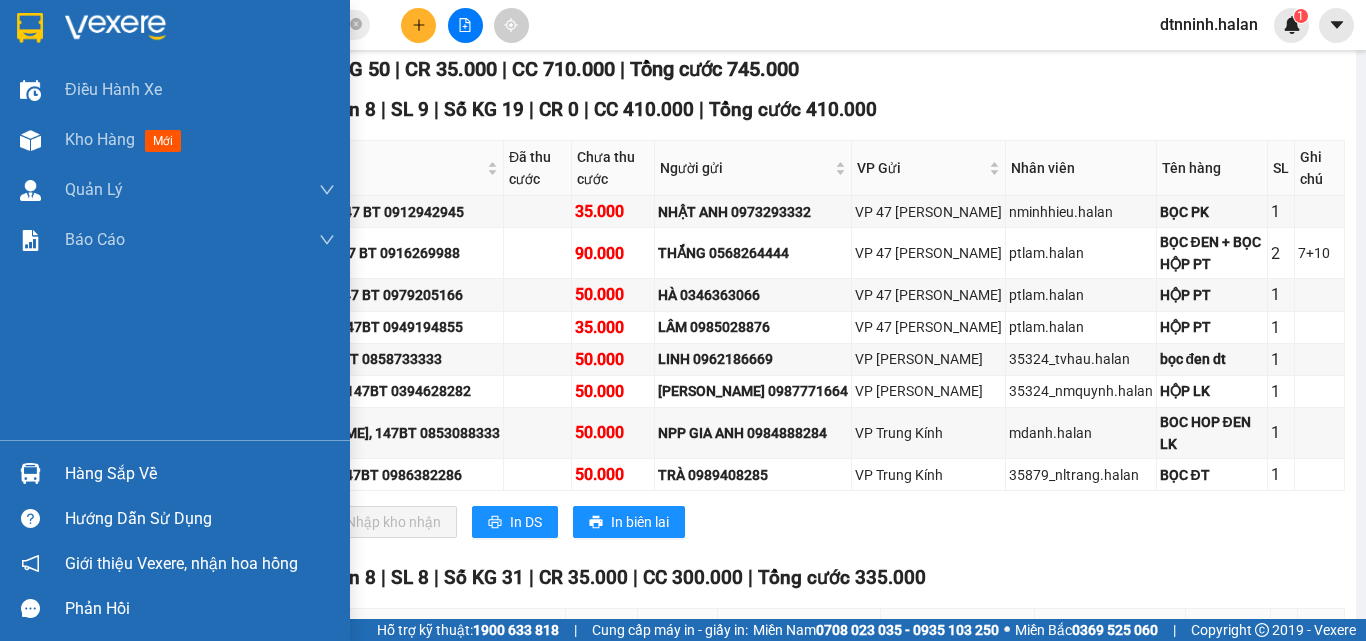 click on "Hàng sắp về" at bounding box center (200, 474) 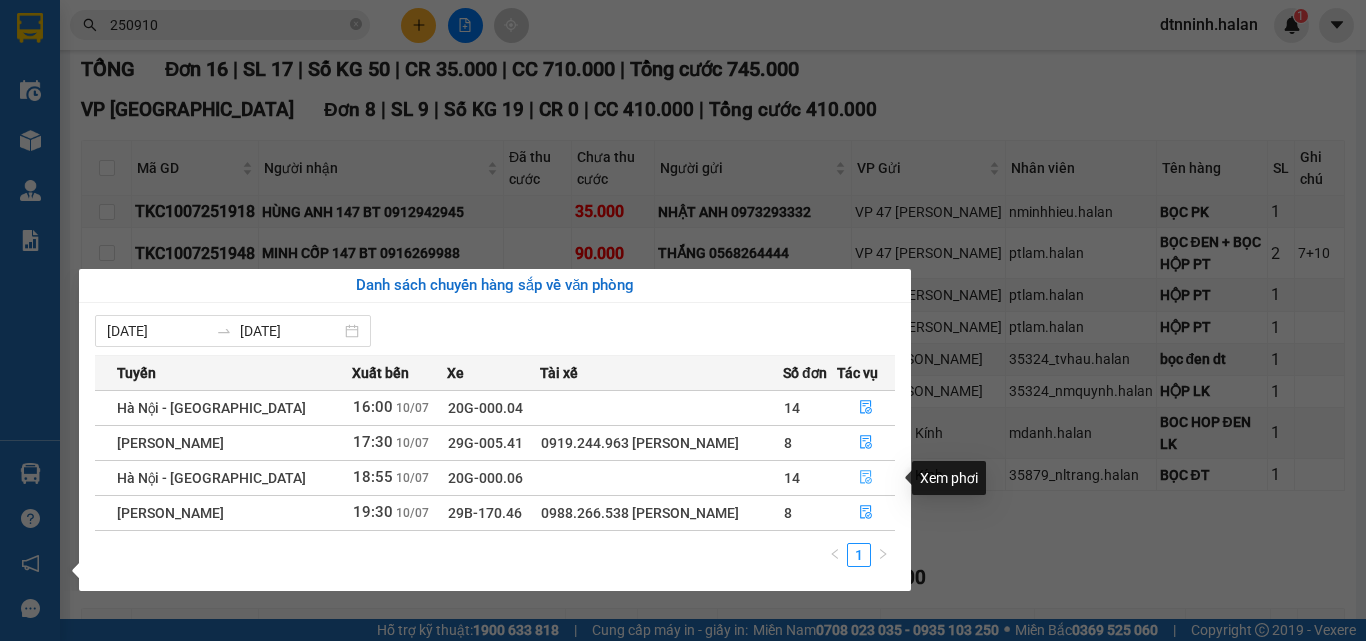click 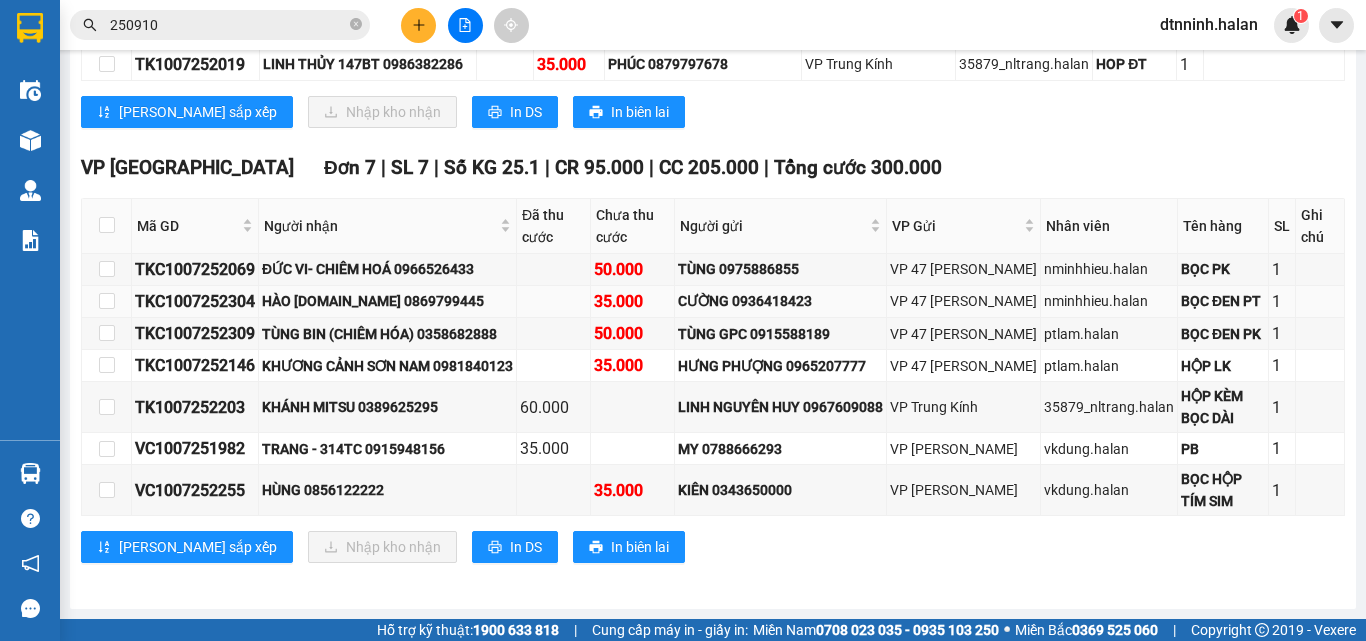 scroll, scrollTop: 1026, scrollLeft: 0, axis: vertical 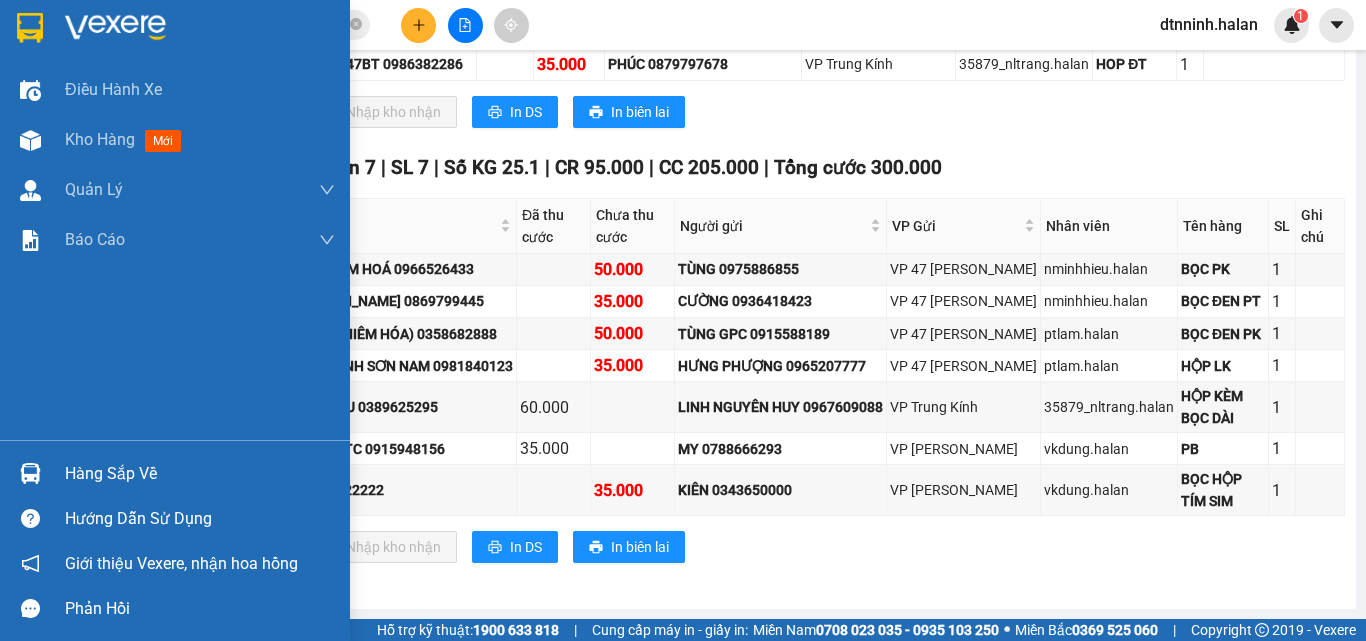 click on "Hàng sắp về" at bounding box center (200, 474) 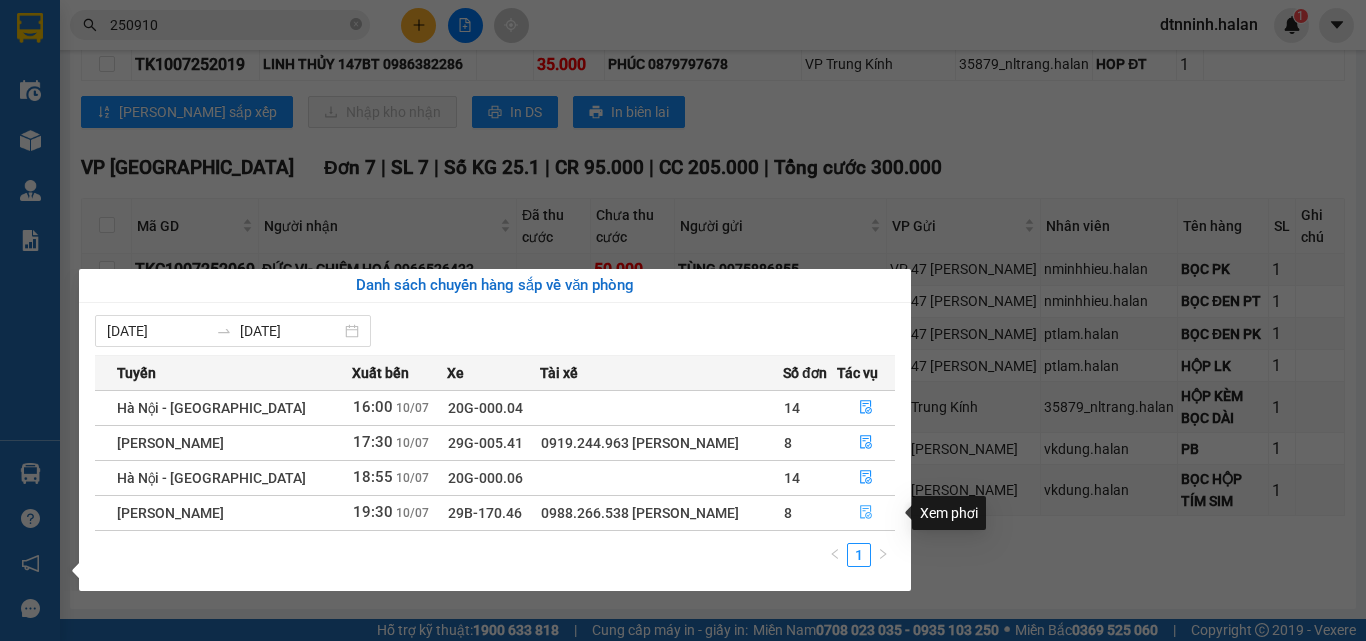 click at bounding box center [866, 513] 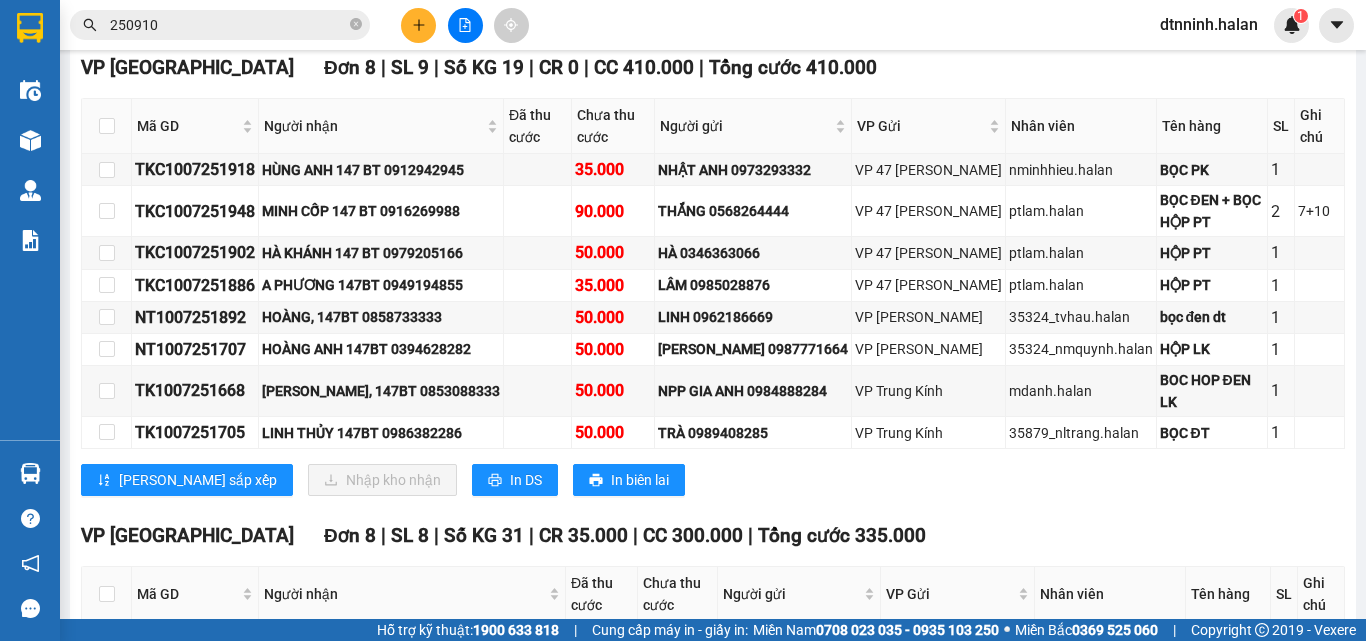 scroll, scrollTop: 327, scrollLeft: 0, axis: vertical 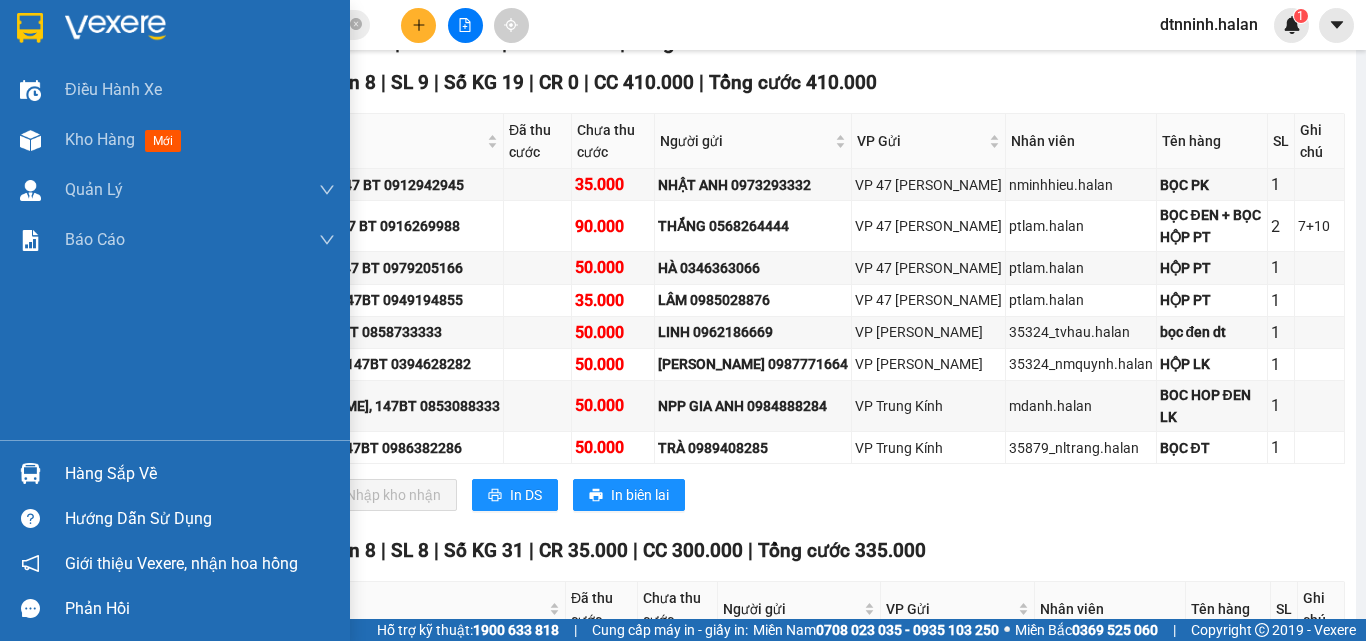 click on "Hàng sắp về" at bounding box center [175, 473] 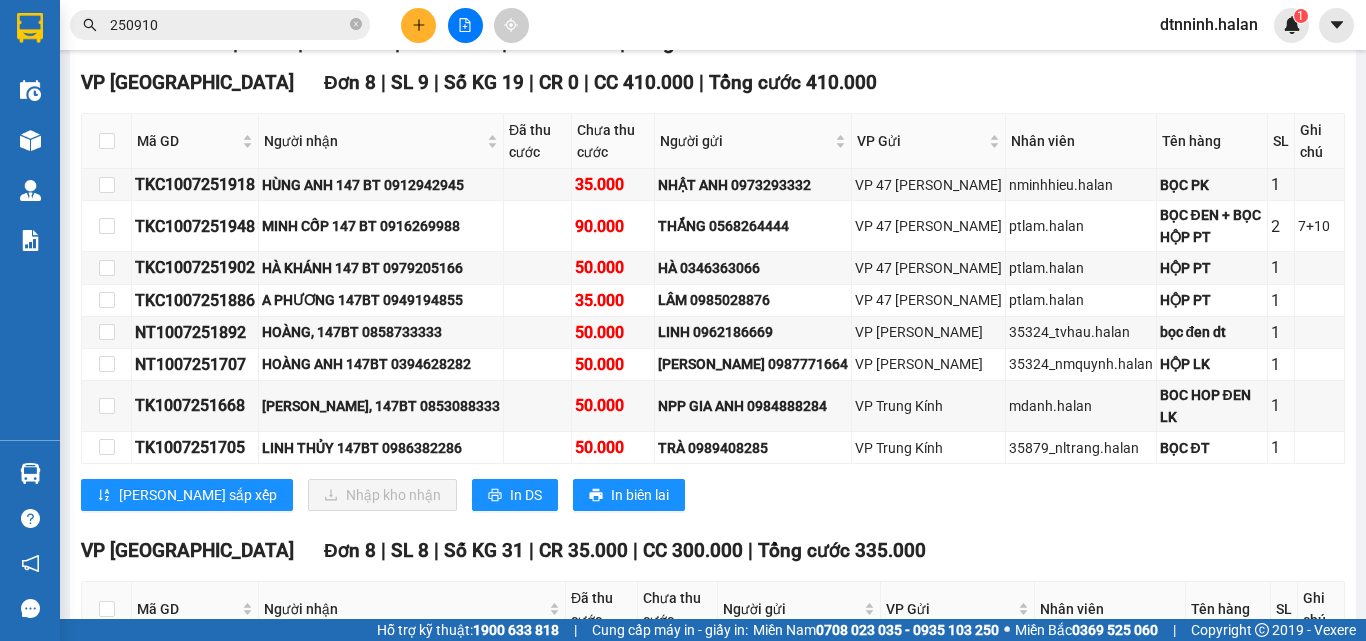 click on "Kết quả tìm kiếm ( 180 )  Bộ lọc  Mã ĐH Trạng thái Món hàng Thu hộ Tổng cước Chưa cước Nhãn Người gửi VP Gửi Người nhận VP Nhận NT1007 250910 11:46 - 10/07 VP Nhận   20F-008.27 18:13 - 10/07 HỘP R SL:  1 35.000 0466847395 LABO NHA KHOA -108 VP Nguyễn Trãi 0827390888 NHỠN VP Bình Thuận HG0907 250910 11:57 - 09/07 Đã giao   14:57 - 09/07 hộp pk SL:  1 40.000 0989385000 TÙNG HỒNG VP Hoàng Gia 0965789666 HOÀNG ANH VP Nguyễn Trãi HT0607 250910 15:35 - 06/07 Đã giao   10:35 - 09/07 hộp thuốc SL:  1 35.000 0978561080 hải VP Hoàng Văn Thụ 0342456398 đạt VP Nguyễn Trãi BK0807 250910 11:43 - 08/07 Đã giao   06:48 - 09/07 BỌC HỘP MĂNG ỚT SL:  1 55.000 0966916138 LAN VP Bắc Kạn 0912024233 THỤ VP 47 Trần Khát Chân TKC0707 250910 11:37 - 07/07 Đã giao   13:52 - 07/07 BỌC PK SL:  1 35.000 0963603966 AN VIỆT  VP 47 Trần Khát Chân 0984601822 CHINH GA RA VIỆT BẮC  VP Bắc Sơn DC0507 250910 11:51 - 05/07   1" at bounding box center [683, 320] 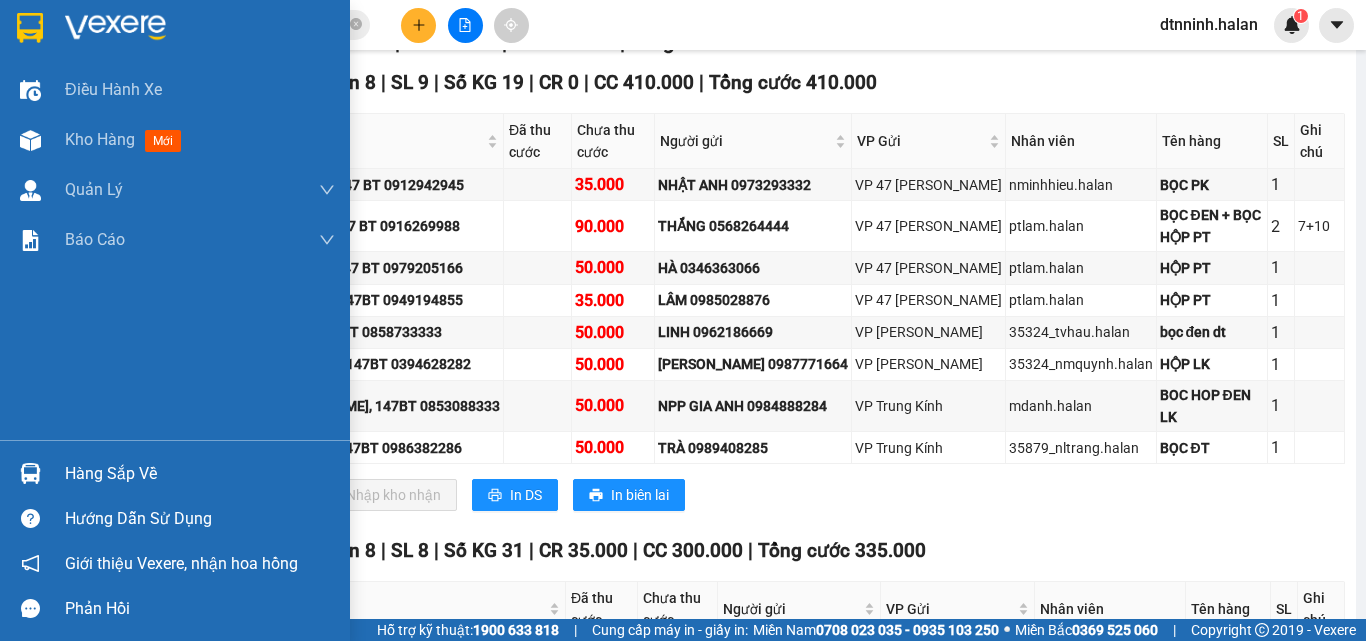 click on "Hàng sắp về" at bounding box center (175, 473) 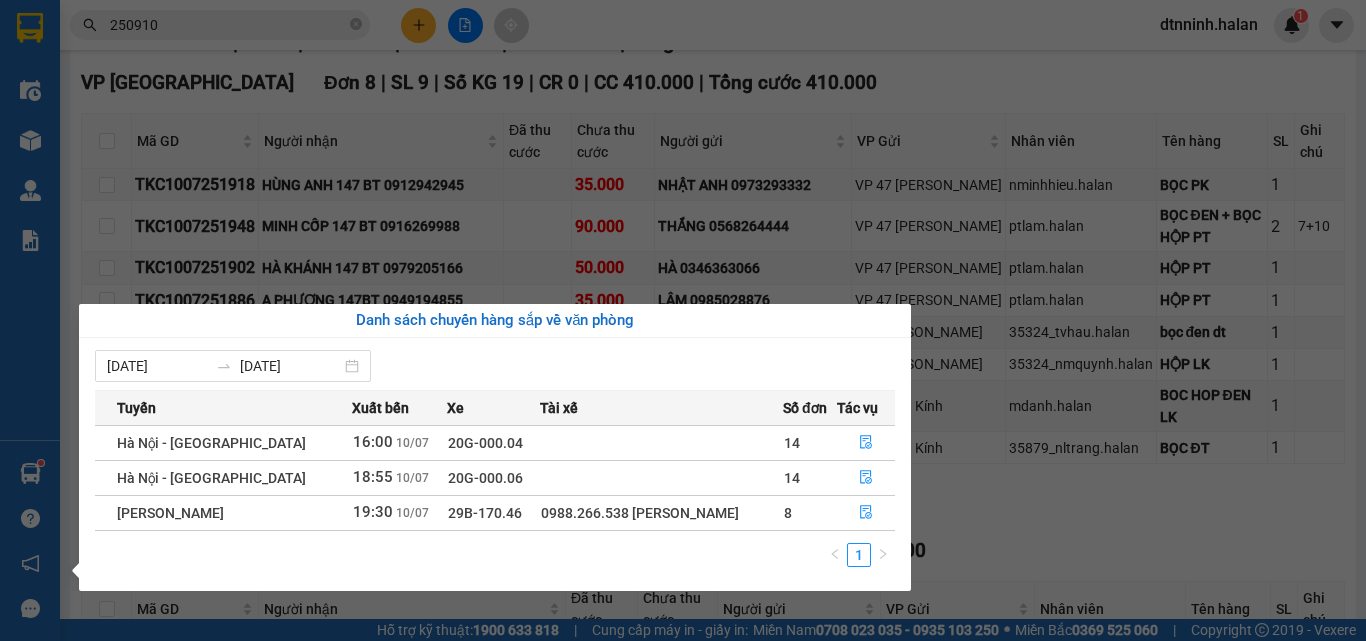 click on "Kết quả tìm kiếm ( 180 )  Bộ lọc  Mã ĐH Trạng thái Món hàng Thu hộ Tổng cước Chưa cước Nhãn Người gửi VP Gửi Người nhận VP Nhận NT1007 250910 11:46 - 10/07 VP Nhận   20F-008.27 18:13 - 10/07 HỘP R SL:  1 35.000 0466847395 LABO NHA KHOA -108 VP Nguyễn Trãi 0827390888 NHỠN VP Bình Thuận HG0907 250910 11:57 - 09/07 Đã giao   14:57 - 09/07 hộp pk SL:  1 40.000 0989385000 TÙNG HỒNG VP Hoàng Gia 0965789666 HOÀNG ANH VP Nguyễn Trãi HT0607 250910 15:35 - 06/07 Đã giao   10:35 - 09/07 hộp thuốc SL:  1 35.000 0978561080 hải VP Hoàng Văn Thụ 0342456398 đạt VP Nguyễn Trãi BK0807 250910 11:43 - 08/07 Đã giao   06:48 - 09/07 BỌC HỘP MĂNG ỚT SL:  1 55.000 0966916138 LAN VP Bắc Kạn 0912024233 THỤ VP 47 Trần Khát Chân TKC0707 250910 11:37 - 07/07 Đã giao   13:52 - 07/07 BỌC PK SL:  1 35.000 0963603966 AN VIỆT  VP 47 Trần Khát Chân 0984601822 CHINH GA RA VIỆT BẮC  VP Bắc Sơn DC0507 250910 11:51 - 05/07   1" at bounding box center (683, 320) 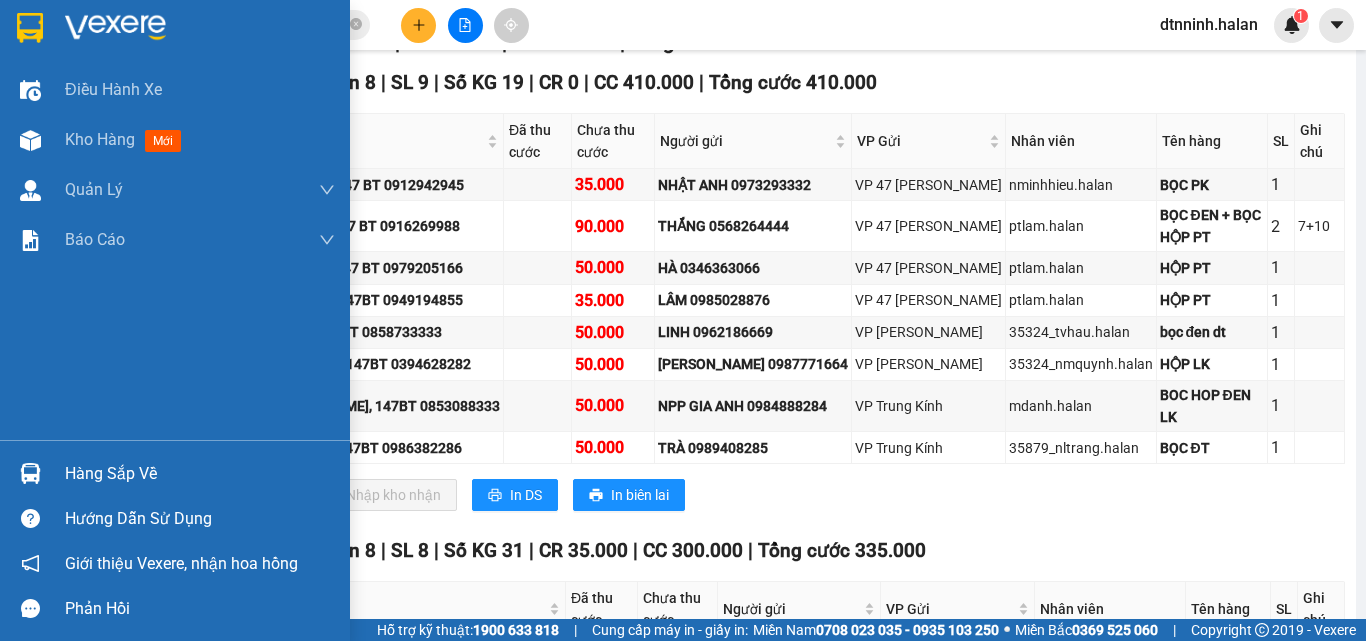 click on "Hàng sắp về" at bounding box center [200, 474] 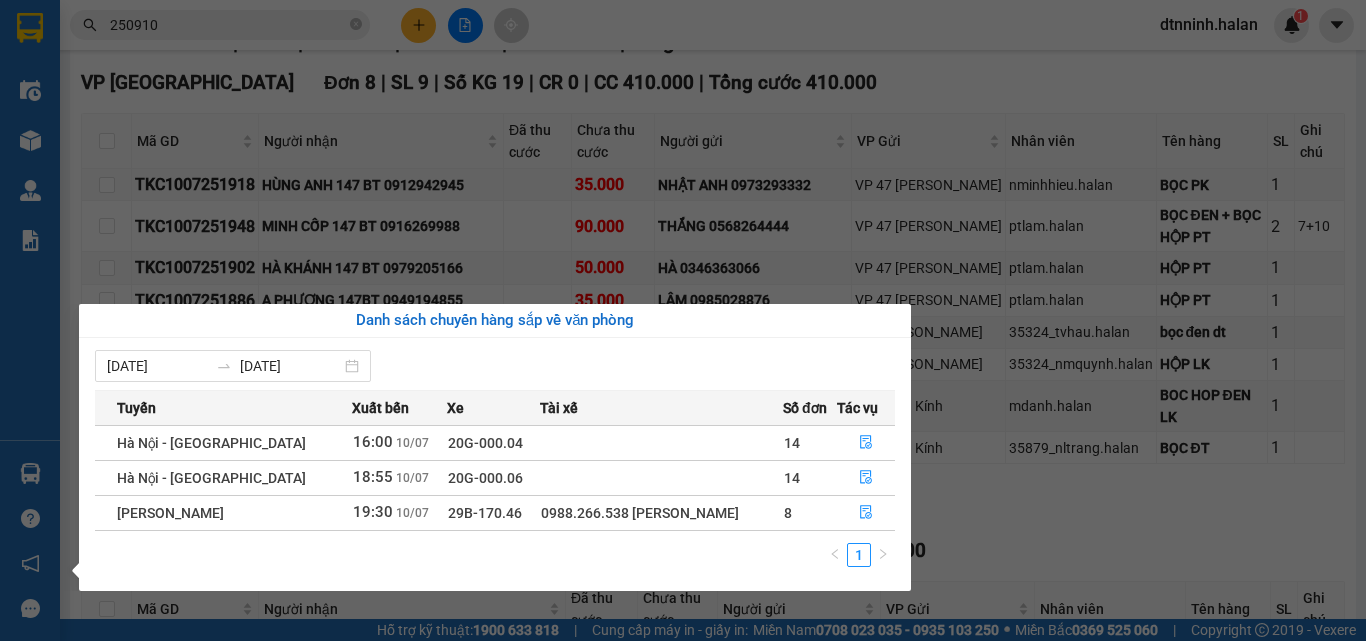 click on "Kết quả tìm kiếm ( 180 )  Bộ lọc  Mã ĐH Trạng thái Món hàng Thu hộ Tổng cước Chưa cước Nhãn Người gửi VP Gửi Người nhận VP Nhận NT1007 250910 11:46 - 10/07 VP Nhận   20F-008.27 18:13 - 10/07 HỘP R SL:  1 35.000 0466847395 LABO NHA KHOA -108 VP Nguyễn Trãi 0827390888 NHỠN VP Bình Thuận HG0907 250910 11:57 - 09/07 Đã giao   14:57 - 09/07 hộp pk SL:  1 40.000 0989385000 TÙNG HỒNG VP Hoàng Gia 0965789666 HOÀNG ANH VP Nguyễn Trãi HT0607 250910 15:35 - 06/07 Đã giao   10:35 - 09/07 hộp thuốc SL:  1 35.000 0978561080 hải VP Hoàng Văn Thụ 0342456398 đạt VP Nguyễn Trãi BK0807 250910 11:43 - 08/07 Đã giao   06:48 - 09/07 BỌC HỘP MĂNG ỚT SL:  1 55.000 0966916138 LAN VP Bắc Kạn 0912024233 THỤ VP 47 Trần Khát Chân TKC0707 250910 11:37 - 07/07 Đã giao   13:52 - 07/07 BỌC PK SL:  1 35.000 0963603966 AN VIỆT  VP 47 Trần Khát Chân 0984601822 CHINH GA RA VIỆT BẮC  VP Bắc Sơn DC0507 250910 11:51 - 05/07   1" at bounding box center (683, 320) 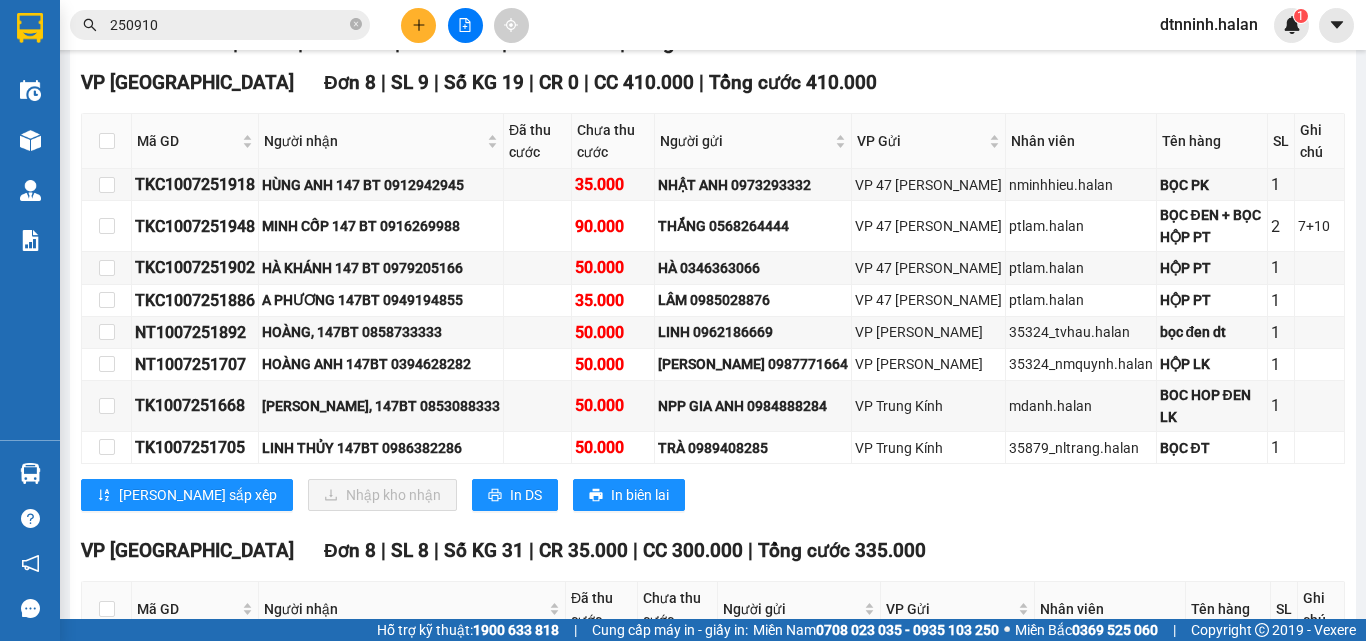 click 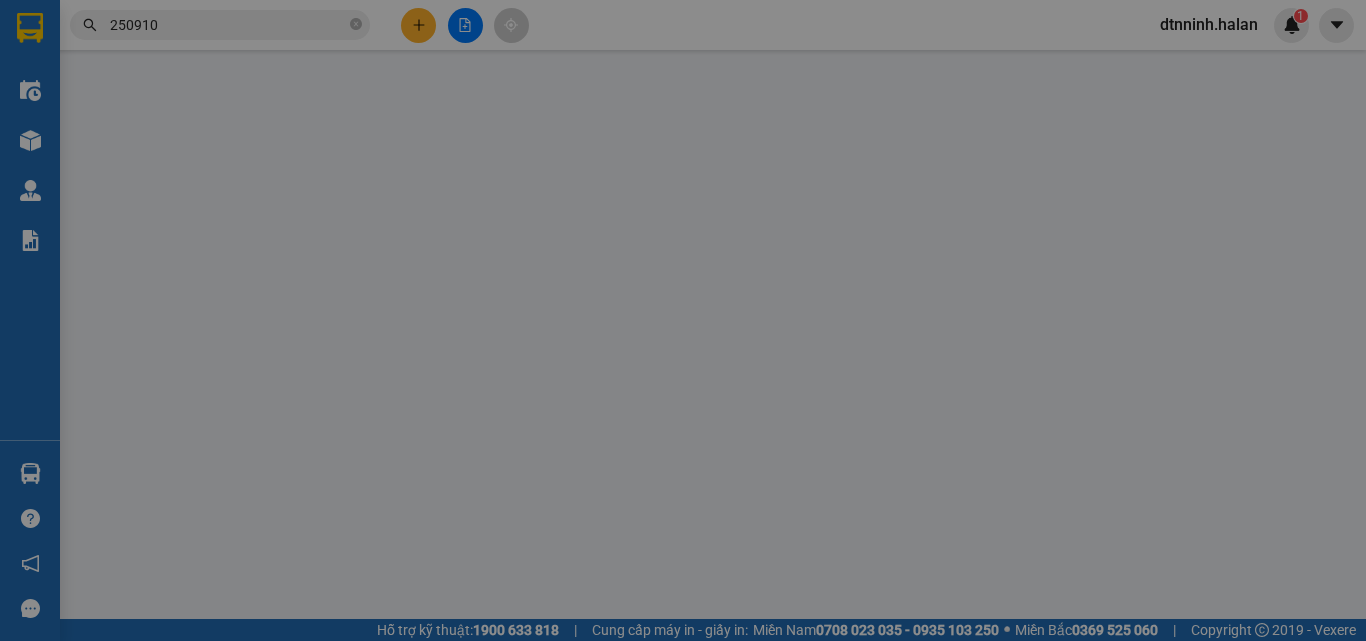 scroll, scrollTop: 0, scrollLeft: 0, axis: both 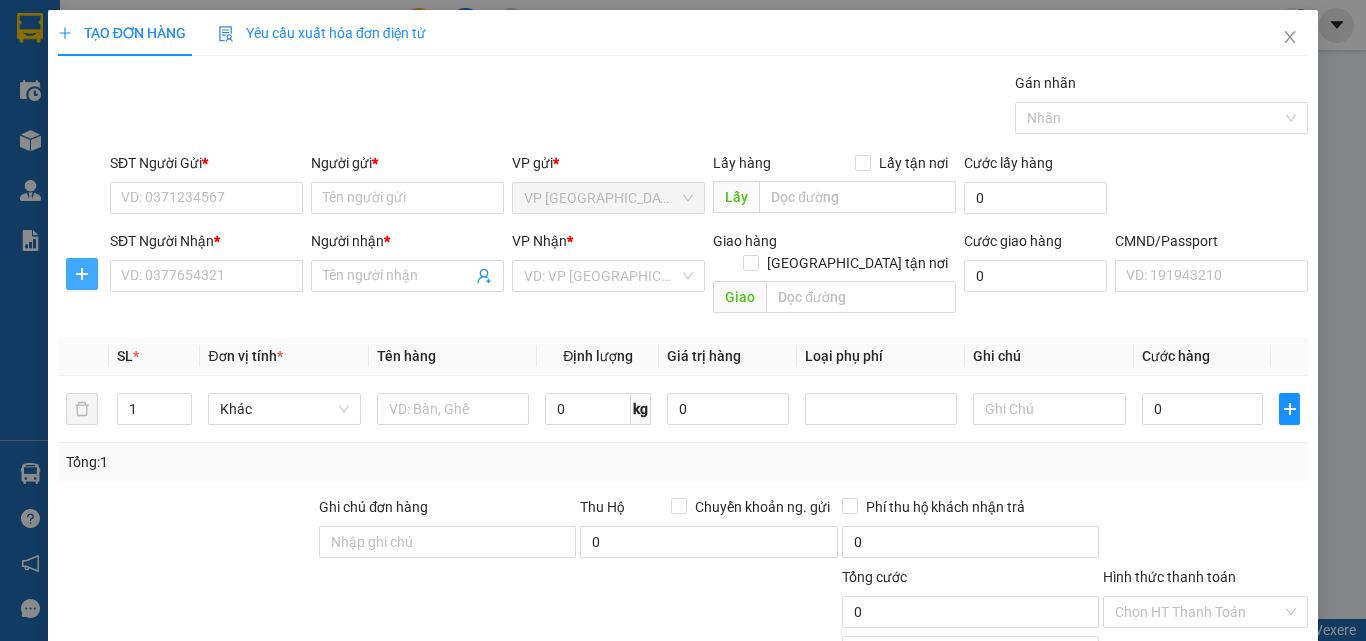click at bounding box center [82, 274] 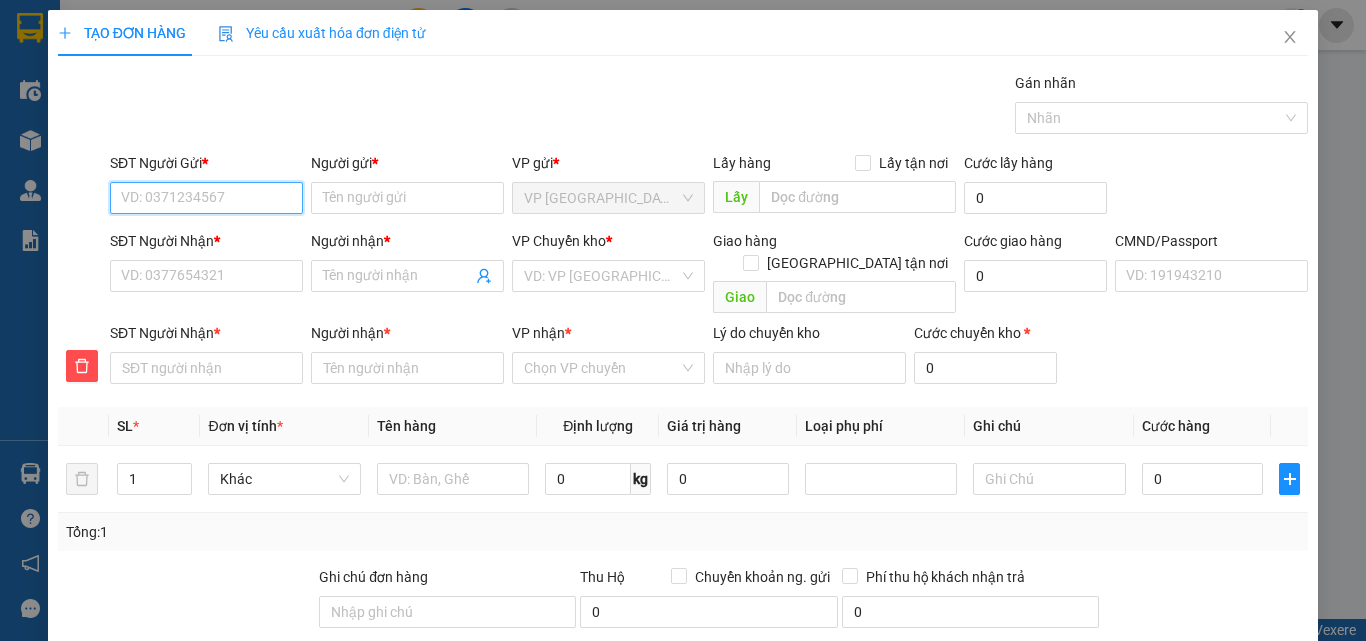 click on "SĐT Người Gửi  *" at bounding box center [206, 198] 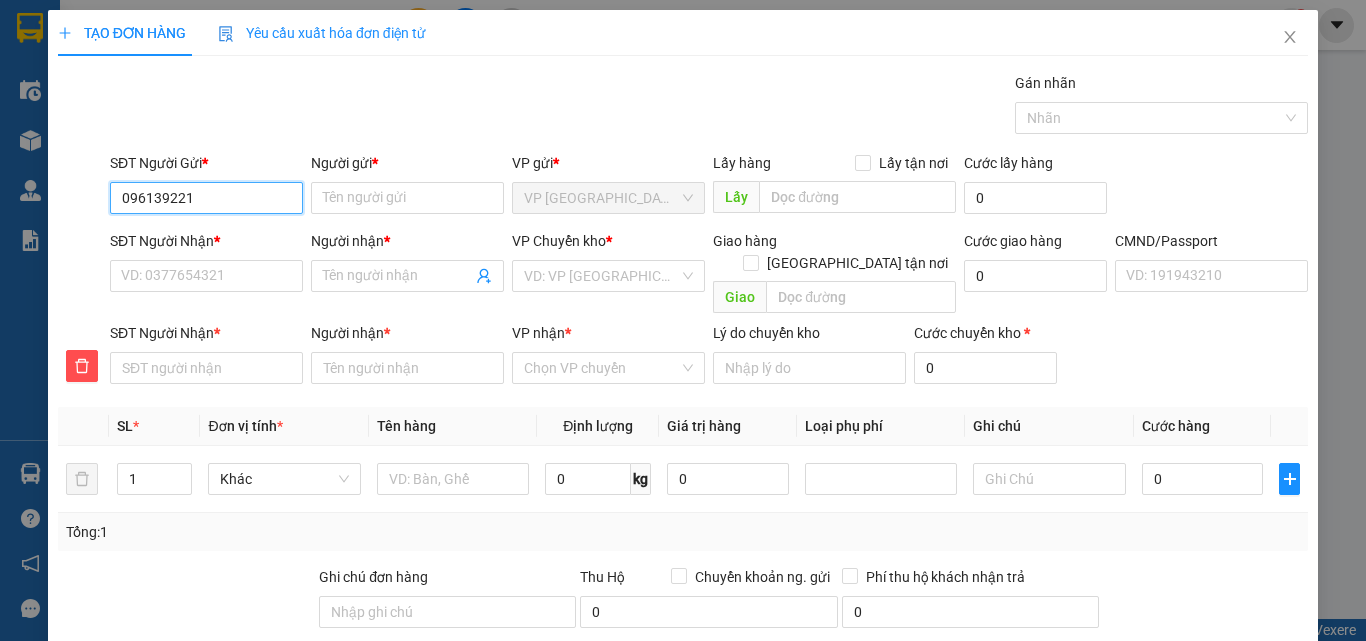 type on "0961392212" 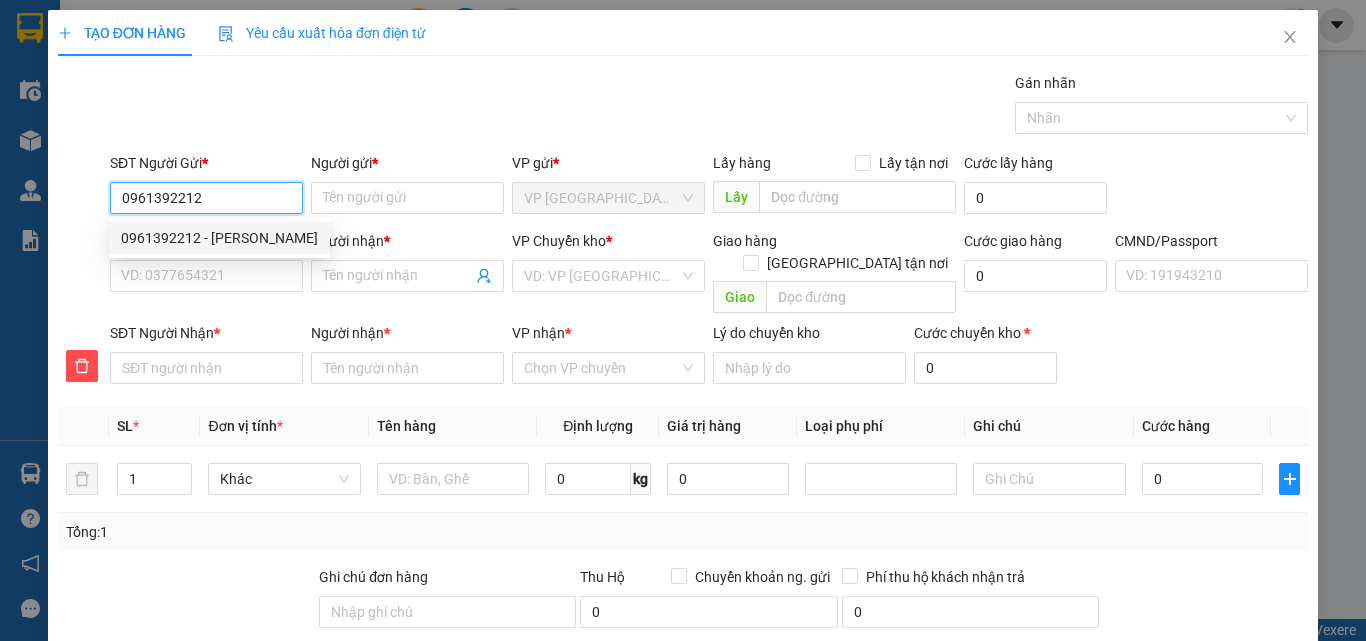 click on "0961392212 - MINH TÙNG" at bounding box center [219, 238] 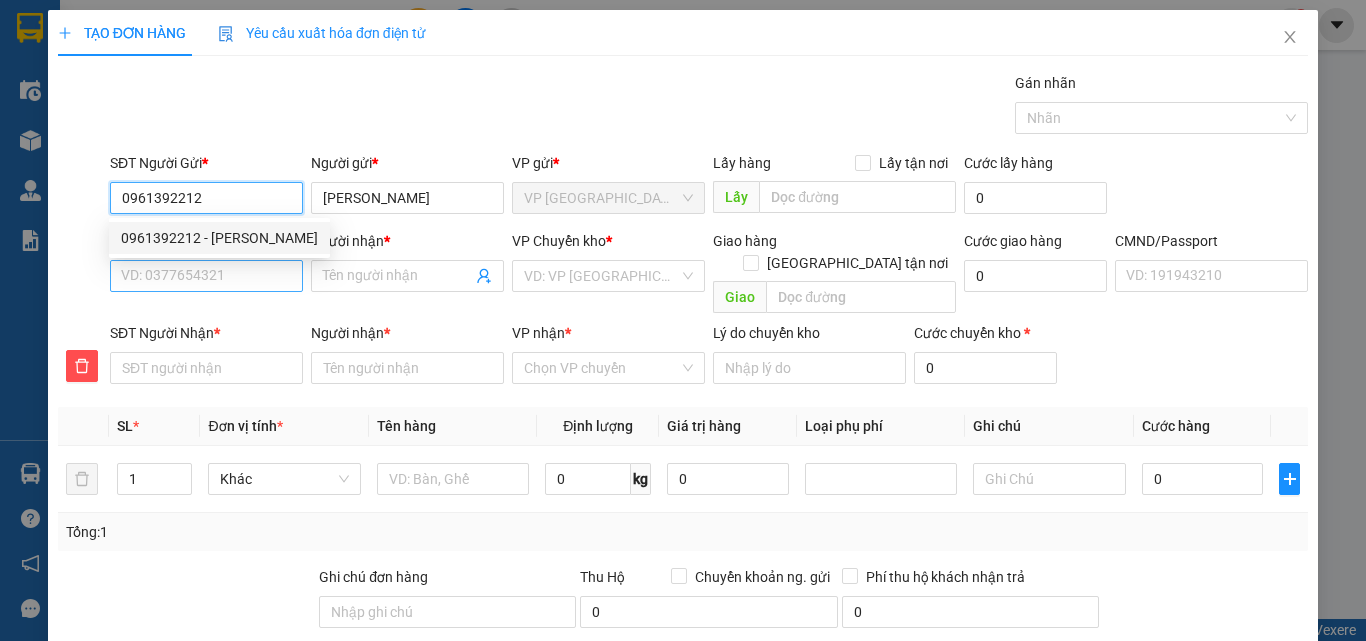type on "0961392212" 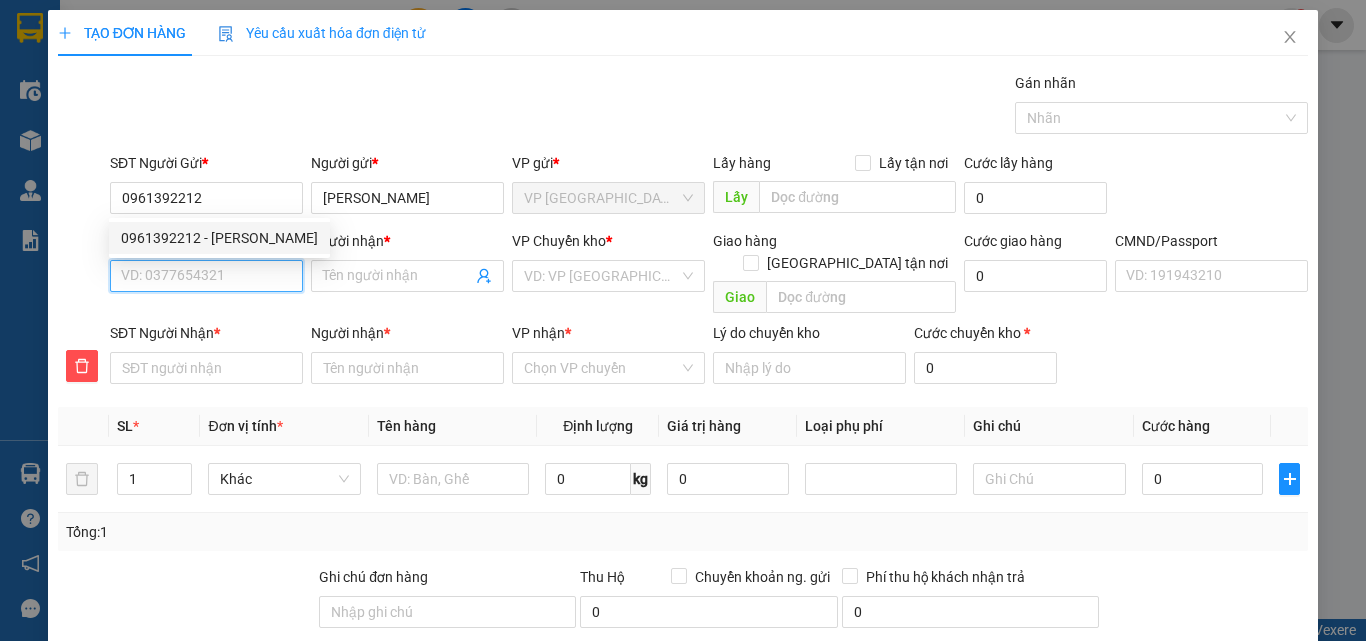 click on "SĐT Người Nhận  *" at bounding box center (206, 276) 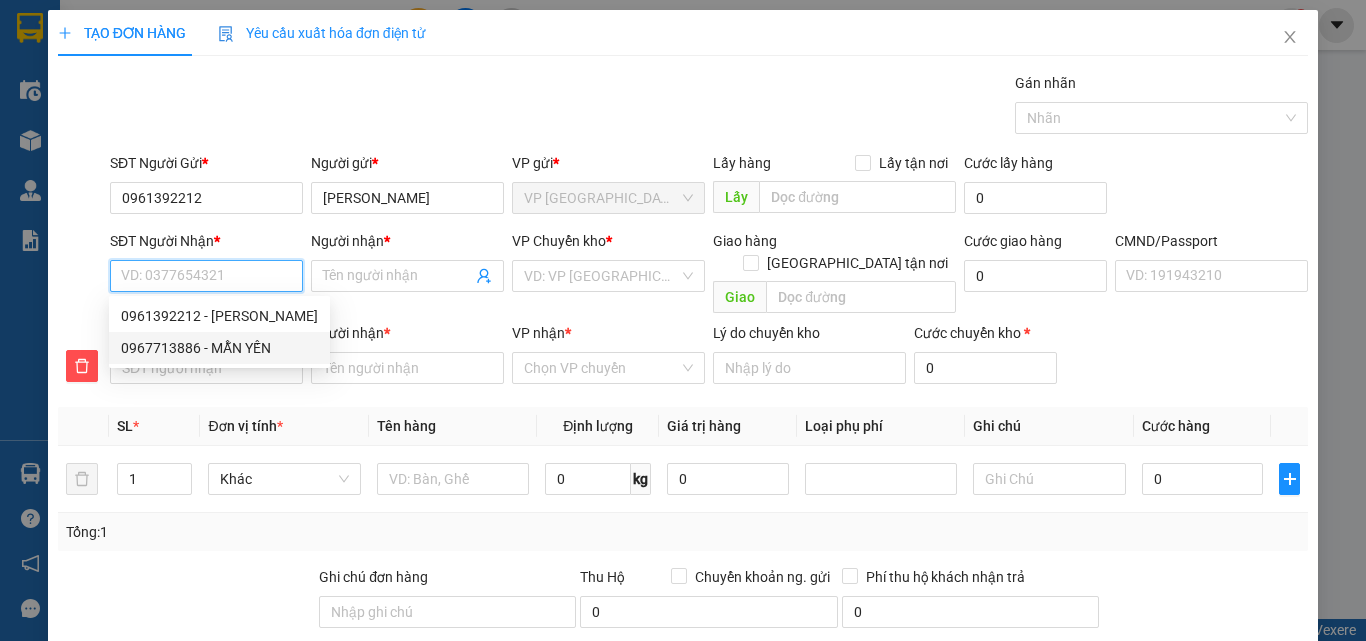 click on "0967713886 - MẪN YẾN" at bounding box center (219, 348) 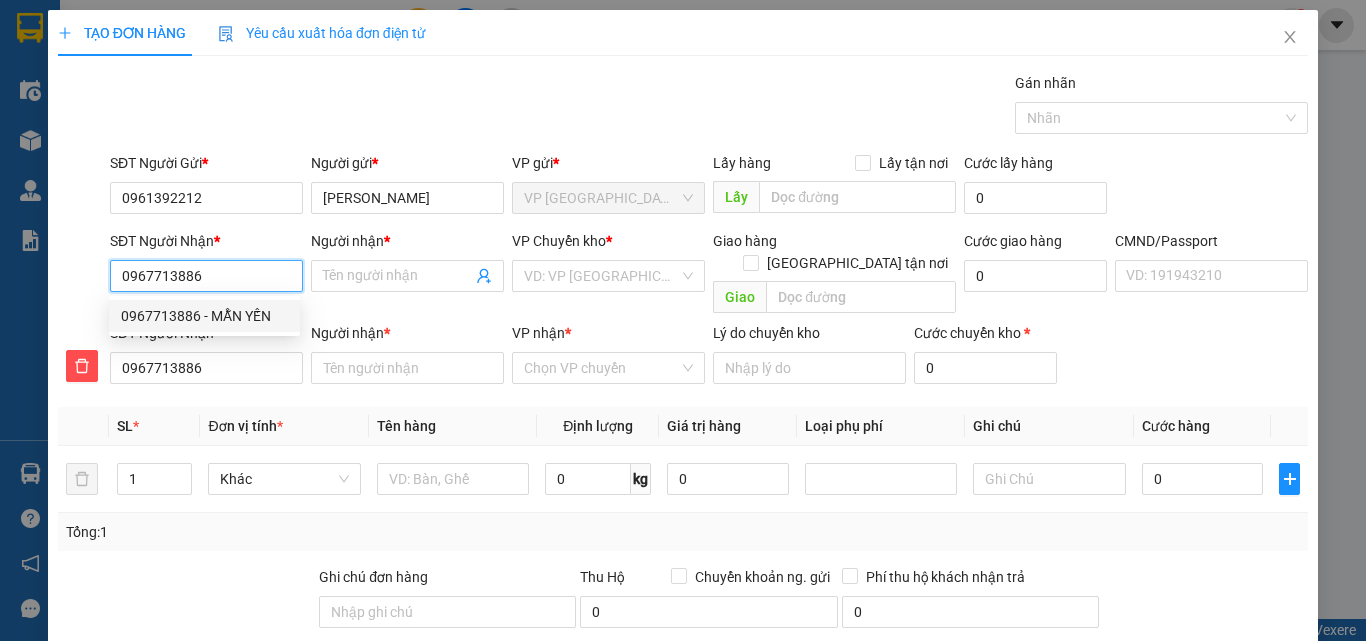 type on "MẪN YẾN" 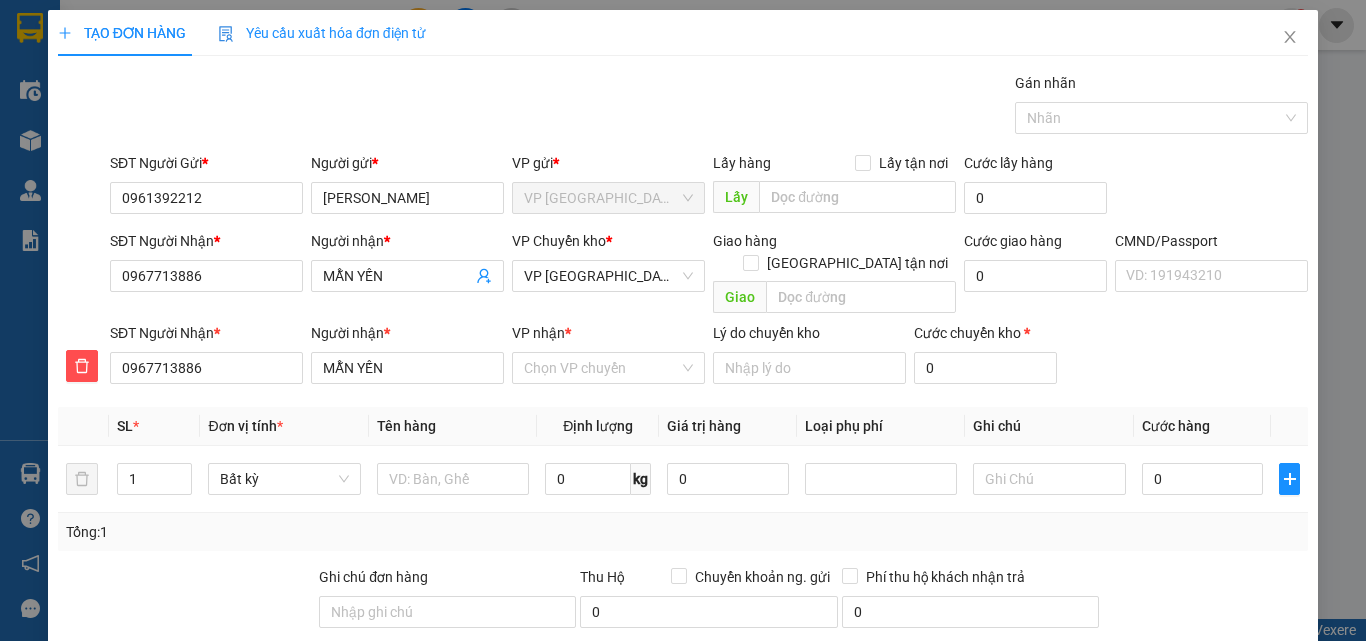 click on "VP nhận  * Chọn VP chuyển" at bounding box center (608, 357) 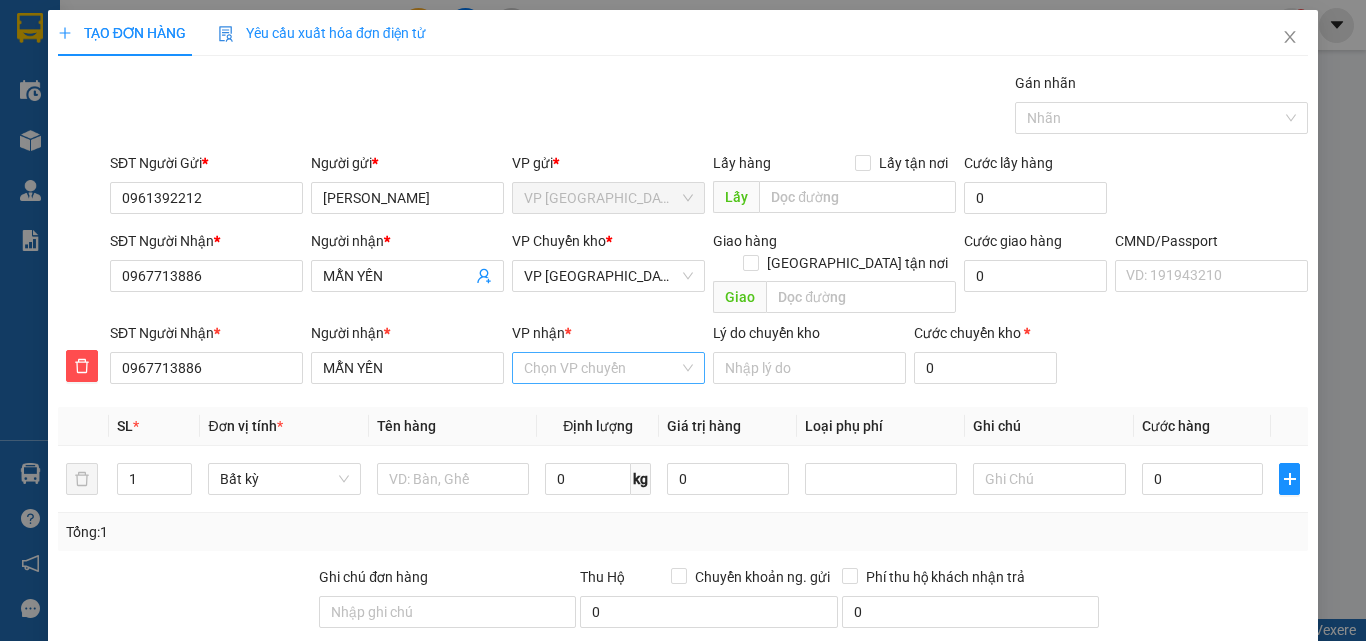 click on "VP nhận  *" at bounding box center [601, 368] 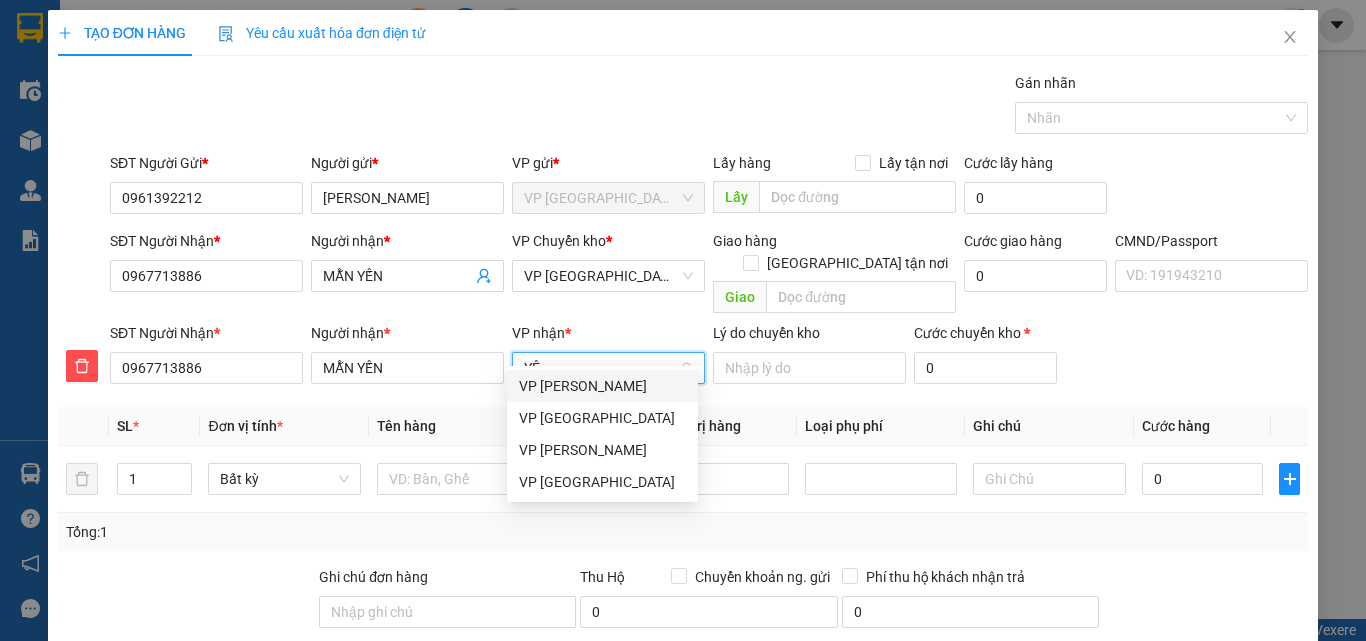 type on "YÊN" 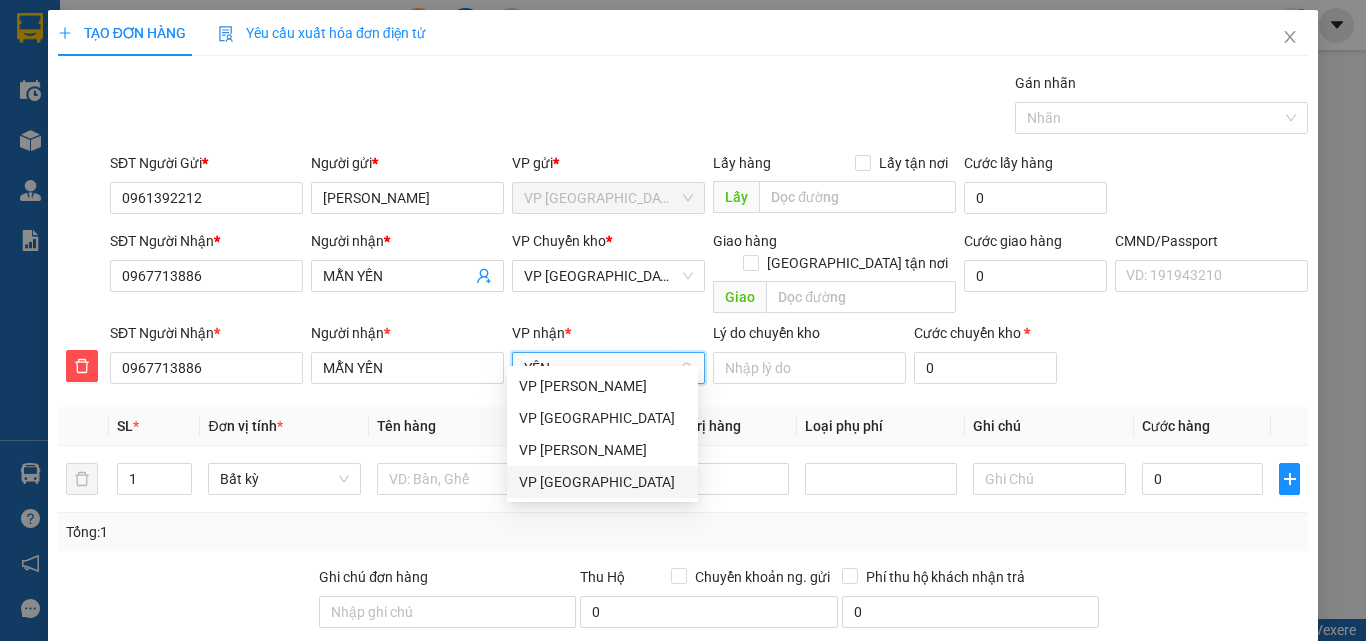 click on "VP [PERSON_NAME]" at bounding box center (602, 482) 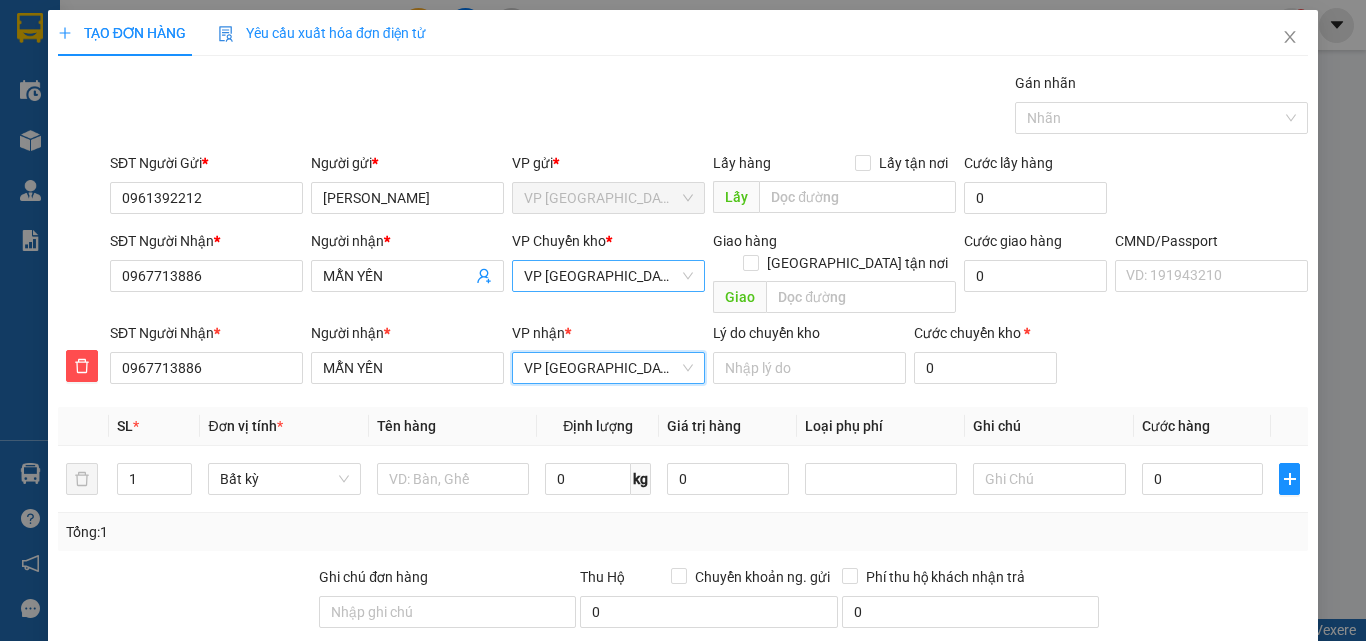click on "VP [PERSON_NAME]" at bounding box center [608, 276] 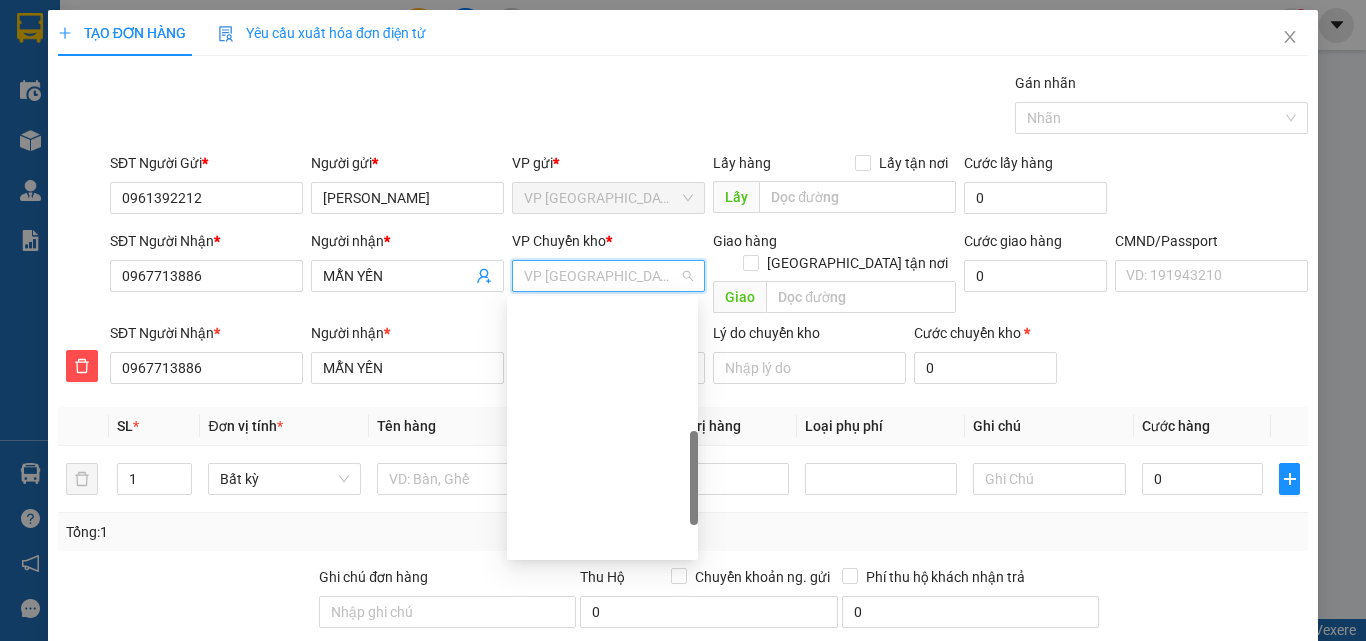 scroll, scrollTop: 480, scrollLeft: 0, axis: vertical 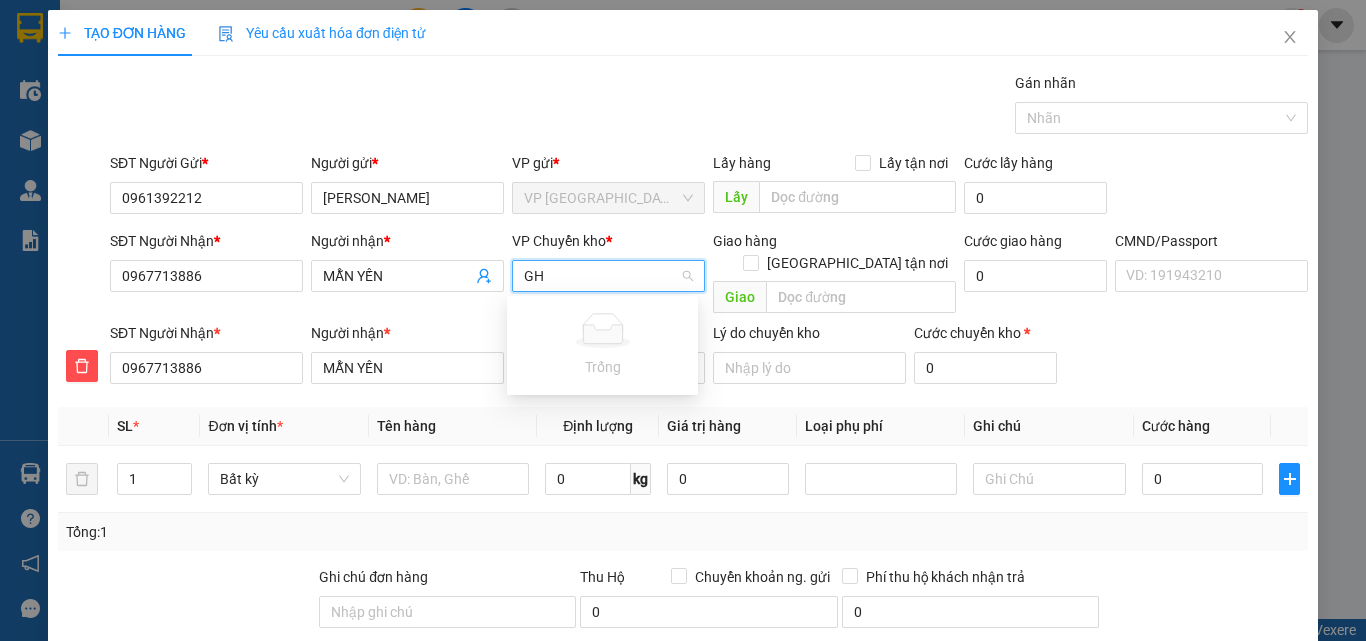 type on "G" 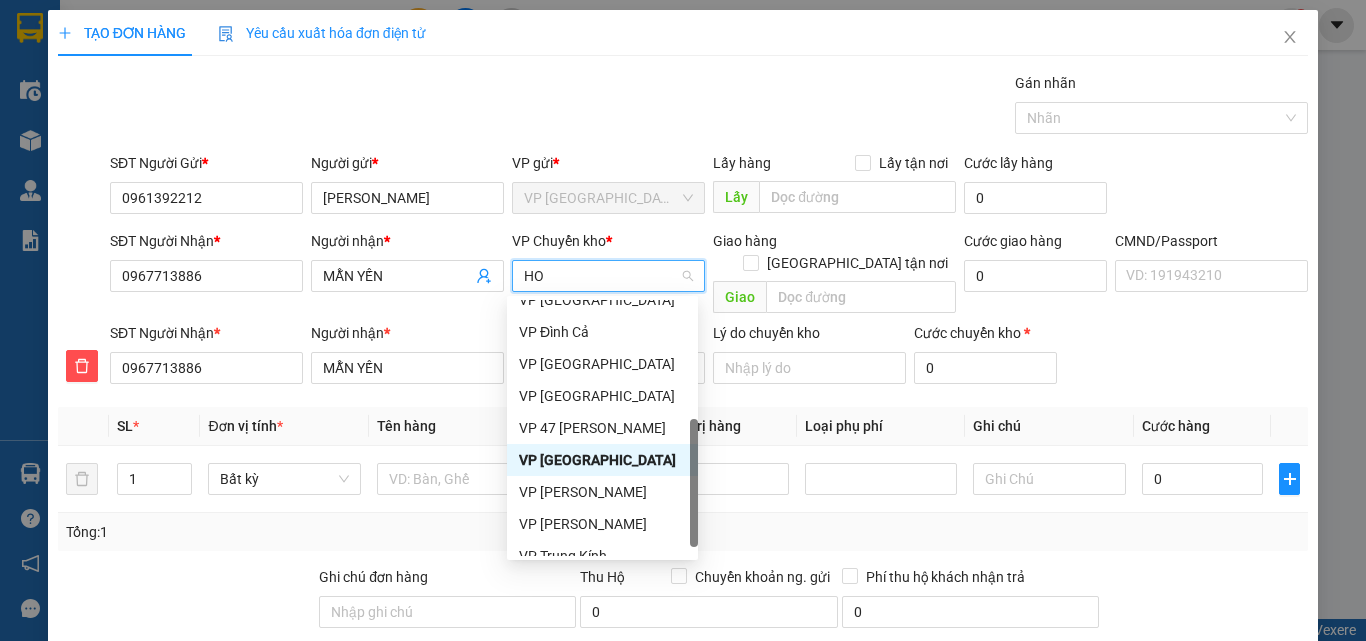 scroll, scrollTop: 0, scrollLeft: 0, axis: both 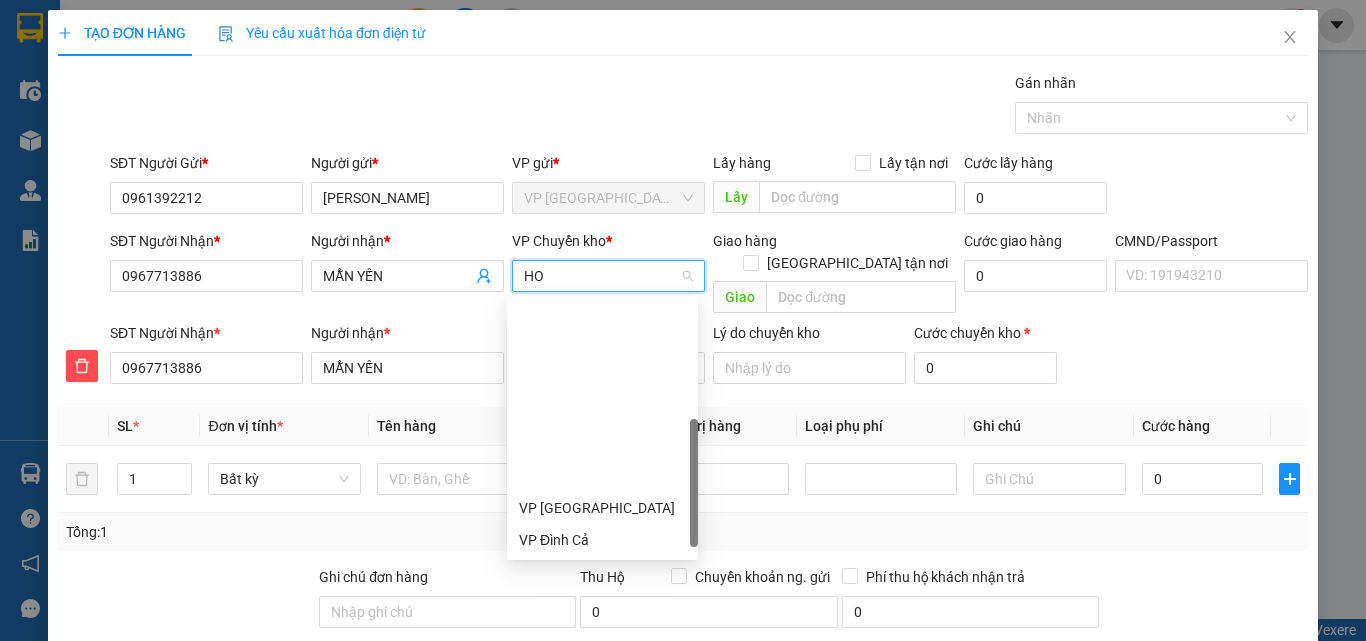 type on "HOA" 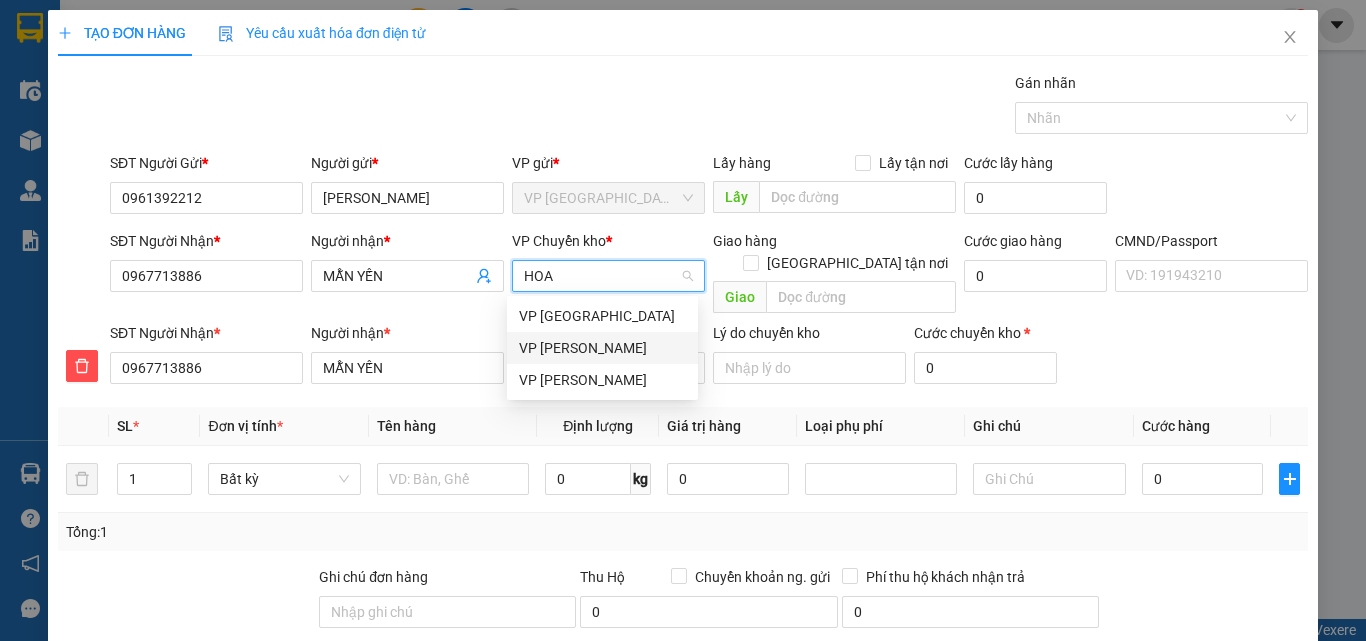 click on "[PERSON_NAME]" at bounding box center (602, 348) 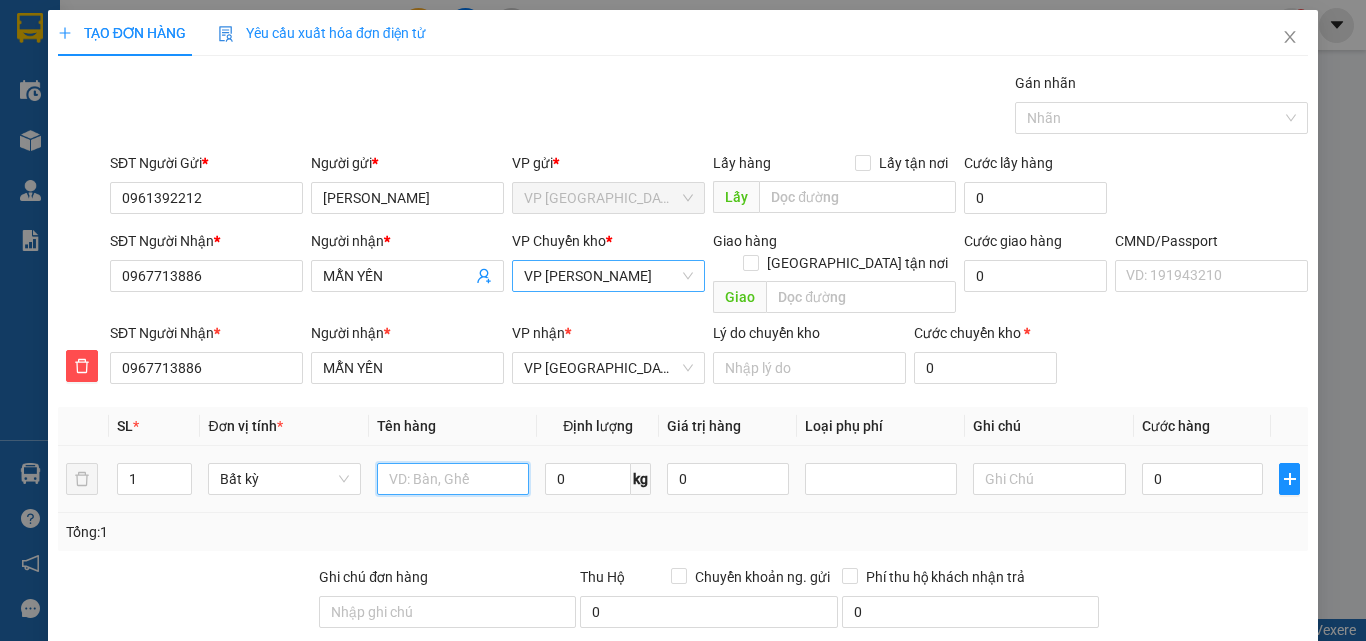 click at bounding box center [453, 479] 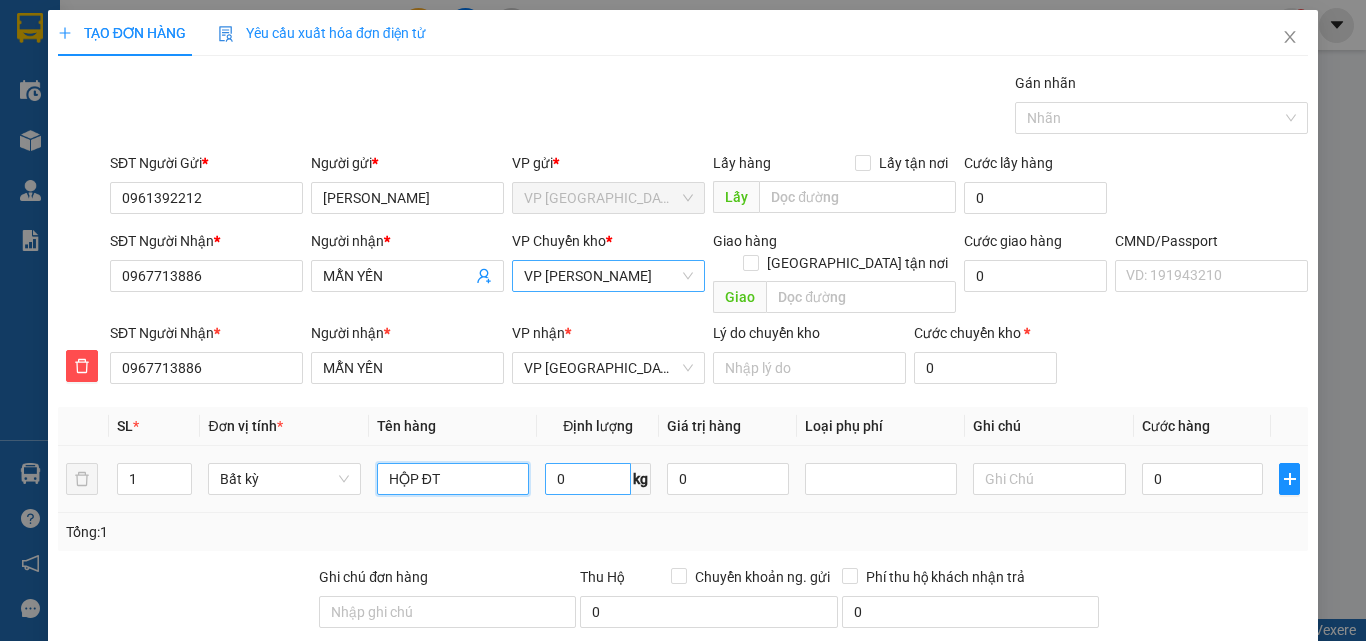 type on "HỘP ĐT" 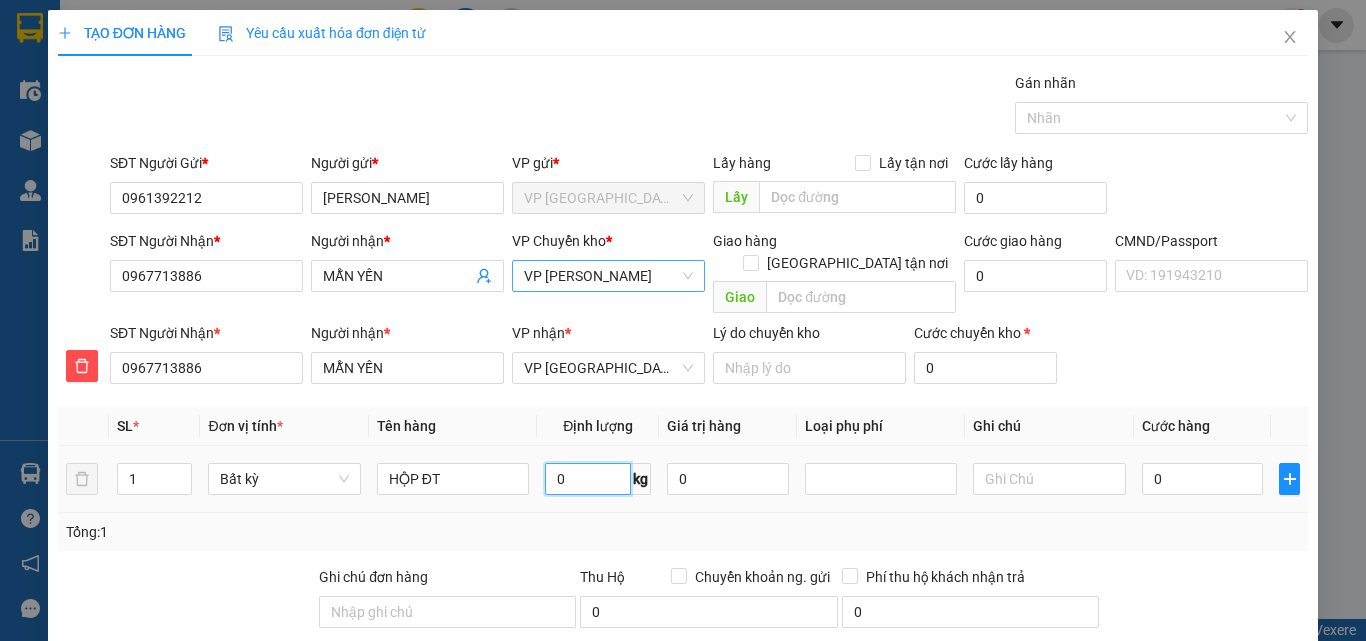 click on "0" at bounding box center [588, 479] 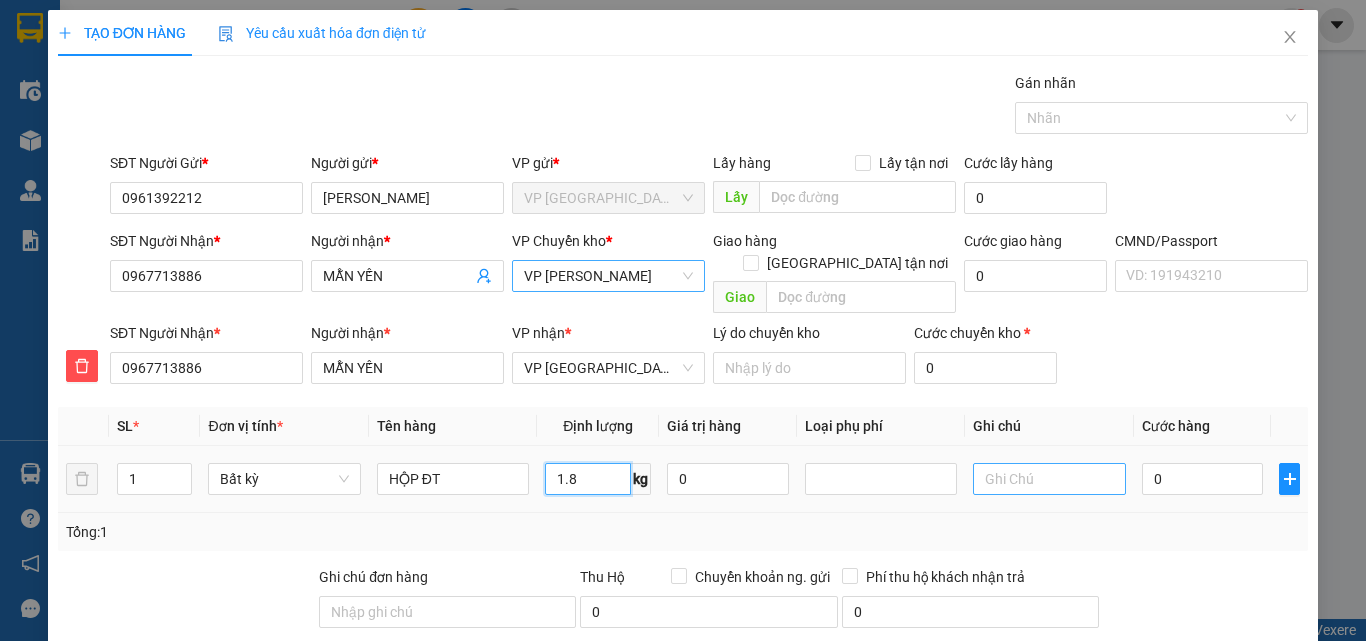 type on "1.8" 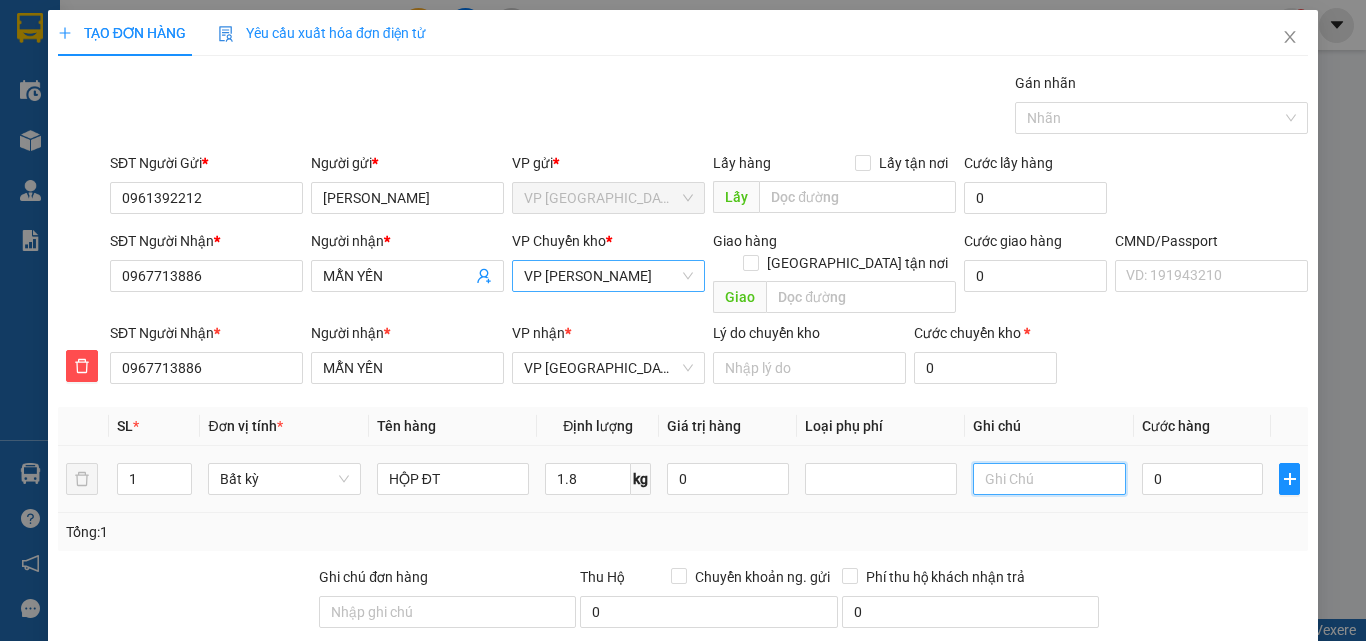 click at bounding box center (1049, 479) 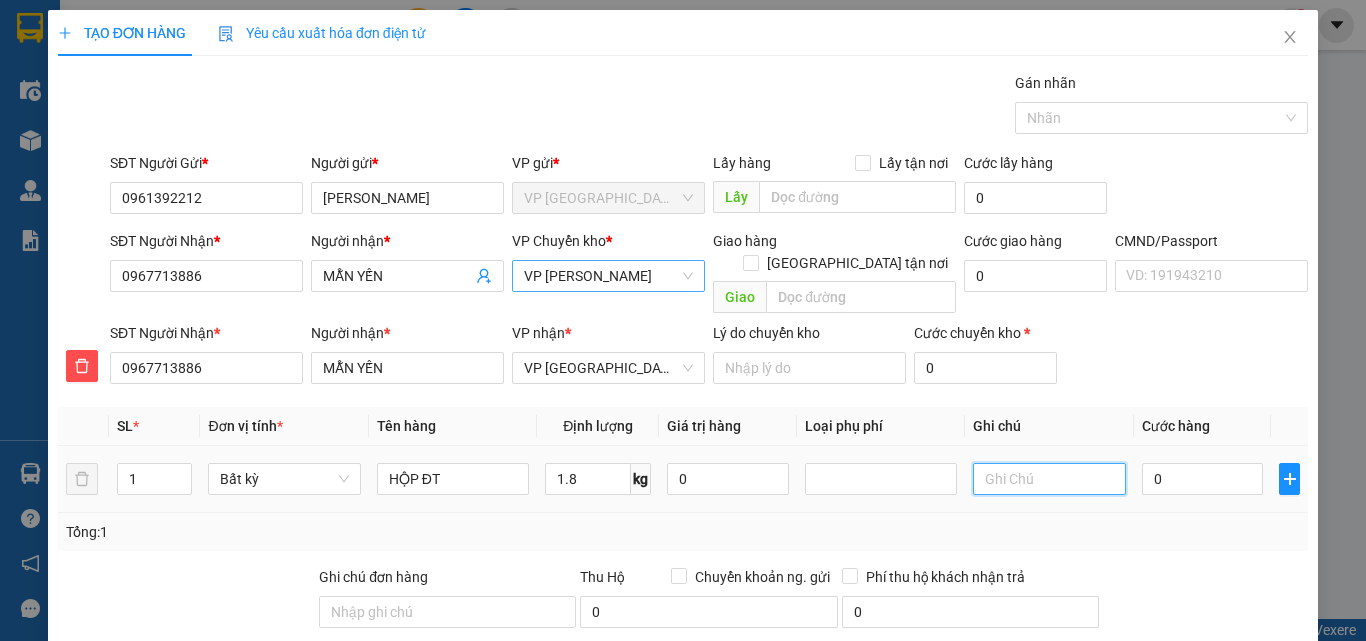 type on "35.000" 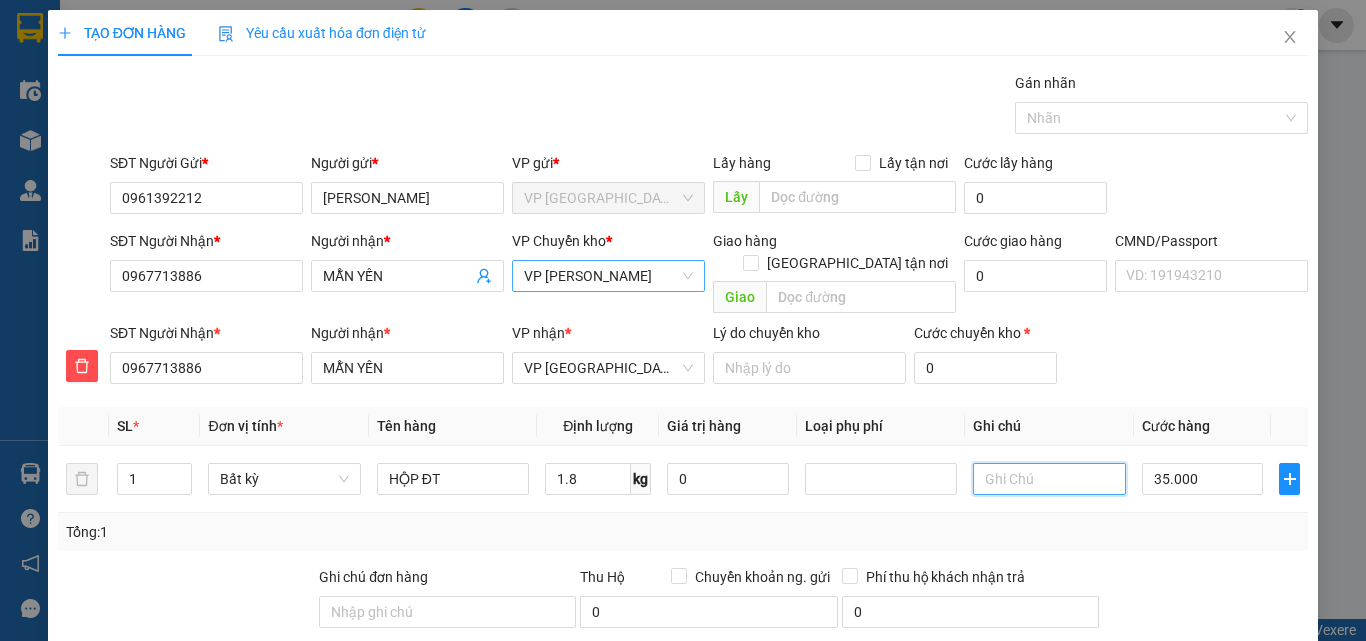 scroll, scrollTop: 209, scrollLeft: 0, axis: vertical 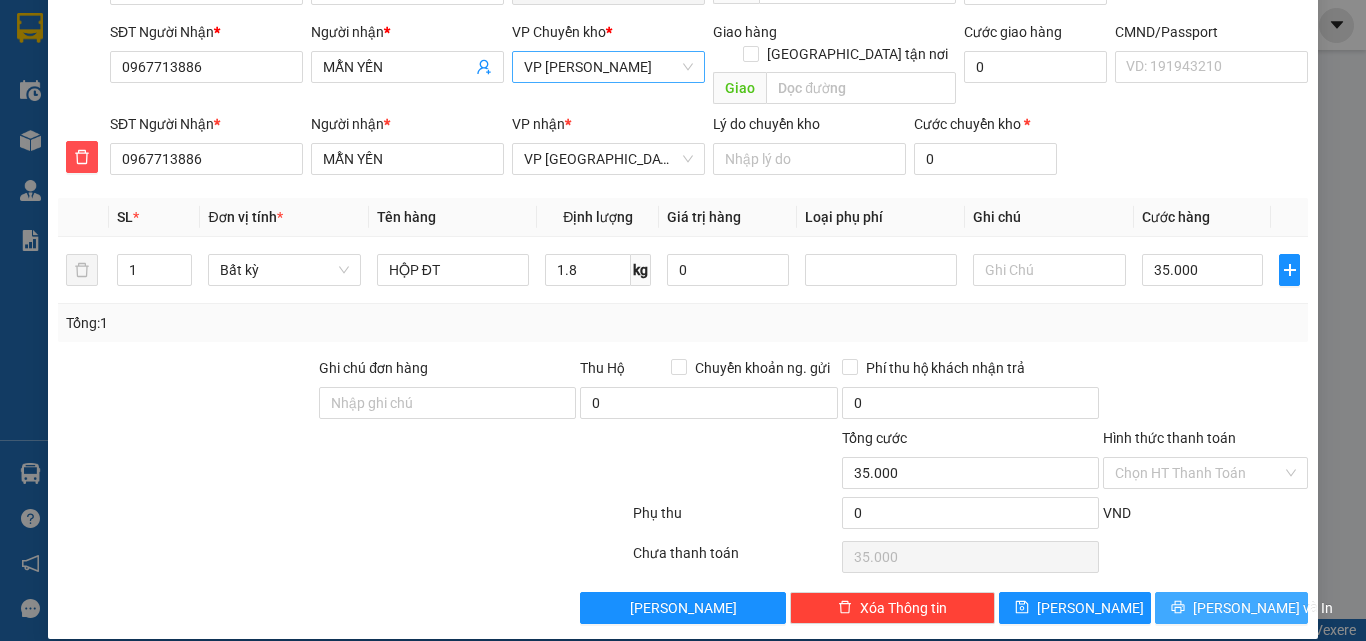 click on "[PERSON_NAME] và In" at bounding box center [1263, 608] 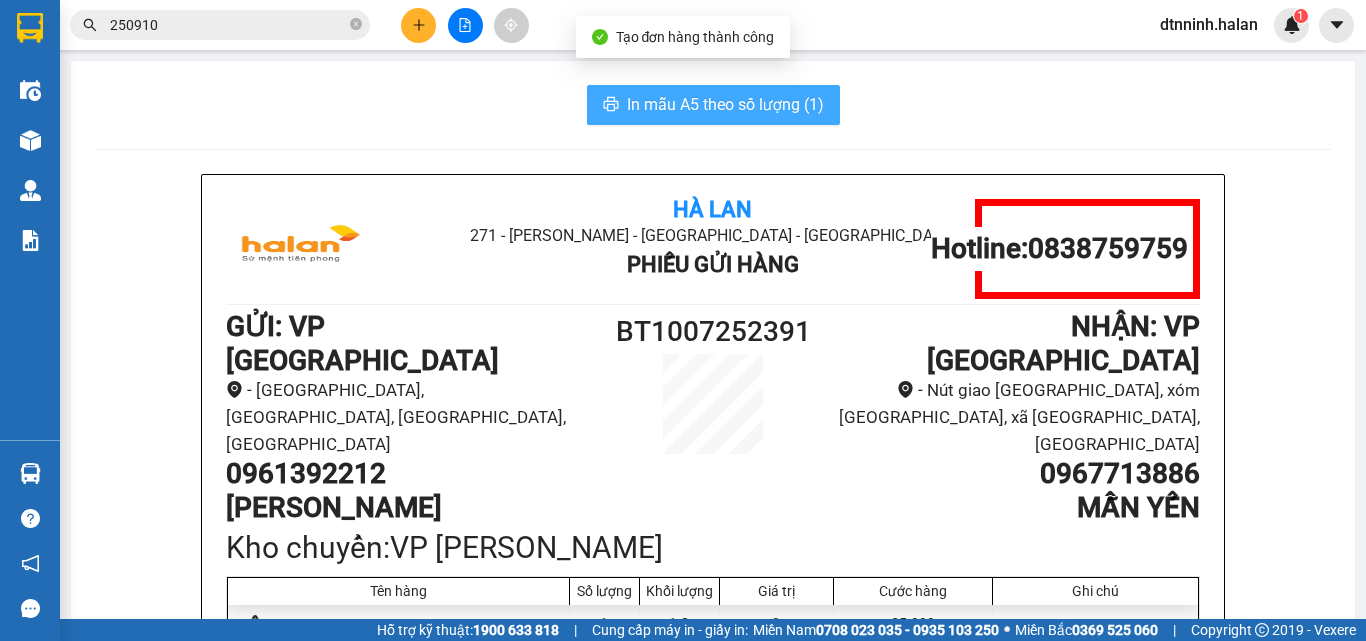 click on "In mẫu A5 theo số lượng
(1)" at bounding box center [713, 105] 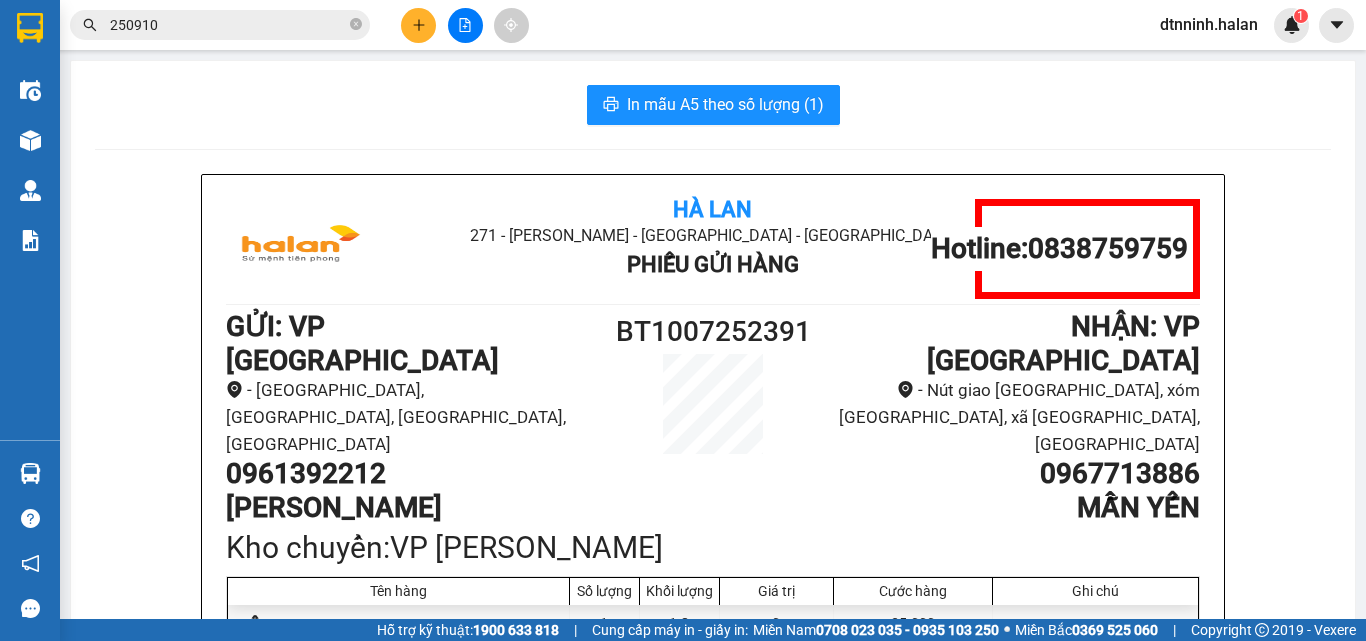 scroll, scrollTop: 118, scrollLeft: 0, axis: vertical 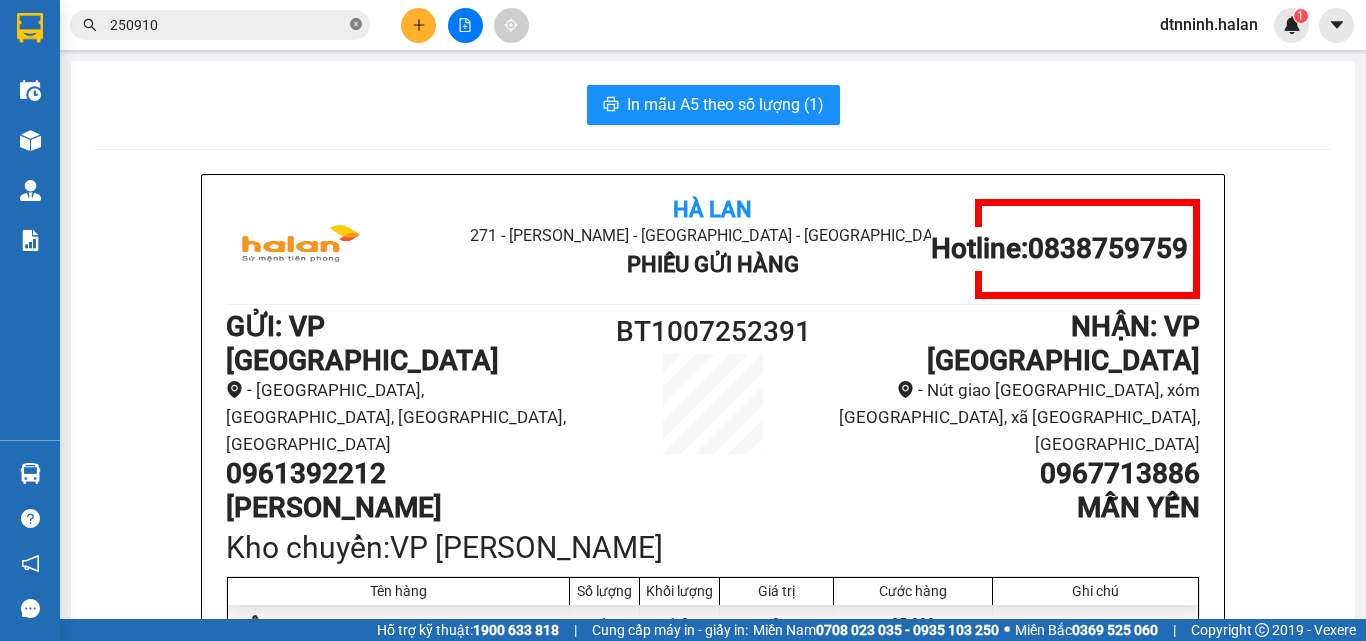 click 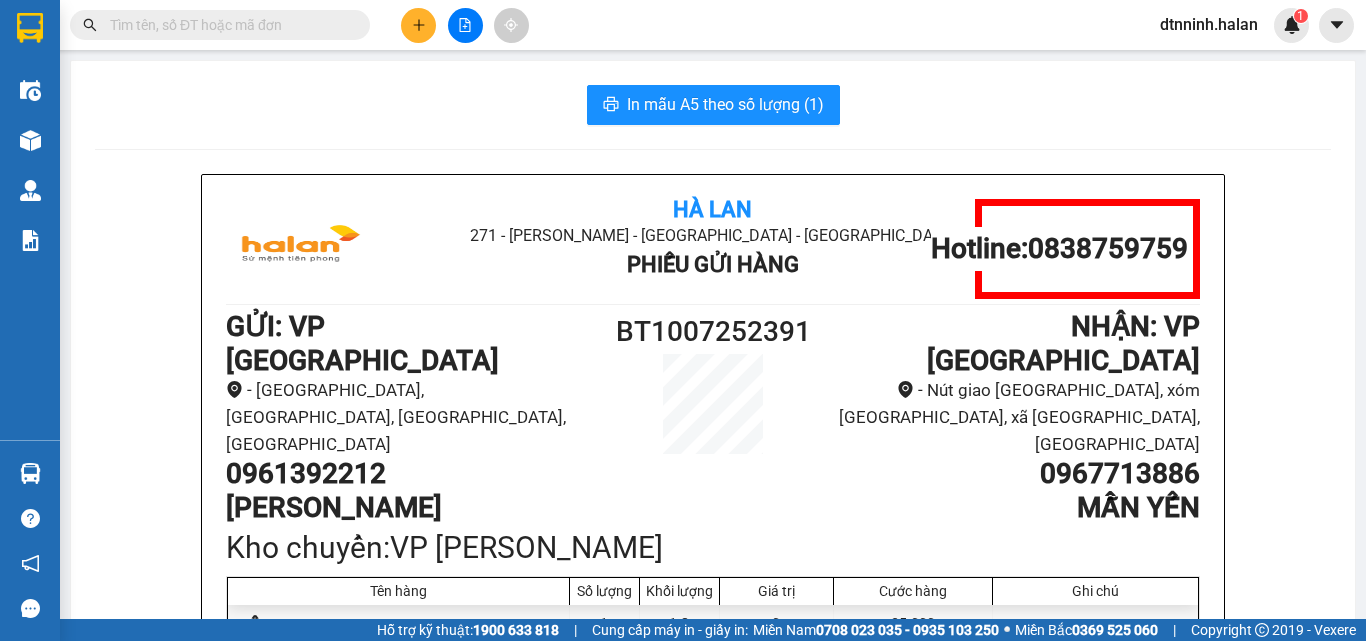 click at bounding box center (228, 25) 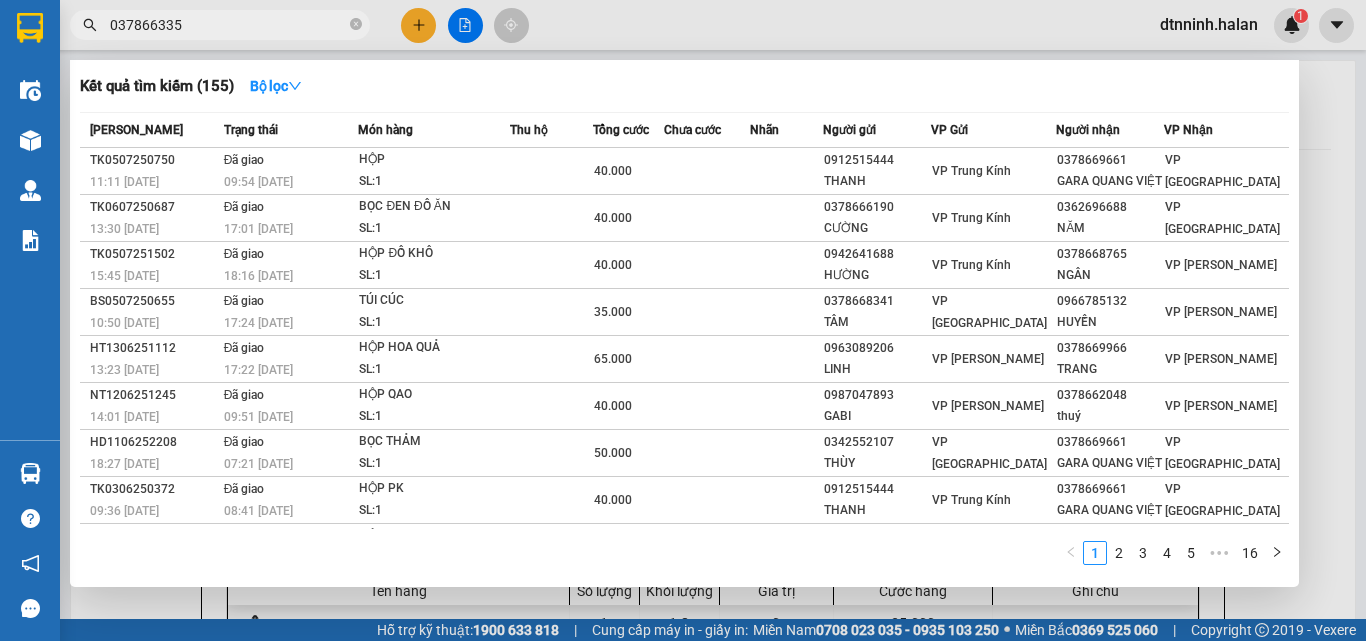 type on "0378663355" 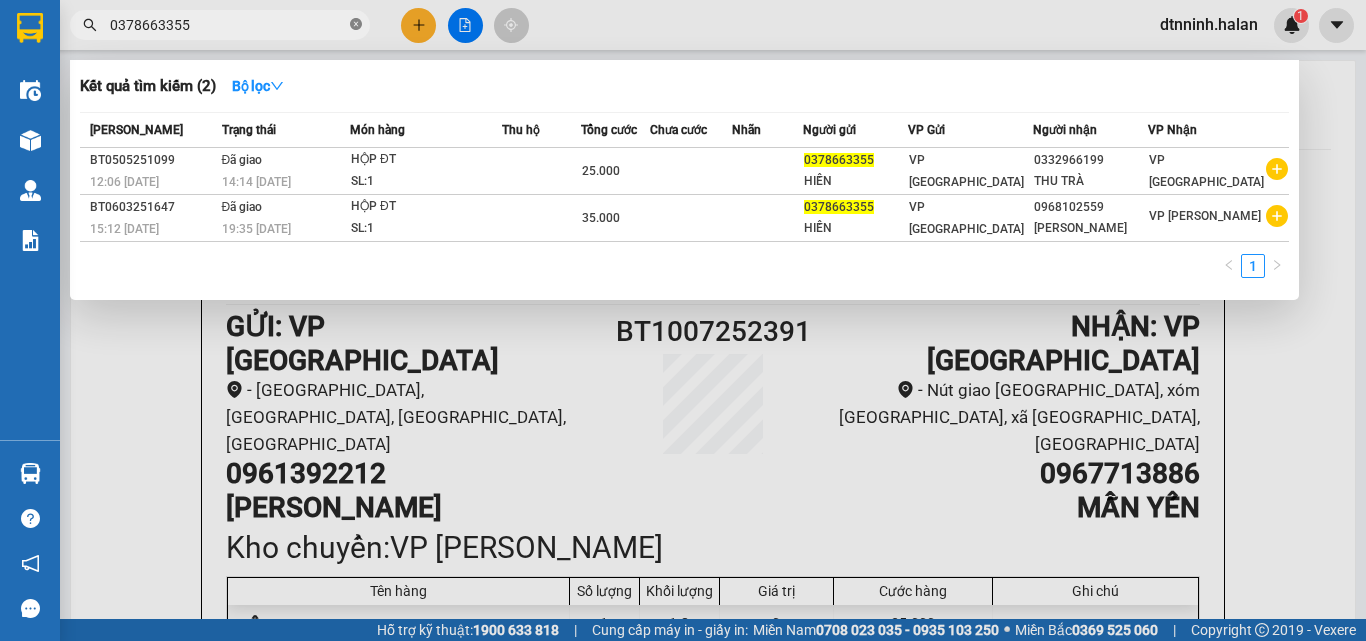 click 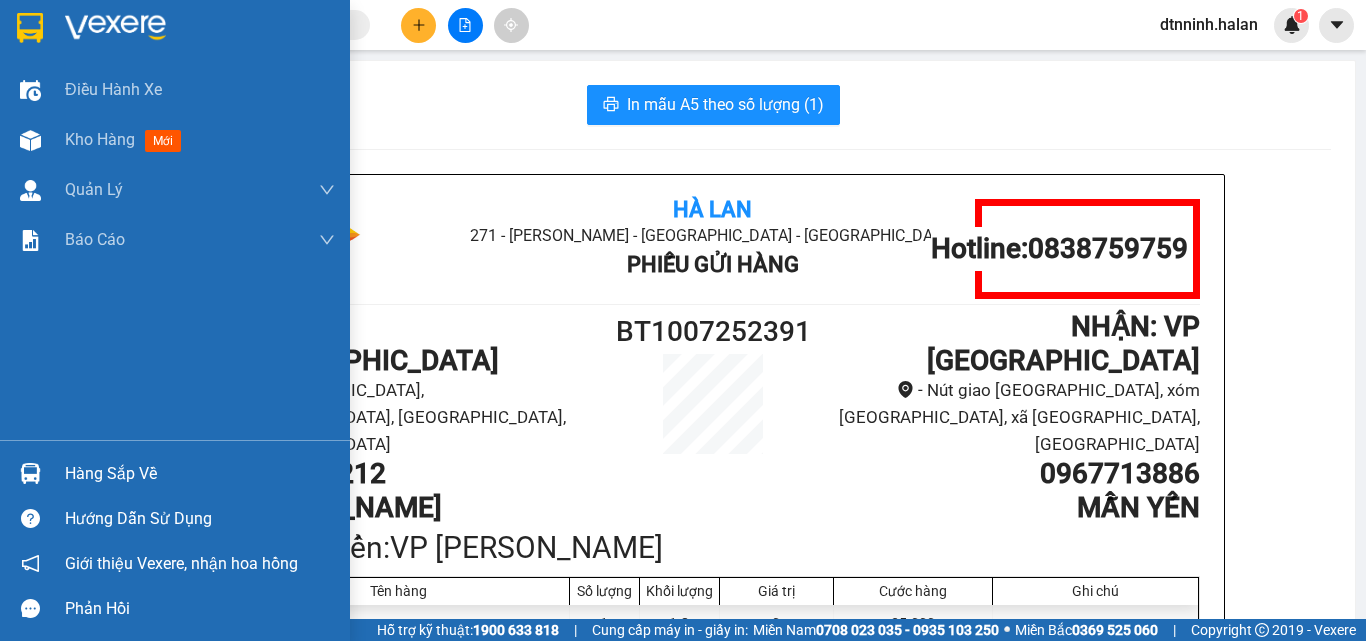 click on "Hàng sắp về" at bounding box center [200, 474] 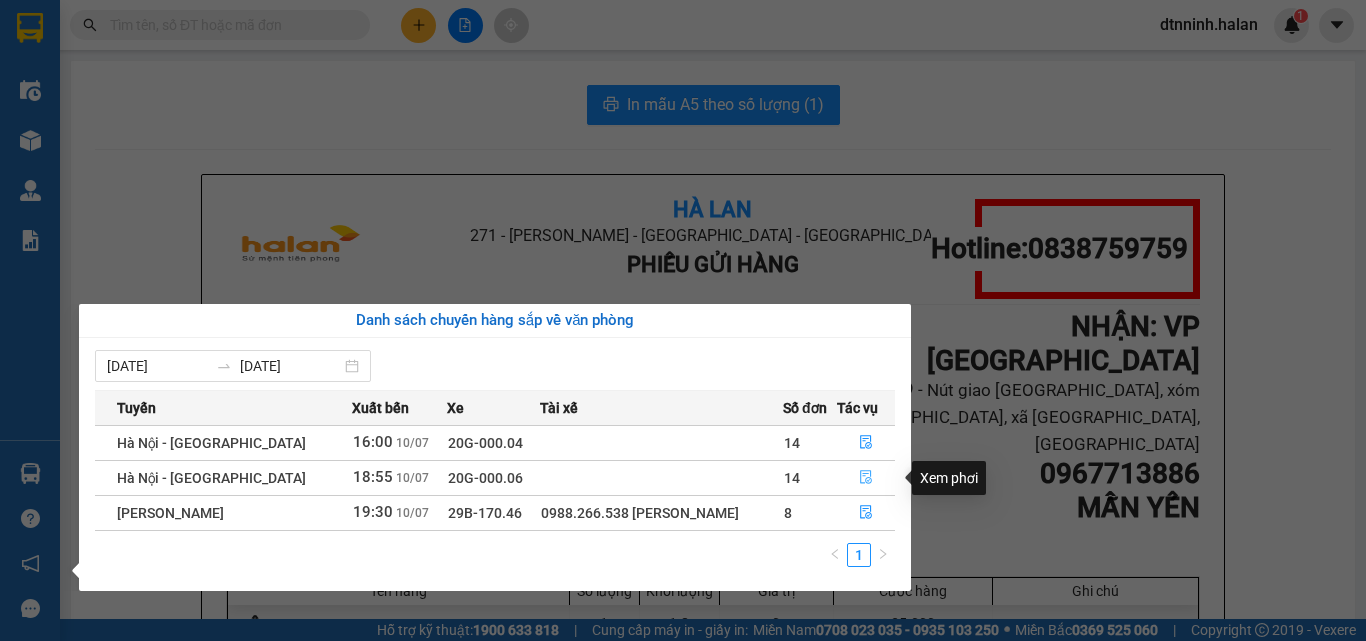 click 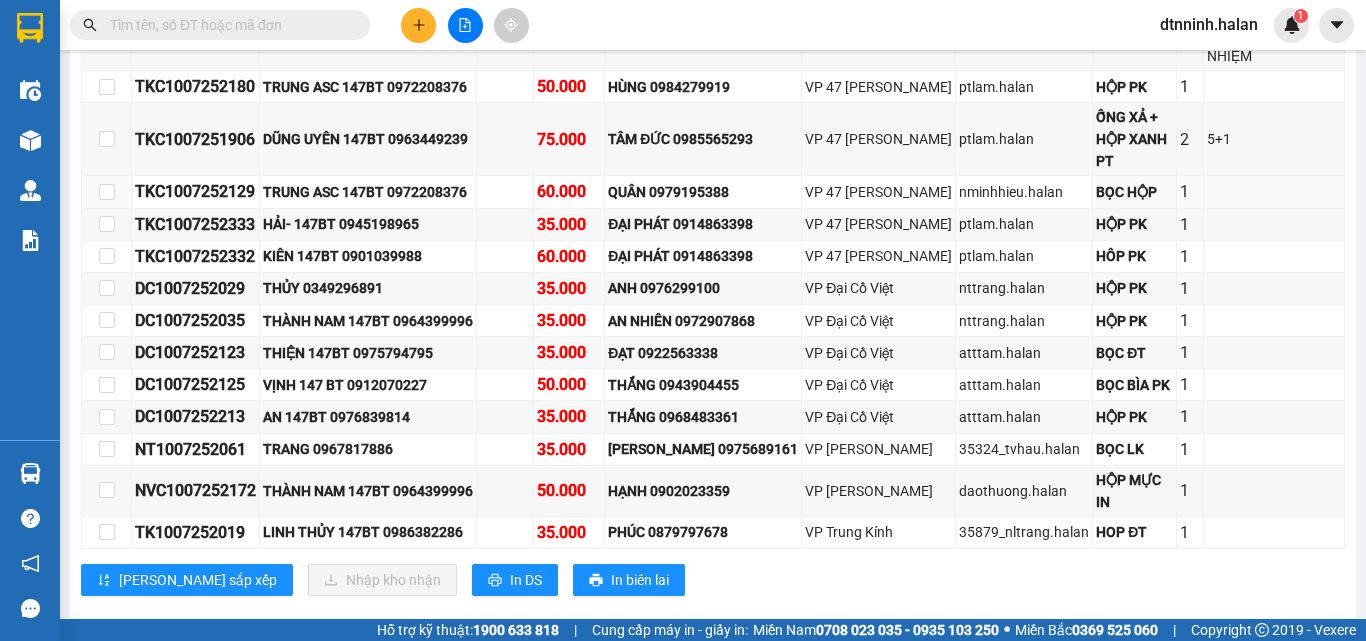 scroll, scrollTop: 500, scrollLeft: 0, axis: vertical 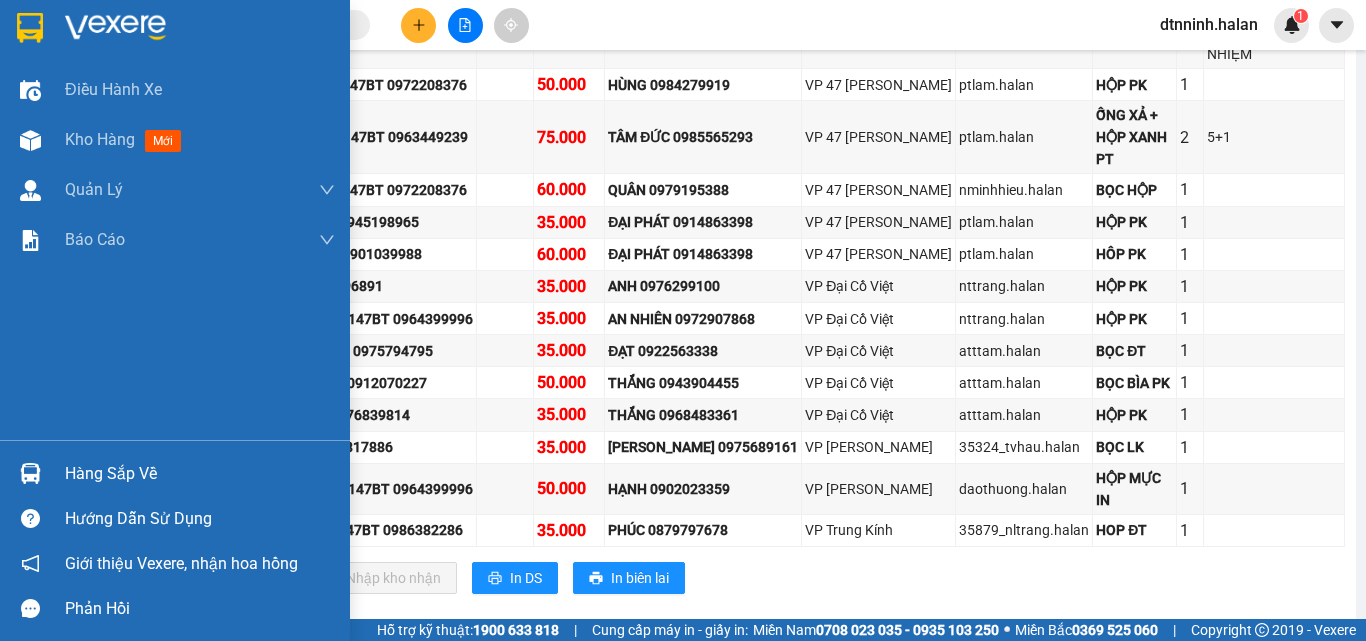 click on "Hàng sắp về" at bounding box center (175, 473) 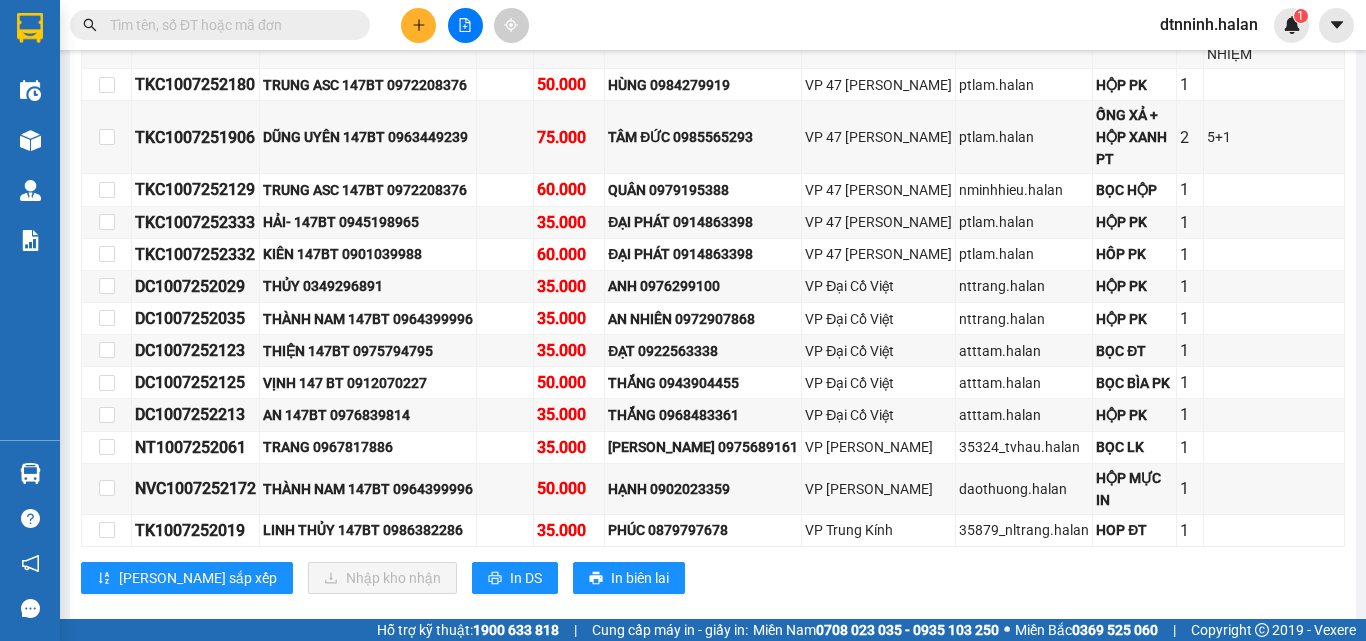 click on "Kết quả tìm kiếm ( 2 )  Bộ lọc  Mã ĐH Trạng thái Món hàng Thu hộ Tổng cước Chưa cước Nhãn Người gửi VP Gửi Người nhận VP Nhận BT0505251099 12:06 - 05/05 Đã giao   14:14 - 05/05 HỘP ĐT SL:  1 25.000 0378663355 HIỀN VP Bình Thuận 0332966199 THU TRÀ VP Vĩnh Yên BT0603251647 15:12 - 06/03 Đã giao   19:35 - 06/03 HỘP ĐT SL:  1 35.000 0378663355 HIỀN VP Bình Thuận 0968102559 NGỌC ĐỨC VP Hoàng Gia 1 dtnninh.halan 1     Điều hành xe     Kho hàng mới     Quản Lý Quản lý chuyến Quản lý kiểm kho     Báo cáo 12. Thống kê đơn đối tác 2. Doanh thu thực tế theo từng văn phòng 4. Thống kê đơn hàng theo văn phòng Hàng sắp về Hướng dẫn sử dụng Giới thiệu Vexere, nhận hoa hồng Phản hồi Phần mềm hỗ trợ bạn tốt chứ? Hà Nội - Tuyên Quang 10/07/2025 18:55   (TC)   - 20G-000.06  Làm mới In phơi In đơn chọn Thống kê Lọc  Đã thu cước Lọc  Chọn tuyến" at bounding box center (683, 320) 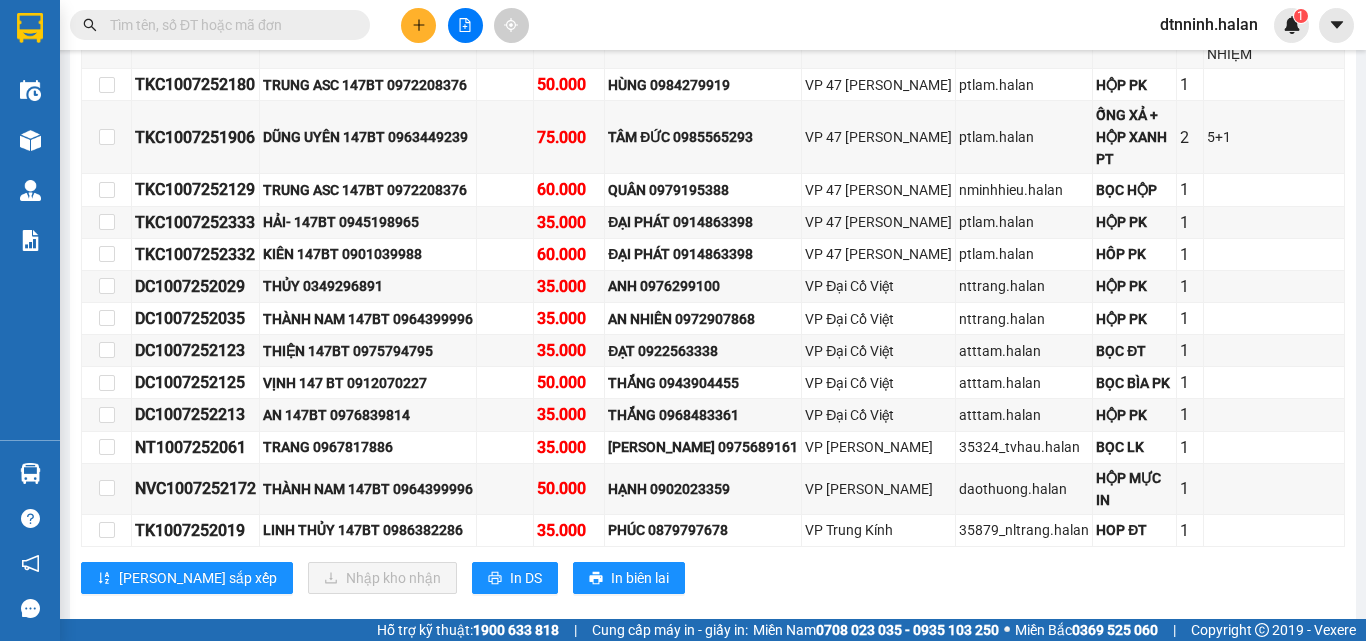click at bounding box center (228, 25) 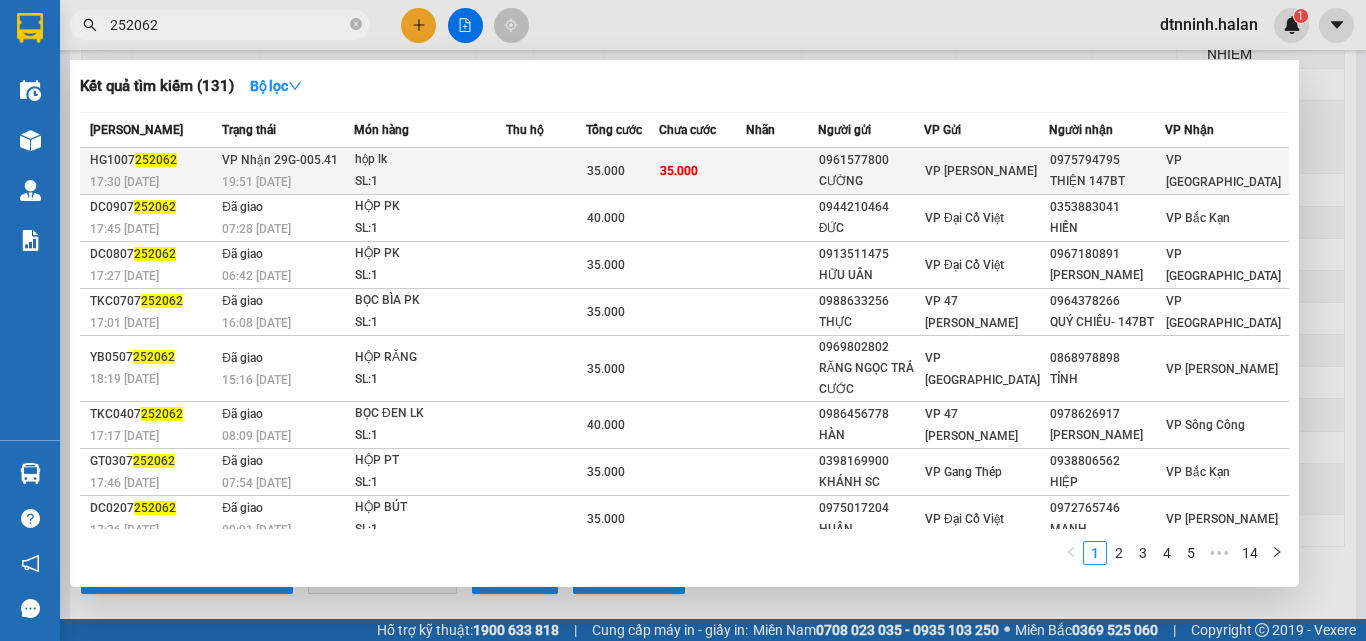 type on "252062" 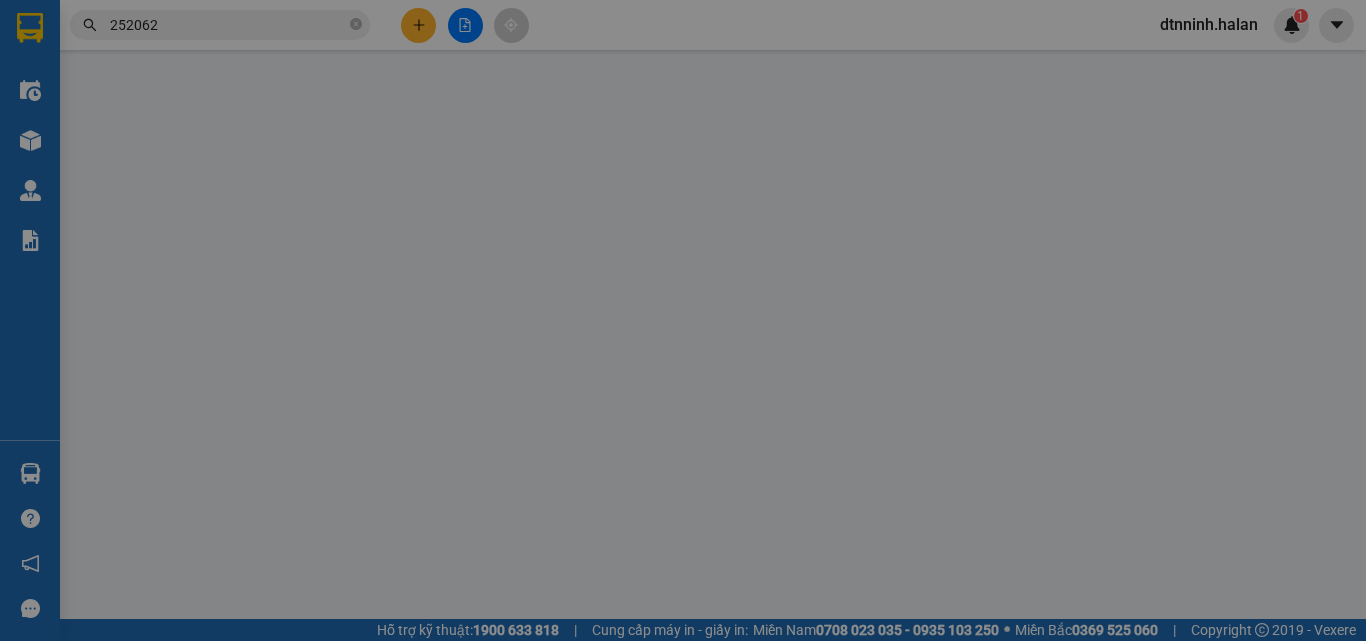 scroll, scrollTop: 0, scrollLeft: 0, axis: both 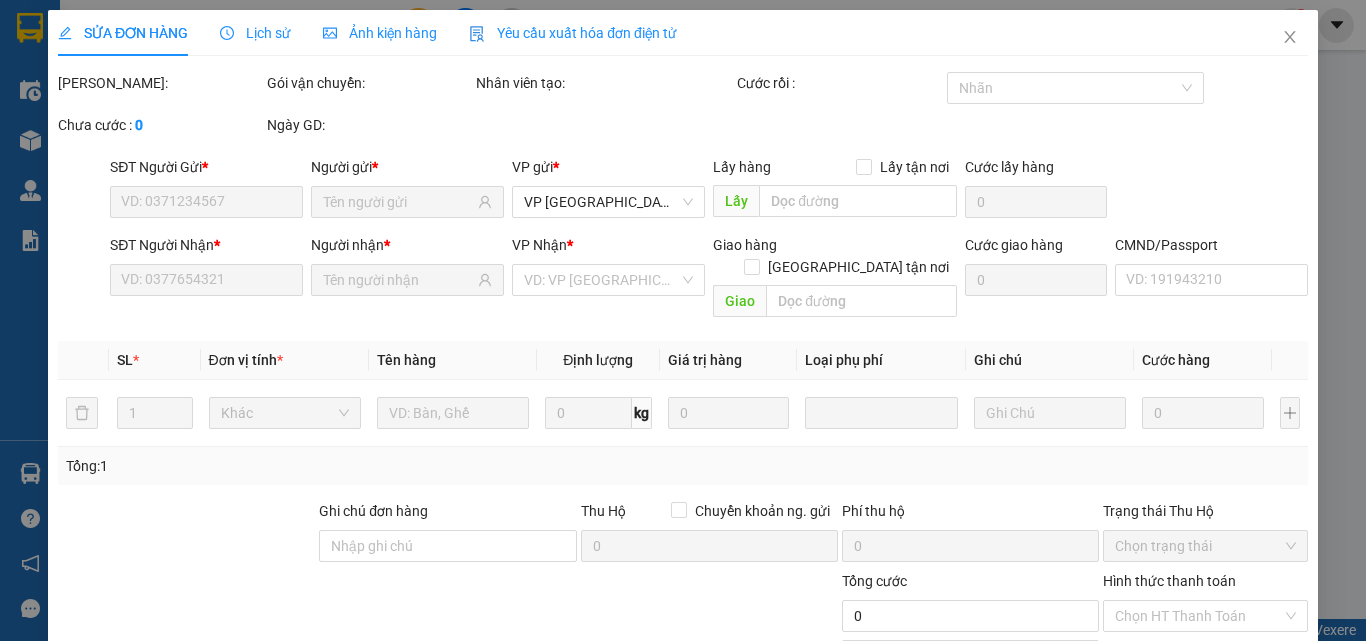 type on "0961577800" 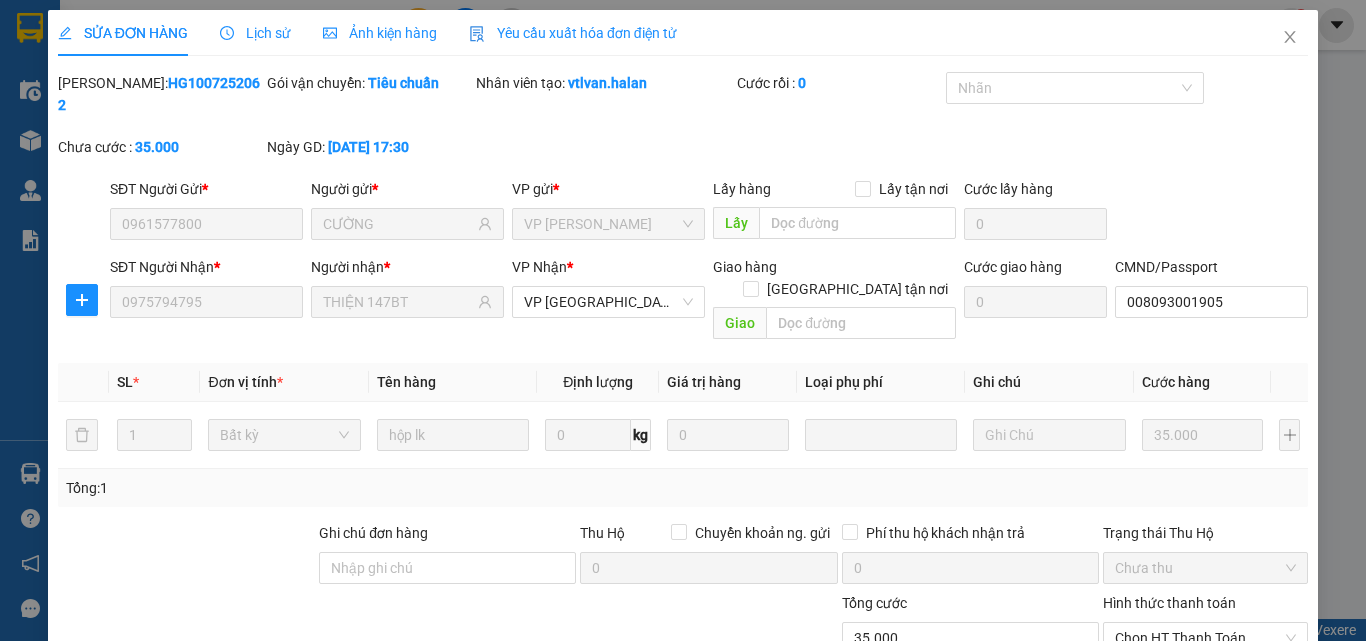 scroll, scrollTop: 143, scrollLeft: 0, axis: vertical 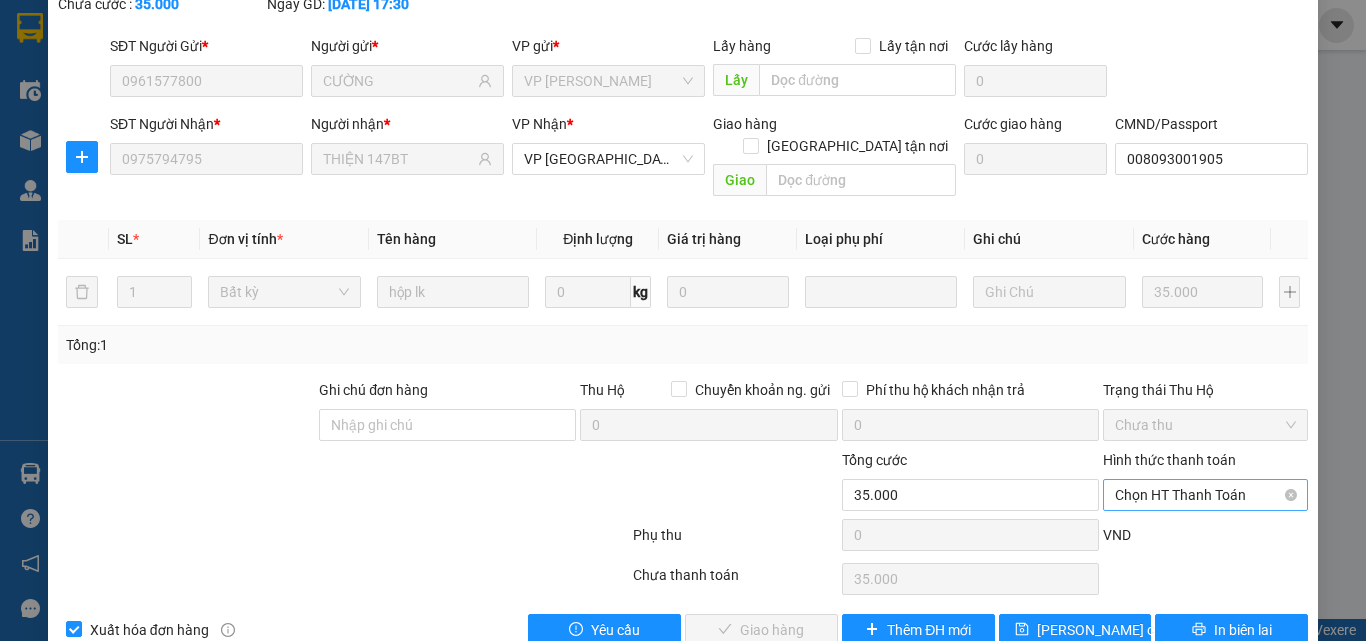 click on "Chọn HT Thanh Toán" at bounding box center (1205, 495) 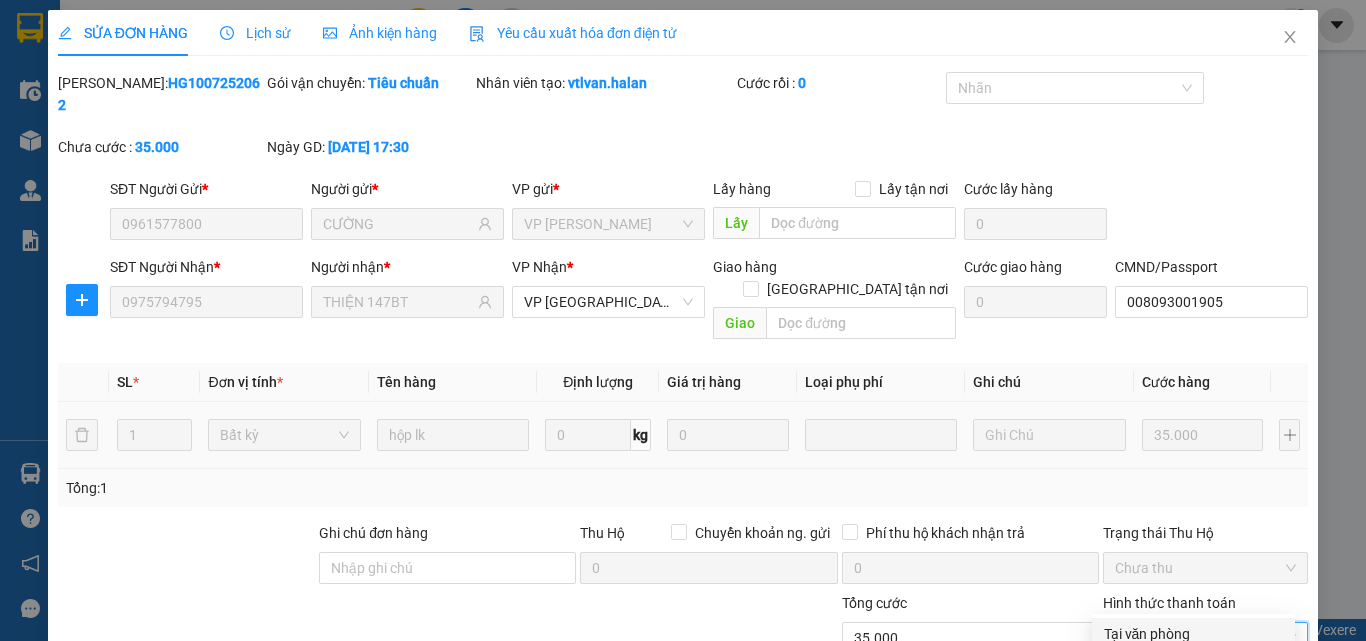 scroll, scrollTop: 143, scrollLeft: 0, axis: vertical 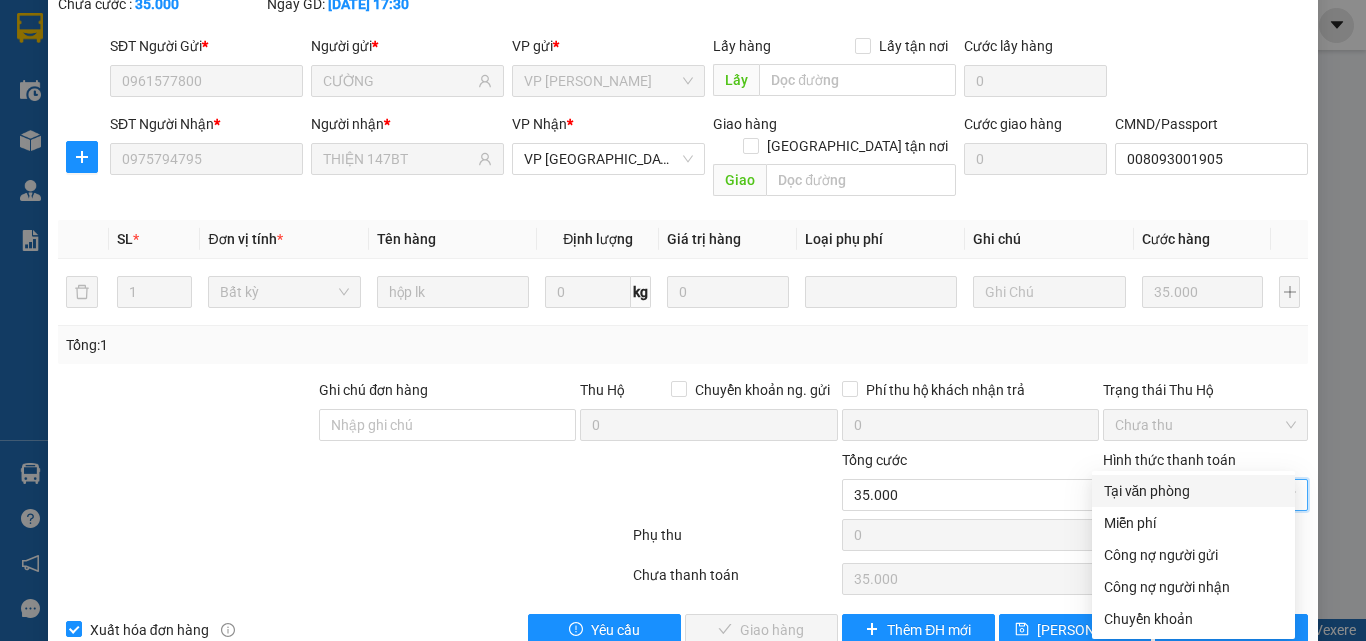click on "Tại văn phòng" at bounding box center (1193, 491) 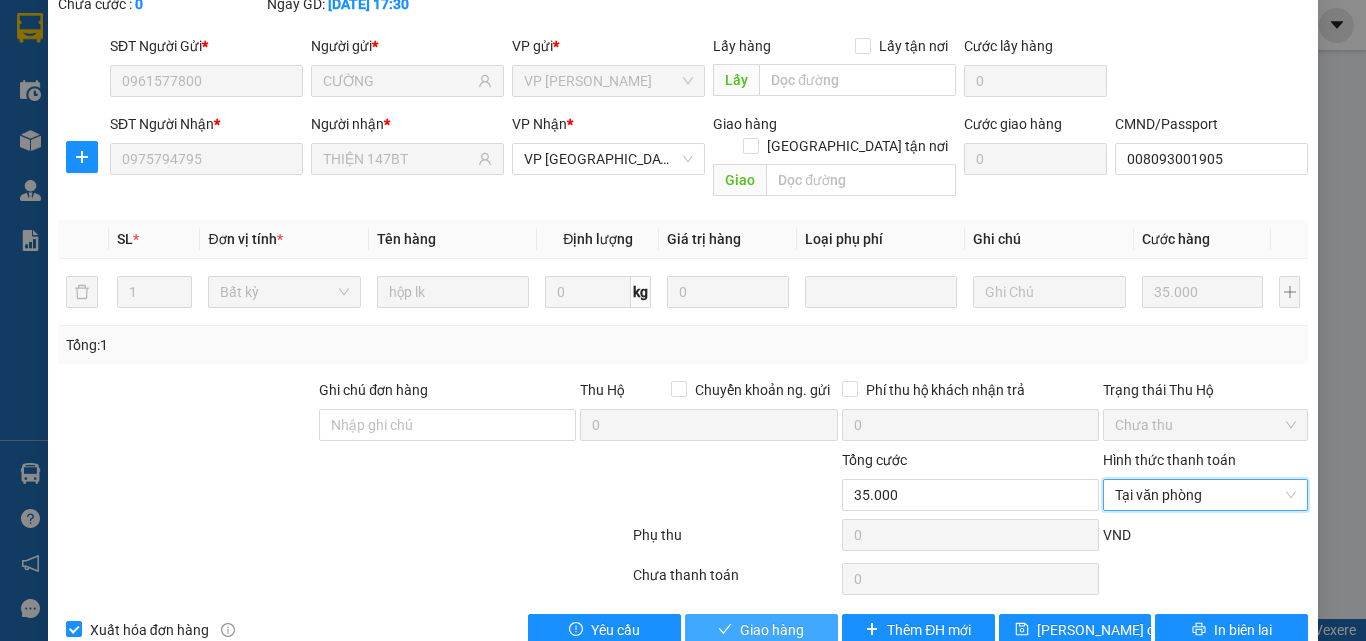 click on "Giao hàng" at bounding box center (772, 630) 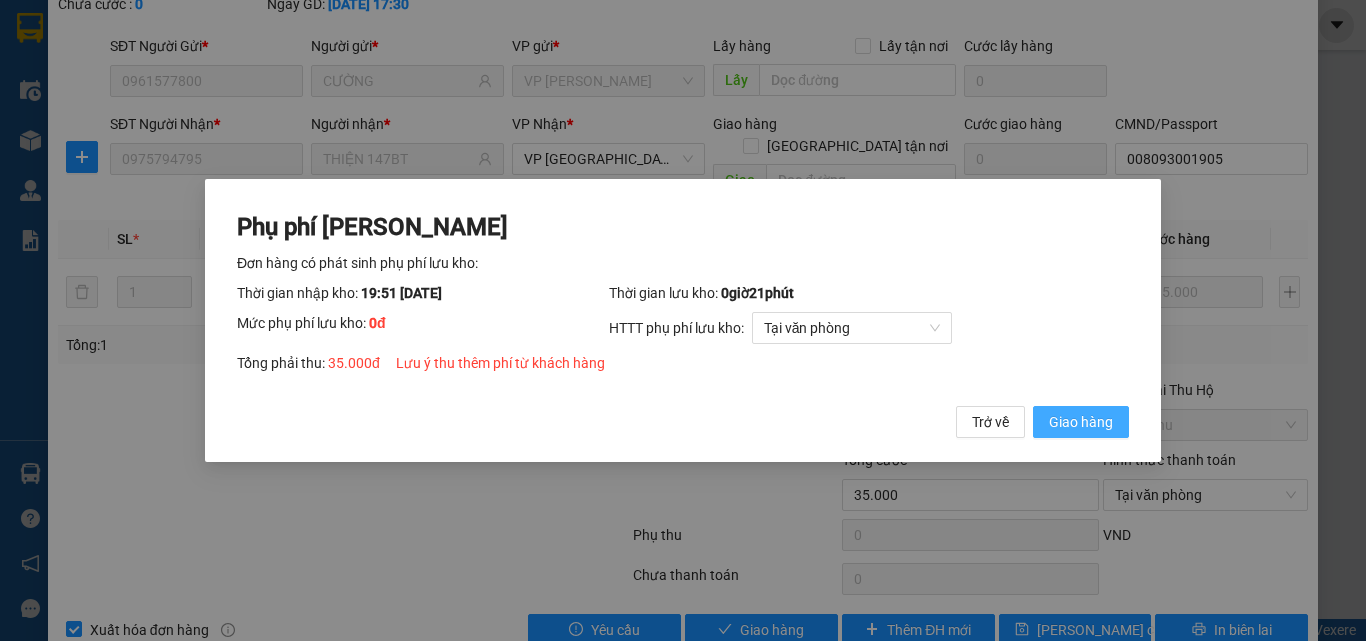 click on "Giao hàng" at bounding box center [1081, 422] 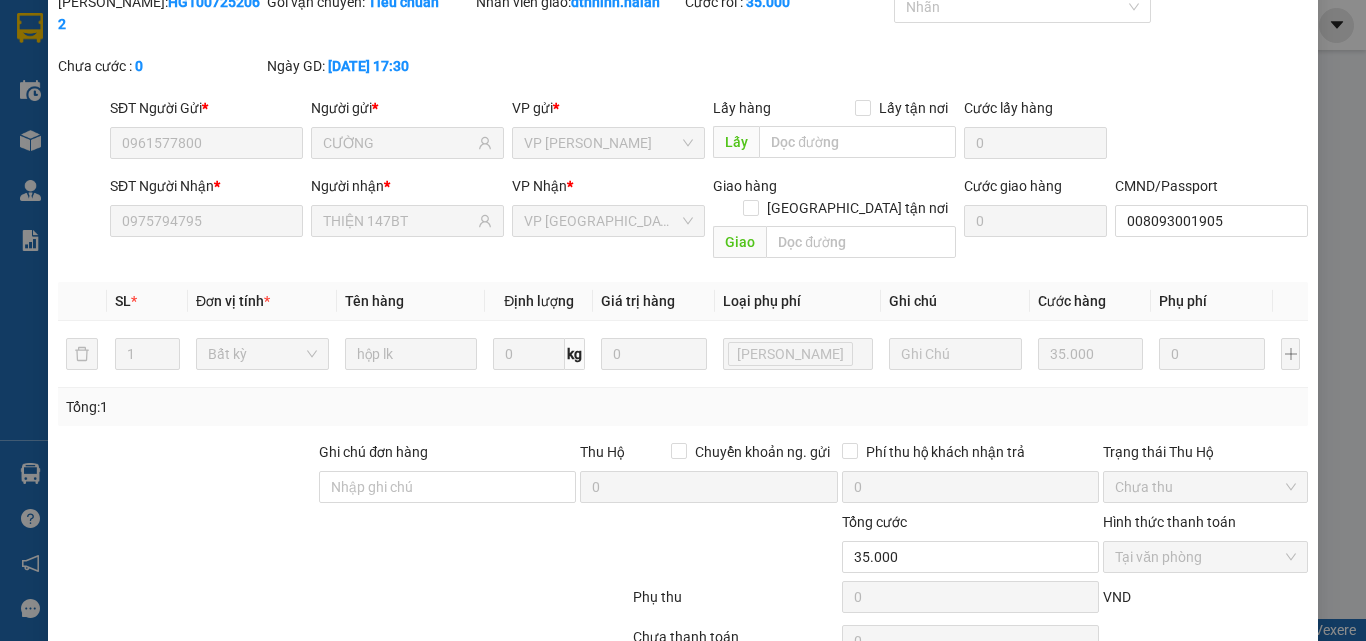 scroll, scrollTop: 0, scrollLeft: 0, axis: both 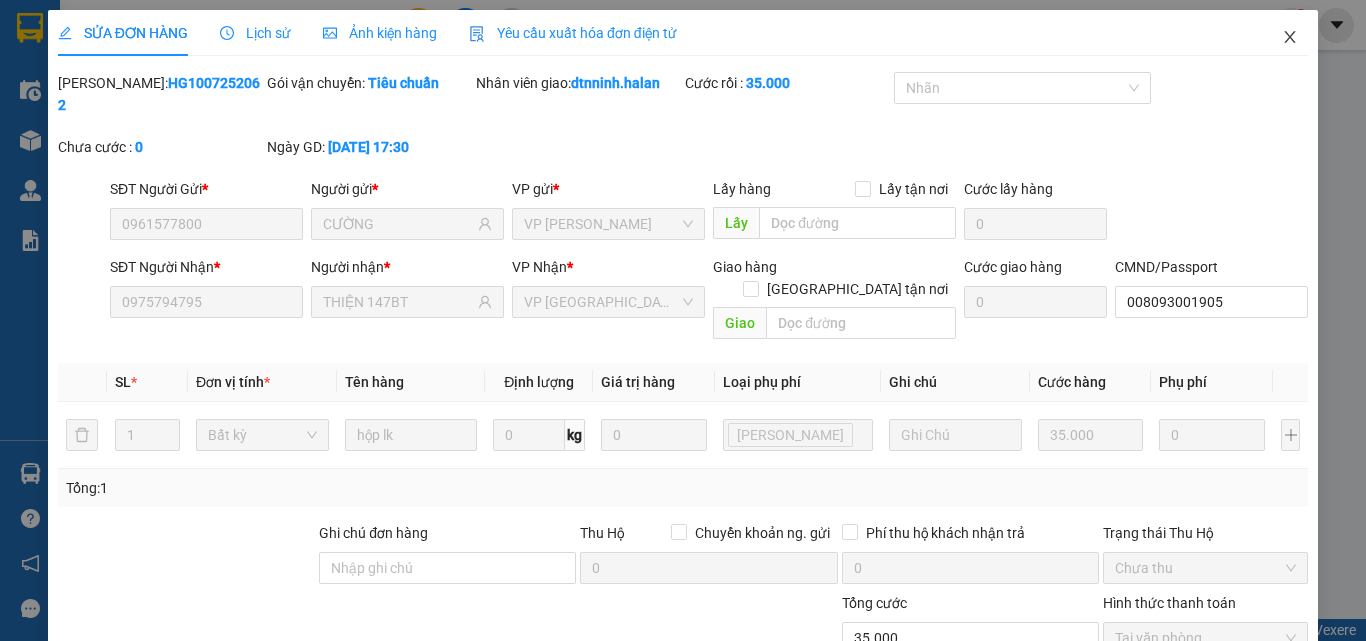 click at bounding box center (1290, 38) 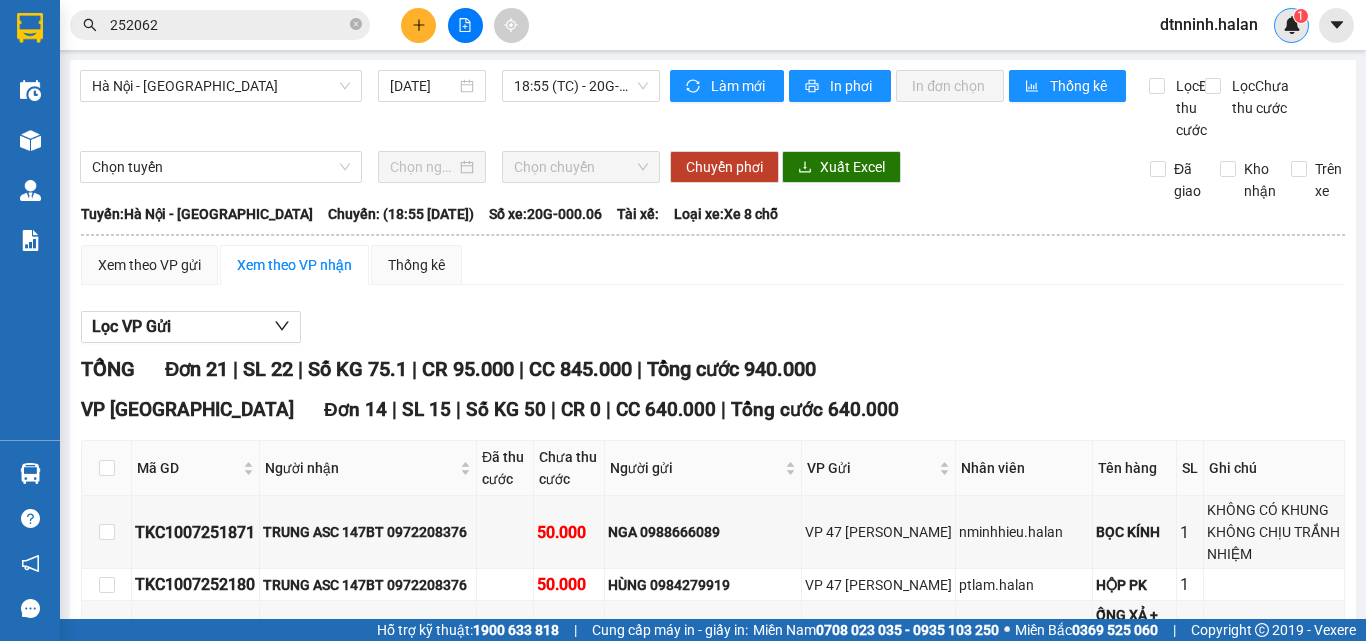 click on "1" at bounding box center [1291, 25] 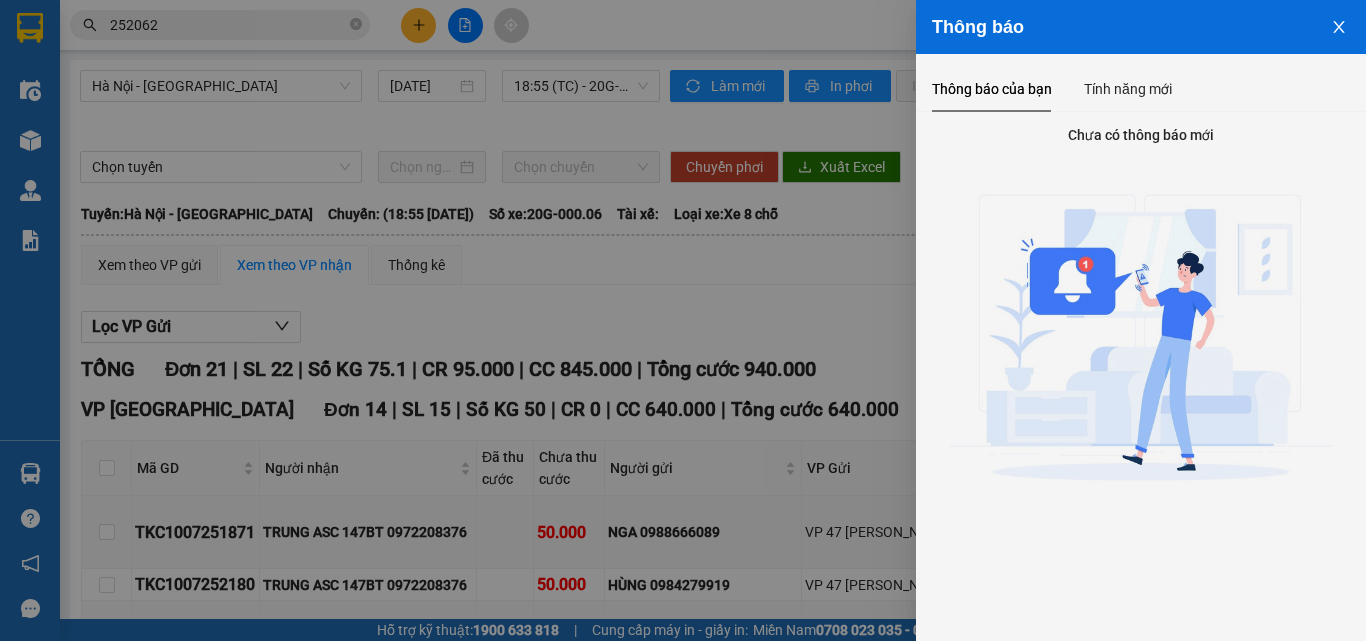 click at bounding box center [683, 320] 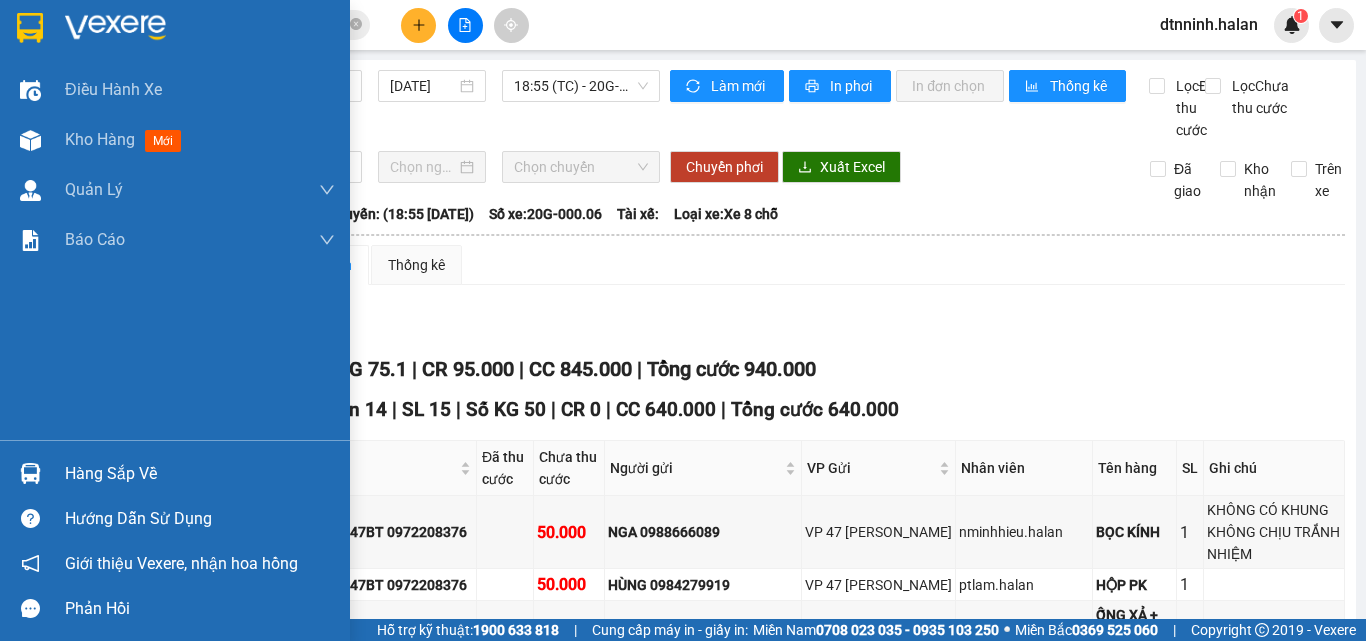 click on "Hàng sắp về" at bounding box center [175, 473] 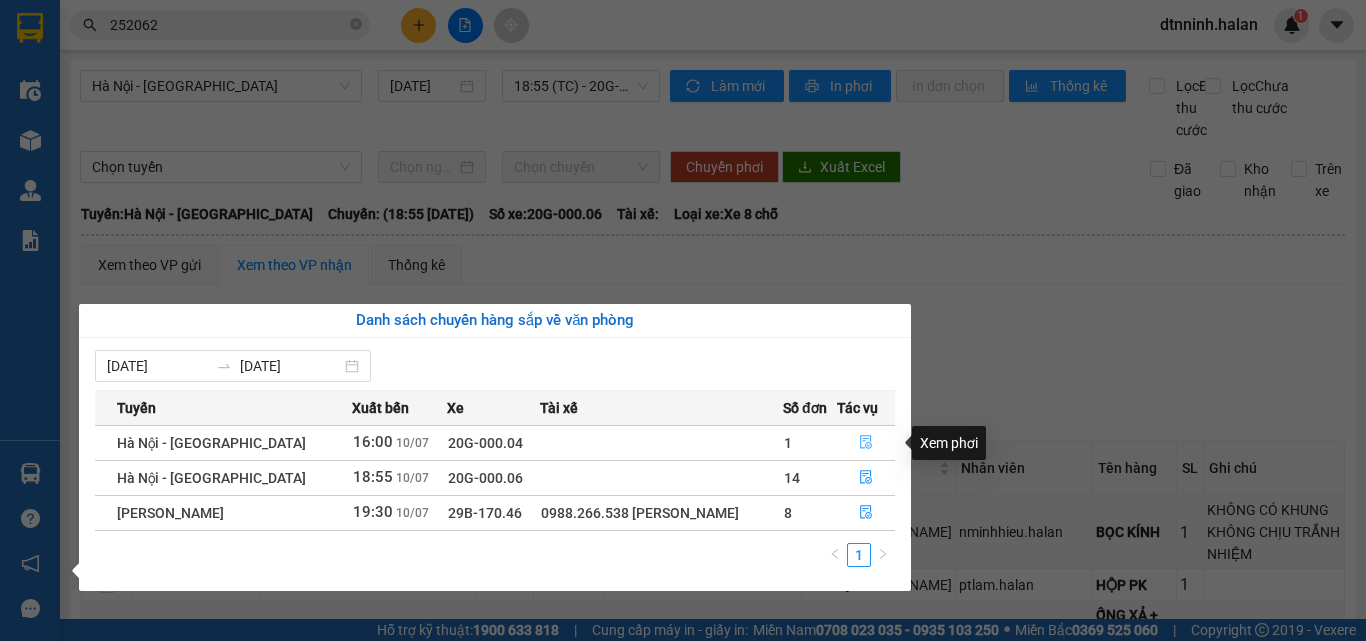 click 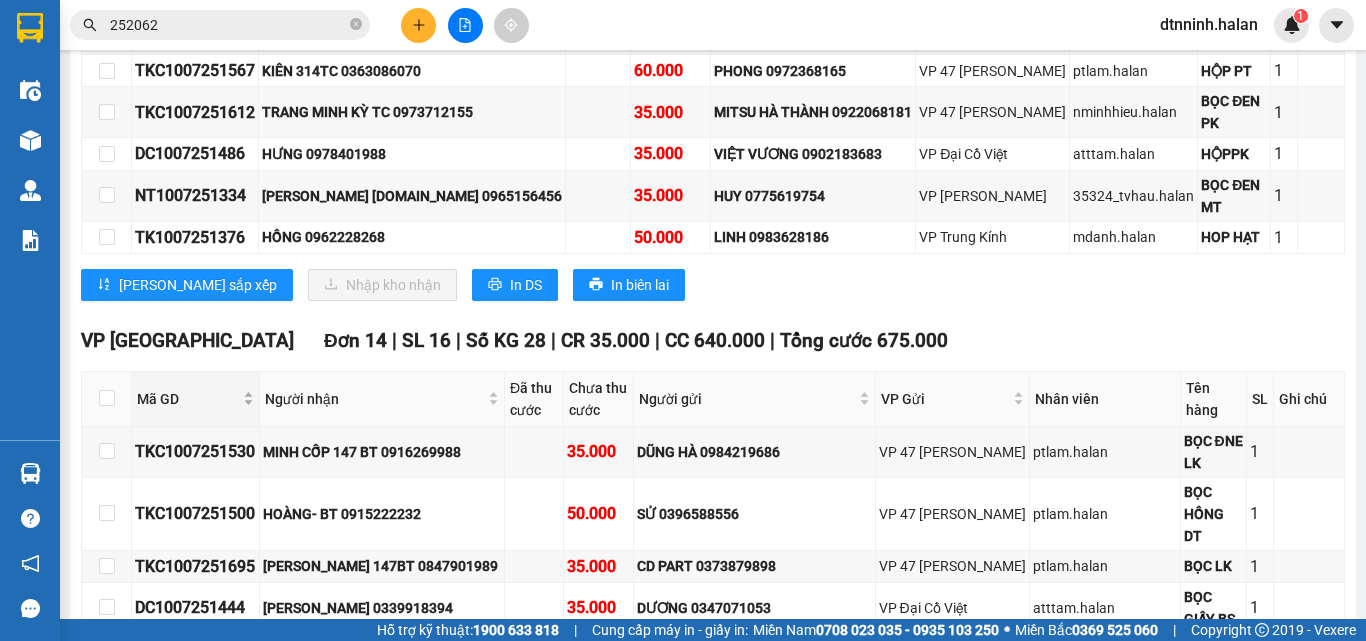 scroll, scrollTop: 500, scrollLeft: 0, axis: vertical 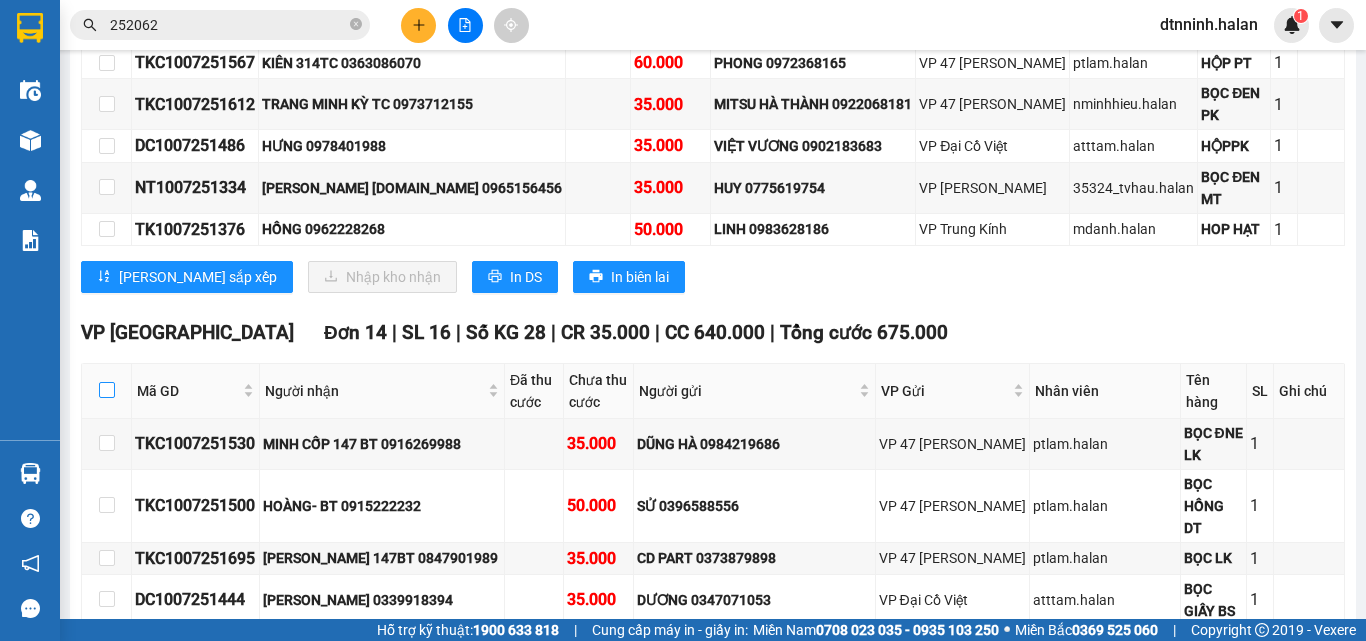 click at bounding box center (107, 390) 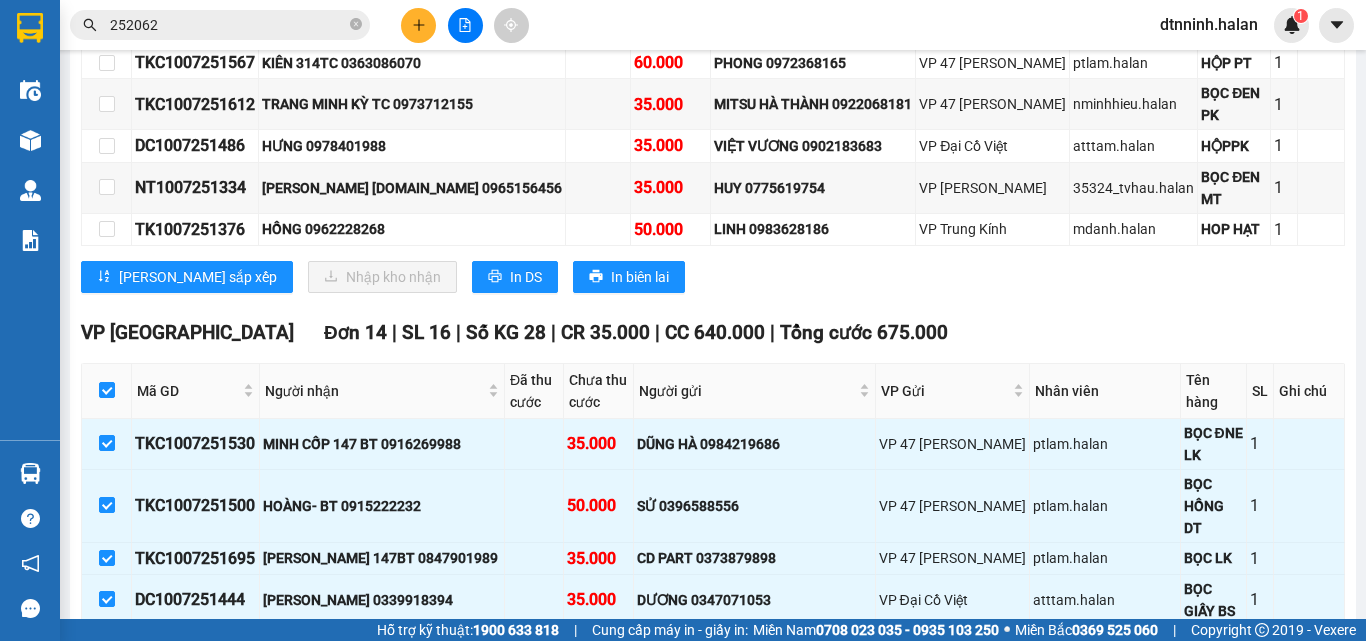 scroll, scrollTop: 600, scrollLeft: 0, axis: vertical 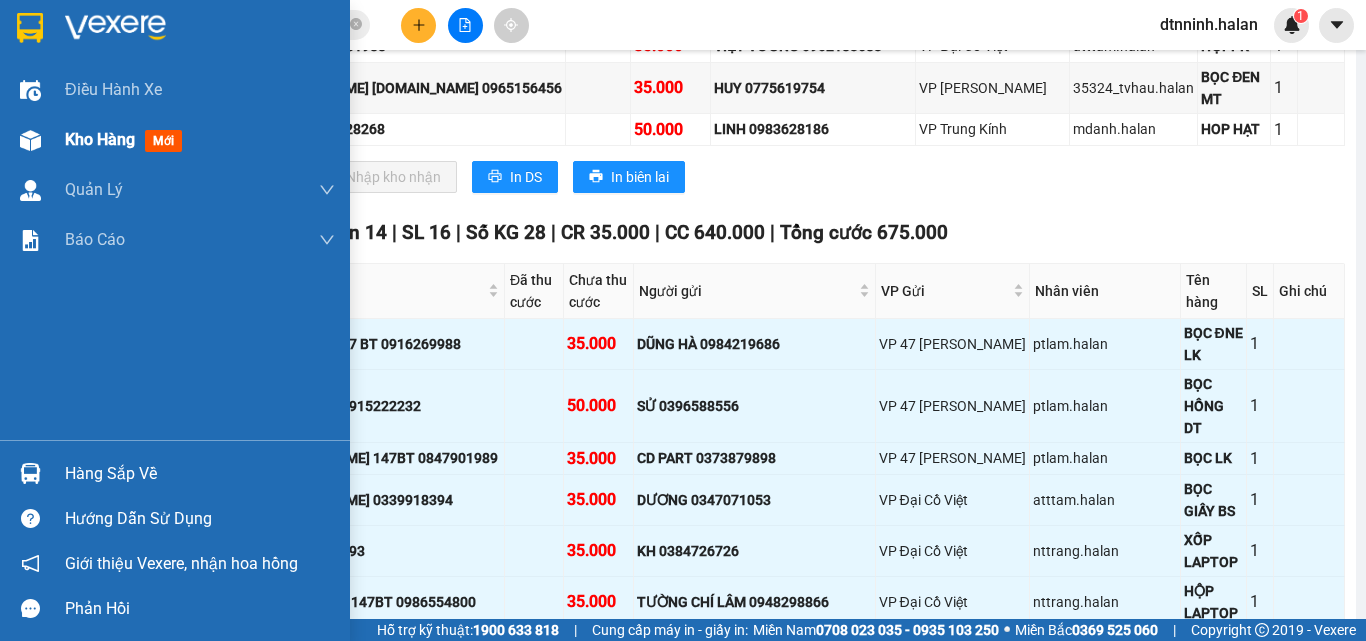 click at bounding box center (30, 140) 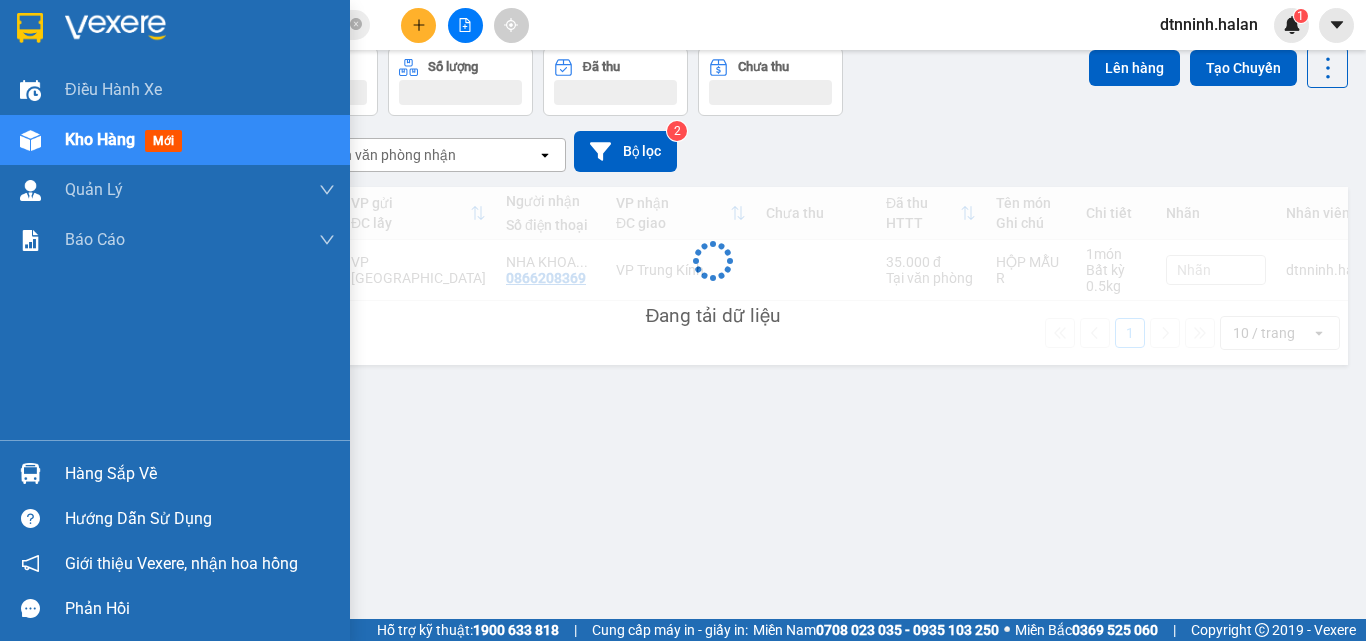 scroll, scrollTop: 92, scrollLeft: 0, axis: vertical 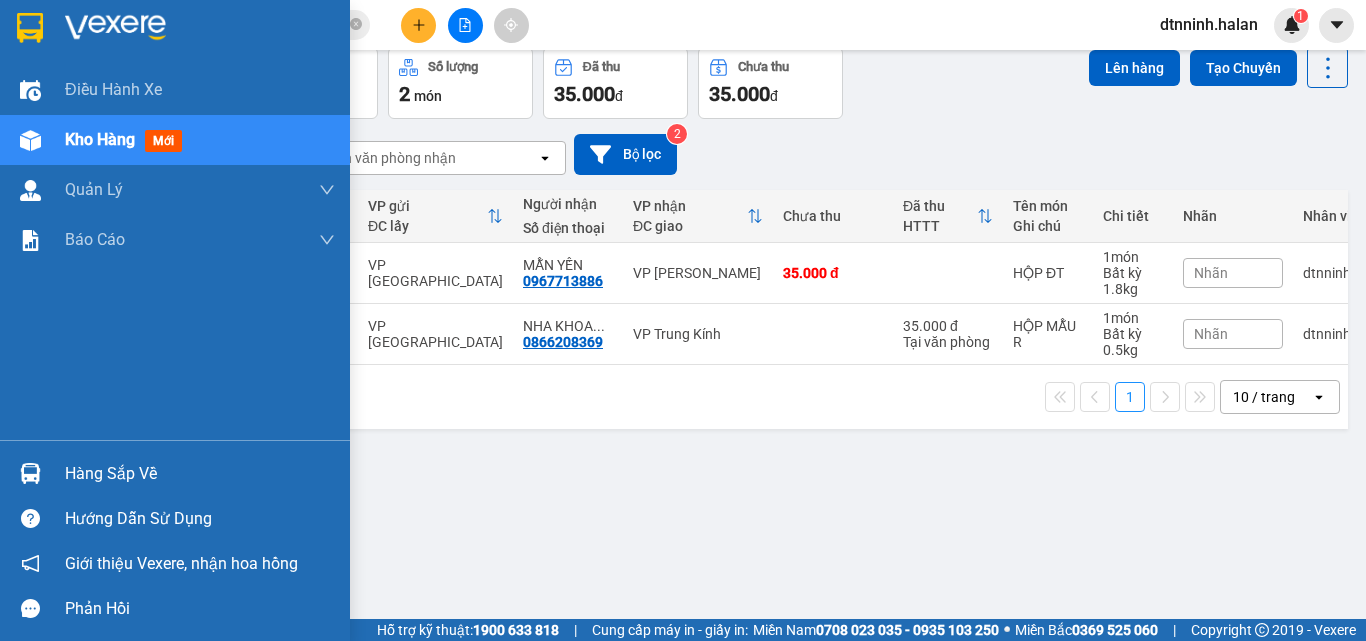 click on "Hàng sắp về" at bounding box center [175, 473] 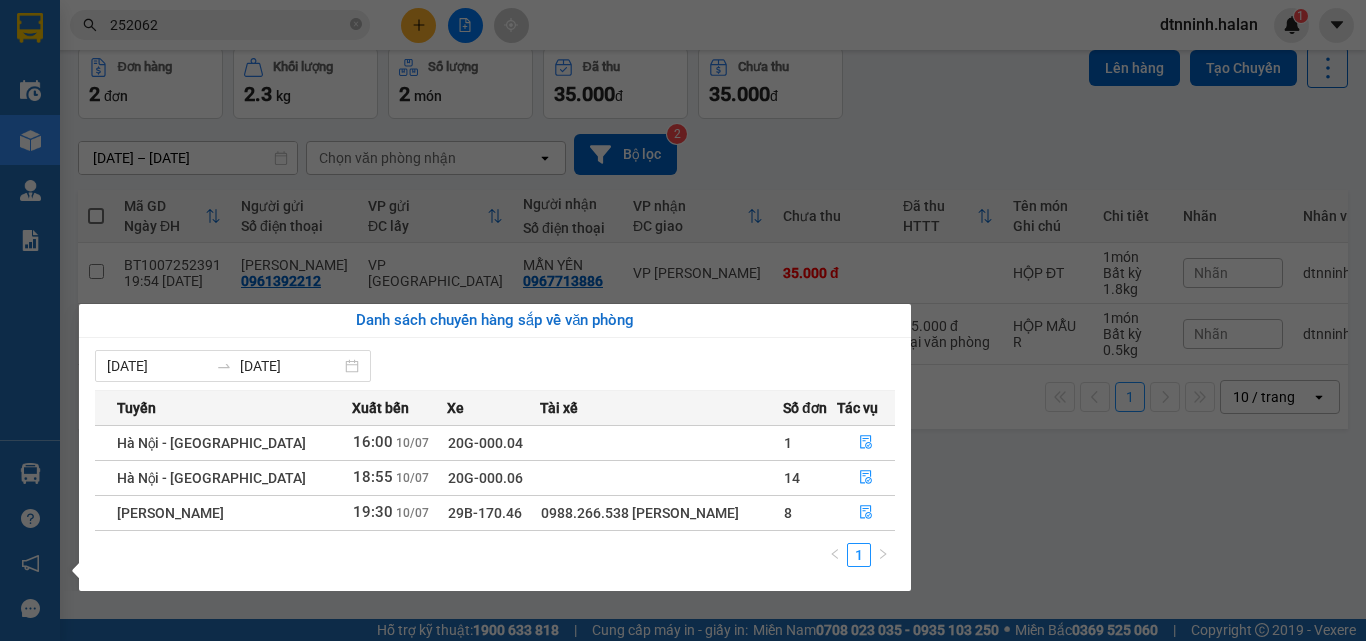 click on "Kết quả tìm kiếm ( 131 )  Bộ lọc  Mã ĐH Trạng thái Món hàng Thu hộ Tổng cước Chưa cước Nhãn Người gửi VP Gửi Người nhận VP Nhận HG1007 252062 17:30 - 10/07 VP Nhận   29G-005.41 19:51 - 10/07 hộp lk SL:  1 35.000 35.000 0961577800 CƯỜNG VP Hoàng Gia 0975794795 THIỆN 147BT VP Bình Thuận DC0907 252062 17:45 - 09/07 Đã giao   07:28 - 10/07 HỘP PK SL:  1 40.000 0944210464 ĐỨC VP Đại Cồ Việt 0353883041 HIỀN  VP Bắc Kạn DC0807 252062 17:27 - 08/07 Đã giao   06:42 - 09/07 HỘP PK SL:  1 35.000 0913511475 HỮU UÂN VP Đại Cồ Việt 0967180891 QUỲNH ANH VP Bắc Sơn TKC0707 252062 17:01 - 07/07 Đã giao   16:08 - 08/07 BỌC  BÌA PK SL:  1 35.000 0988633256 THỰC VP 47 Trần Khát Chân 0964378266 QUÝ CHIÊU- 147BT VP Bình Thuận YB0507 252062 18:19 - 05/07 Đã giao   15:16 - 06/07 HỘP RĂNG SL:  1 35.000 0969802802 RĂNG NGỌC TRẢ CƯỚC VP Yên Bình 0868978898 TỈNH VP Nguyễn Văn Cừ TKC0407 252062 Đã giao" at bounding box center (683, 320) 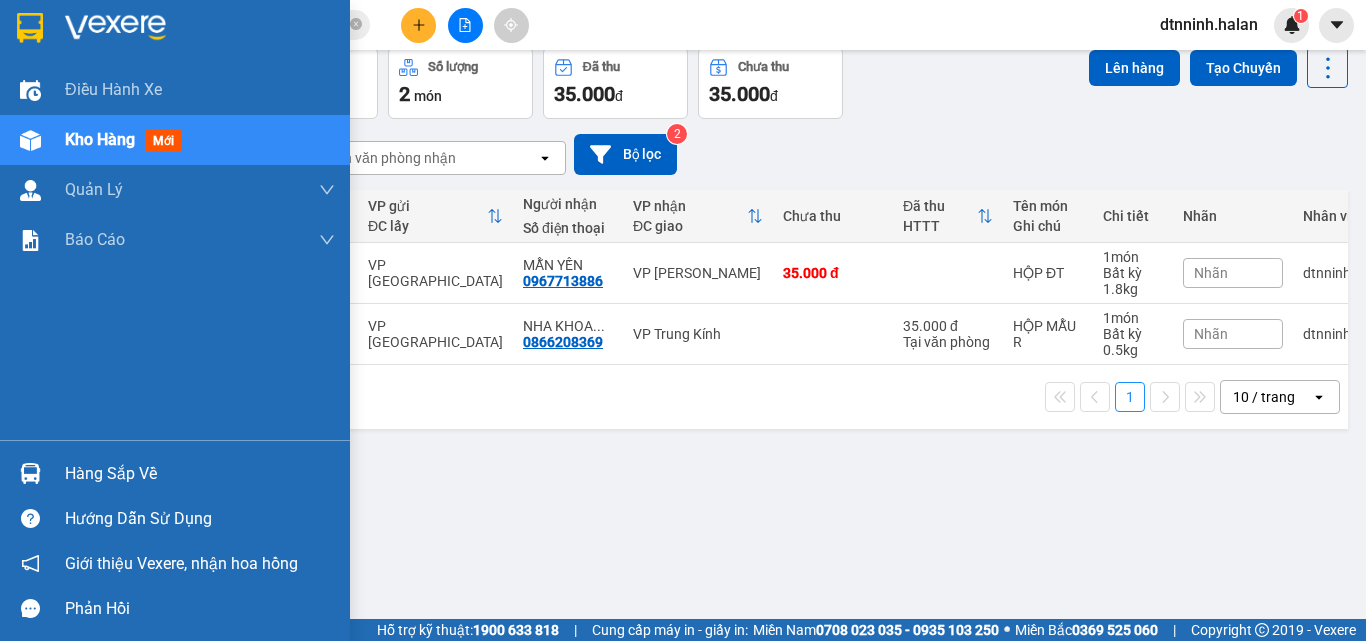 click on "Hàng sắp về" at bounding box center (200, 474) 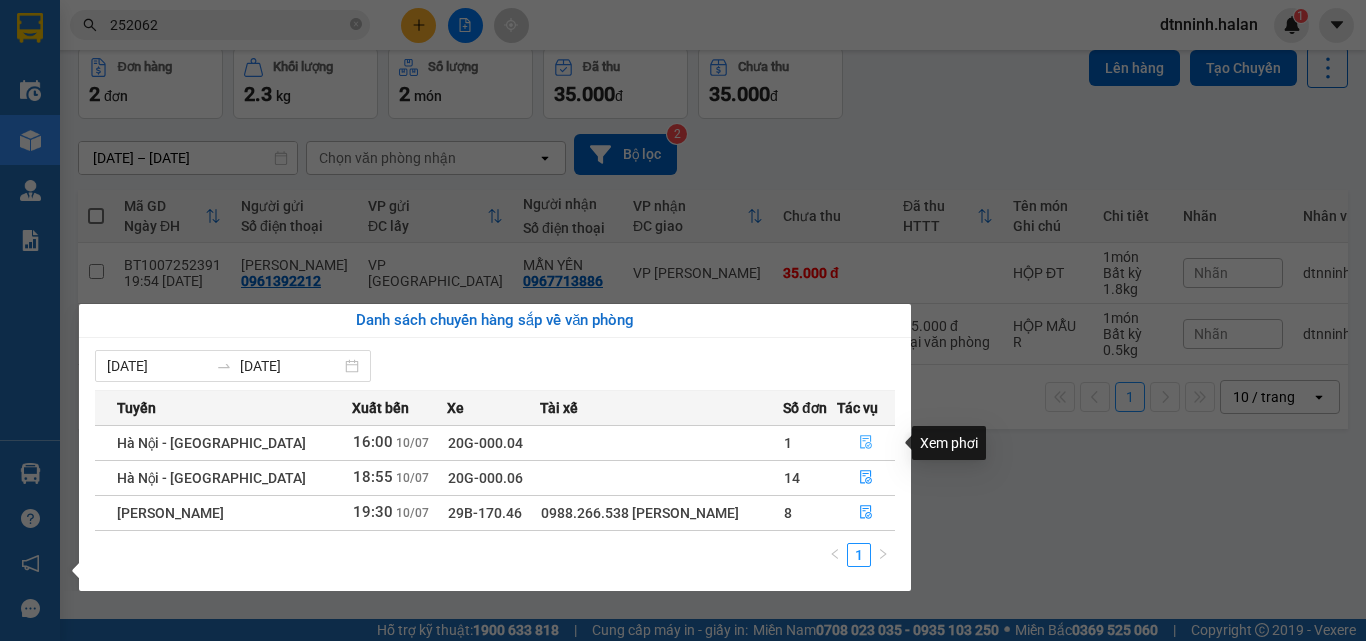 click at bounding box center [866, 443] 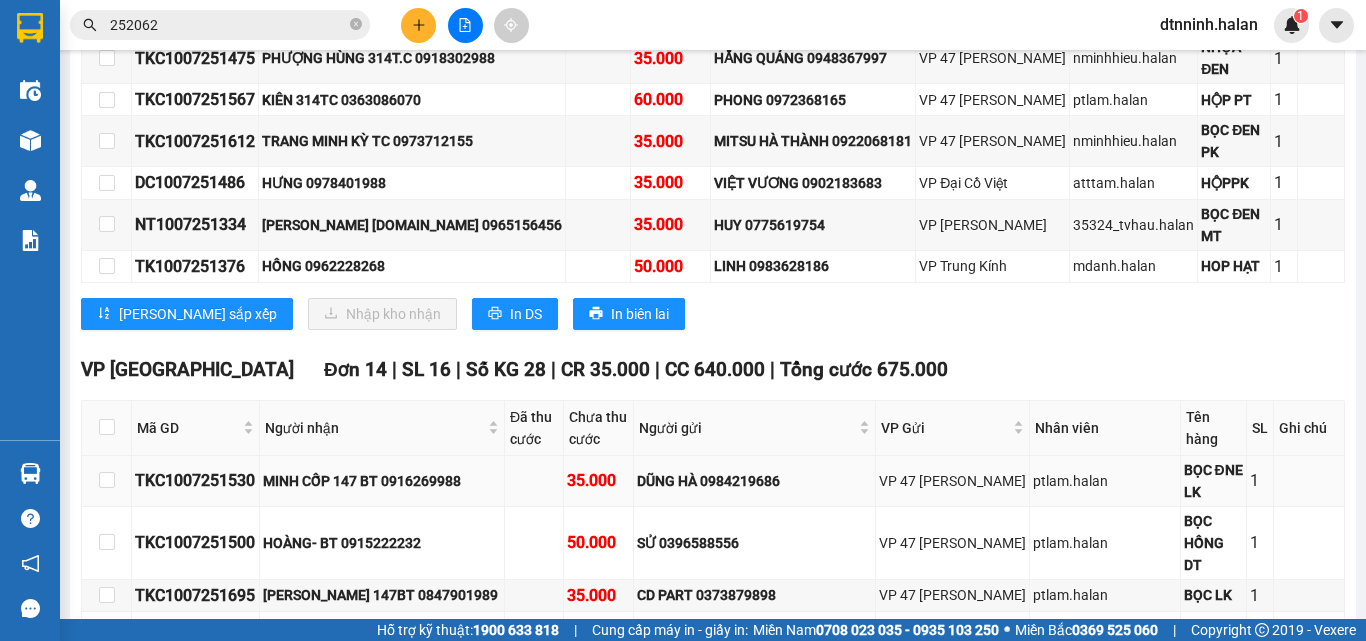 scroll, scrollTop: 600, scrollLeft: 0, axis: vertical 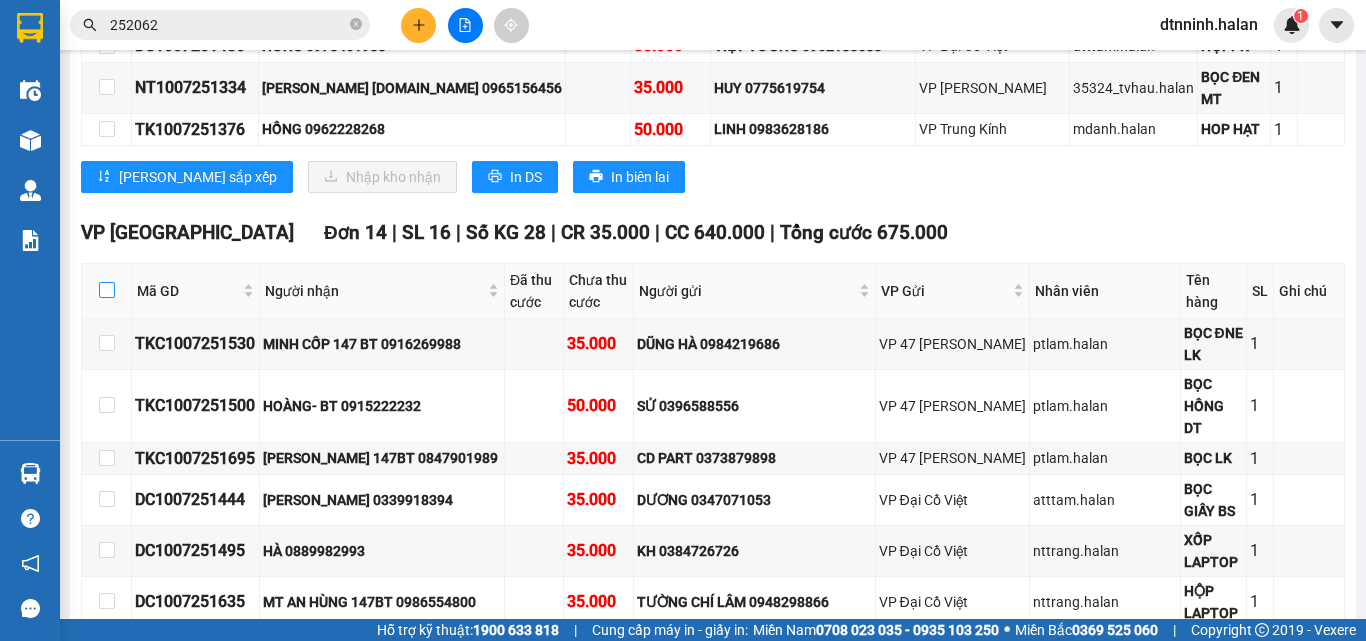 click at bounding box center [107, 290] 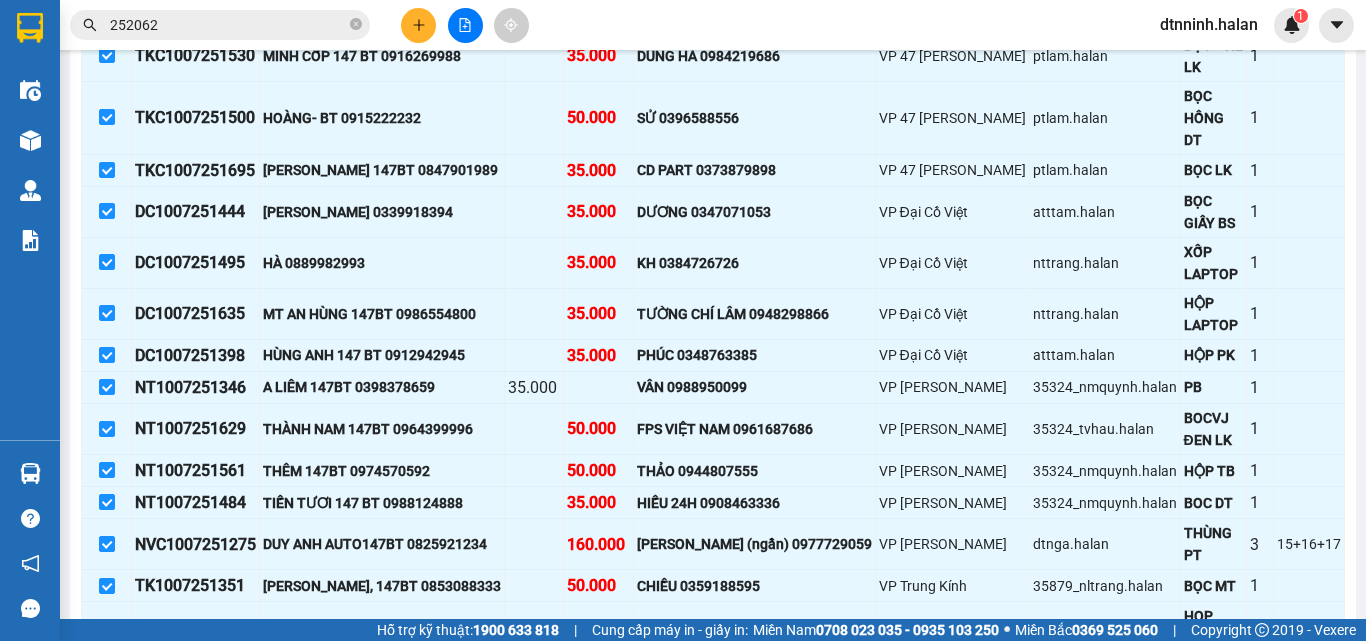 scroll, scrollTop: 900, scrollLeft: 0, axis: vertical 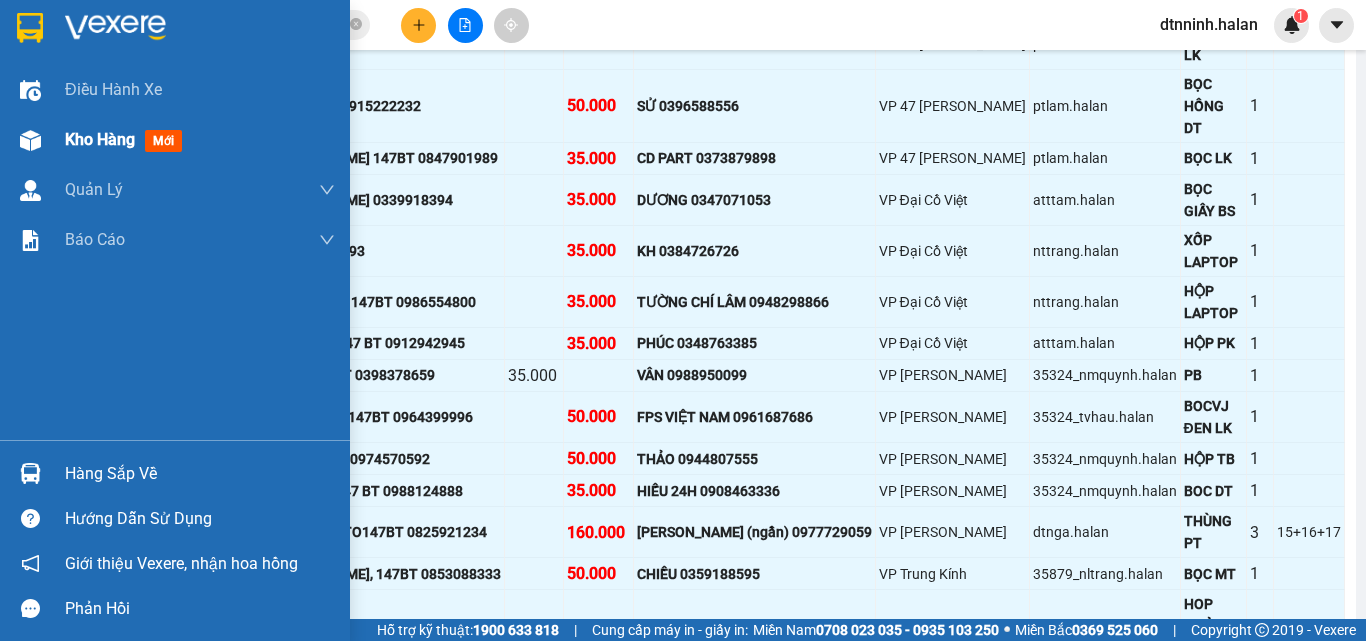 click on "Kho hàng mới" at bounding box center [127, 139] 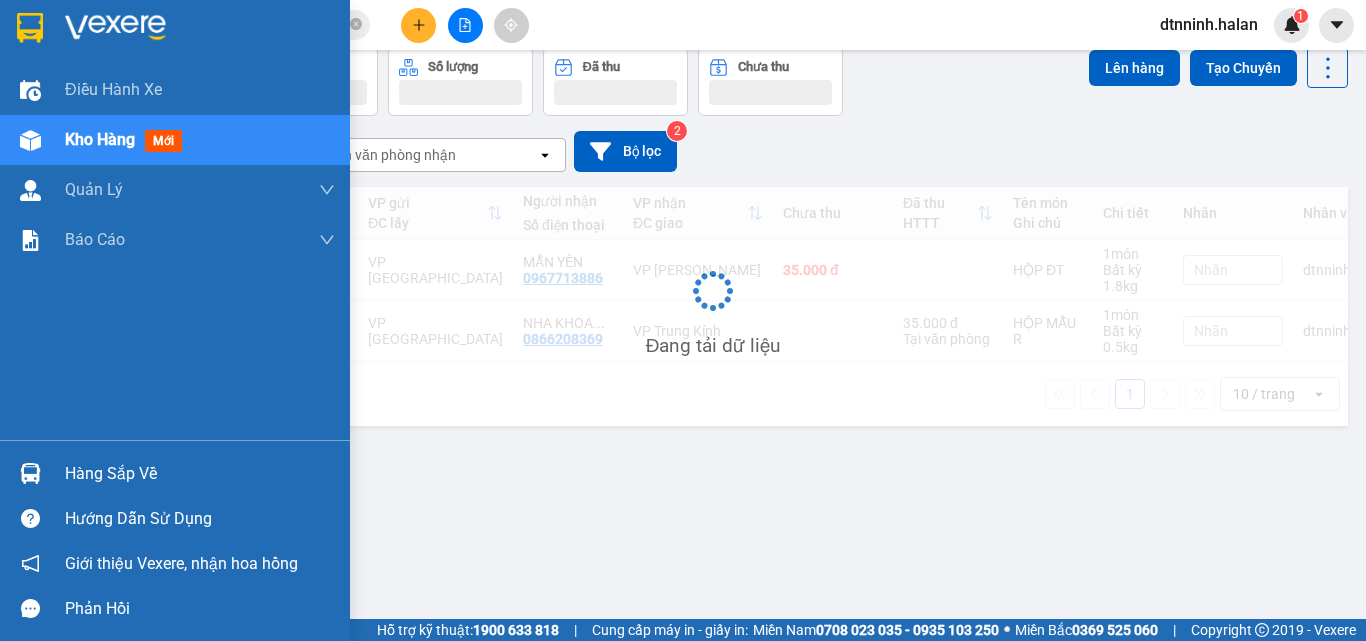 scroll, scrollTop: 92, scrollLeft: 0, axis: vertical 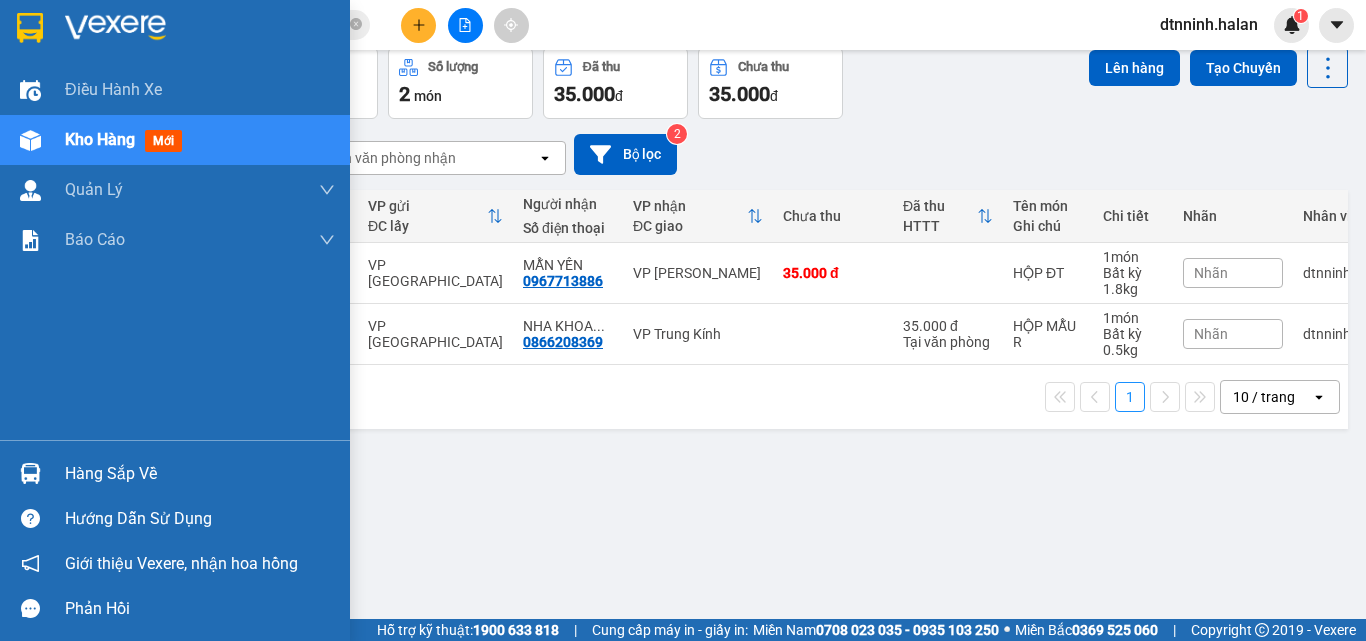click on "Hàng sắp về" at bounding box center [200, 474] 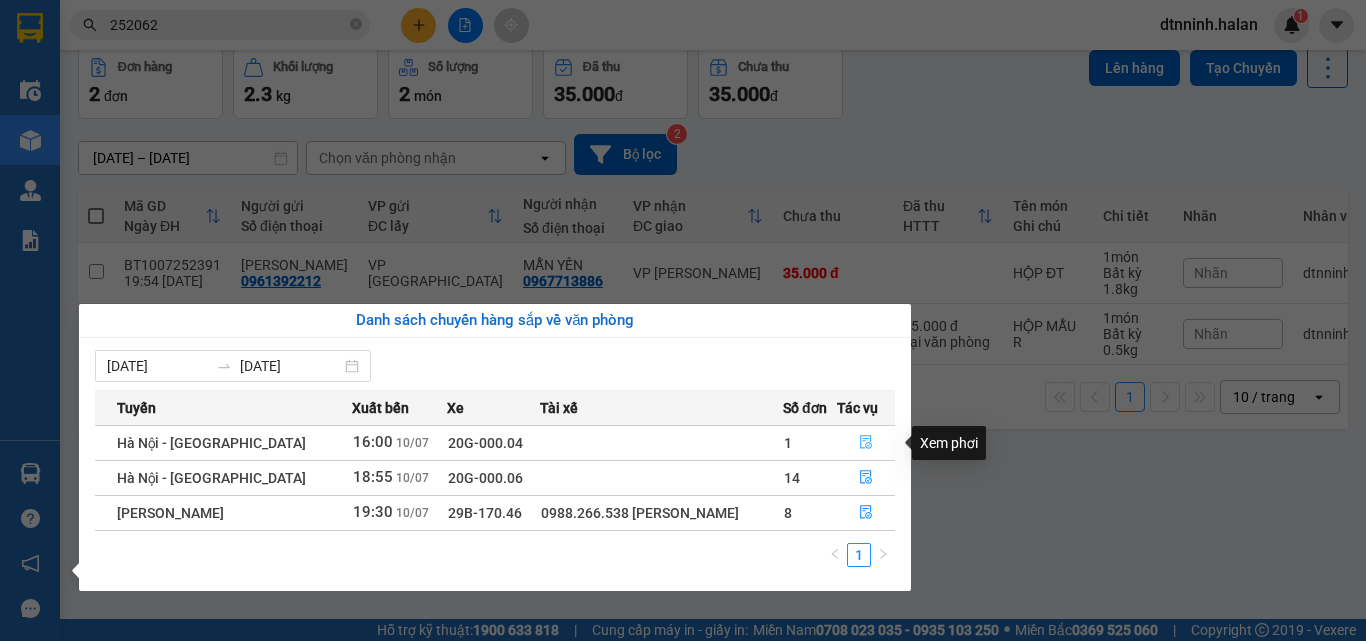 click 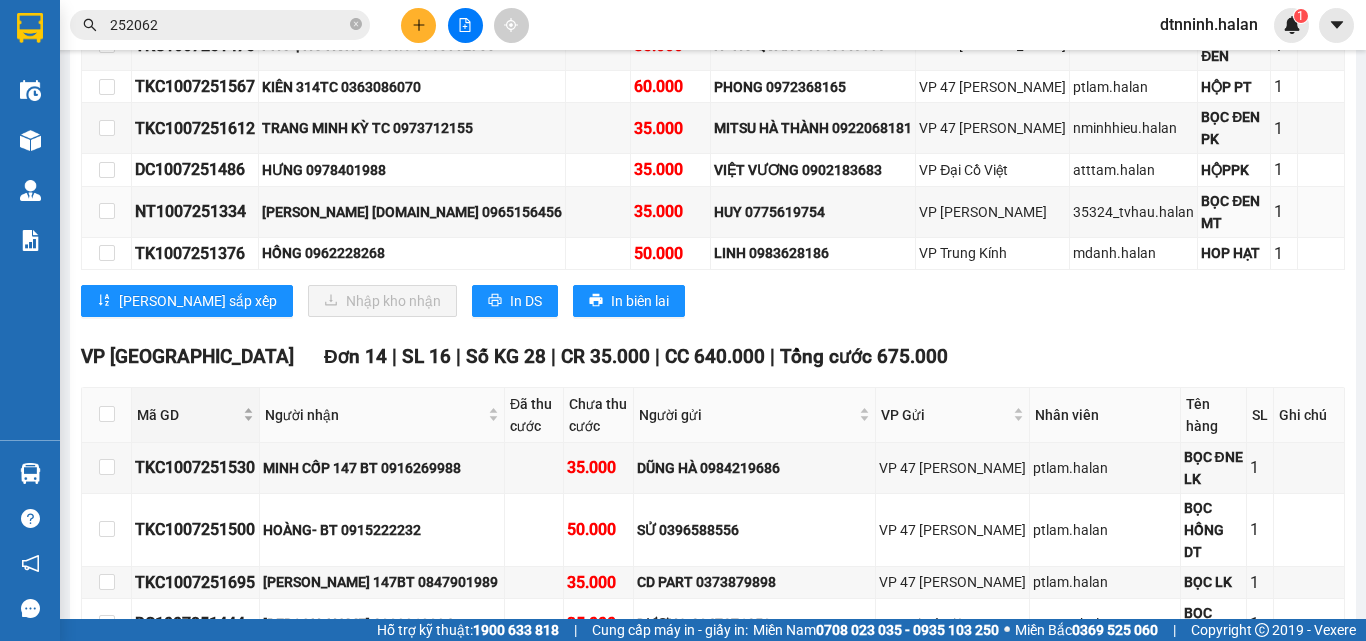scroll, scrollTop: 500, scrollLeft: 0, axis: vertical 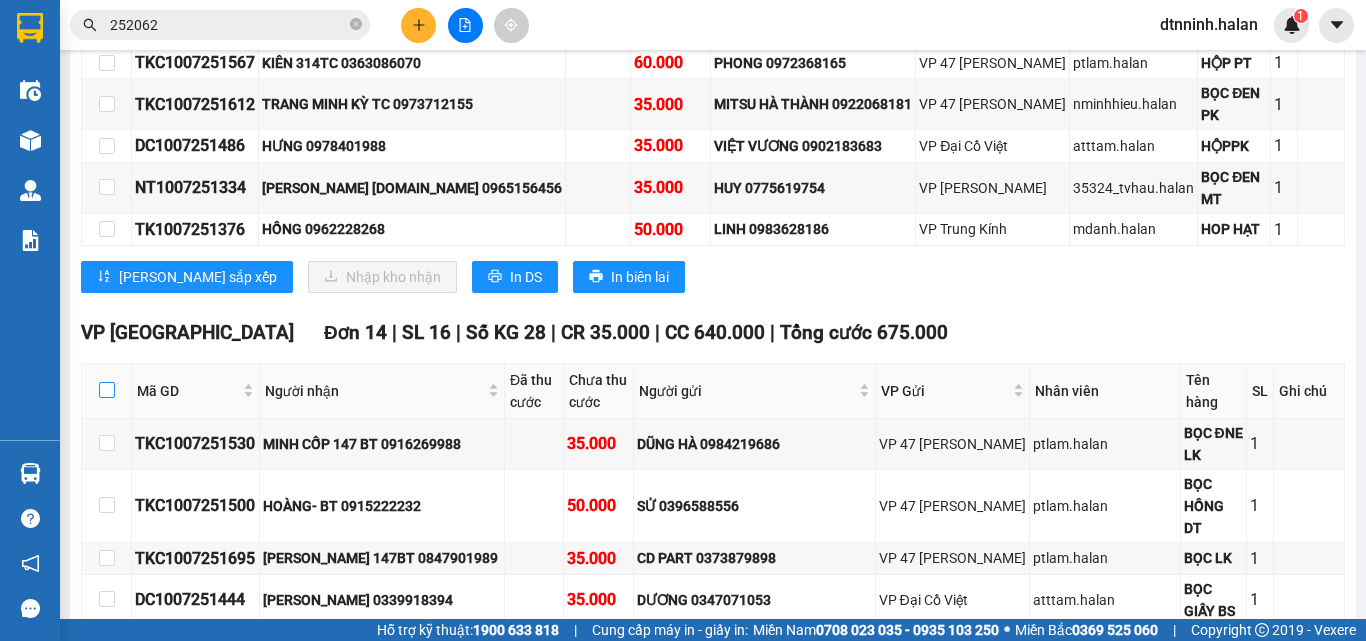 click at bounding box center [107, 390] 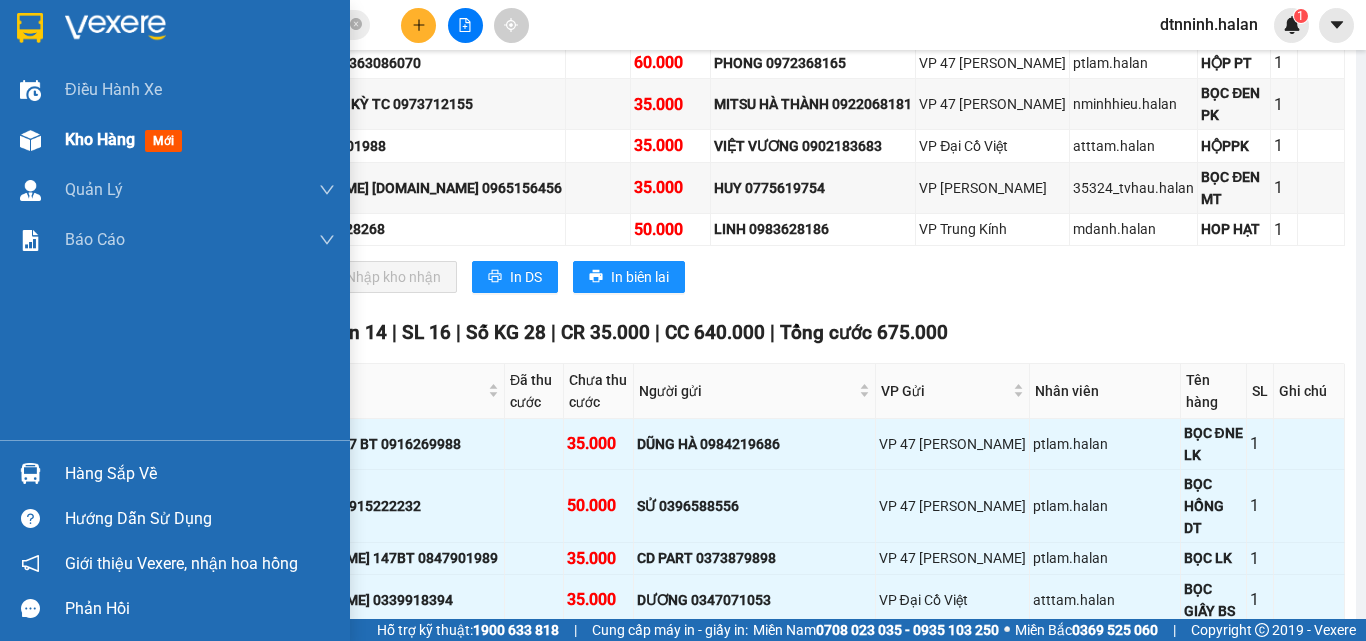 click at bounding box center (30, 140) 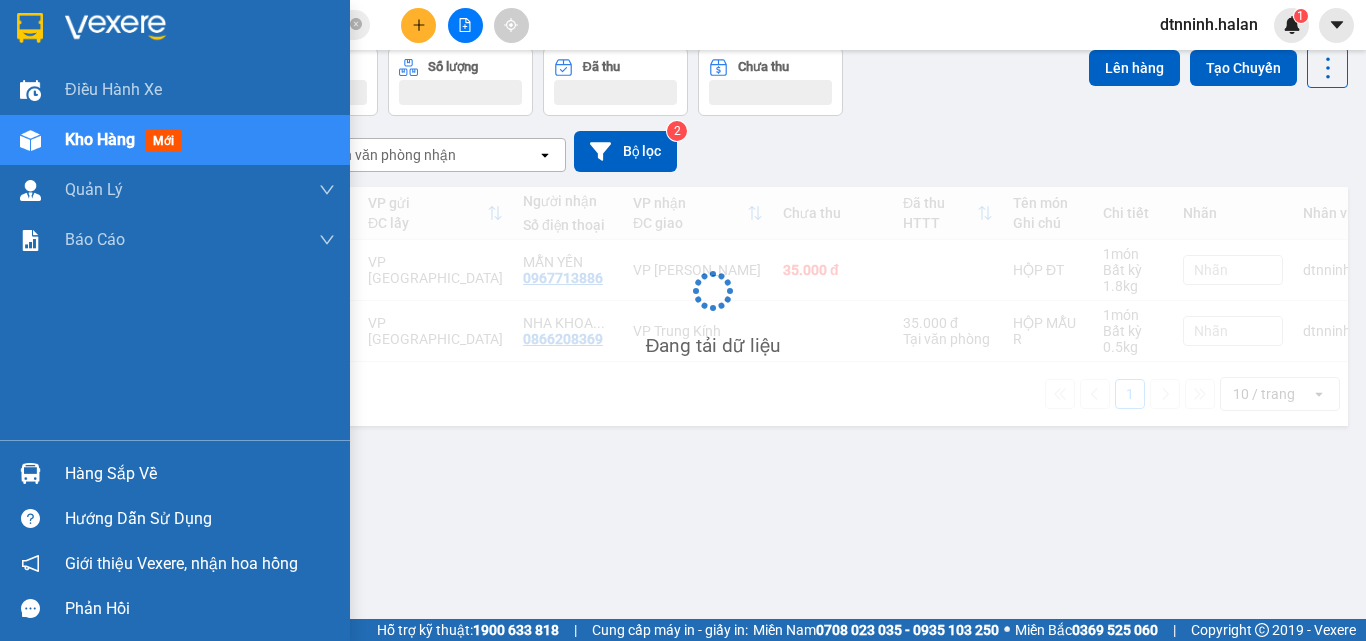 scroll, scrollTop: 92, scrollLeft: 0, axis: vertical 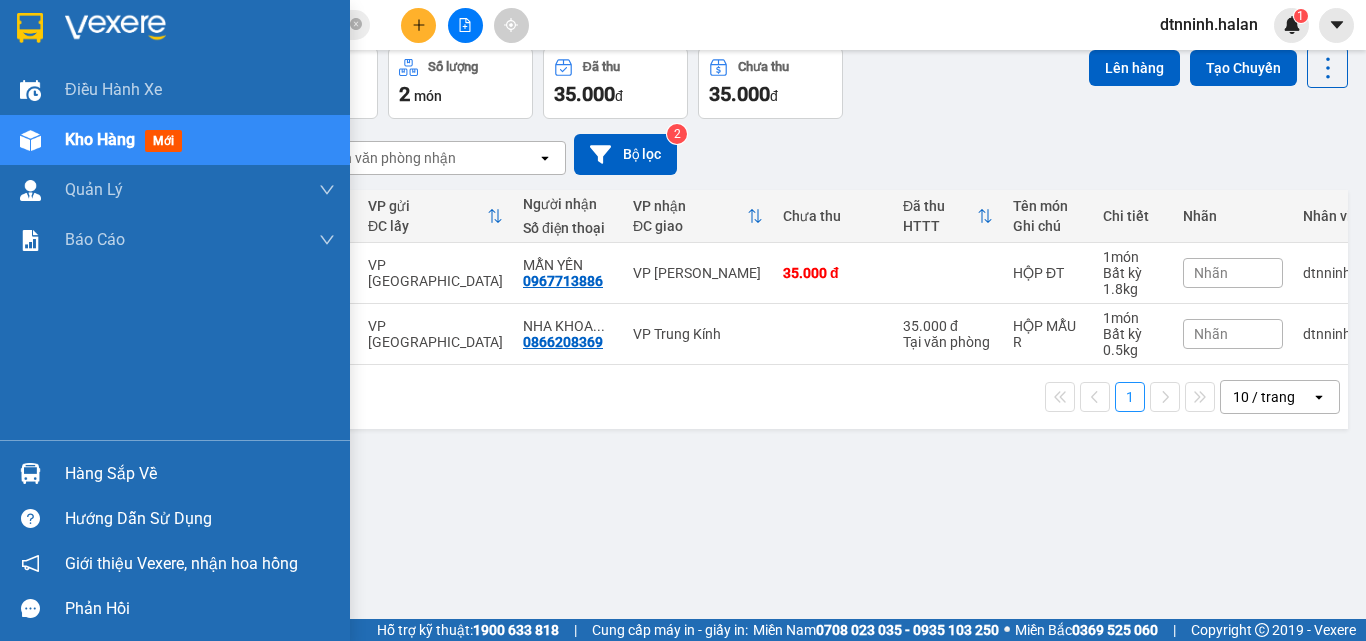 click on "Hàng sắp về" at bounding box center [200, 474] 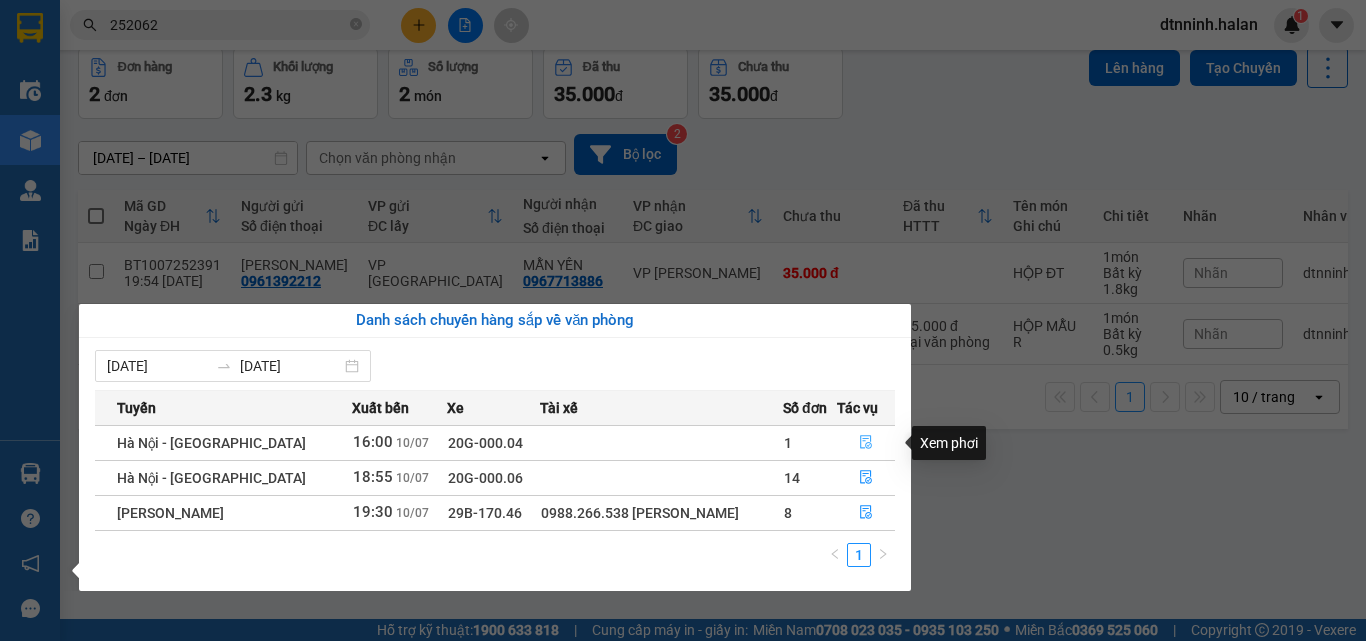 click at bounding box center [866, 443] 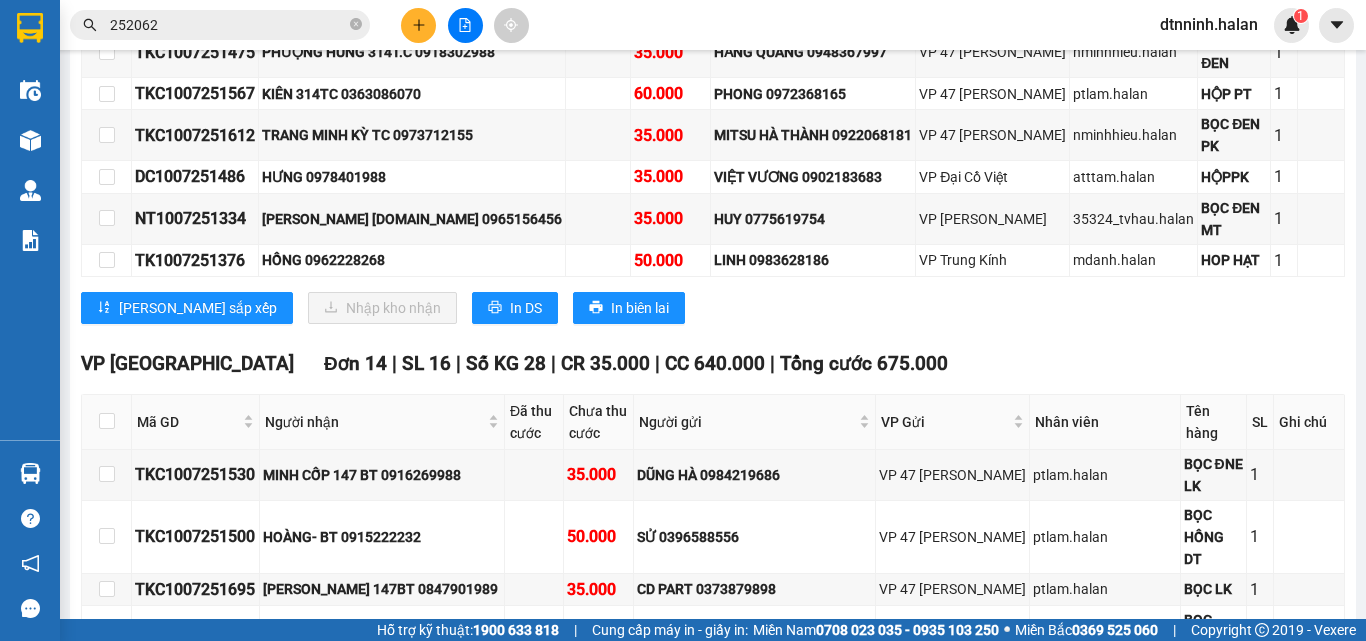 scroll, scrollTop: 500, scrollLeft: 0, axis: vertical 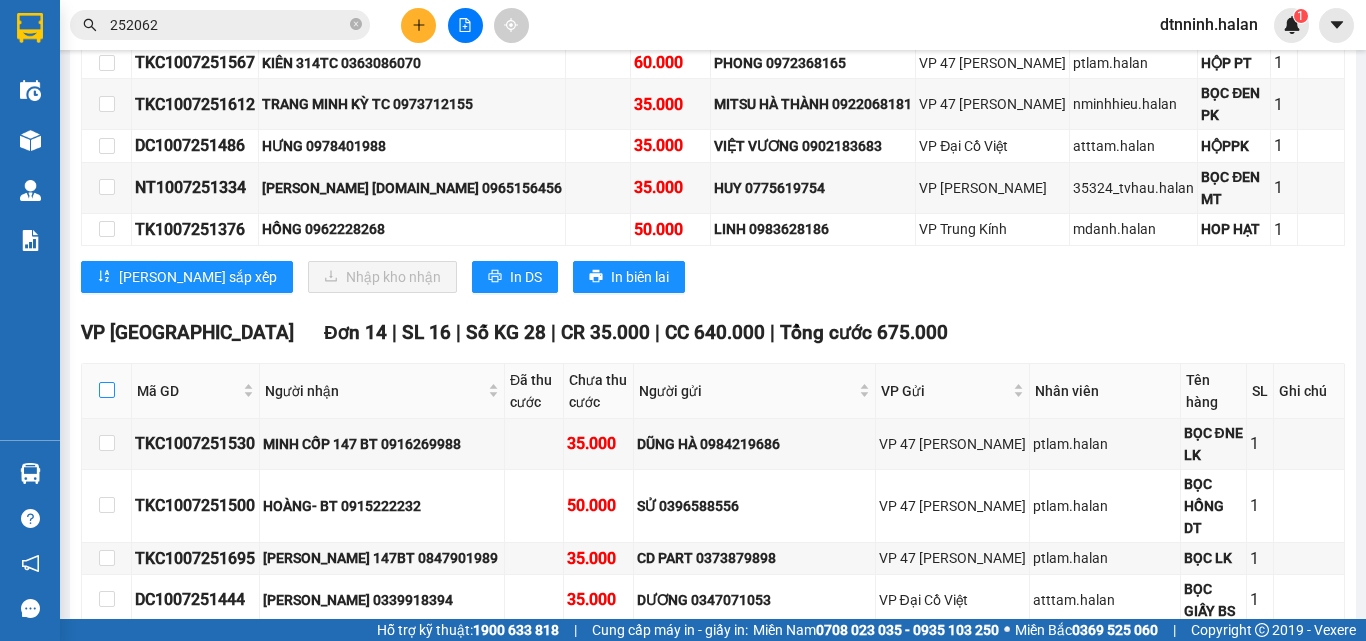 click at bounding box center [107, 390] 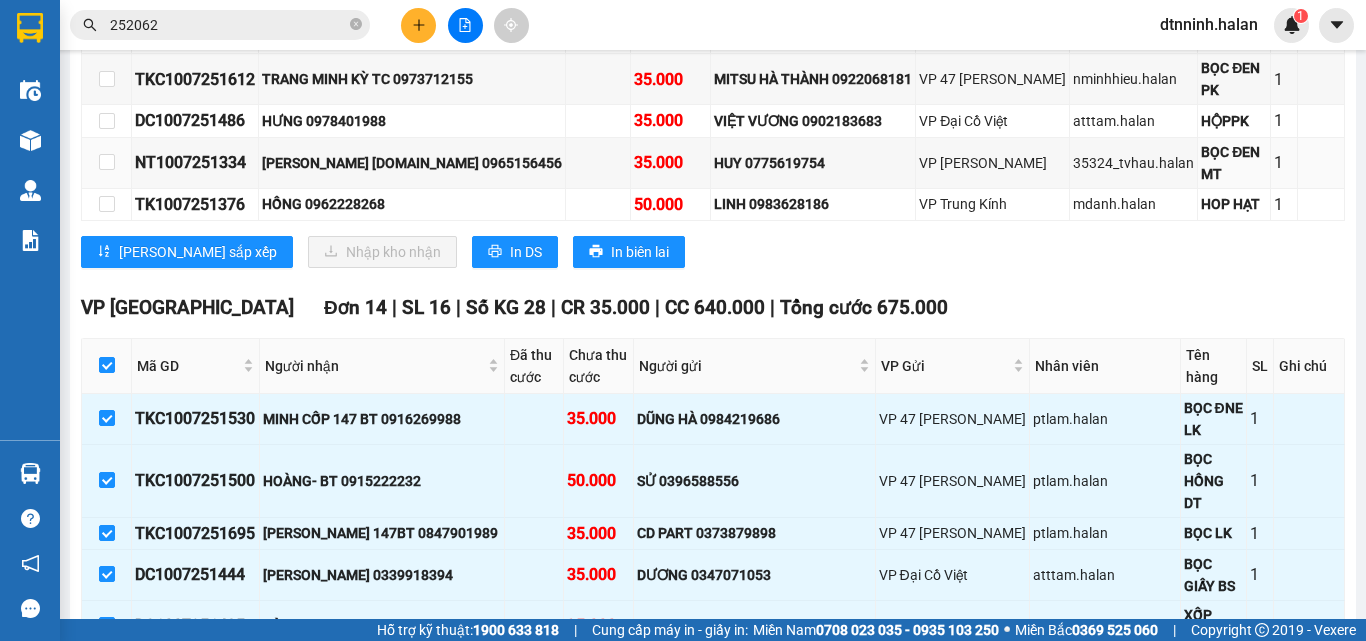 scroll, scrollTop: 507, scrollLeft: 0, axis: vertical 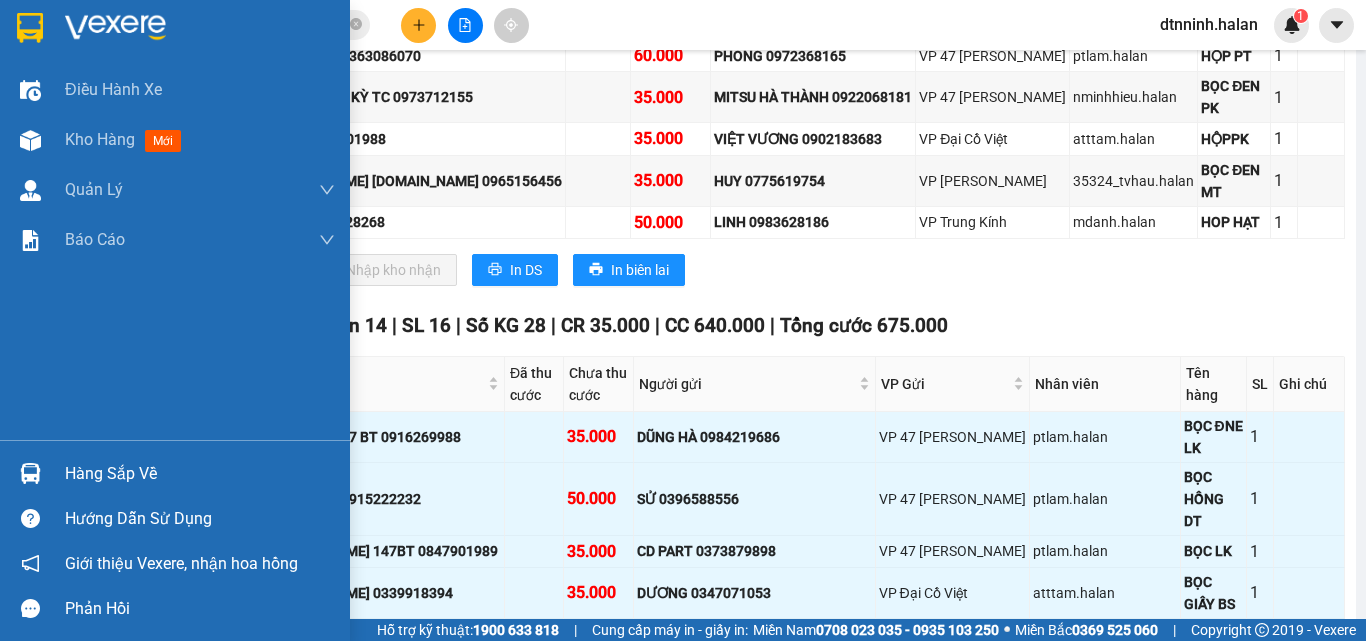 click on "Hàng sắp về" at bounding box center [200, 474] 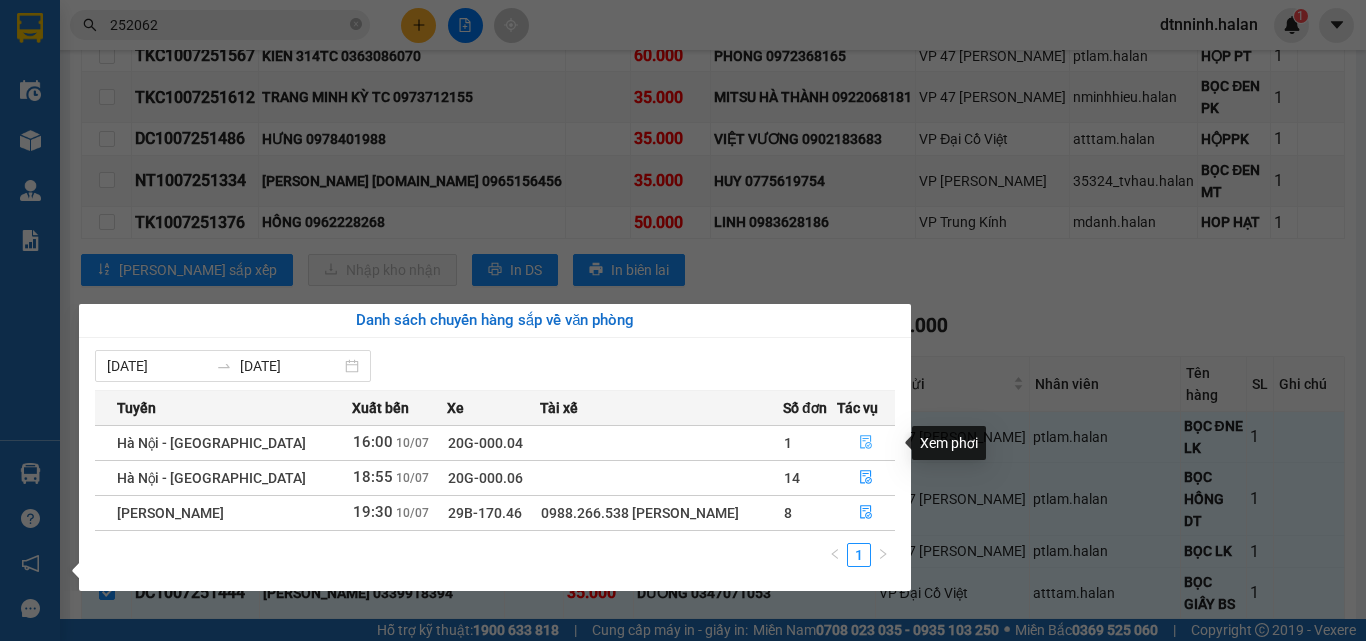click at bounding box center (866, 443) 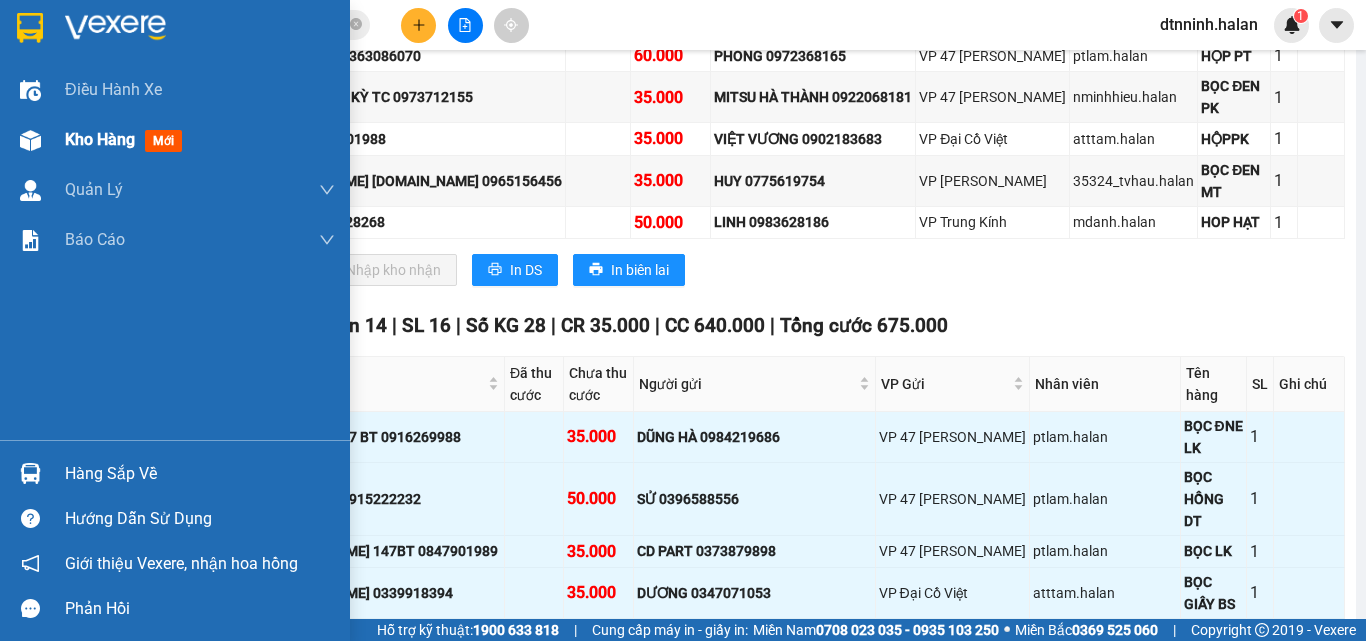 click on "Kho hàng" at bounding box center (100, 139) 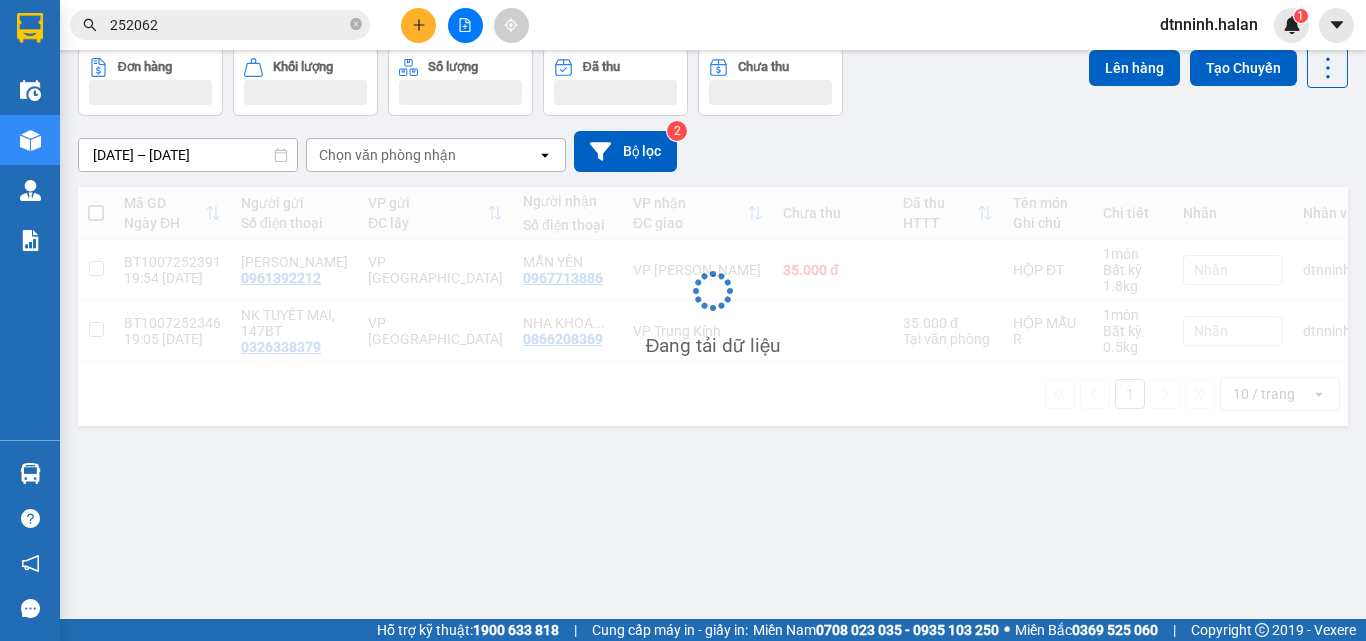 scroll, scrollTop: 92, scrollLeft: 0, axis: vertical 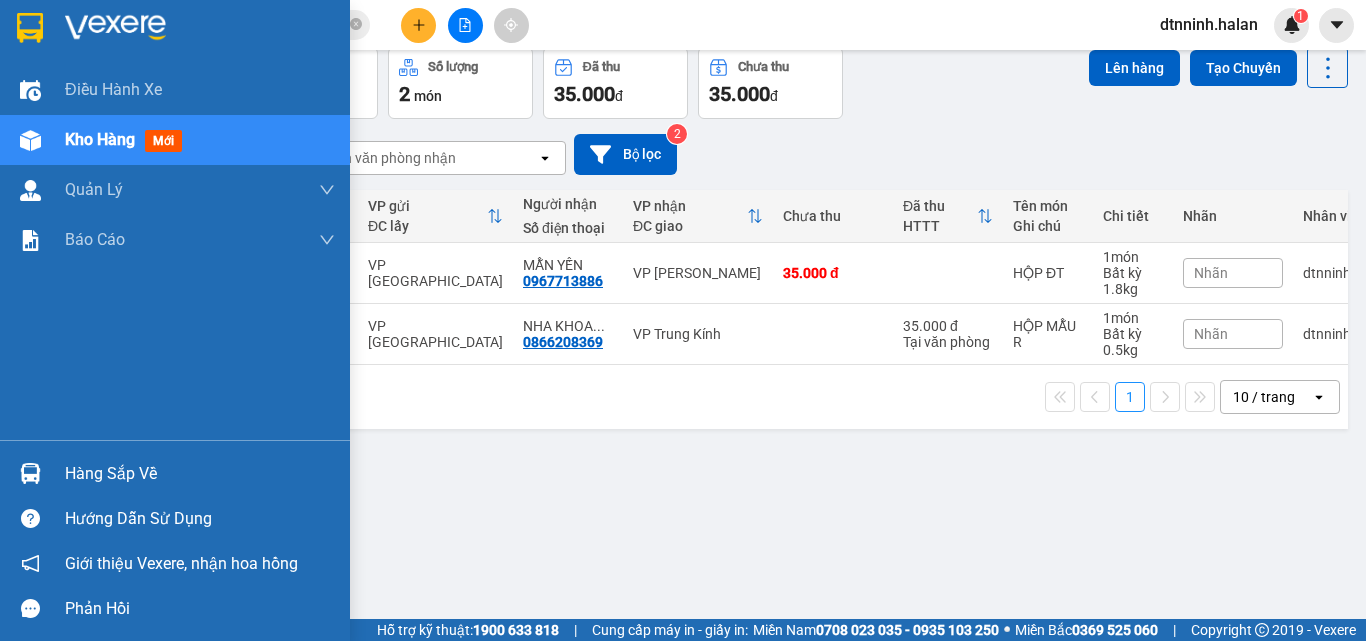 click at bounding box center [30, 140] 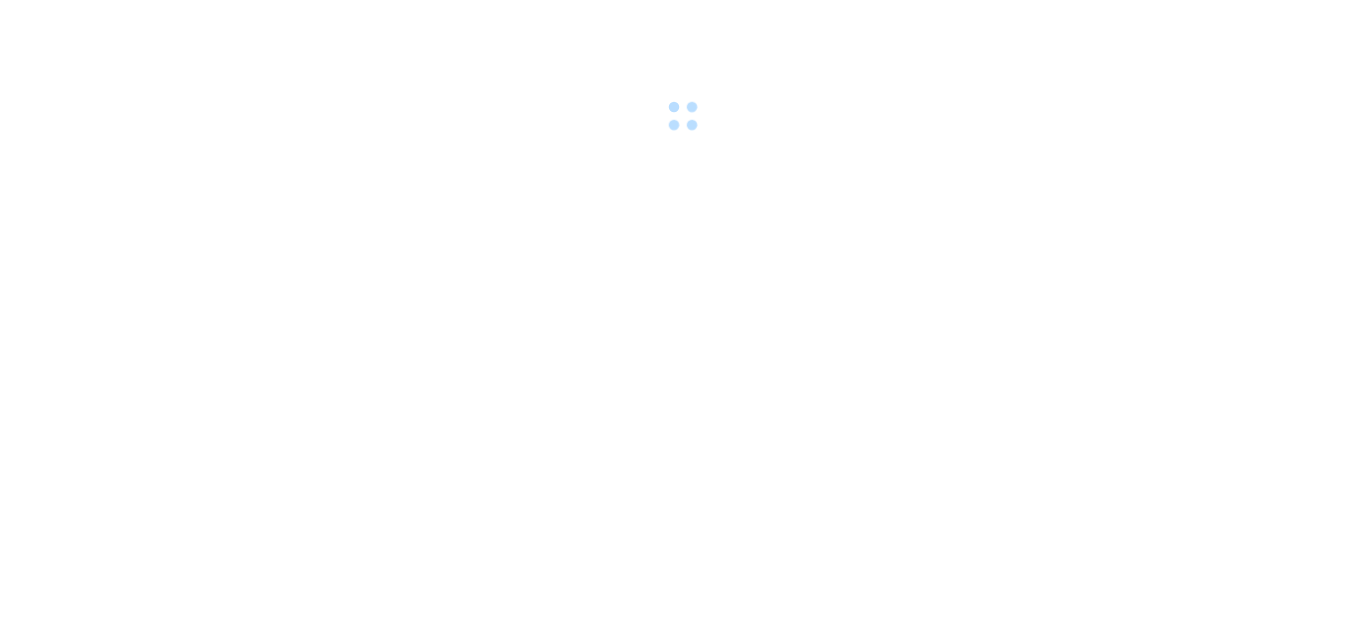 scroll, scrollTop: 0, scrollLeft: 0, axis: both 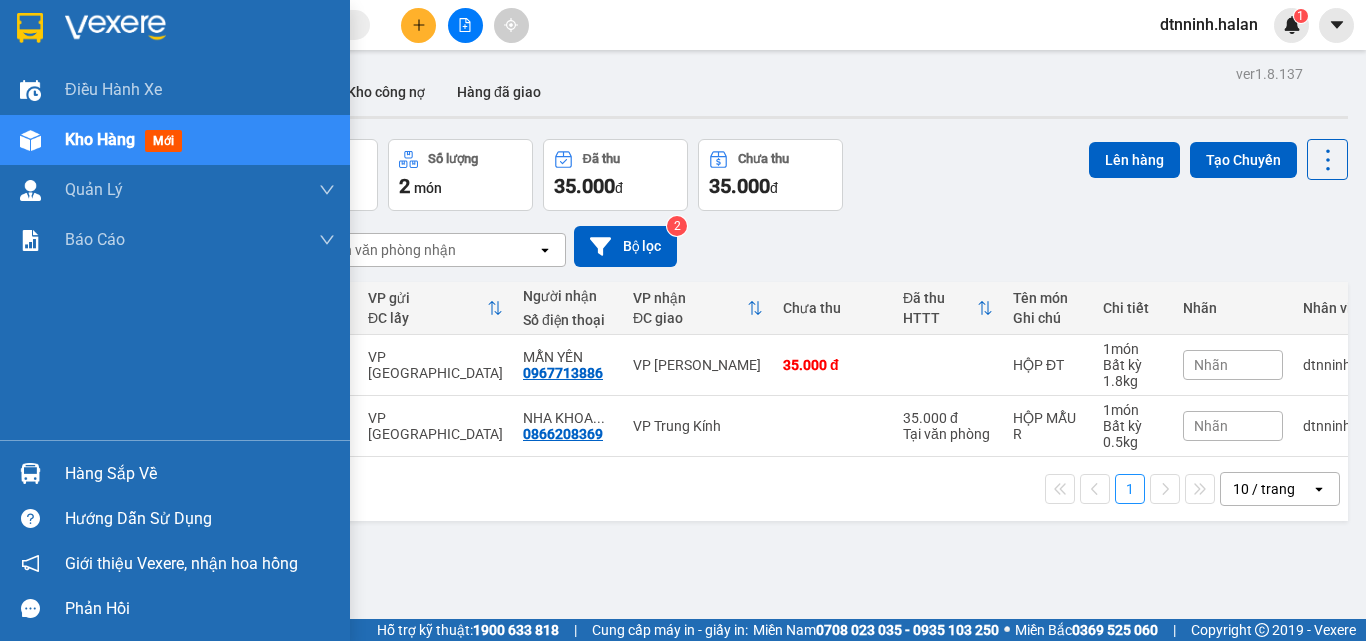 click on "Hàng sắp về" at bounding box center [200, 474] 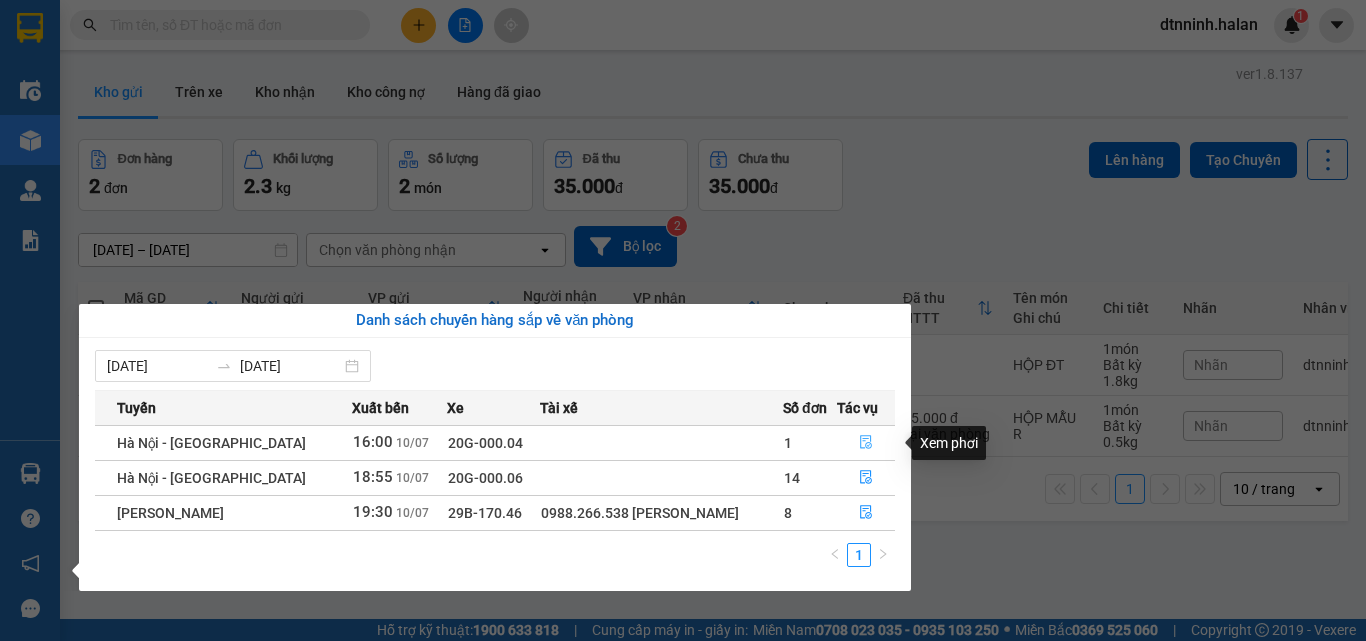 click 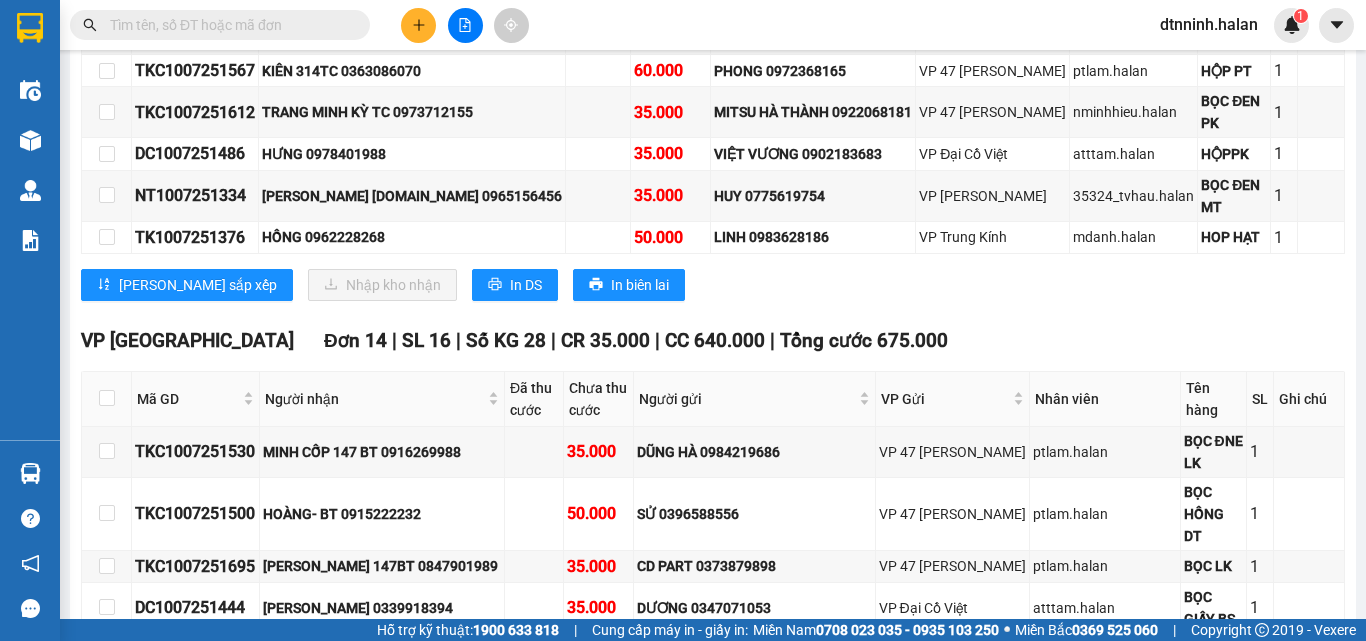 scroll, scrollTop: 500, scrollLeft: 0, axis: vertical 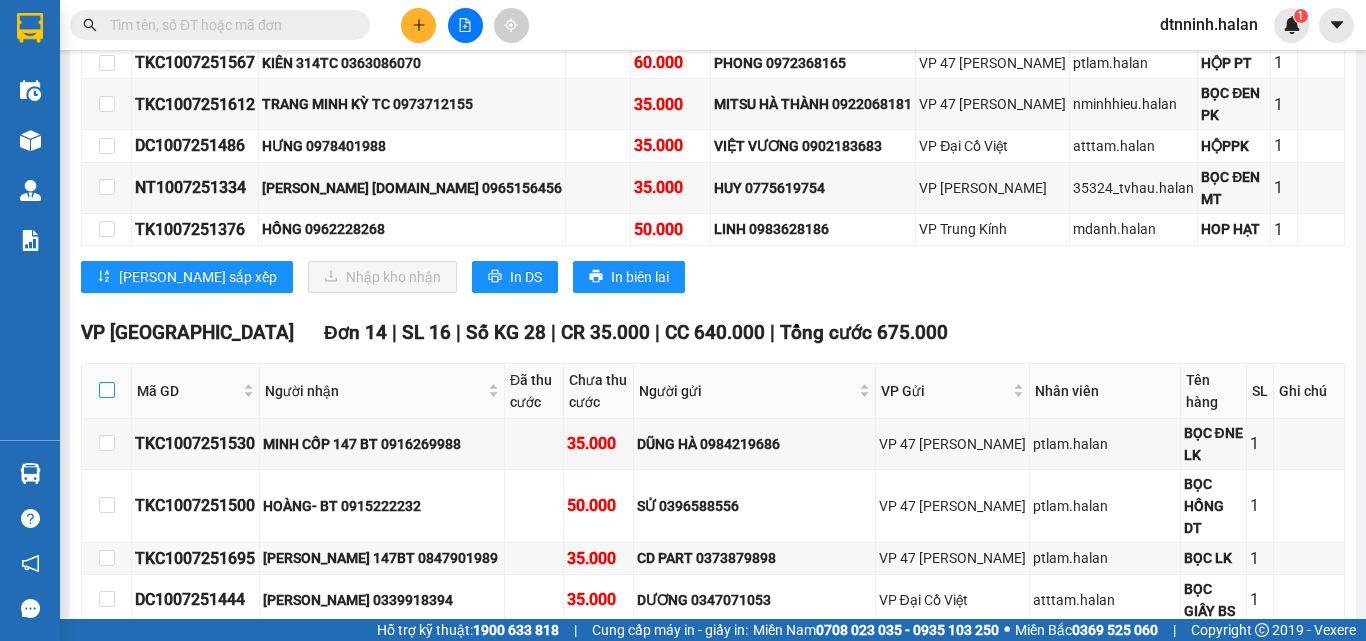 click at bounding box center (107, 390) 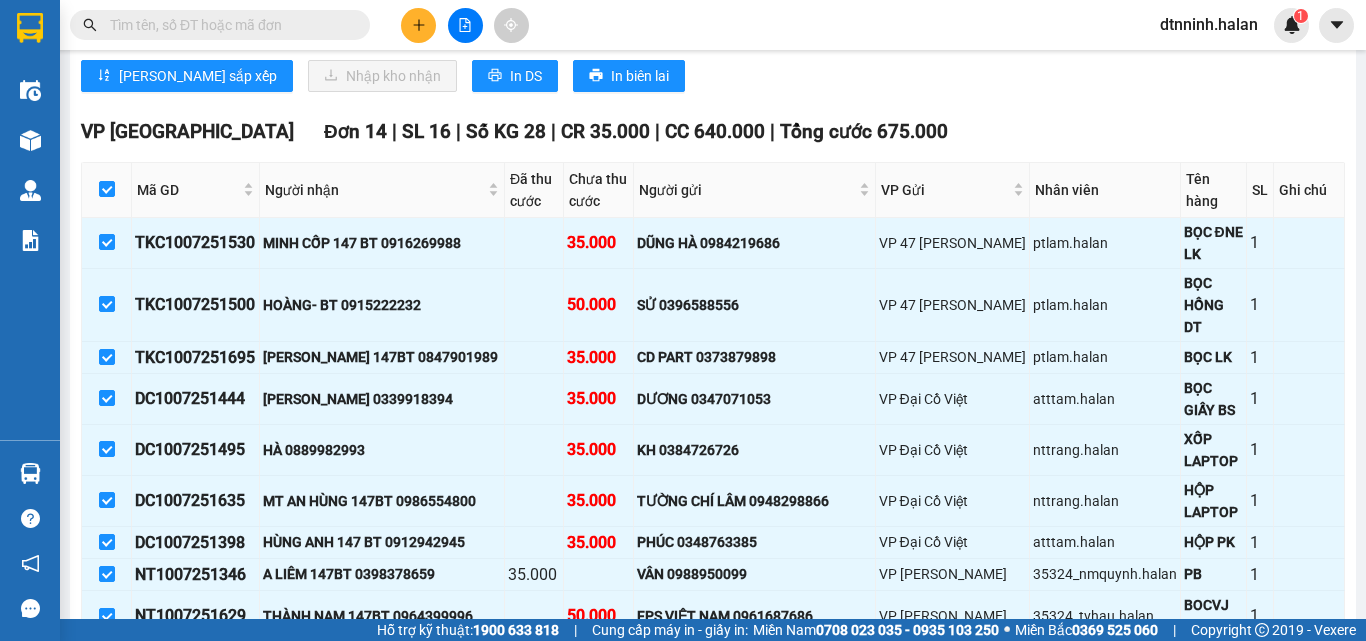 scroll, scrollTop: 700, scrollLeft: 0, axis: vertical 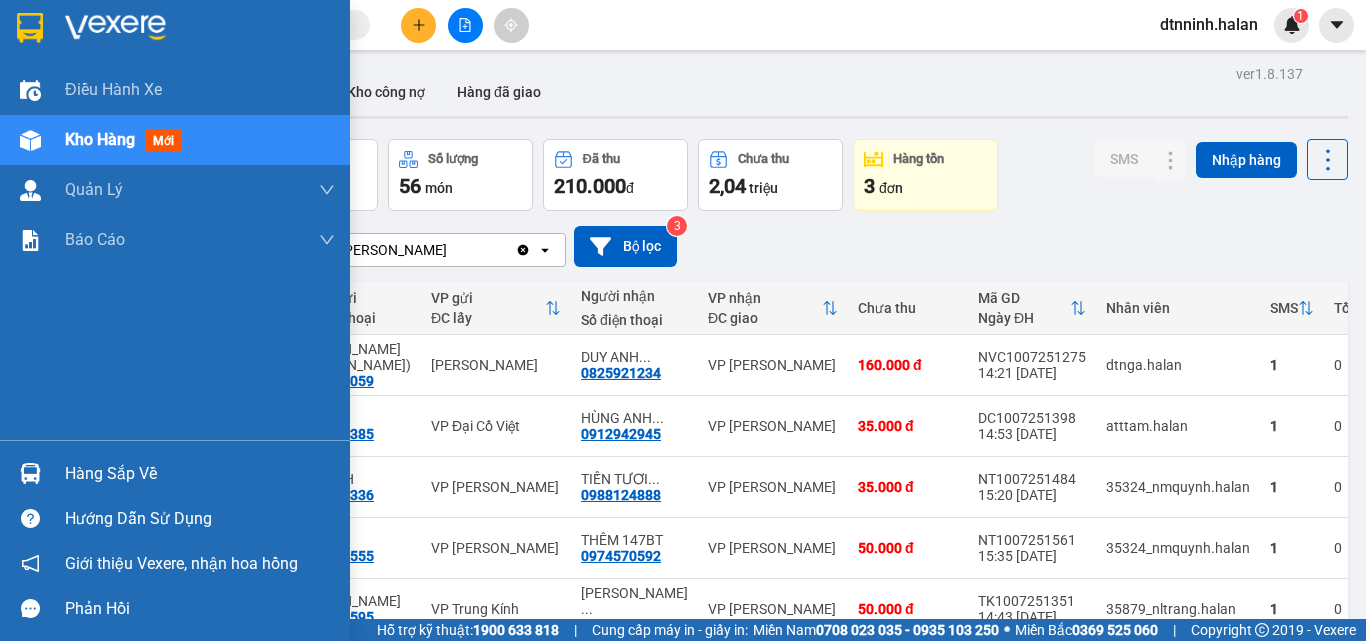click on "Hàng sắp về" at bounding box center (200, 474) 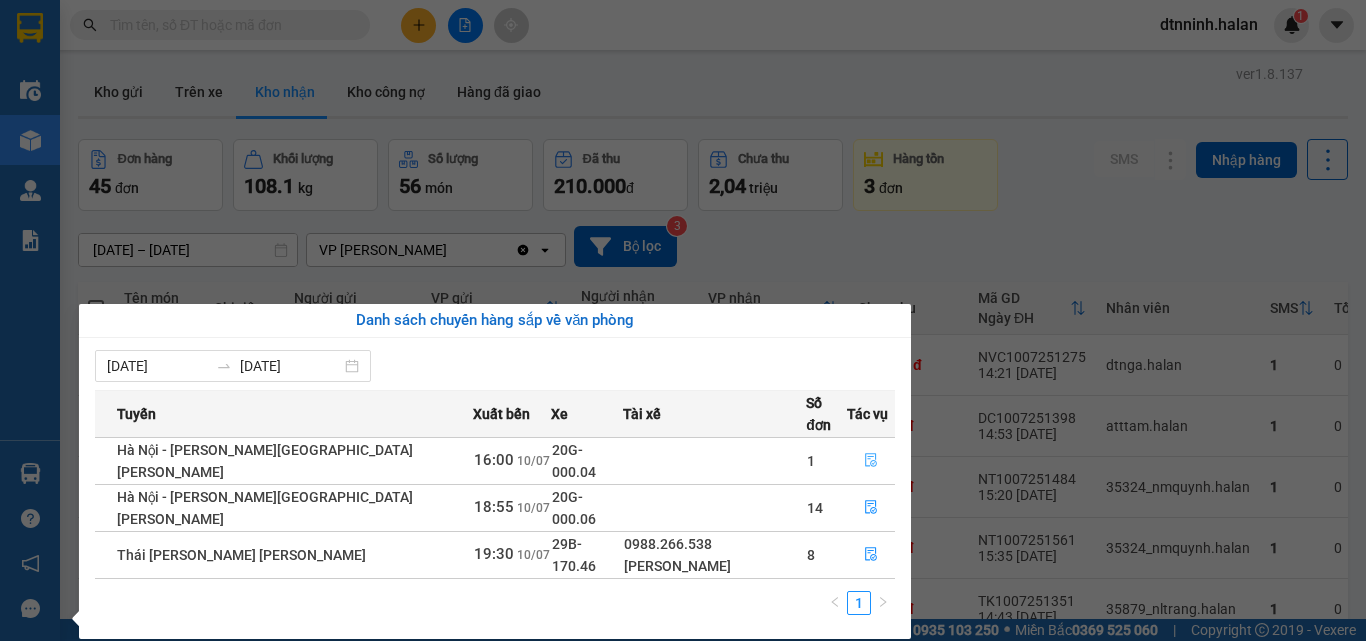 click 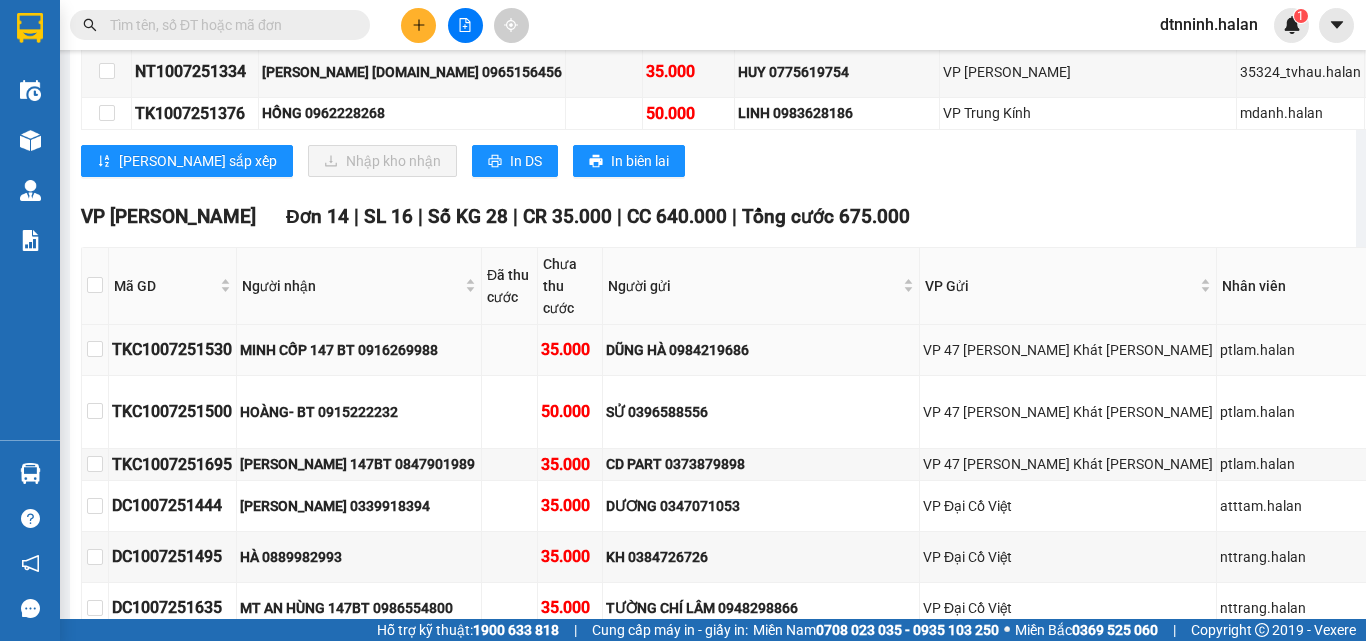 scroll, scrollTop: 600, scrollLeft: 0, axis: vertical 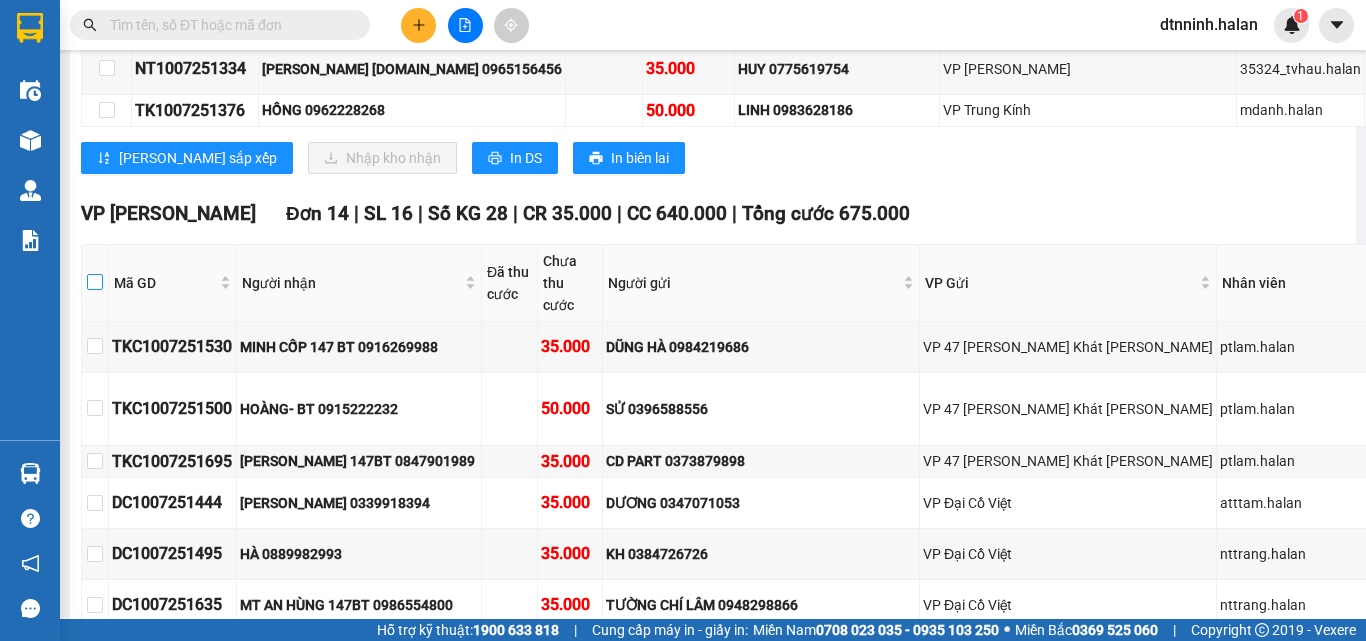 click at bounding box center (95, 282) 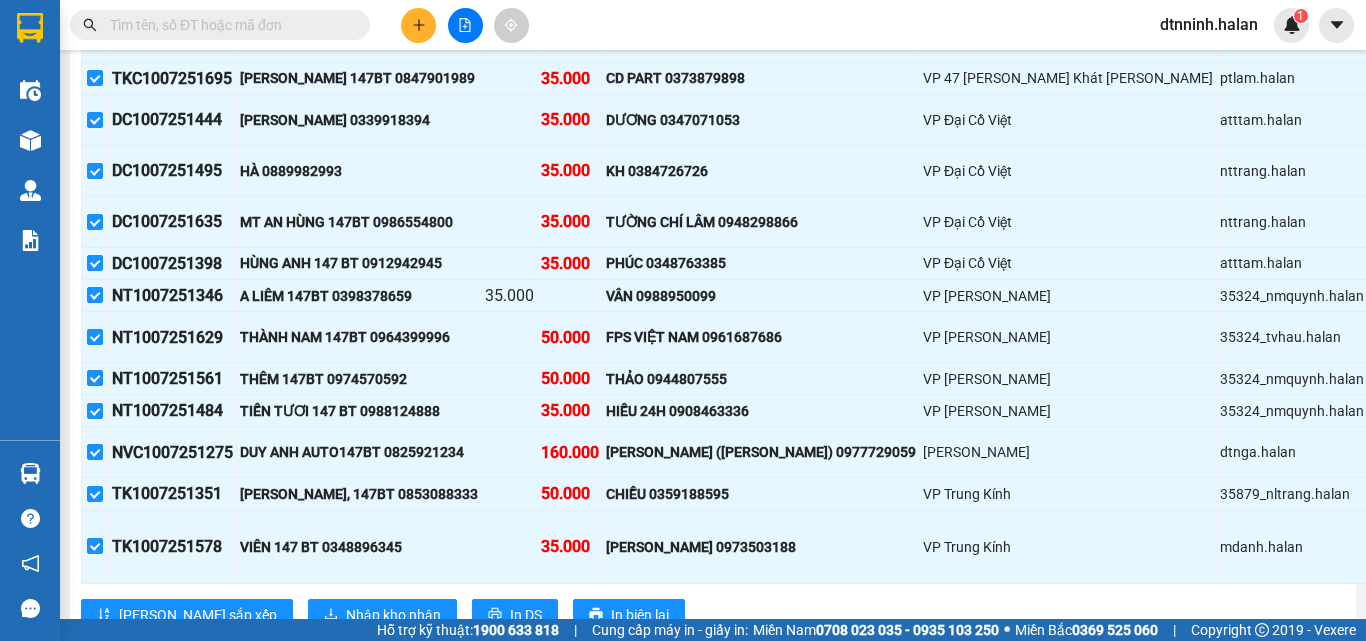 scroll, scrollTop: 1007, scrollLeft: 0, axis: vertical 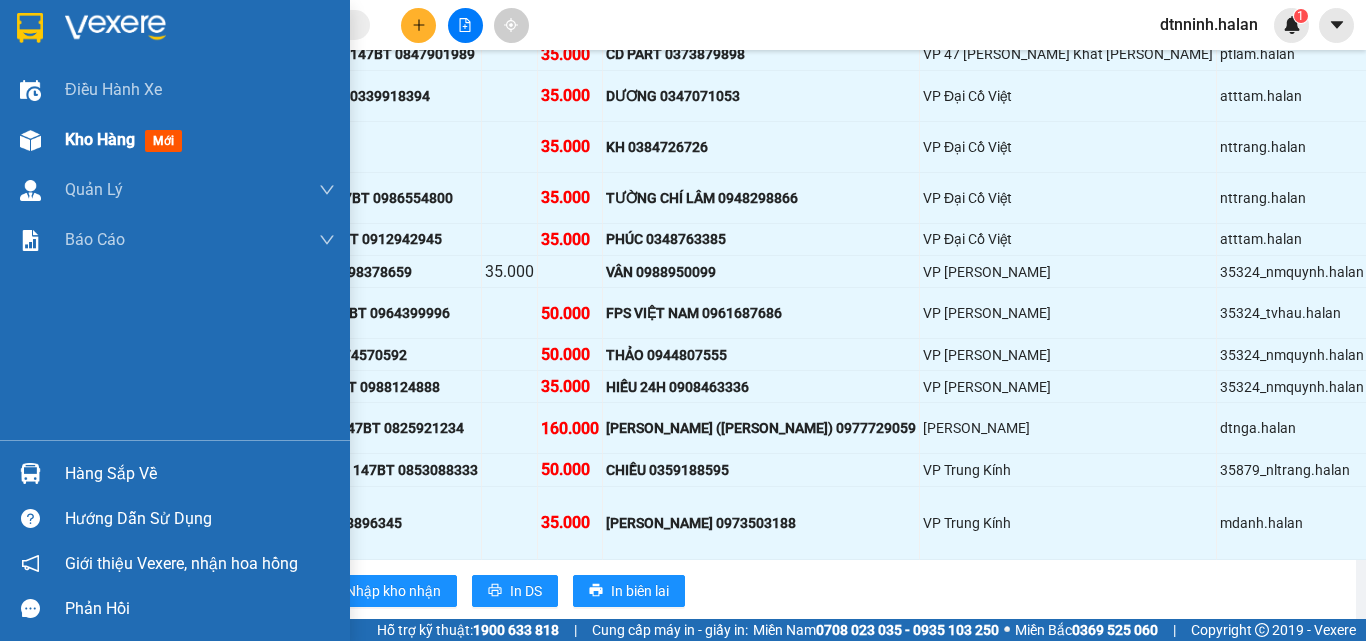 click on "Kho hàng mới" at bounding box center (175, 140) 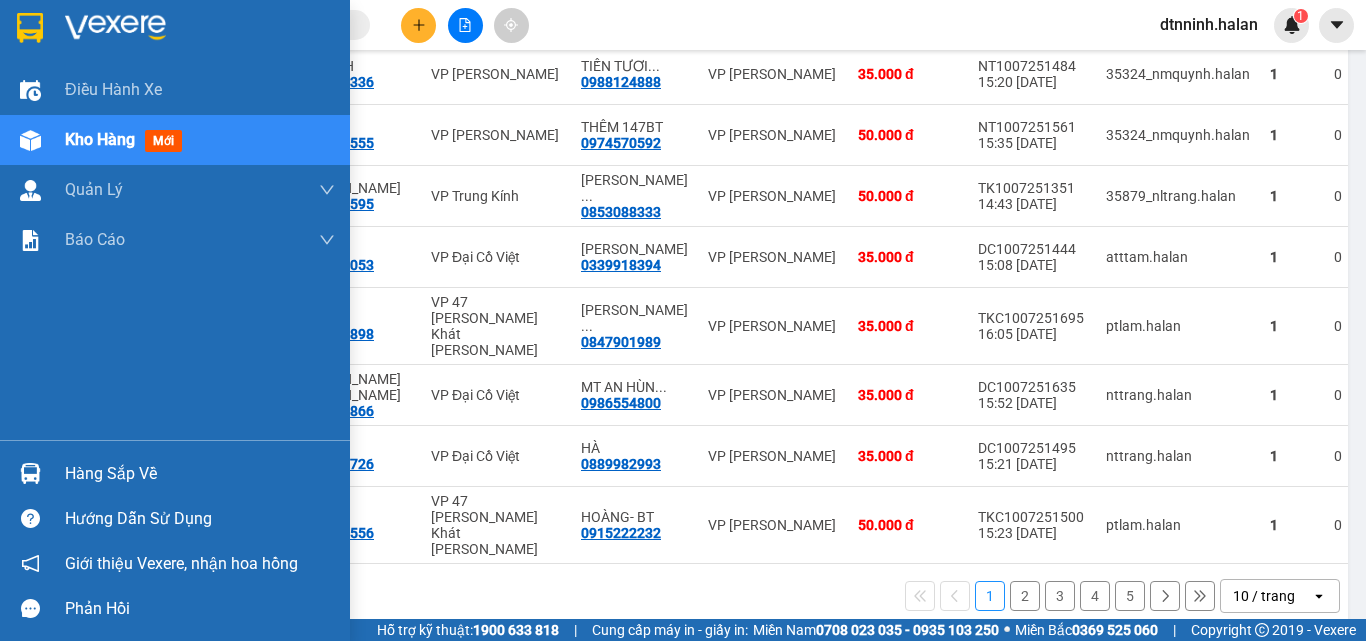 scroll, scrollTop: 416, scrollLeft: 0, axis: vertical 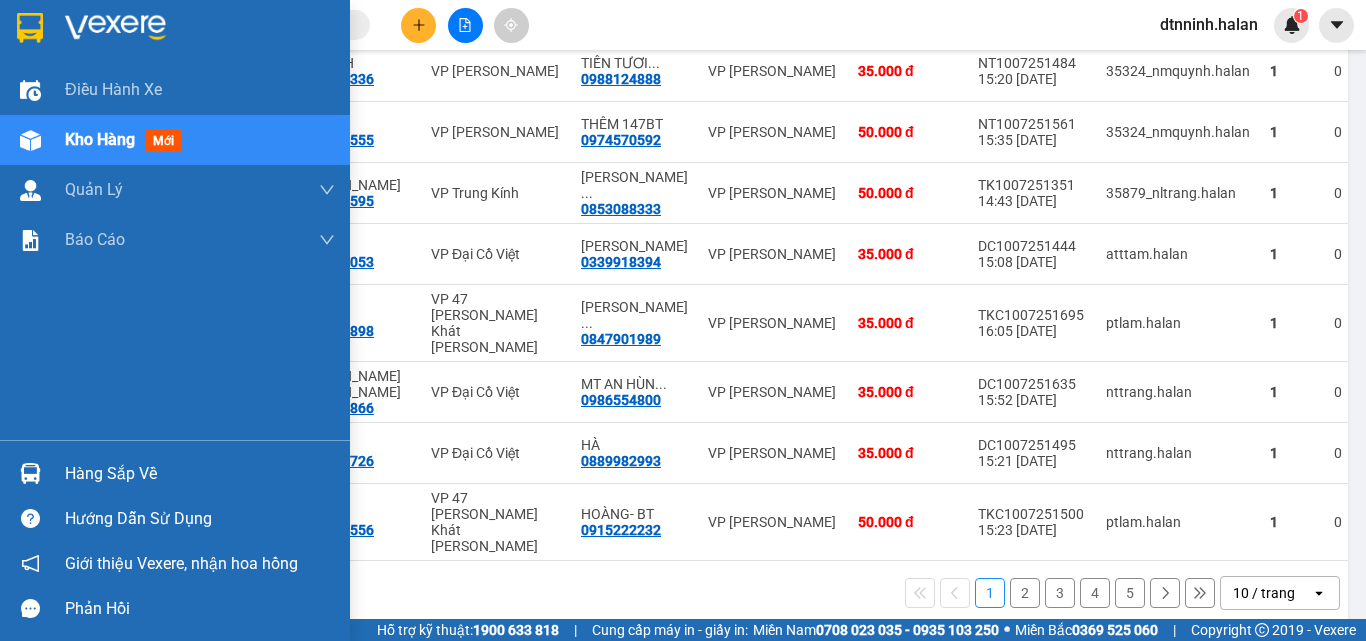 click on "Hàng sắp về" at bounding box center (200, 474) 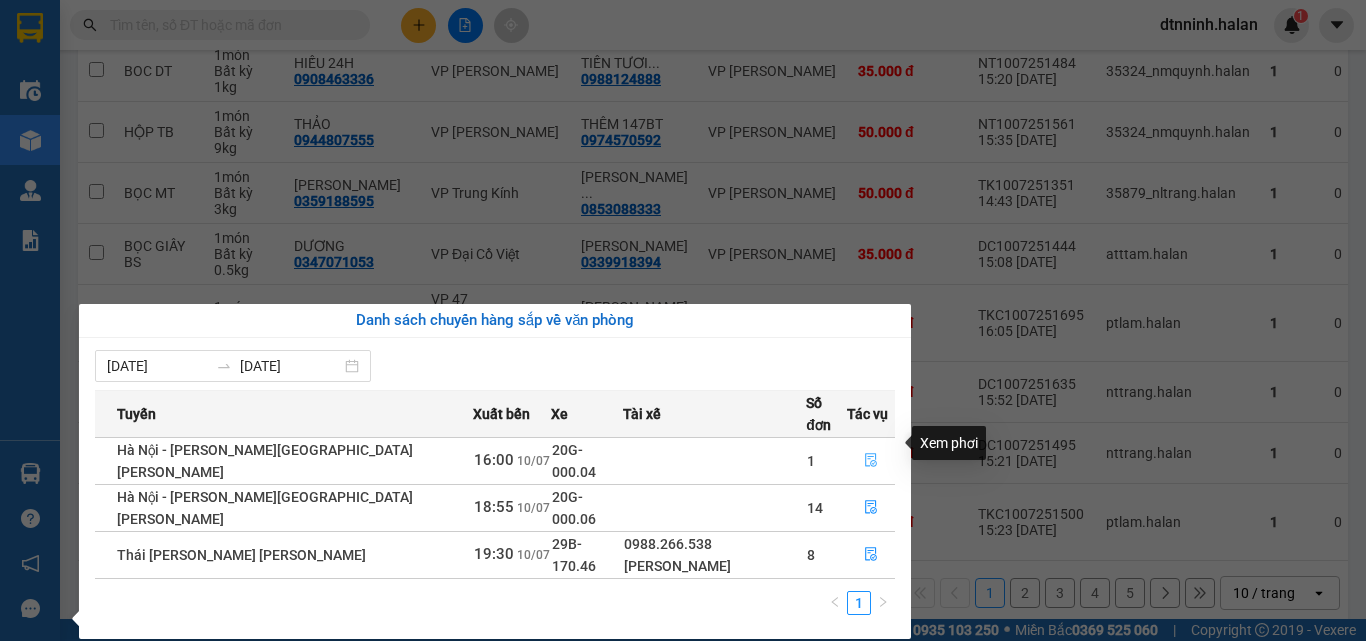 click at bounding box center [871, 461] 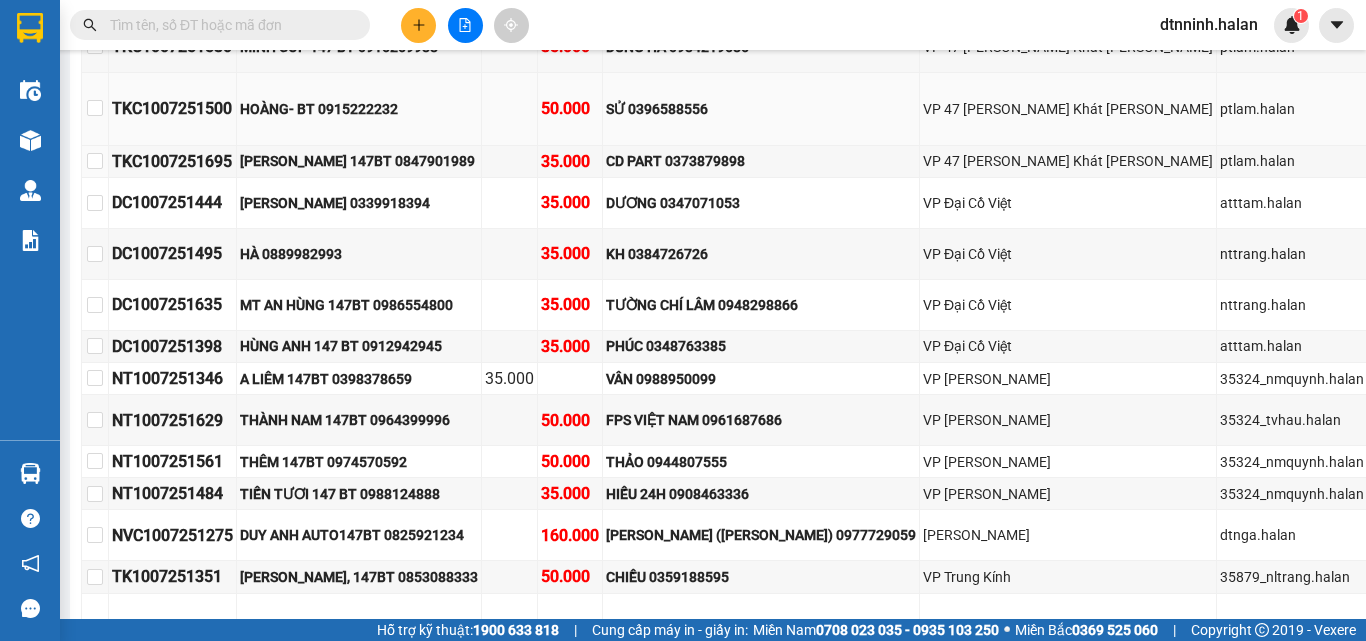 scroll, scrollTop: 800, scrollLeft: 0, axis: vertical 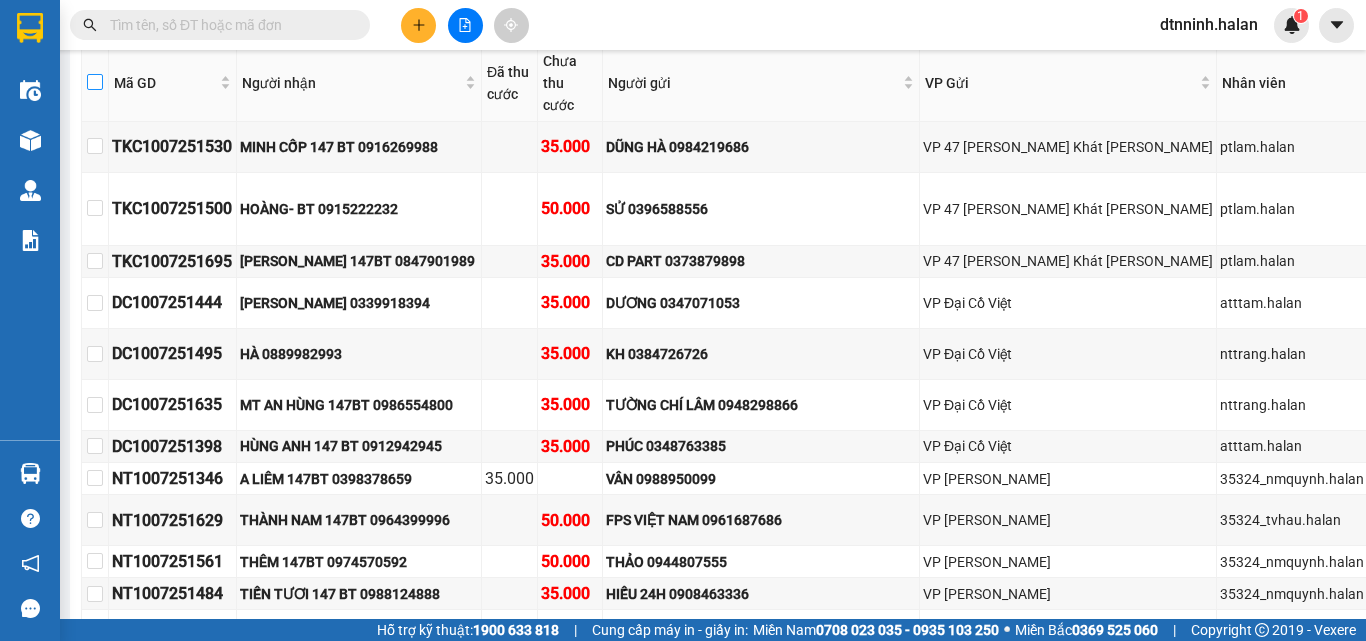 click at bounding box center [95, 82] 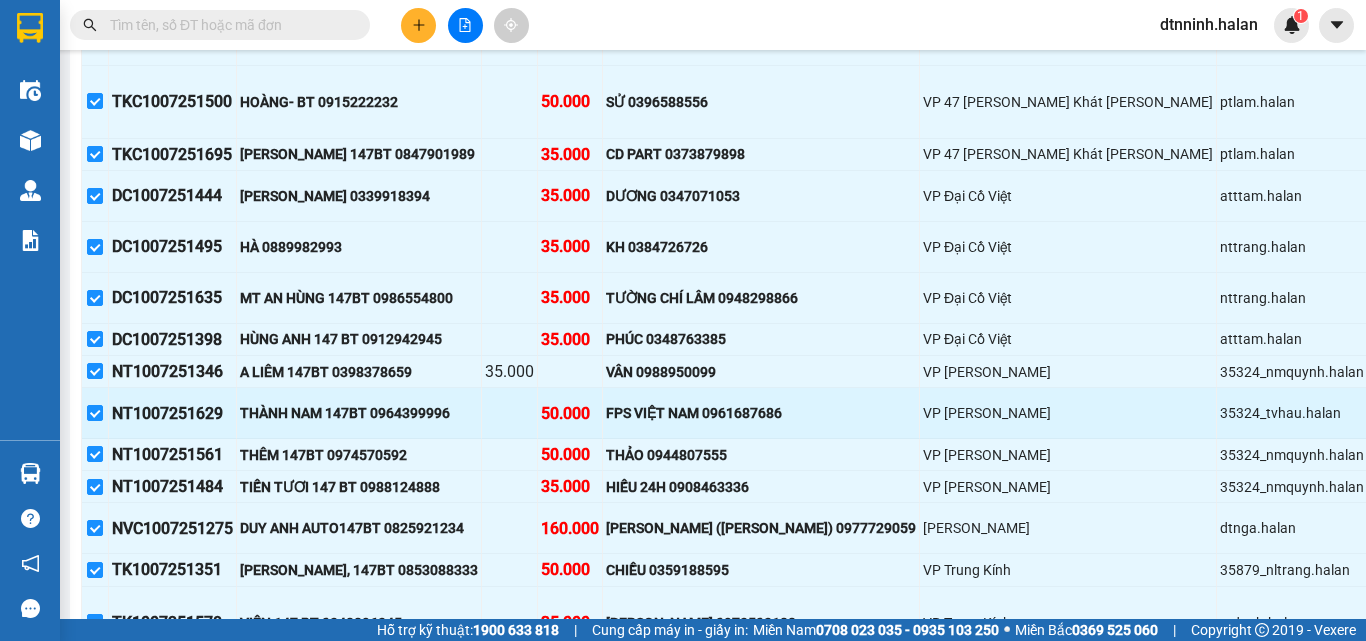 scroll, scrollTop: 1007, scrollLeft: 0, axis: vertical 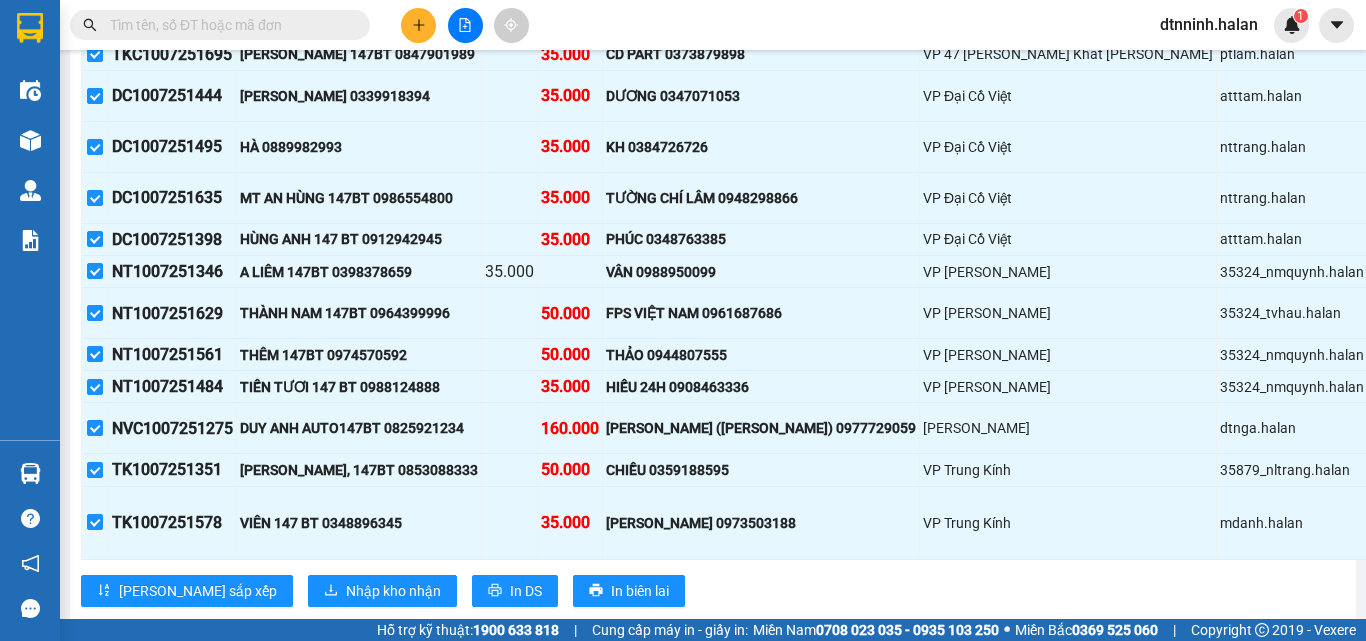 click on "Kết quả [PERSON_NAME] ( 0 )  Bộ lọc  No Data dtnninh.halan 1" at bounding box center (683, 25) 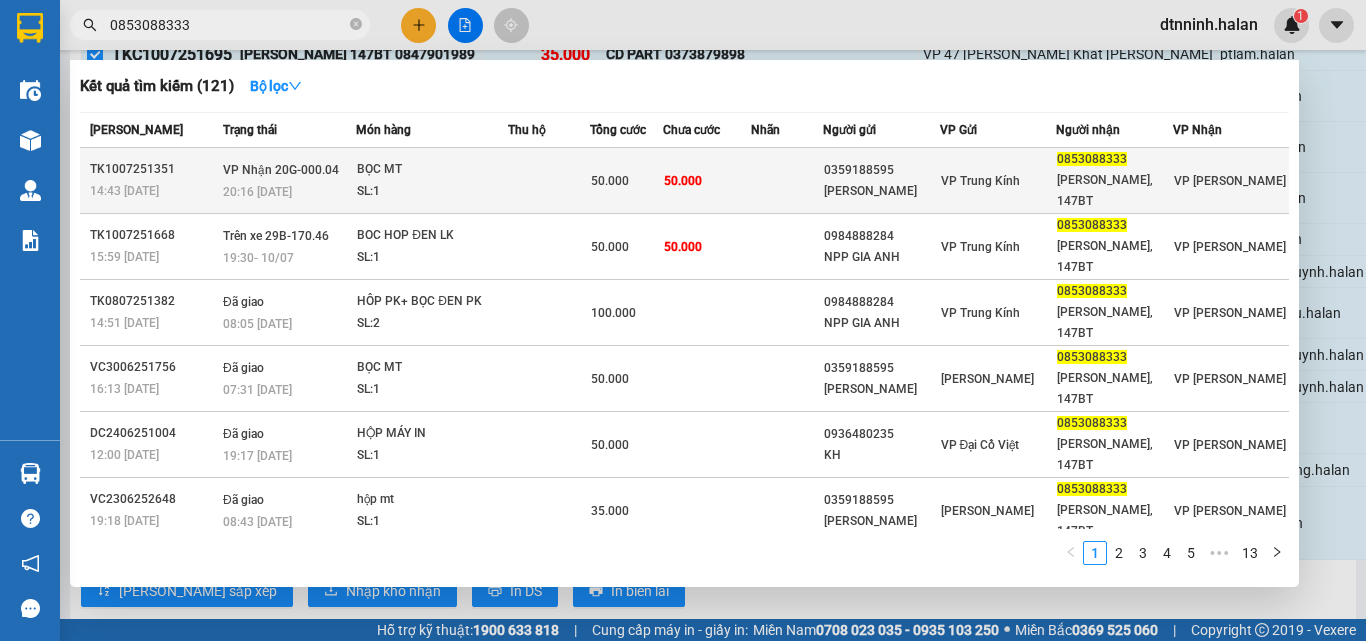 type on "0853088333" 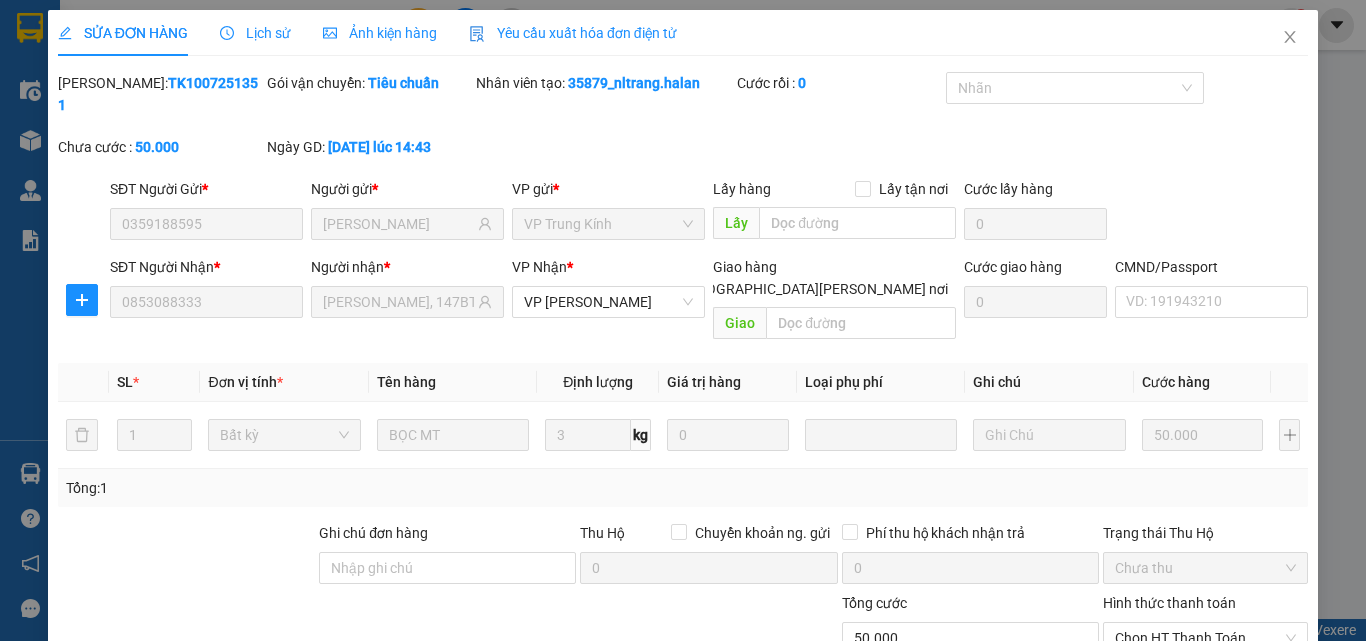 type on "0359188595" 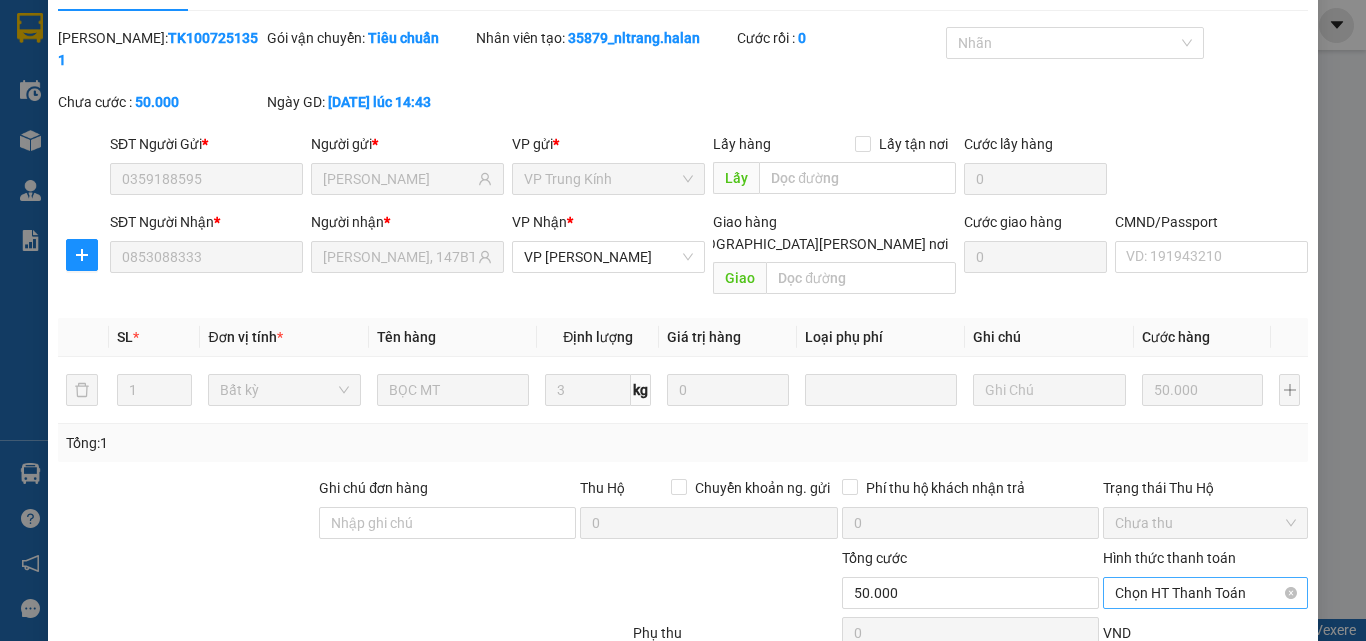scroll, scrollTop: 143, scrollLeft: 0, axis: vertical 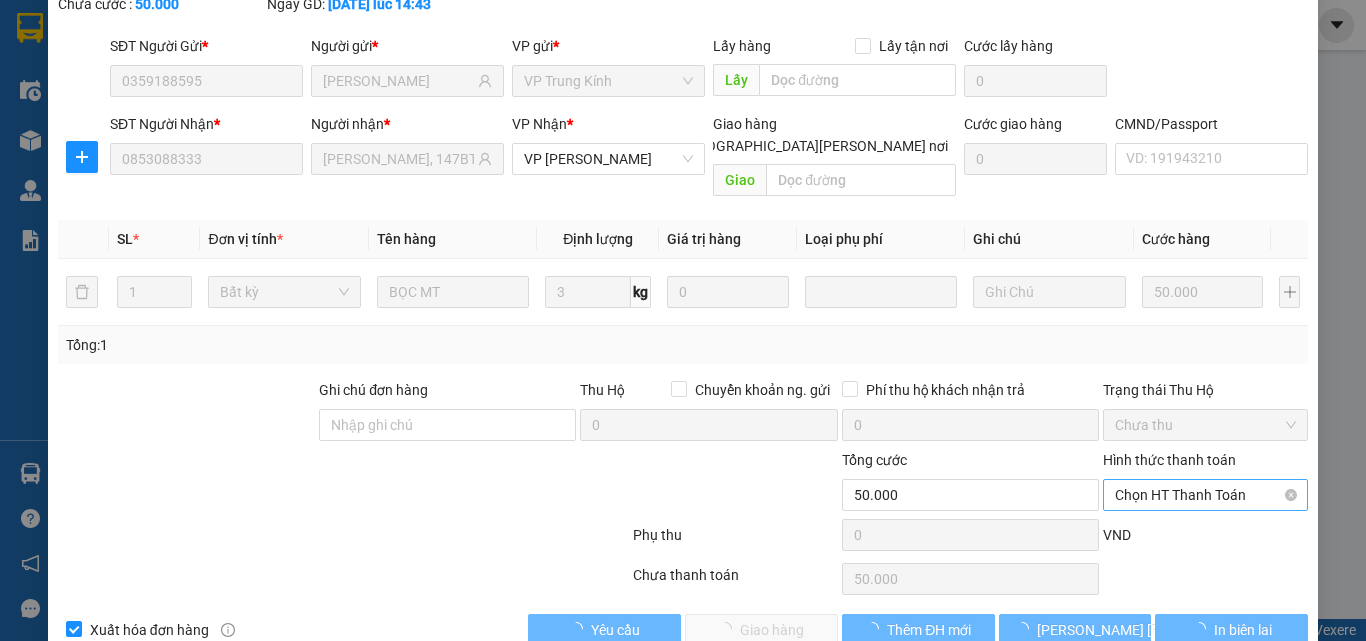click on "Chọn HT Thanh Toán" at bounding box center [1205, 495] 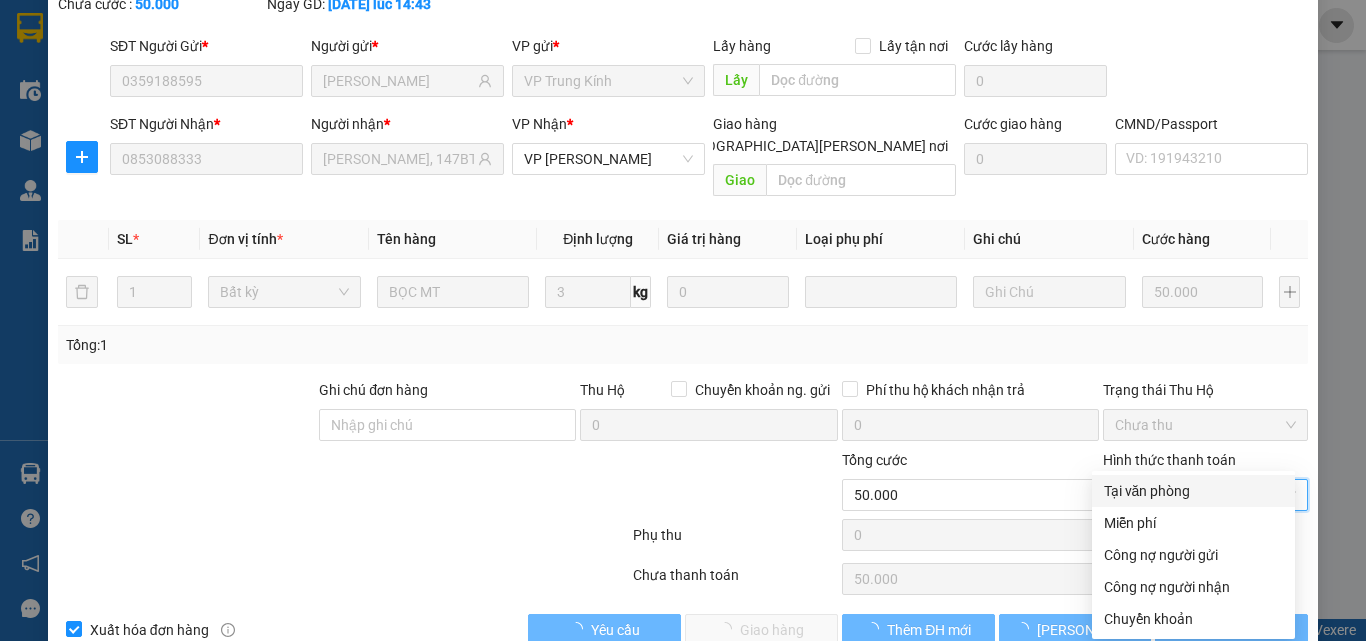 click on "Tại văn phòng" at bounding box center (1193, 491) 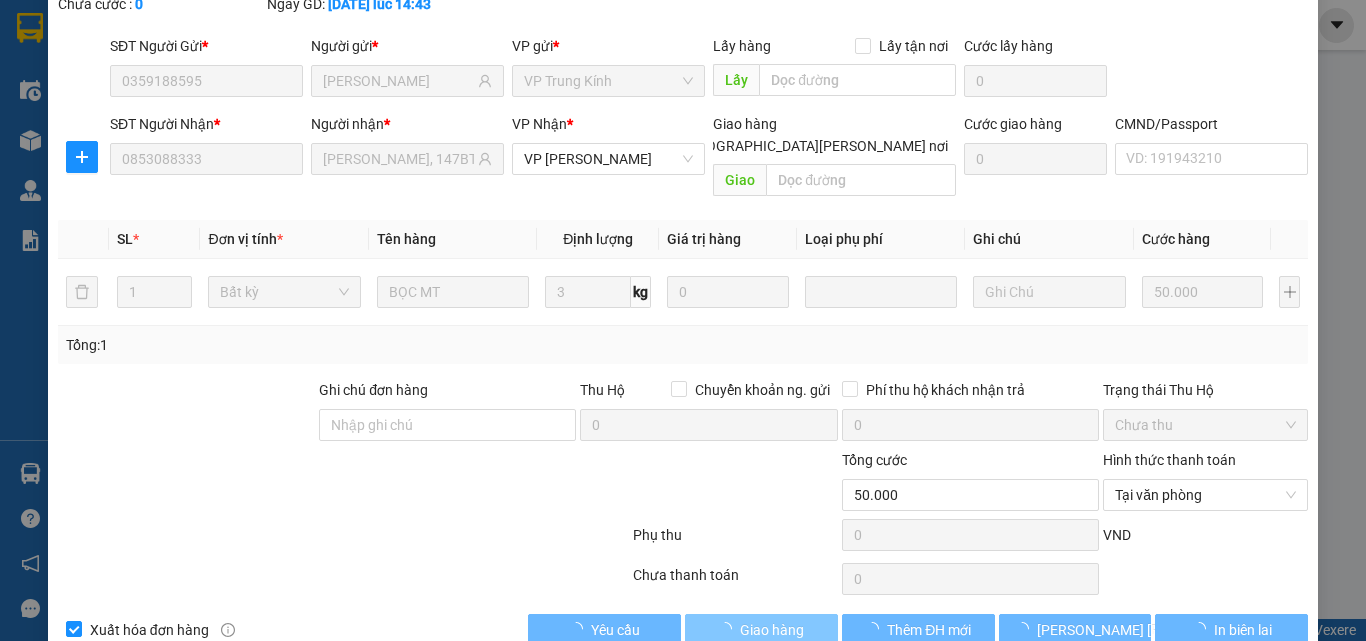 drag, startPoint x: 796, startPoint y: 579, endPoint x: 786, endPoint y: 568, distance: 14.866069 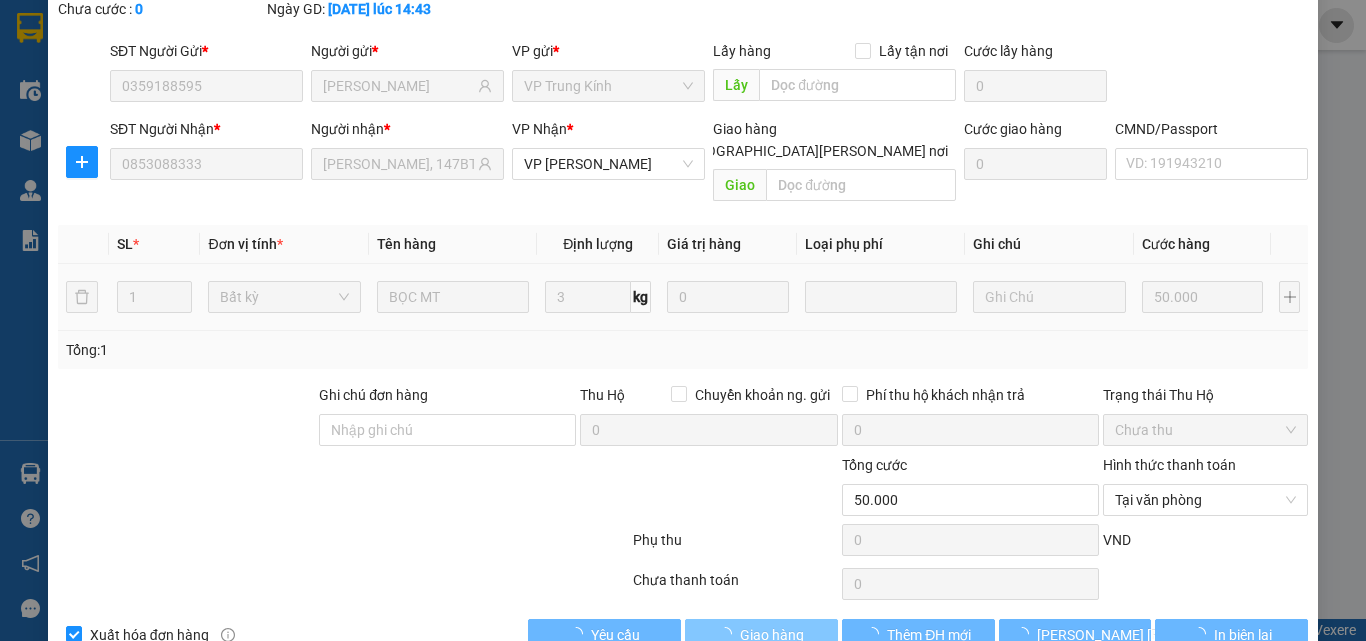 scroll, scrollTop: 143, scrollLeft: 0, axis: vertical 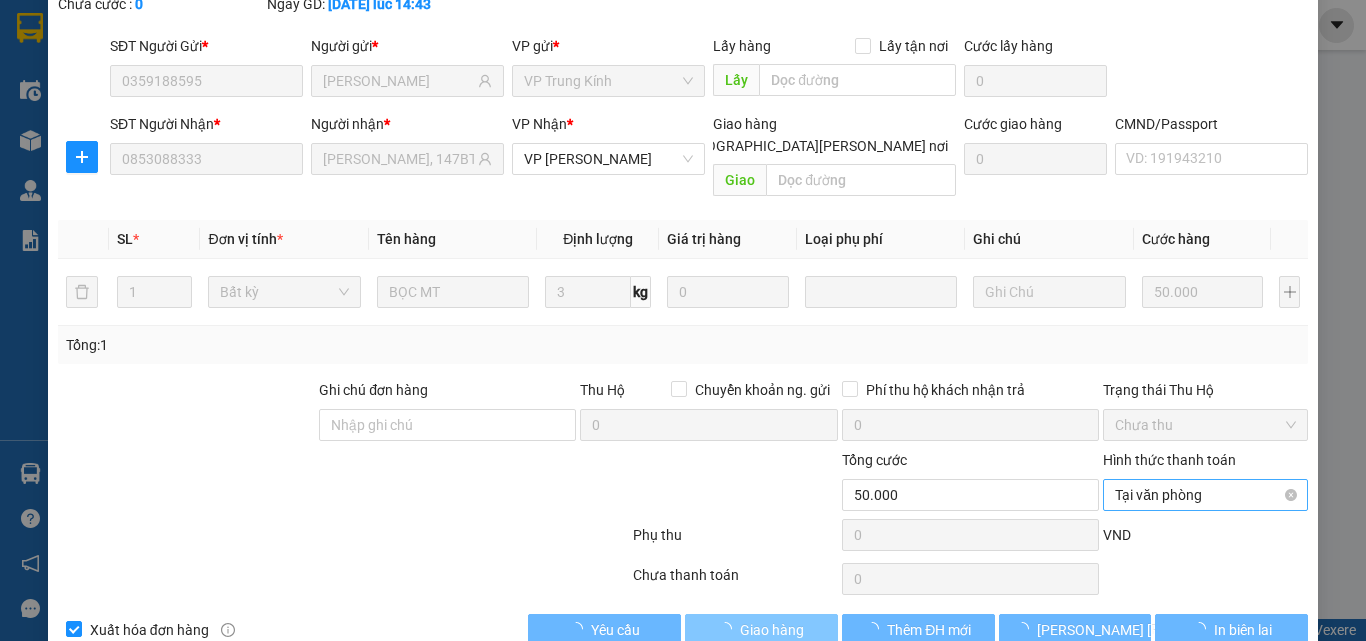 click on "Tại văn phòng" at bounding box center (1205, 495) 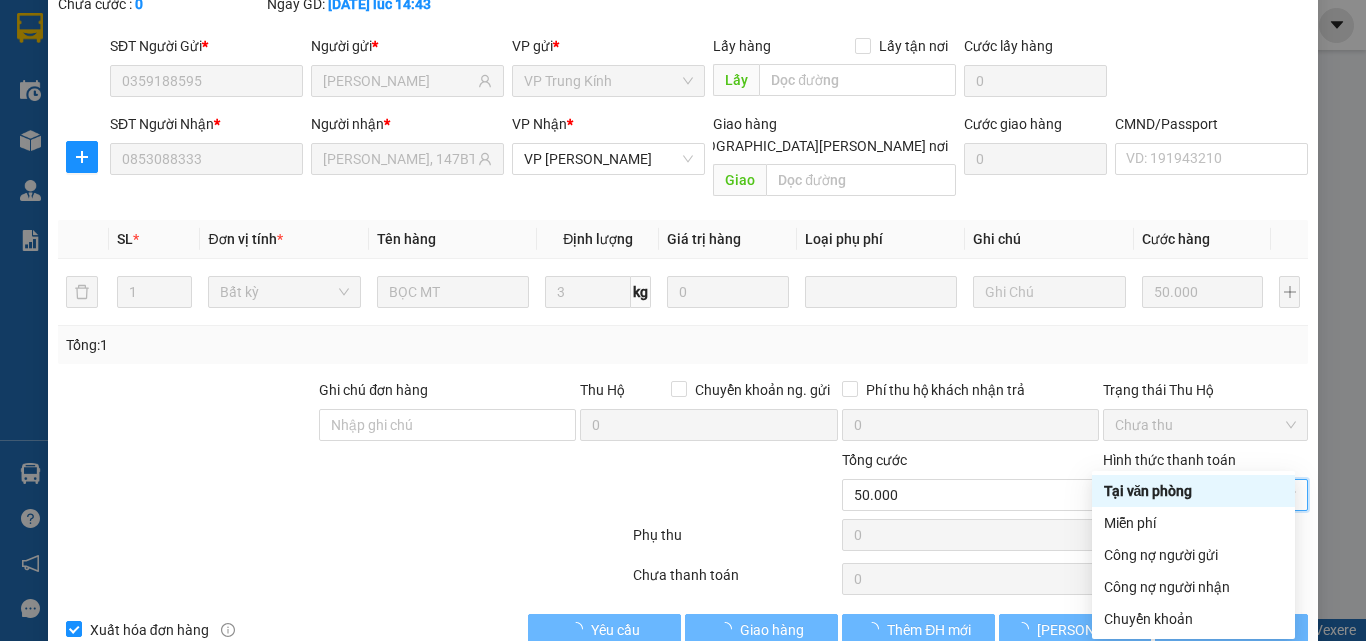 click on "Tại văn phòng" at bounding box center (1193, 491) 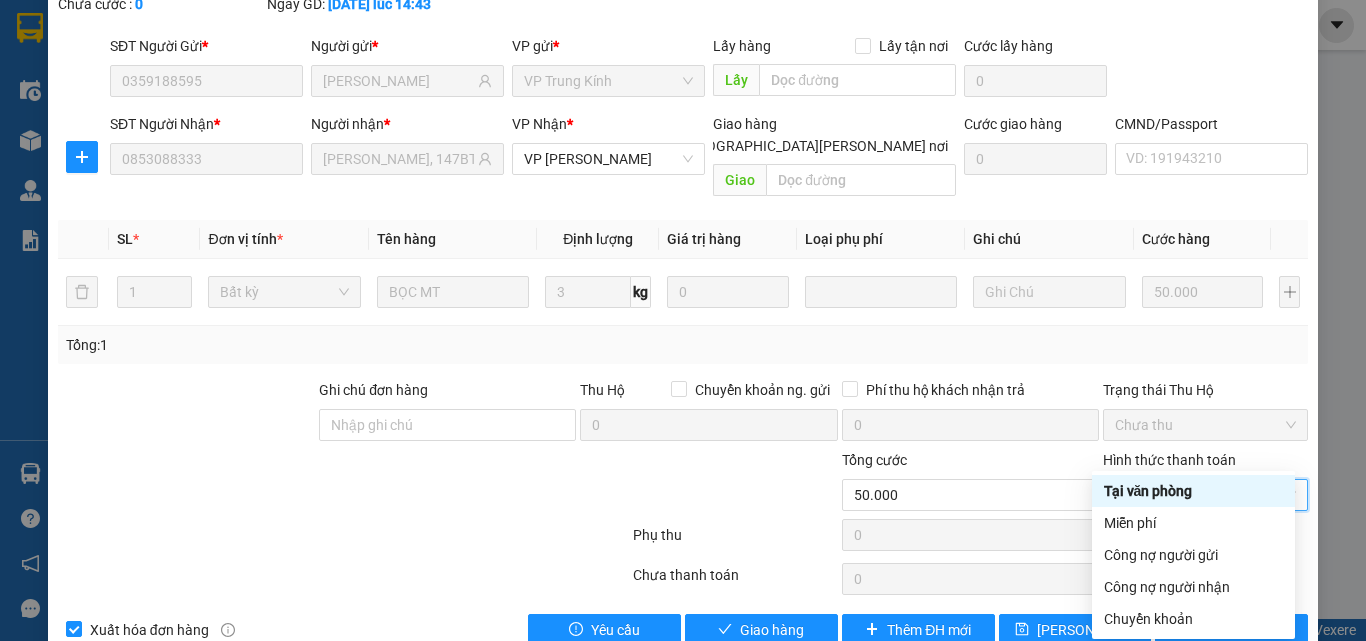 click on "Tại văn phòng" at bounding box center (1193, 491) 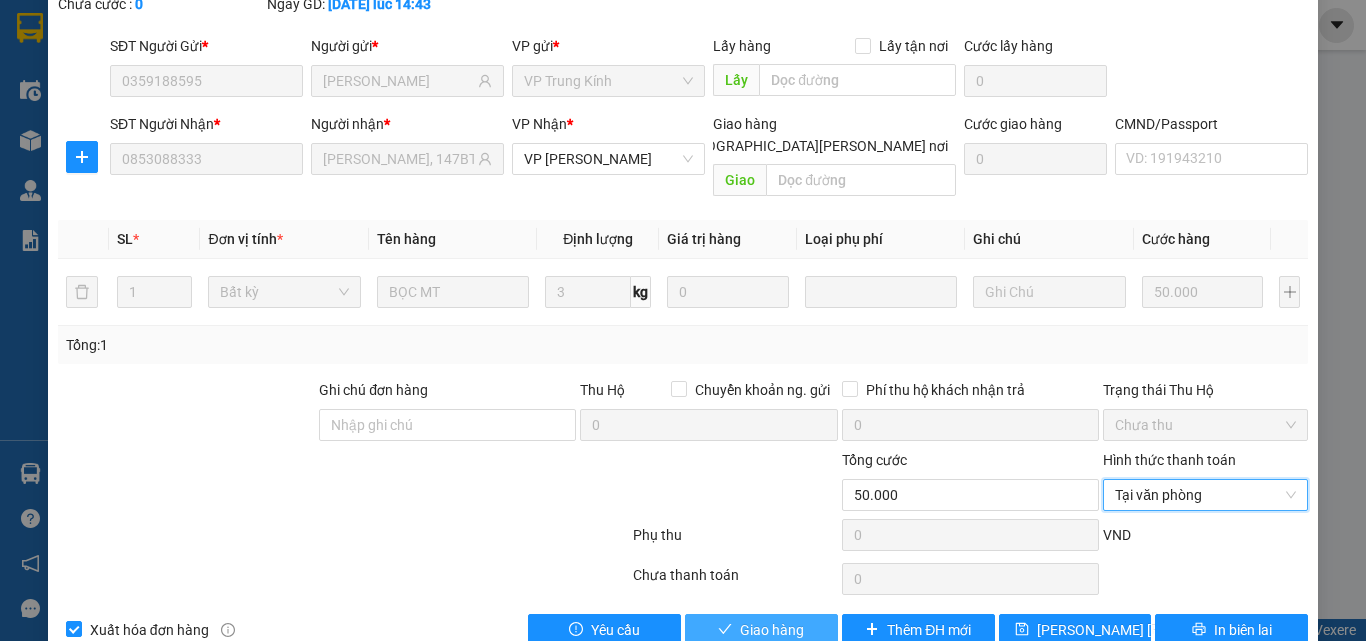 click on "Giao hàng" at bounding box center (772, 630) 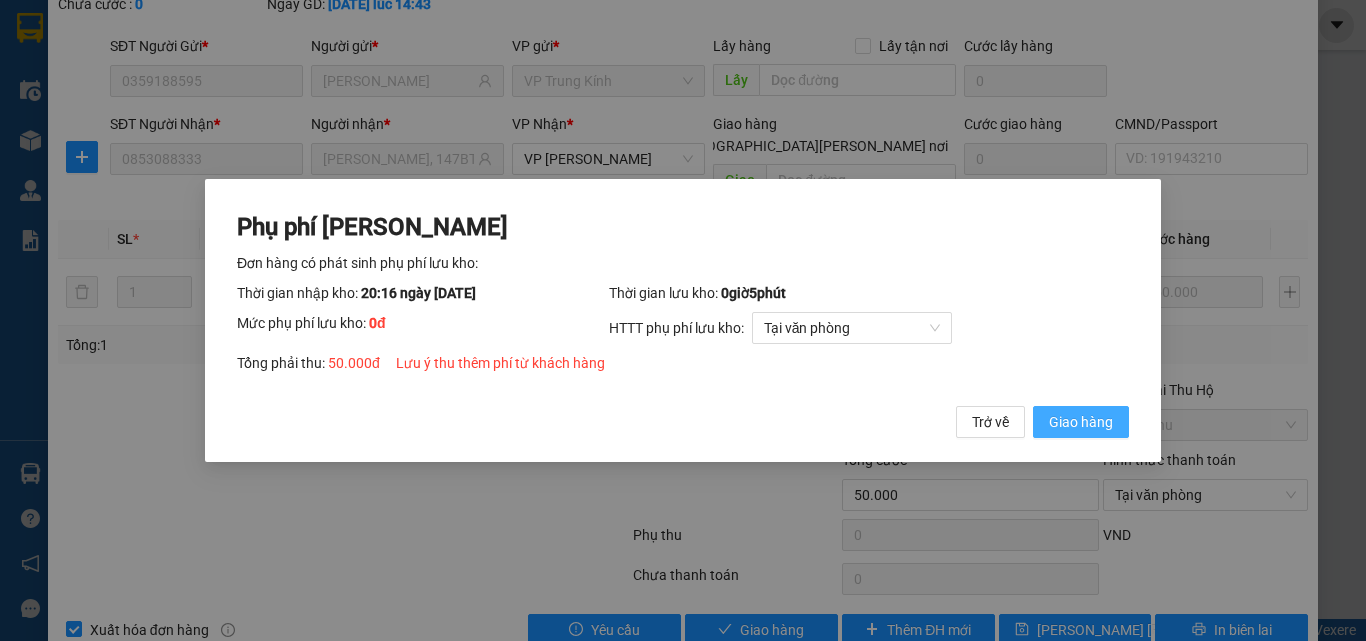 click on "Giao hàng" at bounding box center [1081, 422] 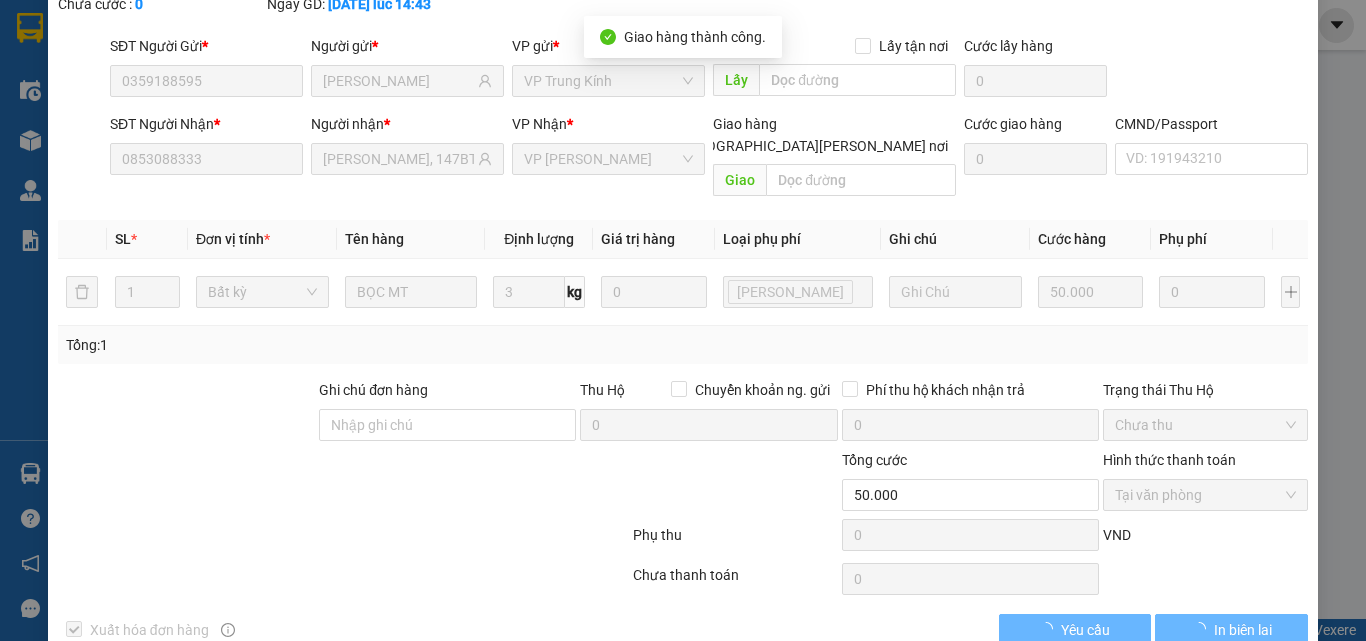 scroll, scrollTop: 0, scrollLeft: 0, axis: both 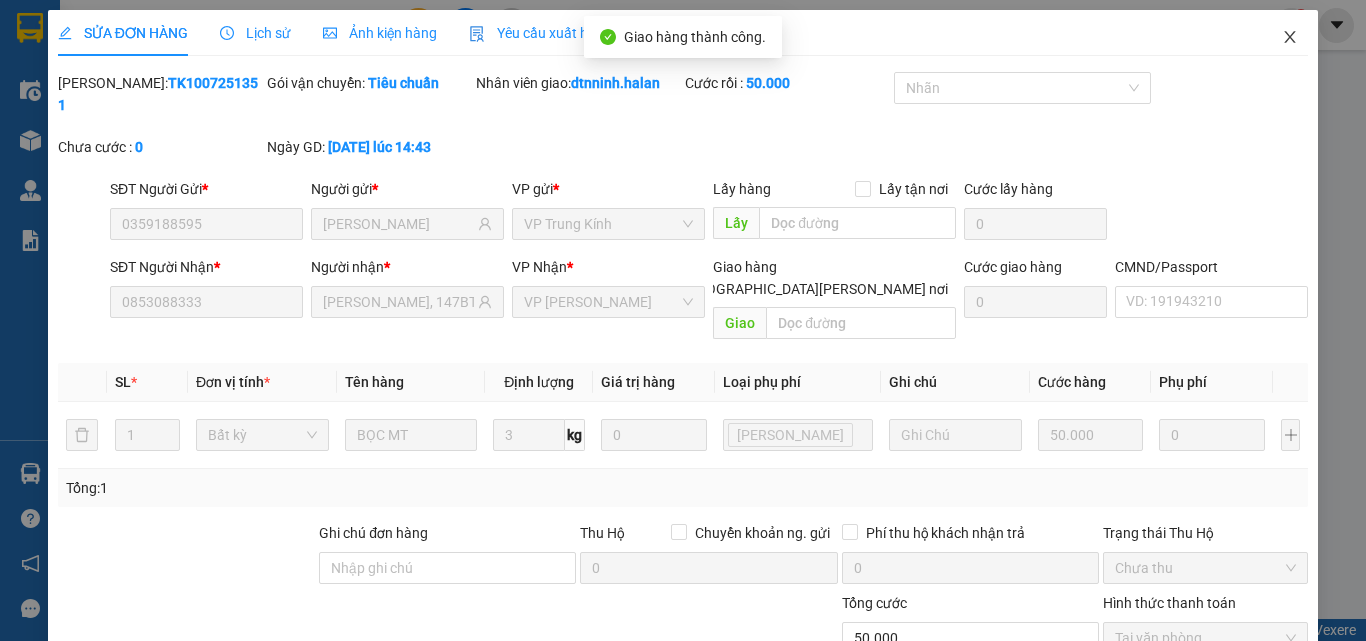 click 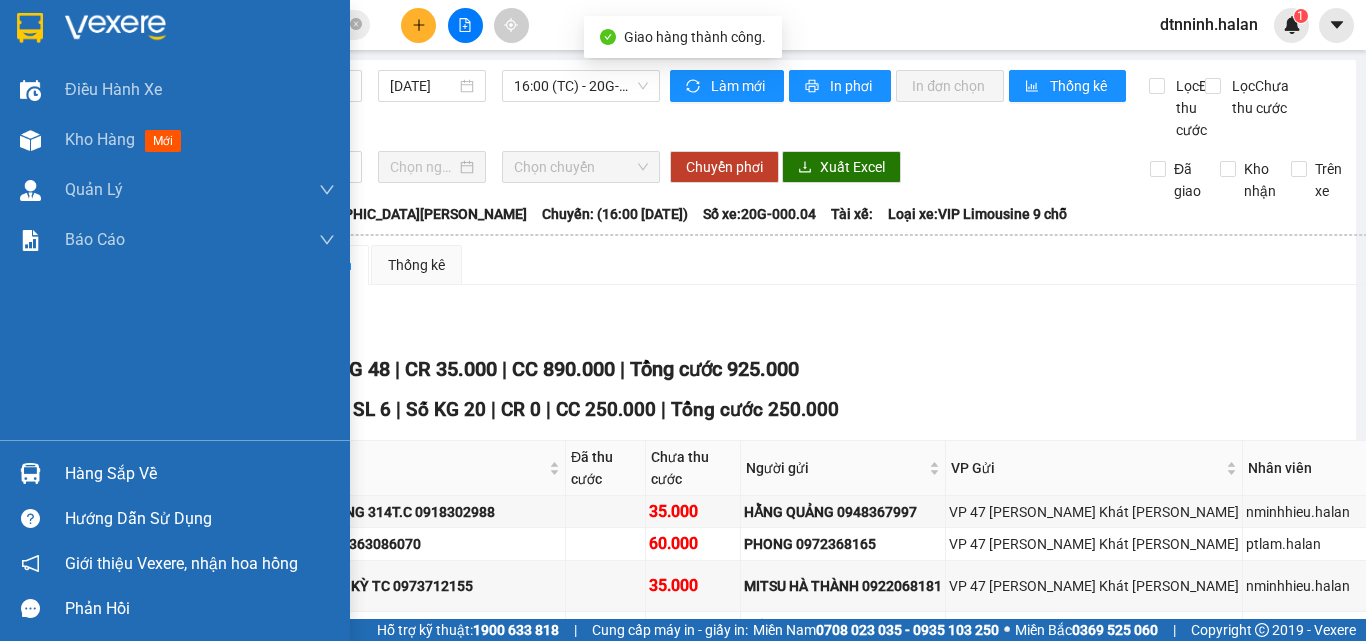 click on "Hàng sắp về" at bounding box center (175, 473) 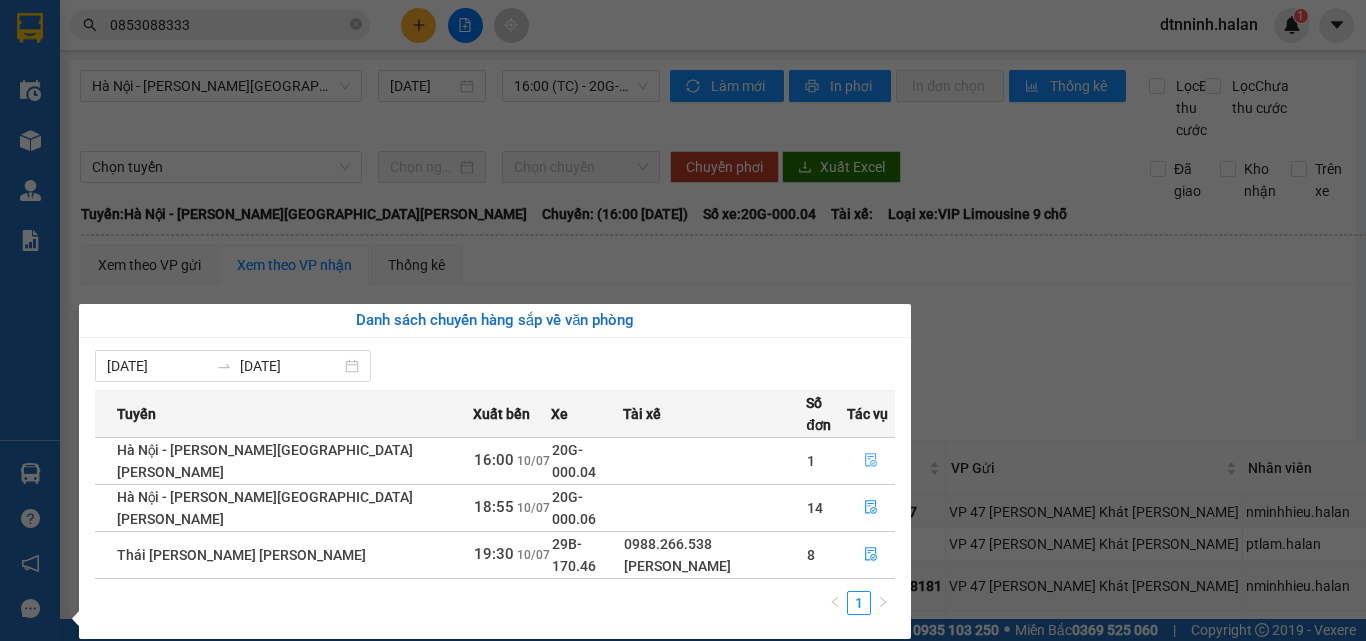 click 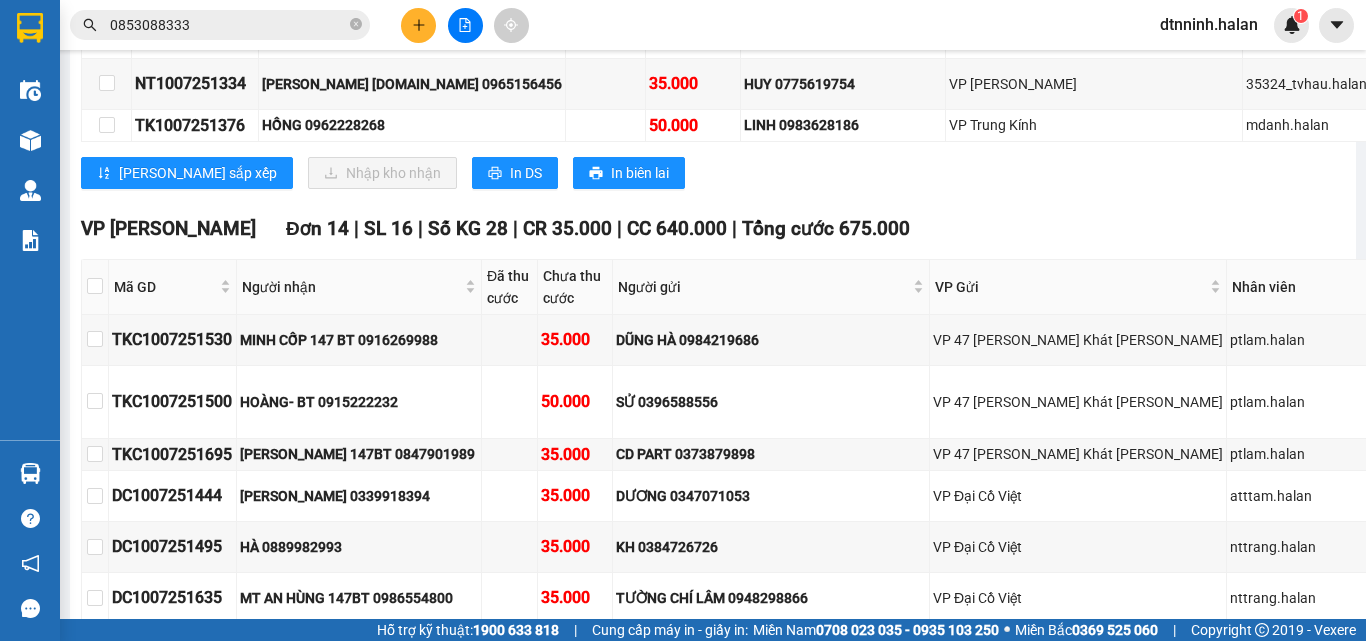 scroll, scrollTop: 600, scrollLeft: 0, axis: vertical 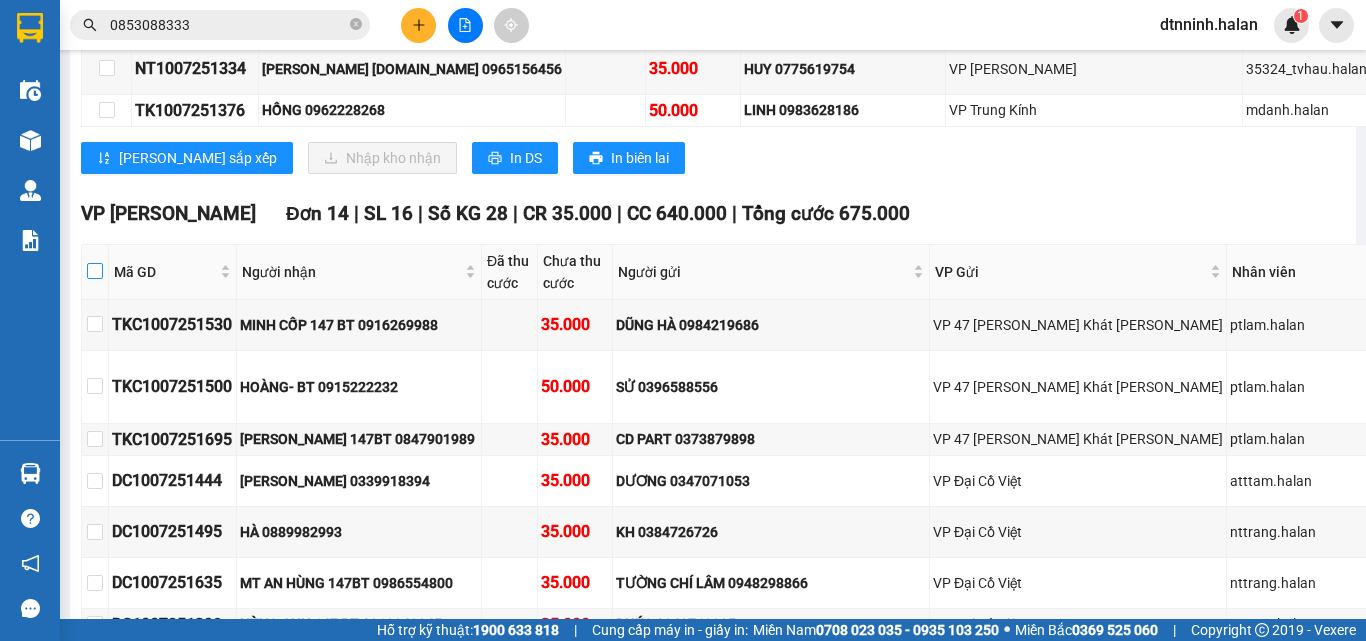 click at bounding box center (95, 271) 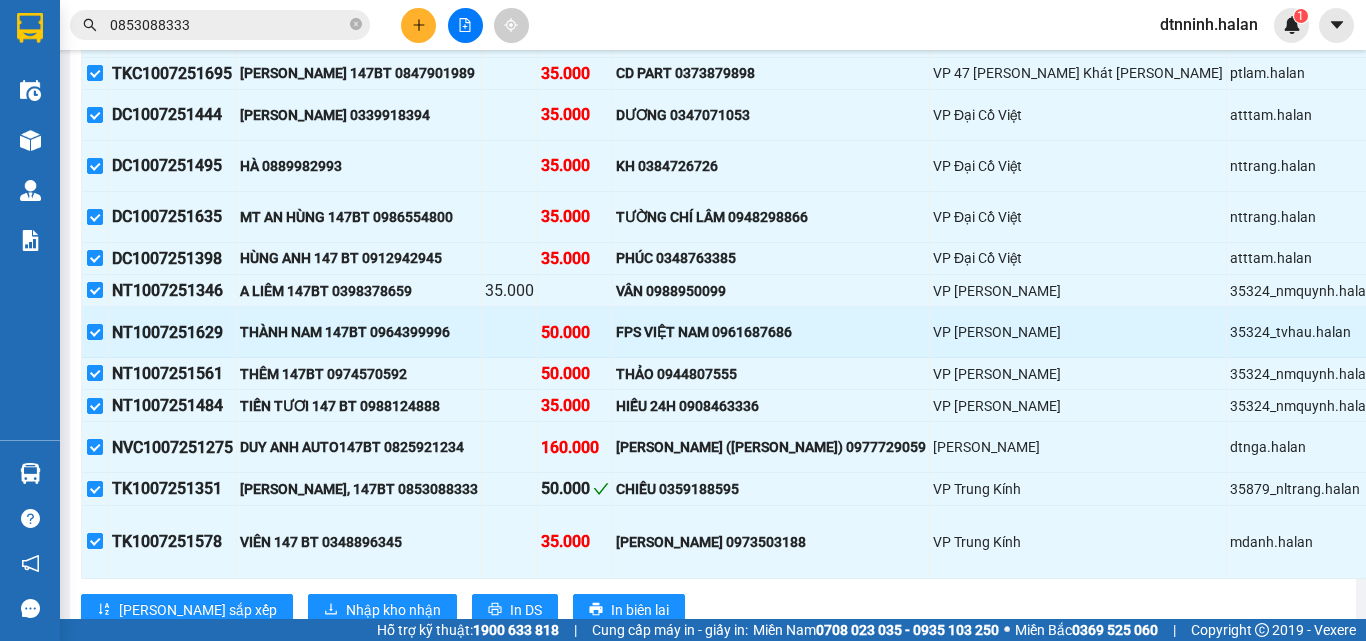 scroll, scrollTop: 1000, scrollLeft: 0, axis: vertical 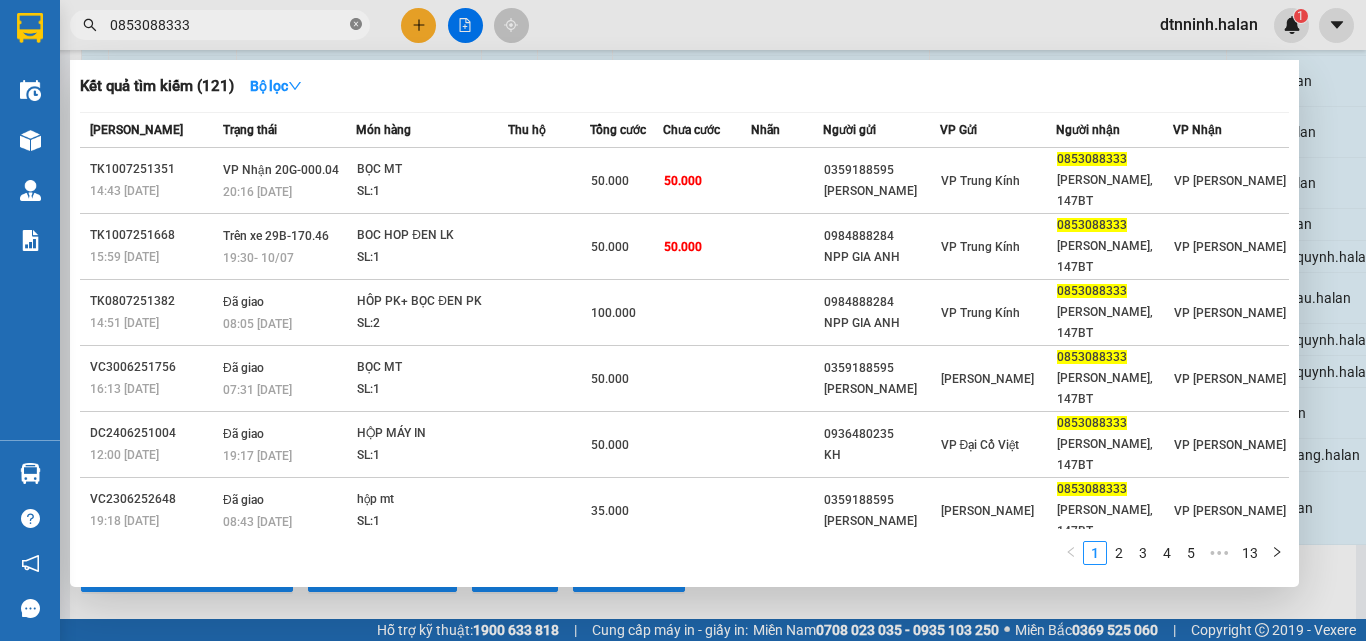 click 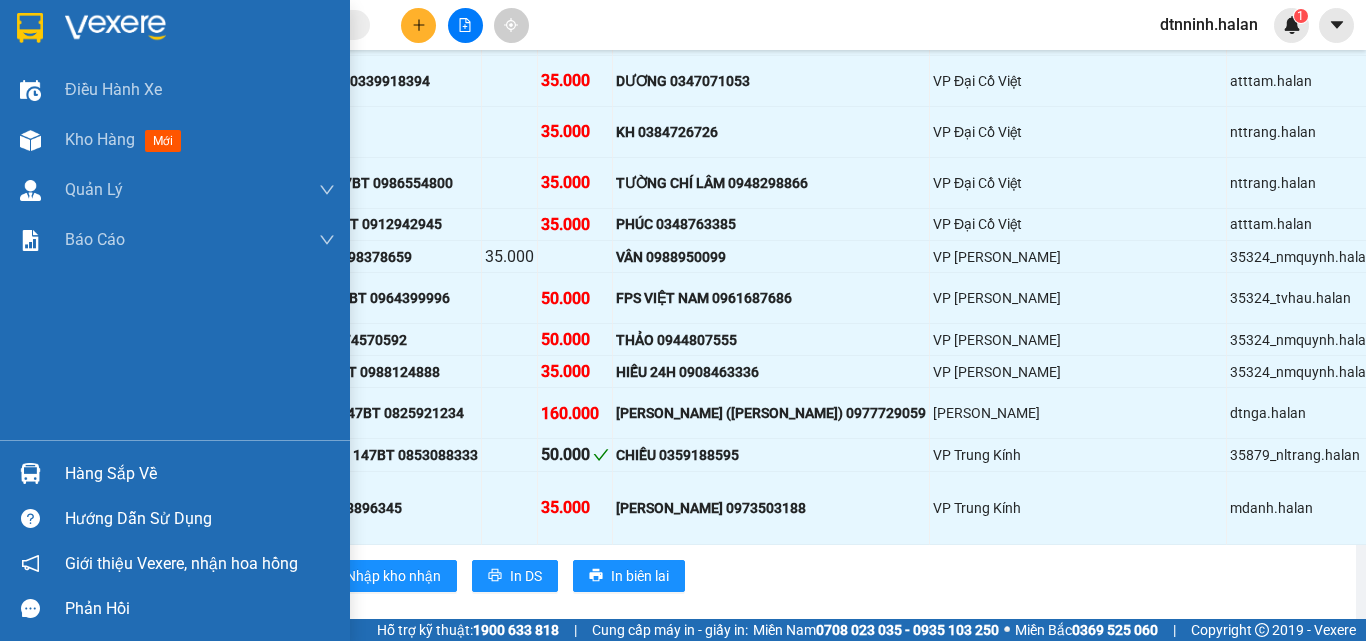 click on "Hàng sắp về" at bounding box center [200, 474] 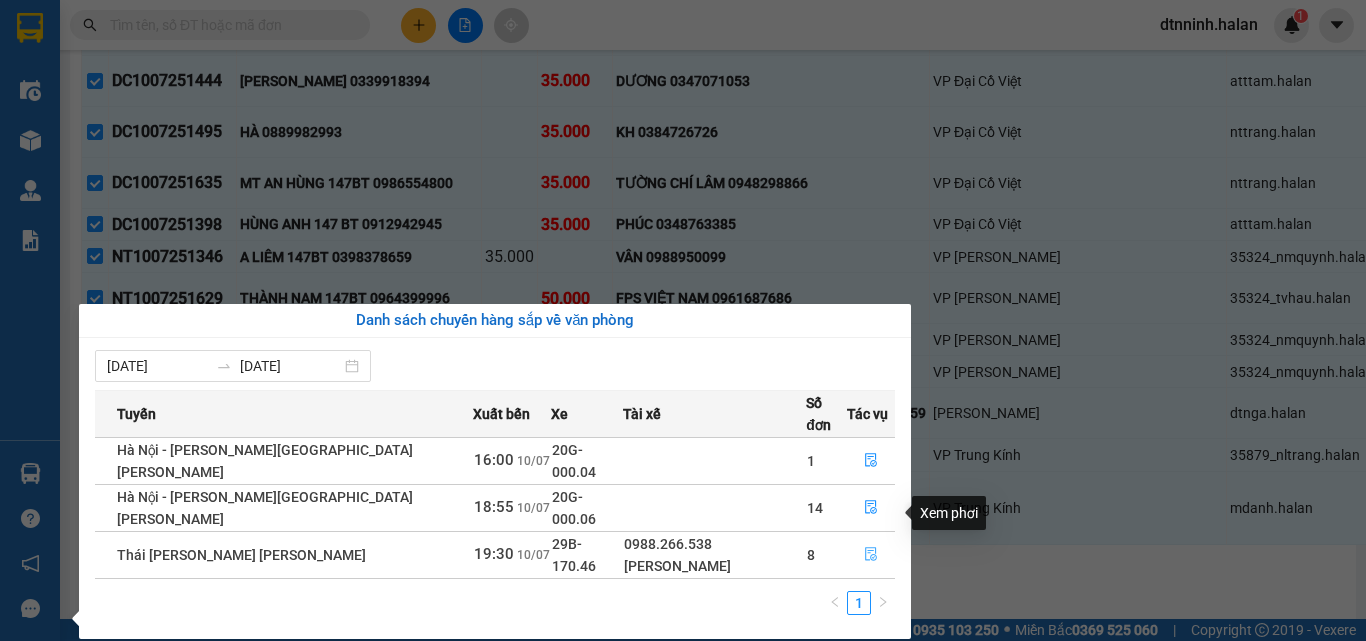 click 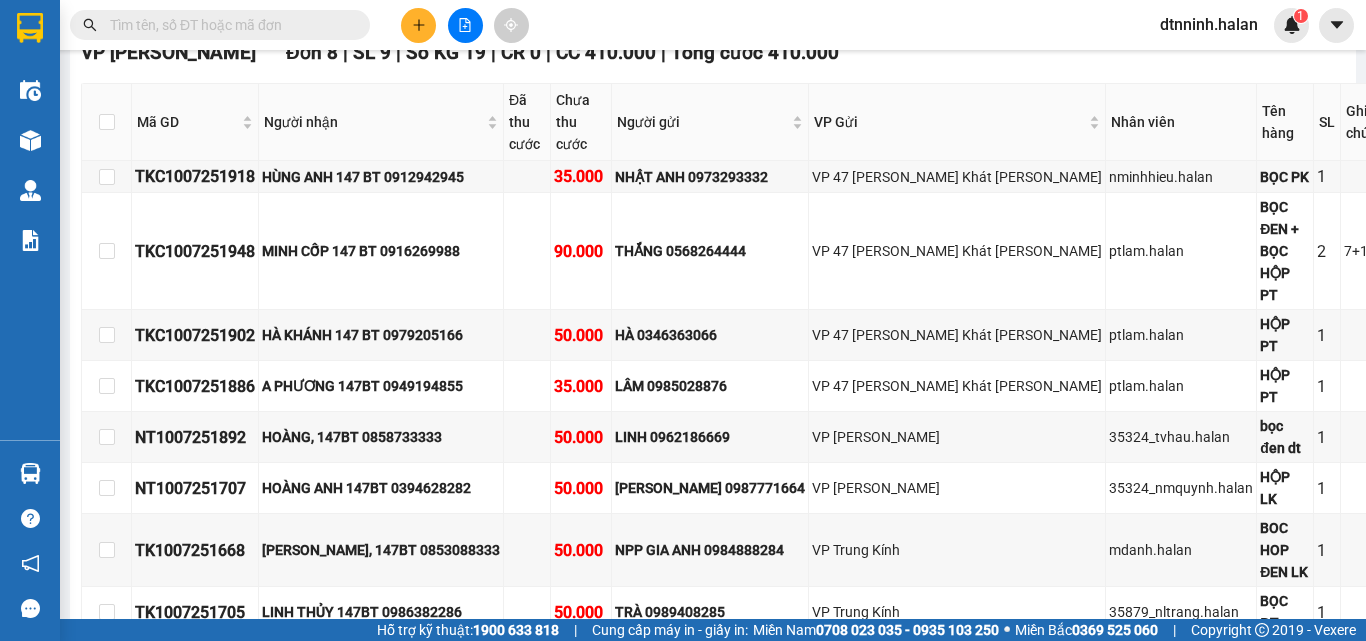 scroll, scrollTop: 327, scrollLeft: 0, axis: vertical 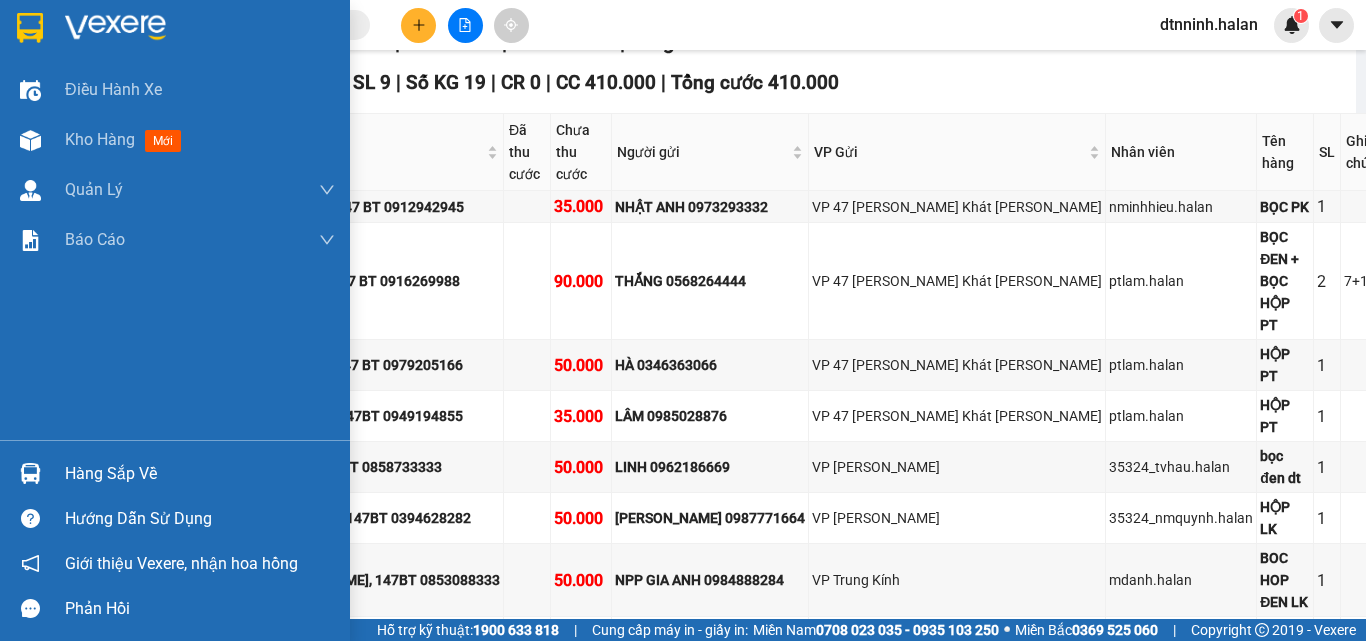 click on "Hàng sắp về" at bounding box center (175, 473) 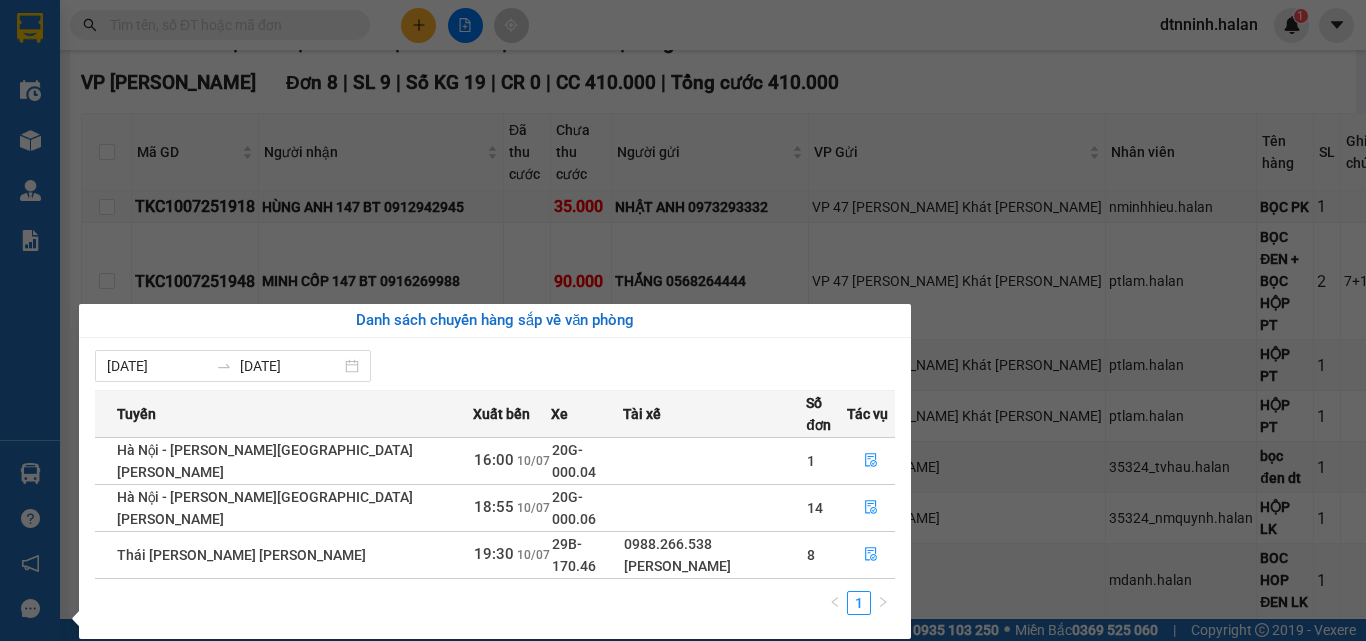 click on "Kết quả [PERSON_NAME] ( 121 )  Bộ lọc  Mã ĐH Trạng thái Món hàng Thu hộ Tổng [PERSON_NAME] [PERSON_NAME] Người gửi VP Gửi Người [PERSON_NAME] [PERSON_NAME] TK1007251351 14:43 [DATE] [PERSON_NAME]   20G-000.04 20:16 [DATE] BỌC MT SL:  1 50.000 50.000 0359188595 CHIỀU VP [PERSON_NAME] 0853088333 [PERSON_NAME], 147BT VP [PERSON_NAME][GEOGRAPHIC_DATA] 15:59 [DATE] Trên xe   29B-170.46 19:30  [DATE] BOC HOP ĐEN LK SL:  1 50.000 50.000 0984888284 NPP GIA [PERSON_NAME] VP [PERSON_NAME] 0853088333 [PERSON_NAME], 147BT VP [PERSON_NAME][GEOGRAPHIC_DATA] 14:51 [DATE] Đã giao   08:05 [DATE] HÔP PK+ BỌC ĐEN PK SL:  2 100.000 0984888284 NPP GIA [PERSON_NAME] VP [PERSON_NAME] 0853088333 [PERSON_NAME], 147BT VP [PERSON_NAME] VC3006251756 16:13 [DATE] Đã giao   07:31 [DATE] BỌC MT SL:  1 50.000 0359188595 [PERSON_NAME] [PERSON_NAME] Chí Công 0853088333 [PERSON_NAME][GEOGRAPHIC_DATA] VP [PERSON_NAME][GEOGRAPHIC_DATA] 12:00 [DATE] Đã giao   19:17 [DATE] HỘP MÁY IN SL:  1 50.000 0936480235 KH VP [GEOGRAPHIC_DATA][PERSON_NAME], 147BT" at bounding box center [683, 320] 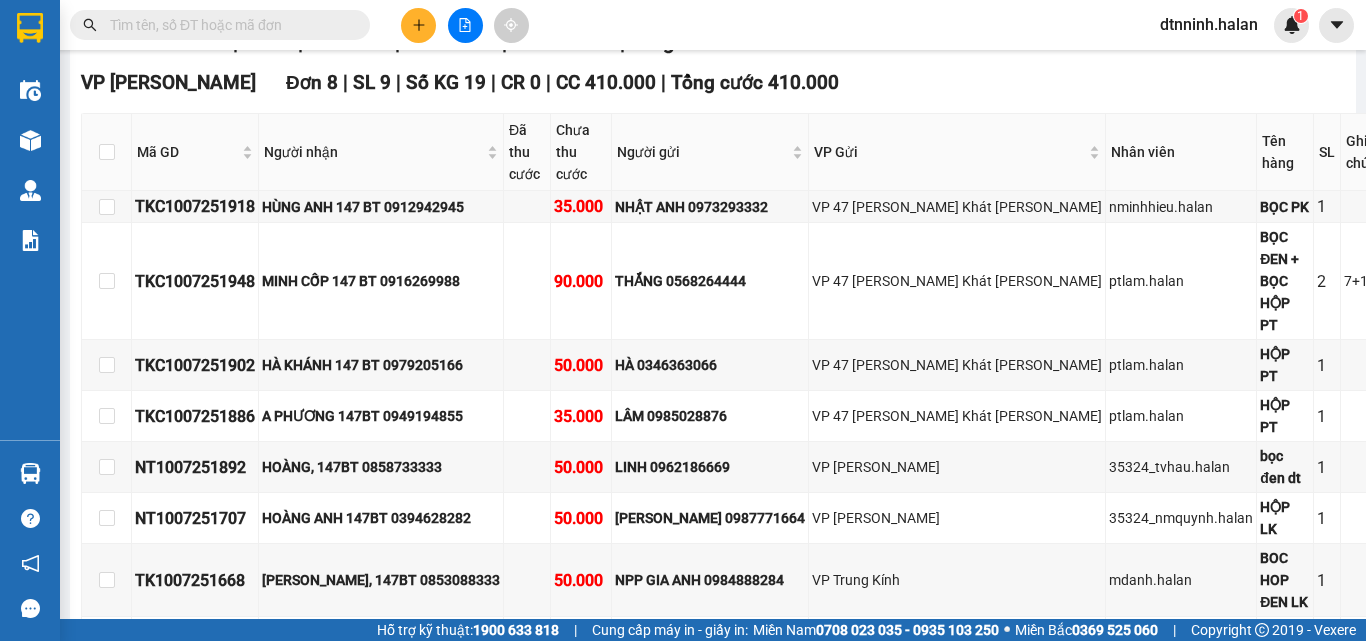 click at bounding box center (228, 25) 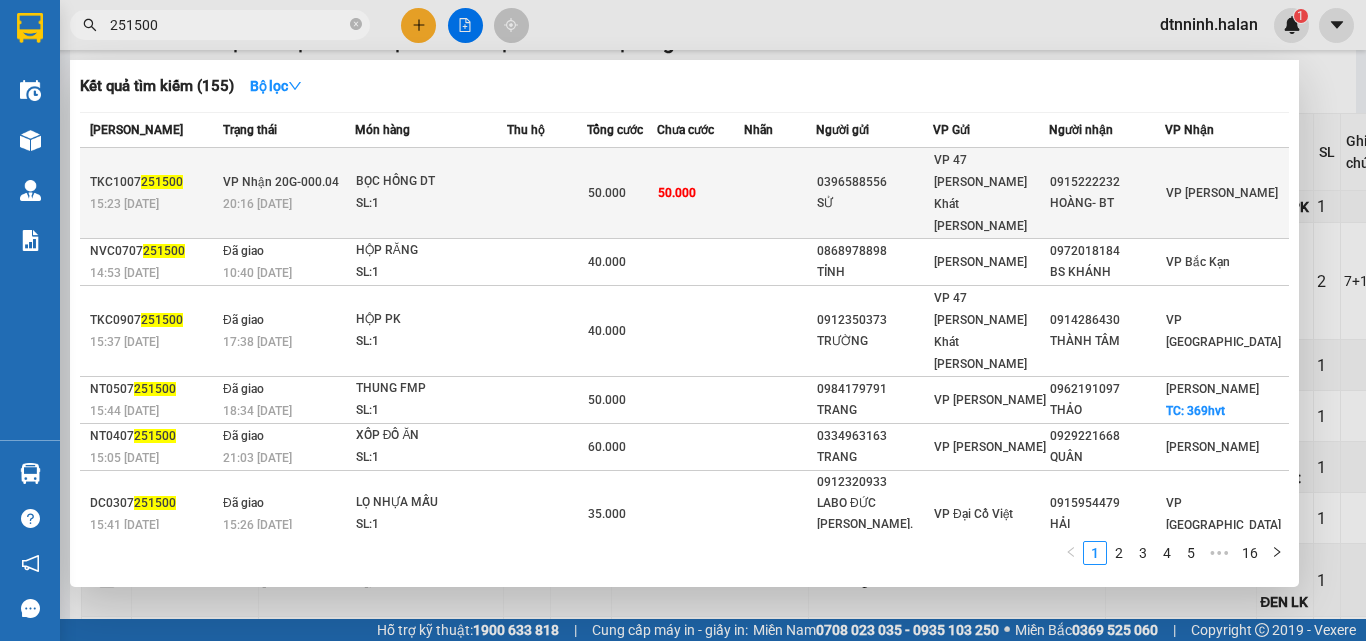 type on "251500" 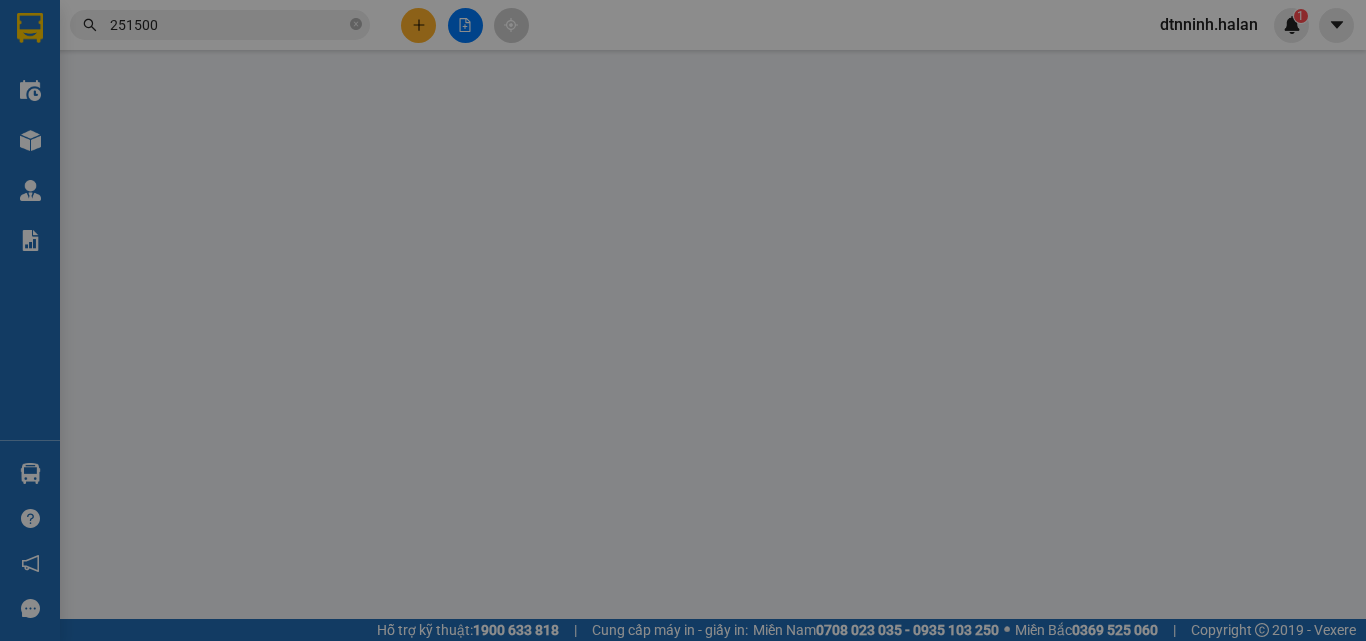 scroll, scrollTop: 0, scrollLeft: 0, axis: both 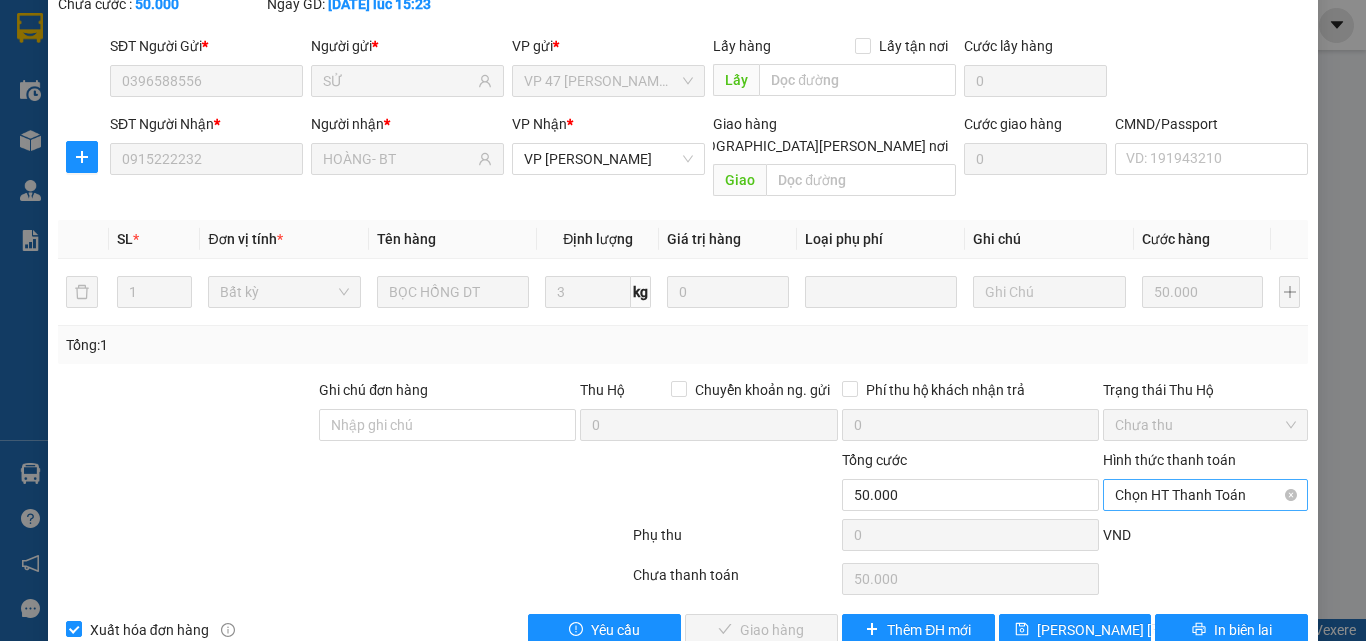 click on "Chọn HT Thanh Toán" at bounding box center (1205, 495) 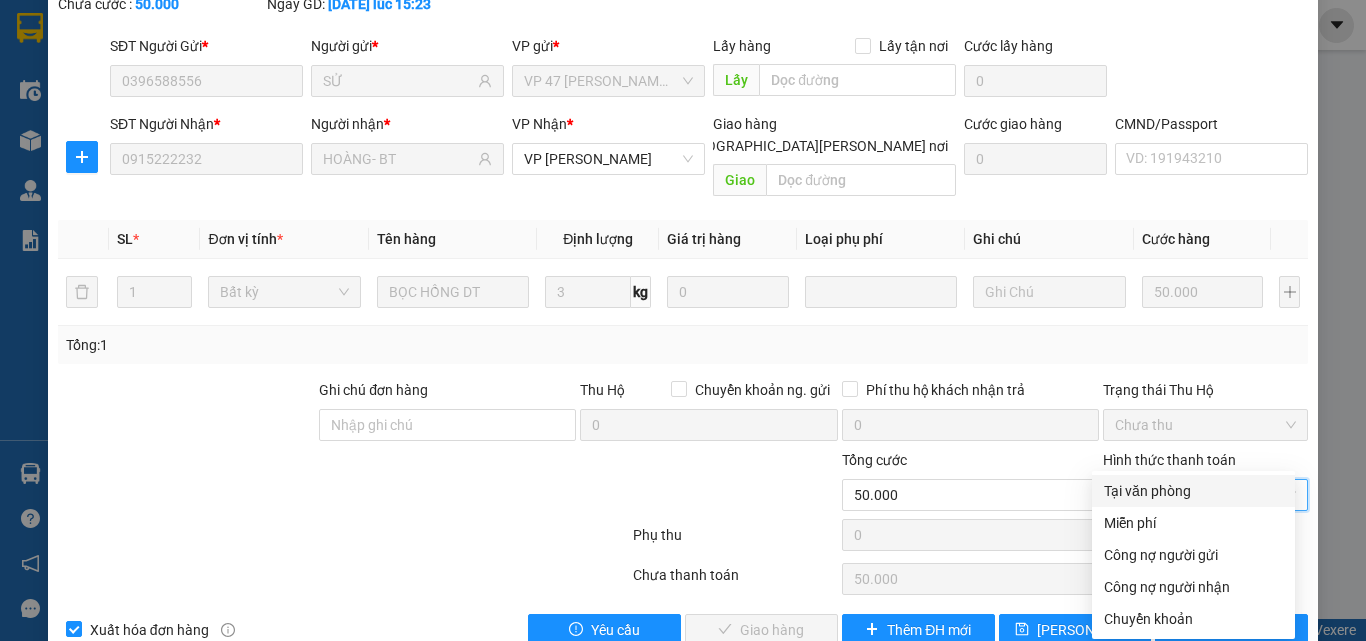click on "Tại văn phòng" at bounding box center (1193, 491) 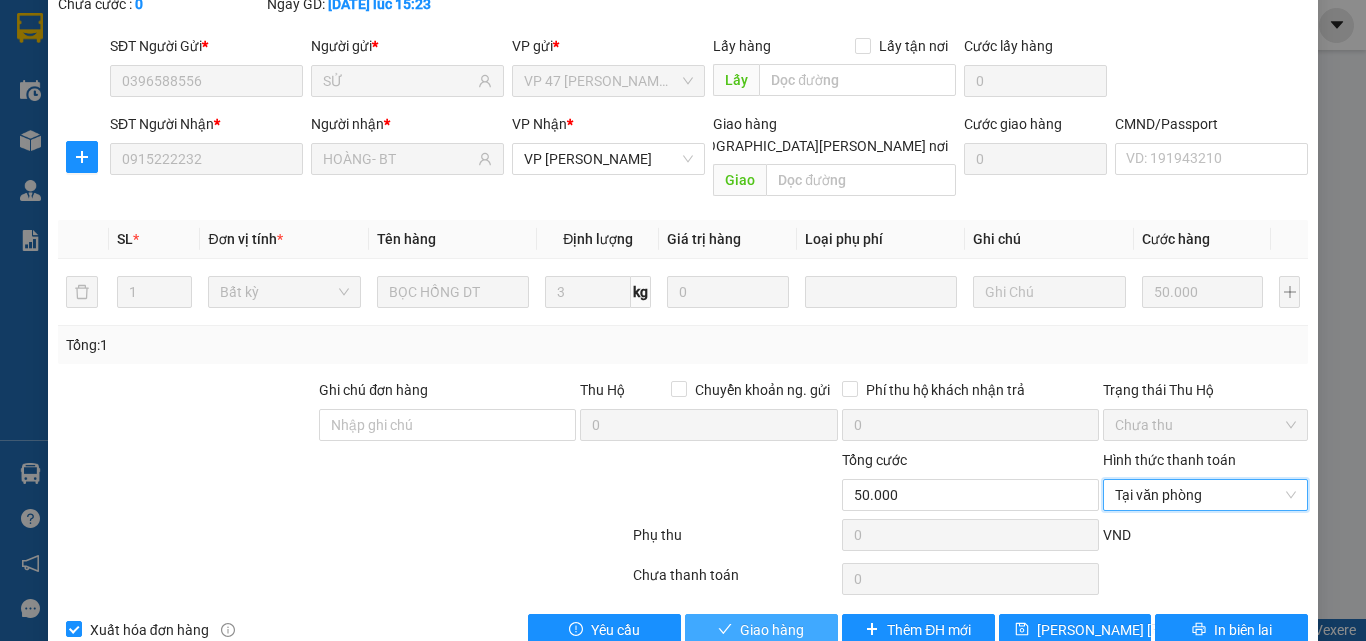 click on "Giao hàng" at bounding box center (761, 630) 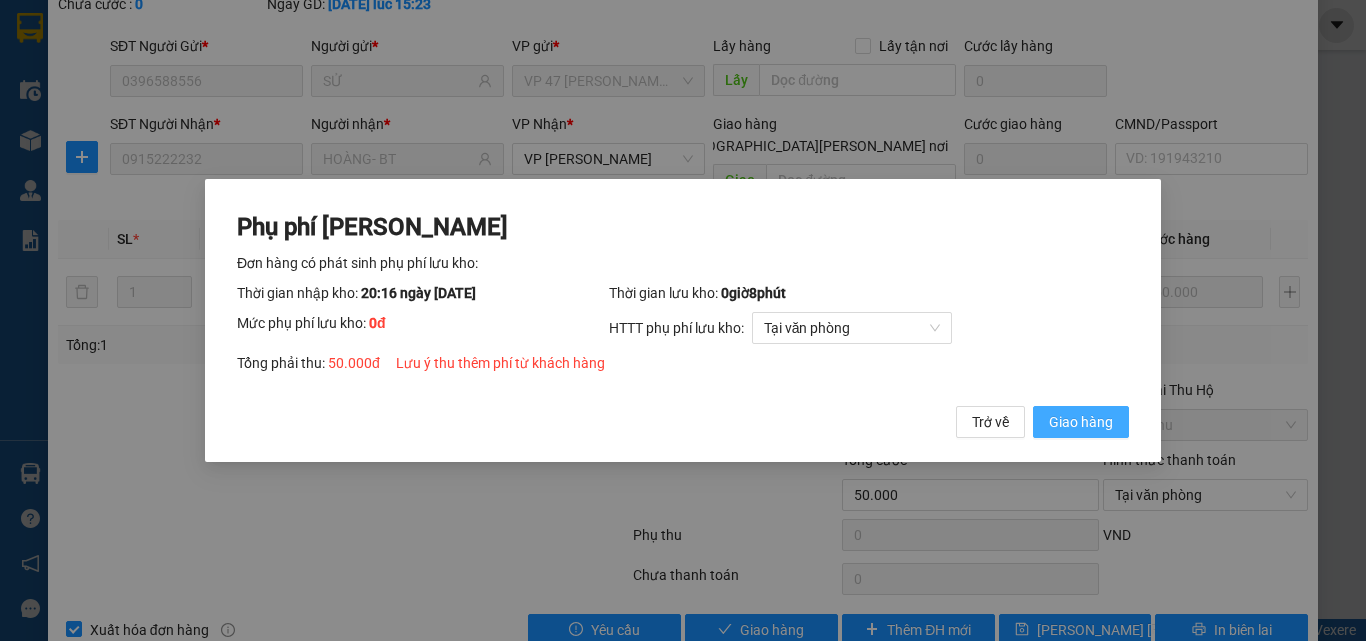 click on "Giao hàng" at bounding box center [1081, 422] 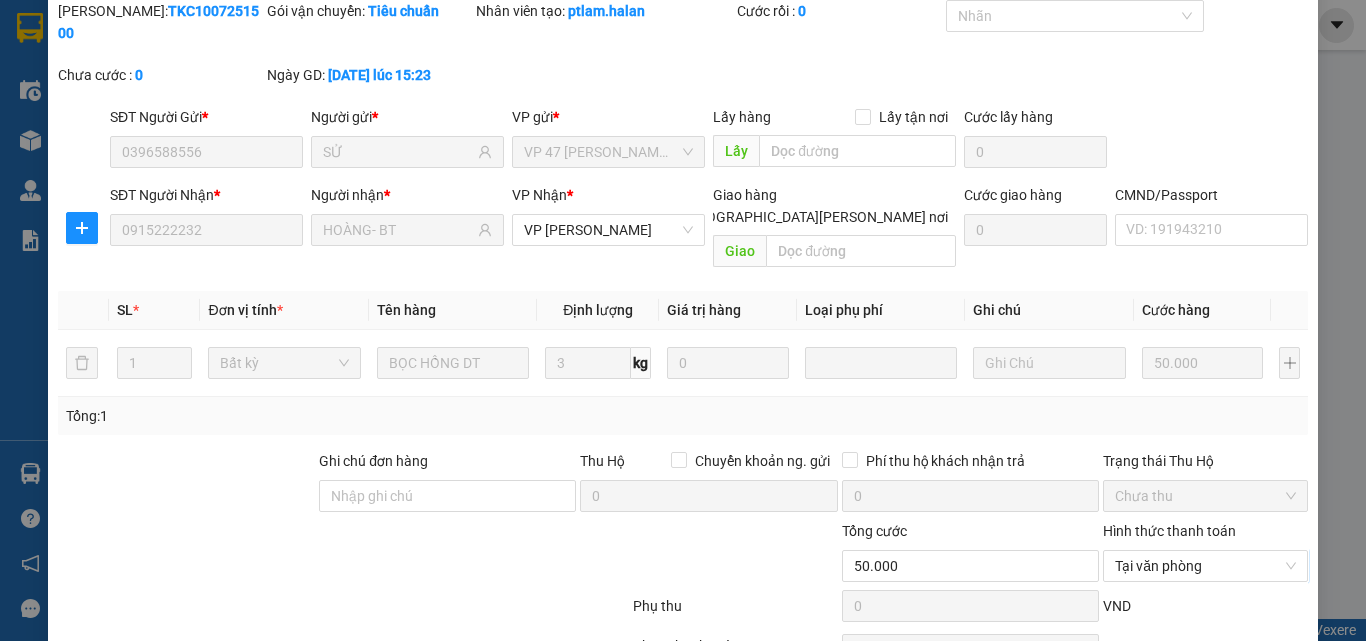 scroll, scrollTop: 0, scrollLeft: 0, axis: both 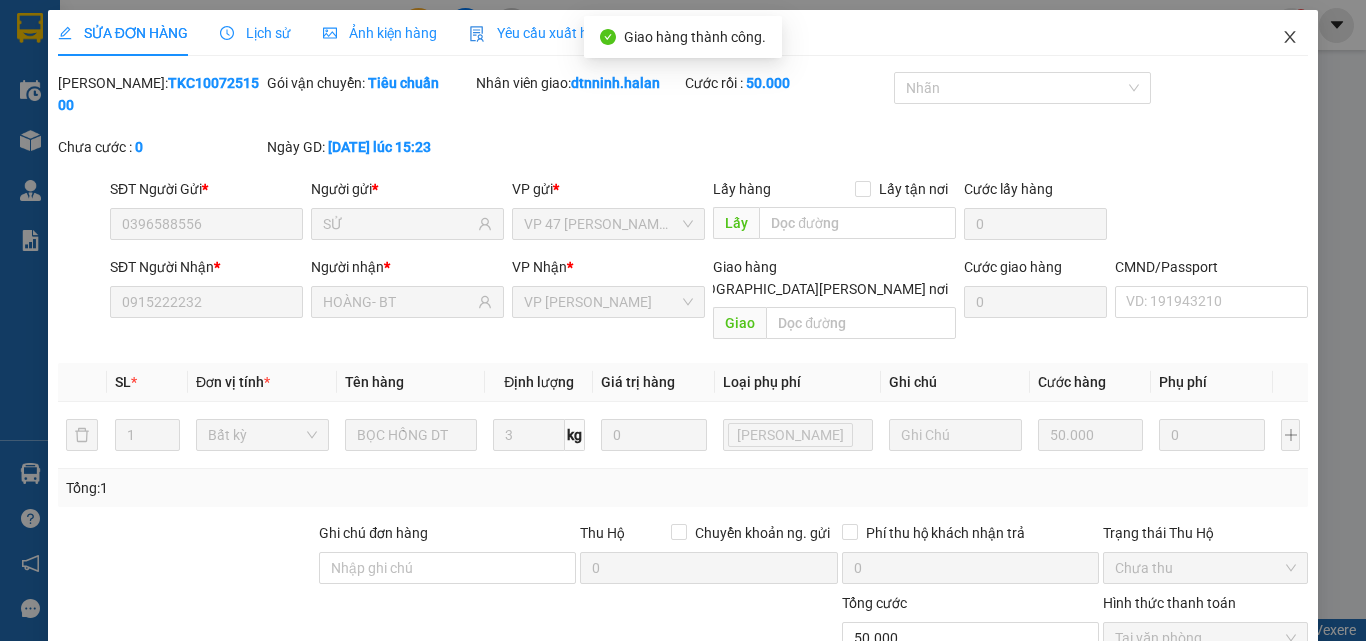 click 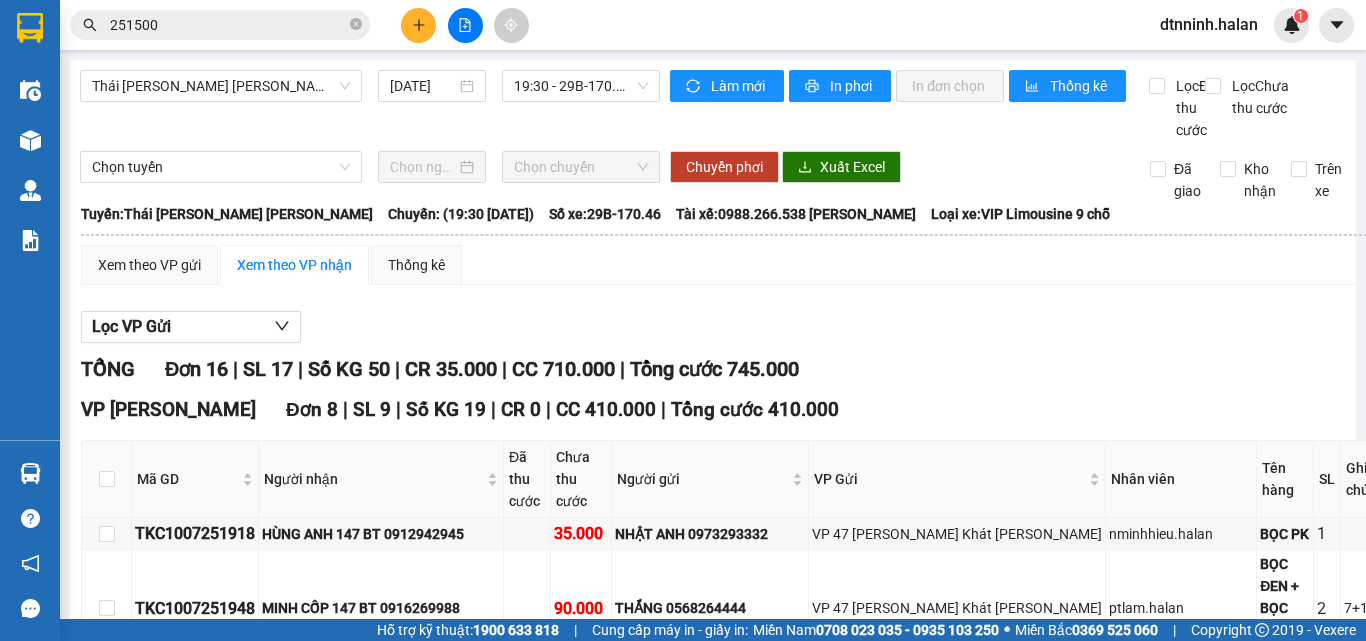 click on "251500" at bounding box center (220, 25) 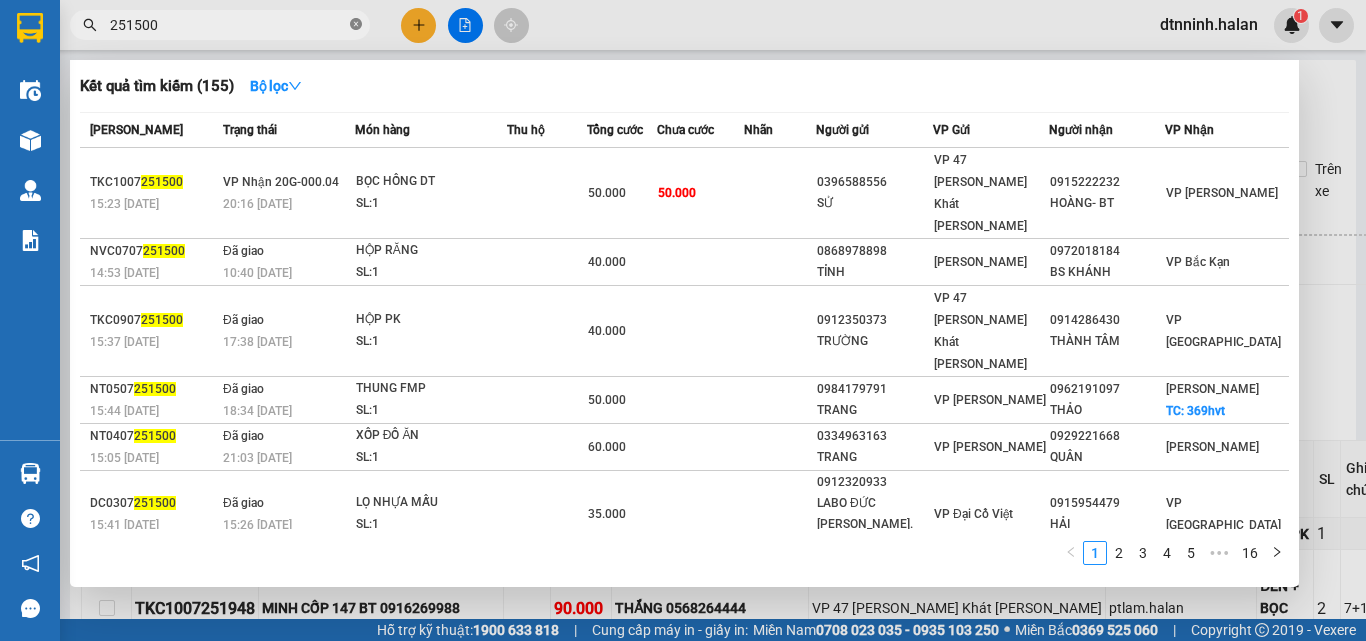 click 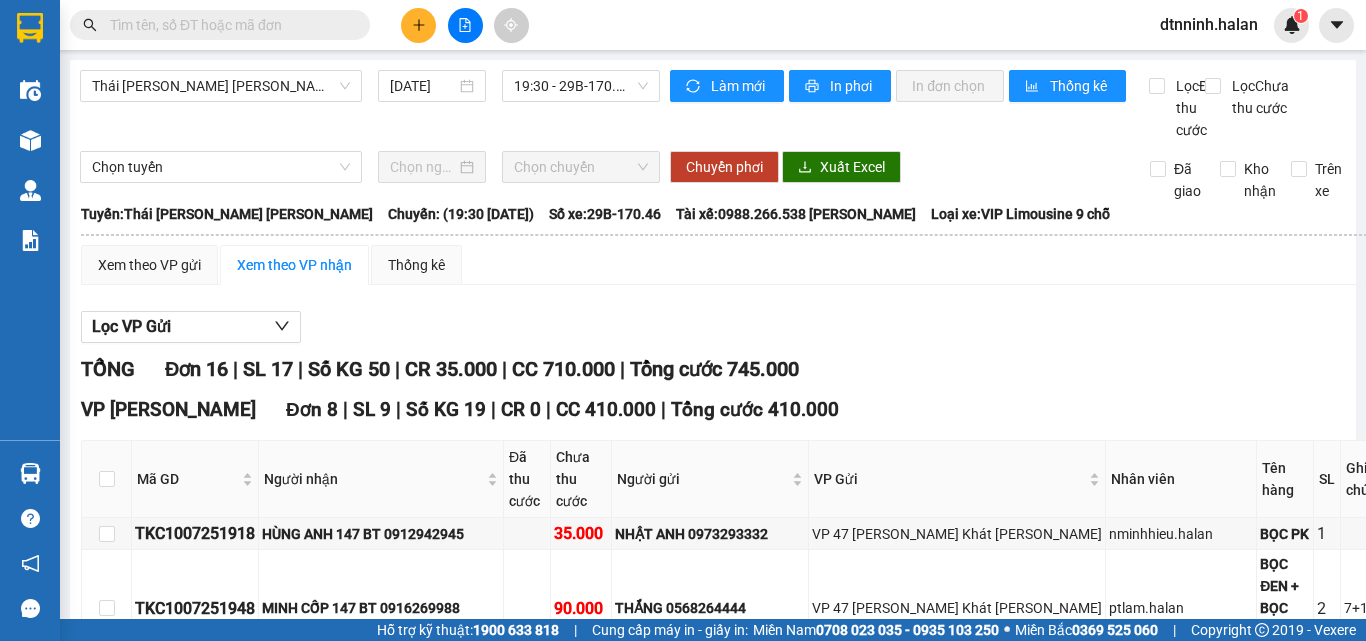 click at bounding box center (228, 25) 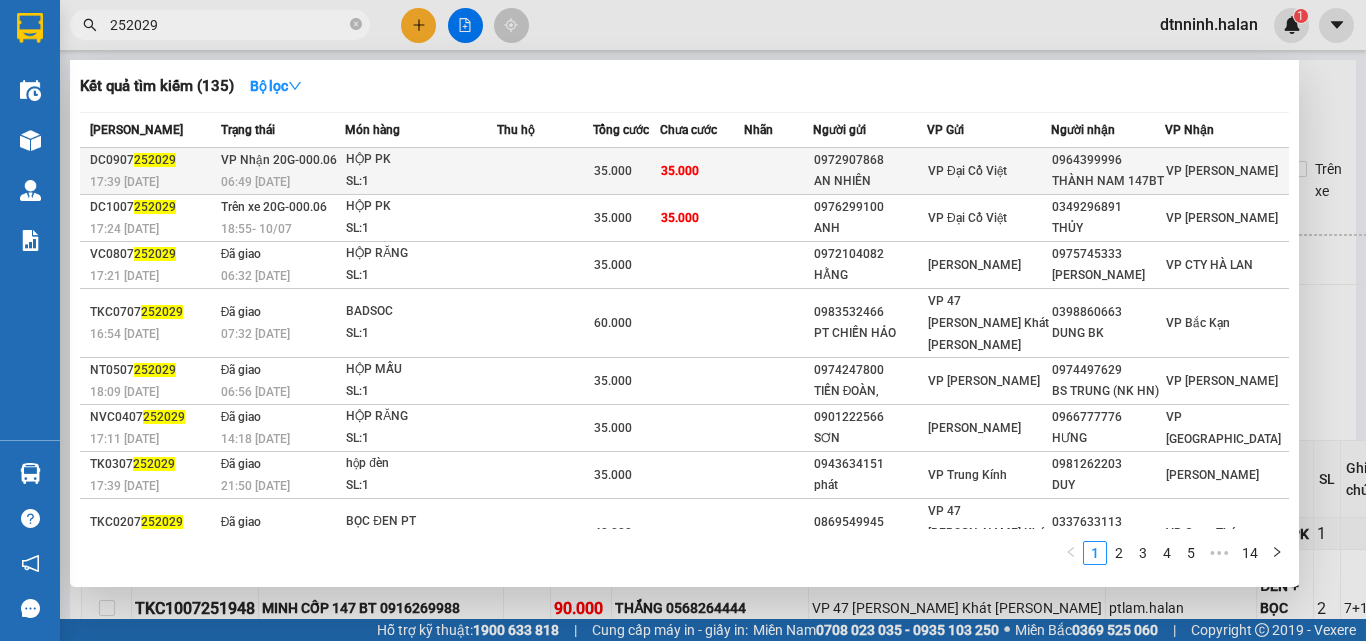 type on "252029" 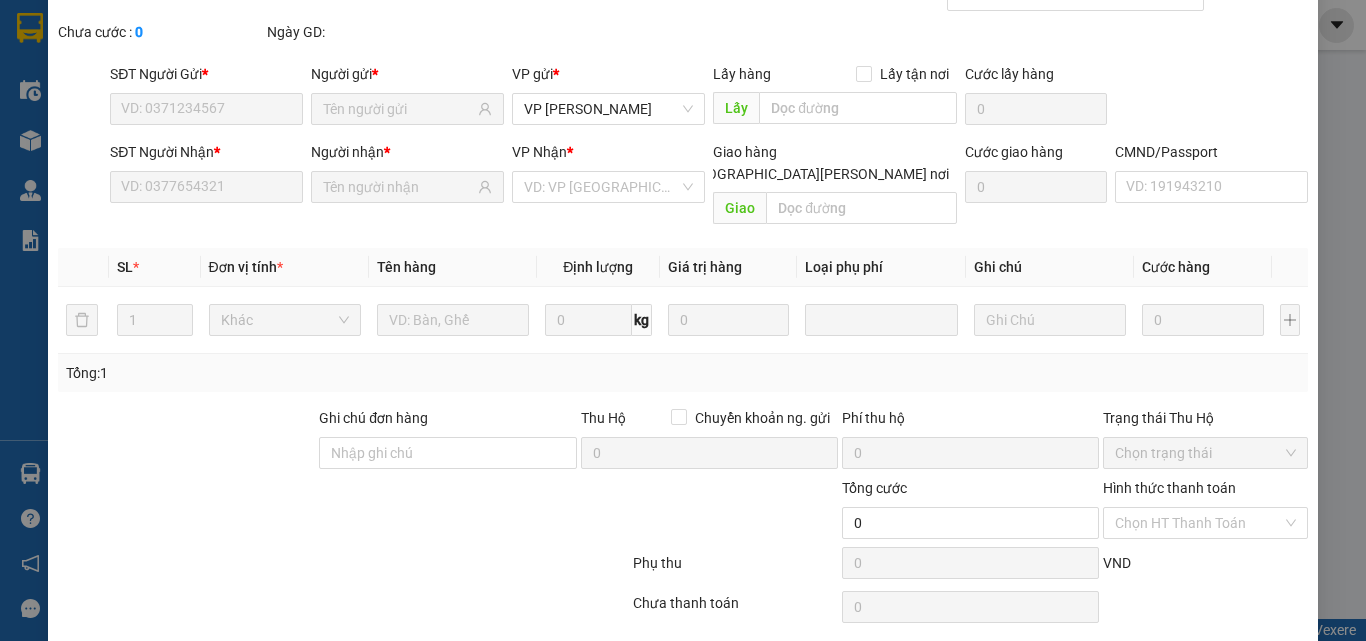 type on "0972907868" 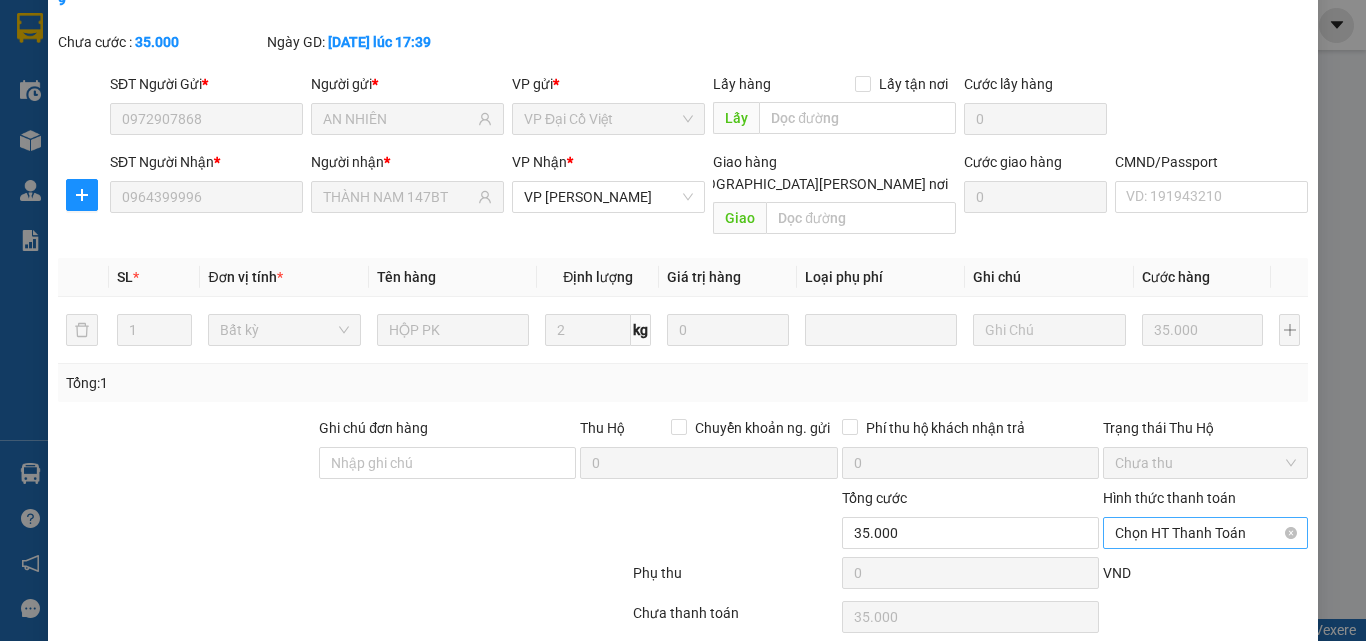 scroll, scrollTop: 143, scrollLeft: 0, axis: vertical 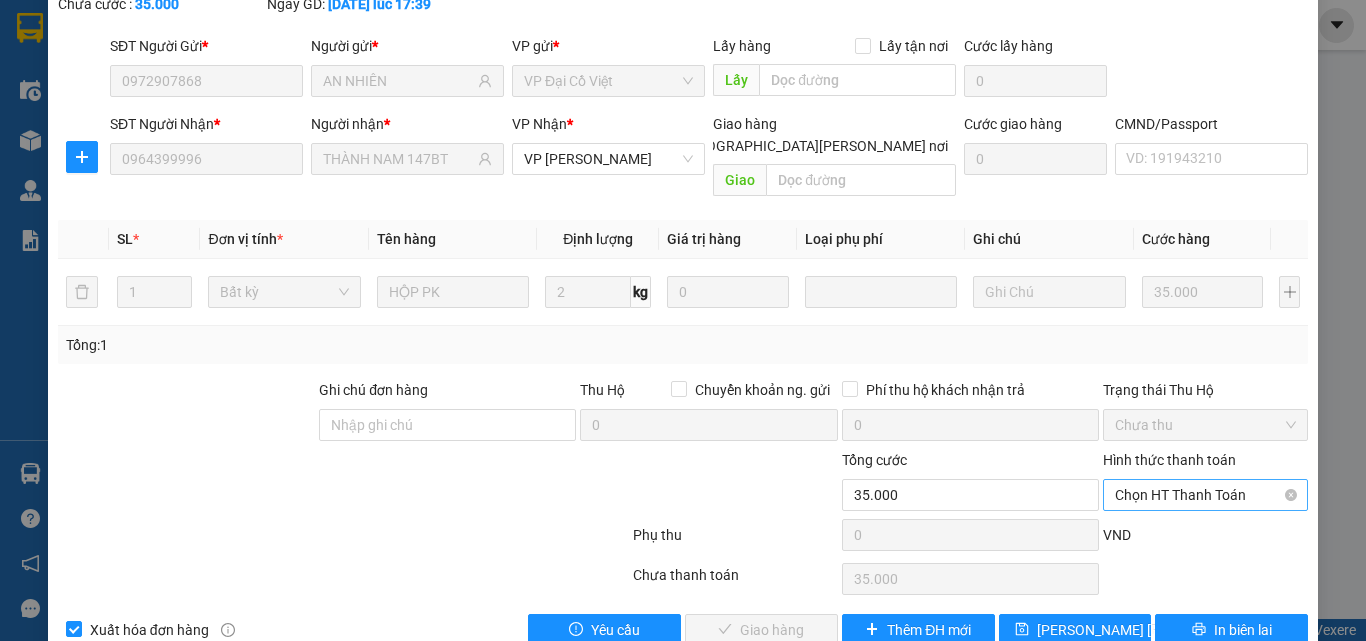 click on "Chọn HT Thanh Toán" at bounding box center (1205, 495) 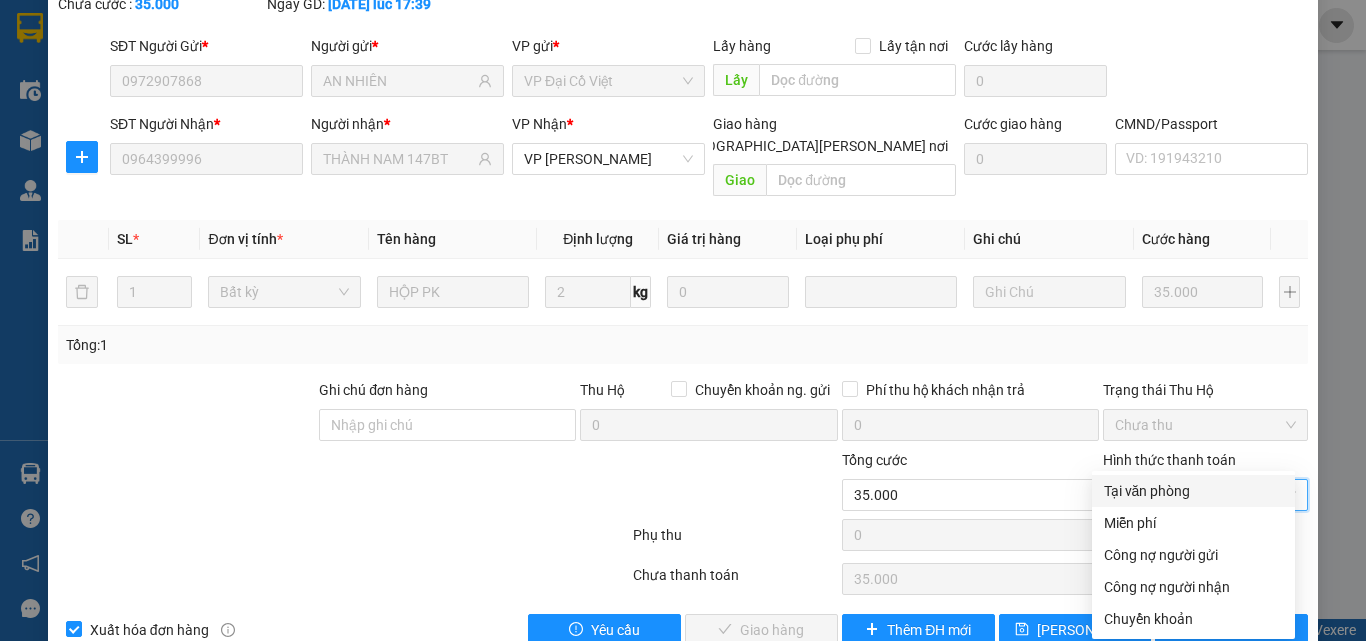 click on "Tại văn phòng" at bounding box center (1193, 491) 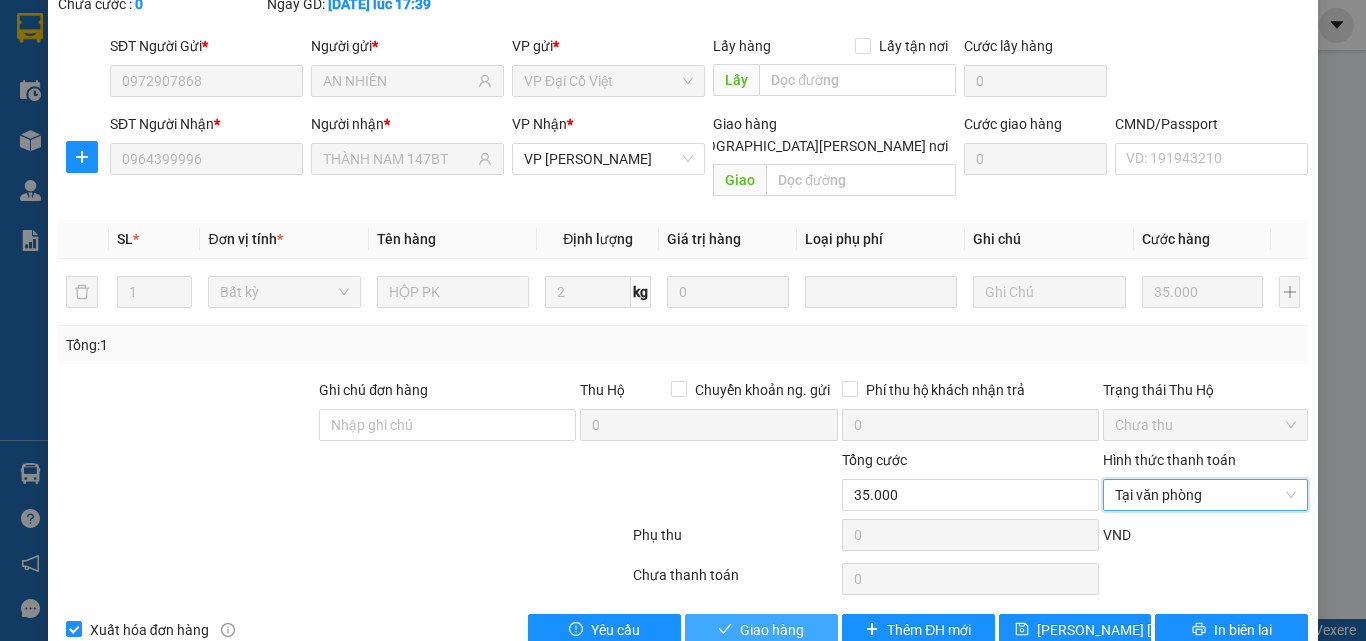 drag, startPoint x: 780, startPoint y: 587, endPoint x: 760, endPoint y: 519, distance: 70.88018 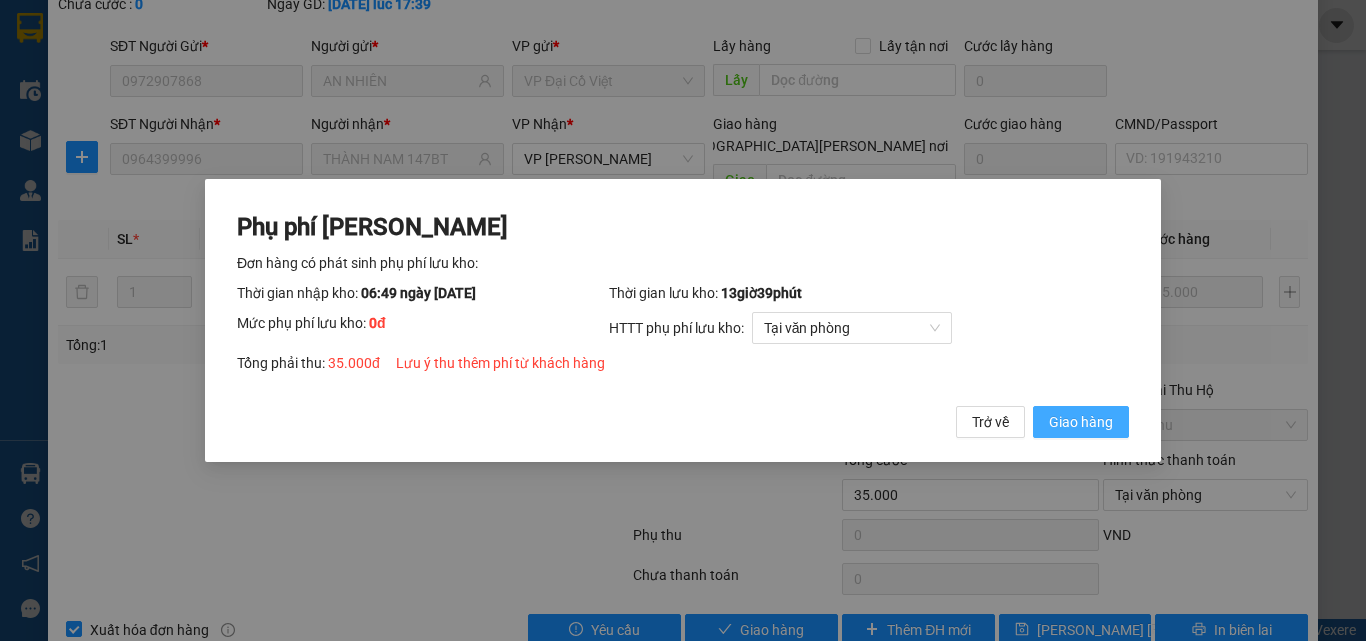 click on "Giao hàng" at bounding box center (1081, 422) 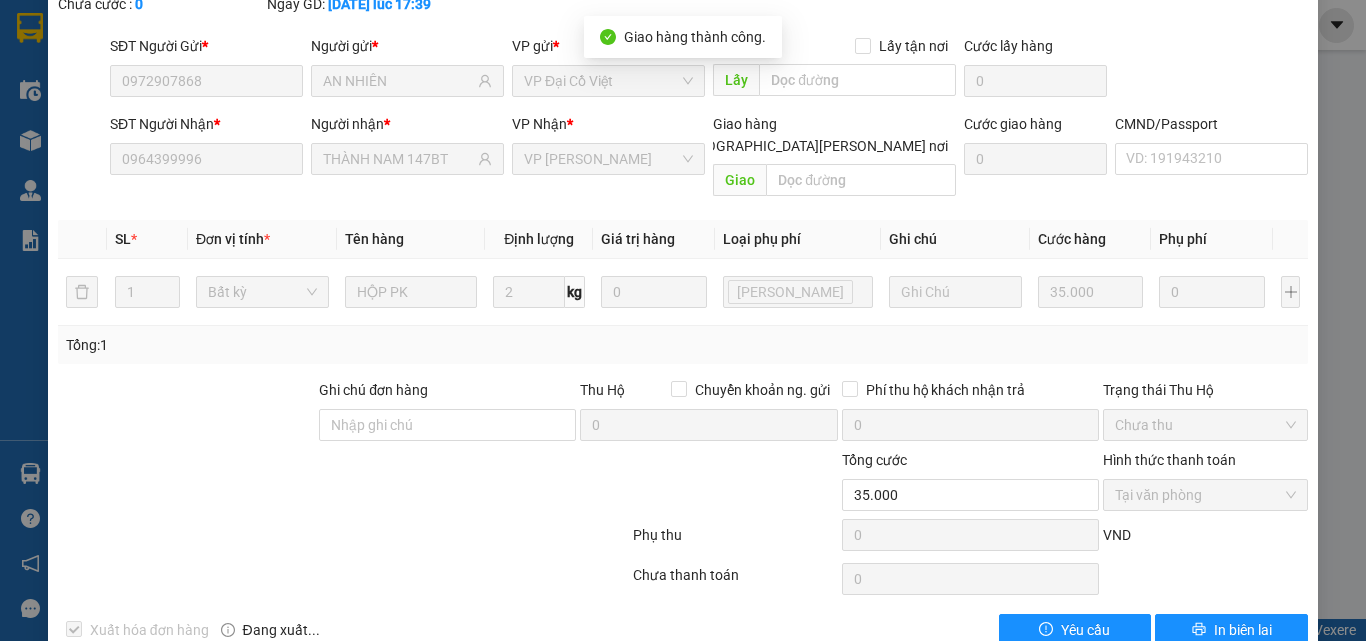 scroll, scrollTop: 0, scrollLeft: 0, axis: both 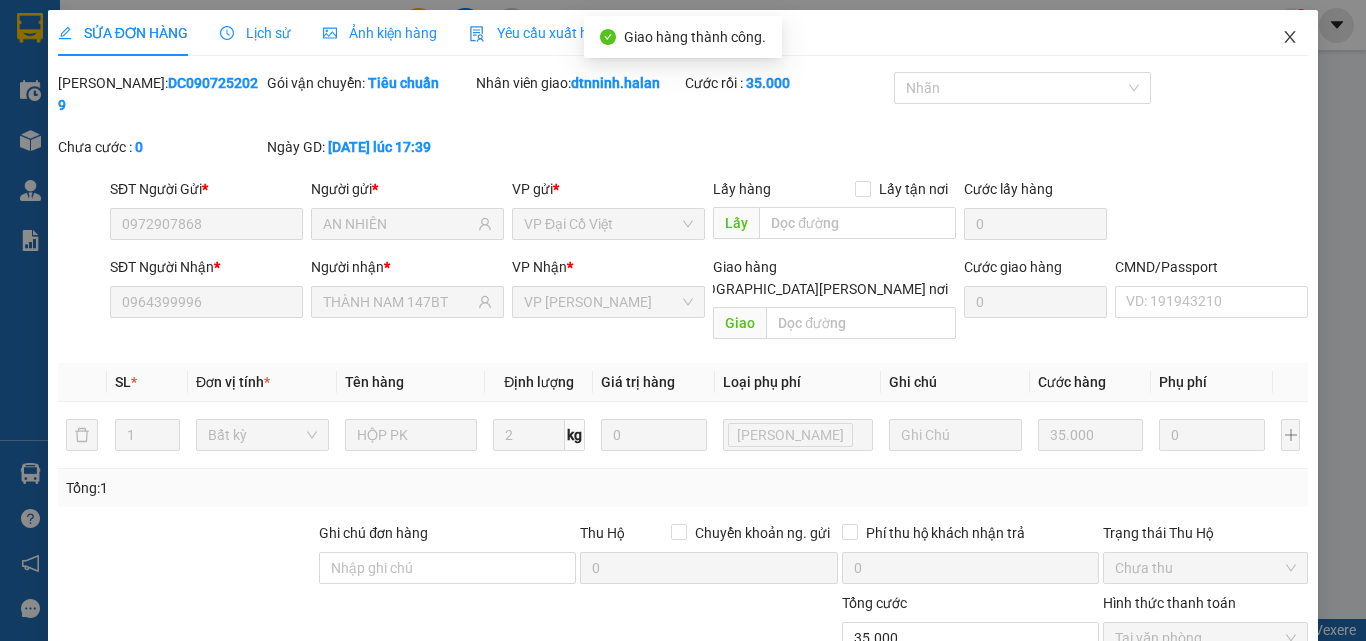 click 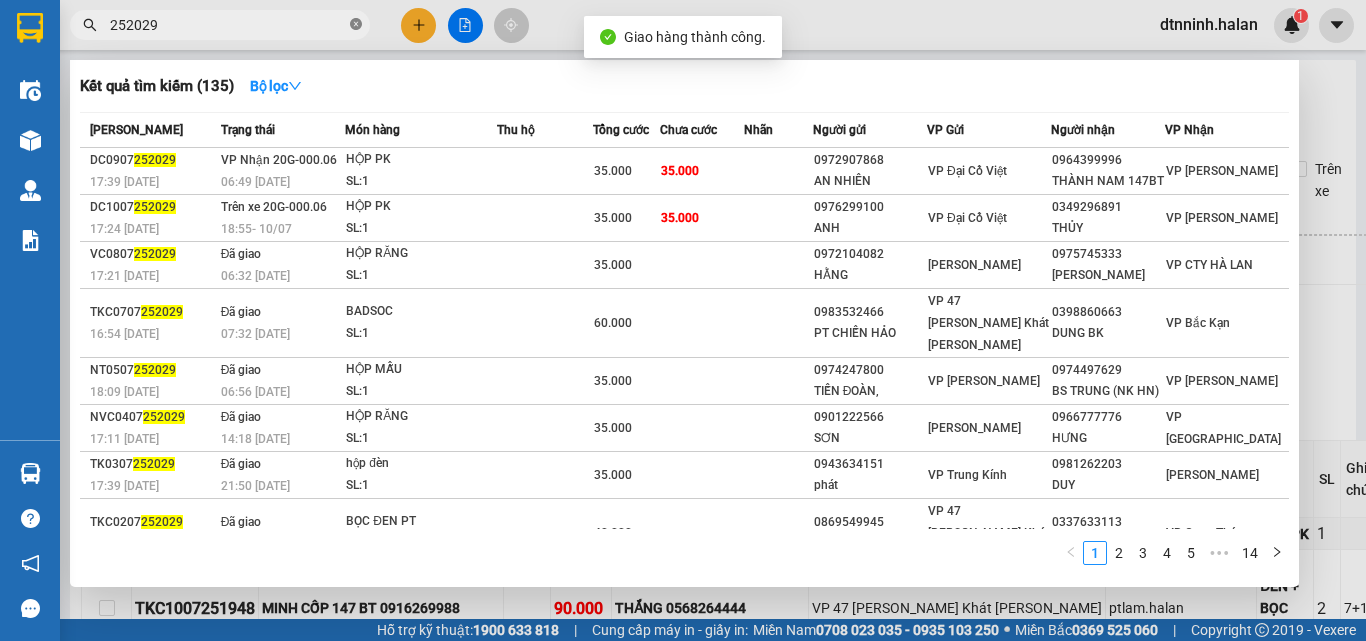 click 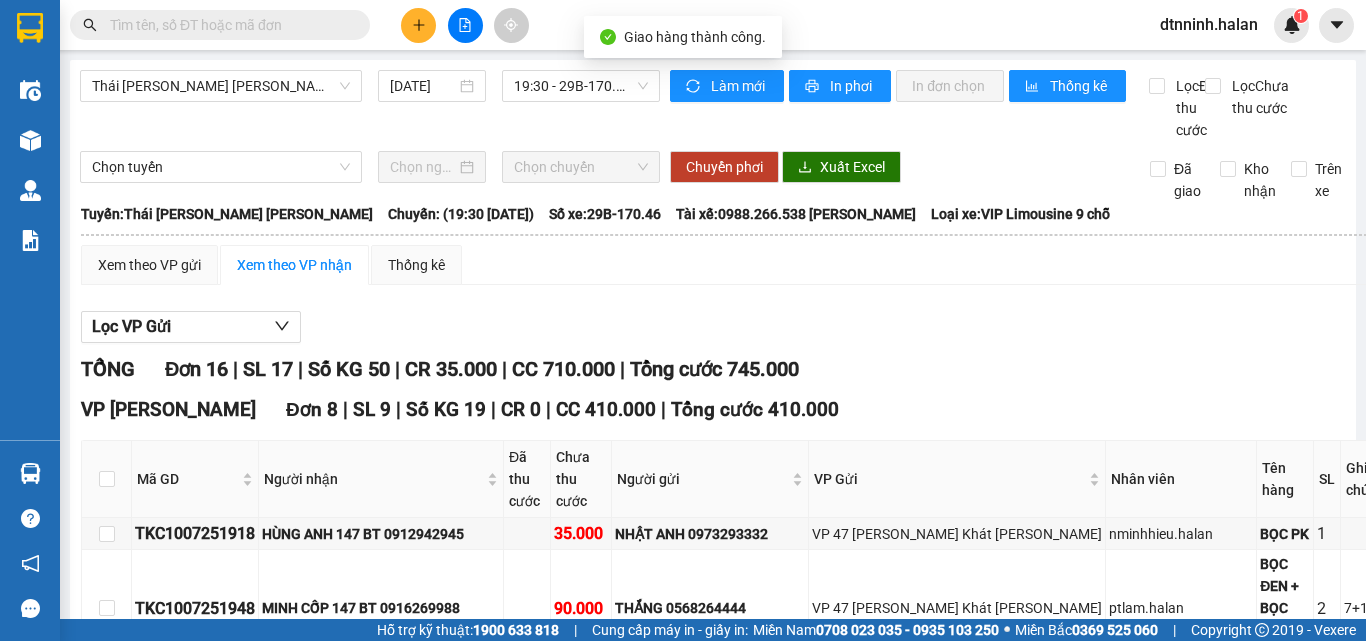 click at bounding box center [220, 25] 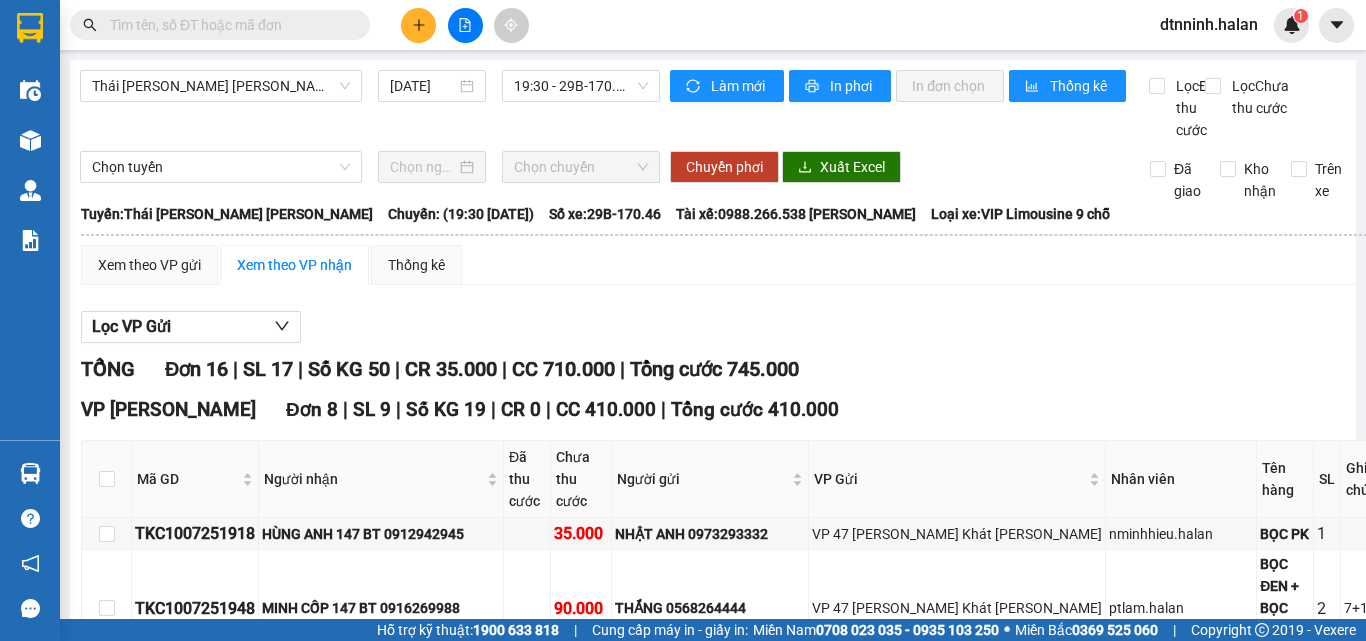 click at bounding box center (228, 25) 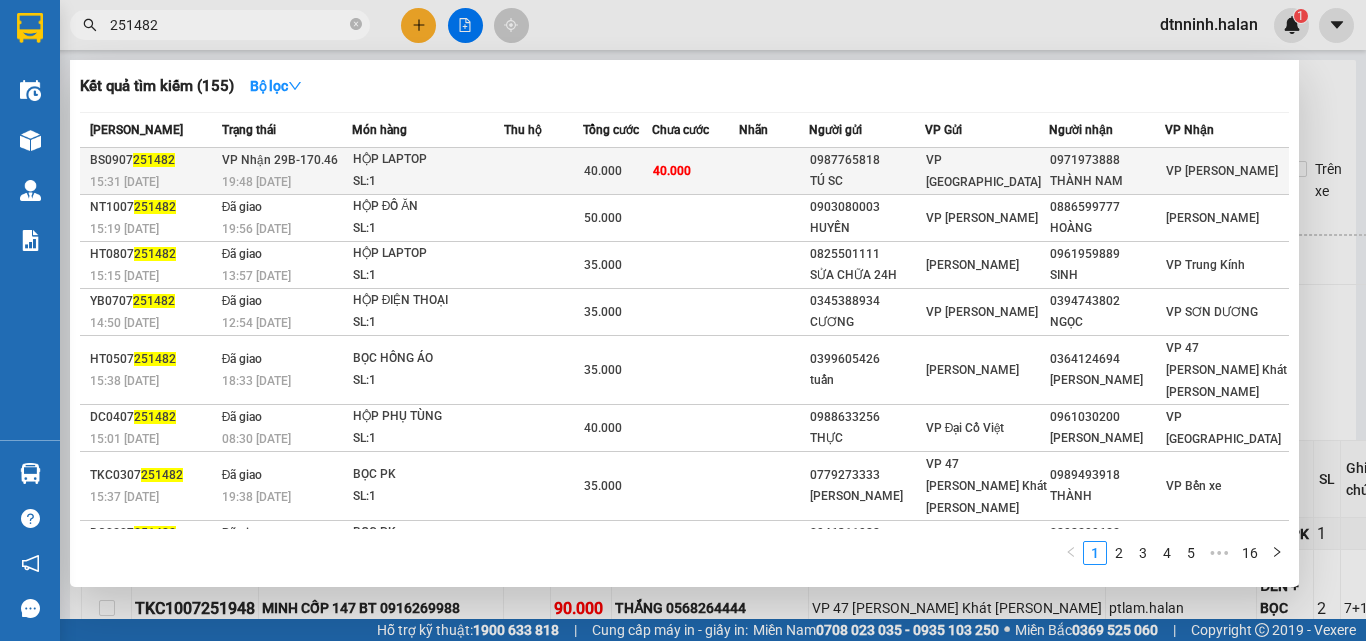 type on "251482" 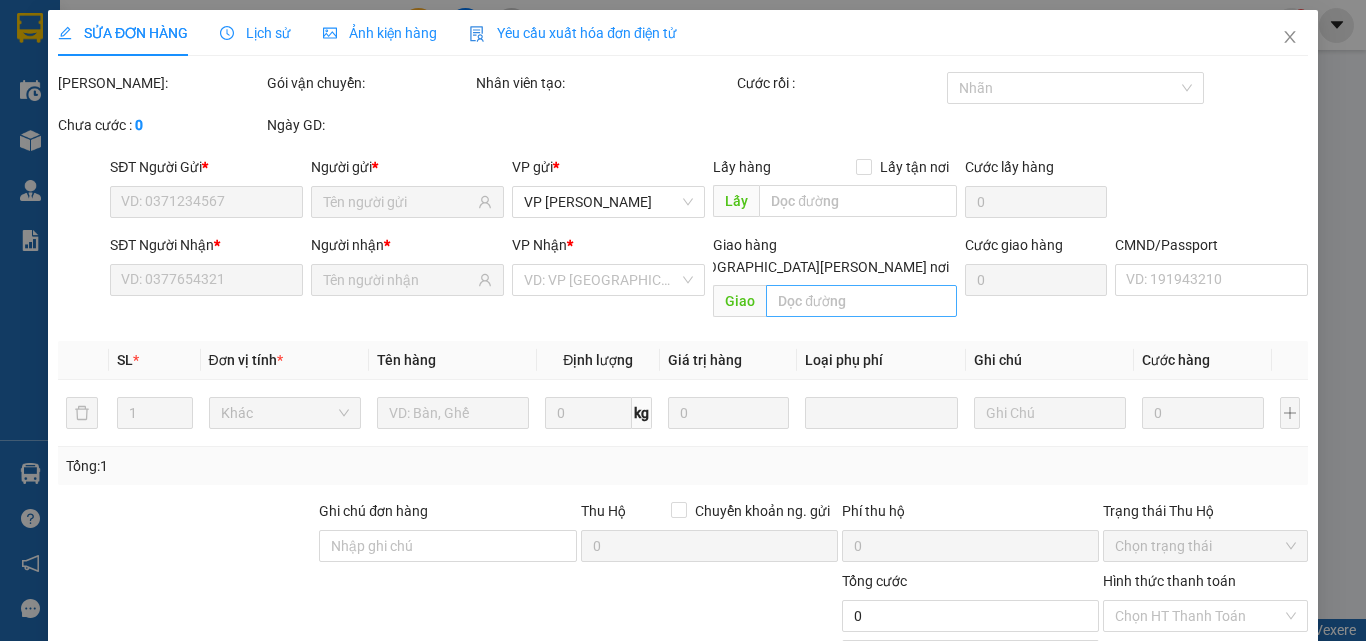 type on "0987765818" 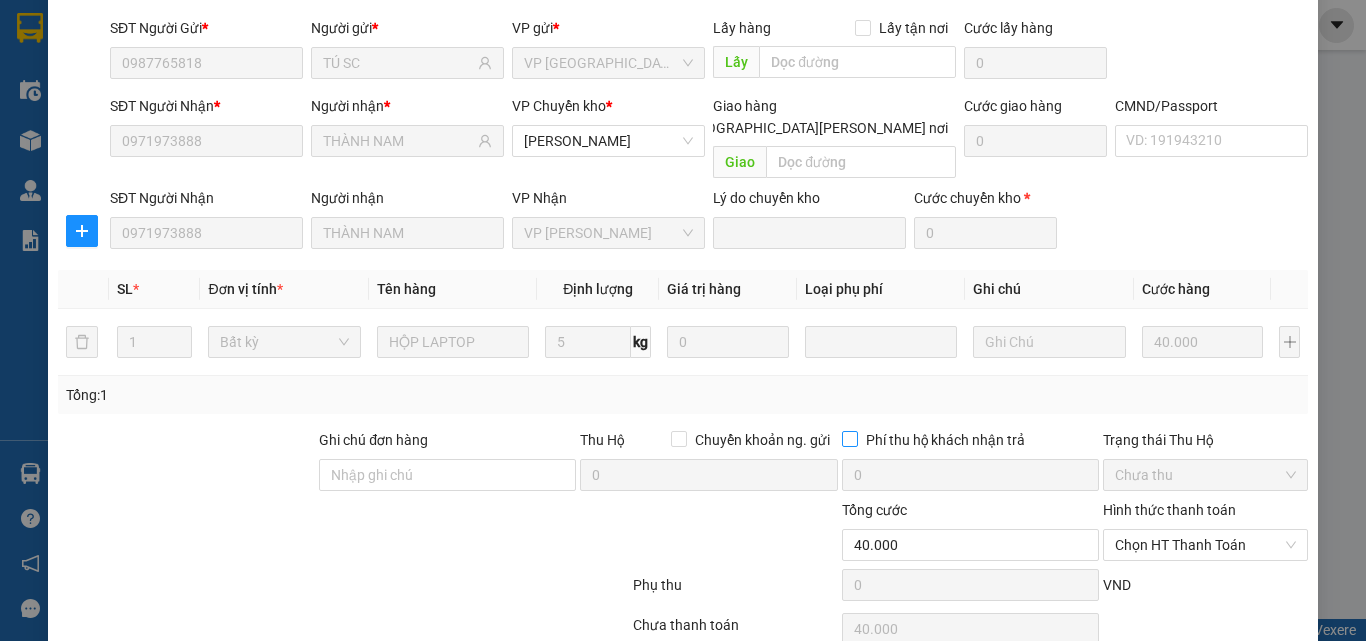 scroll, scrollTop: 211, scrollLeft: 0, axis: vertical 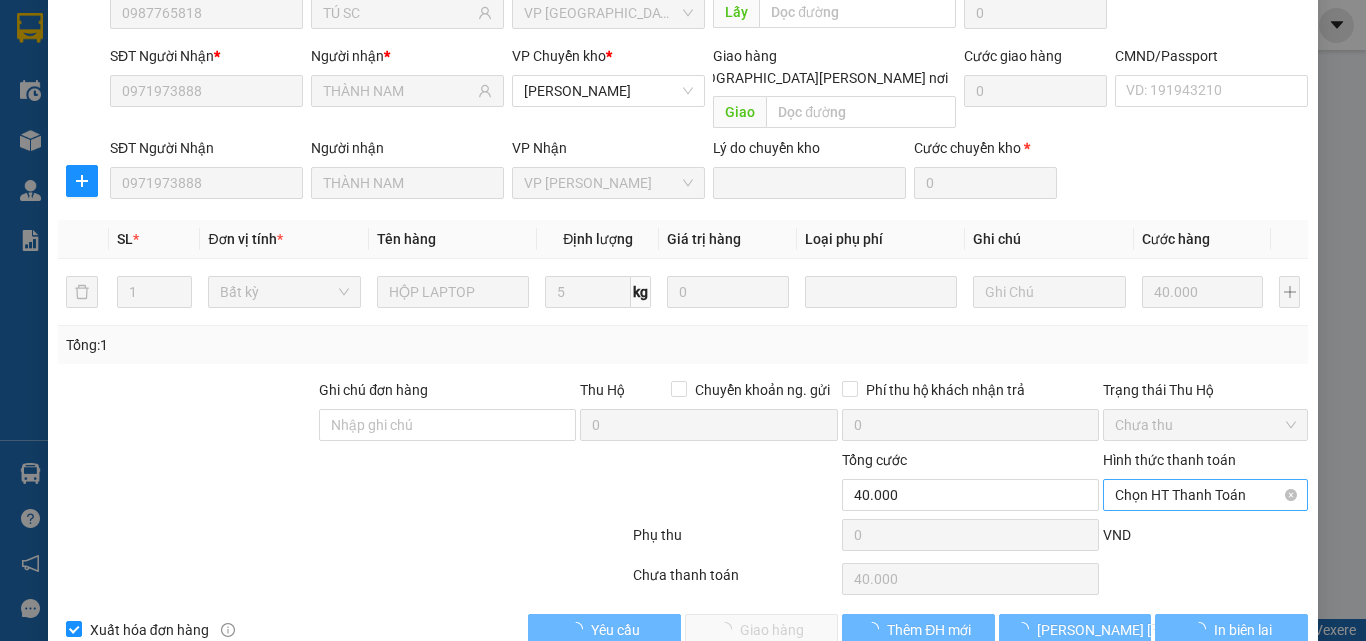 click on "Chọn HT Thanh Toán" at bounding box center (1205, 495) 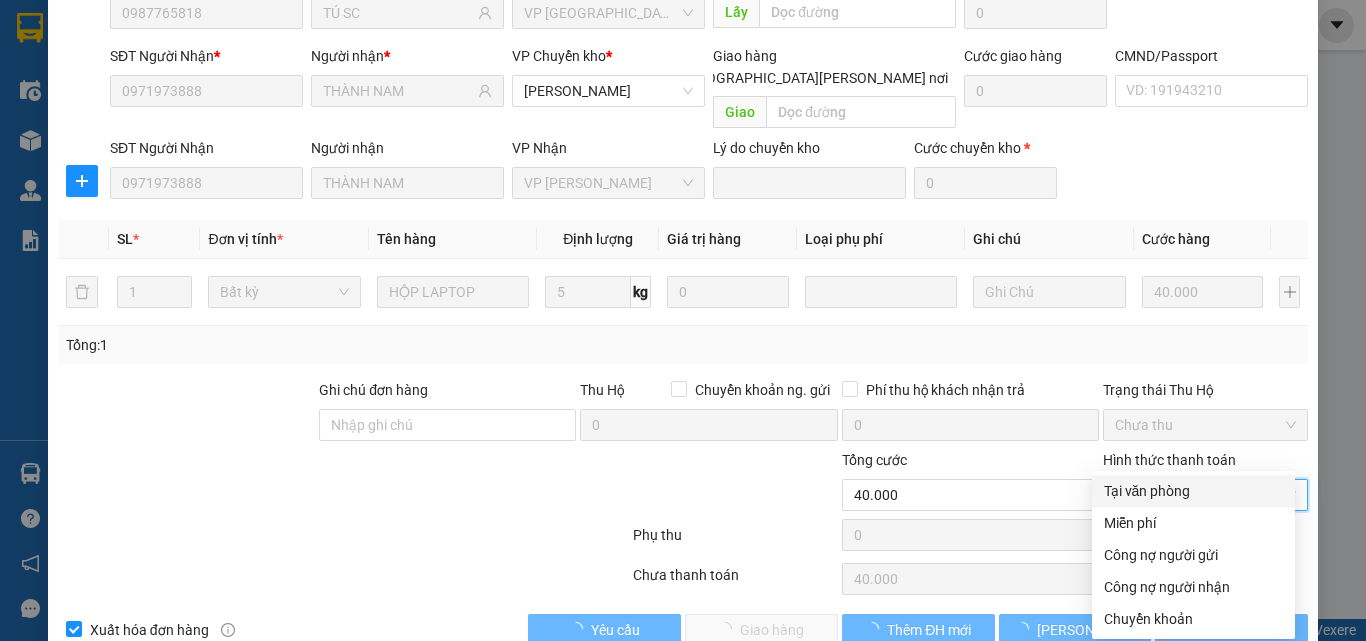 click on "Tại văn phòng" at bounding box center [1193, 491] 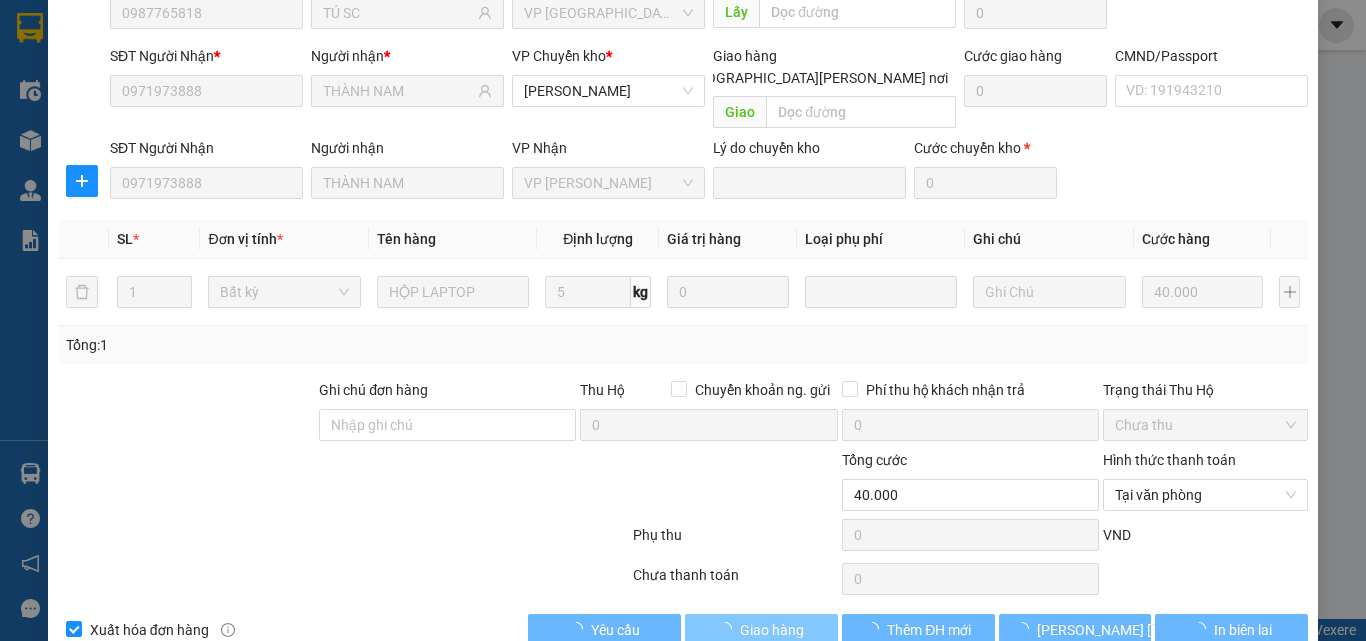 click on "Giao hàng" at bounding box center [772, 630] 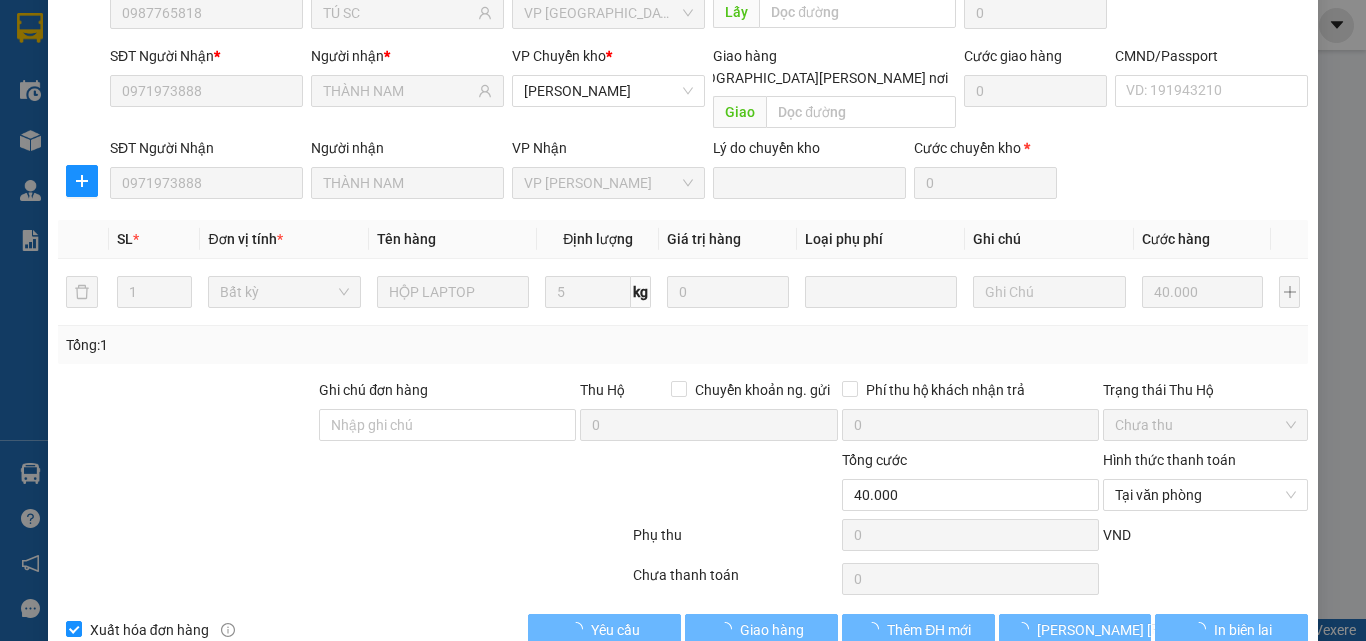 click on "SỬA ĐƠN HÀNG Lịch sử [PERSON_NAME] hàng Yêu cầu xuất [PERSON_NAME] điện tử Total Paid Fee 0 Total UnPaid Fee 40.000 Cash Collection Total Fee Mã ĐH:  BS0907251482 Gói vận chuyển:   [PERSON_NAME] [PERSON_NAME] tạo:   ntthuong.[PERSON_NAME] rồi :   0   [PERSON_NAME] cước :   0 Ngày GD:   [DATE] lúc 15:31 SĐT Người Gửi  * 0987765818 Người gửi  * TÚ SC VP gửi  * VP [GEOGRAPHIC_DATA] Lấy hàng Lấy tận nơi Lấy [PERSON_NAME] hàng 0 SĐT Người [PERSON_NAME]  * 0971973888 Người [PERSON_NAME]  * [PERSON_NAME] VP [PERSON_NAME]  * [PERSON_NAME] [PERSON_NAME] hàng [PERSON_NAME] nơi [PERSON_NAME] [PERSON_NAME] hàng 0 CMND/Passport VD: [PASSPORT] SĐT Người [PERSON_NAME] 0971973888 Người [PERSON_NAME] NAM [PERSON_NAME] VP [PERSON_NAME][GEOGRAPHIC_DATA] do [PERSON_NAME] Cước [PERSON_NAME]    * 0 SL  * Đơn vị tính  * Tên hàng  Định [PERSON_NAME] trị hàng [PERSON_NAME] phí Ghi [PERSON_NAME] hàng                     1 Bất kỳ HỘP LAPTOP 5 kg 0   40.000 Tổng:  1 Ghi [PERSON_NAME] hàng Thu Hộ 0 0" at bounding box center [683, 230] 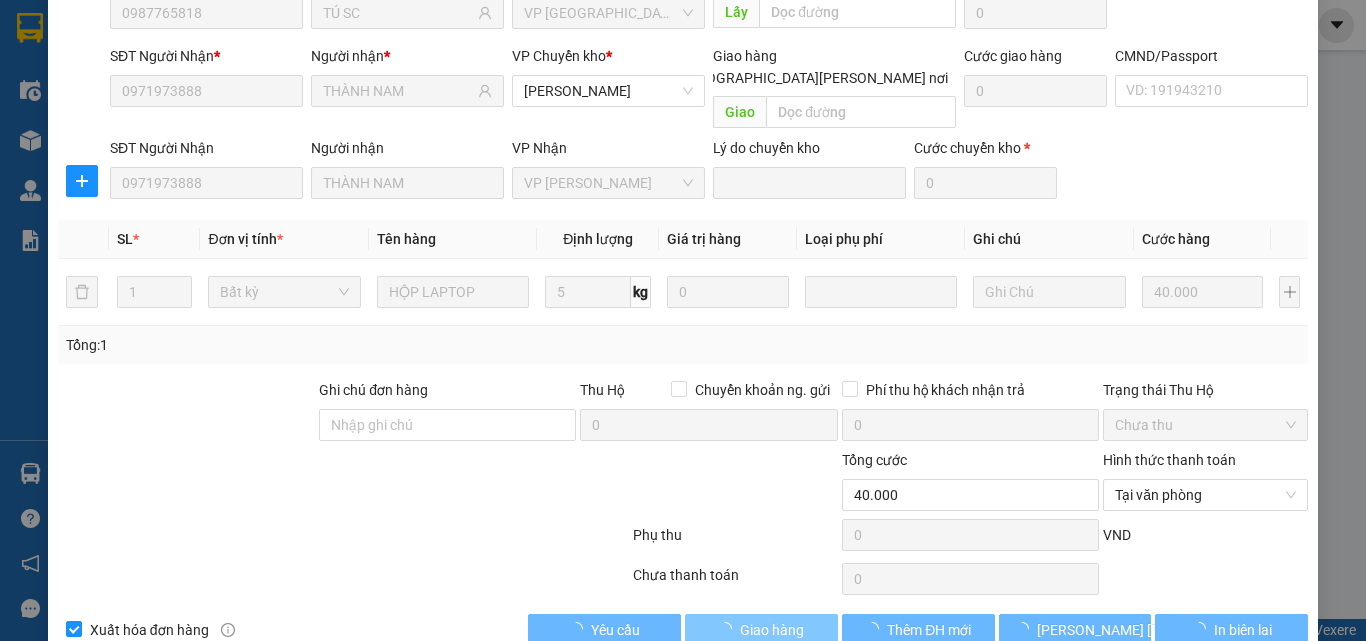 click on "Giao hàng" at bounding box center (761, 630) 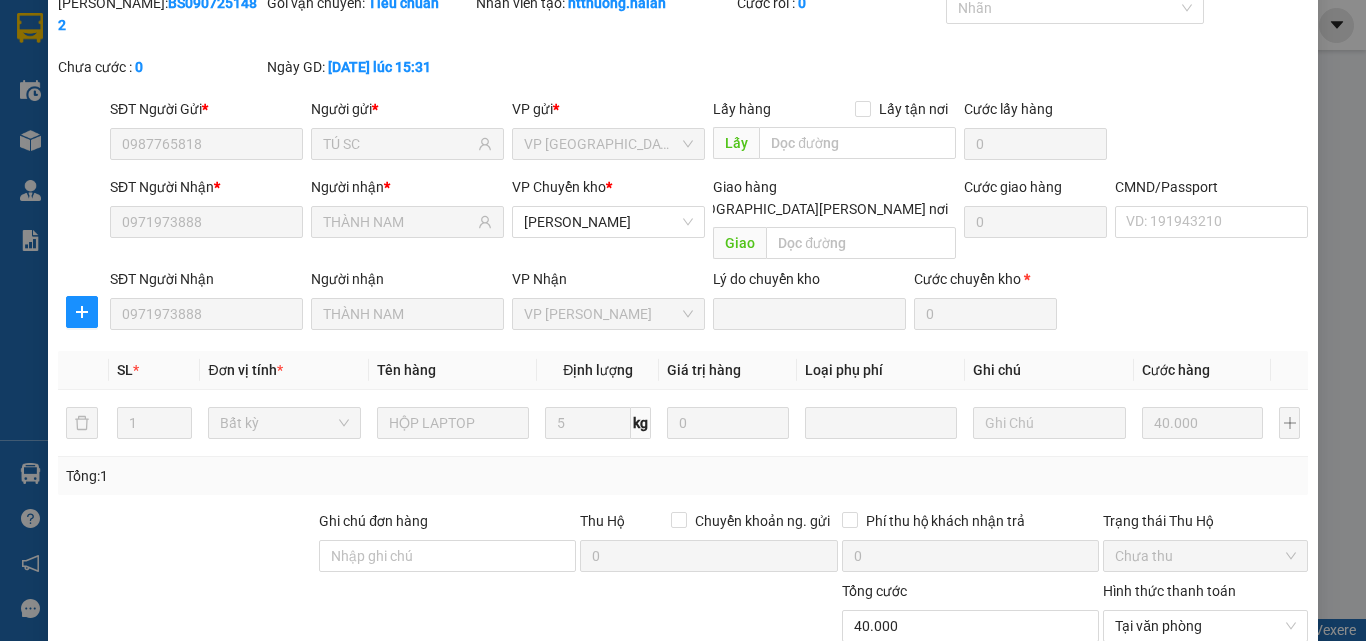 scroll, scrollTop: 0, scrollLeft: 0, axis: both 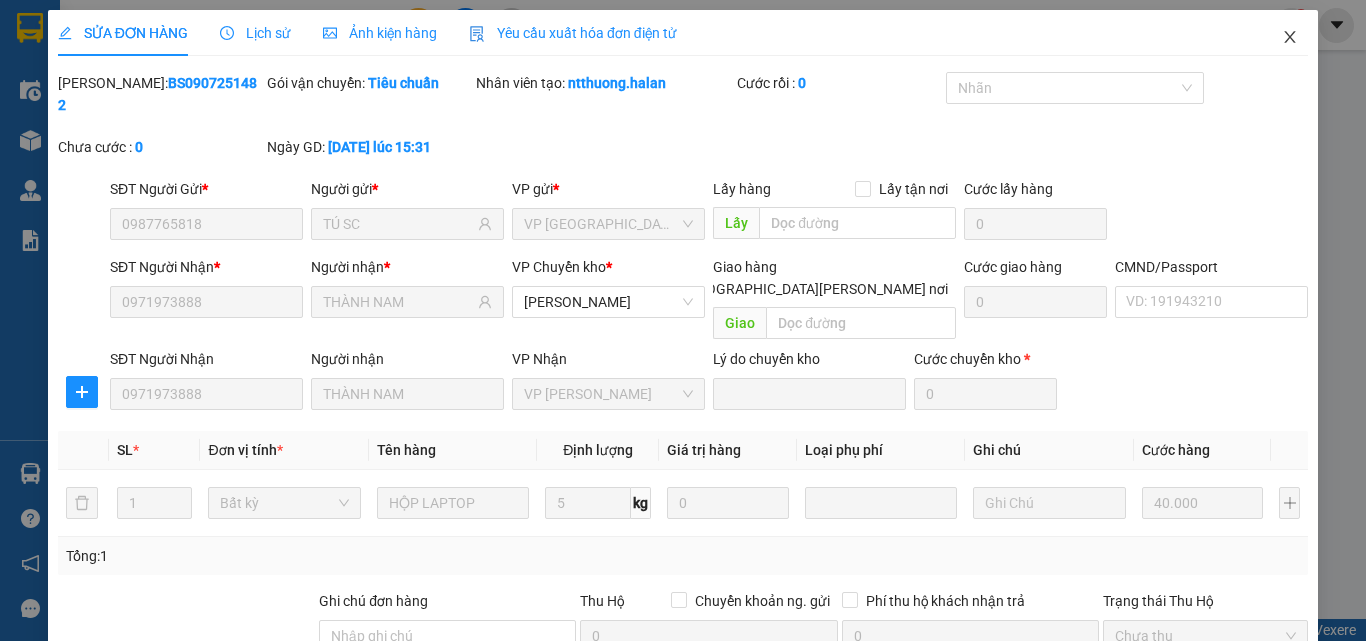 click 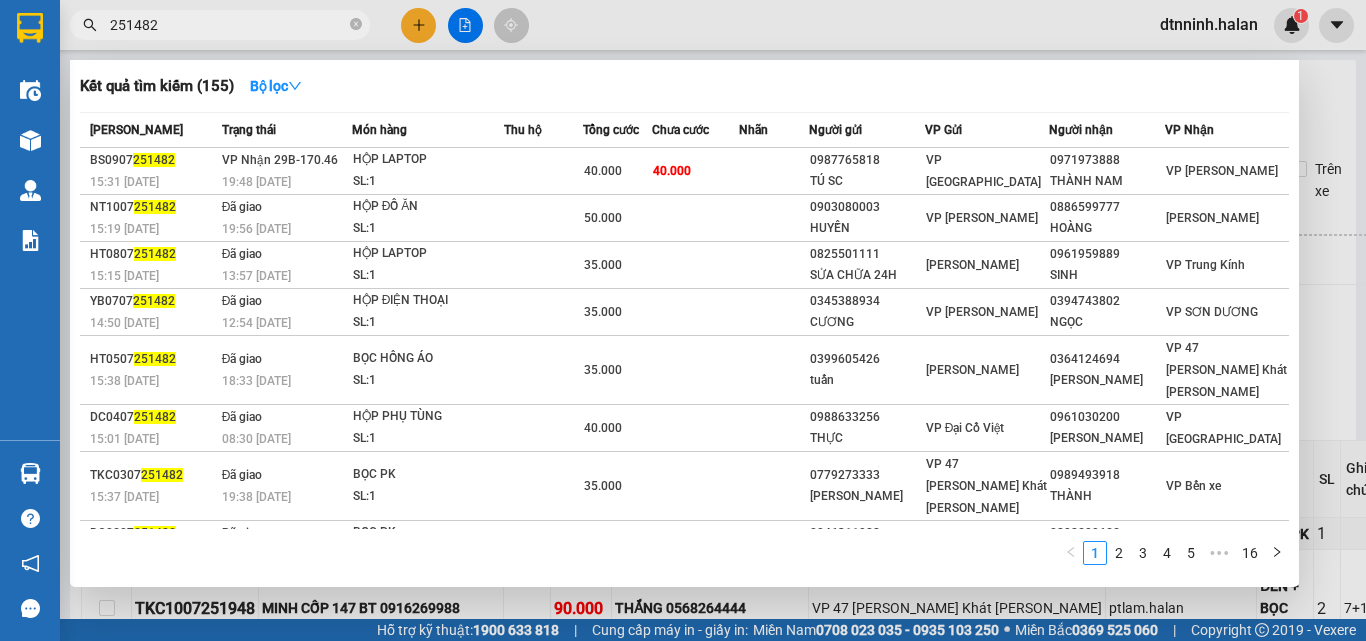 click on "251482" at bounding box center (228, 25) 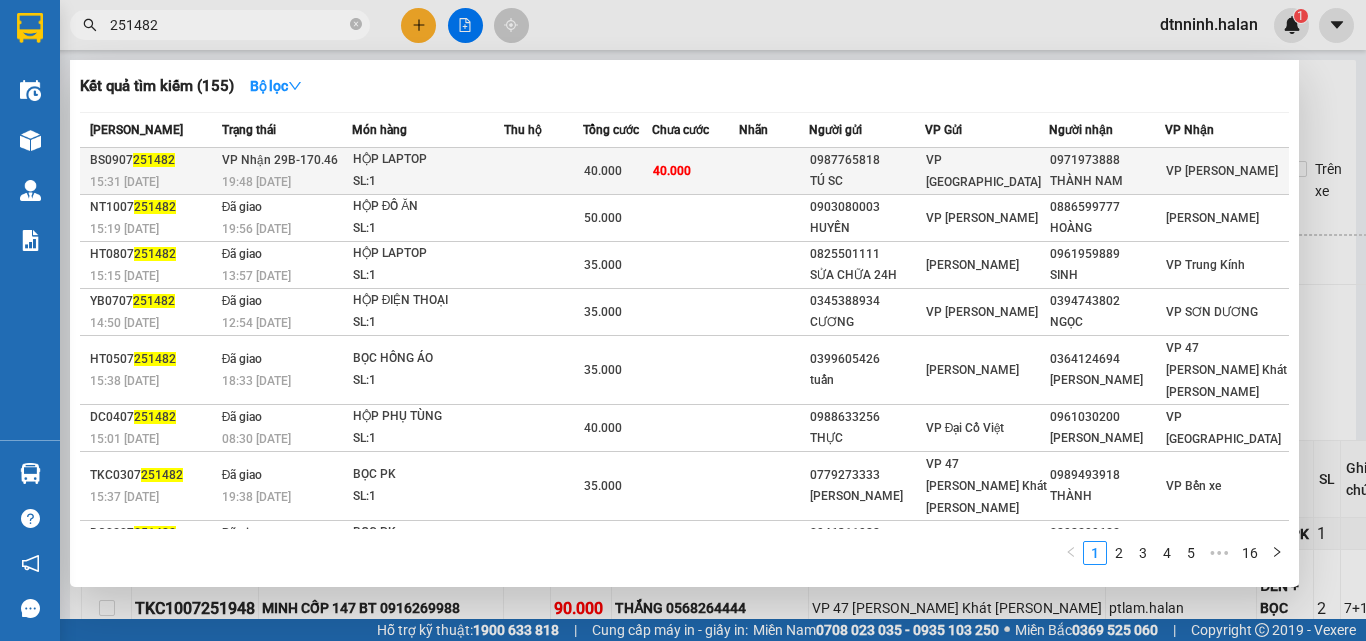 click at bounding box center [774, 171] 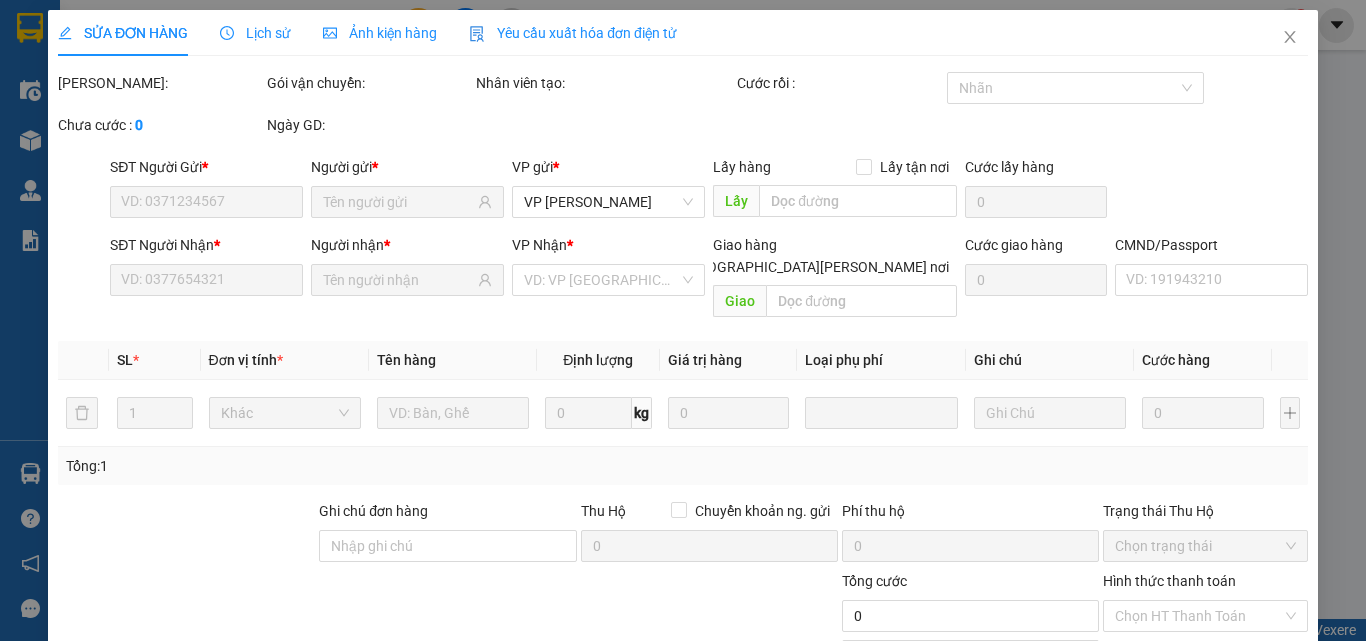 type on "0987765818" 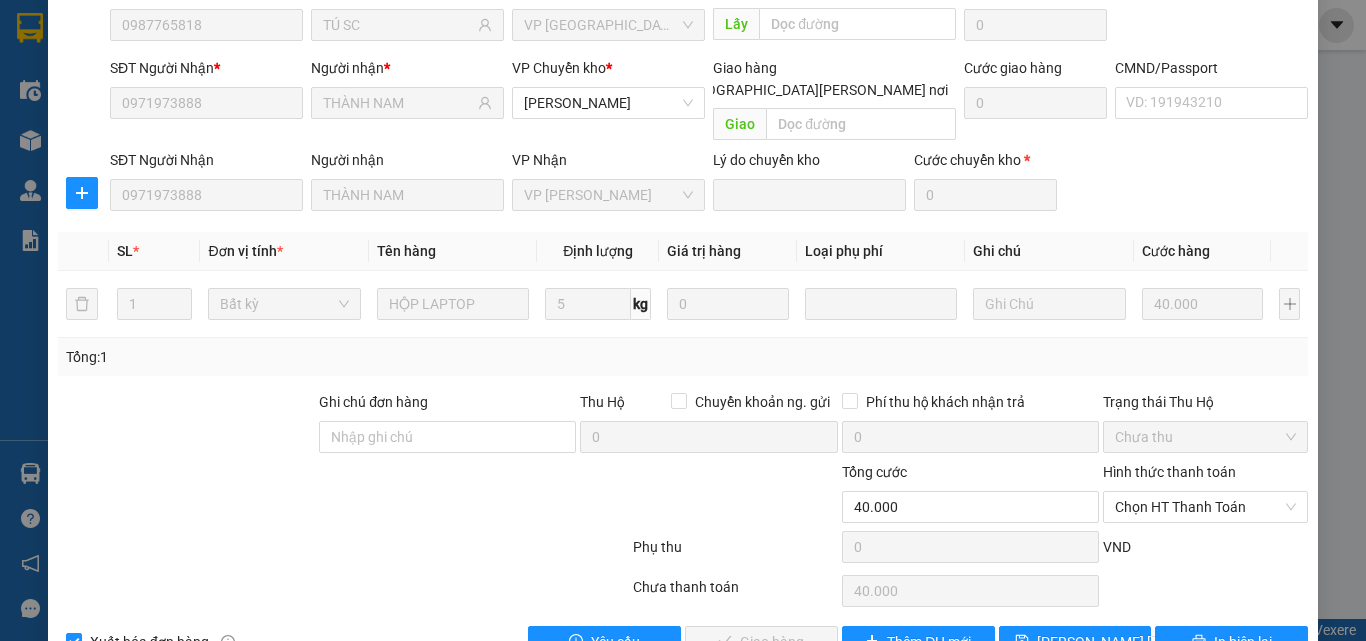 scroll, scrollTop: 211, scrollLeft: 0, axis: vertical 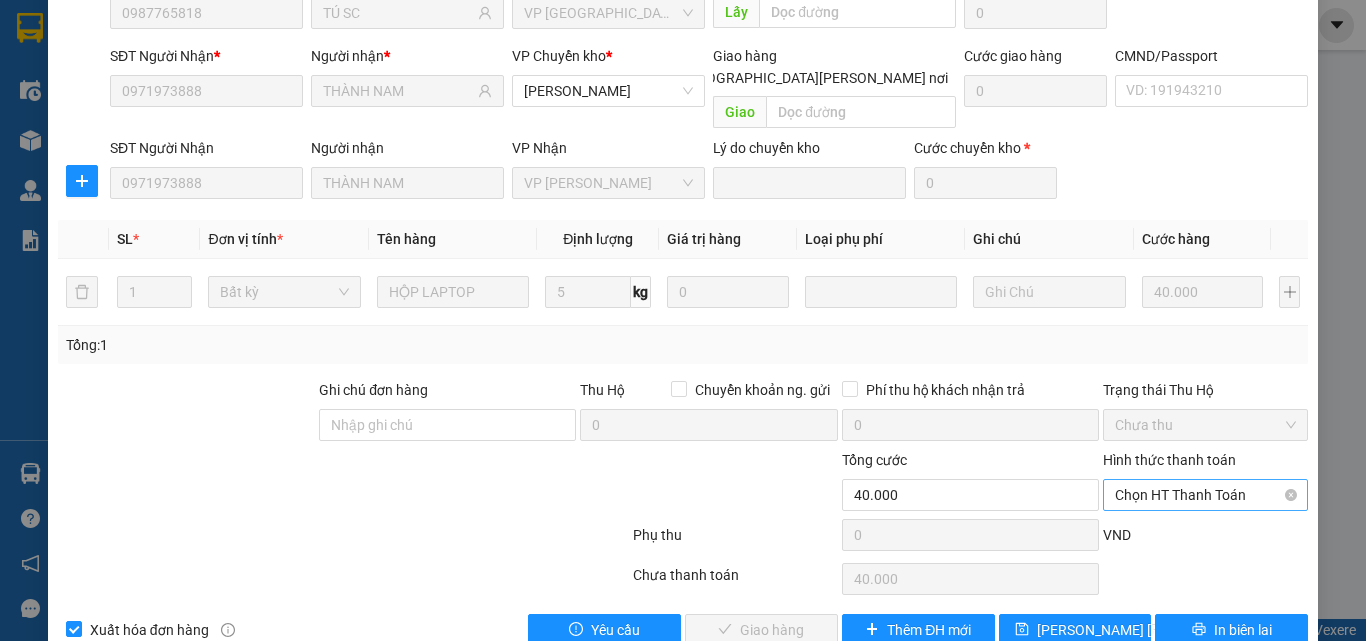click on "Chọn HT Thanh Toán" at bounding box center (1205, 495) 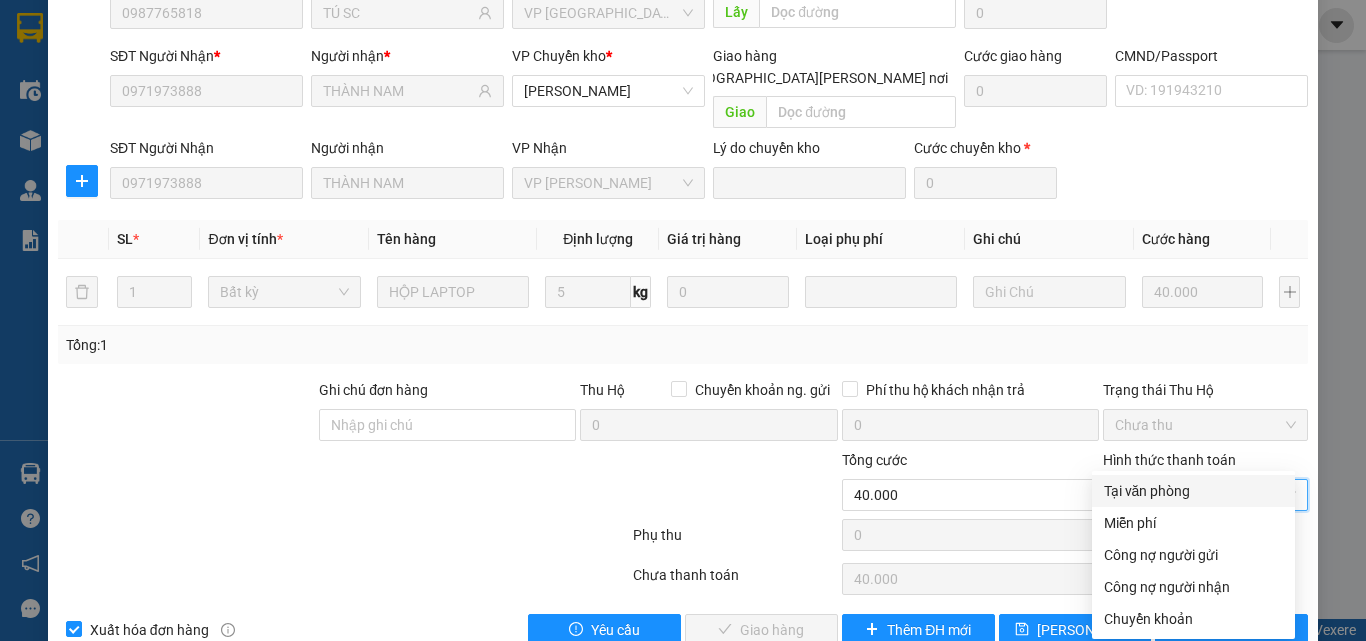 drag, startPoint x: 1146, startPoint y: 497, endPoint x: 939, endPoint y: 543, distance: 212.04953 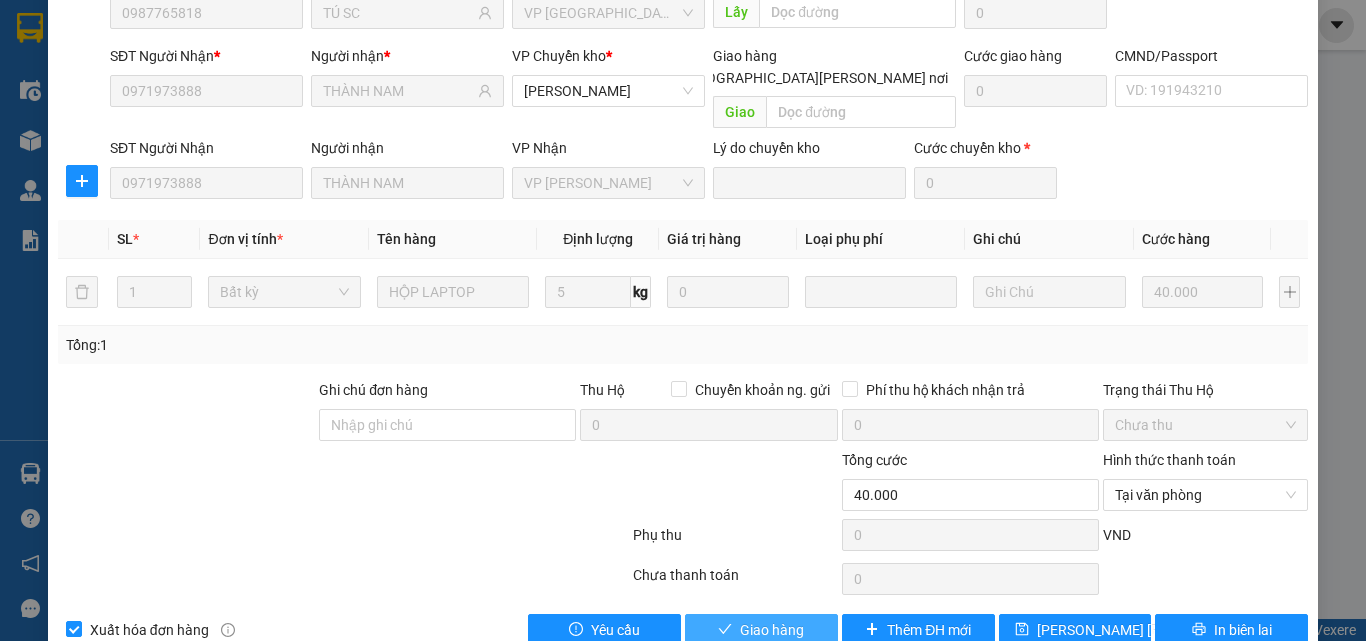 click 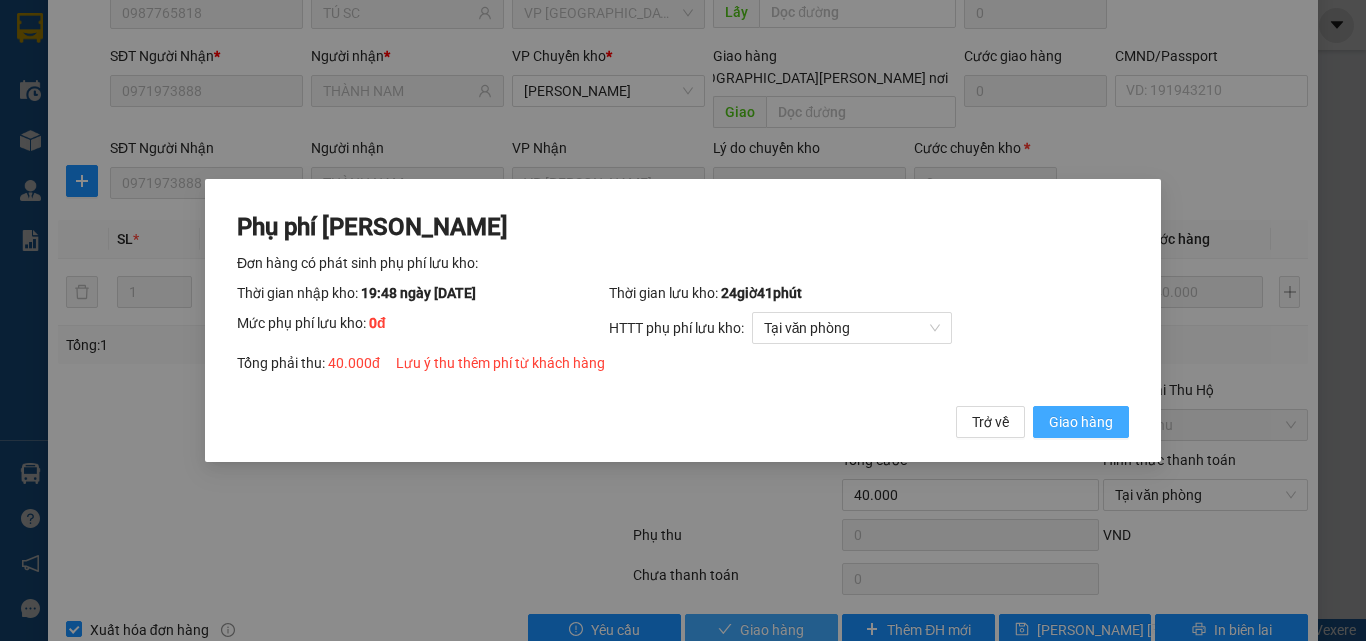 click on "Giao hàng" at bounding box center [1081, 422] 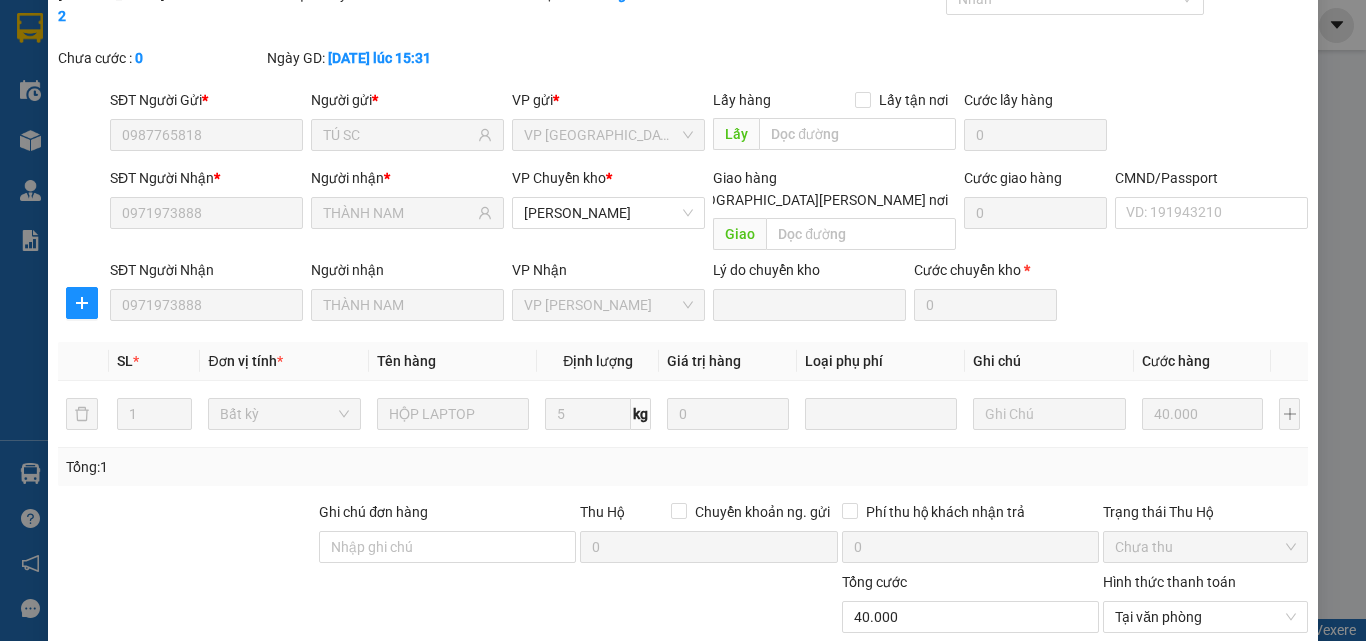 scroll, scrollTop: 0, scrollLeft: 0, axis: both 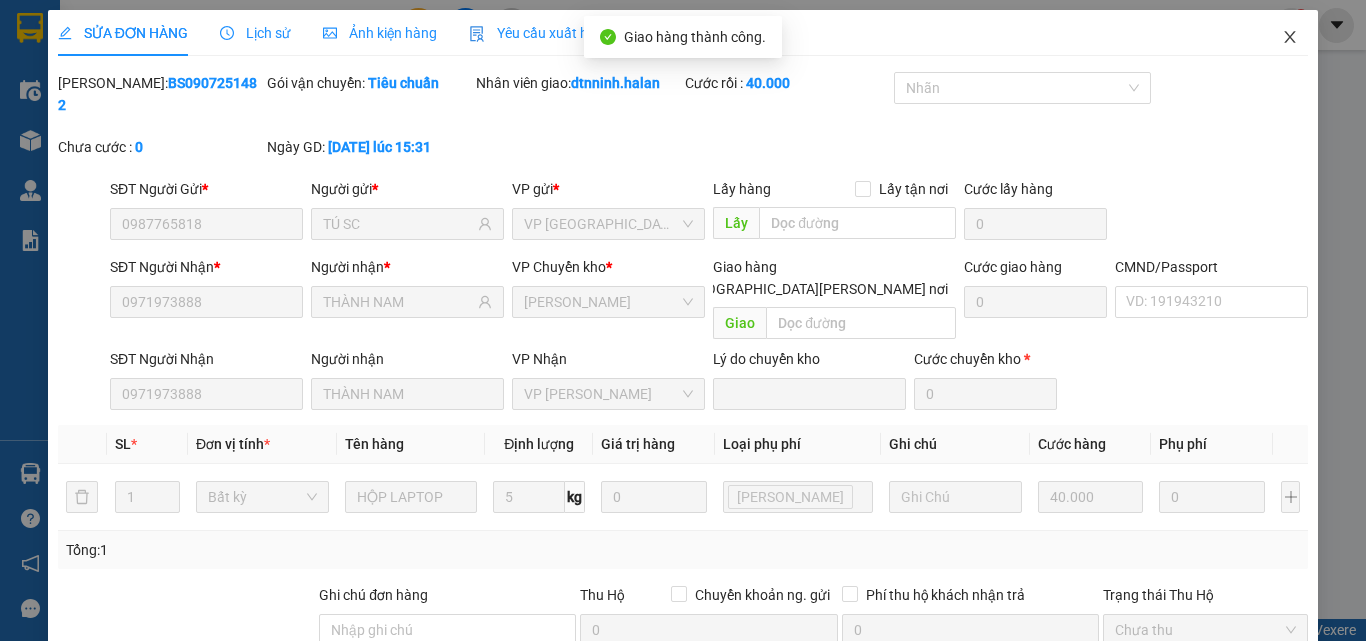 click 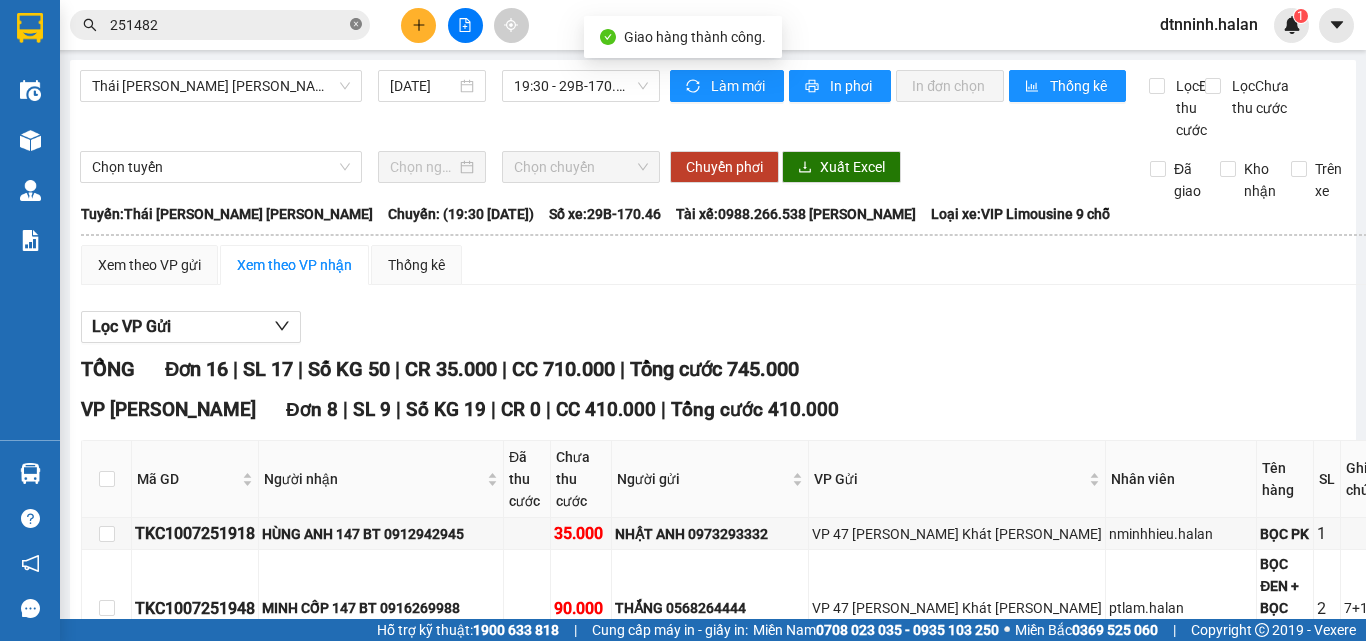 click 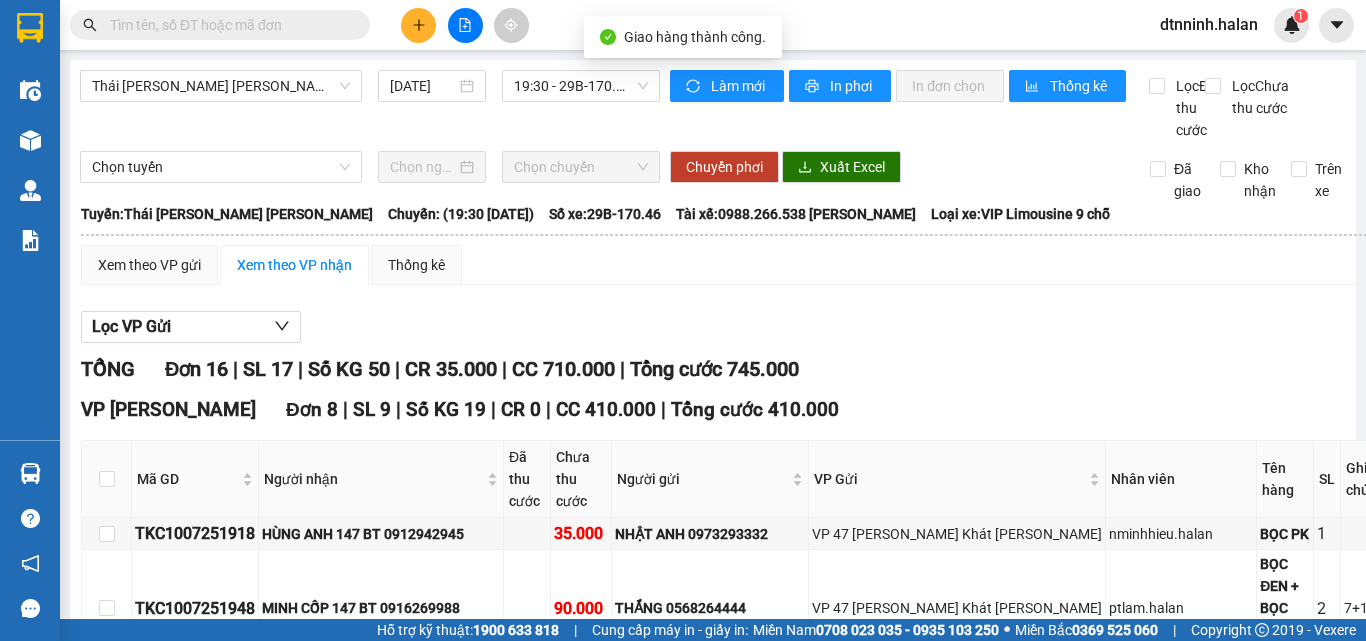 click at bounding box center [228, 25] 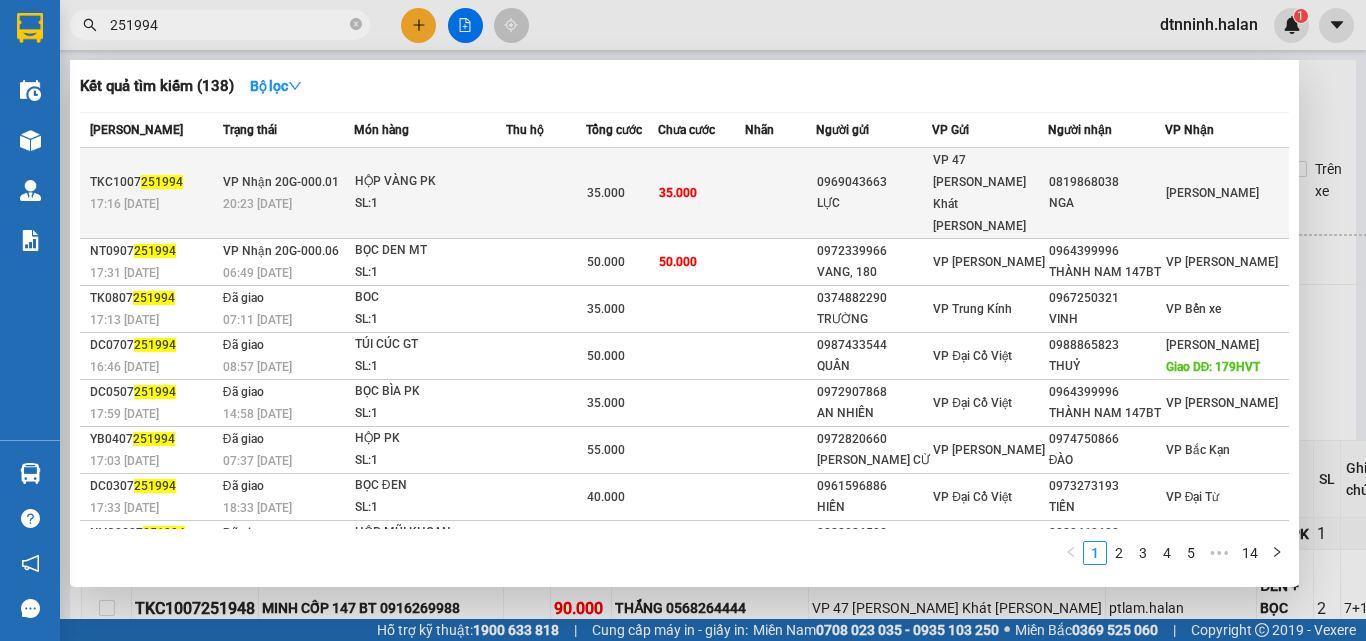 type on "251994" 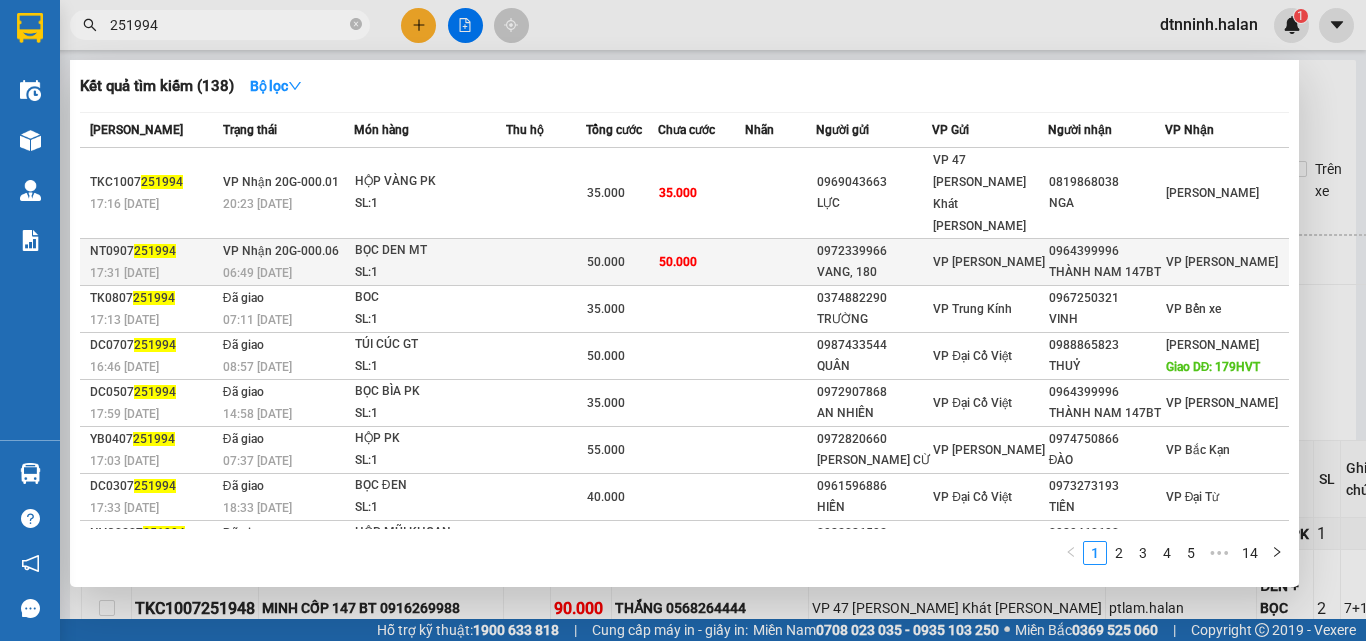 click at bounding box center (780, 262) 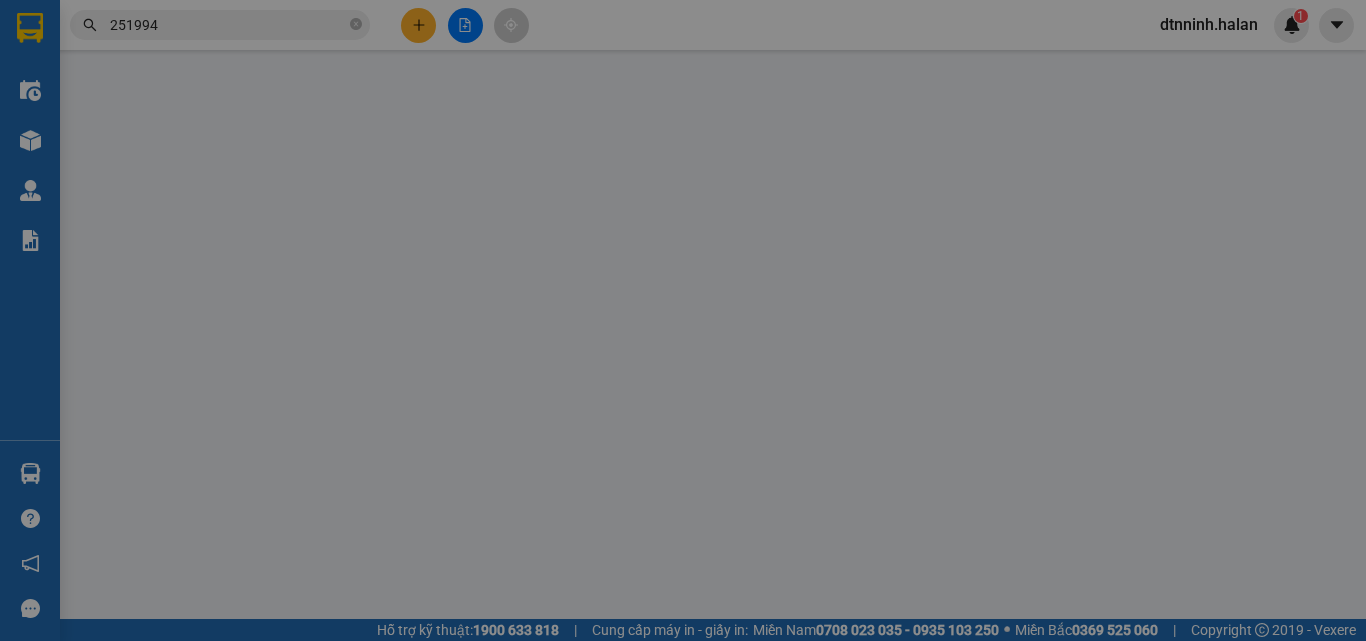 type on "0972339966" 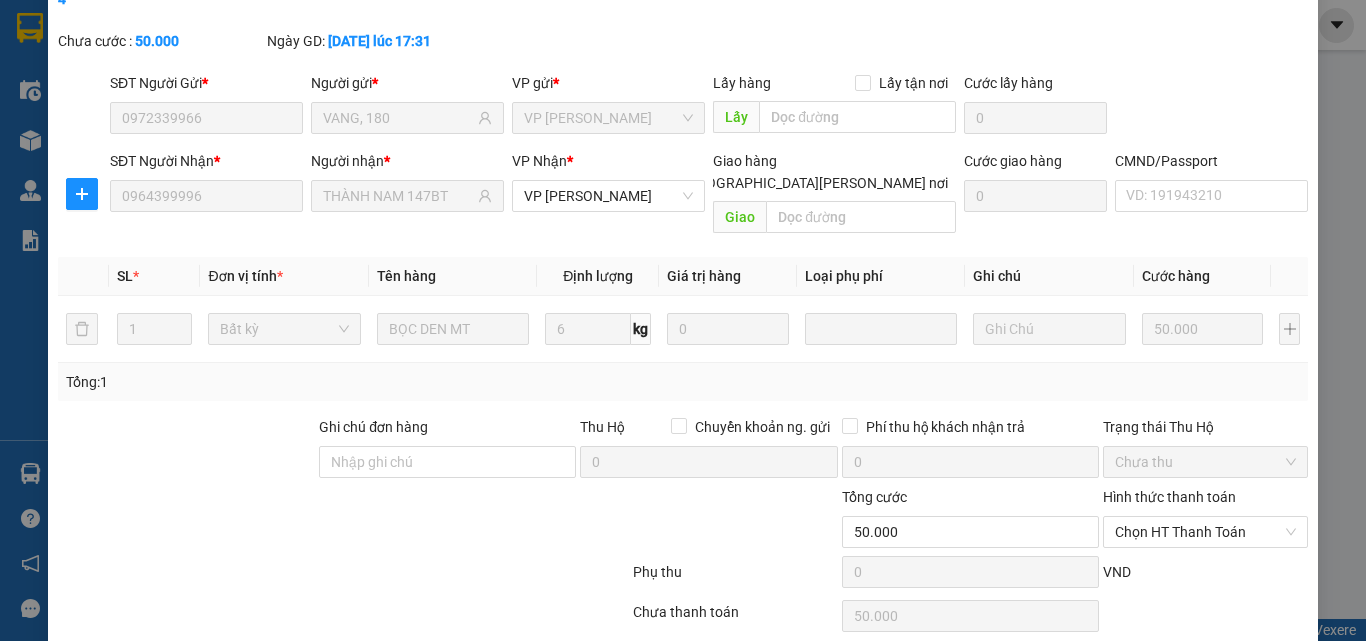 scroll, scrollTop: 143, scrollLeft: 0, axis: vertical 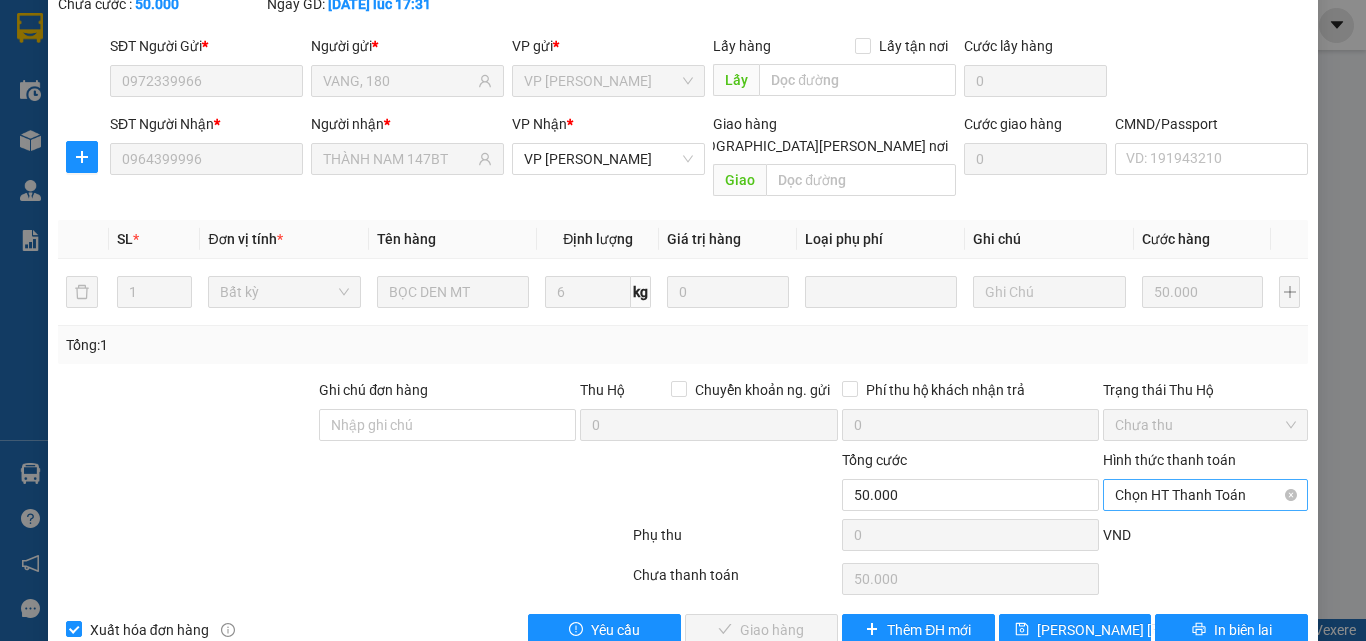 click on "Chọn HT Thanh Toán" at bounding box center [1205, 495] 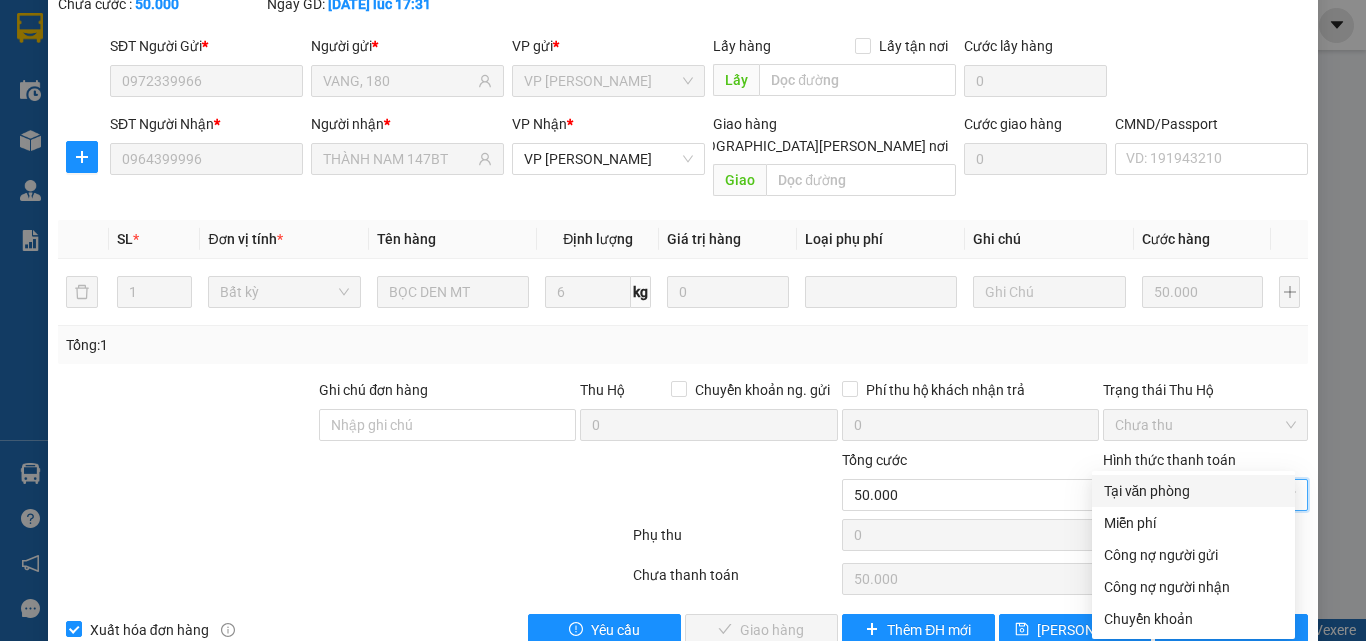drag, startPoint x: 1163, startPoint y: 482, endPoint x: 1140, endPoint y: 486, distance: 23.345236 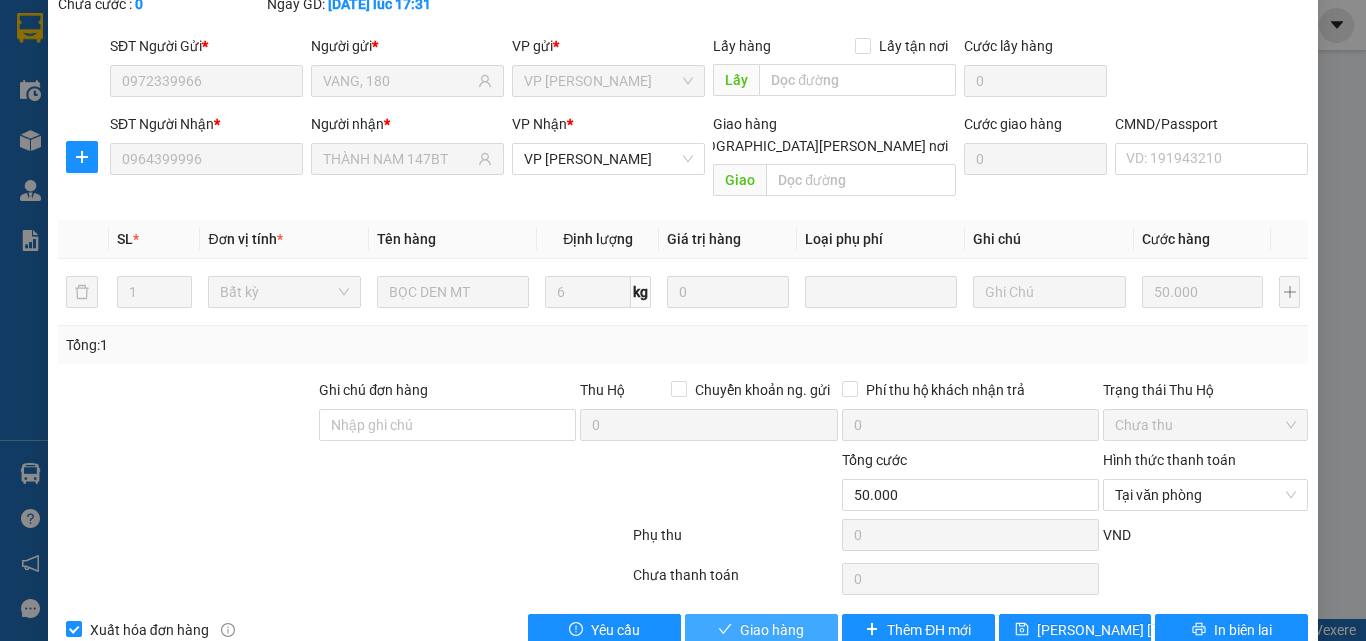 click on "Giao hàng" at bounding box center (761, 630) 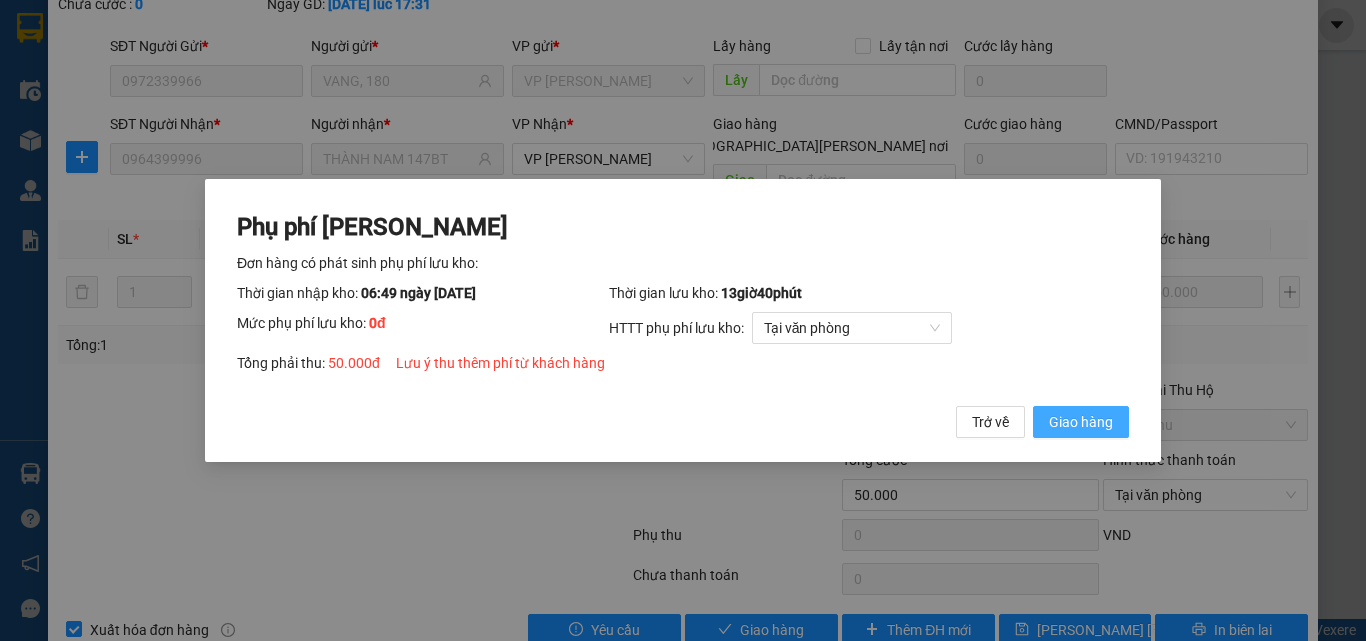 click on "Giao hàng" at bounding box center (1081, 422) 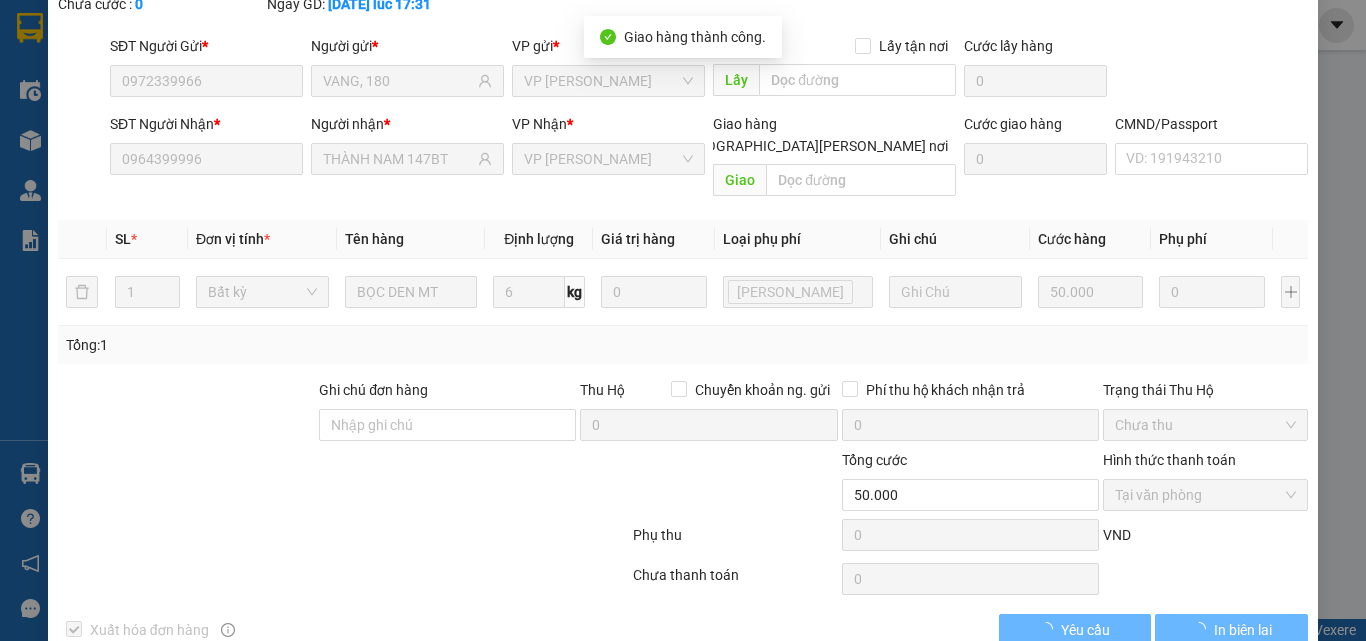 scroll, scrollTop: 0, scrollLeft: 0, axis: both 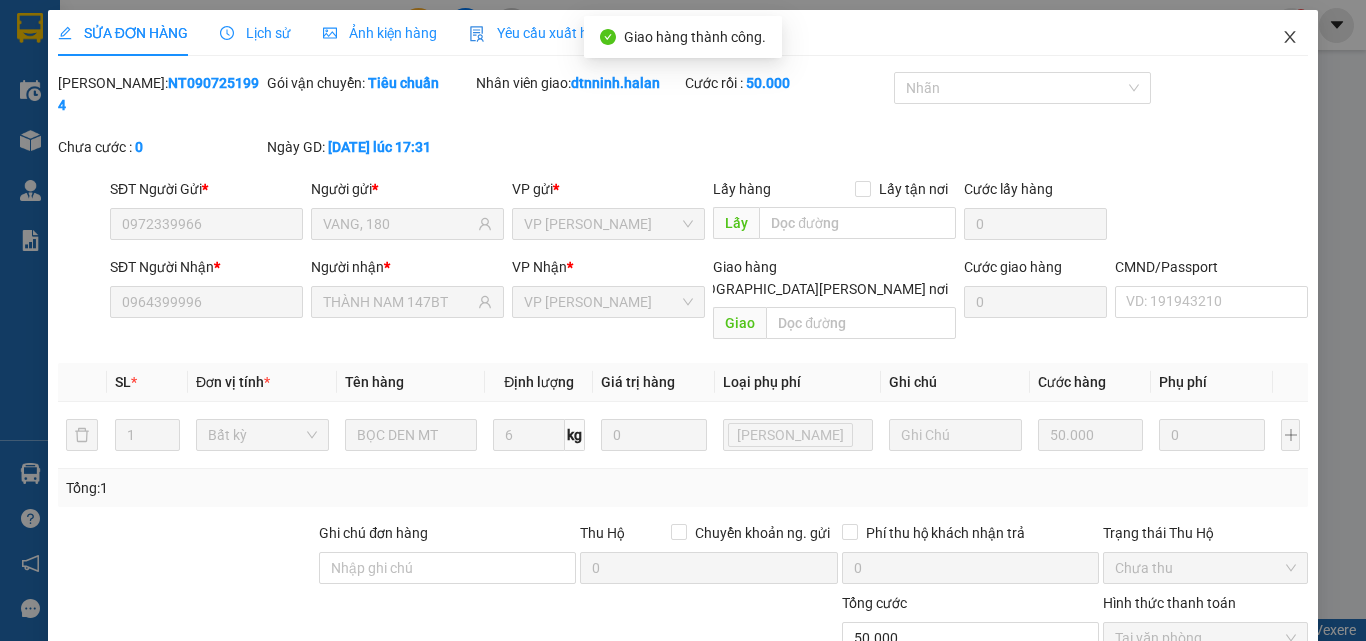 click 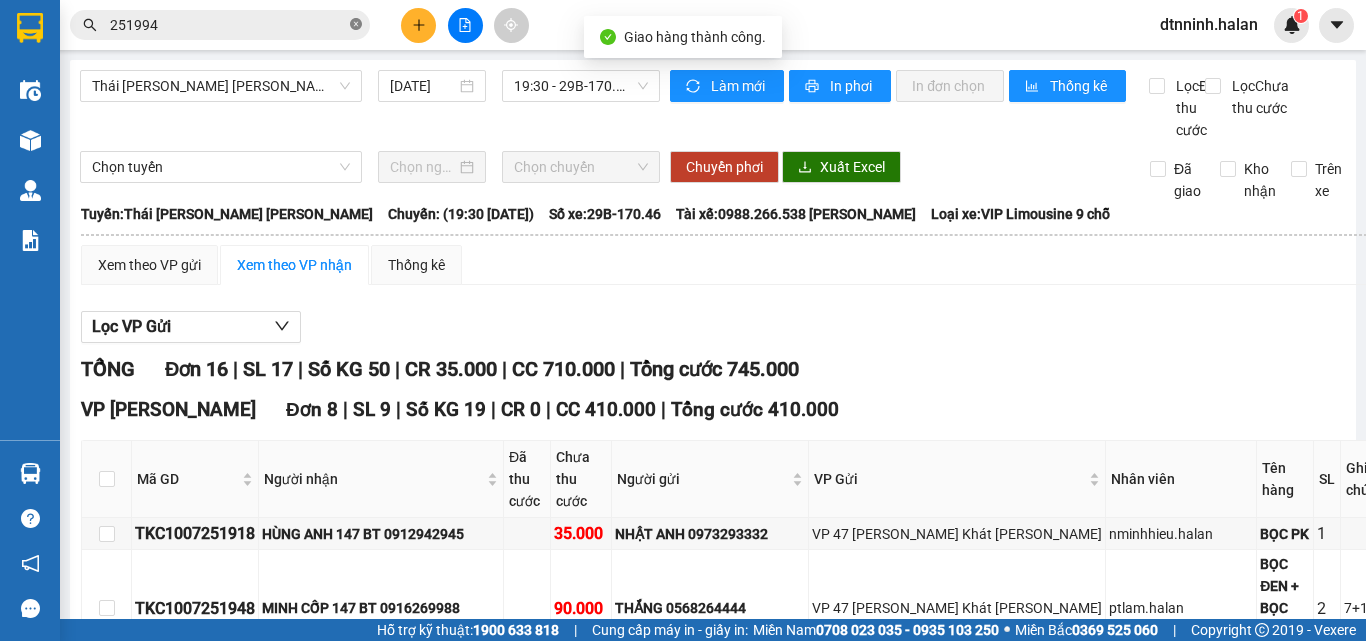 click 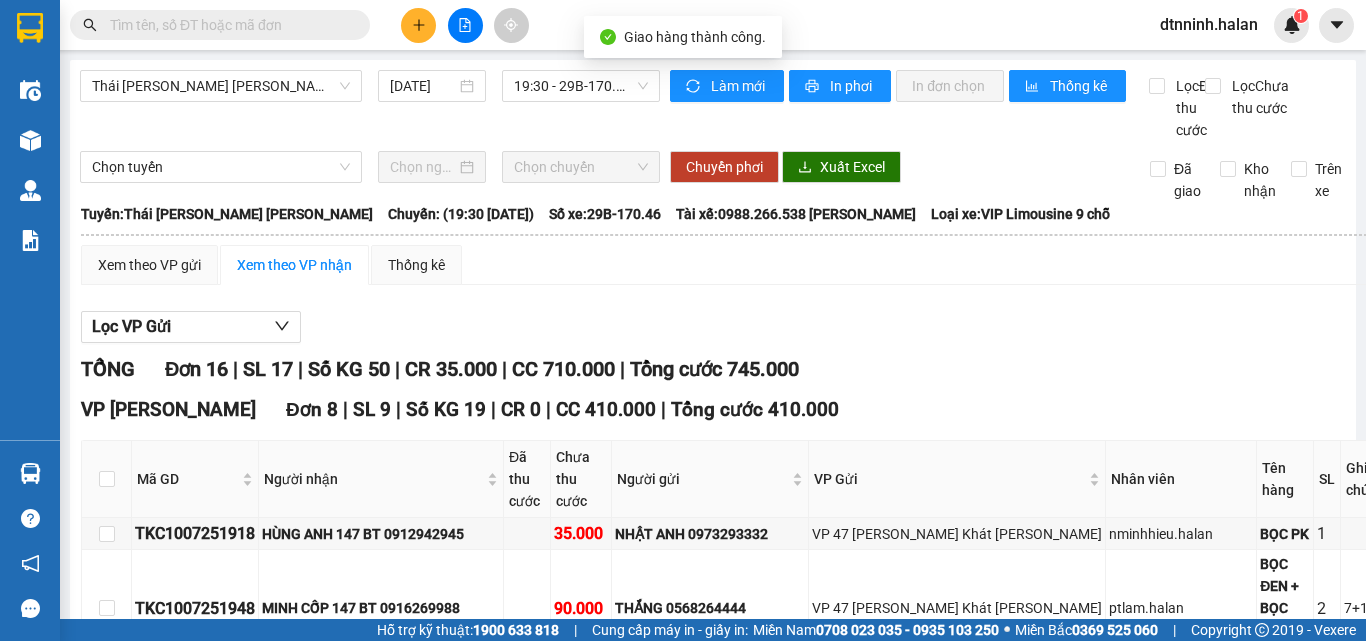 click at bounding box center (228, 25) 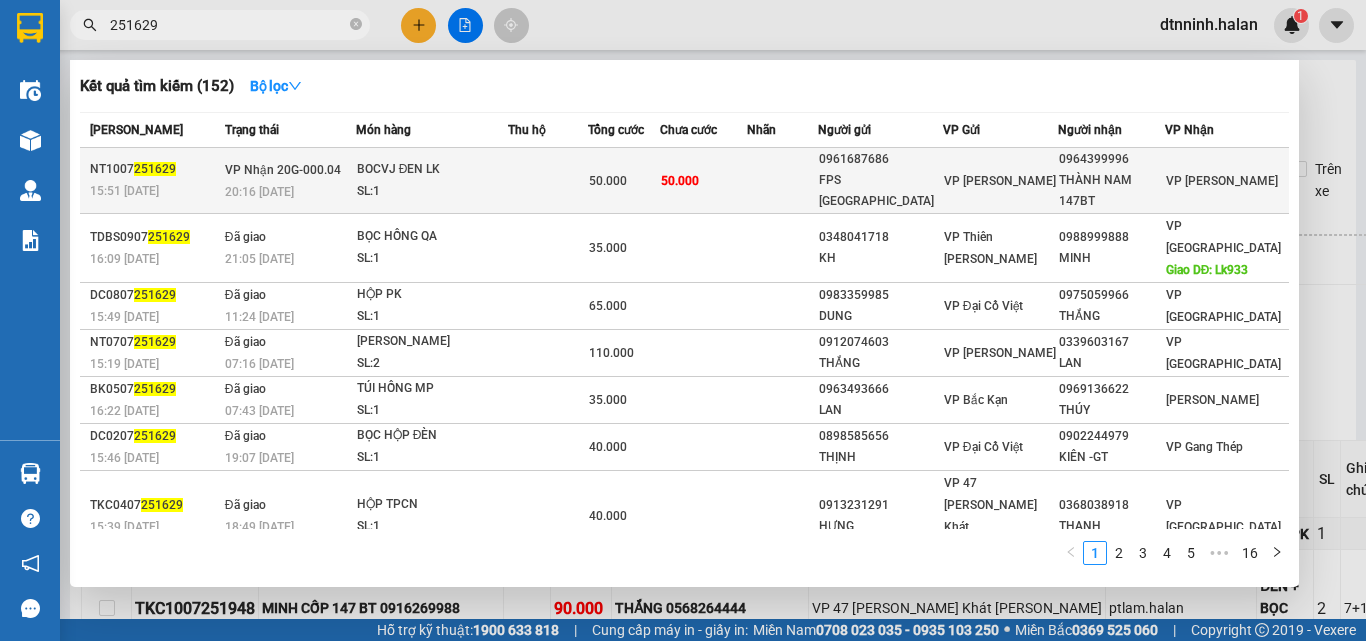 type on "251629" 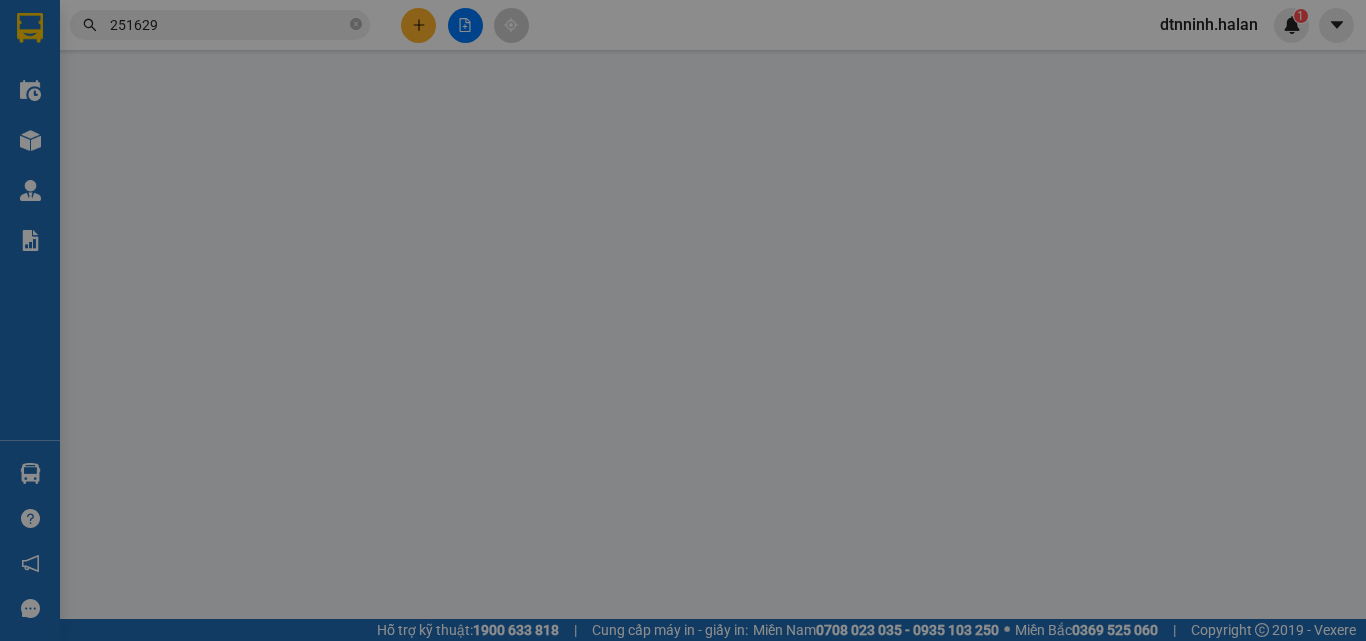 type on "0961687686" 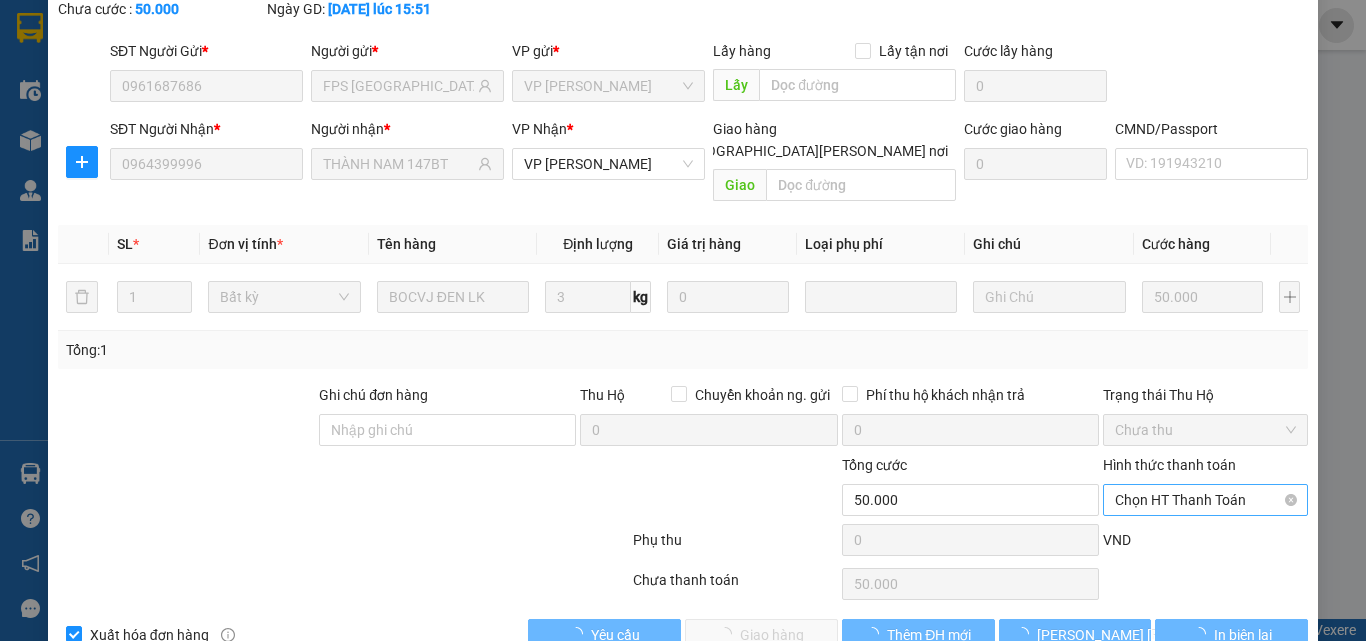 scroll, scrollTop: 143, scrollLeft: 0, axis: vertical 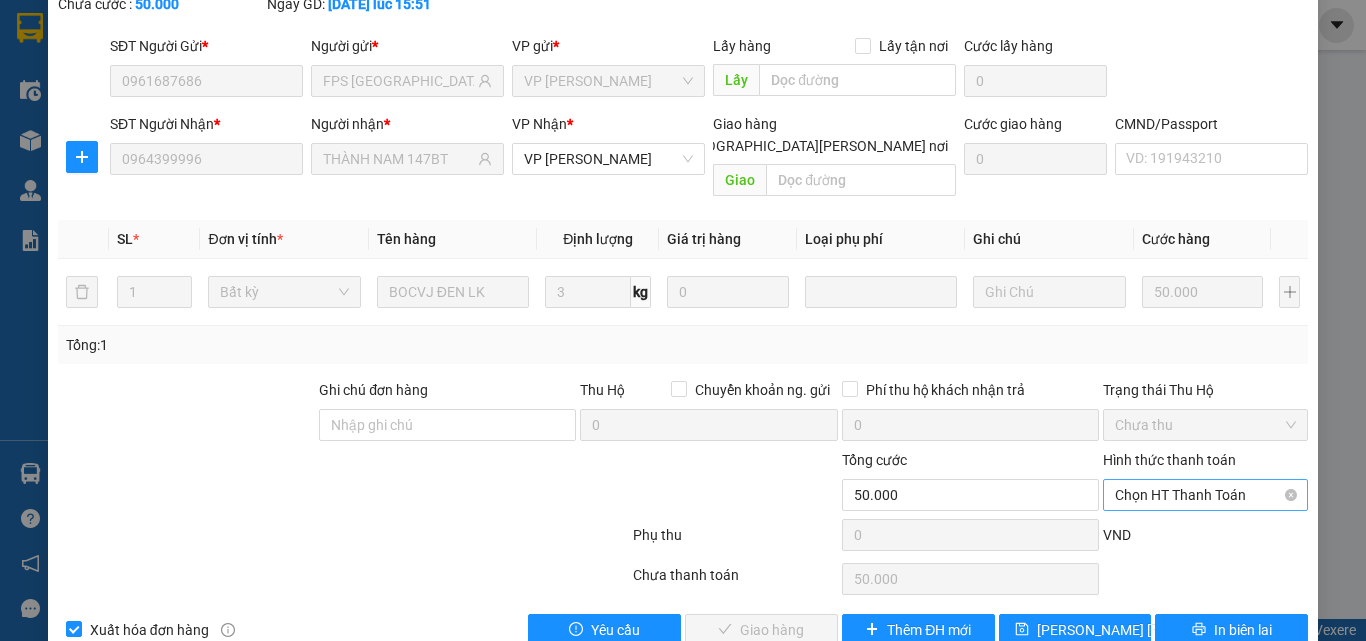 drag, startPoint x: 1155, startPoint y: 452, endPoint x: 1158, endPoint y: 462, distance: 10.440307 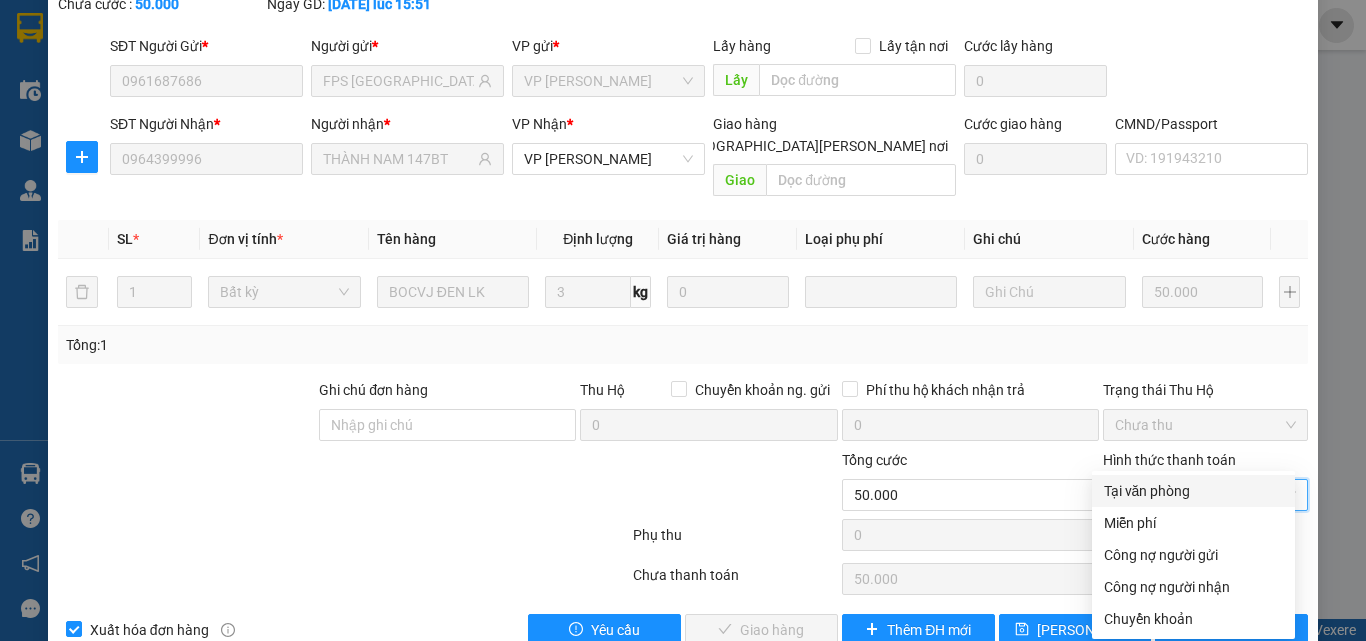 click on "Tại văn phòng" at bounding box center (1193, 491) 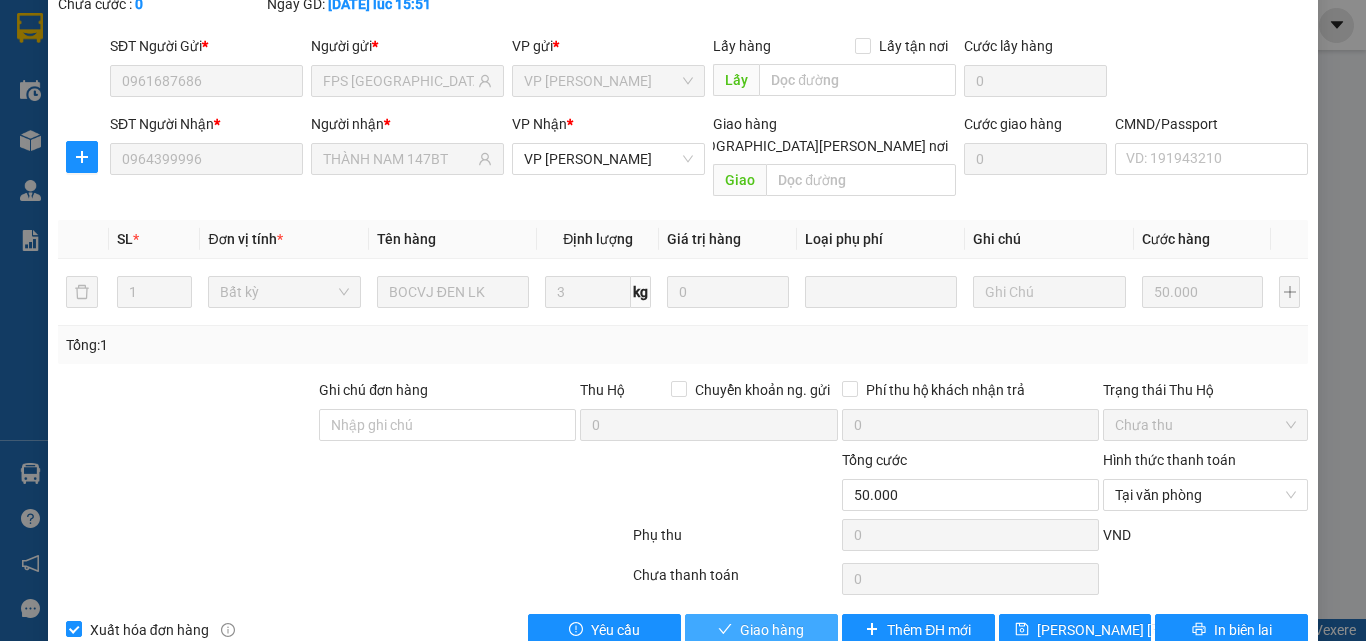 drag, startPoint x: 817, startPoint y: 583, endPoint x: 807, endPoint y: 531, distance: 52.95281 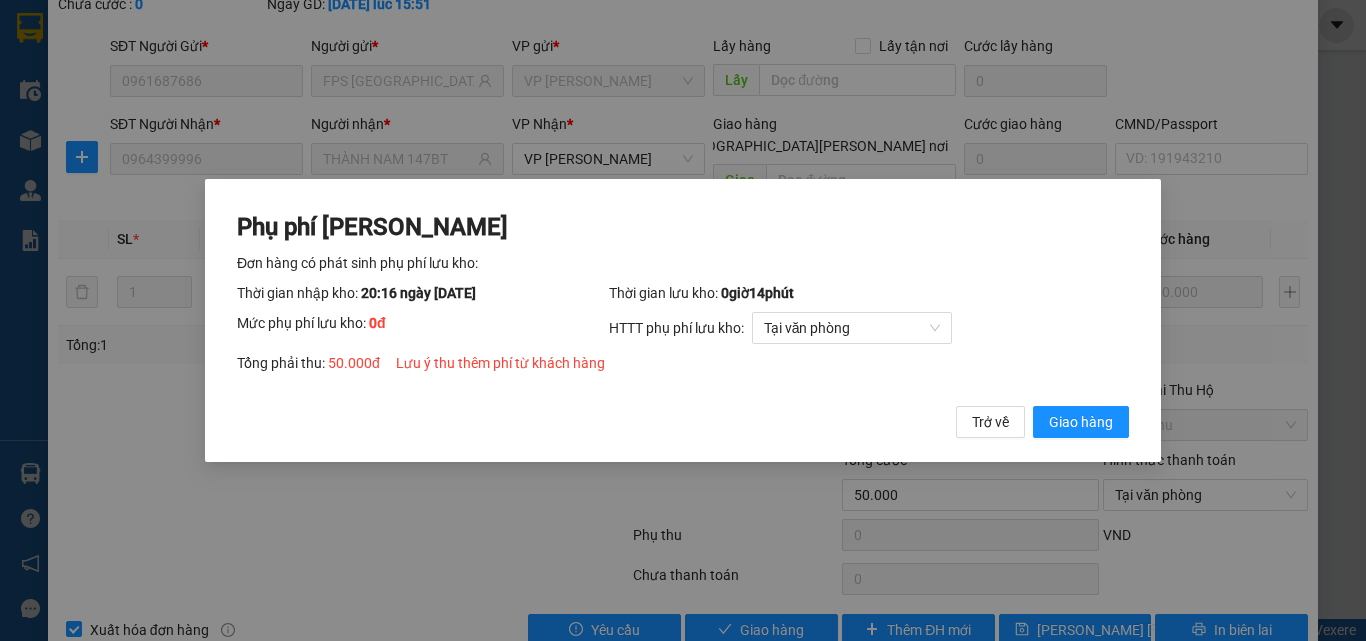 click on "Phụ phí [PERSON_NAME] hàng có phát [PERSON_NAME] phí [PERSON_NAME]: [PERSON_NAME] nhập kho:   20:16 ngày [DATE] Thời [PERSON_NAME] kho:   0  giờ  14  phút Mức phụ phí [PERSON_NAME]:   0 đ   HTTT phụ phí [PERSON_NAME]:   Tại văn [PERSON_NAME] phải thu:   50.000 [PERSON_NAME] ý thu thêm phí từ khách hàng Trở về Giao hàng" at bounding box center (683, 321) 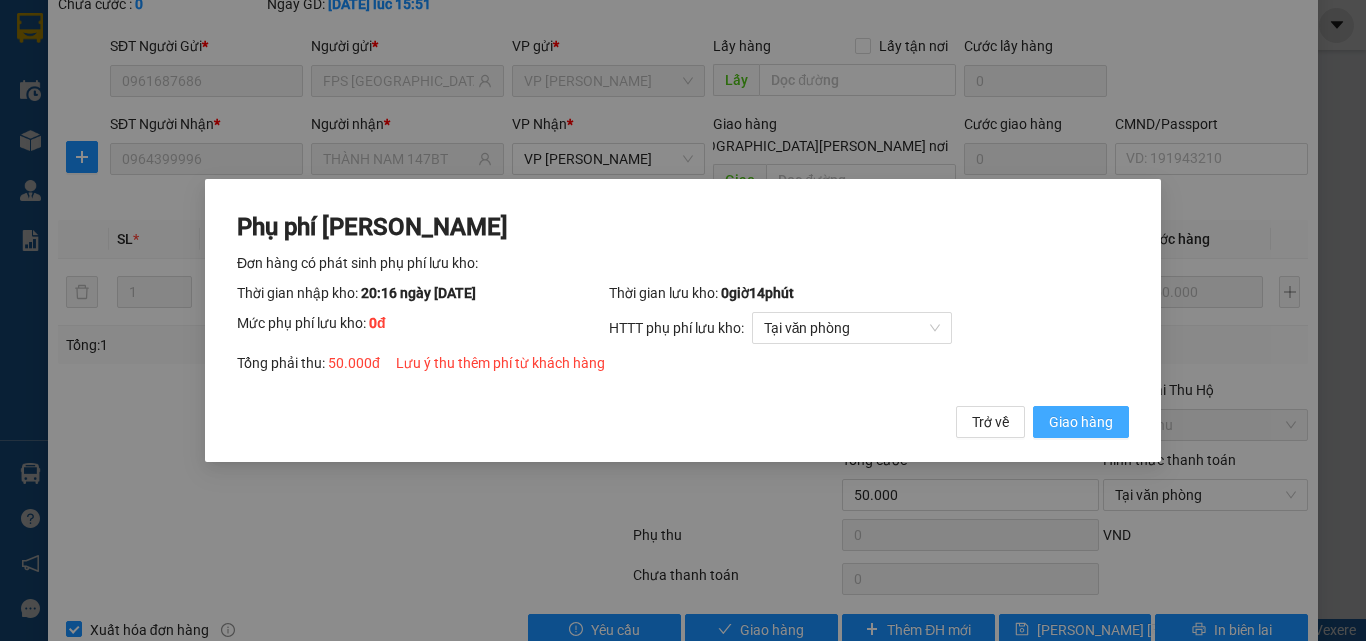 click on "Giao hàng" at bounding box center [1081, 422] 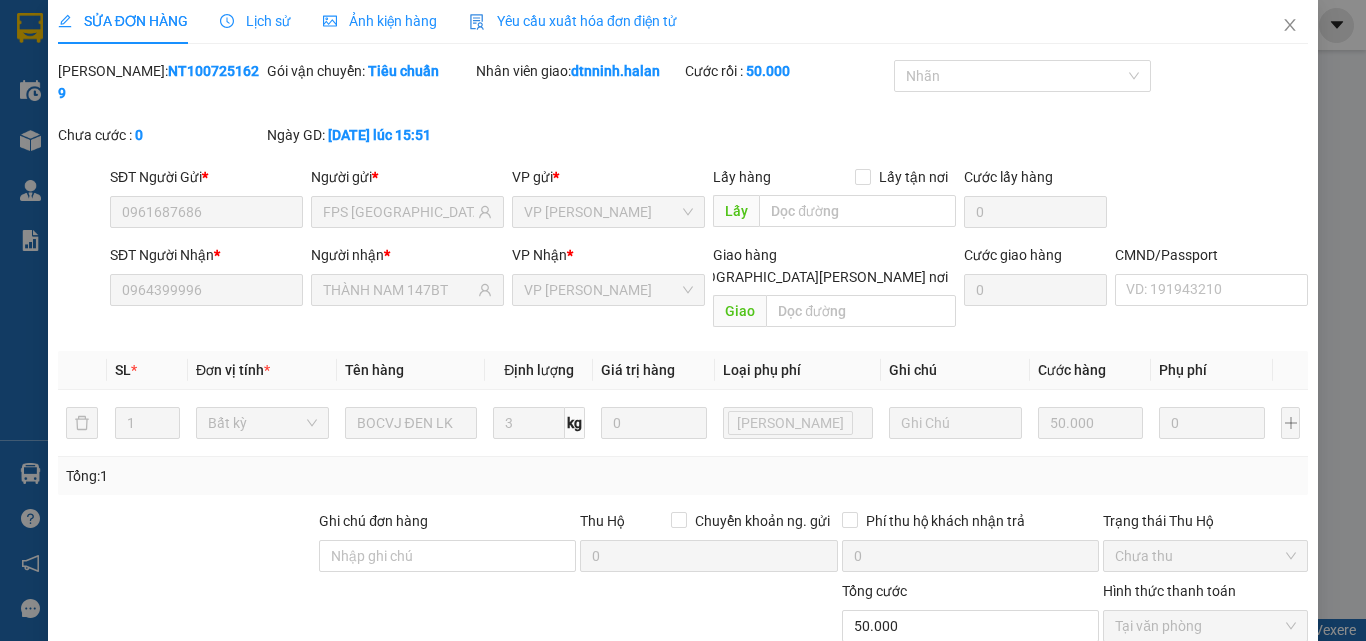 scroll, scrollTop: 0, scrollLeft: 0, axis: both 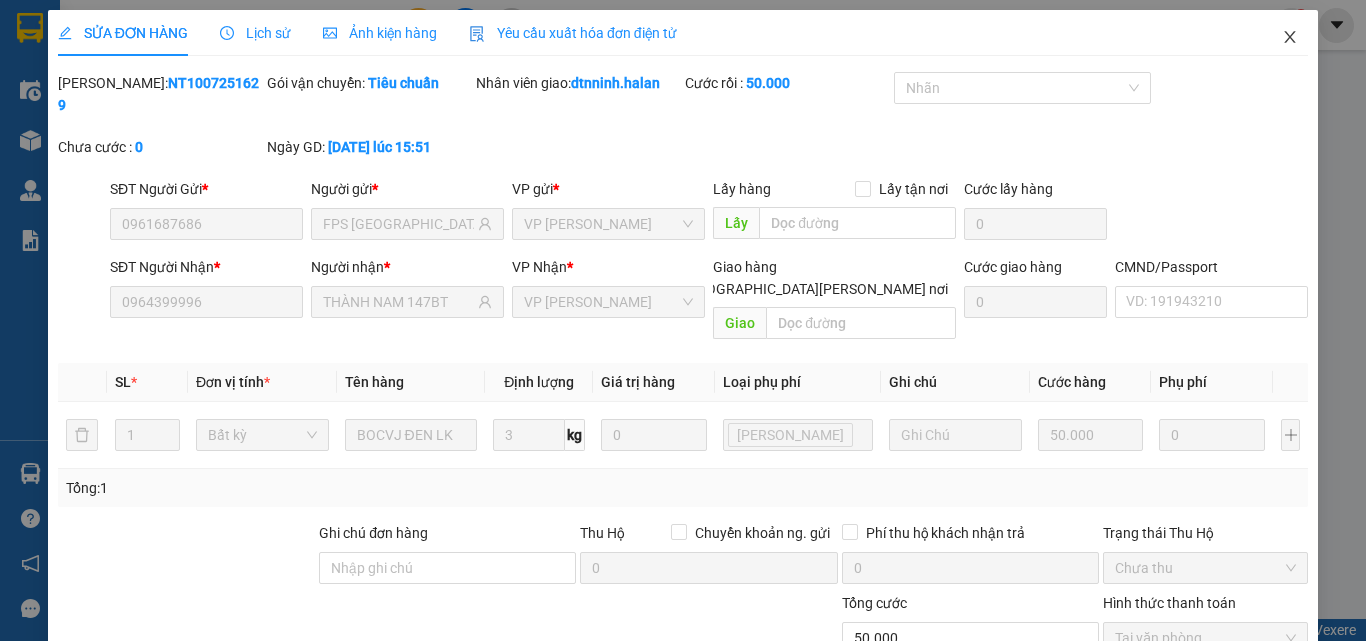 click 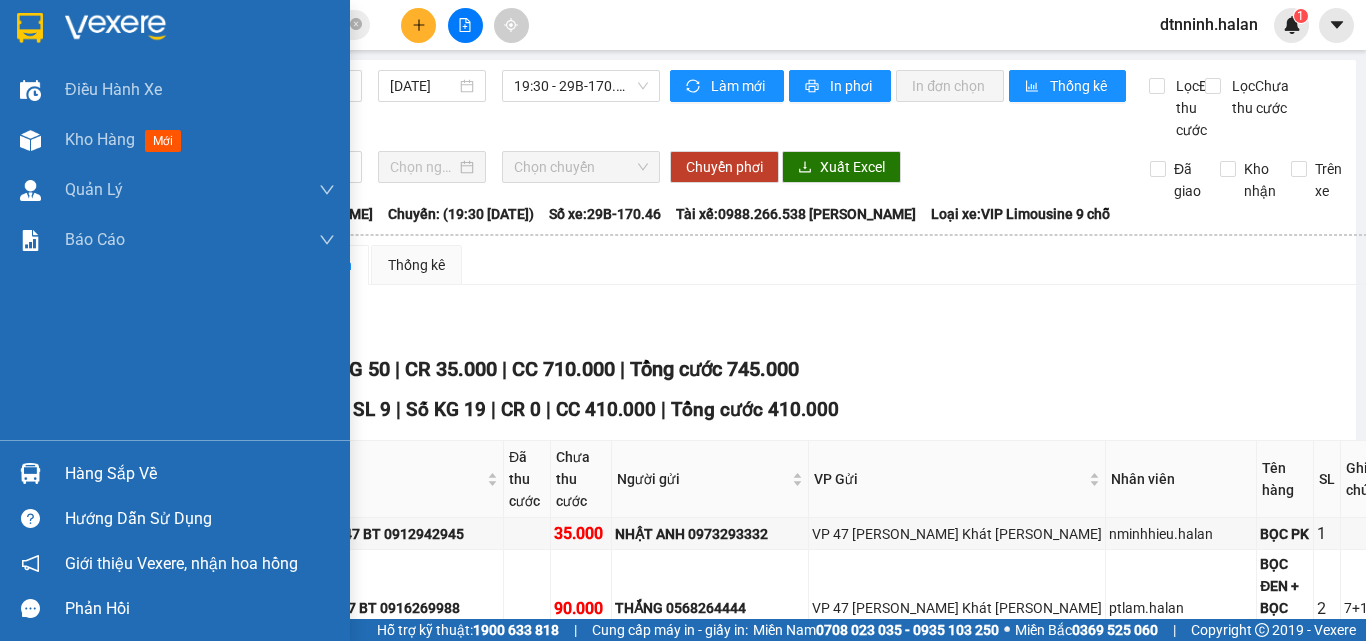 click on "Hàng sắp về" at bounding box center (175, 473) 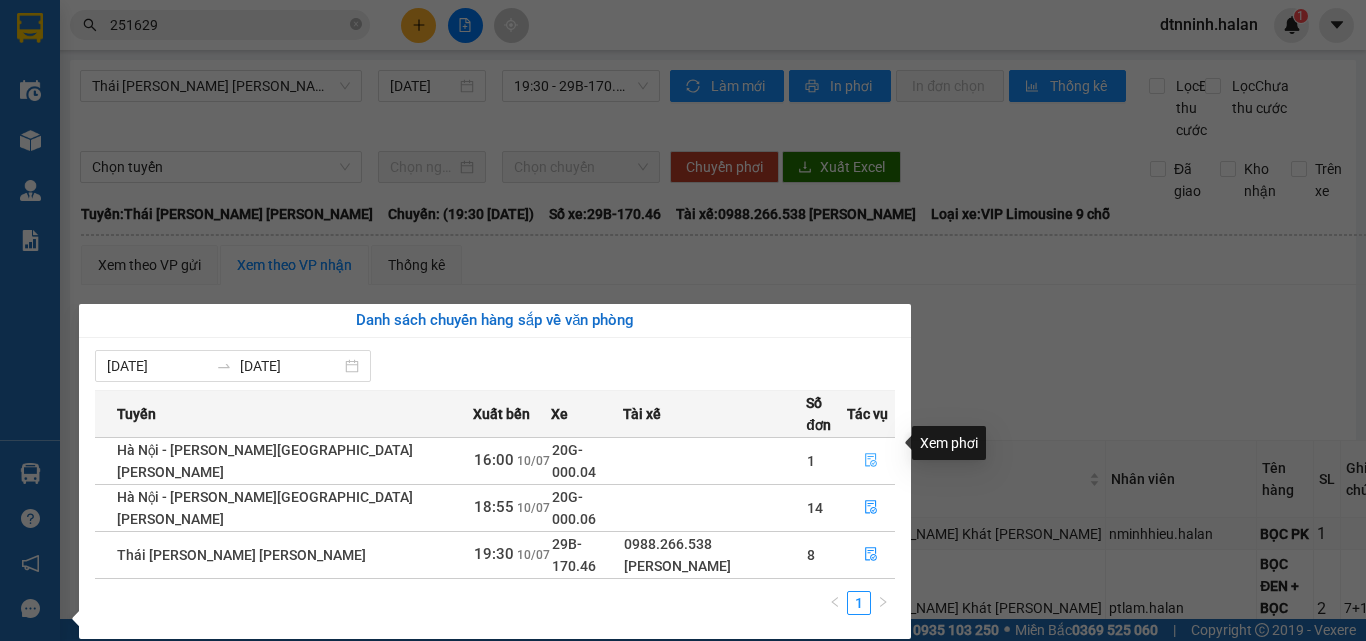 click at bounding box center [871, 461] 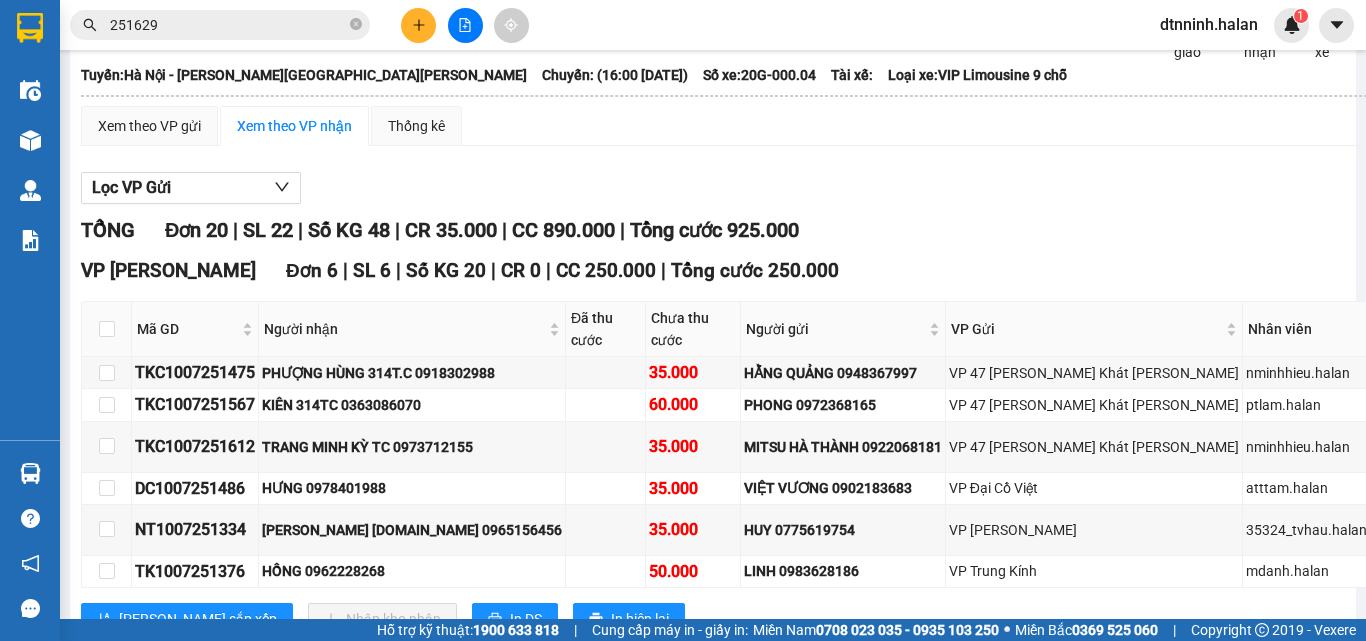 scroll, scrollTop: 500, scrollLeft: 0, axis: vertical 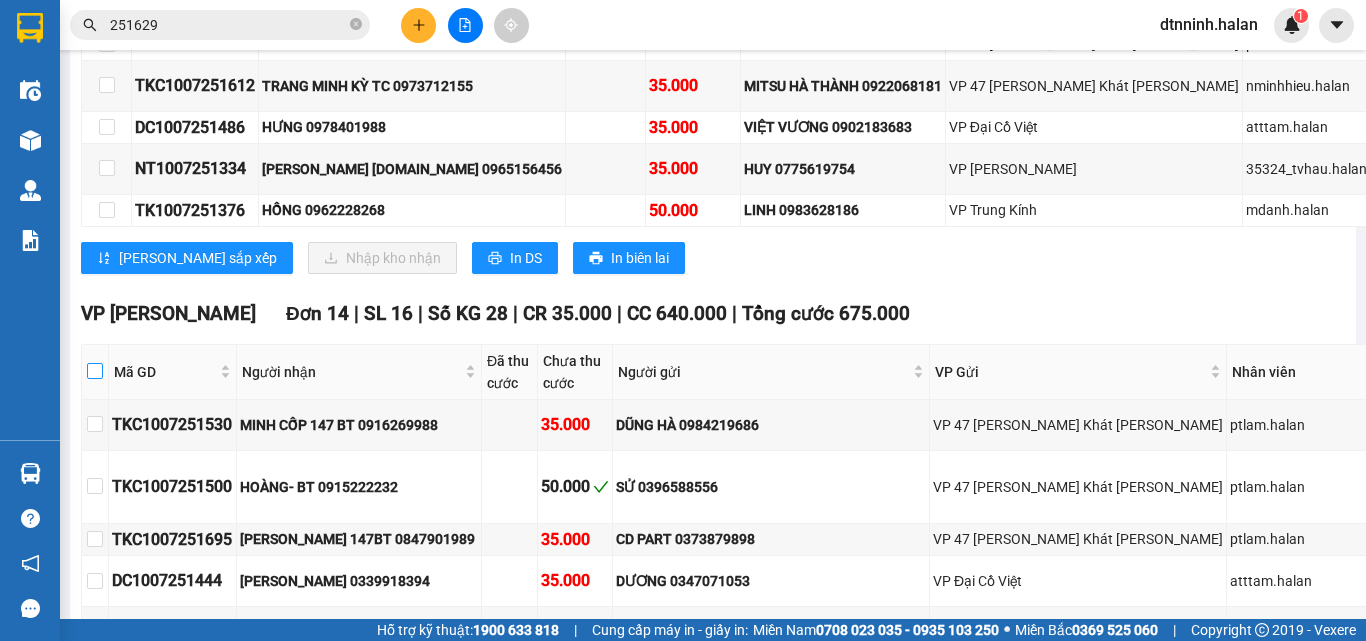 click at bounding box center [95, 371] 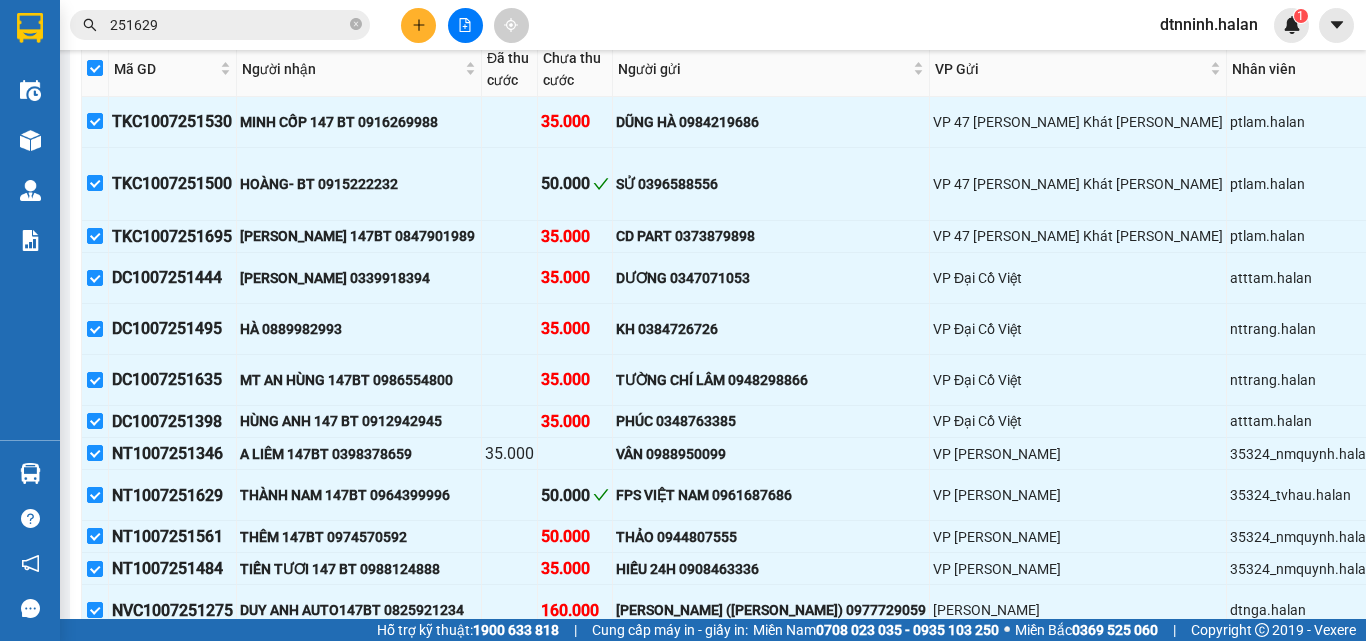 scroll, scrollTop: 1000, scrollLeft: 0, axis: vertical 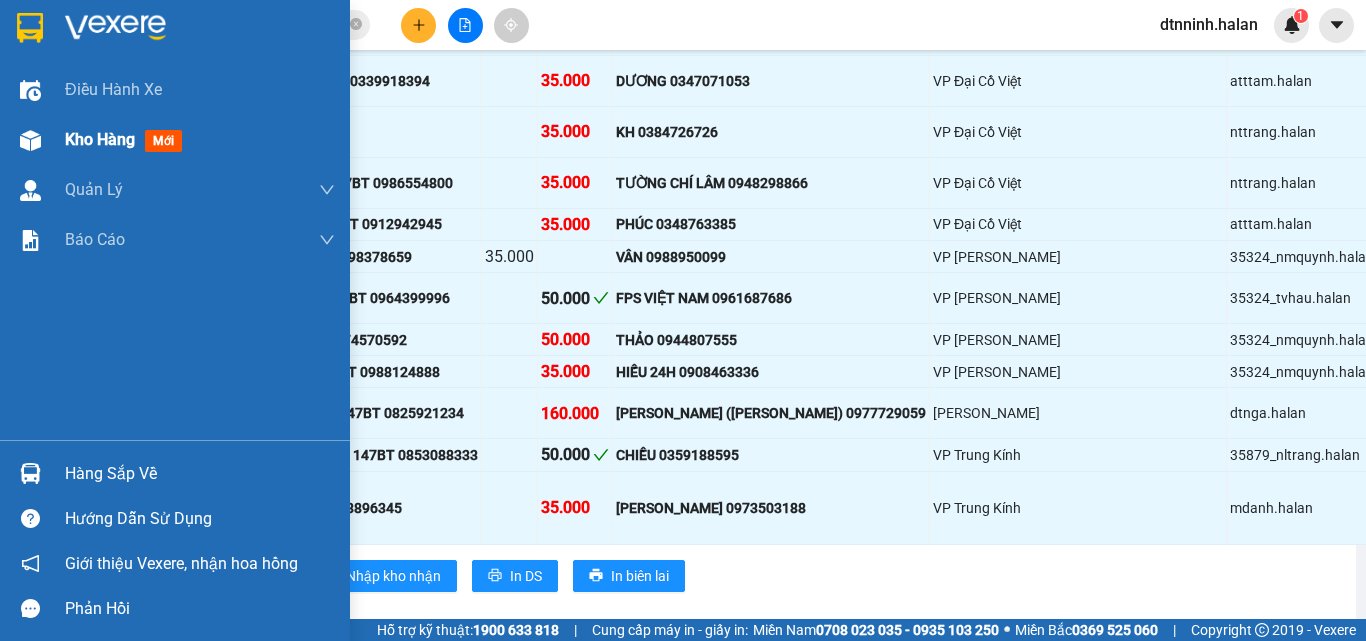 click at bounding box center [30, 140] 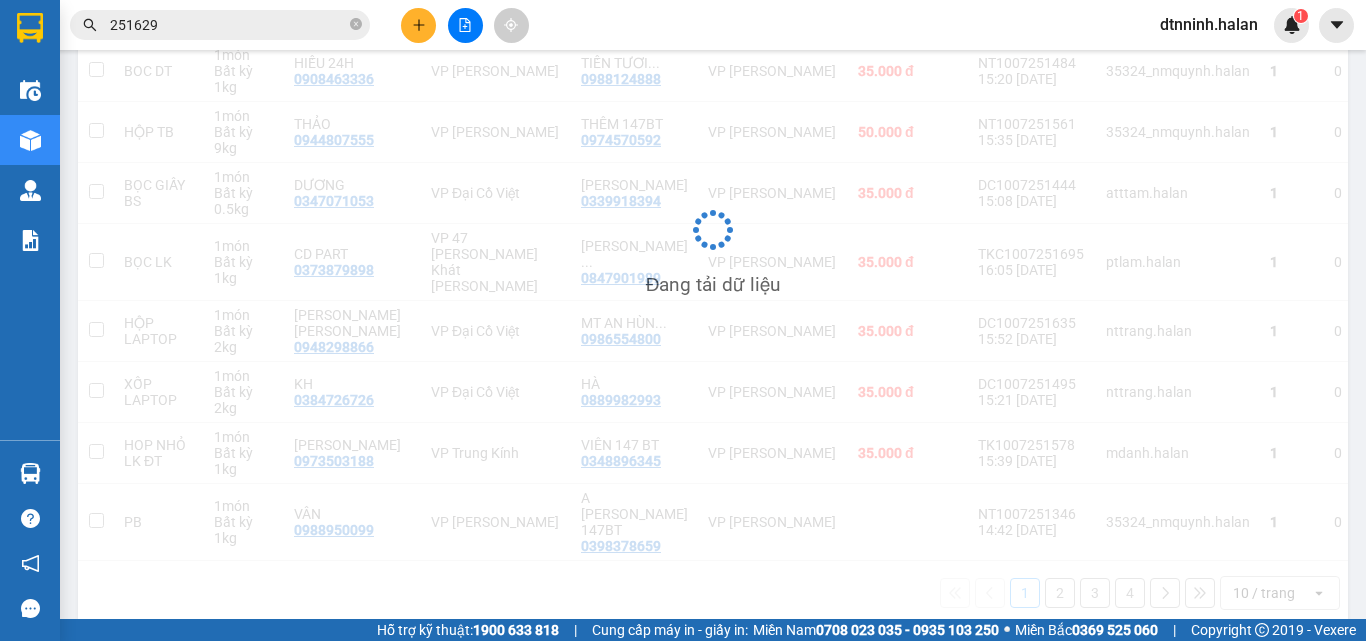 scroll, scrollTop: 416, scrollLeft: 0, axis: vertical 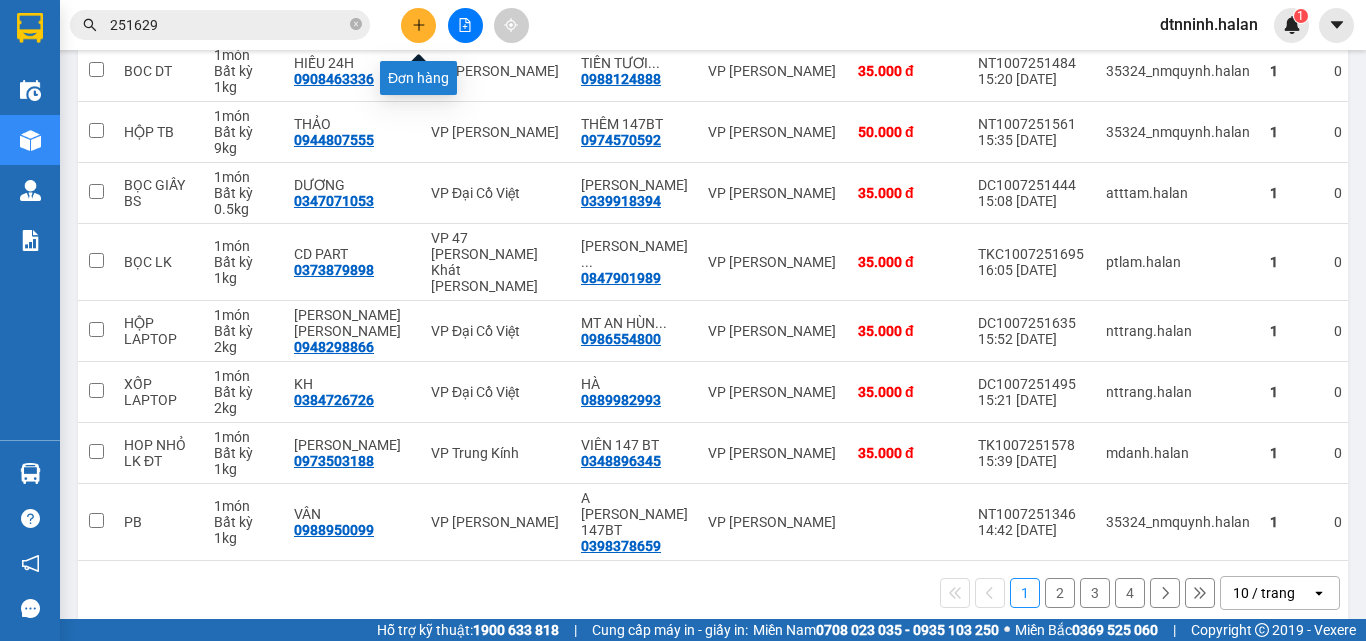 click at bounding box center [418, 25] 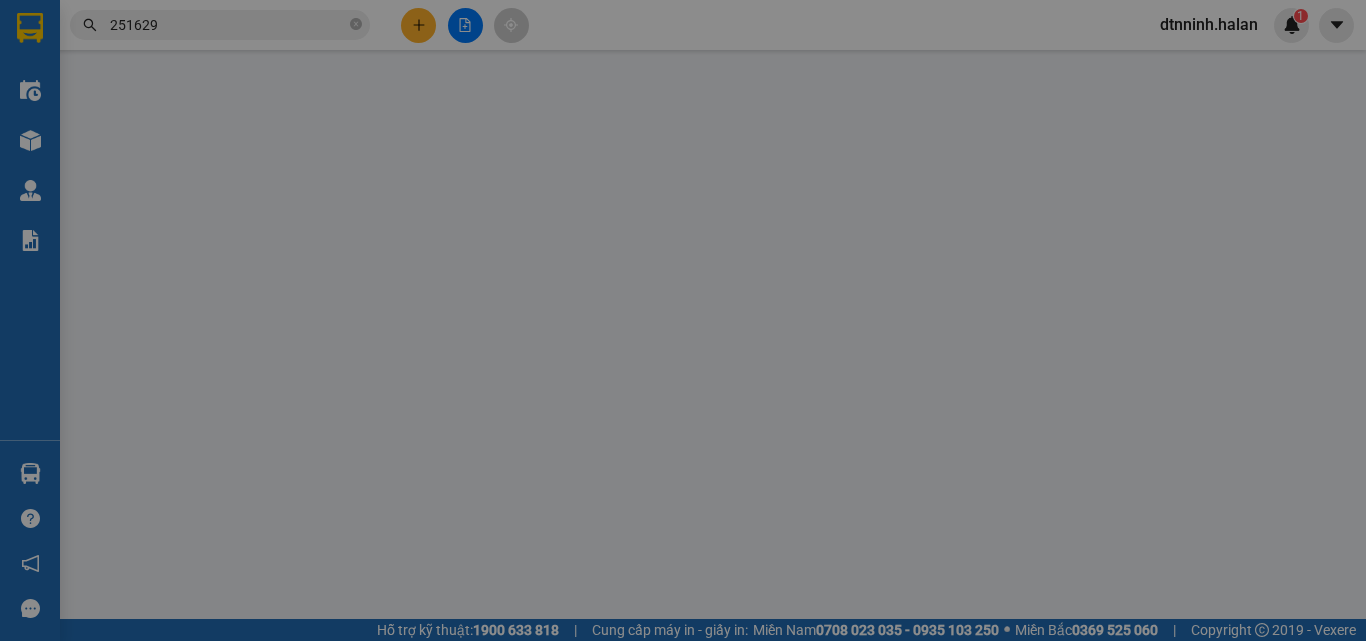 scroll, scrollTop: 0, scrollLeft: 0, axis: both 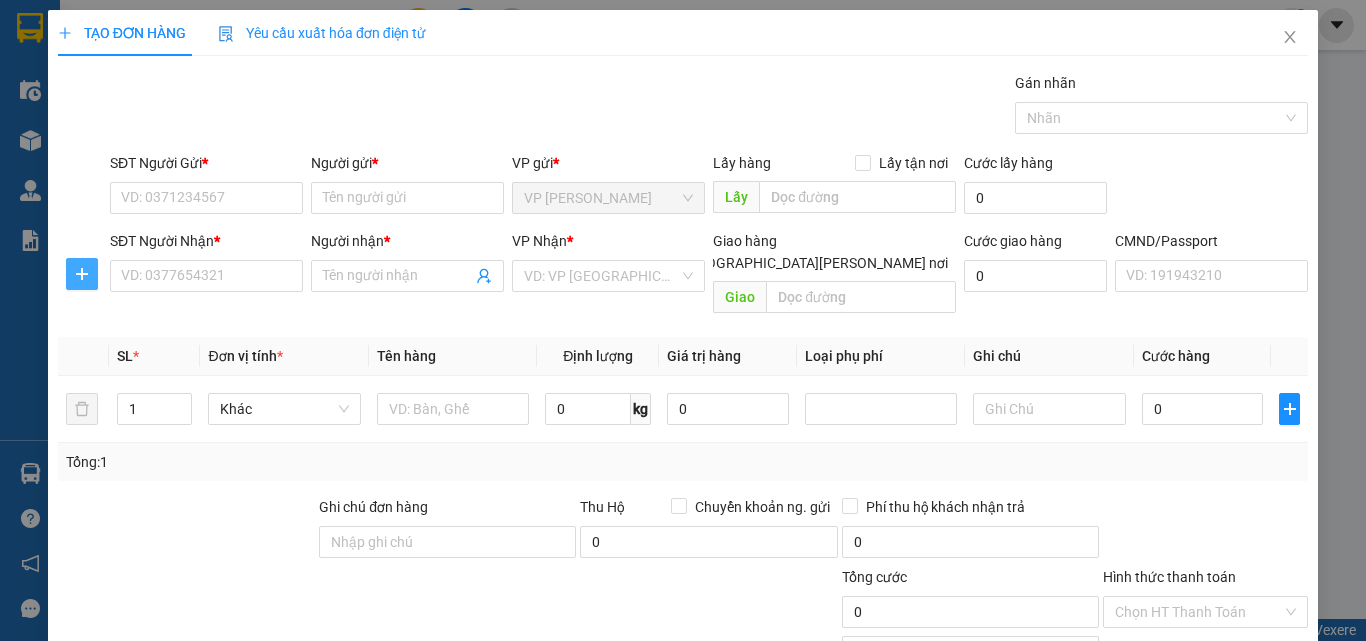 click at bounding box center [82, 274] 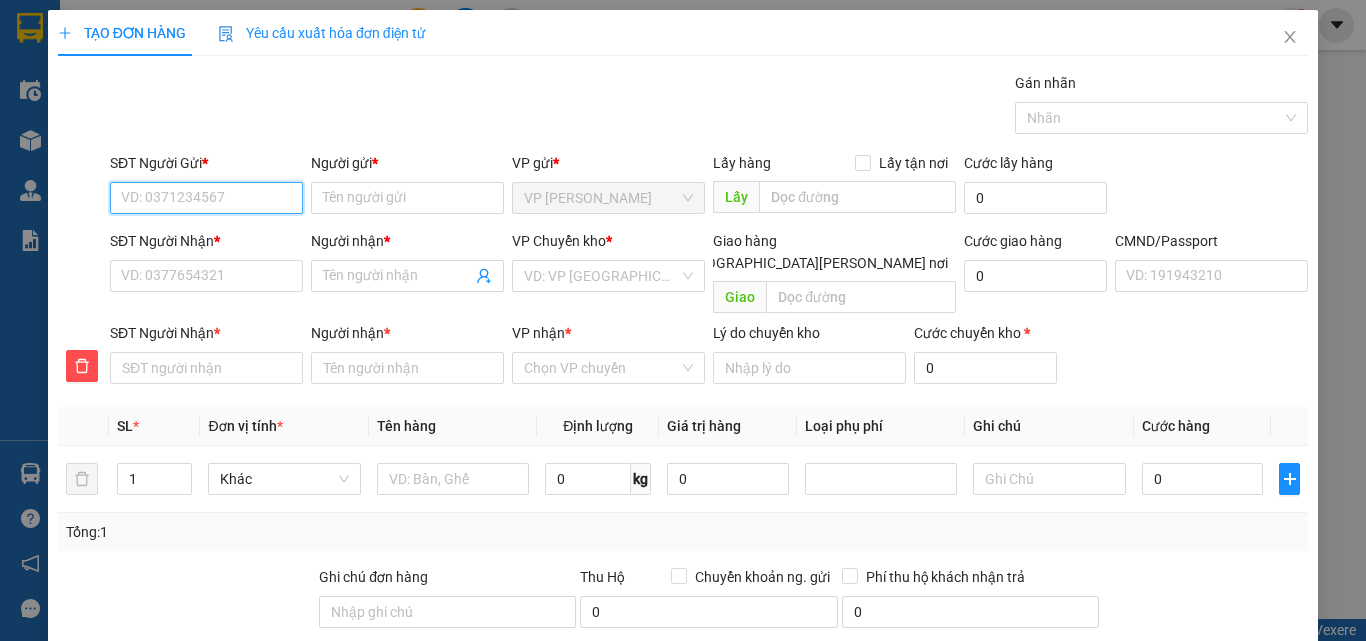 click on "SĐT Người Gửi  *" at bounding box center (206, 198) 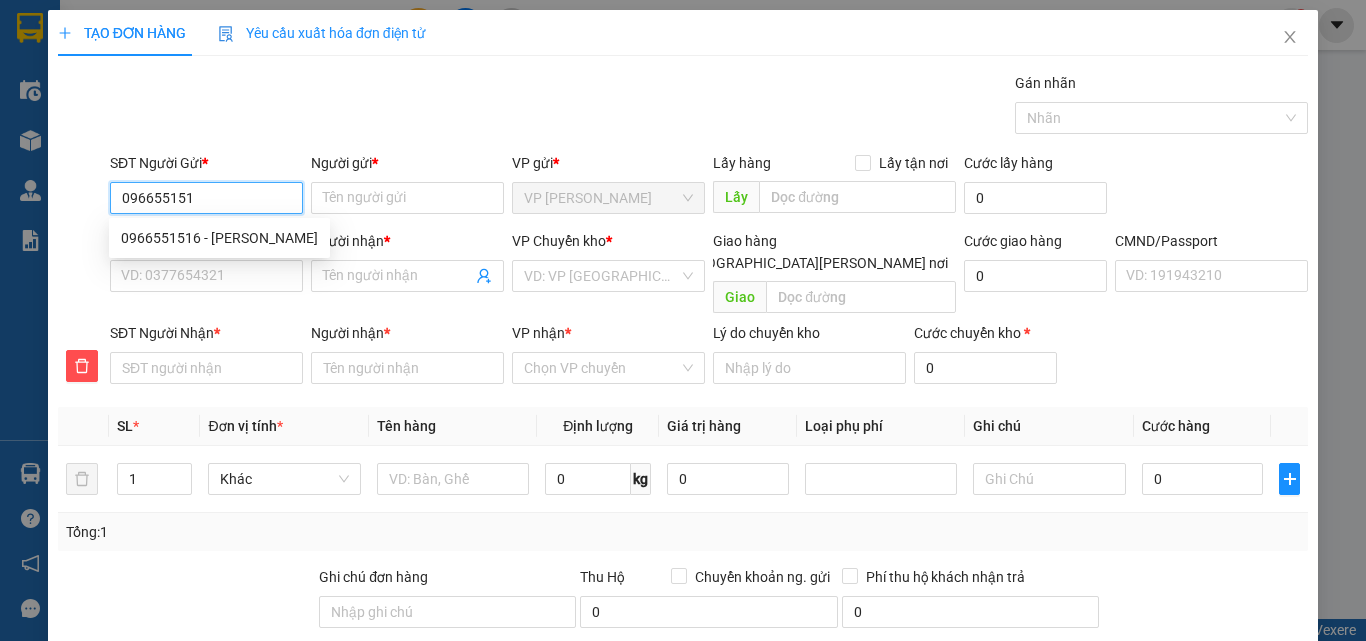 type on "0966551516" 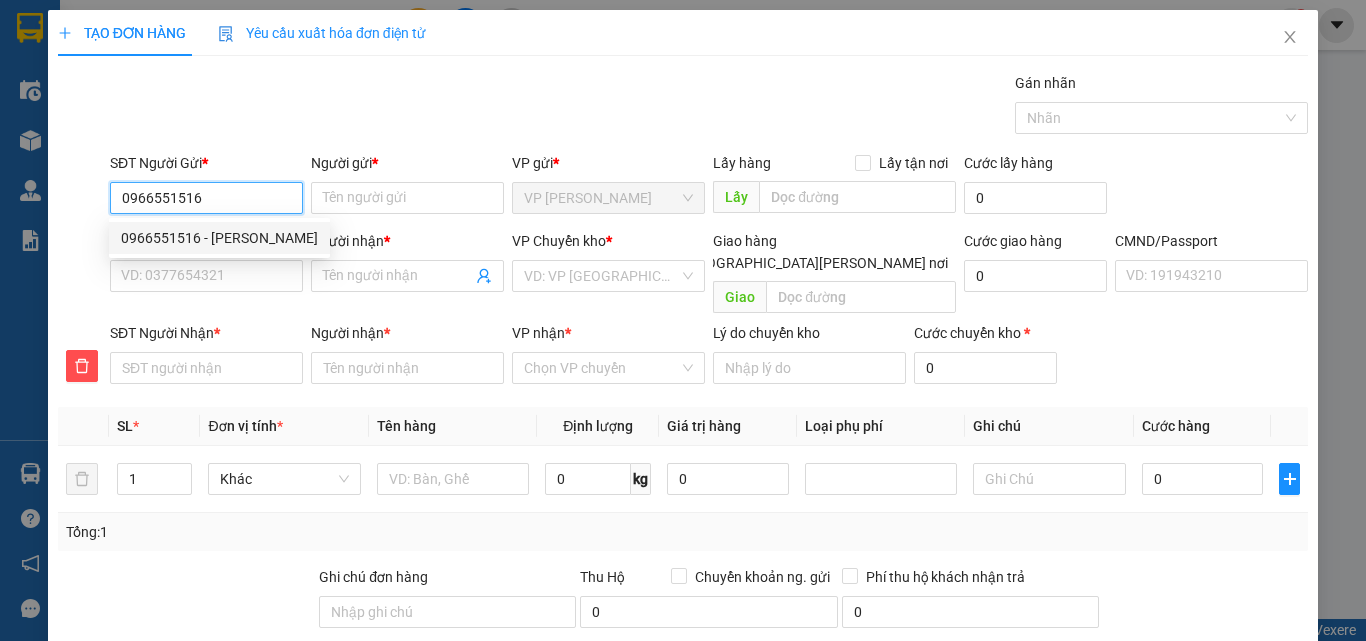 click on "0966551516 - [PERSON_NAME]" at bounding box center (219, 238) 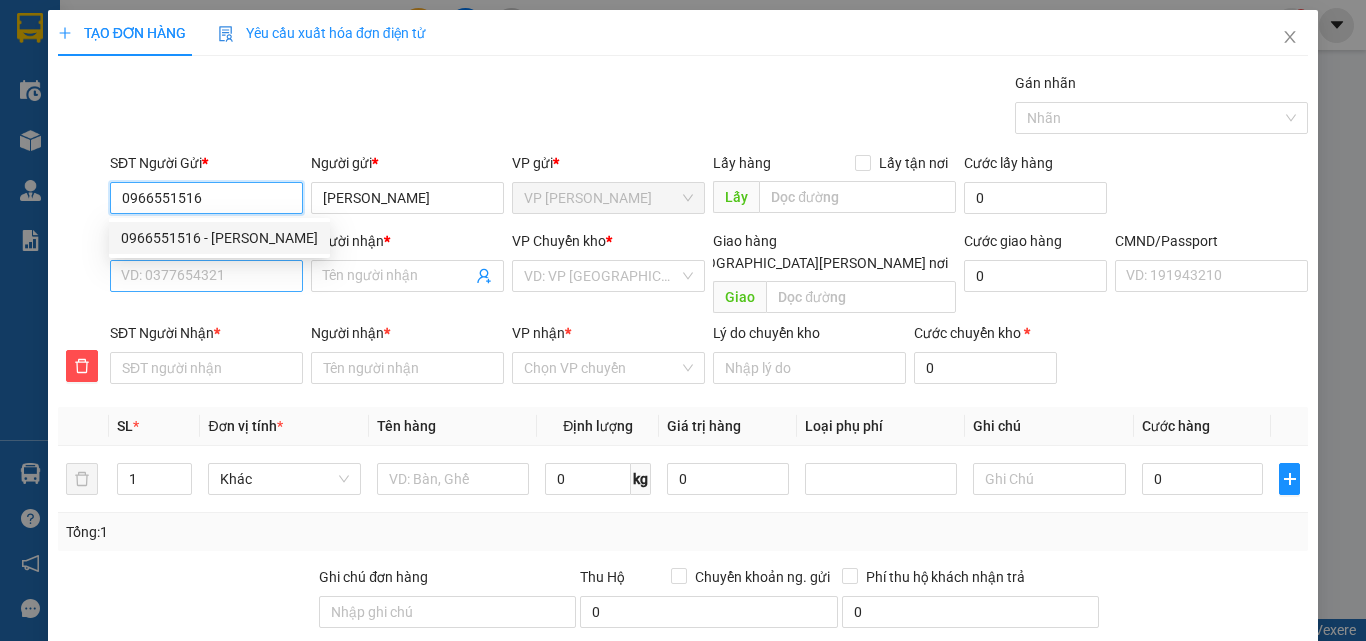 type on "0966551516" 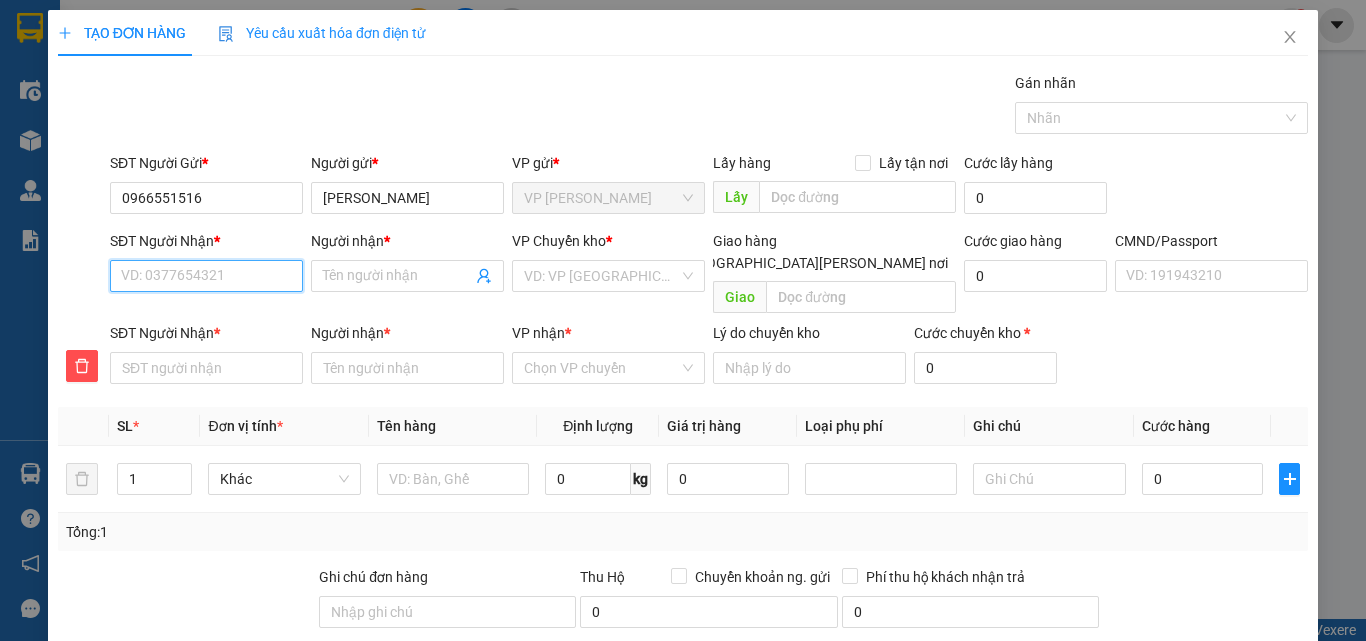 click on "SĐT Người Nhận  *" at bounding box center [206, 276] 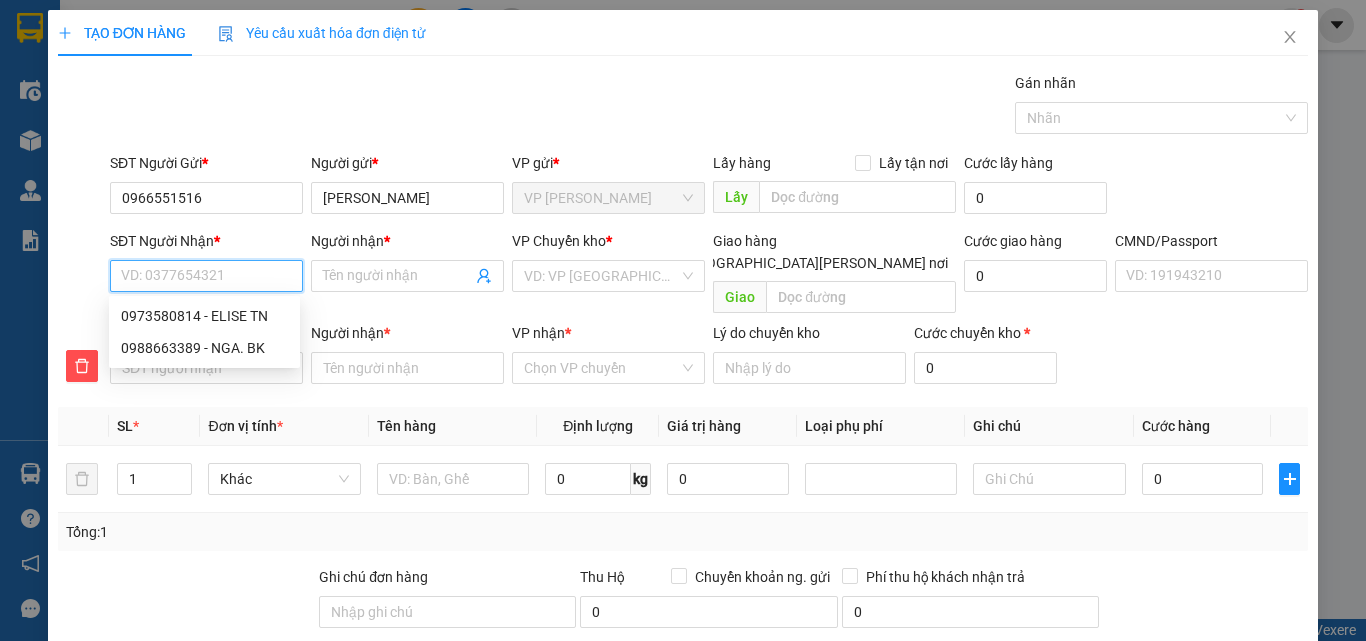 type on "0" 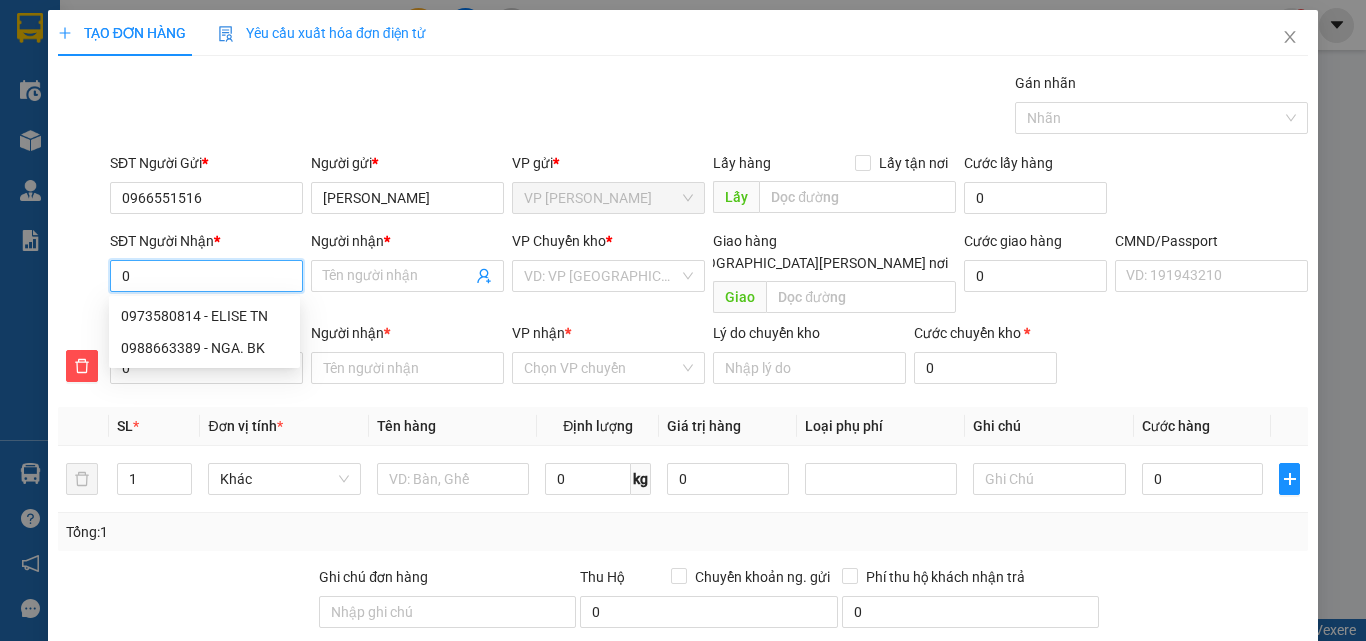 type on "09" 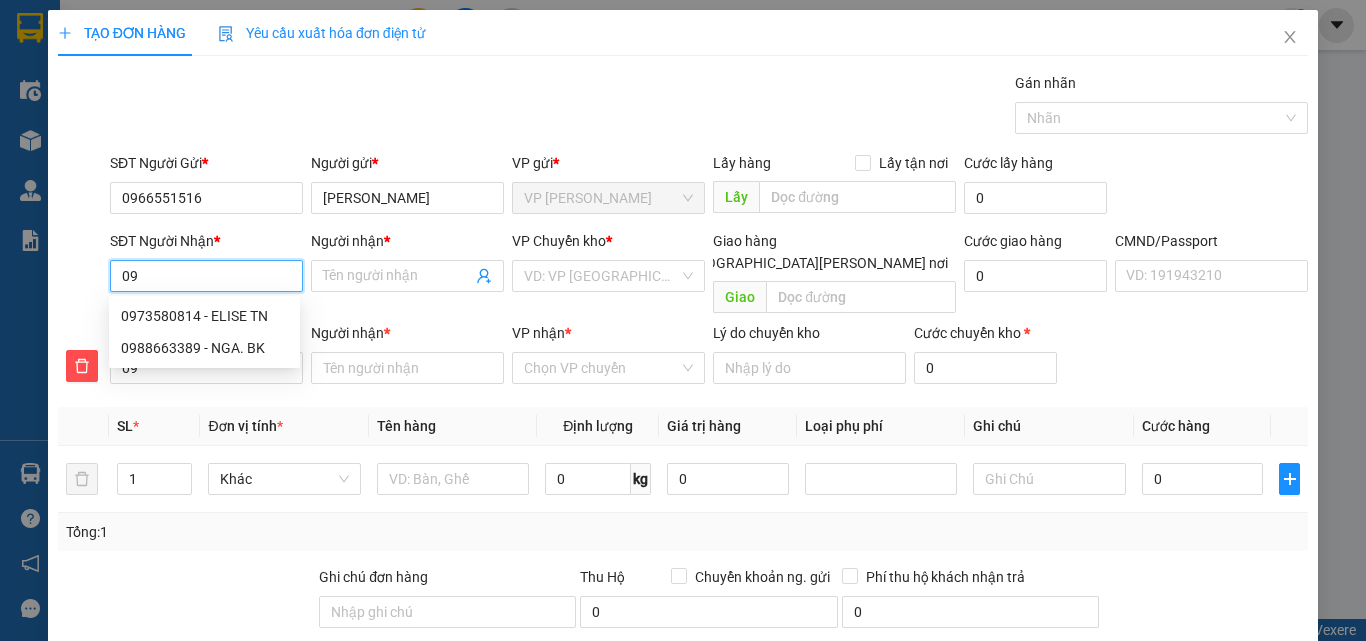 type on "097" 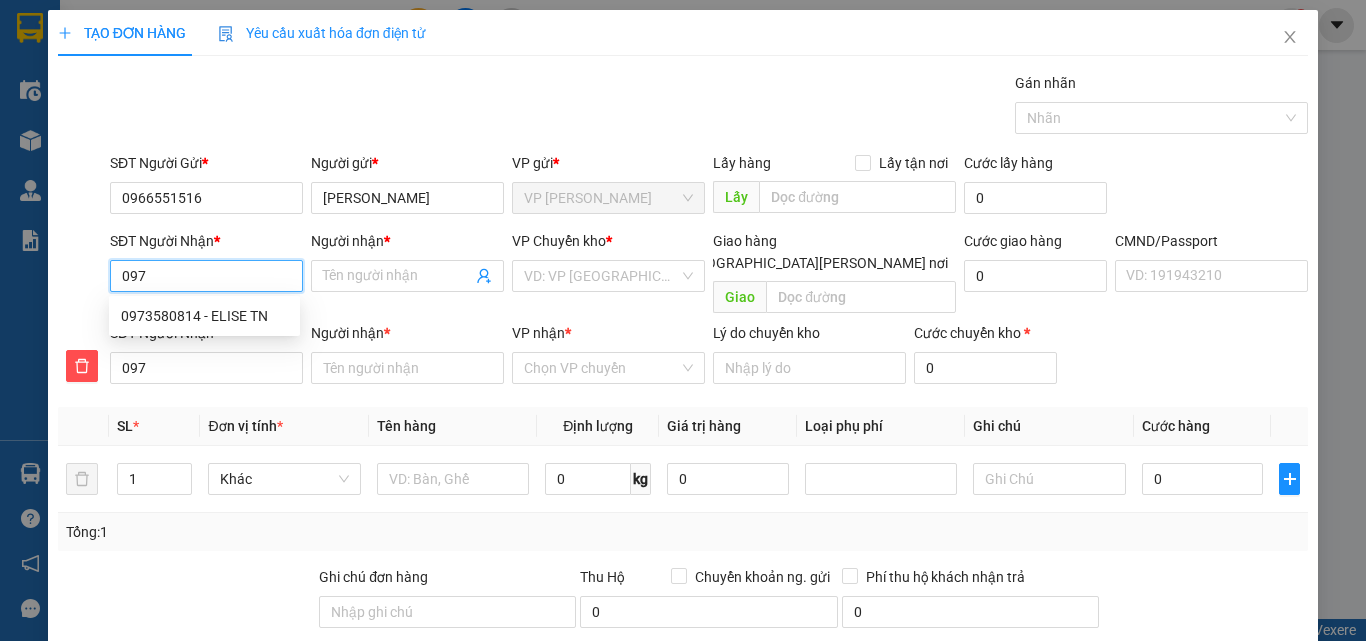 type on "0973" 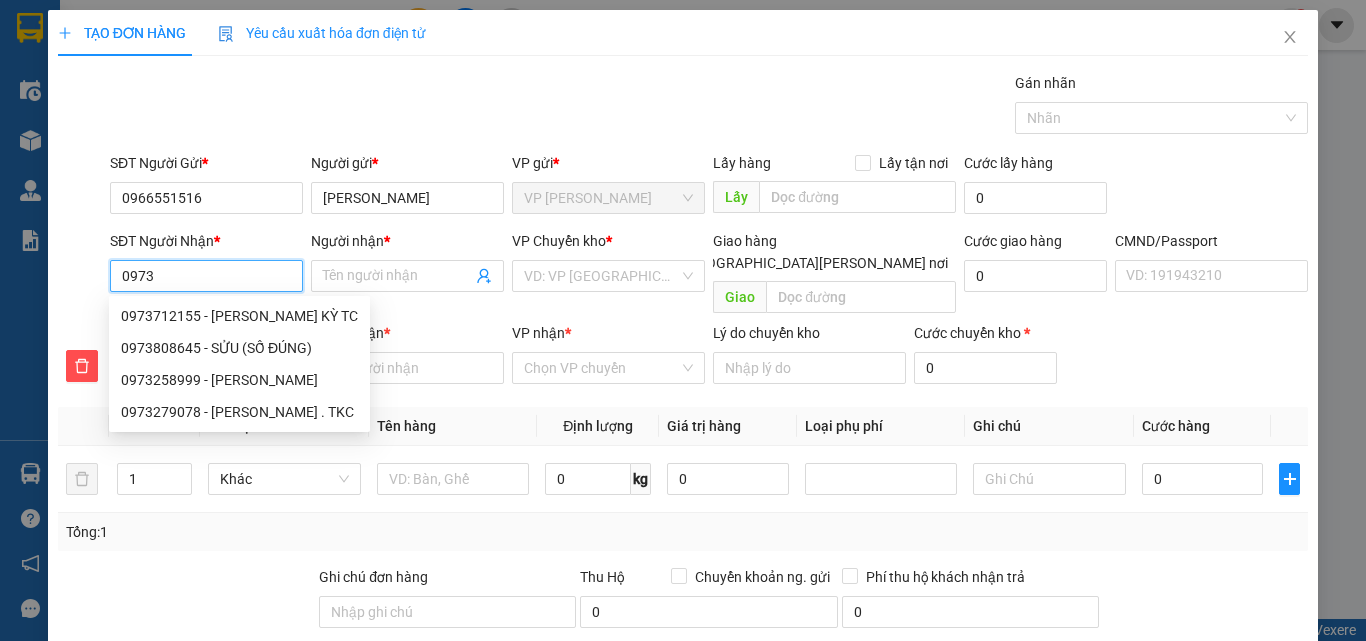type on "09735" 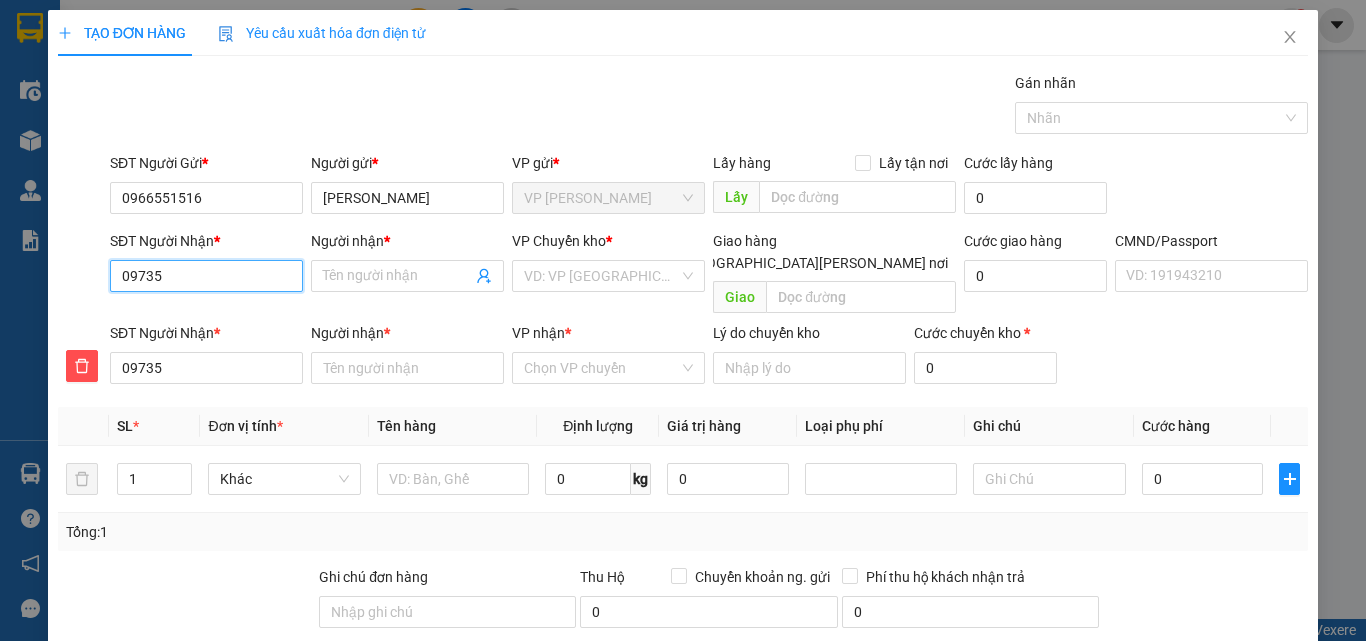 type on "097358" 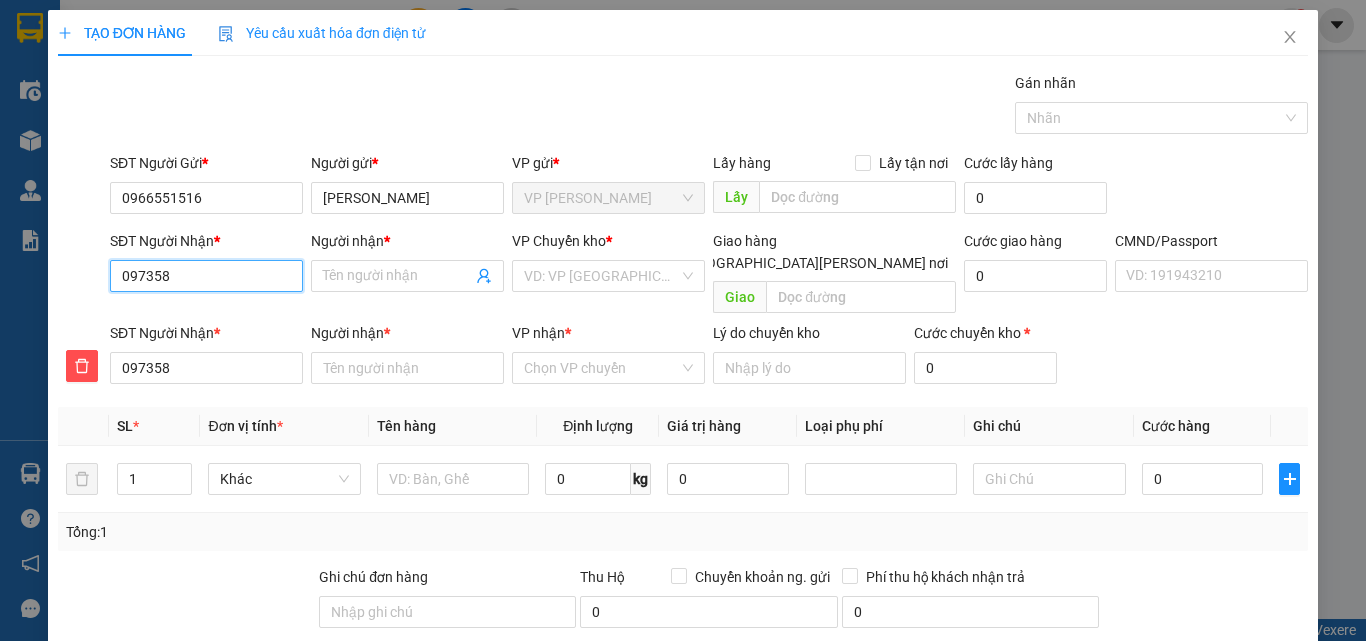type on "0973580" 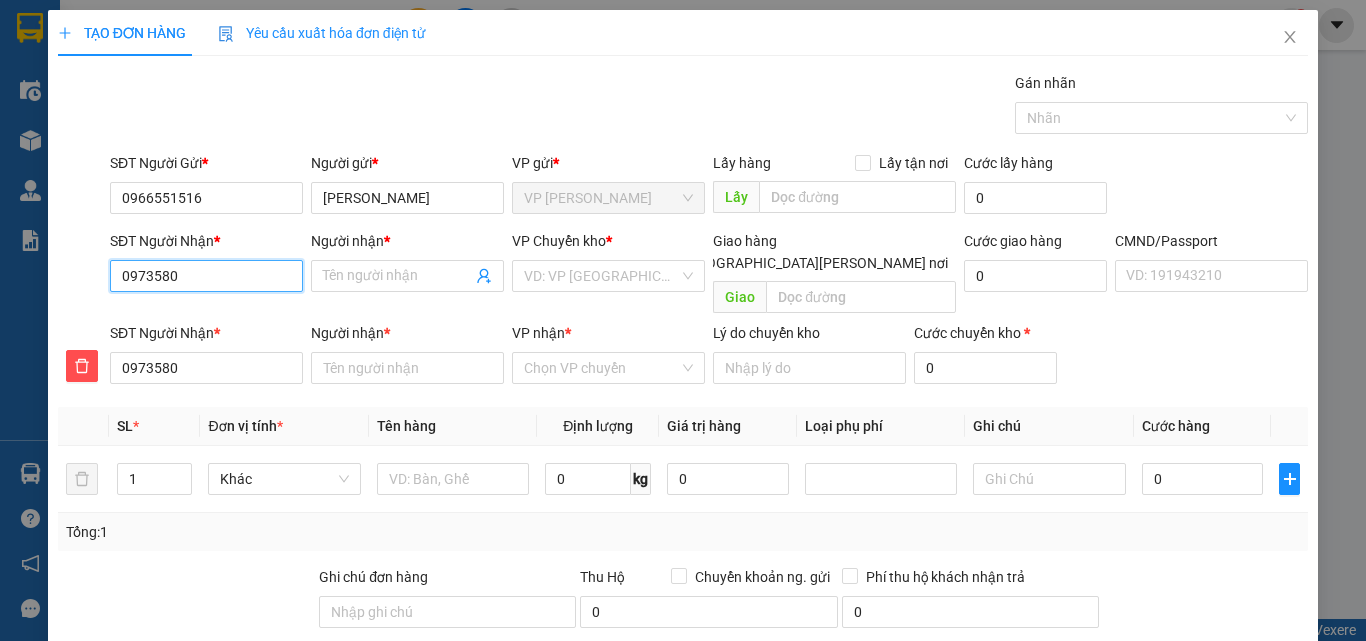 type on "09735808" 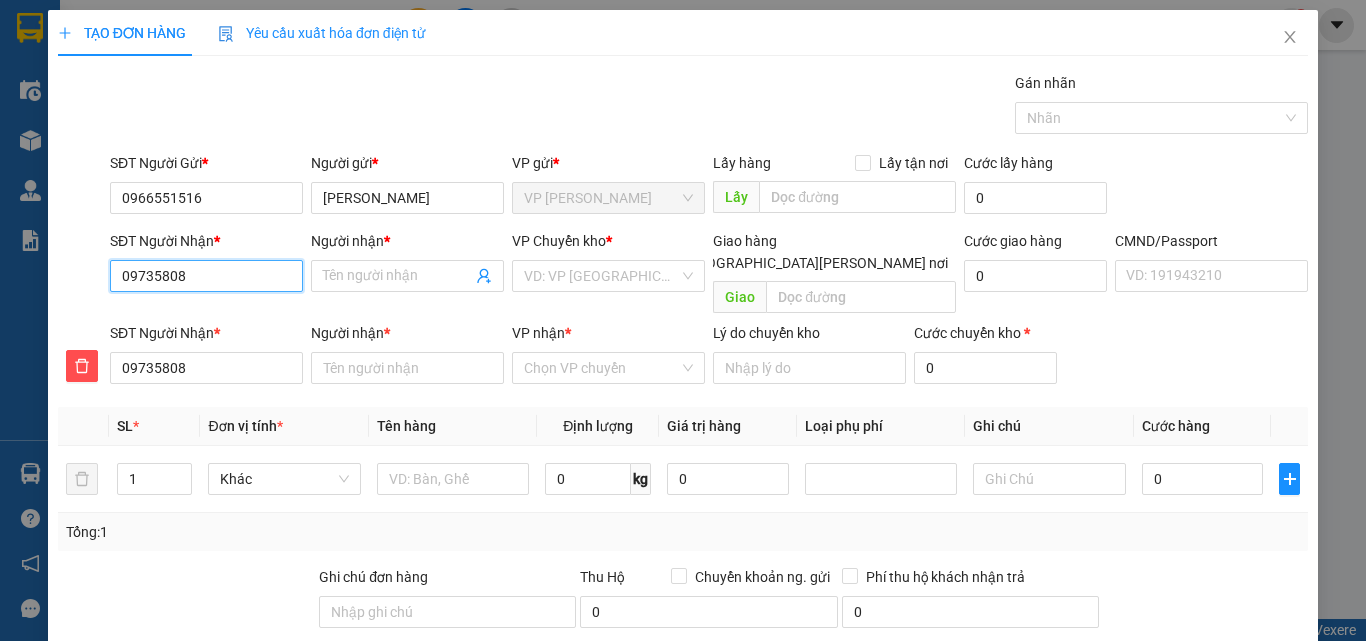 type on "097358081" 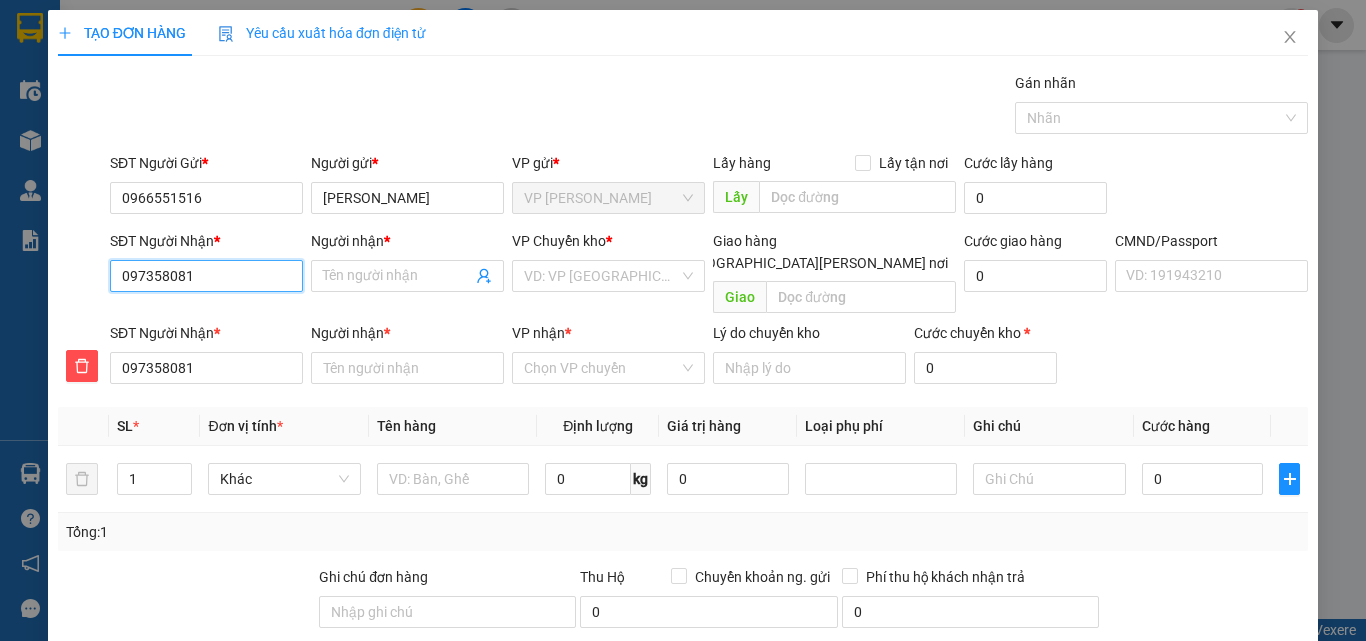 type on "0973580814" 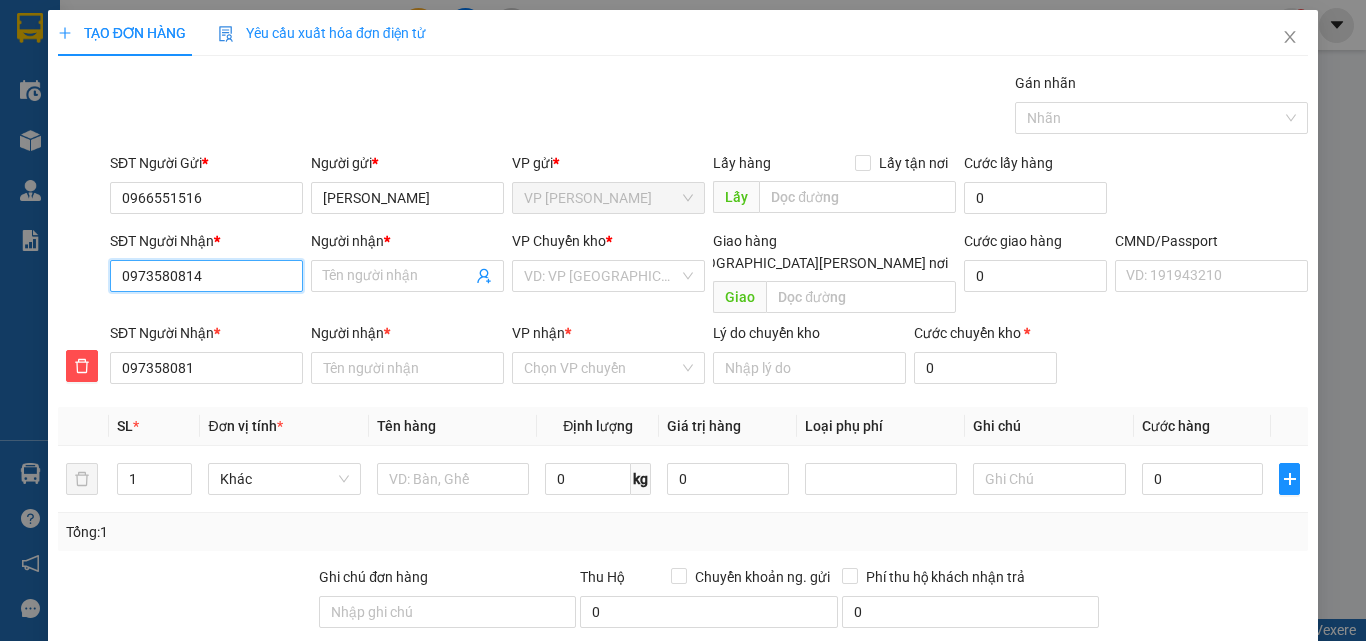 type on "0973580814" 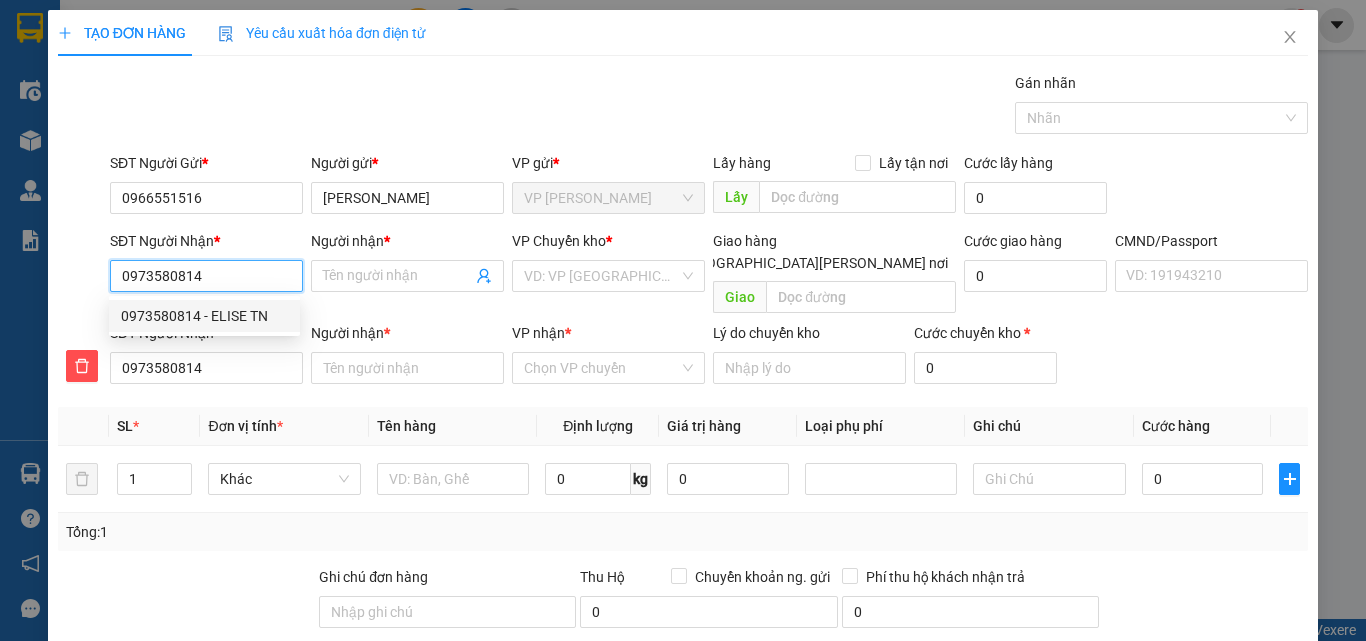 click on "0973580814 - ELISE TN" at bounding box center (204, 316) 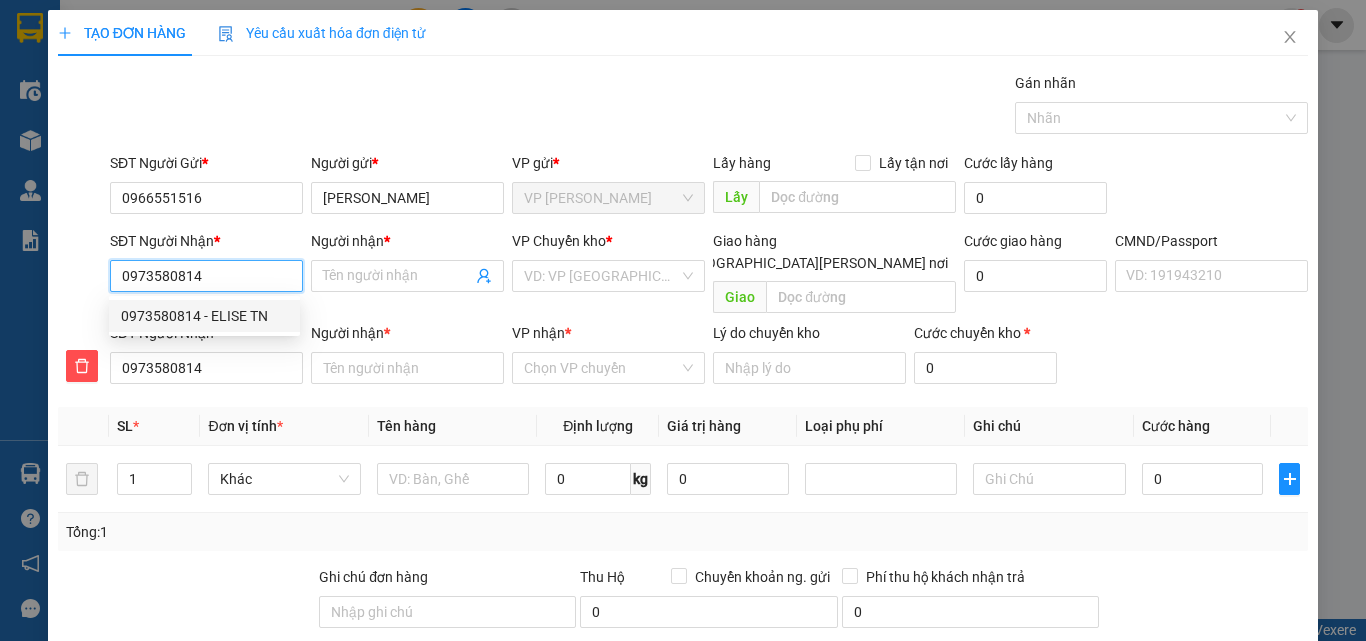 type on "ELISE TN" 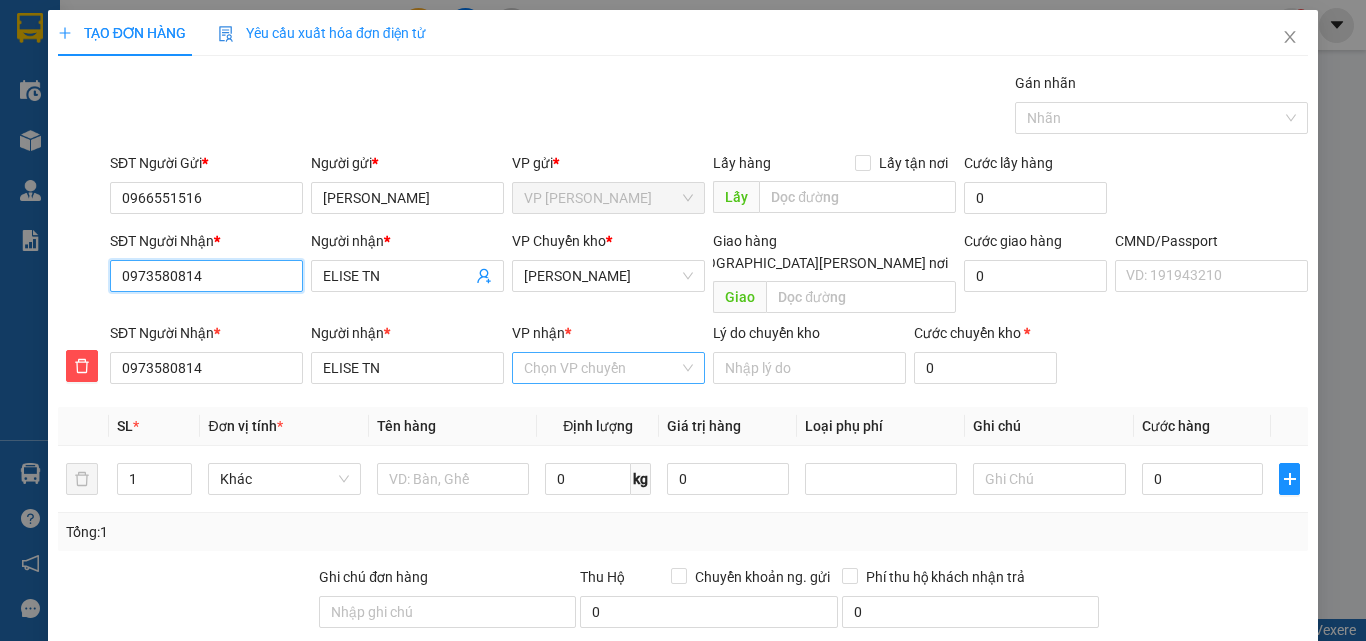 type on "0973580814" 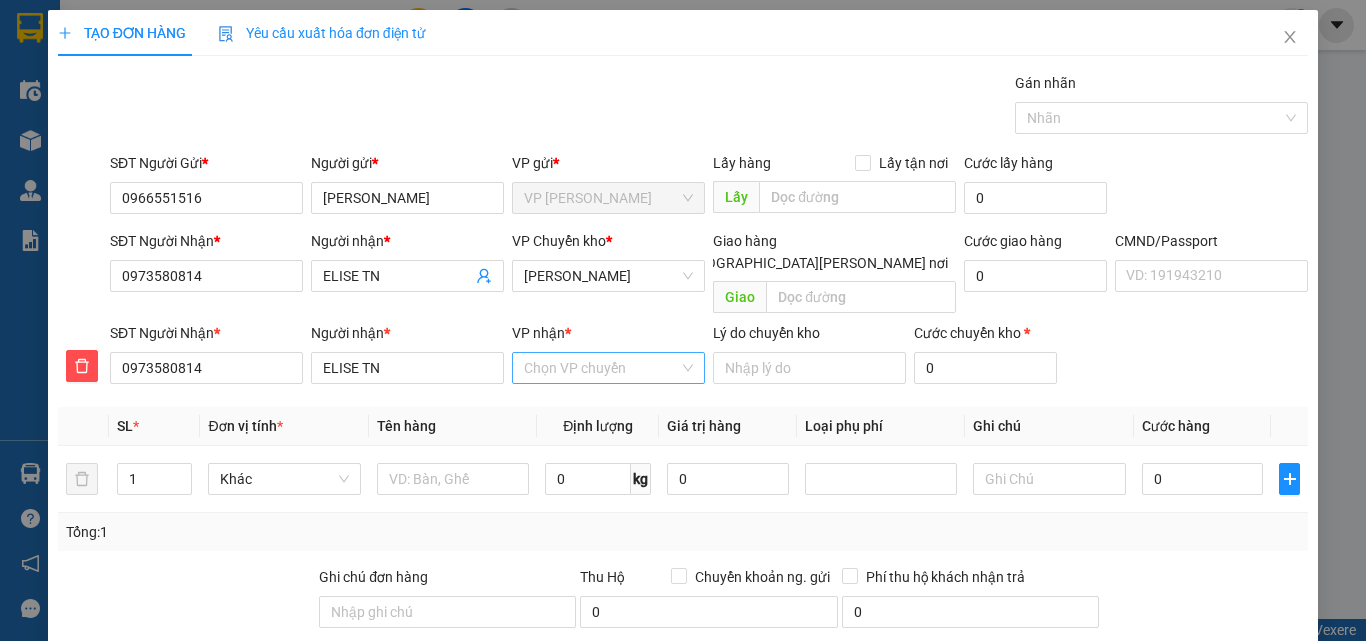 click on "VP nhận  *" at bounding box center [601, 368] 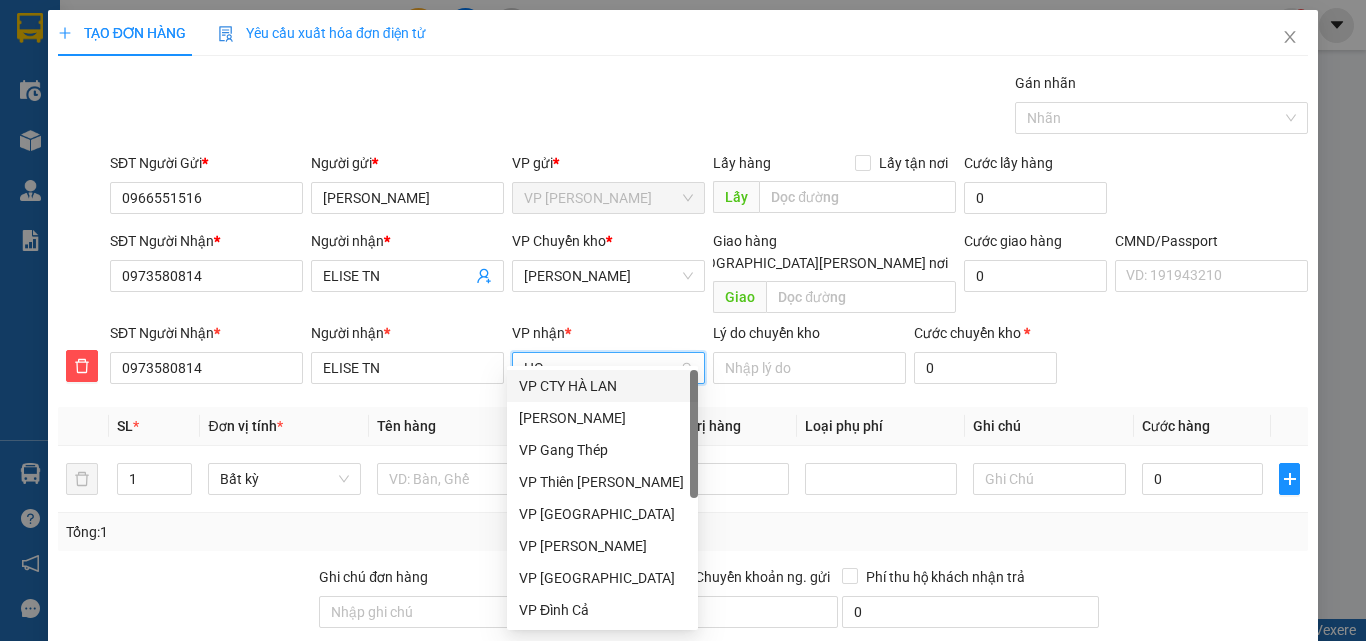 type on "HOA" 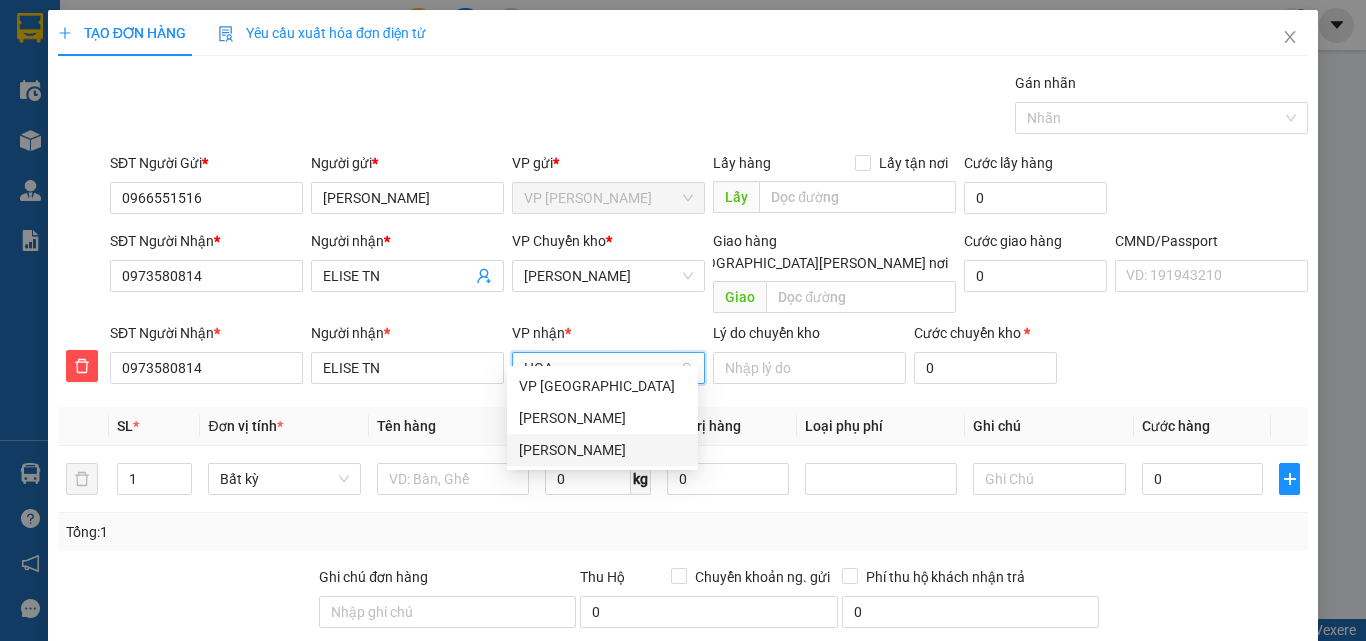 click on "[PERSON_NAME]" at bounding box center [602, 450] 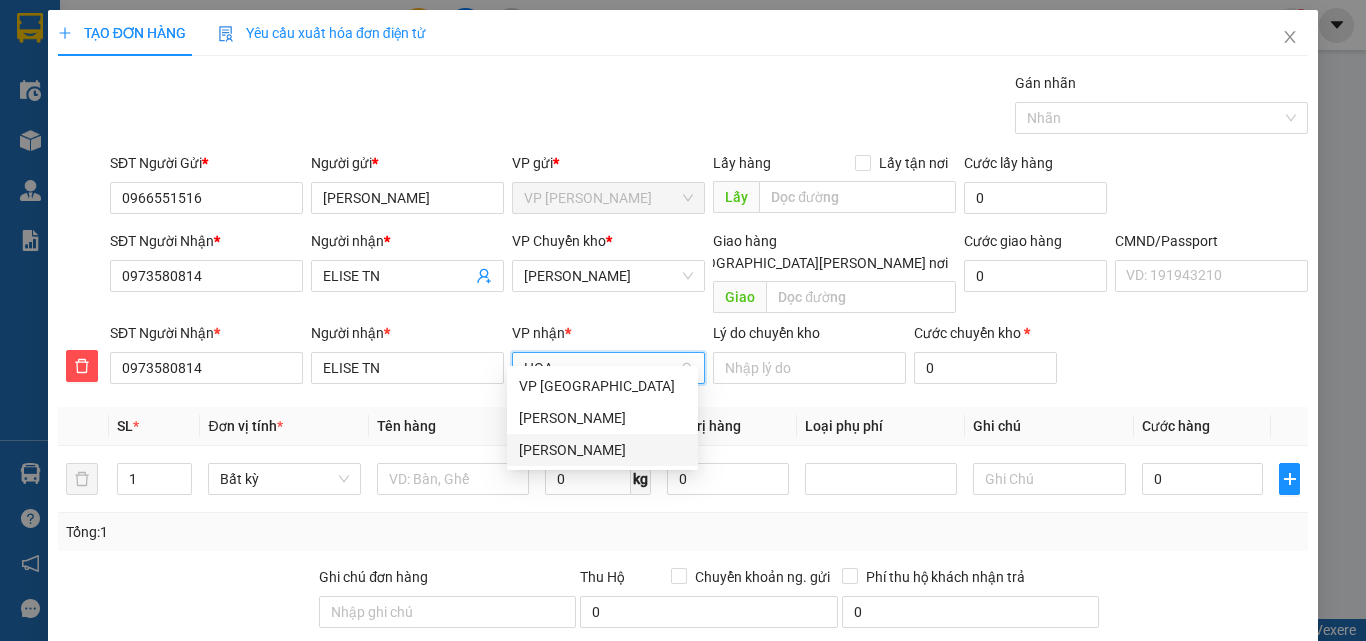 type 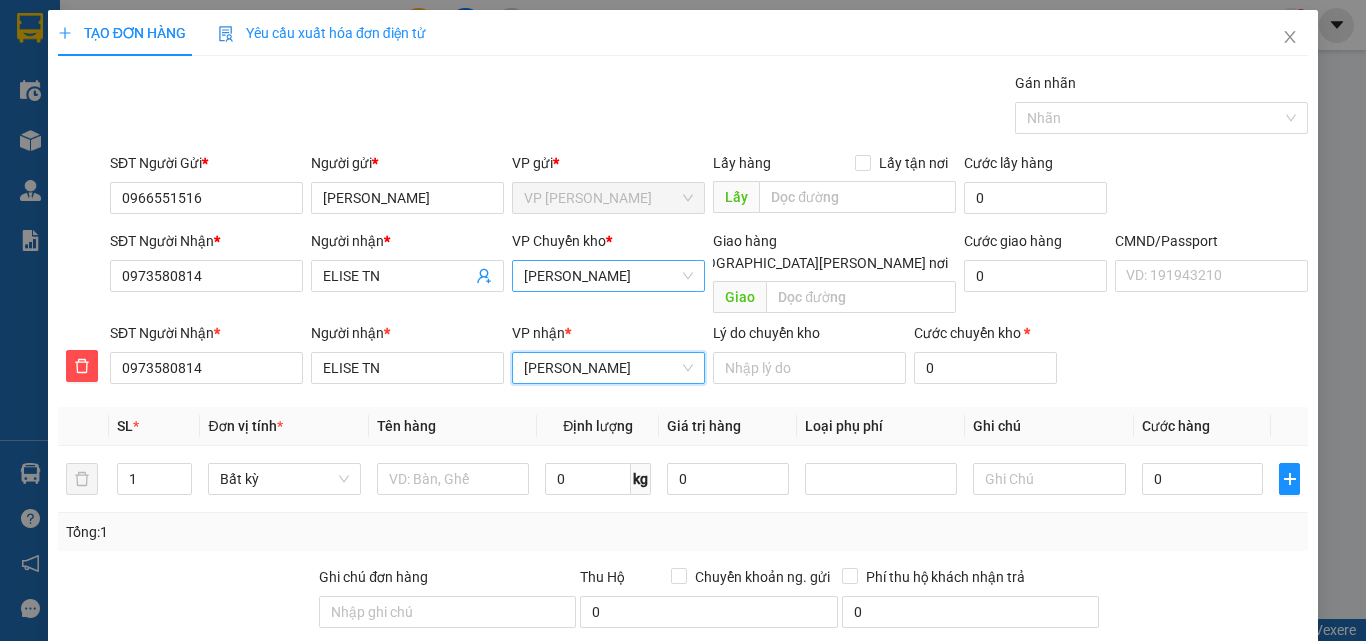 click on "[PERSON_NAME]" at bounding box center (608, 276) 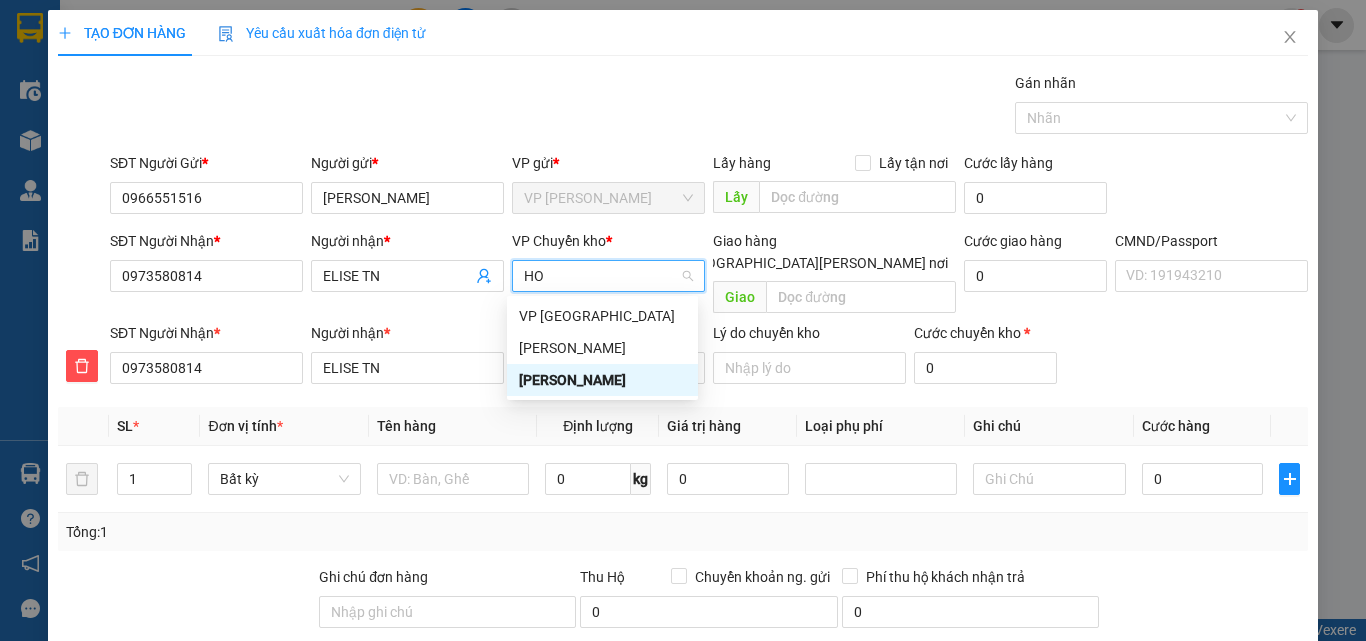 scroll, scrollTop: 0, scrollLeft: 0, axis: both 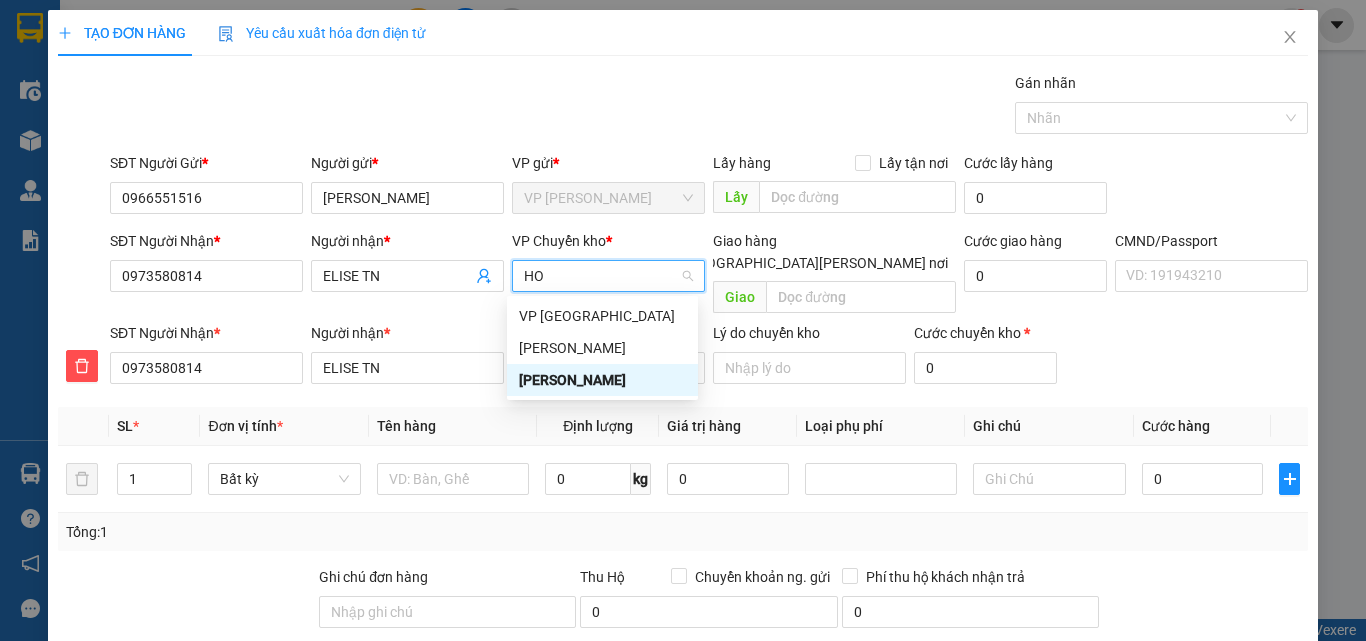 type on "HOA" 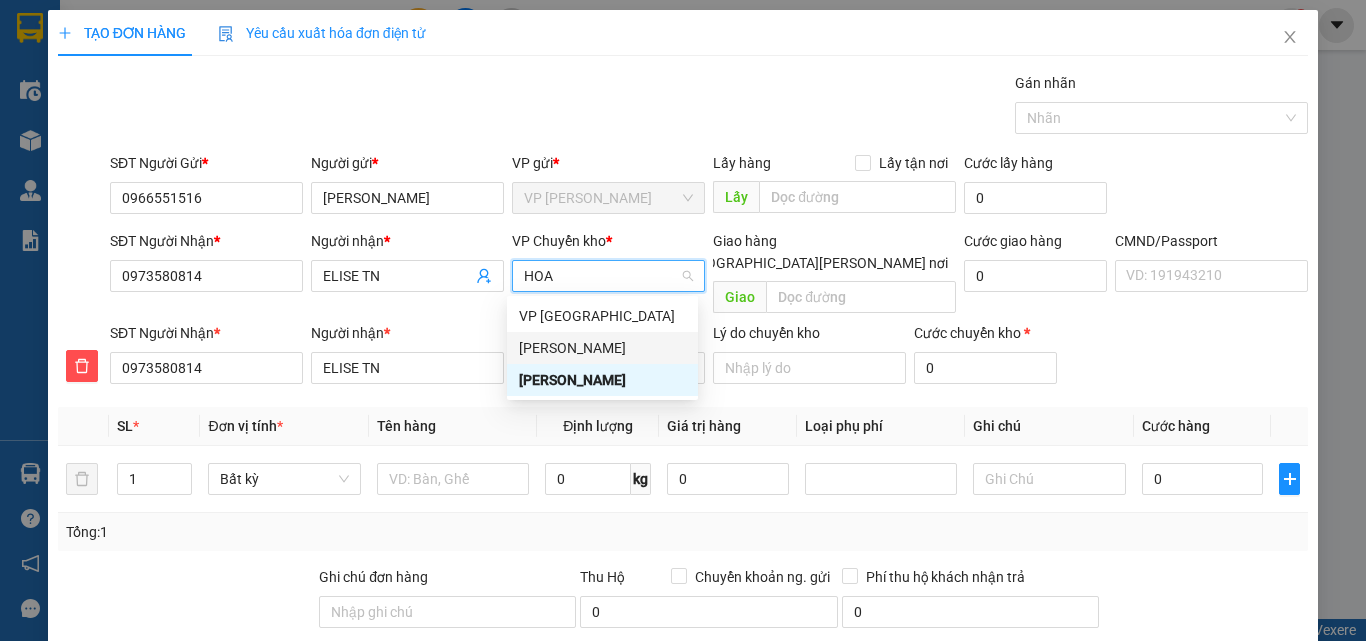 click on "[PERSON_NAME]" at bounding box center [602, 348] 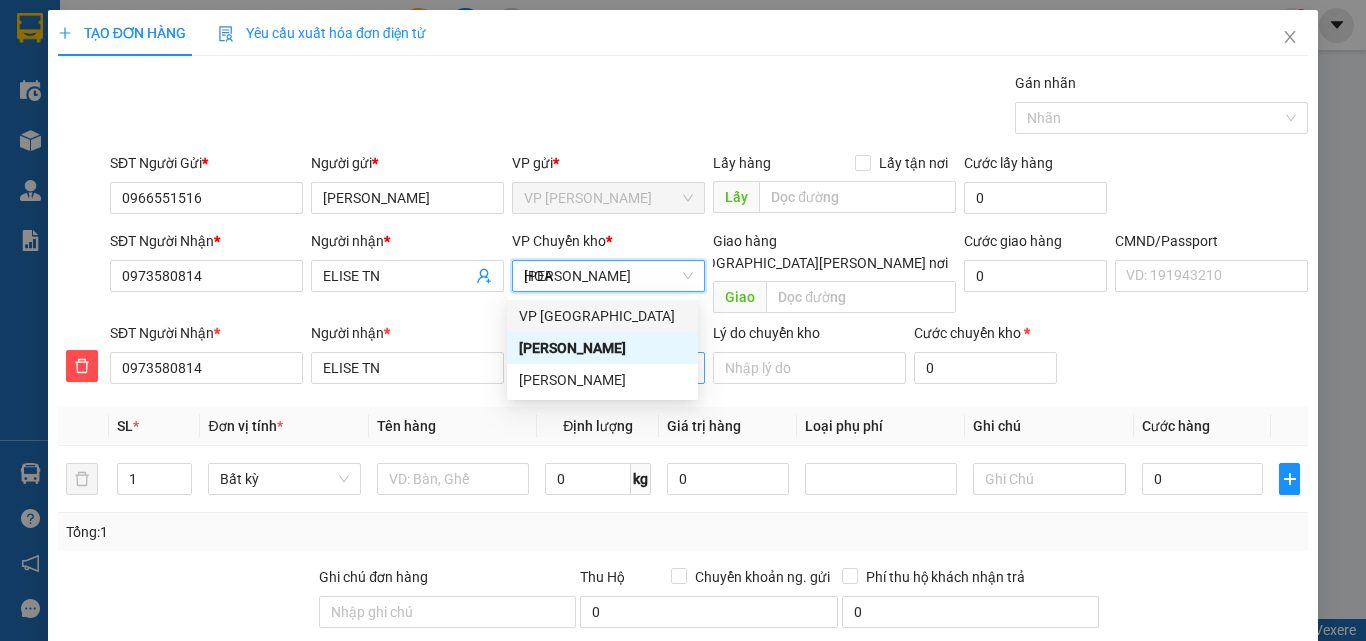 type 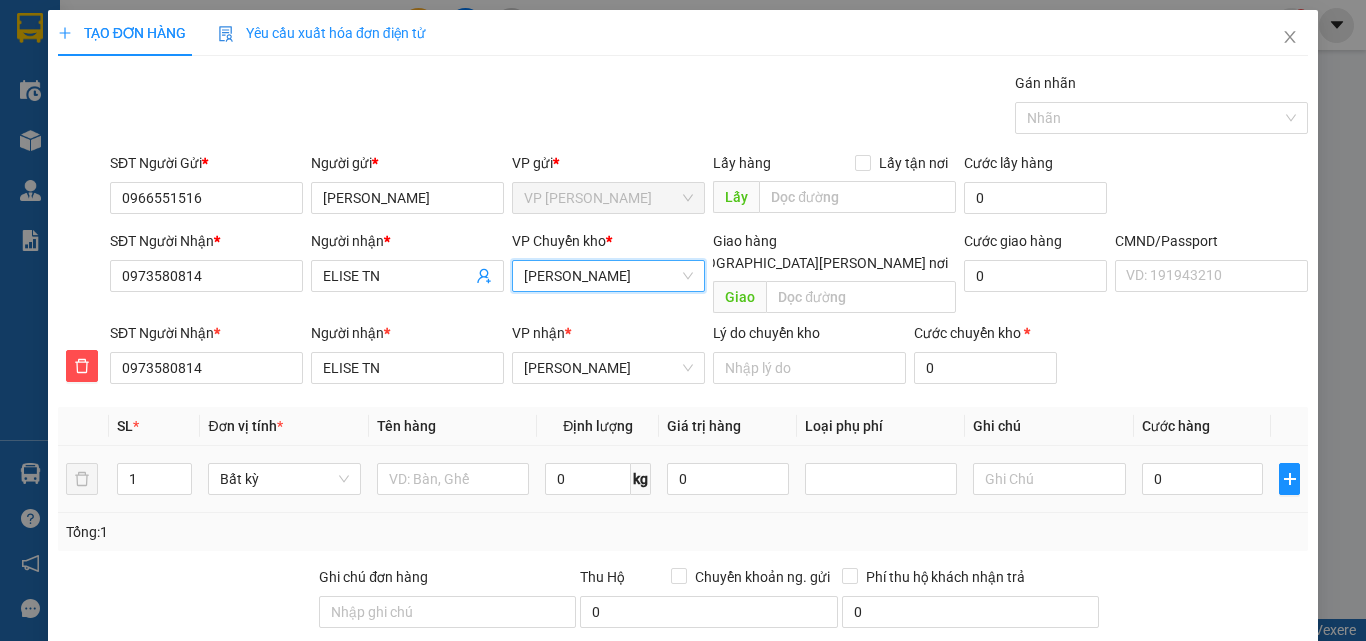 click at bounding box center [453, 479] 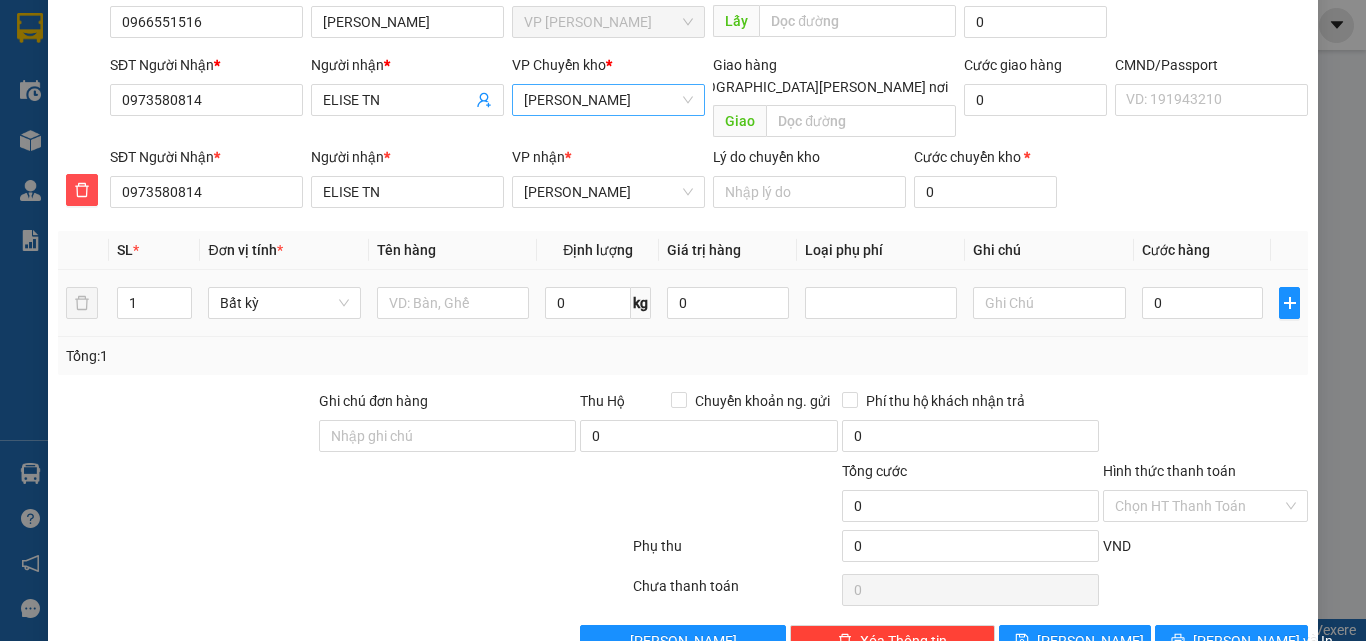 scroll, scrollTop: 209, scrollLeft: 0, axis: vertical 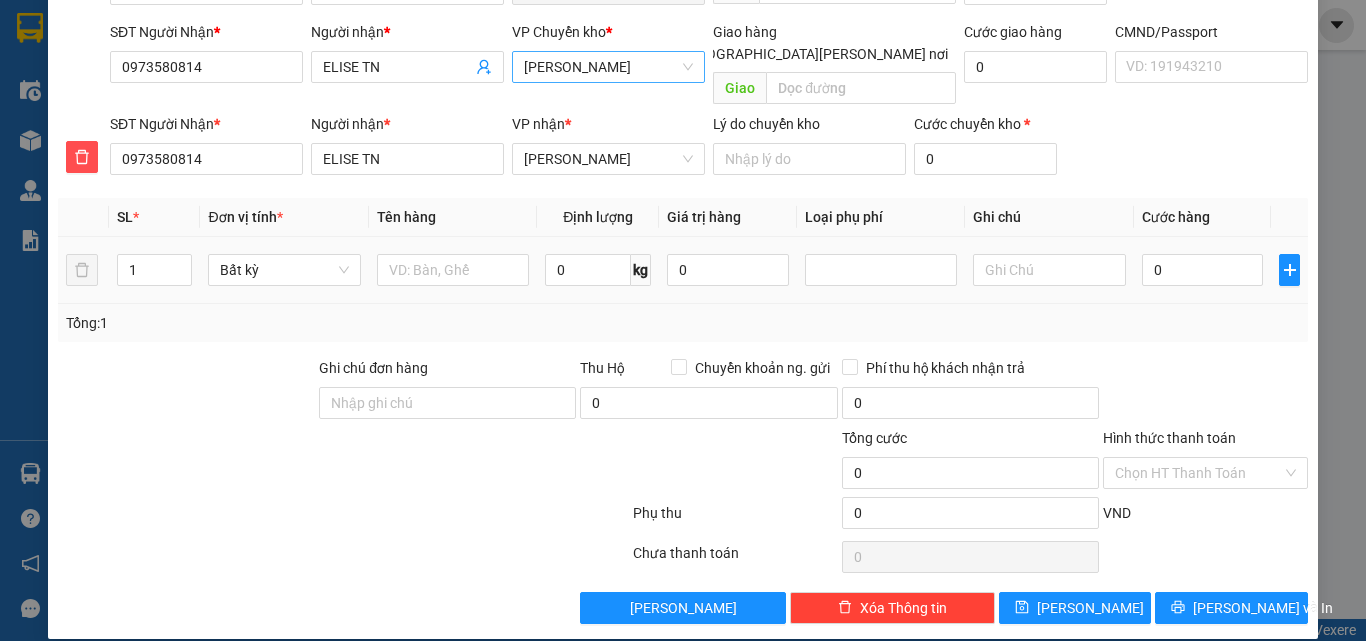 click at bounding box center (453, 270) 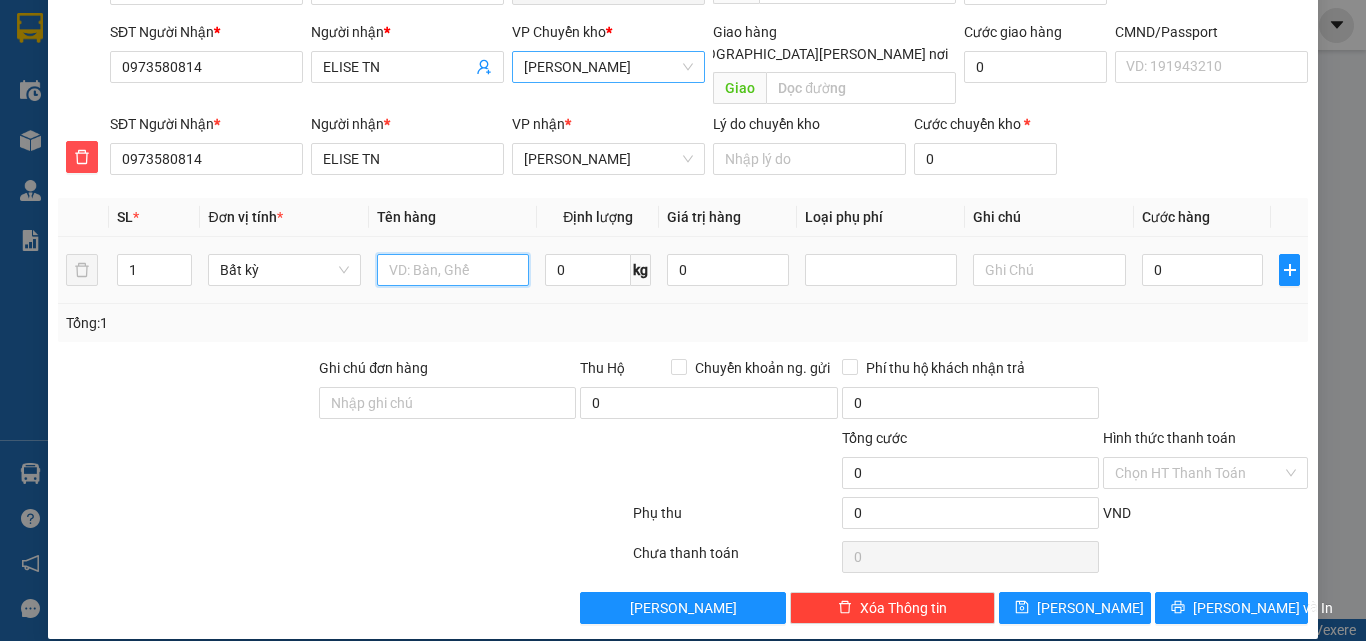 click at bounding box center (453, 270) 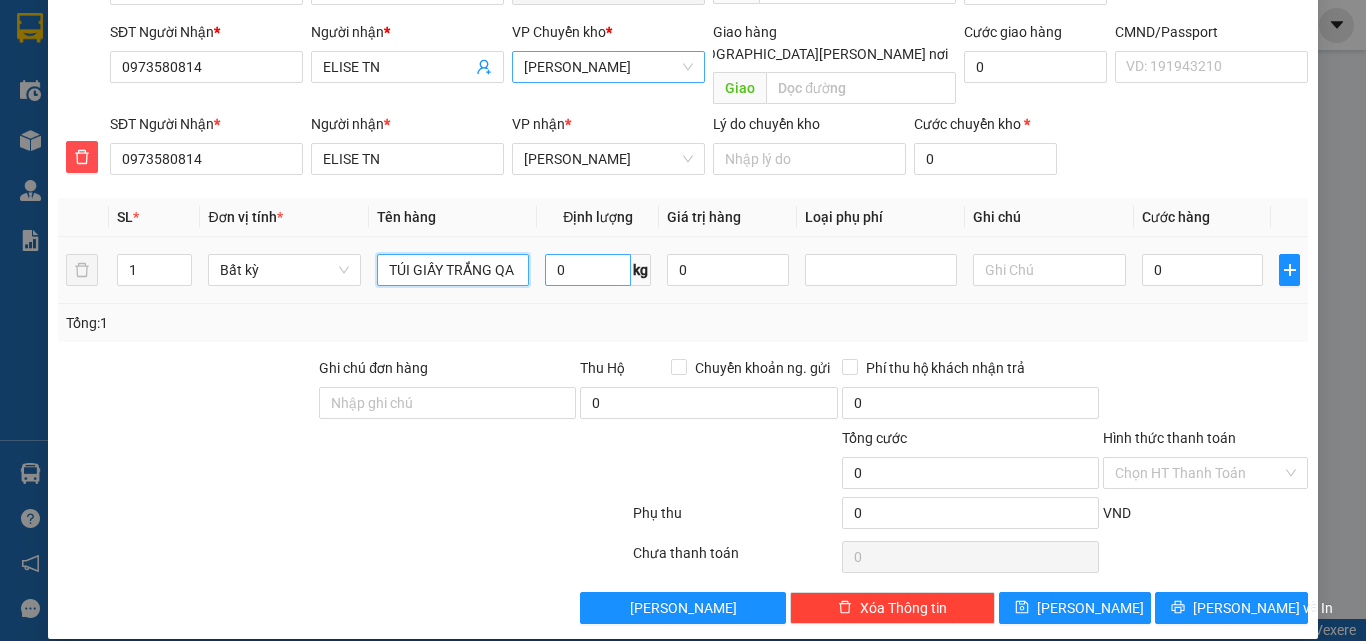 type on "TÚI GIẤY TRẮNG QA" 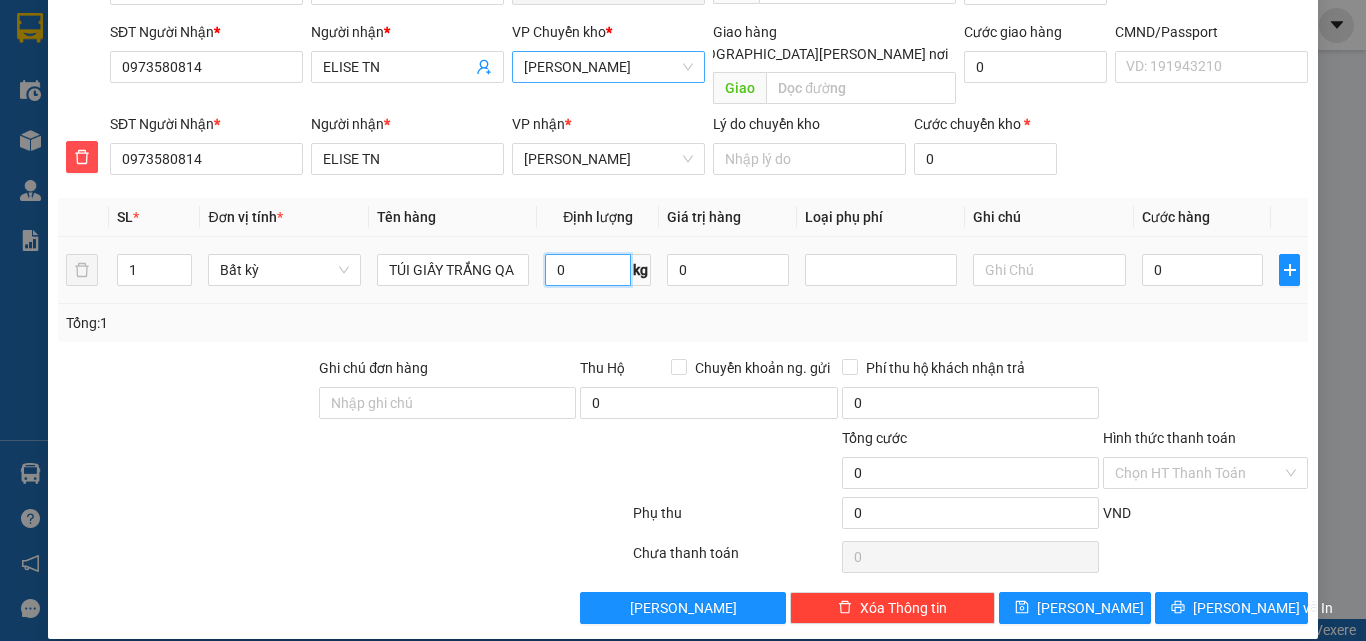 click on "0" at bounding box center [588, 270] 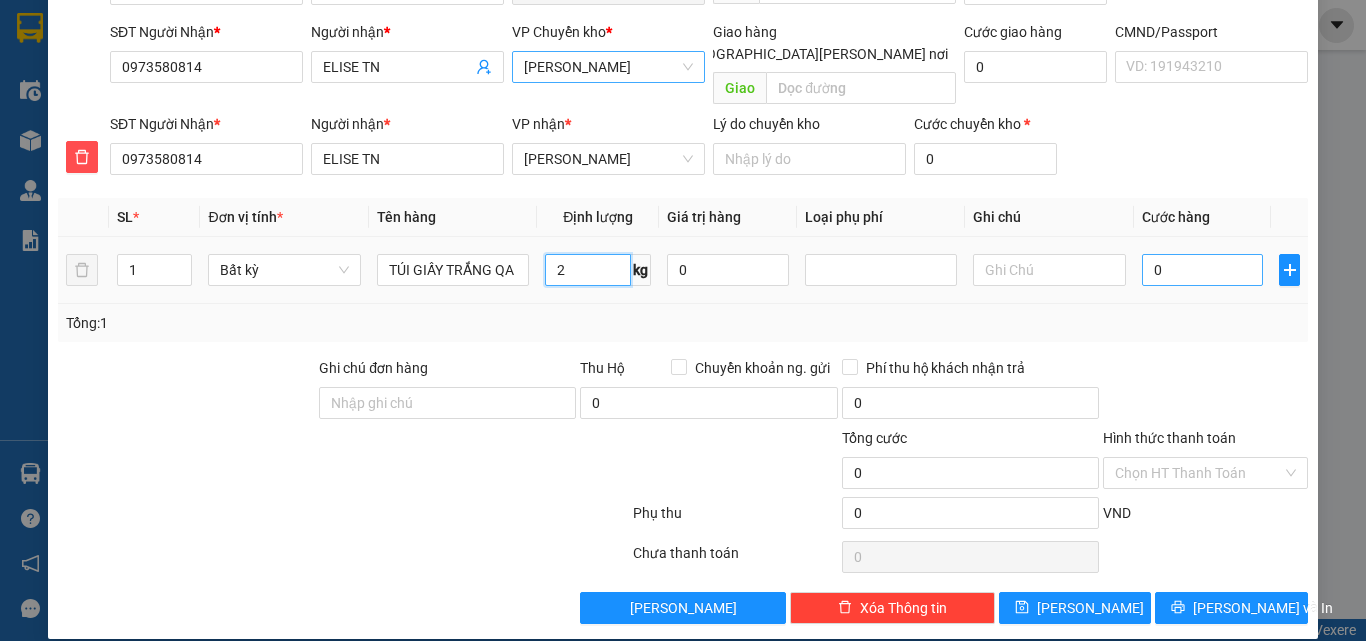 type on "2" 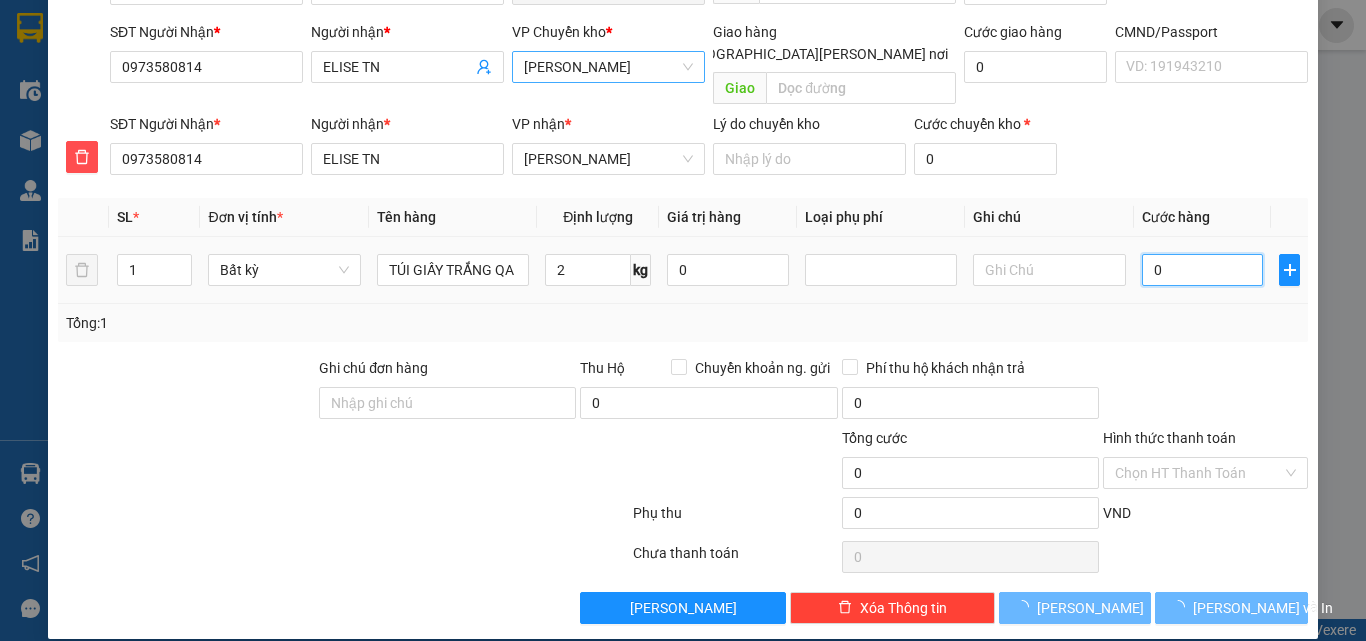 click on "0" at bounding box center [1203, 270] 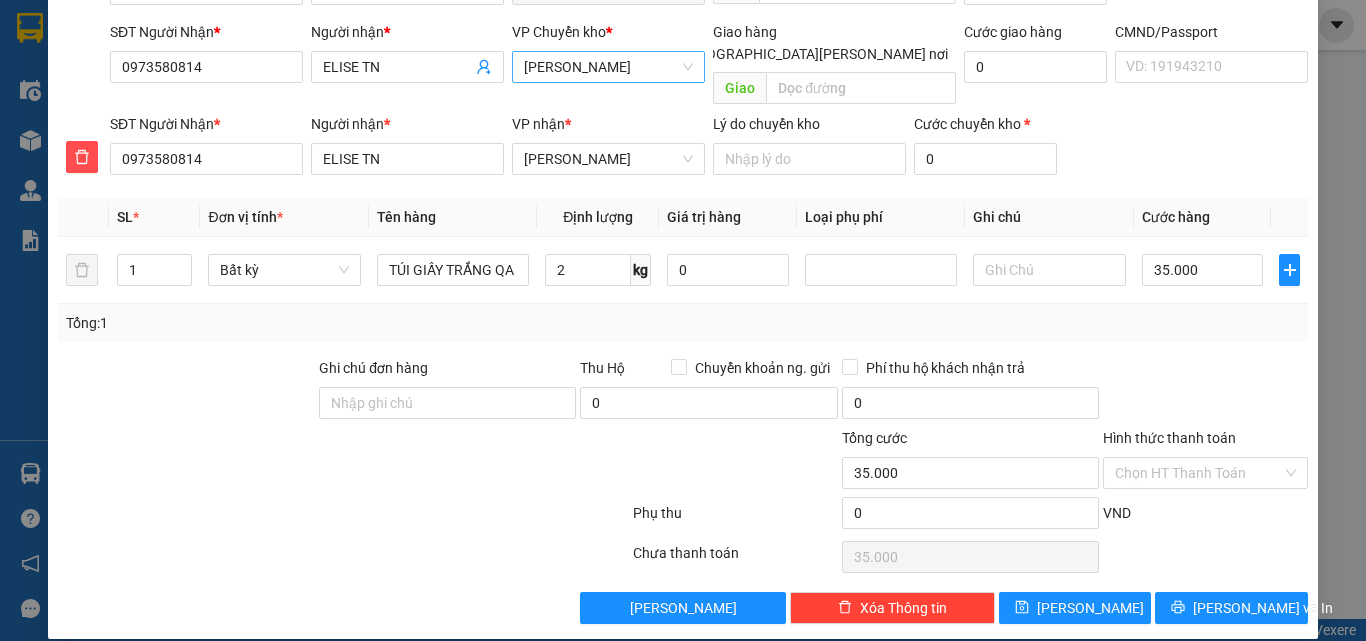 click on "Transit Pickup Surcharge Ids Transit Deliver Surcharge Ids Transit Deliver Surcharge Transit Deliver Surcharge Gói vận chuyển  * [PERSON_NAME] Gán [PERSON_NAME] SĐT Người Gửi  * 0966551516 Người gửi  * [PERSON_NAME] VP gửi  * VP [PERSON_NAME] hàng Lấy tận nơi Lấy [PERSON_NAME] hàng 0 SĐT Người [PERSON_NAME]  * 0973580814 Người [PERSON_NAME]  * [PERSON_NAME] TN VP [PERSON_NAME]  * [PERSON_NAME] [PERSON_NAME] hàng [PERSON_NAME] nơi [PERSON_NAME] [PERSON_NAME] hàng 0 CMND/Passport VD: [PASSPORT] SĐT Người [PERSON_NAME]   * 0973580814 Người [PERSON_NAME]   * [PERSON_NAME] TN [PERSON_NAME]  * [PERSON_NAME] Lý do [PERSON_NAME] Cước [PERSON_NAME]    * 0 SL  * Đơn vị tính  * Tên hàng  Định [PERSON_NAME] trị hàng [PERSON_NAME] phí Ghi [PERSON_NAME] hàng                     1 Bất kỳ TÚI GIẤY TRẮNG QA 2 kg 0   35.000 Tổng:  1 Ghi [PERSON_NAME] hàng Thu Hộ Chuyển [PERSON_NAME]. gửi 0 Phí thu hộ [PERSON_NAME] trả 0 [PERSON_NAME] 35.000 [PERSON_NAME] [PERSON_NAME] HT [PERSON_NAME] thu 0" at bounding box center [683, 243] 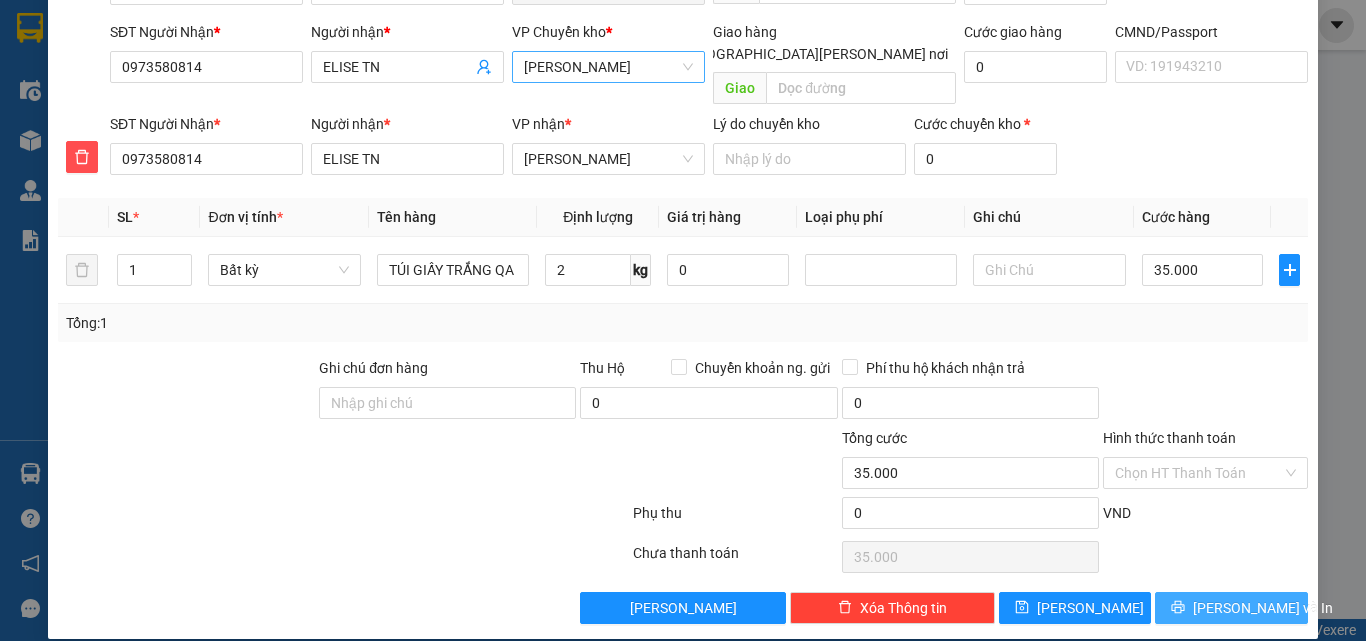 click on "[PERSON_NAME] và In" at bounding box center (1263, 608) 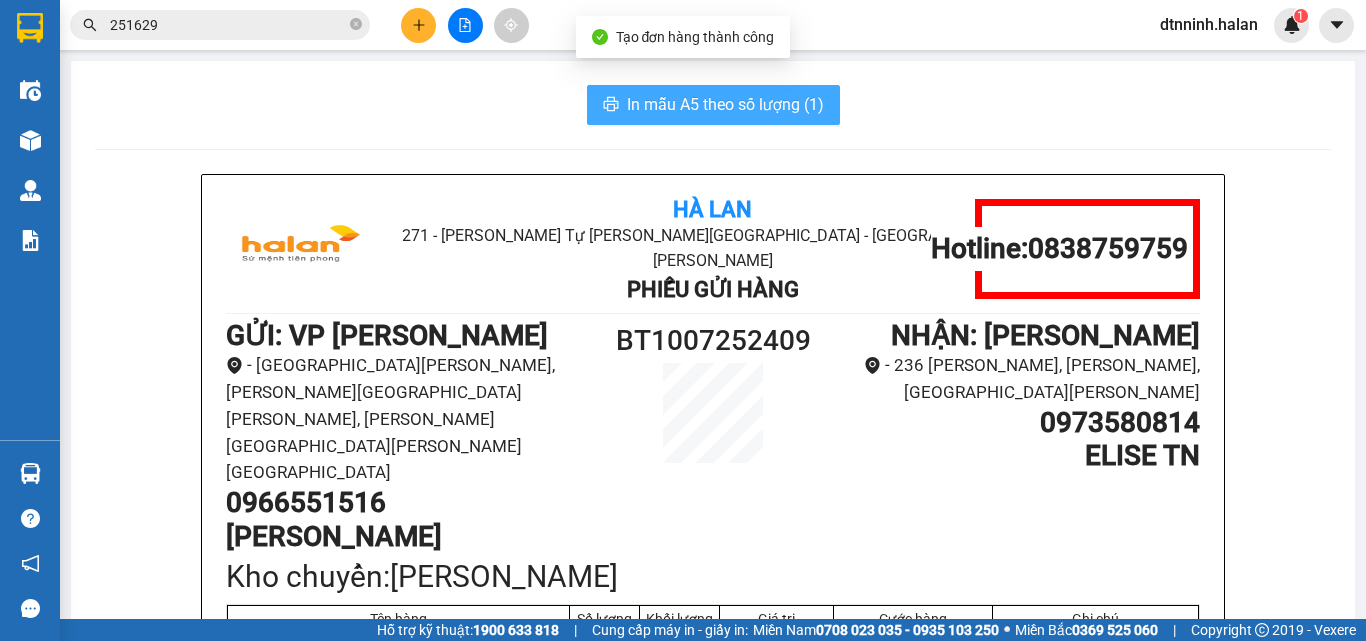 click on "In mẫu A5 theo số lượng
(1)" at bounding box center (725, 104) 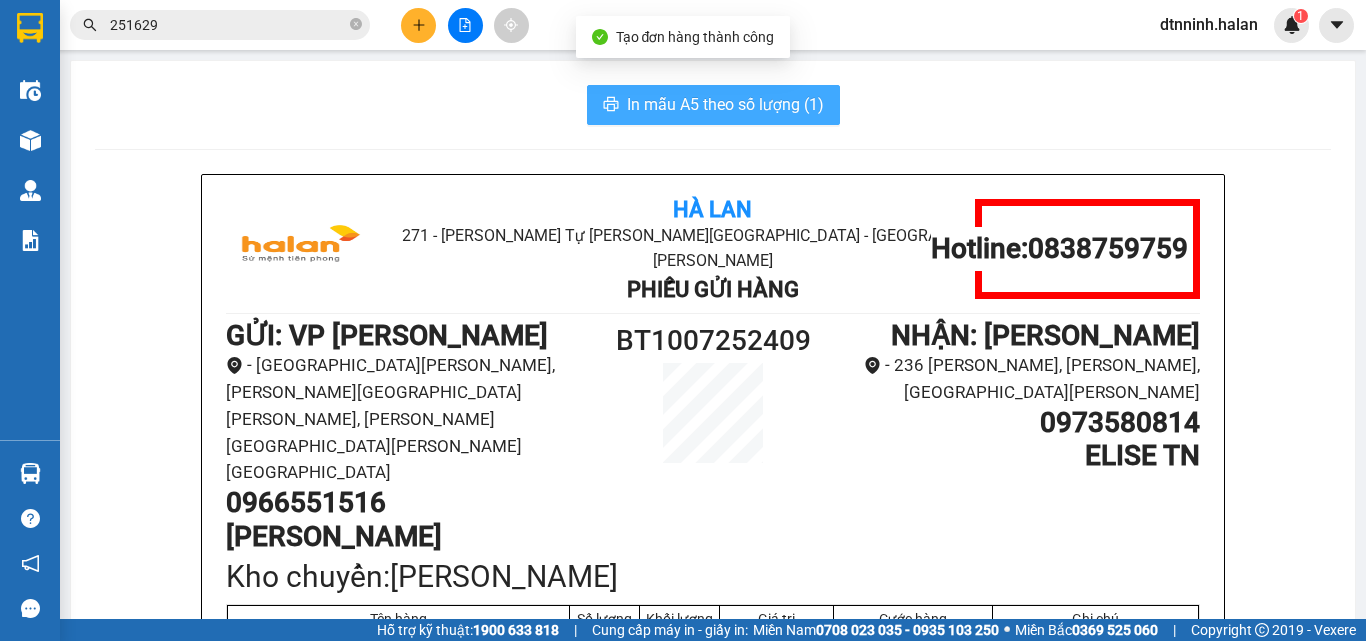 scroll, scrollTop: 0, scrollLeft: 0, axis: both 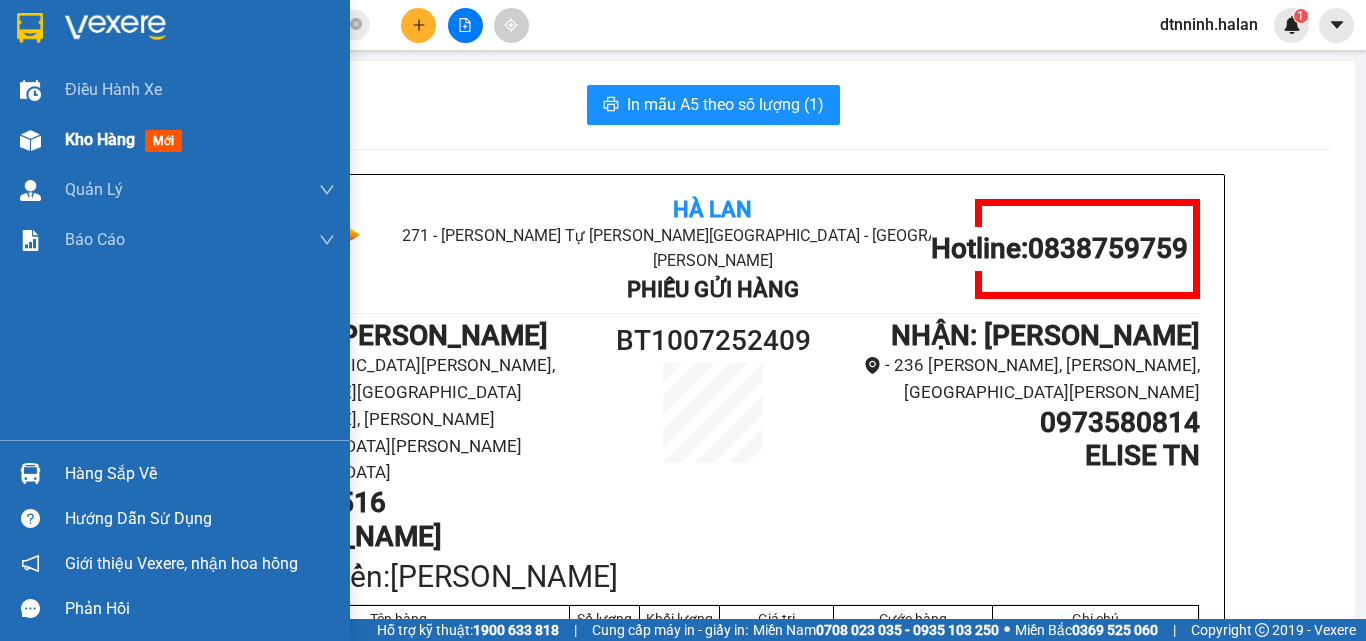click at bounding box center (30, 140) 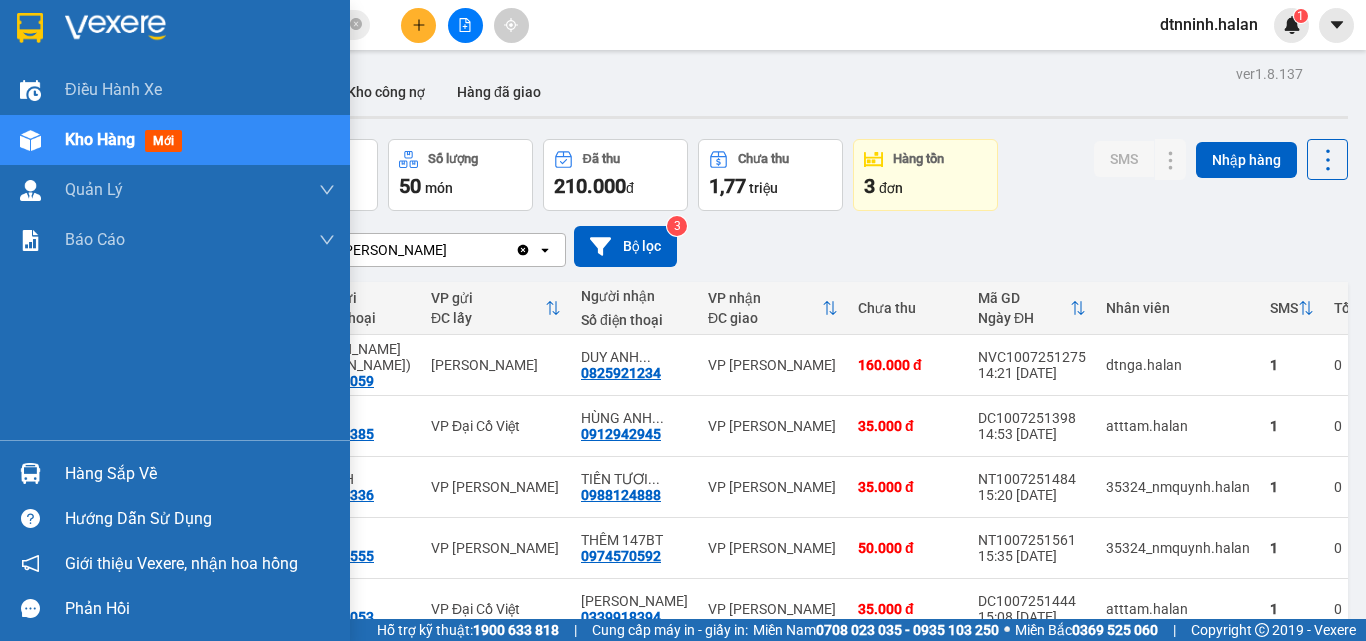 click on "Hàng sắp về" at bounding box center (200, 474) 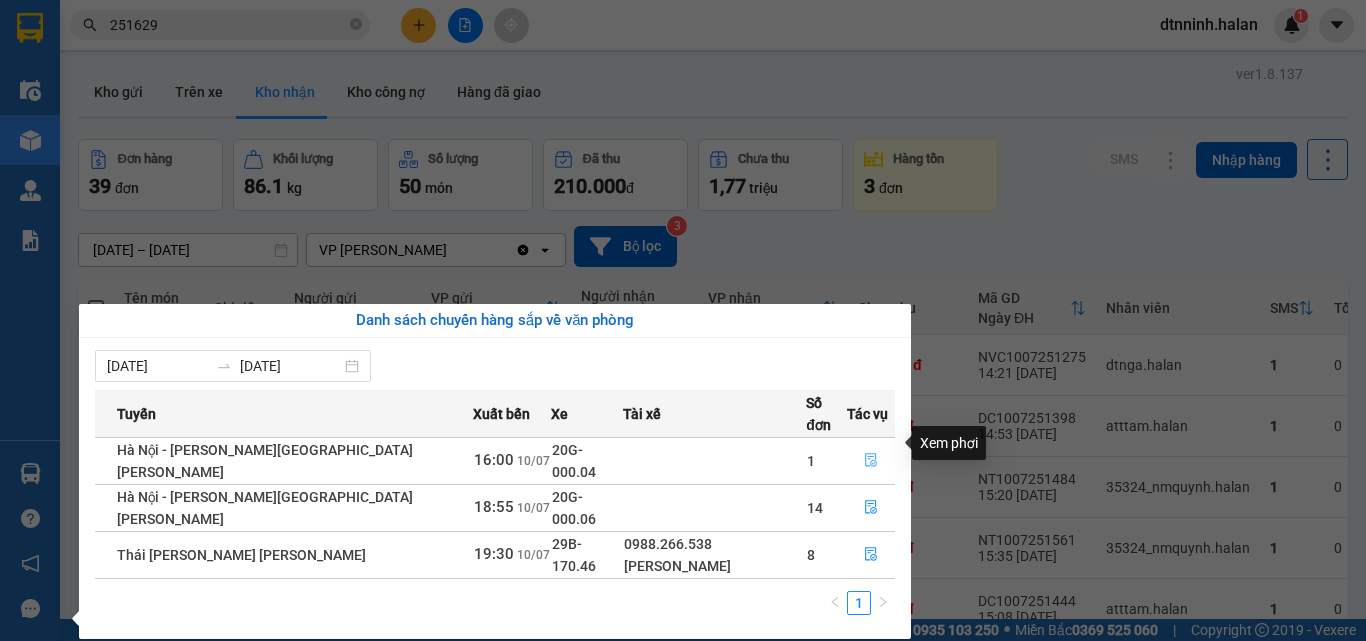 click 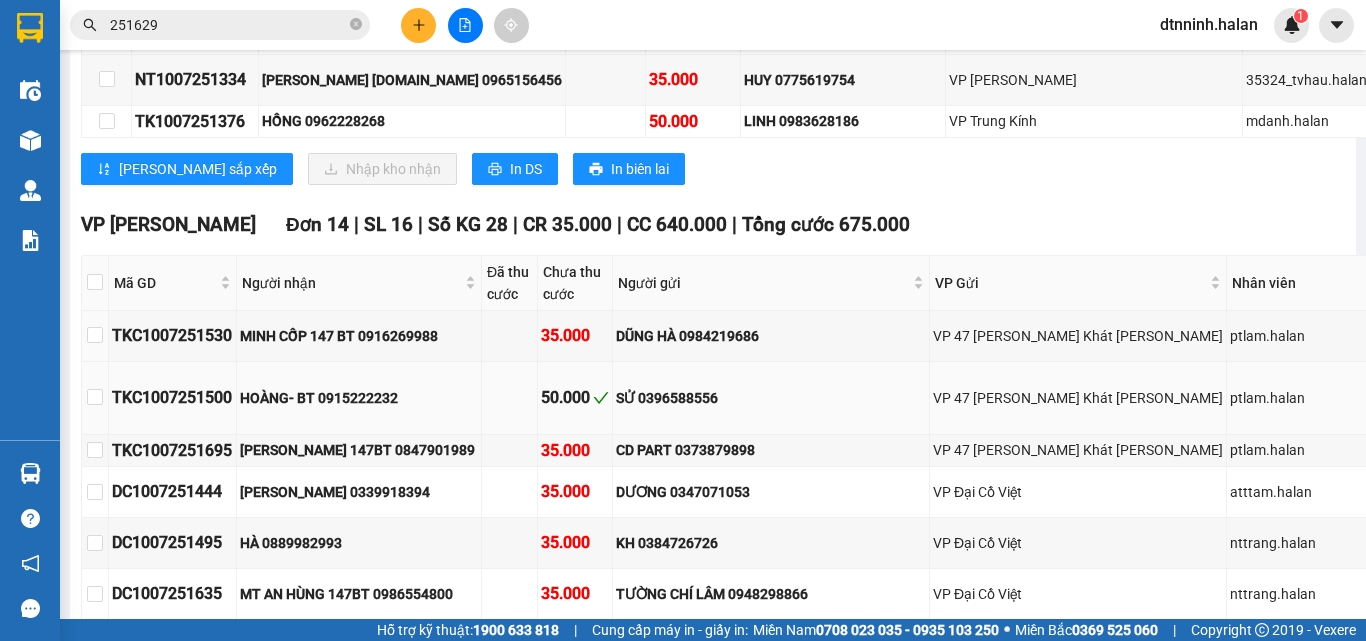 scroll, scrollTop: 600, scrollLeft: 0, axis: vertical 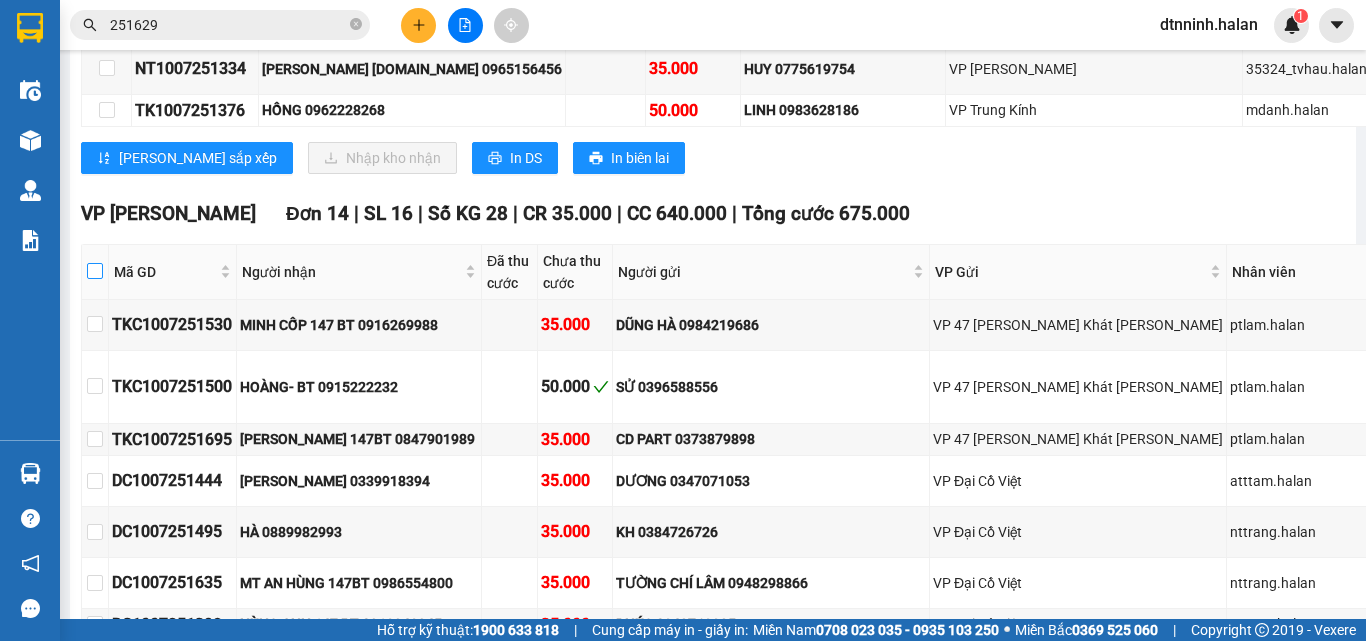 click at bounding box center [95, 271] 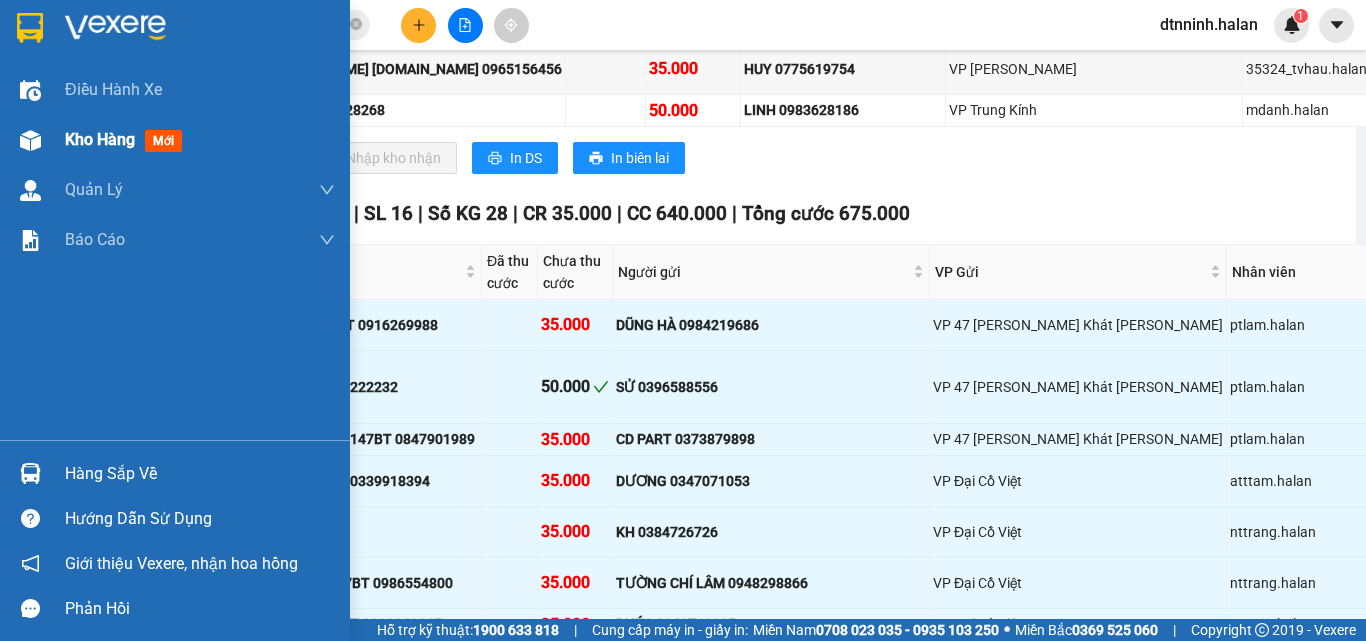click on "Kho hàng" at bounding box center [100, 139] 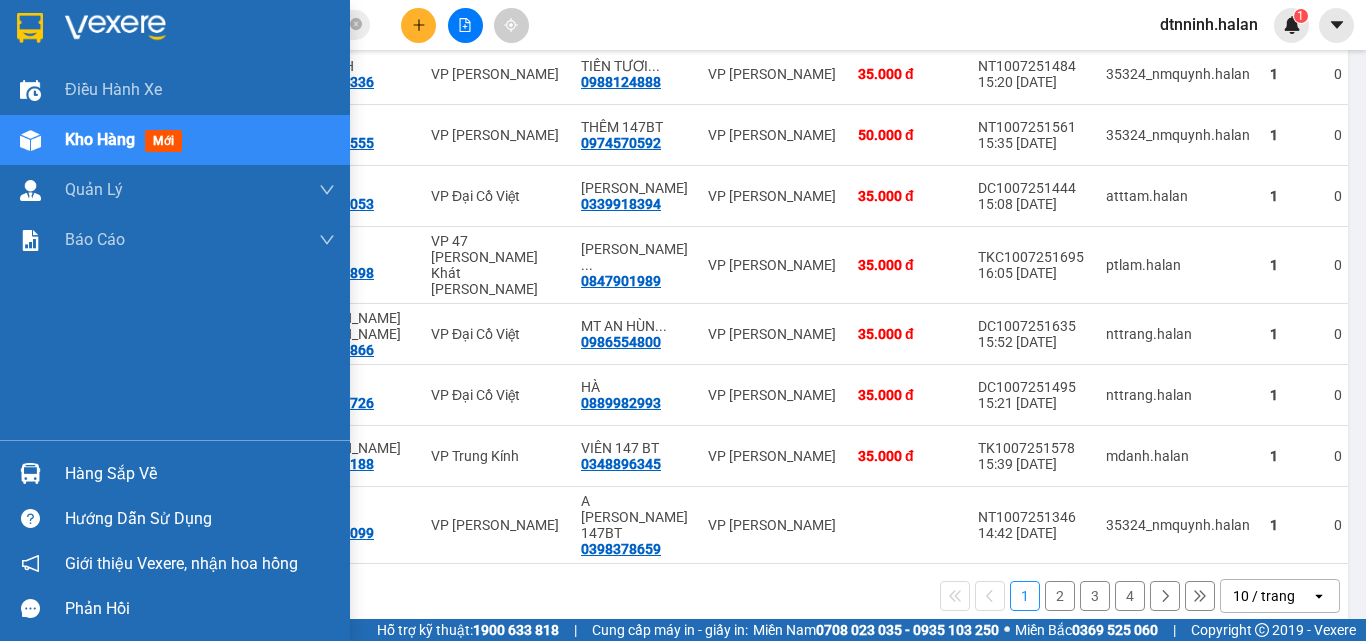 scroll, scrollTop: 416, scrollLeft: 0, axis: vertical 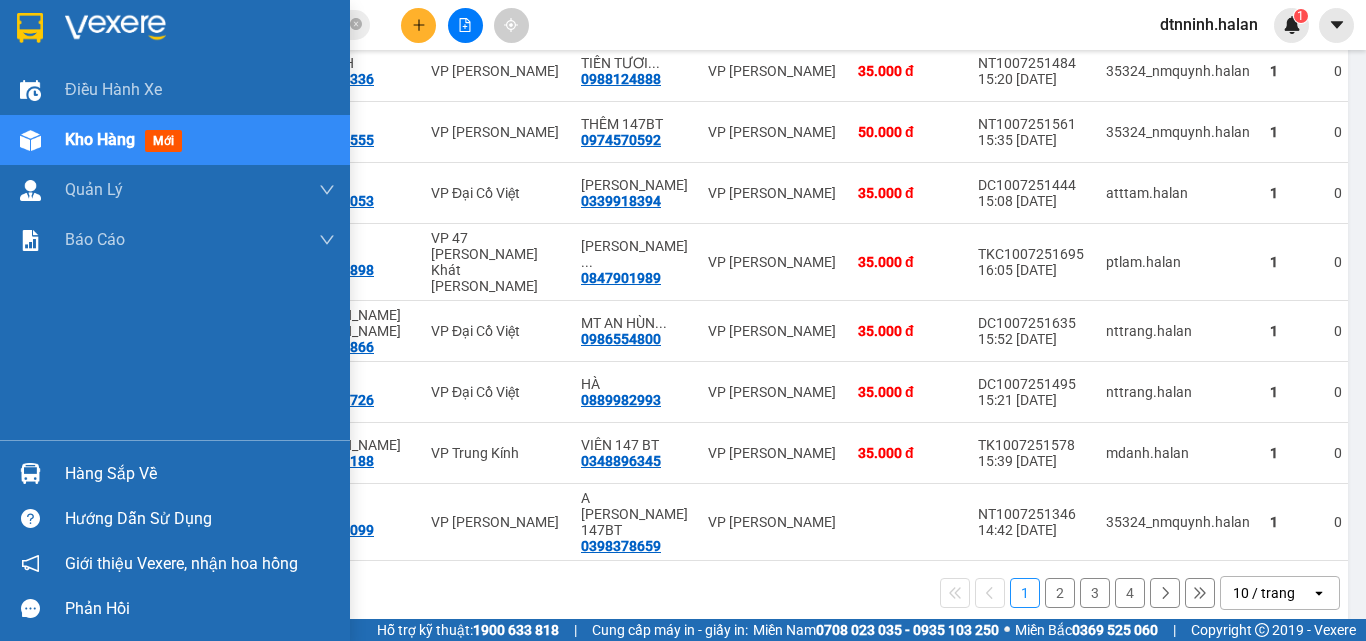click on "Hàng sắp về" at bounding box center [175, 473] 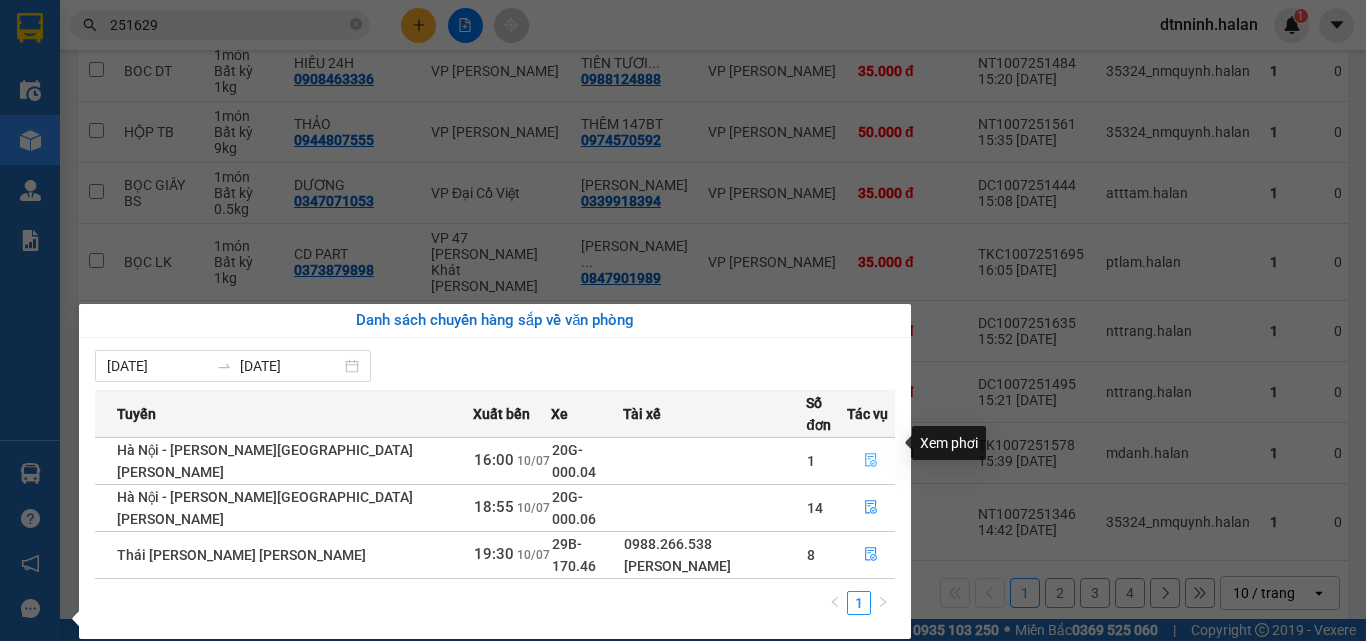 click at bounding box center (871, 461) 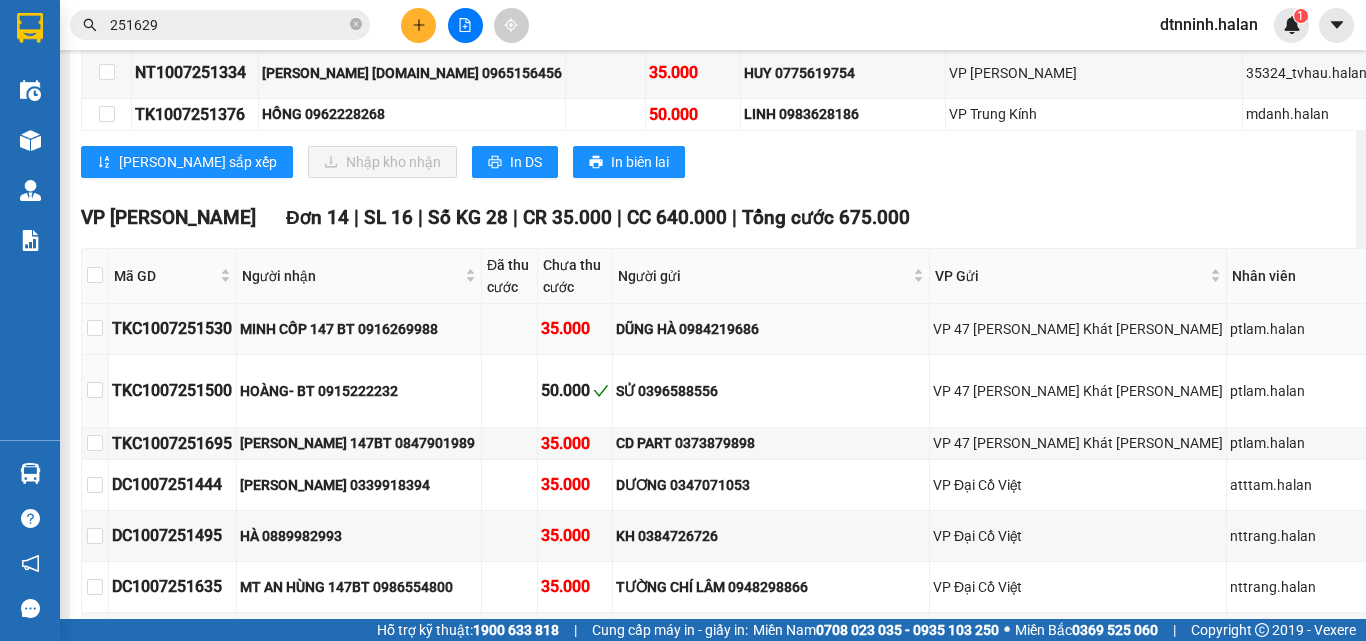 scroll, scrollTop: 600, scrollLeft: 0, axis: vertical 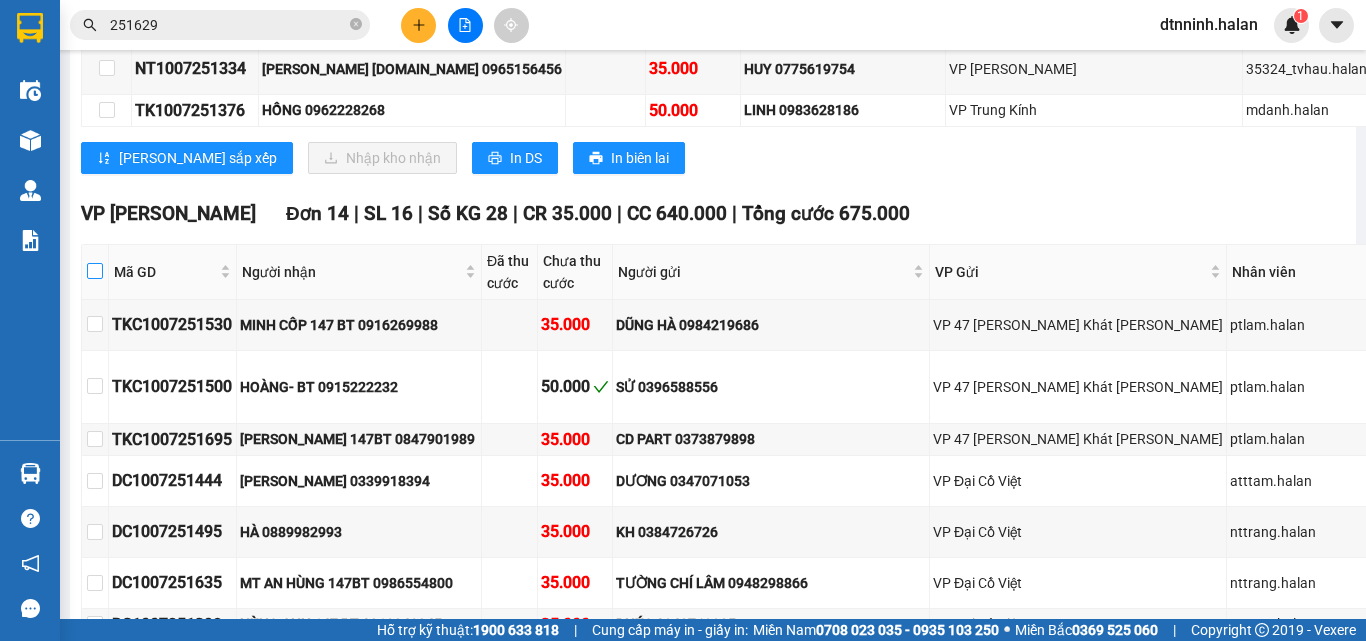click at bounding box center (95, 271) 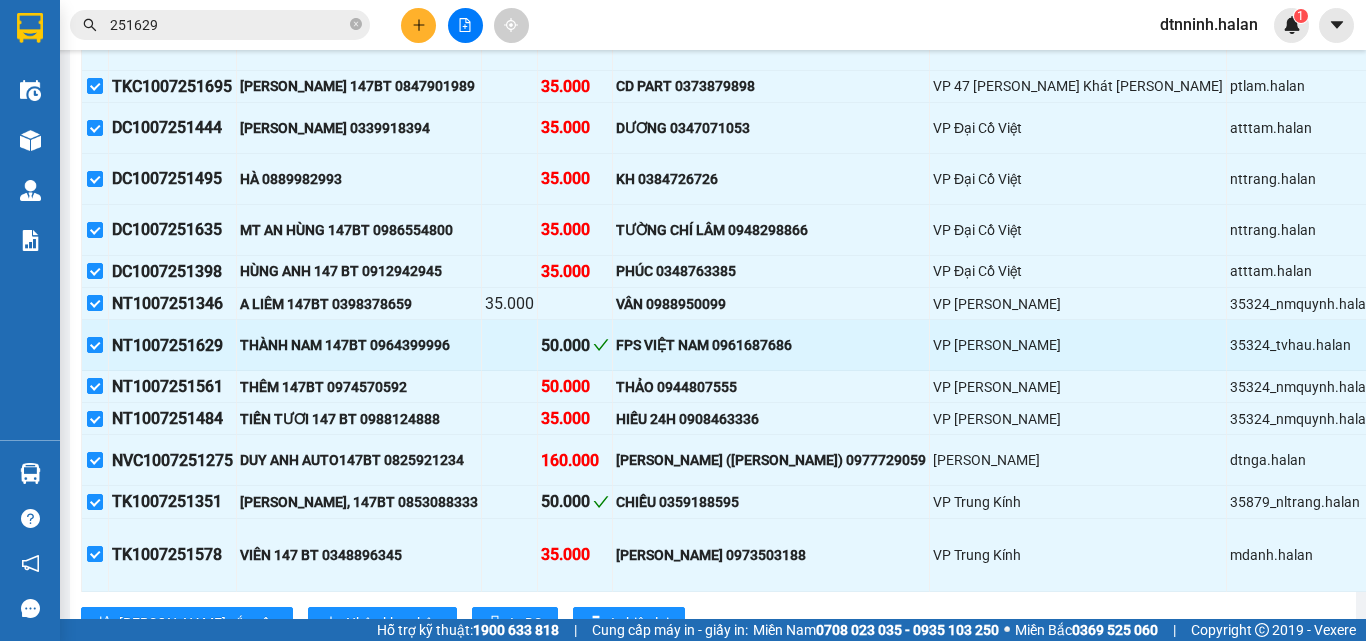 scroll, scrollTop: 1000, scrollLeft: 0, axis: vertical 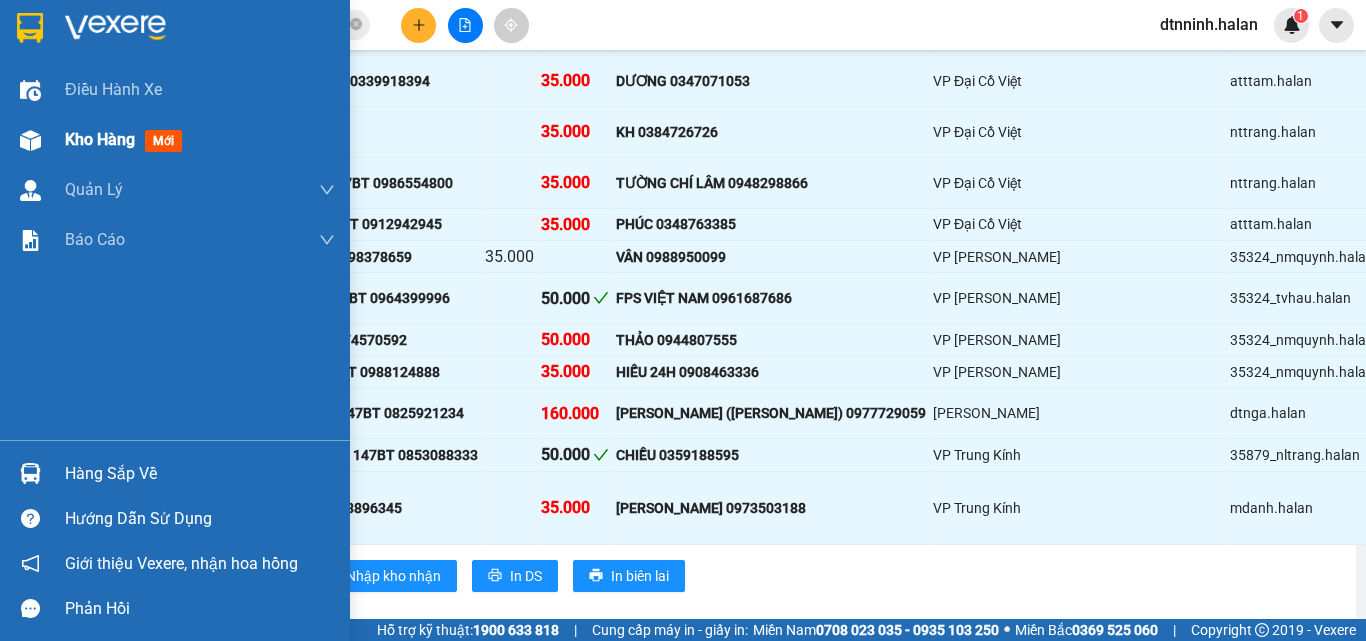 click on "Kho hàng" at bounding box center (100, 139) 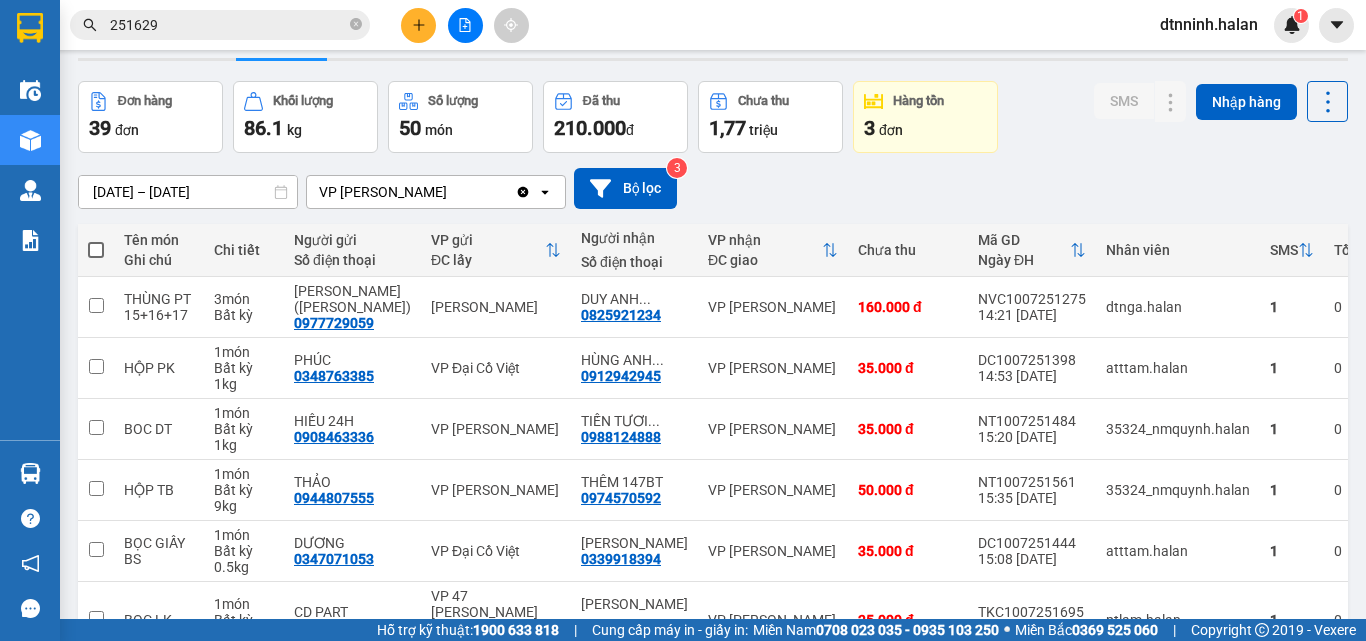scroll, scrollTop: 0, scrollLeft: 0, axis: both 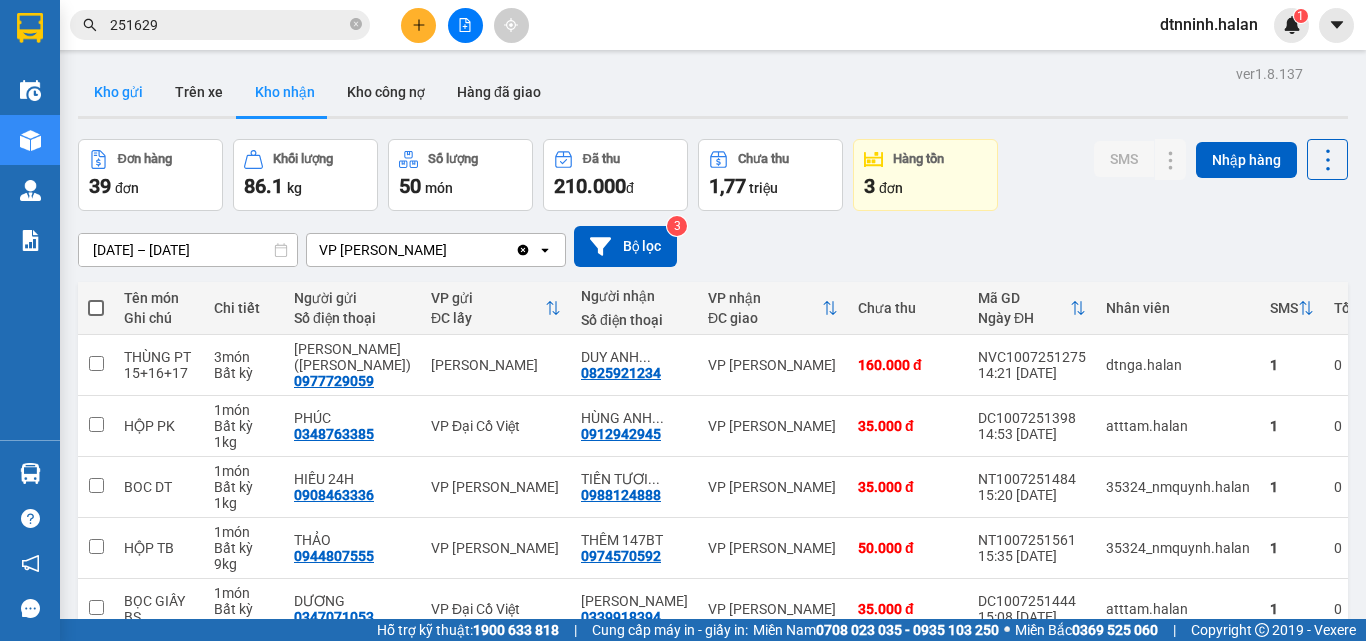 click on "Kho gửi" at bounding box center (118, 92) 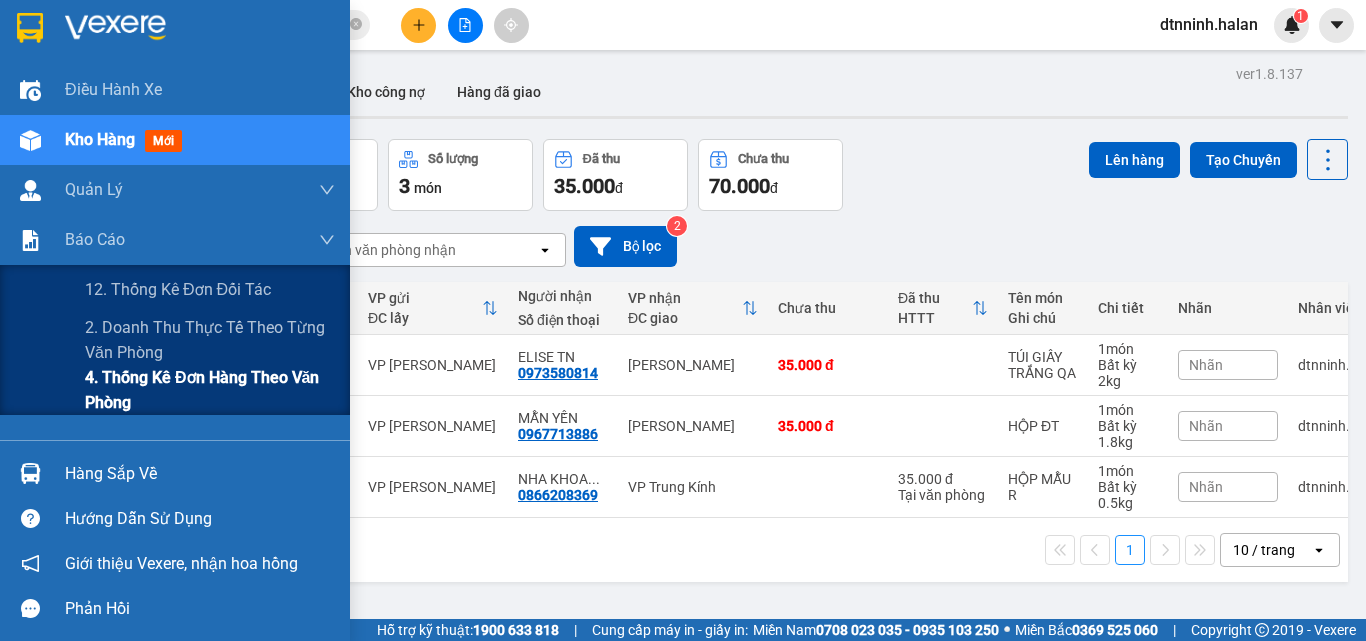 click on "4. Thống kê đơn hàng theo văn phòng" at bounding box center (210, 390) 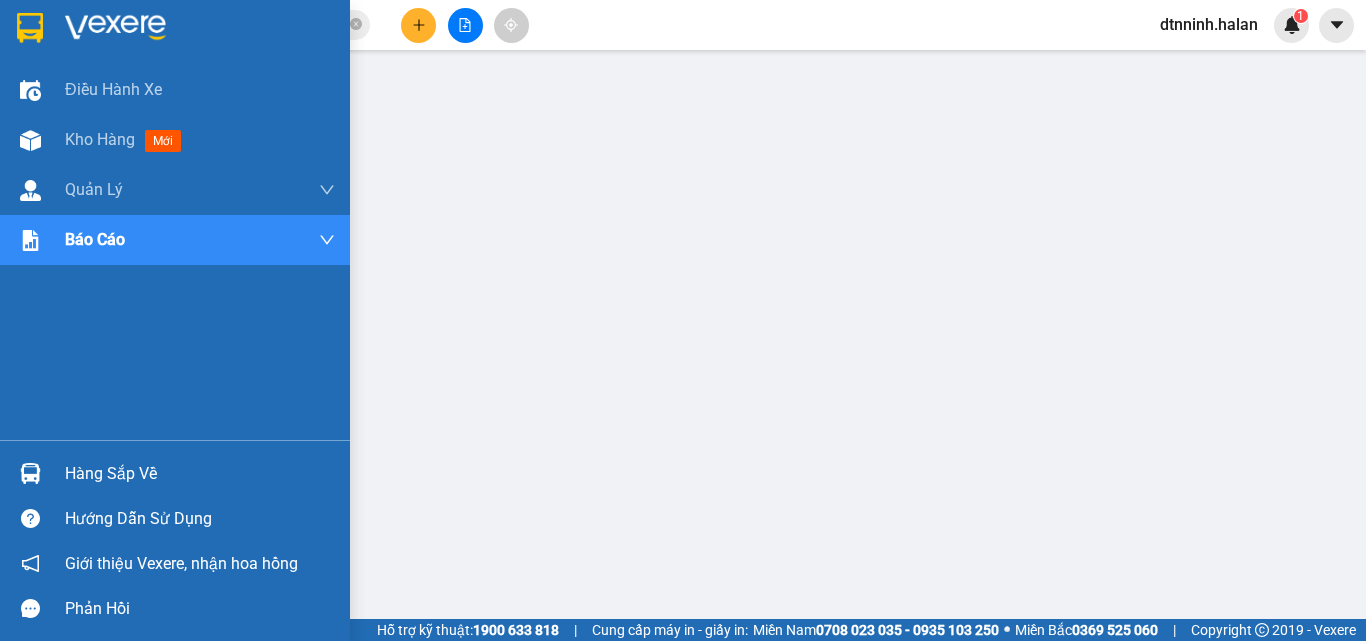 click at bounding box center (30, 473) 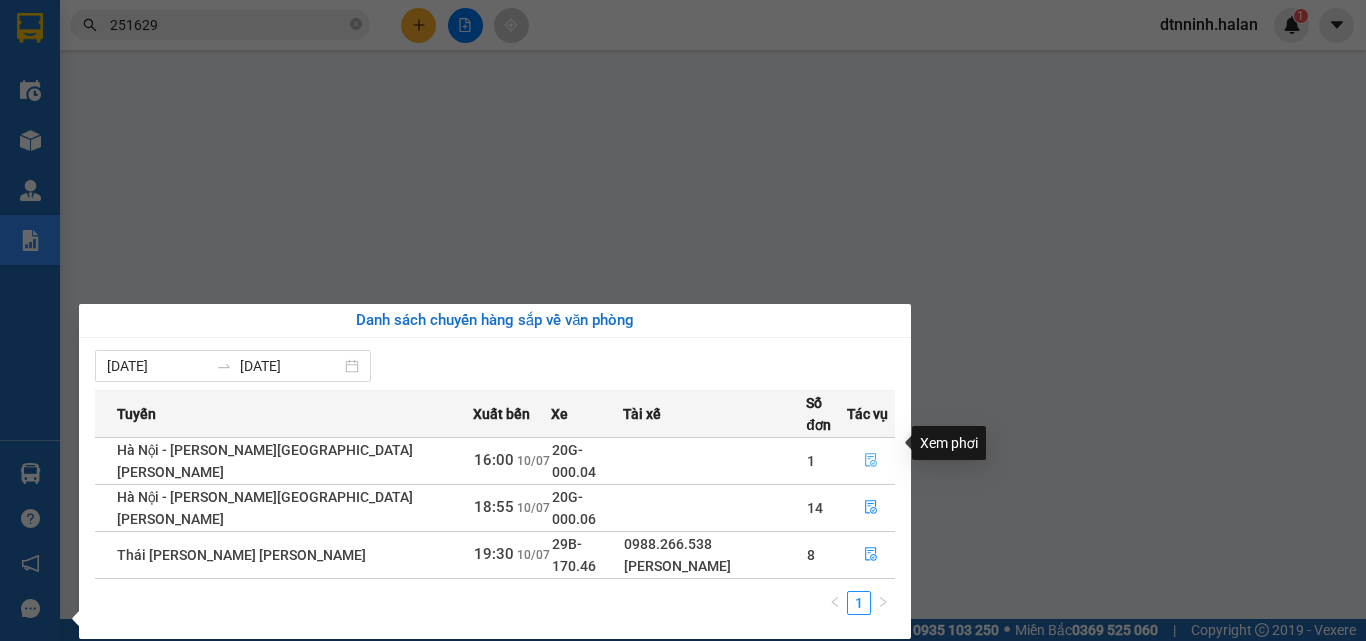 click at bounding box center (871, 461) 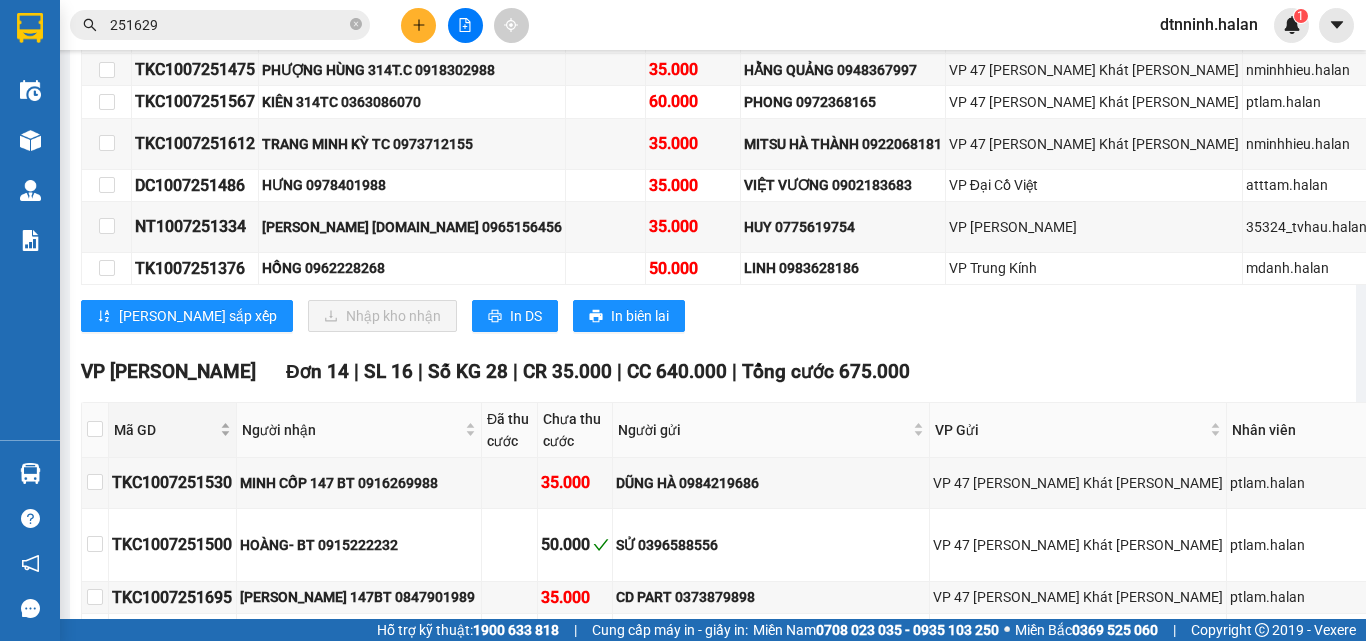 scroll, scrollTop: 500, scrollLeft: 0, axis: vertical 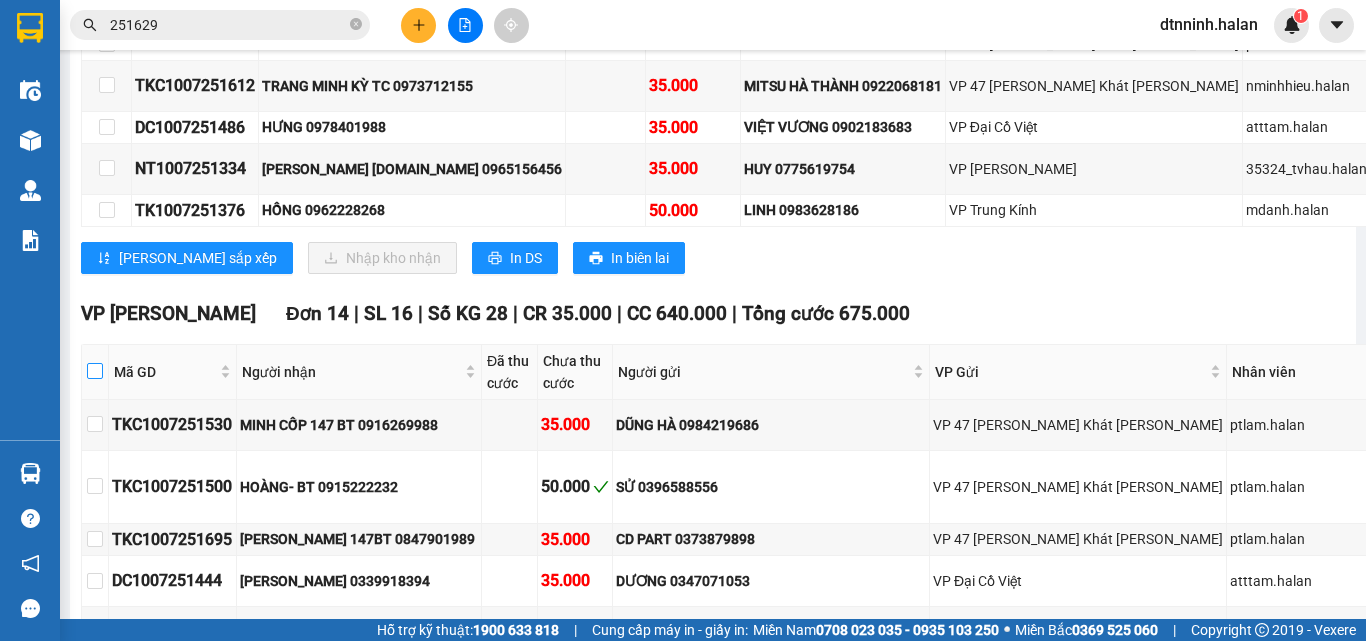 click at bounding box center (95, 371) 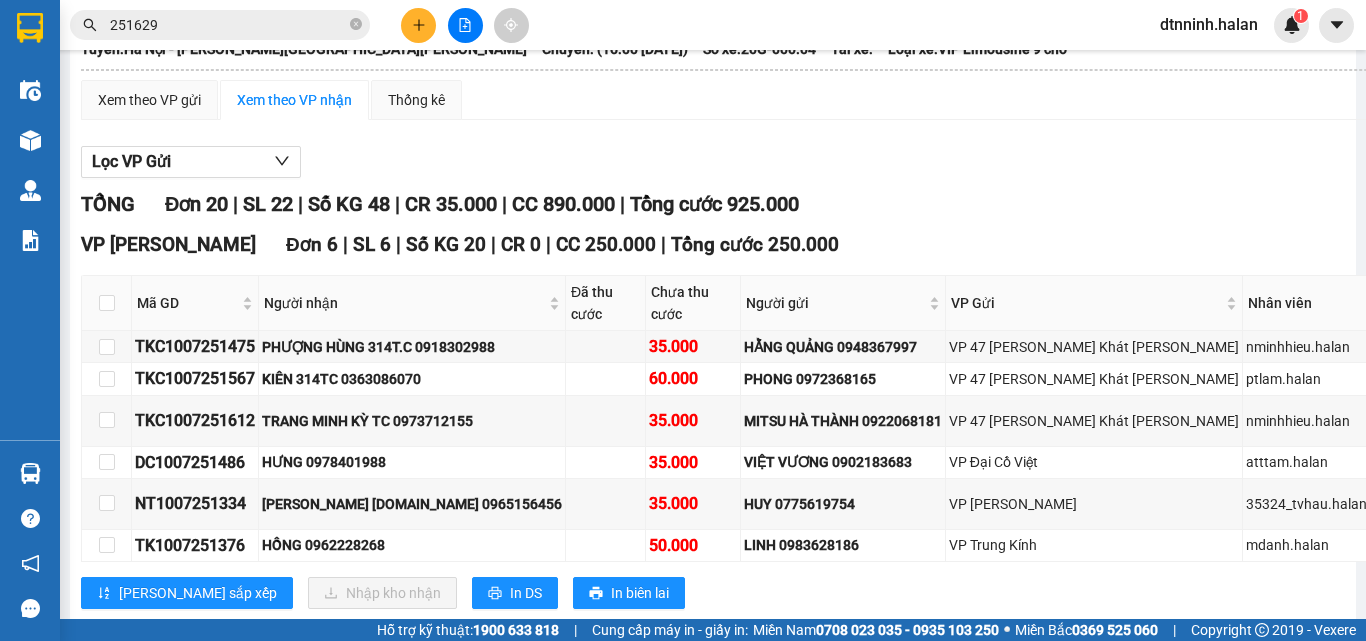 scroll, scrollTop: 151, scrollLeft: 0, axis: vertical 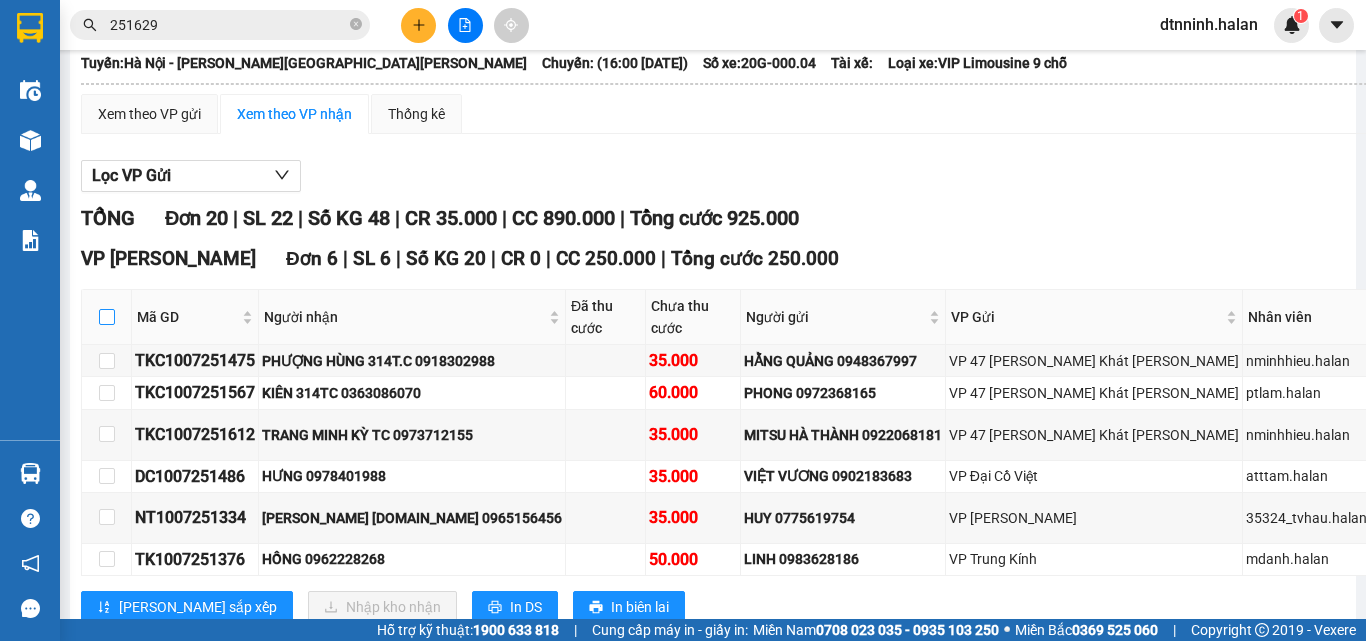 click at bounding box center [107, 317] 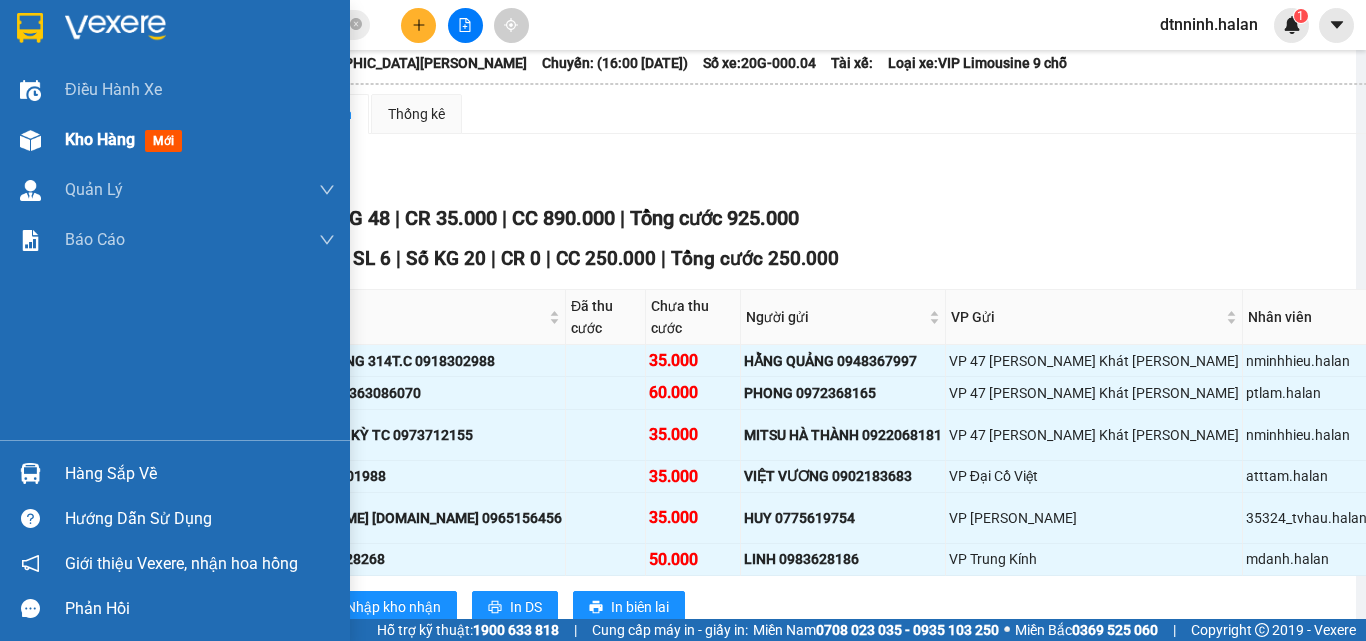 click at bounding box center [30, 140] 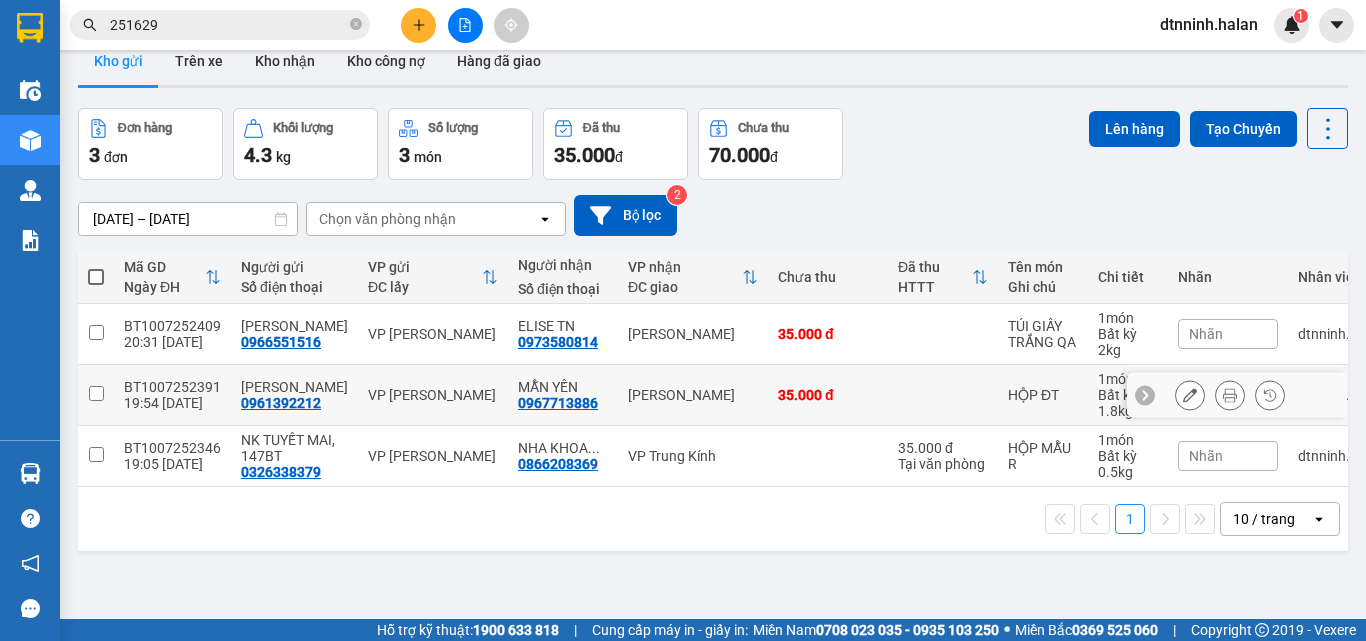 scroll, scrollTop: 0, scrollLeft: 0, axis: both 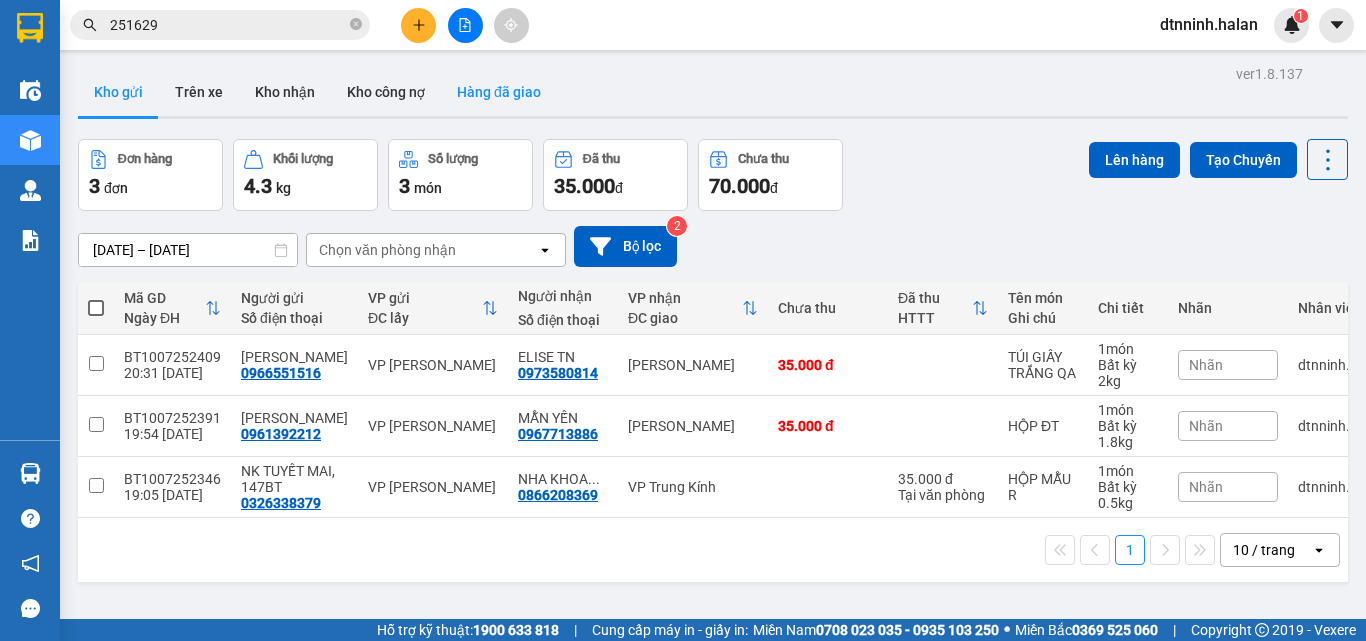 click on "Hàng đã giao" at bounding box center (499, 92) 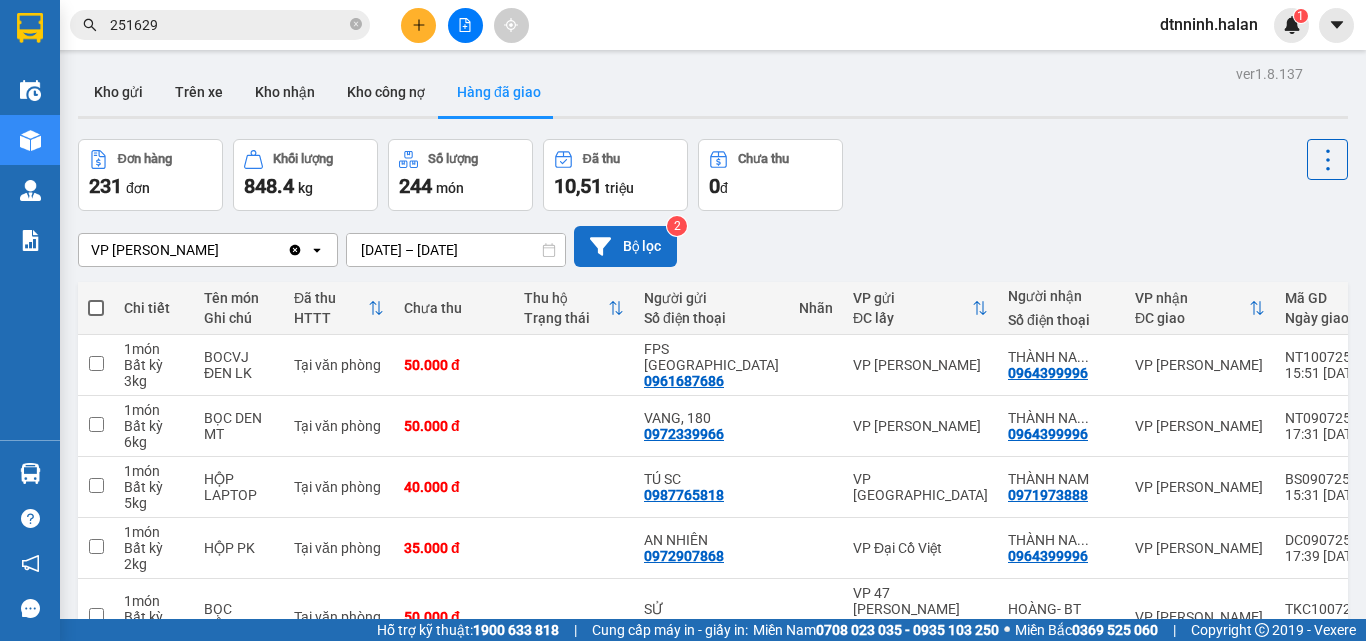 click on "Bộ lọc" at bounding box center [625, 246] 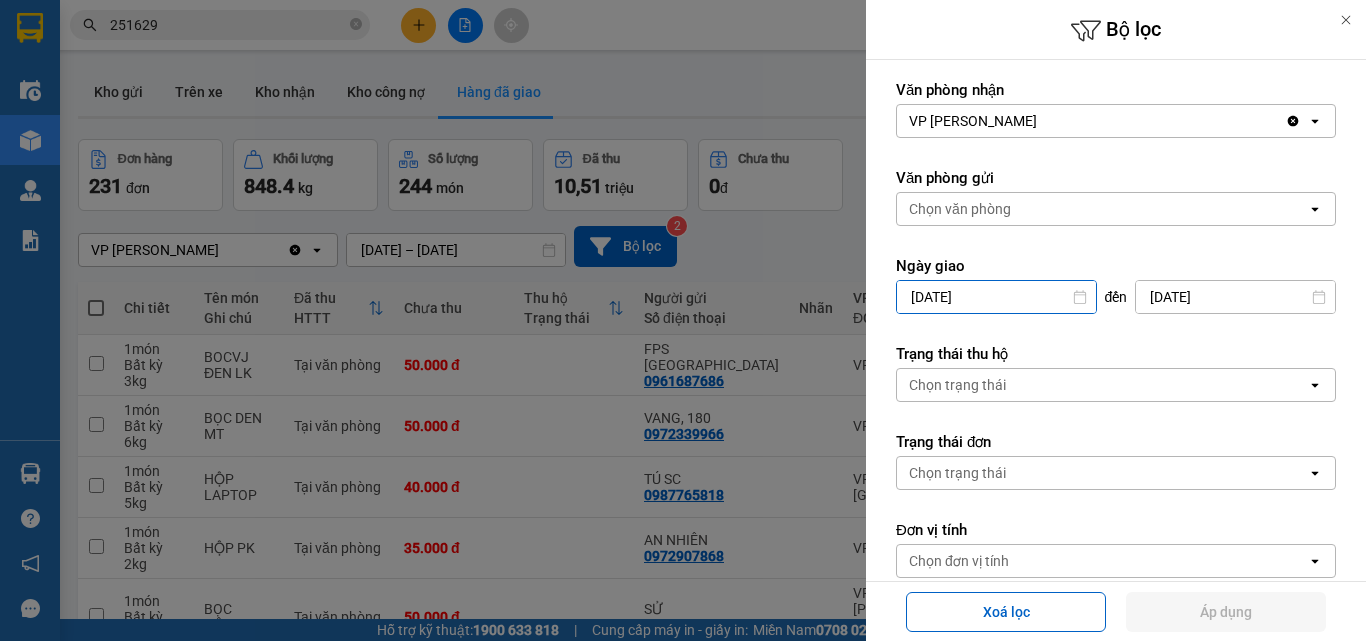 click on "Bộ lọc Văn [PERSON_NAME] VP [PERSON_NAME] Clear value open   Văn phòng gửi [PERSON_NAME] open   Ngày giao [DATE] Press the down arrow key to interact with the calendar and select a date. Press the escape button to close the calendar. Selected date is [DATE]. đến [DATE] Press the down arrow key to interact with the calendar and select a date. Press the escape button to close the calendar. Selected date is [DATE].   Trạng thái thu hộ [PERSON_NAME] thái open   Trạng thái đơn [PERSON_NAME] thái open   Đơn vị [PERSON_NAME] đơn vị tính open       Xoá lọc Áp [PERSON_NAME] Arrow Left Tháng Bảy 2025 Arrow Right T2 [MEDICAL_DATA] T4 T5 T6 T7 CN 1 2 3 4 5 6 7 8 9 10 11 12 13 14 15 16 17 18 19 20 21 22 23 24 25 26 27 28 29 30 31" at bounding box center (713, 1017) 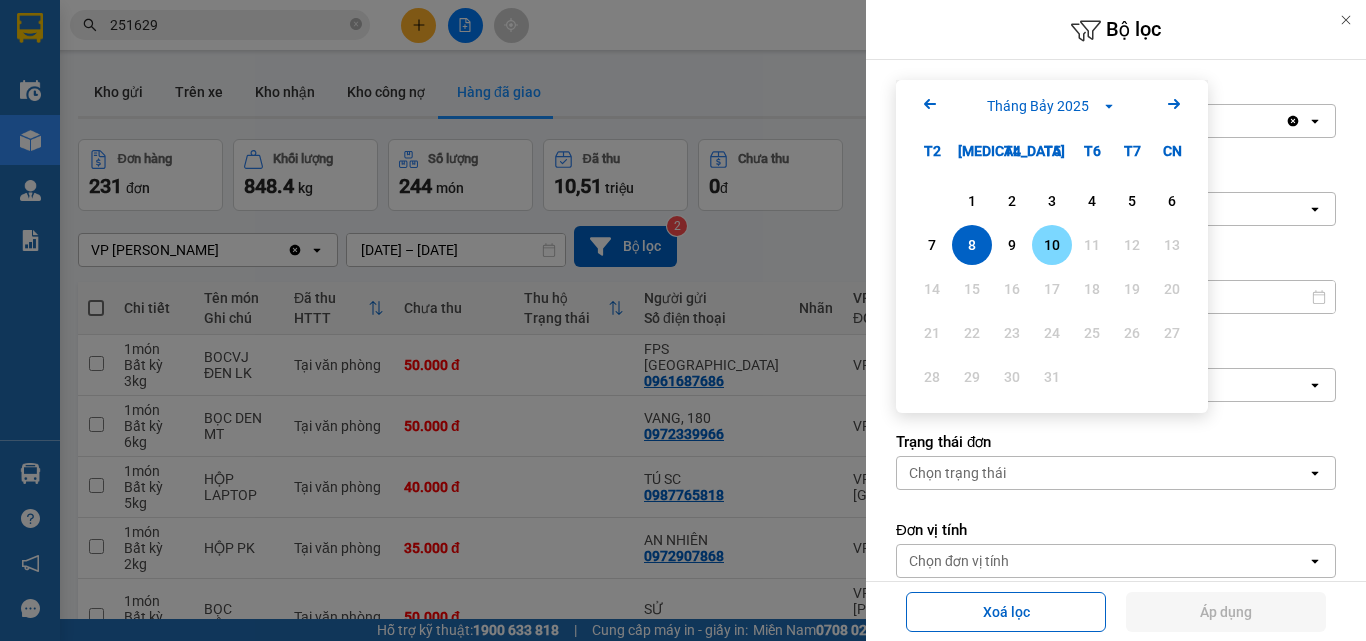 click on "10" at bounding box center (1052, 245) 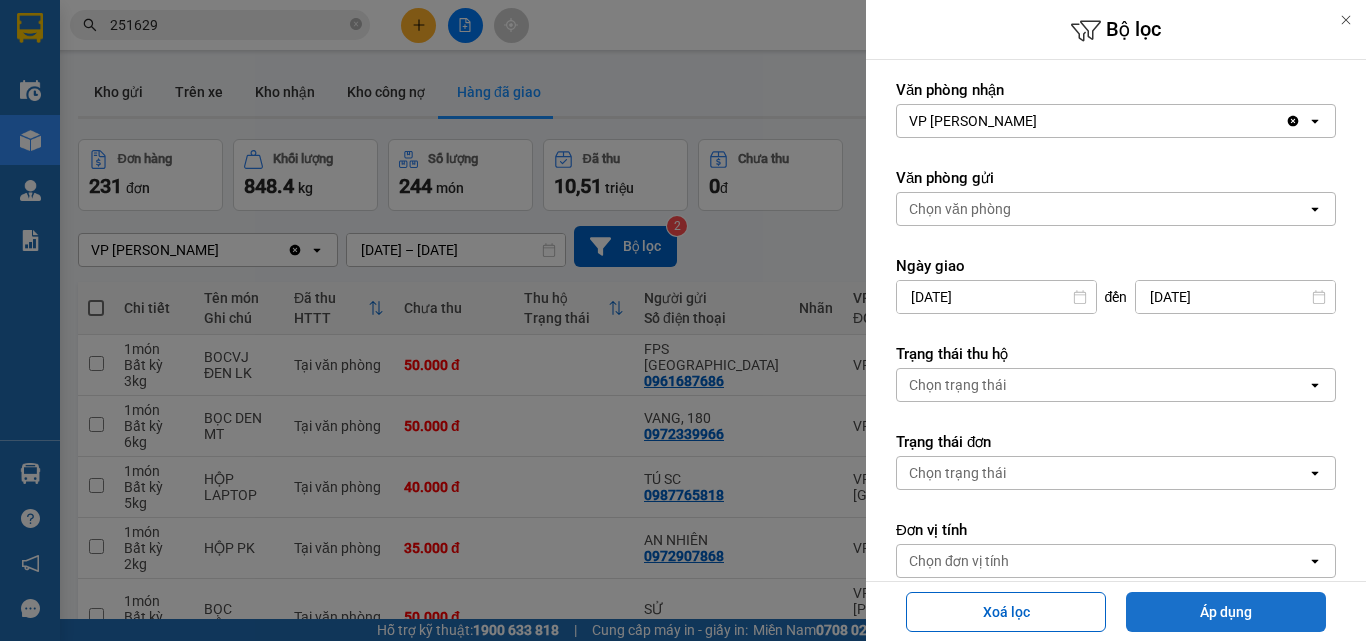 click on "Áp dụng" at bounding box center [1226, 612] 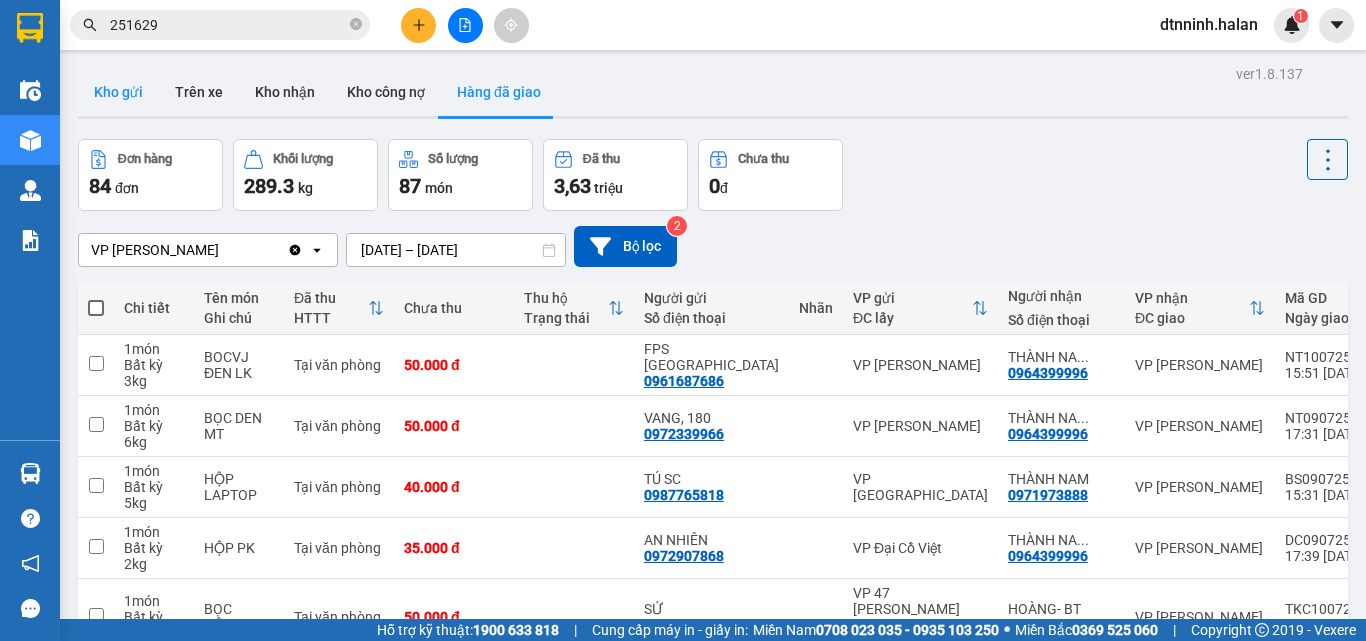 click on "Kho gửi" at bounding box center (118, 92) 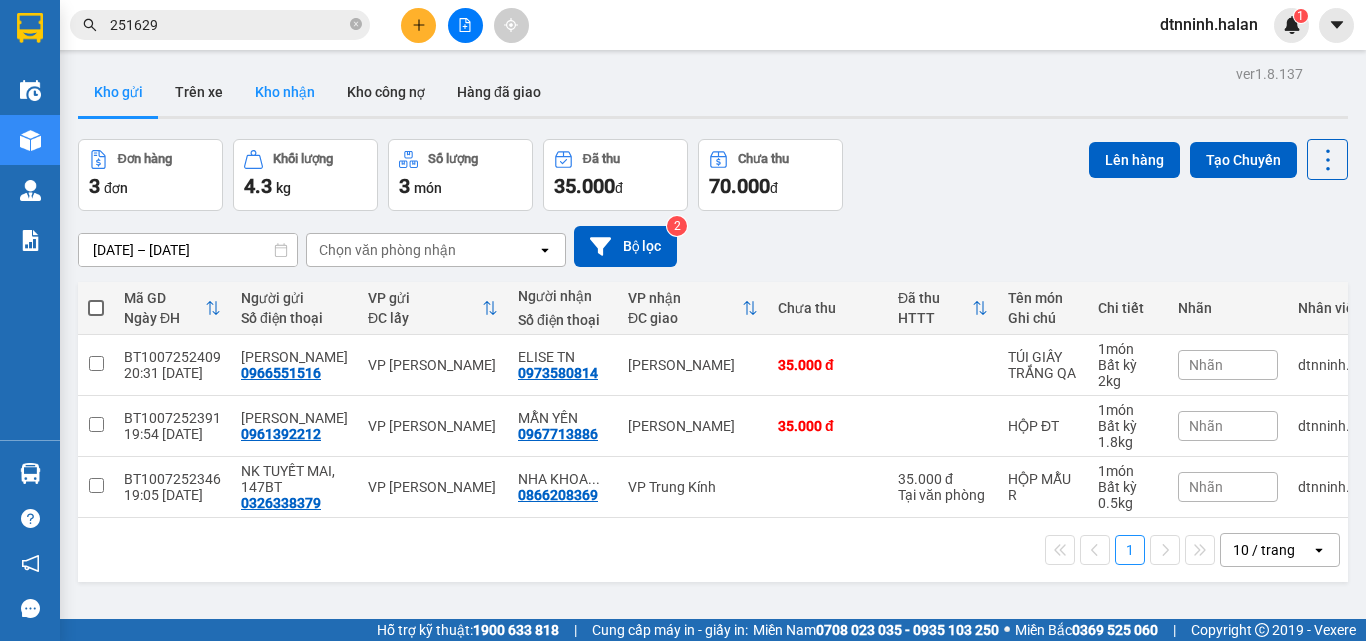 click on "Kho nhận" at bounding box center [285, 92] 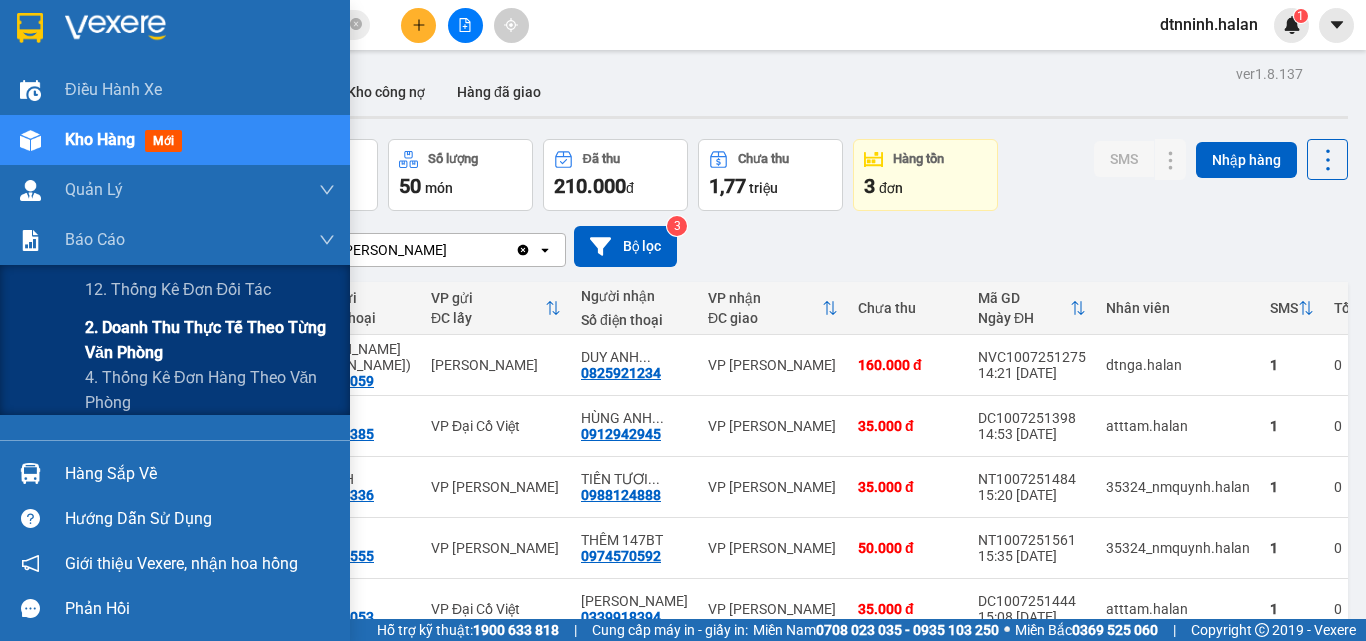 click on "2. Doanh thu thực tế theo từng văn phòng" at bounding box center [210, 340] 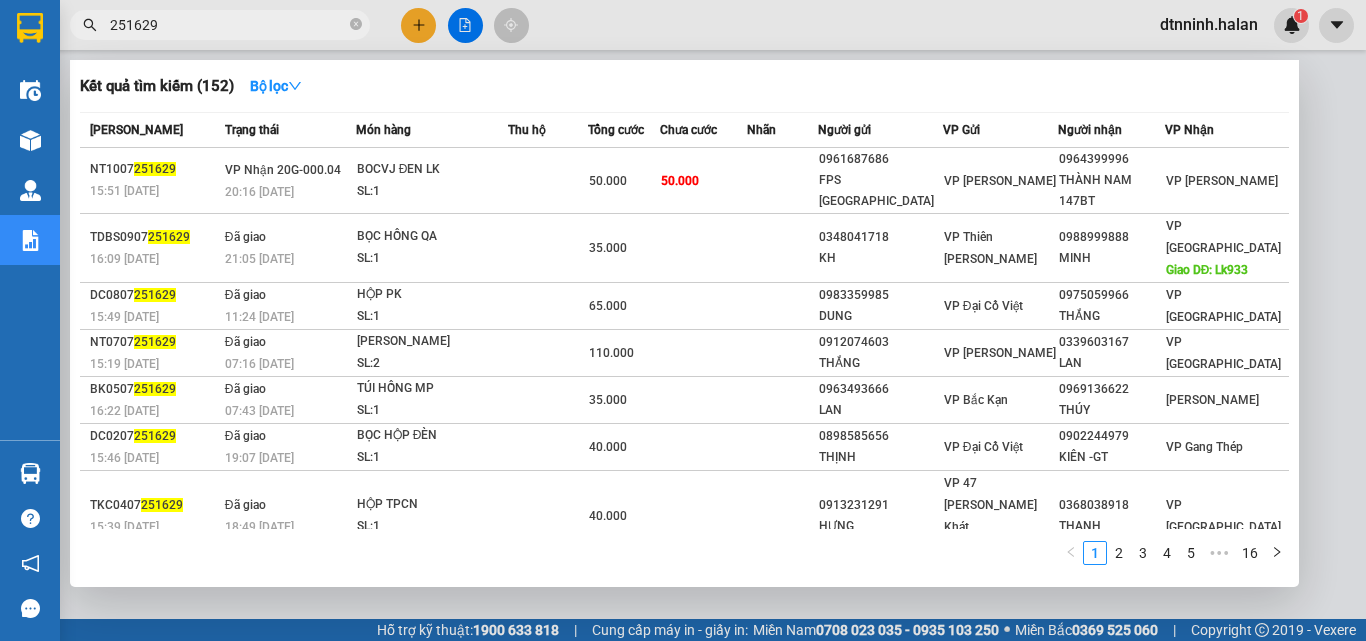 click on "251629" at bounding box center [220, 25] 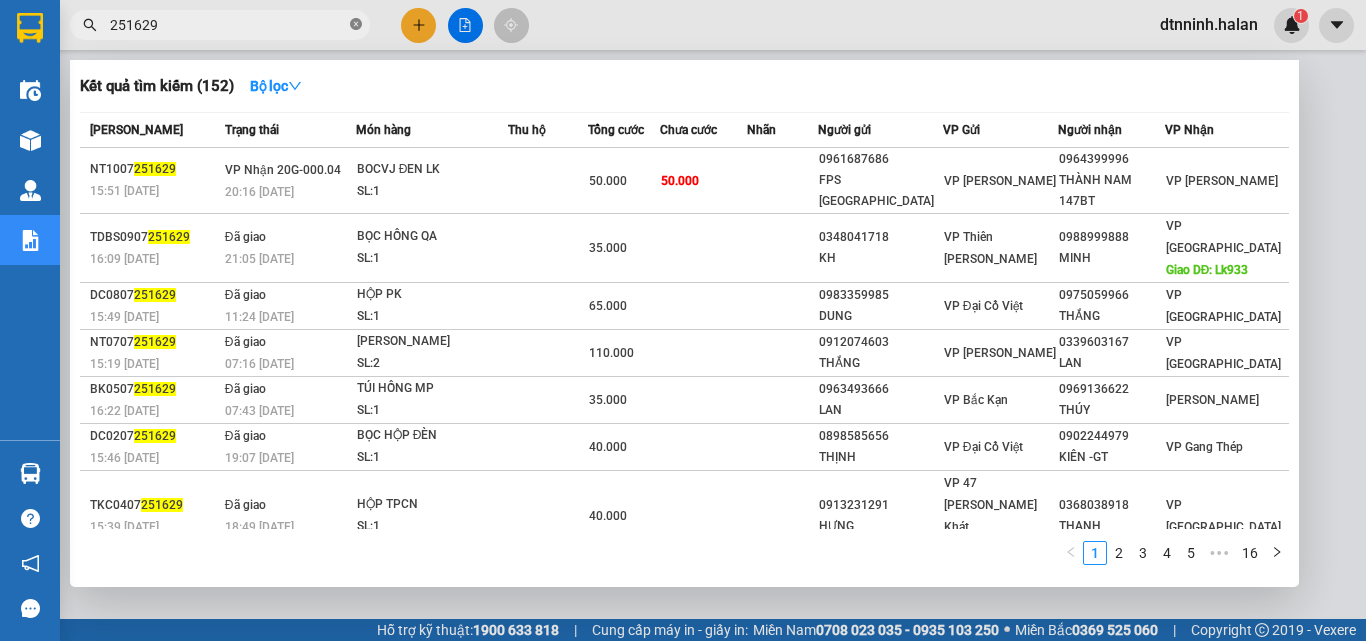 click 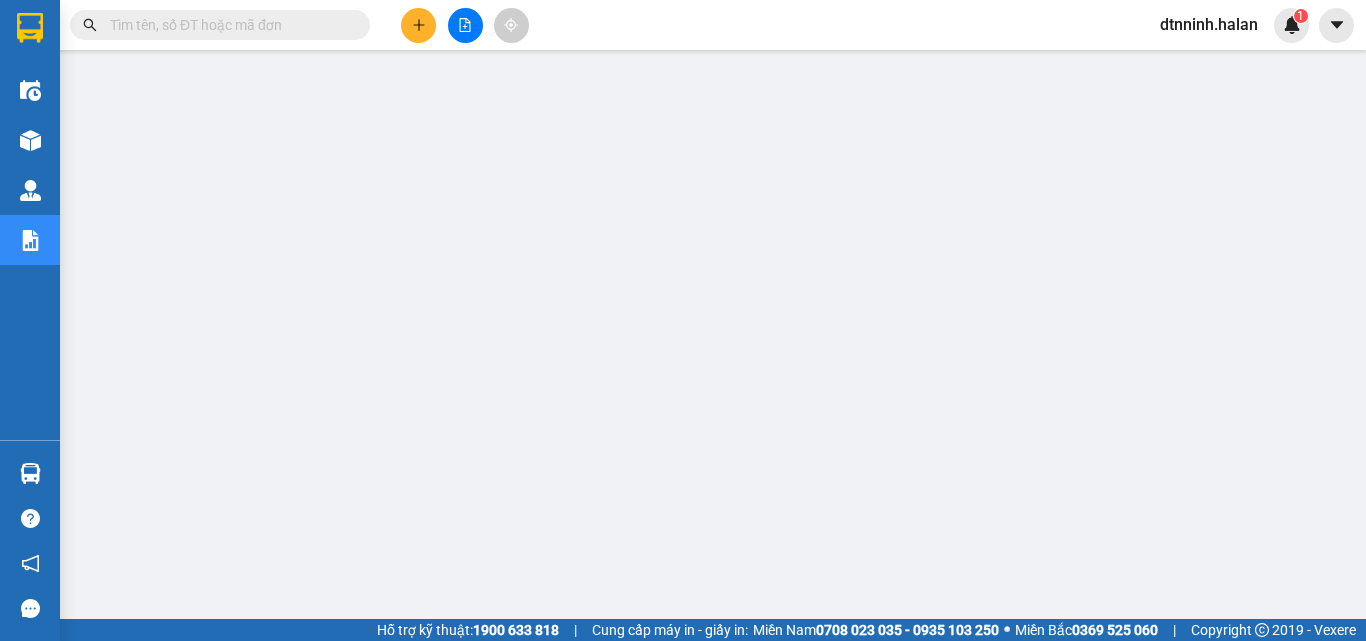 click at bounding box center (228, 25) 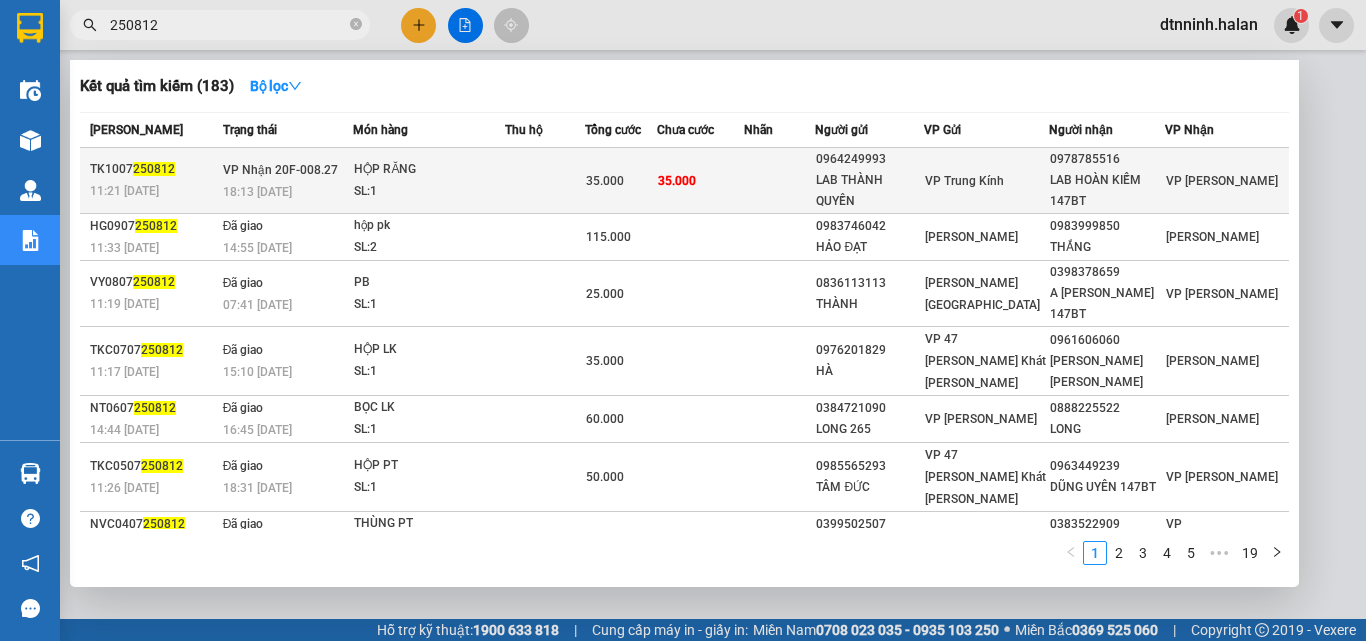 type on "250812" 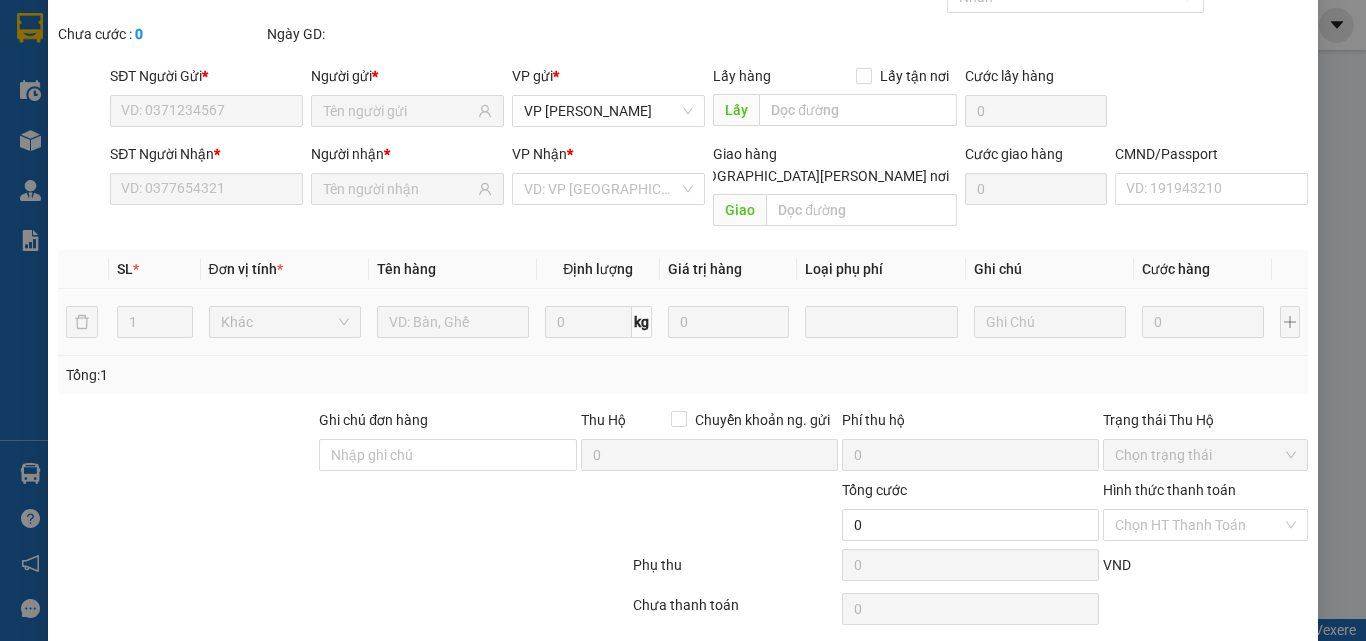 type on "0964249993" 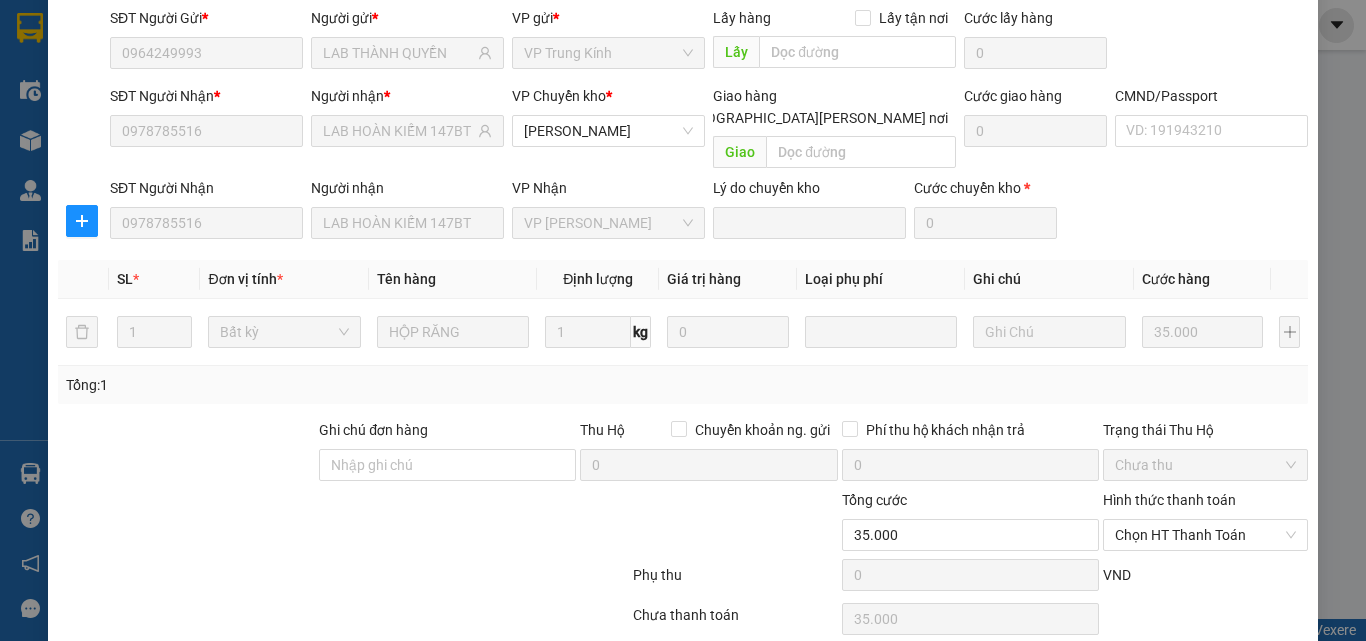 scroll, scrollTop: 211, scrollLeft: 0, axis: vertical 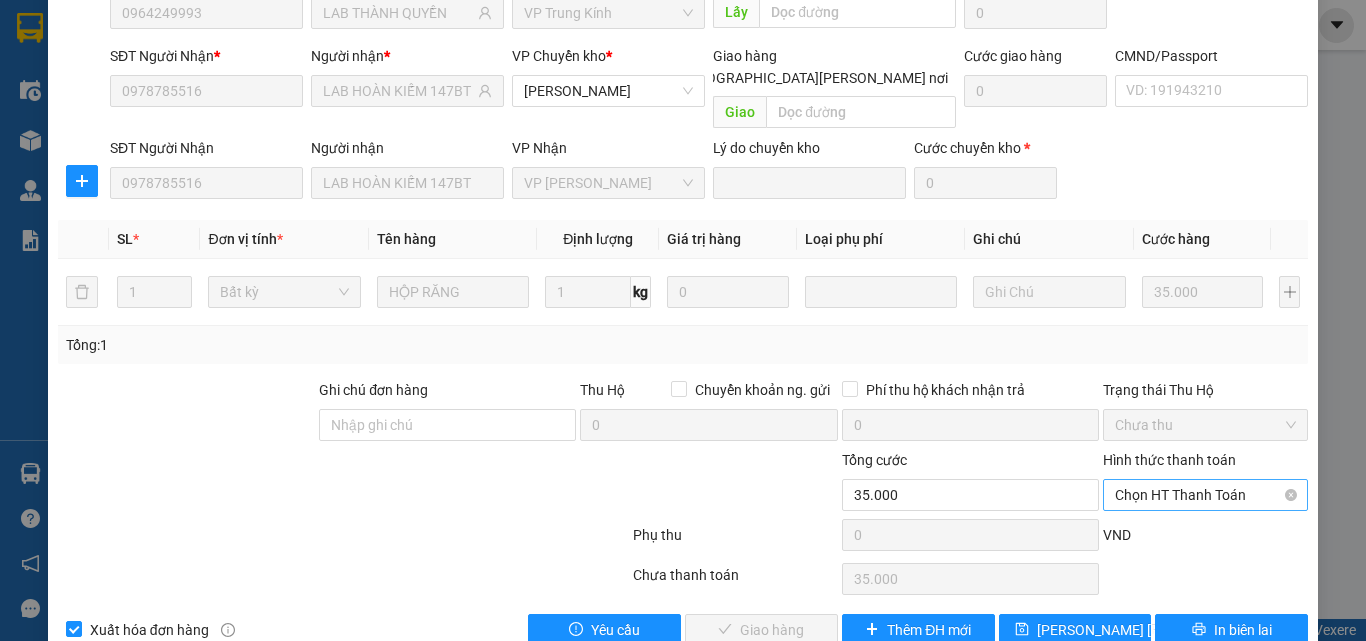 click on "Chọn HT Thanh Toán" at bounding box center (1205, 495) 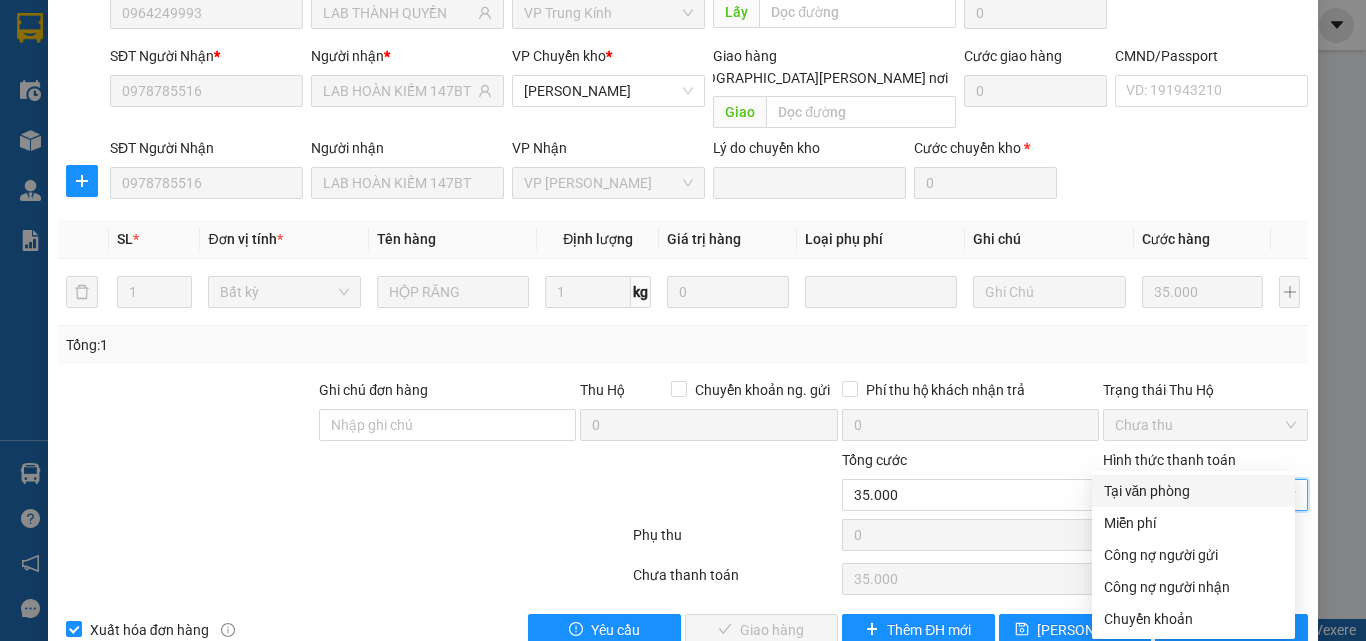 click on "Tại văn phòng" at bounding box center [1193, 491] 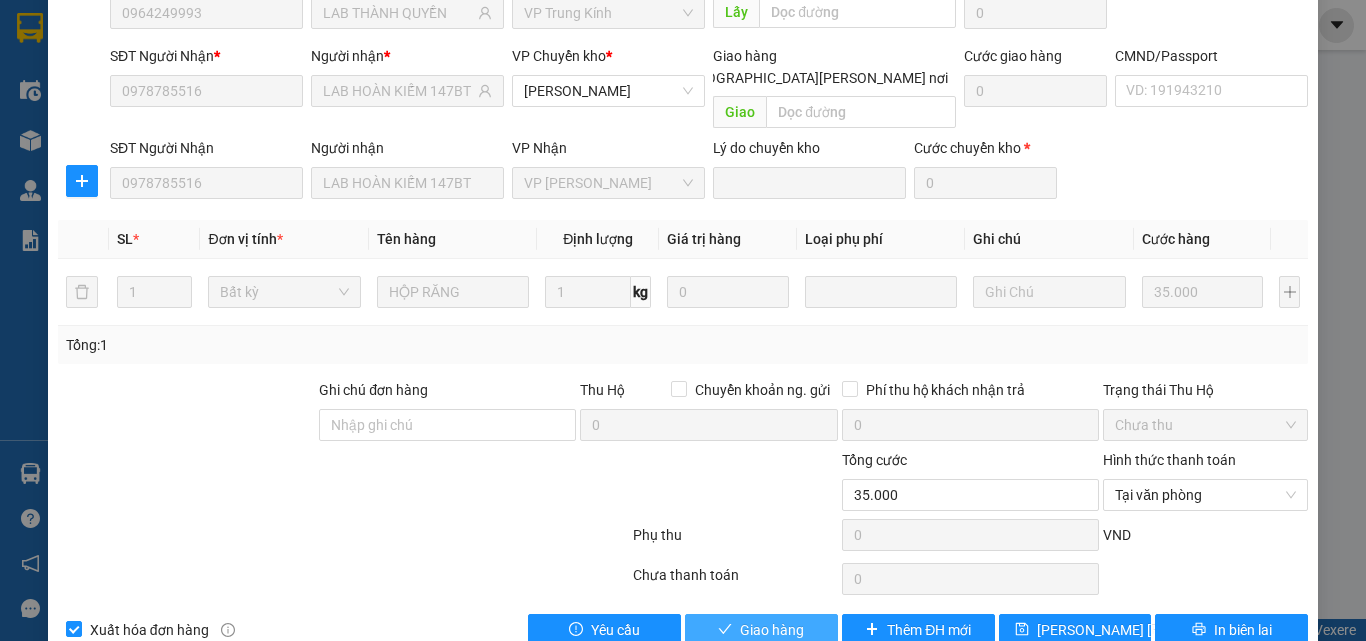drag, startPoint x: 800, startPoint y: 583, endPoint x: 777, endPoint y: 578, distance: 23.537205 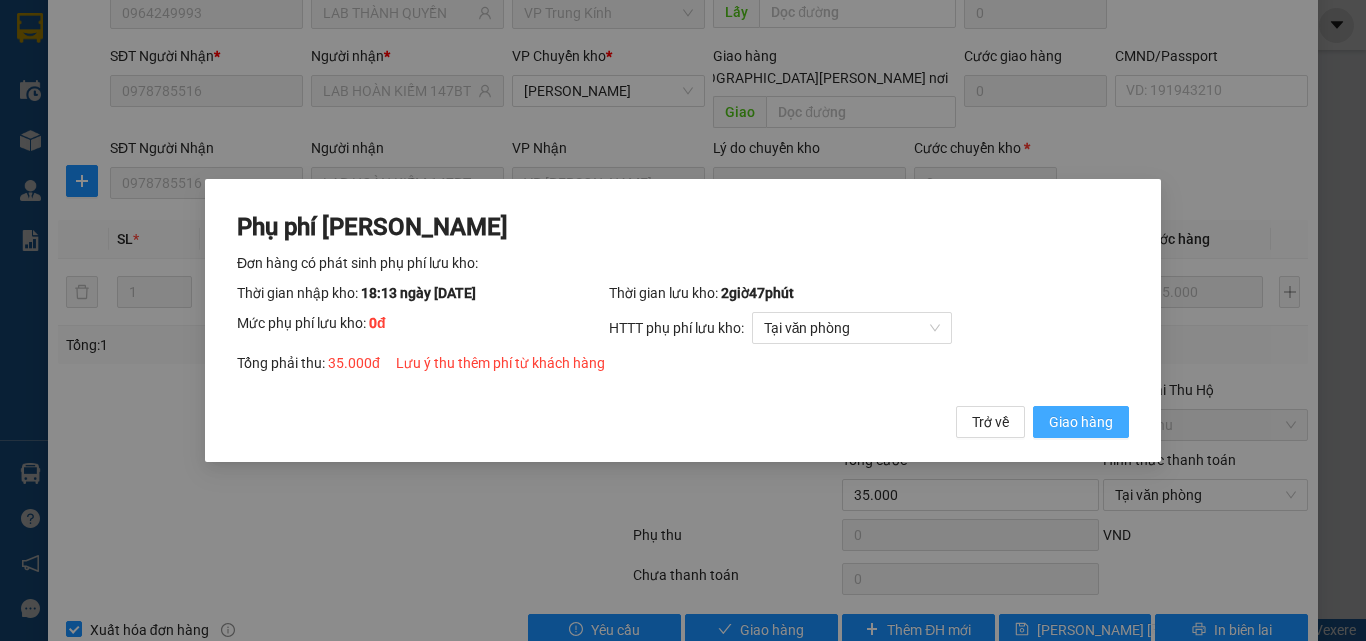 click on "Giao hàng" at bounding box center (1081, 422) 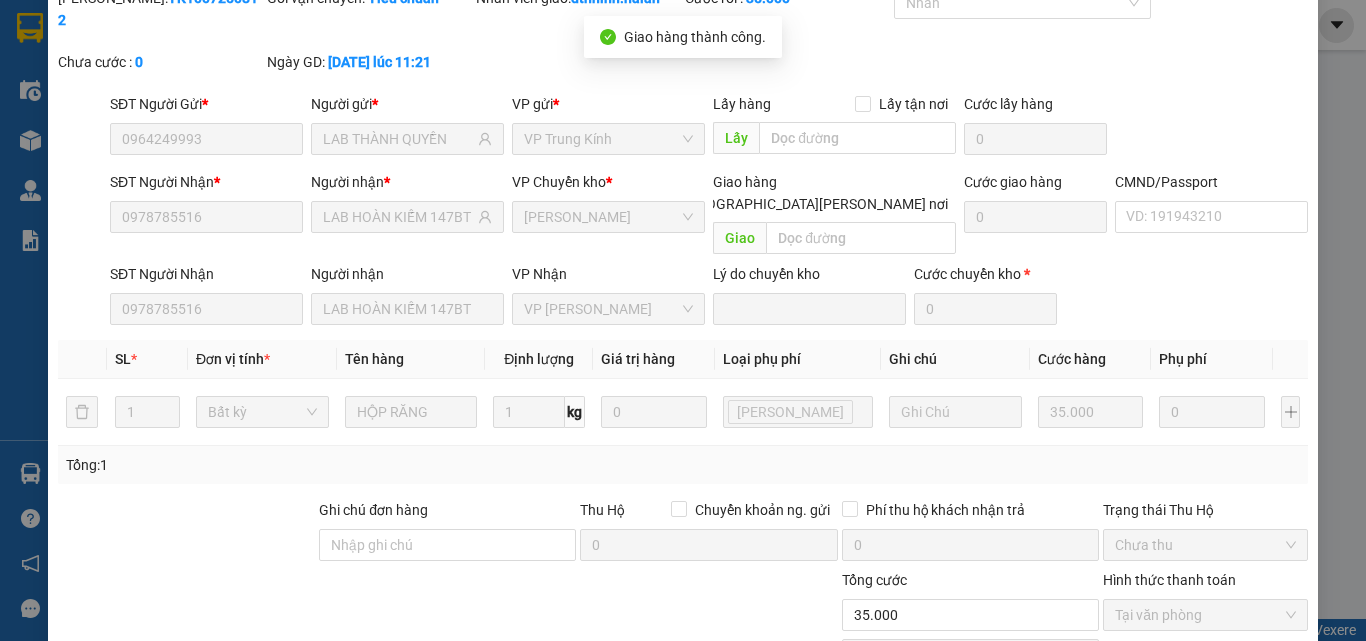 scroll, scrollTop: 0, scrollLeft: 0, axis: both 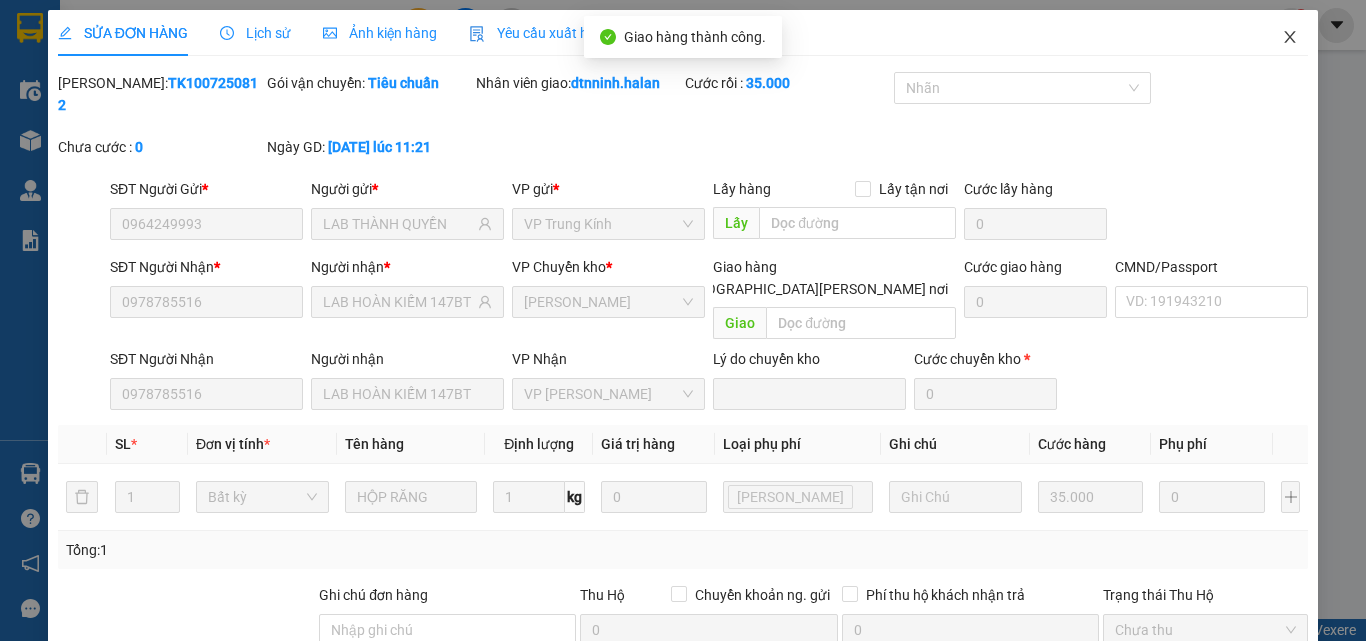 click 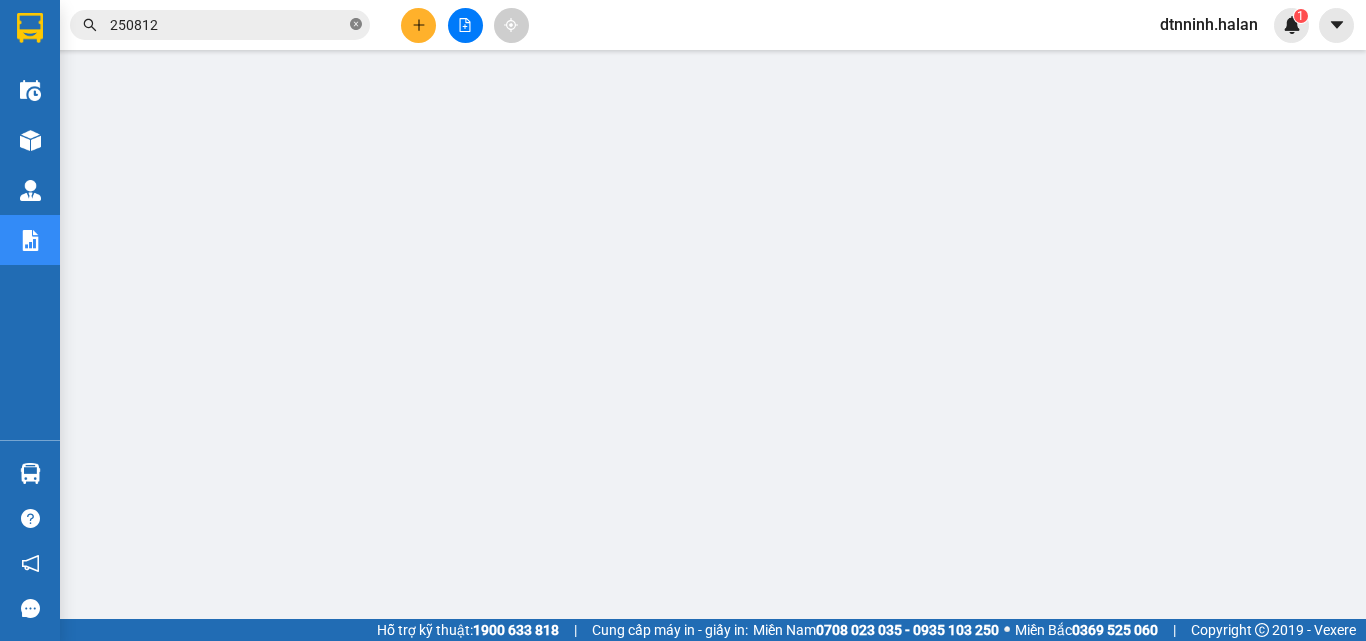 click 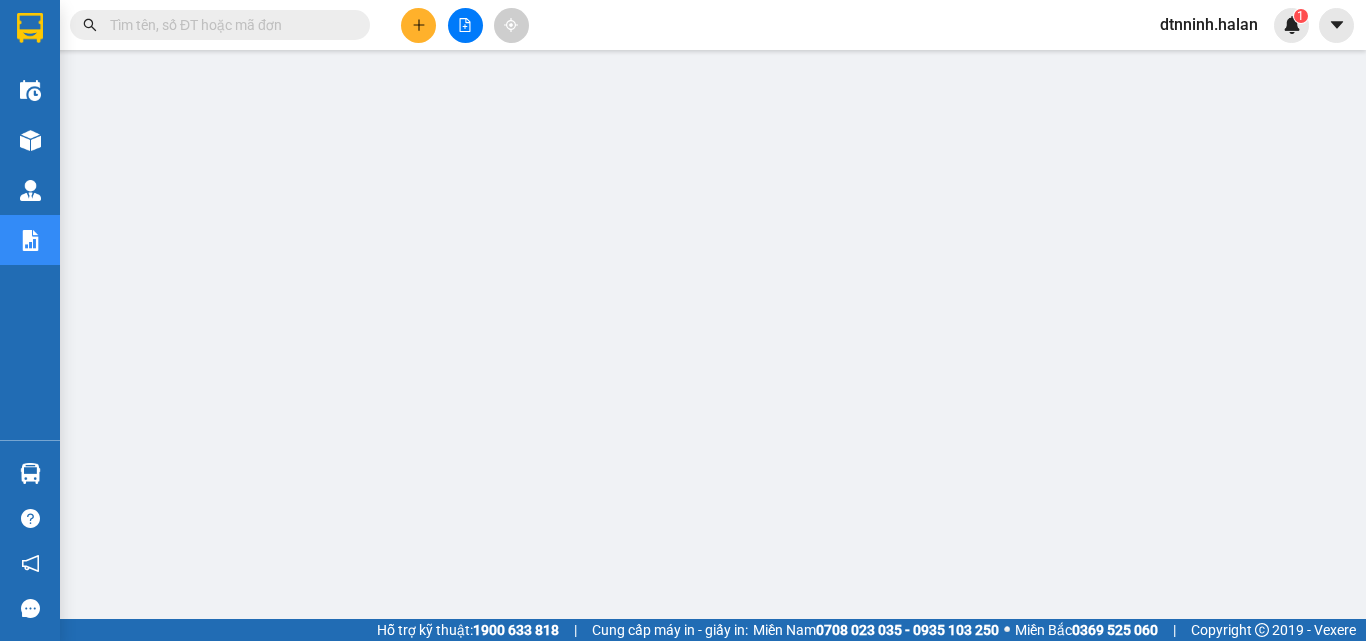 click at bounding box center [228, 25] 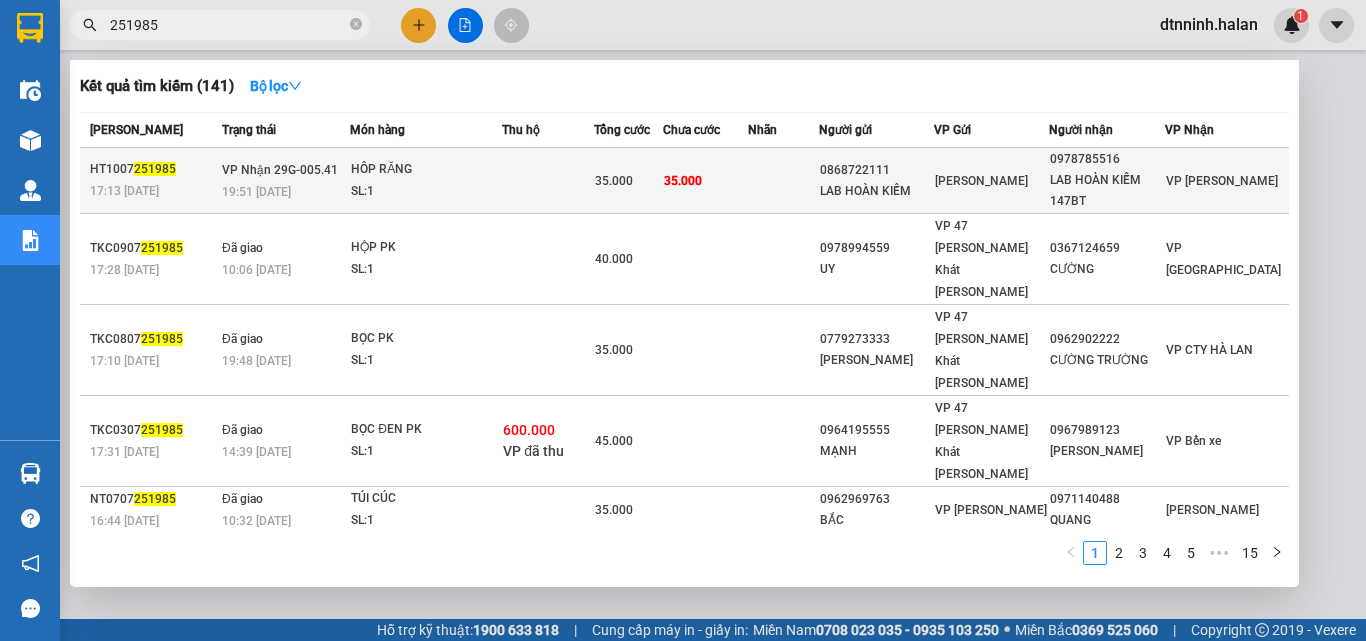 click on "35.000" at bounding box center (706, 181) 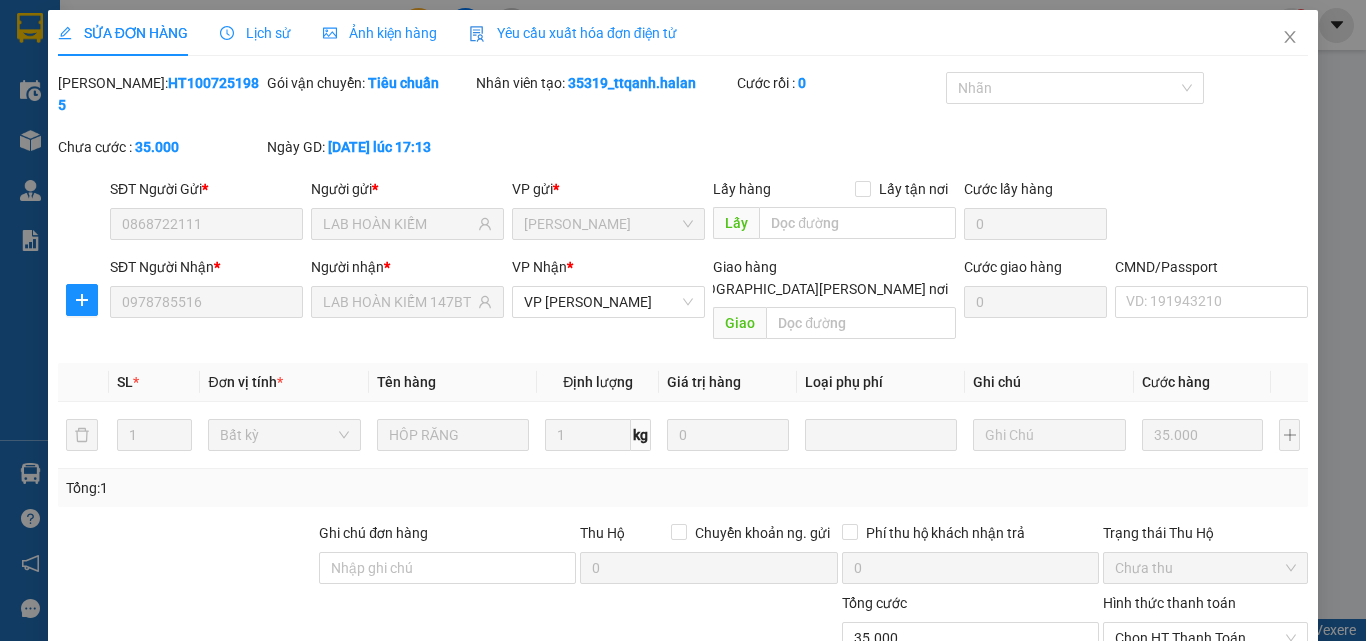scroll, scrollTop: 143, scrollLeft: 0, axis: vertical 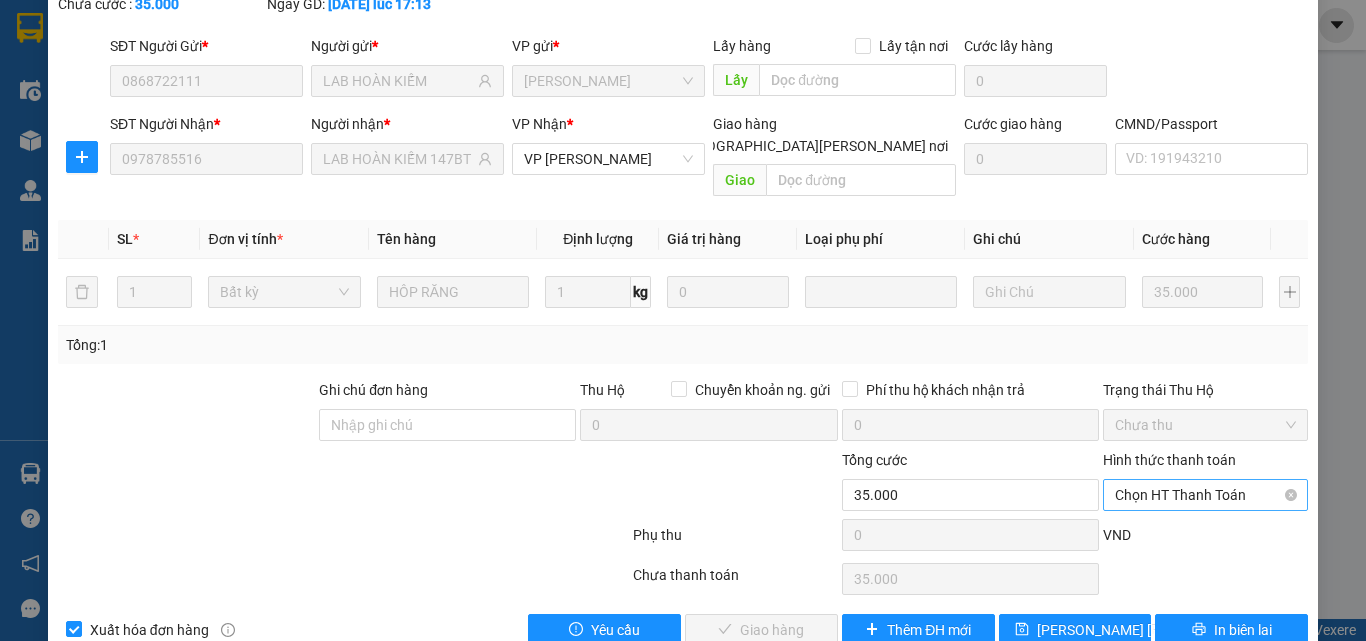 click on "Chọn HT Thanh Toán" at bounding box center (1205, 495) 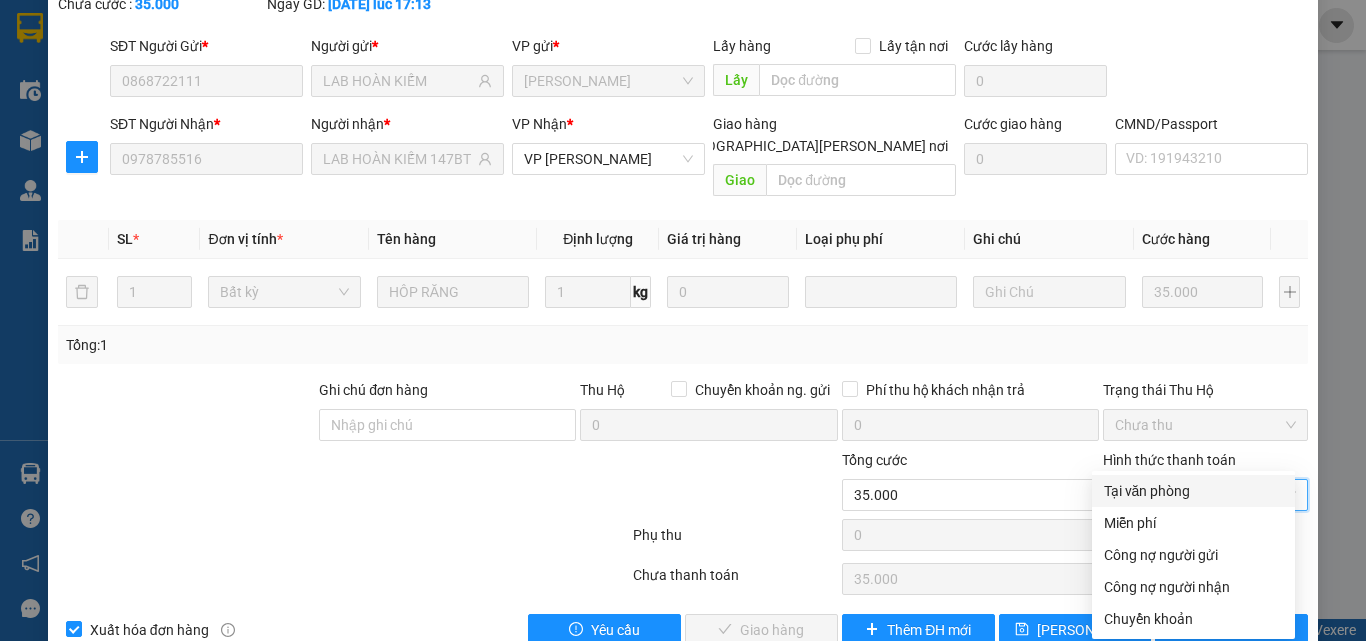 click on "Tại văn phòng" at bounding box center (1193, 491) 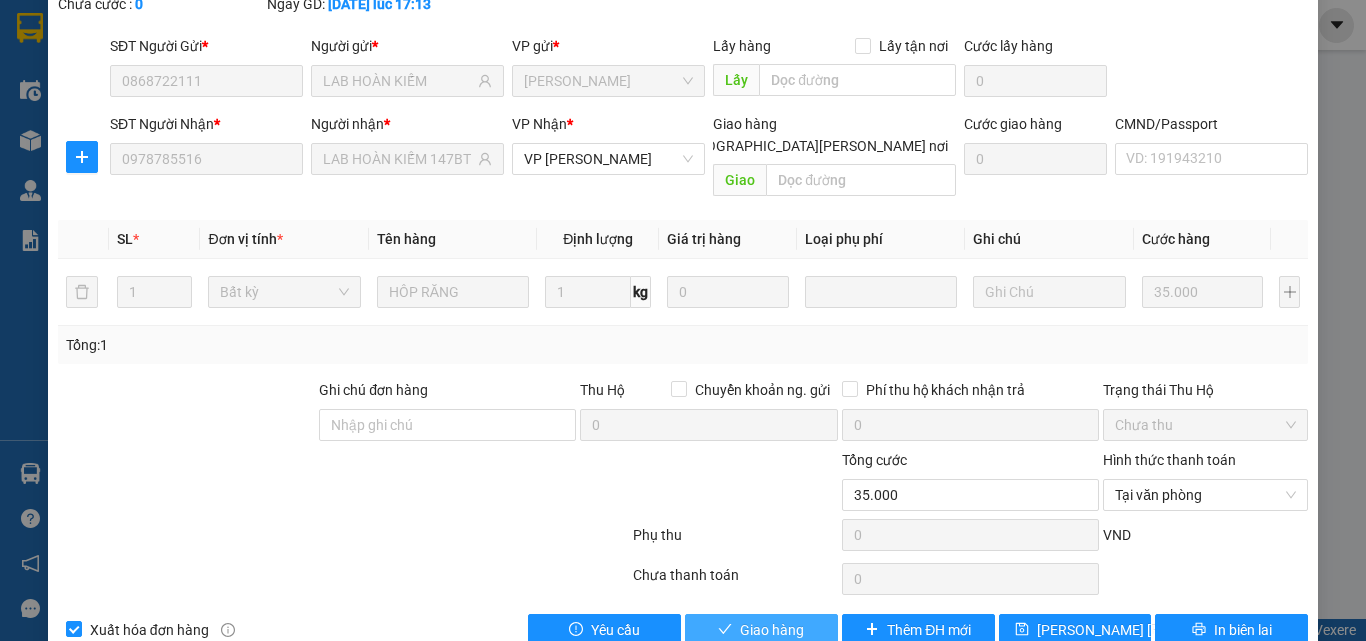 click on "Giao hàng" at bounding box center [772, 630] 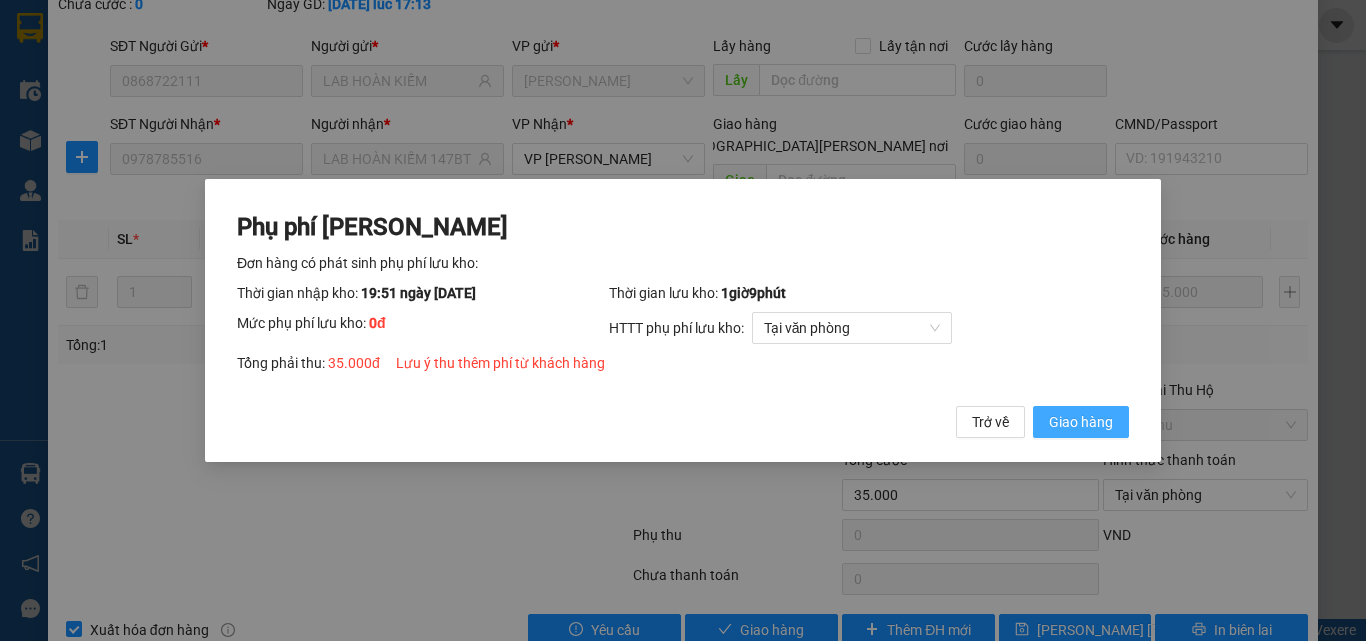 click on "Giao hàng" at bounding box center [1081, 422] 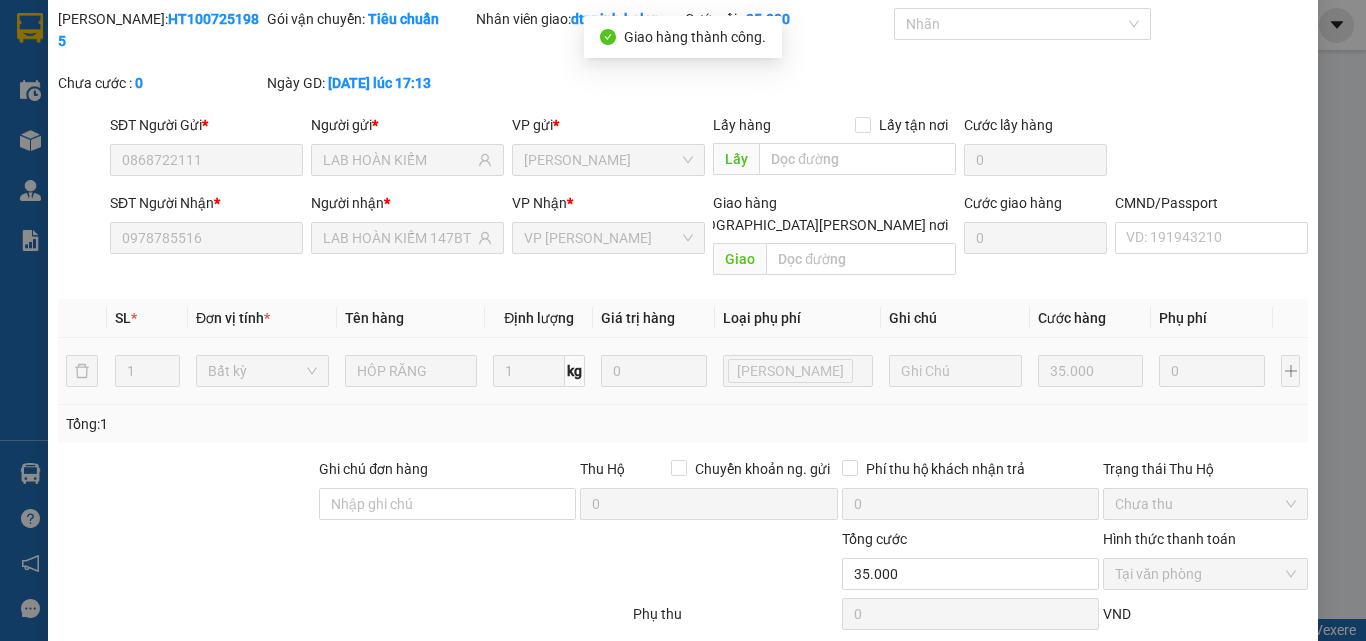 scroll, scrollTop: 0, scrollLeft: 0, axis: both 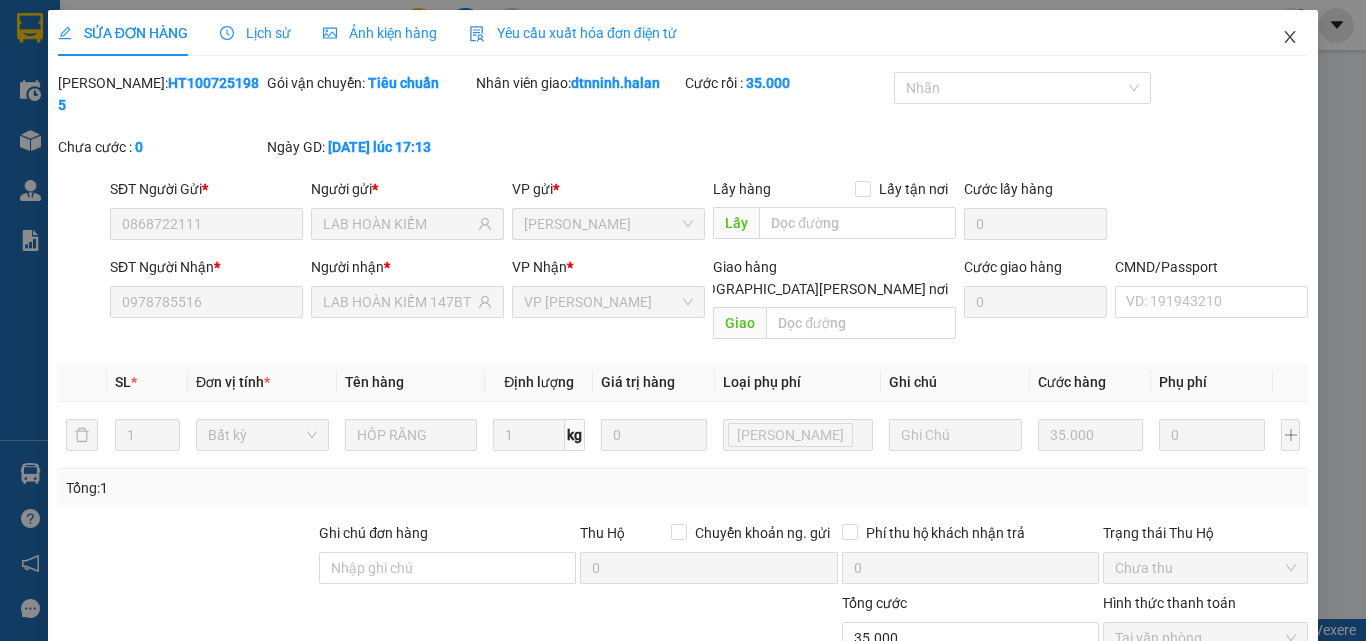 click 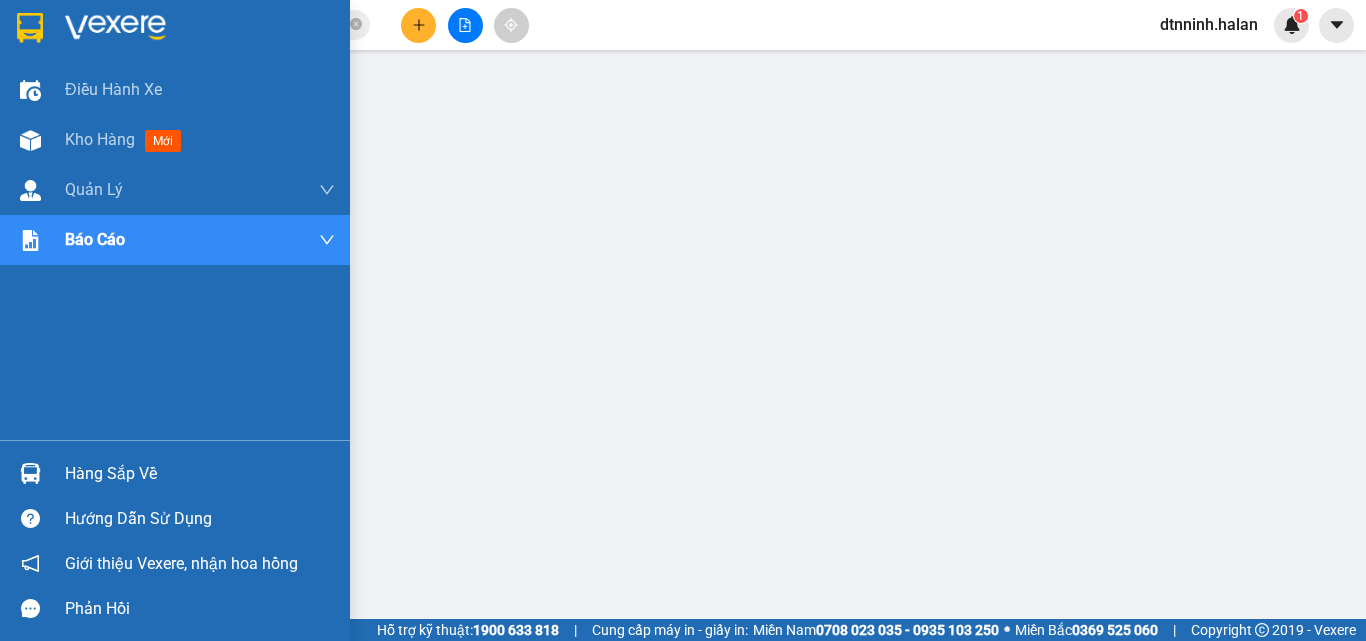 click on "Hàng sắp về" at bounding box center [200, 474] 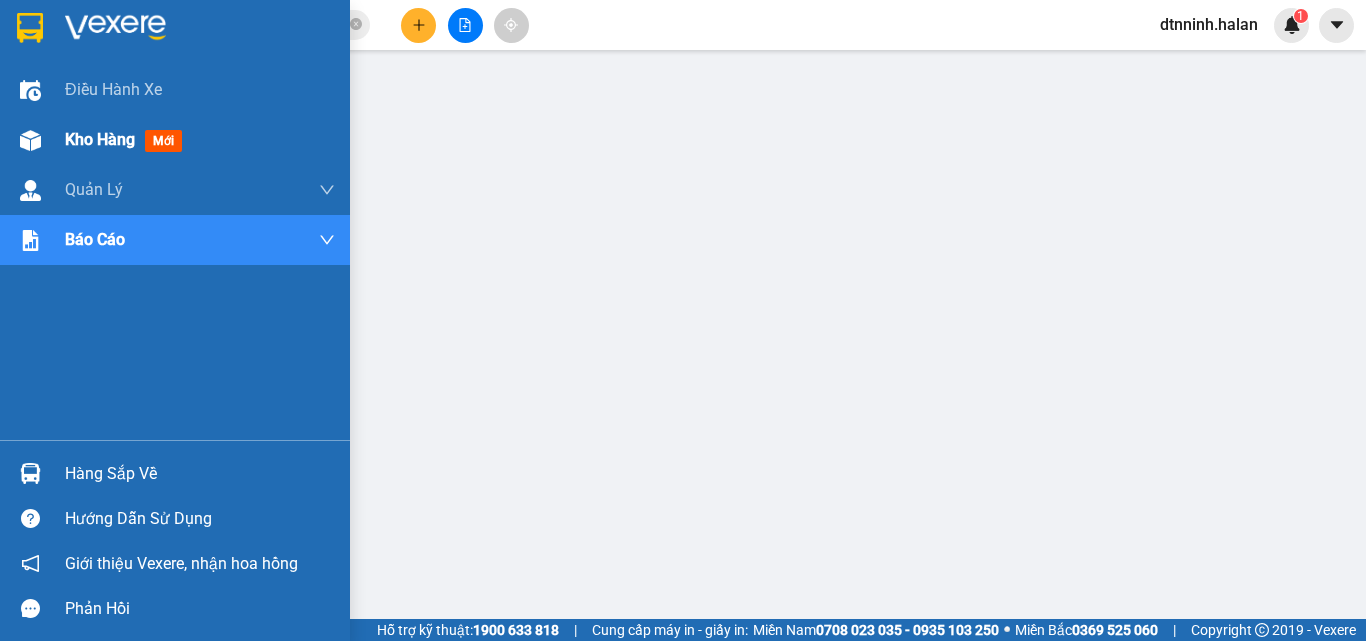 click on "Kho hàng mới" at bounding box center [127, 139] 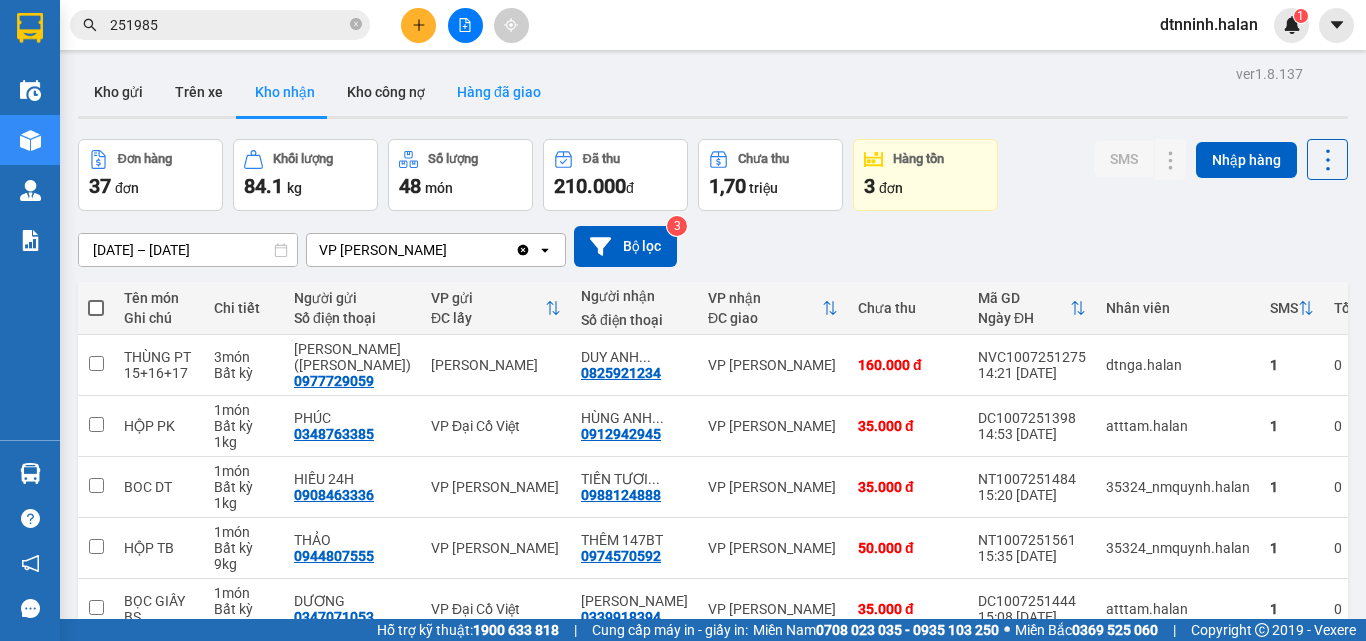 click on "Hàng đã giao" at bounding box center (499, 92) 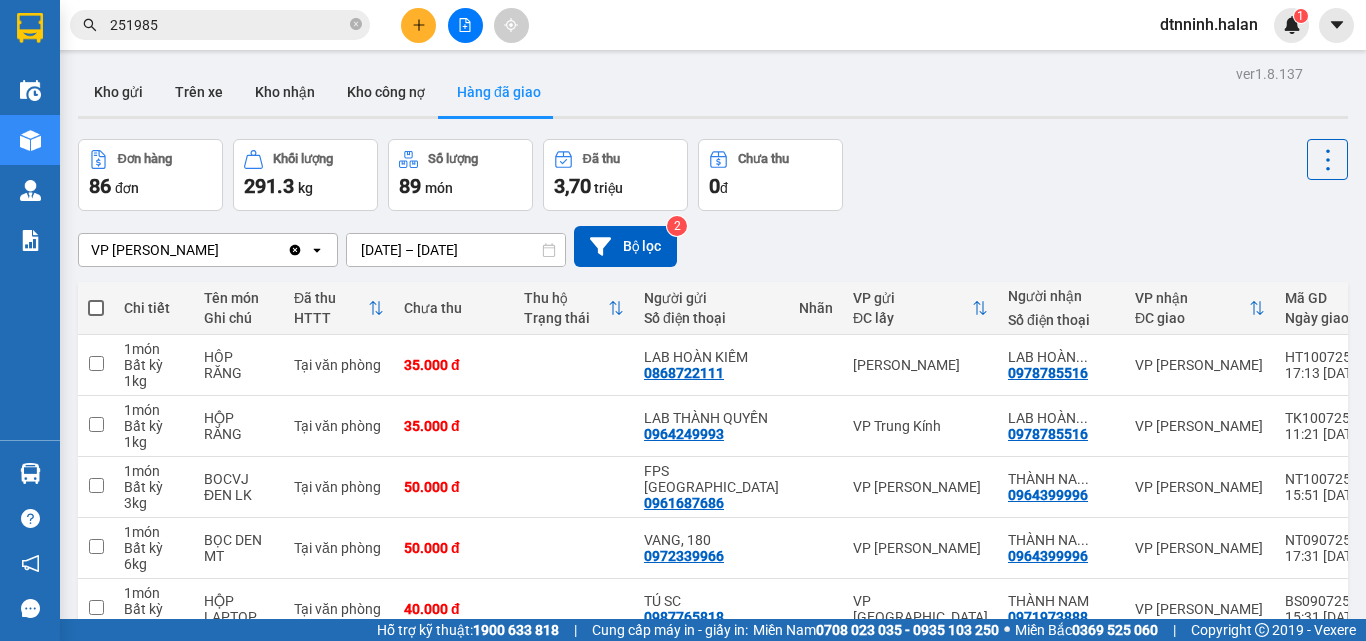 click 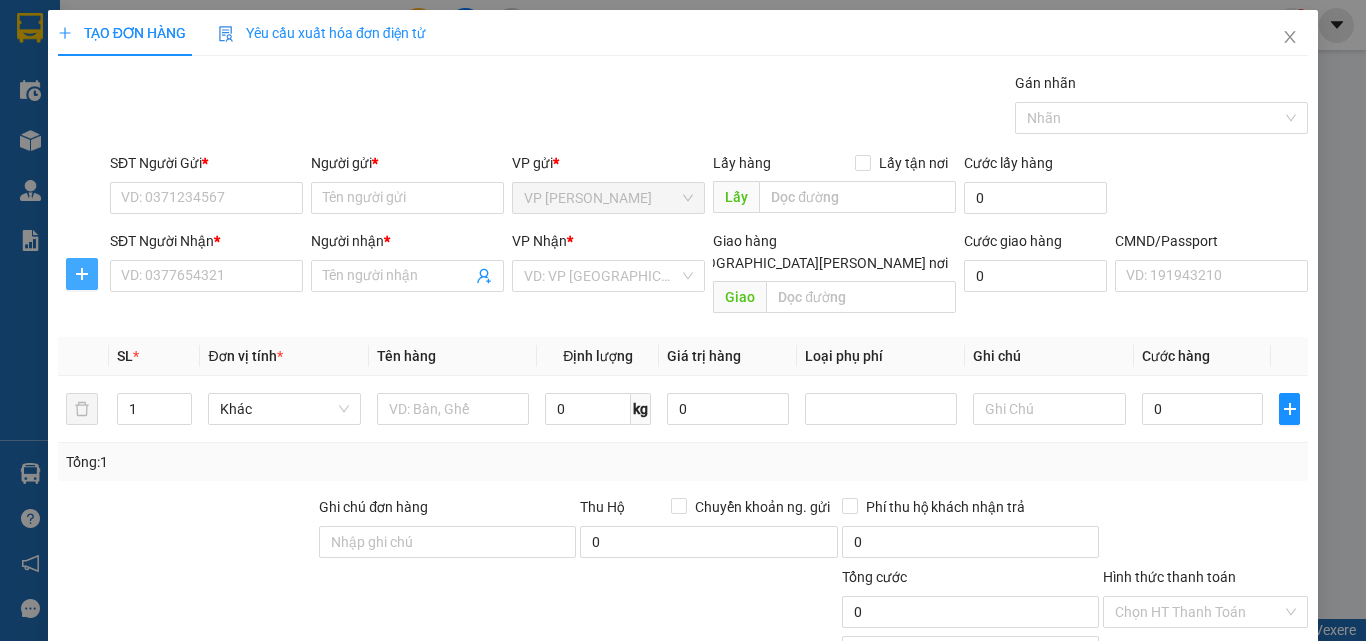 drag, startPoint x: 81, startPoint y: 278, endPoint x: 110, endPoint y: 238, distance: 49.40648 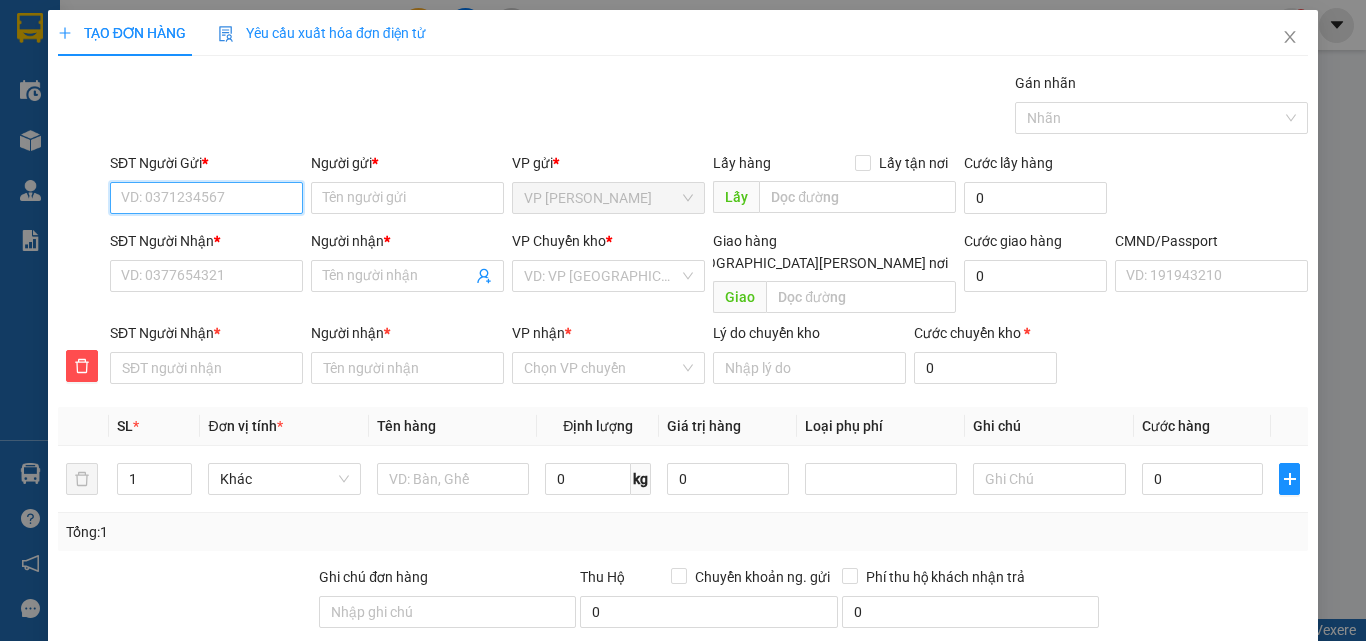 click on "SĐT Người Gửi  *" at bounding box center [206, 198] 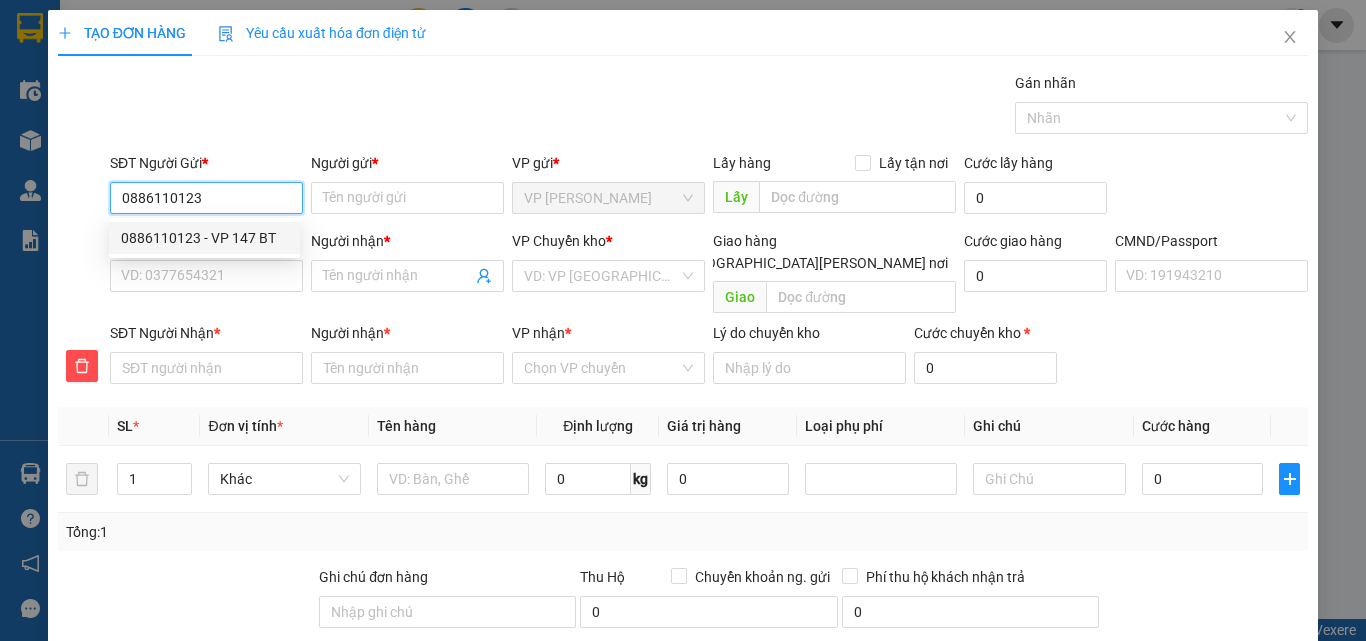 click on "0886110123 - VP 147 BT" at bounding box center (204, 238) 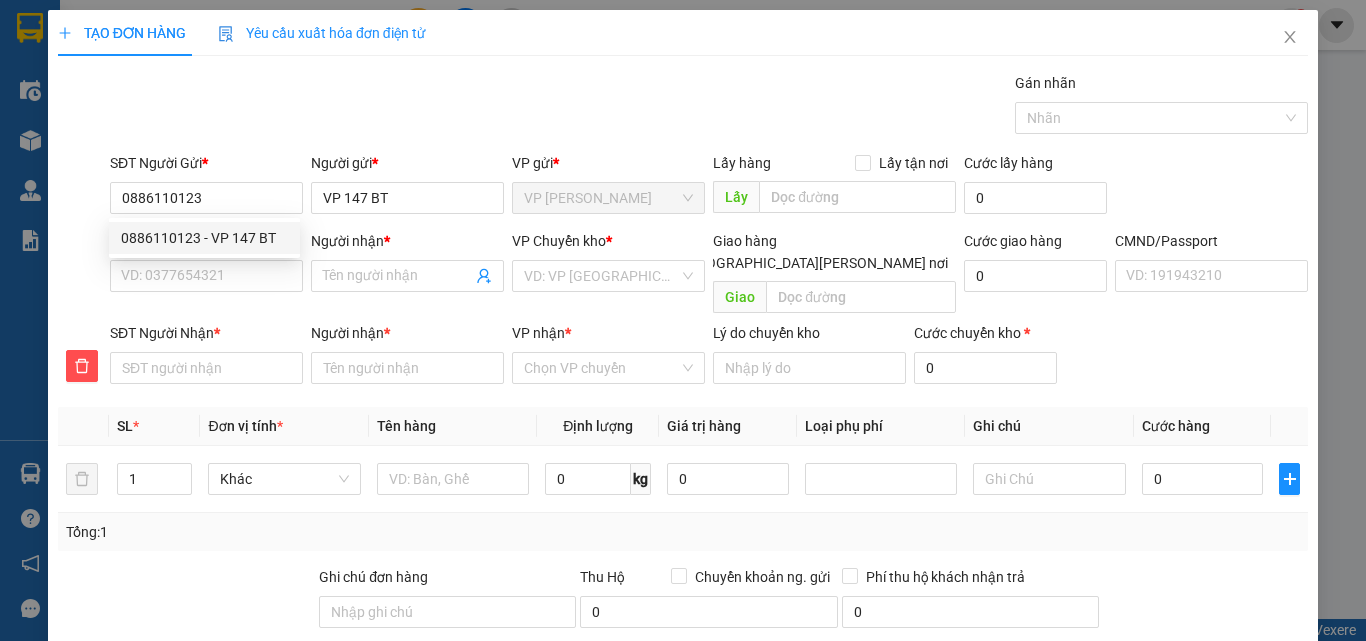 click on "SĐT Người Nhận  * VD: 0377654321" at bounding box center [206, 265] 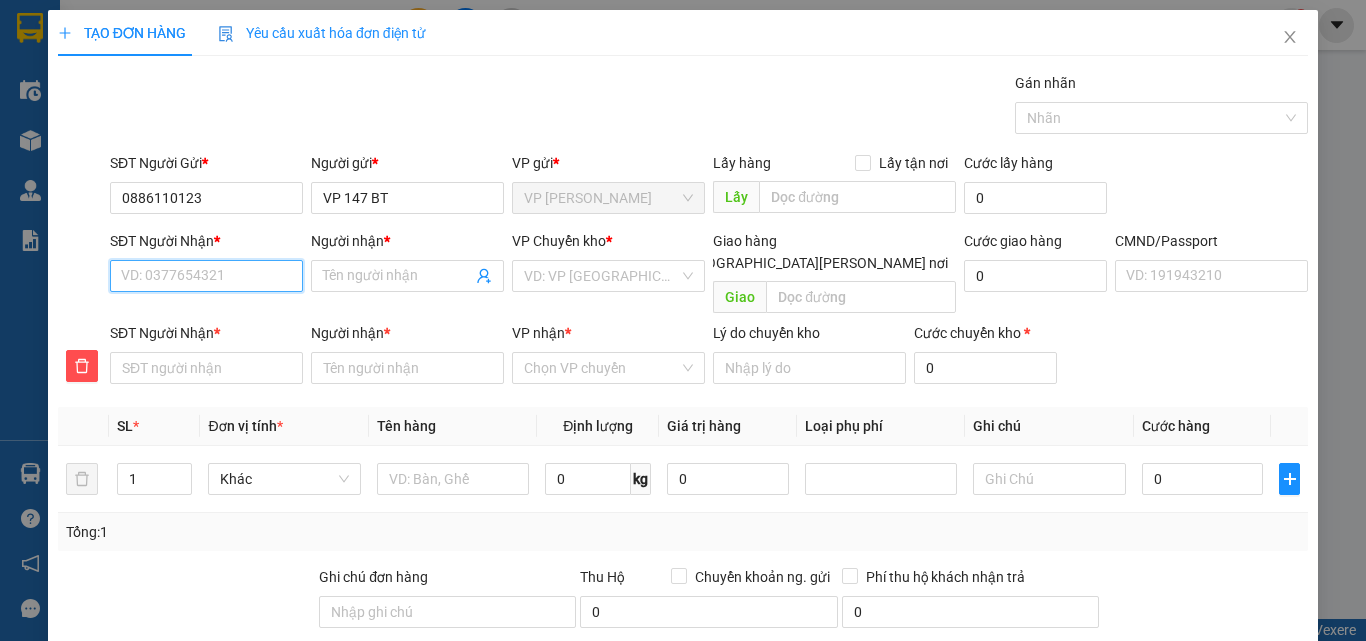 click on "SĐT Người Nhận  *" at bounding box center (206, 276) 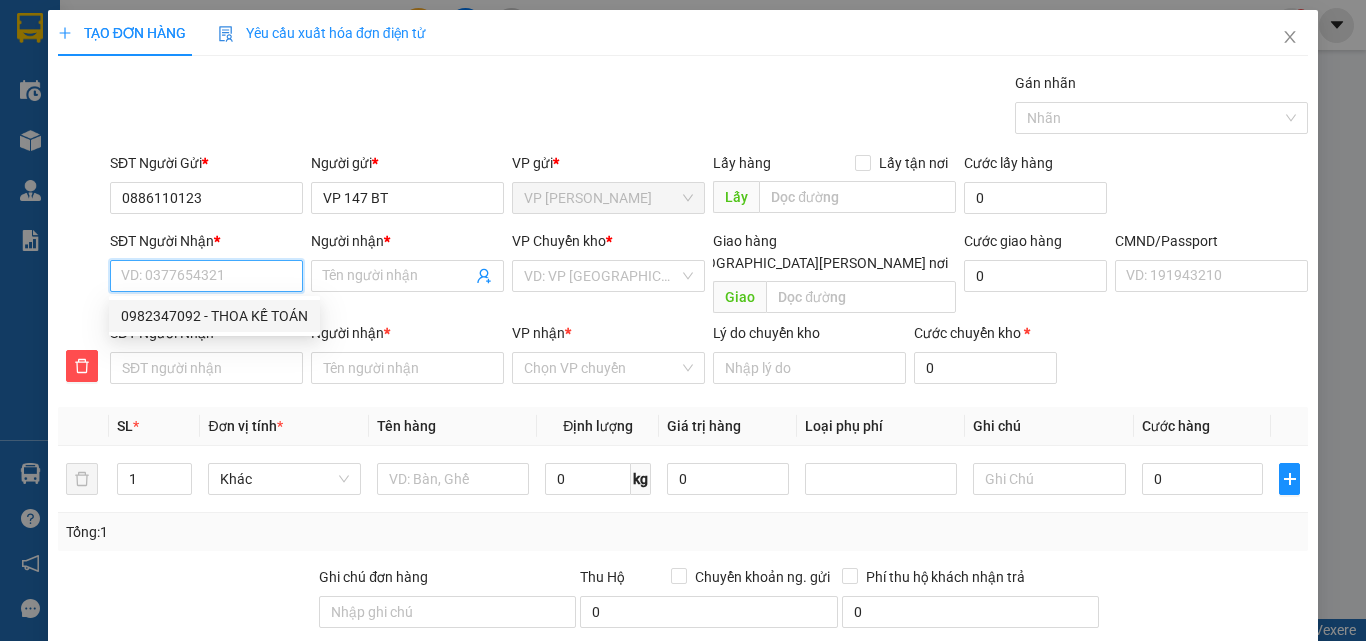 click on "0982347092 - THOA KẾ TOÁN" at bounding box center (214, 316) 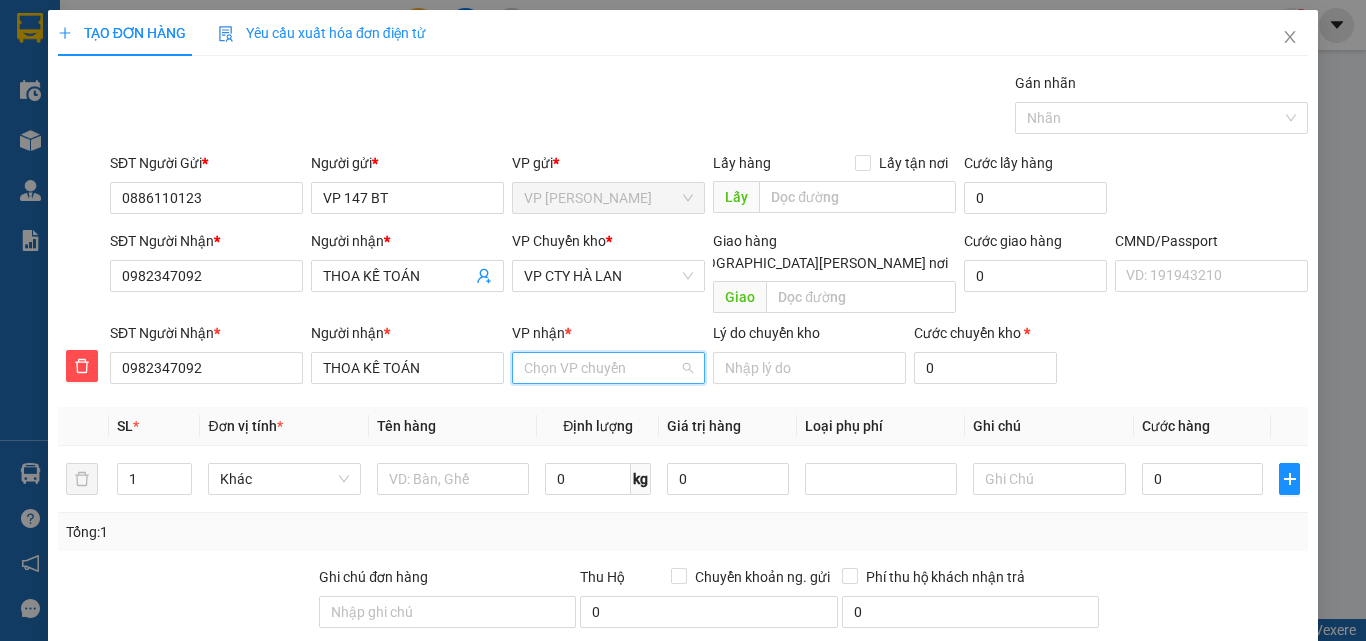 click on "VP nhận  *" at bounding box center [601, 368] 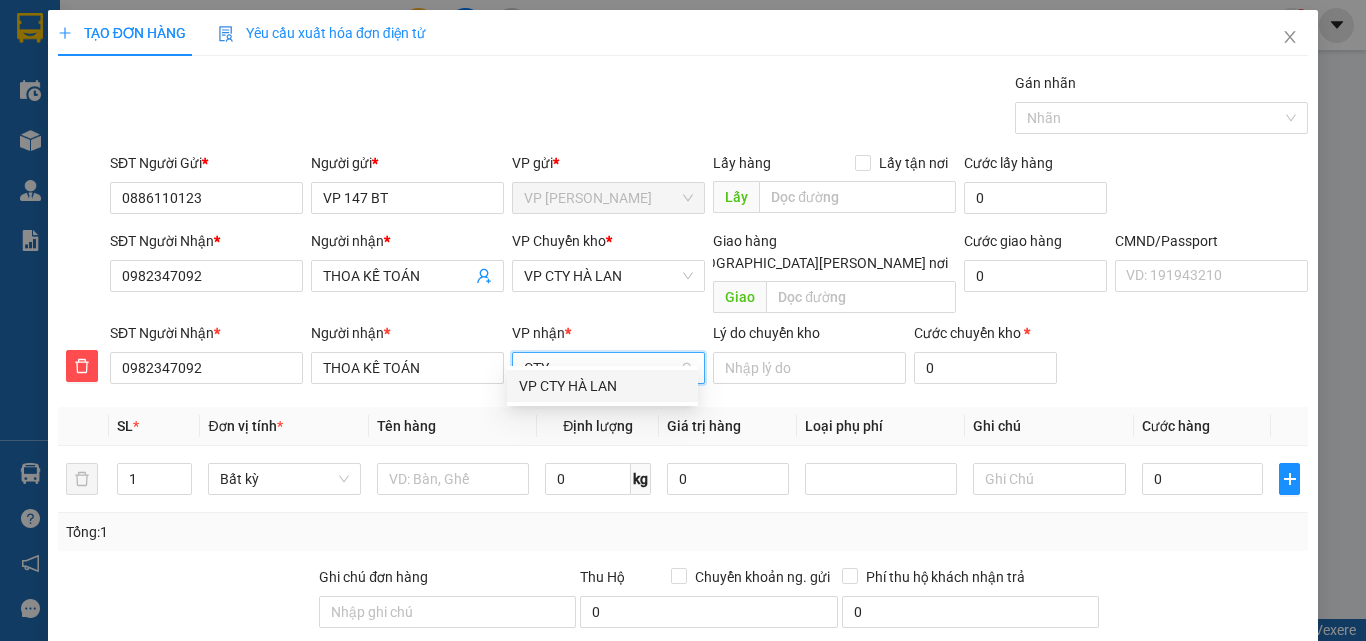 click on "VP CTY HÀ LAN" at bounding box center [602, 386] 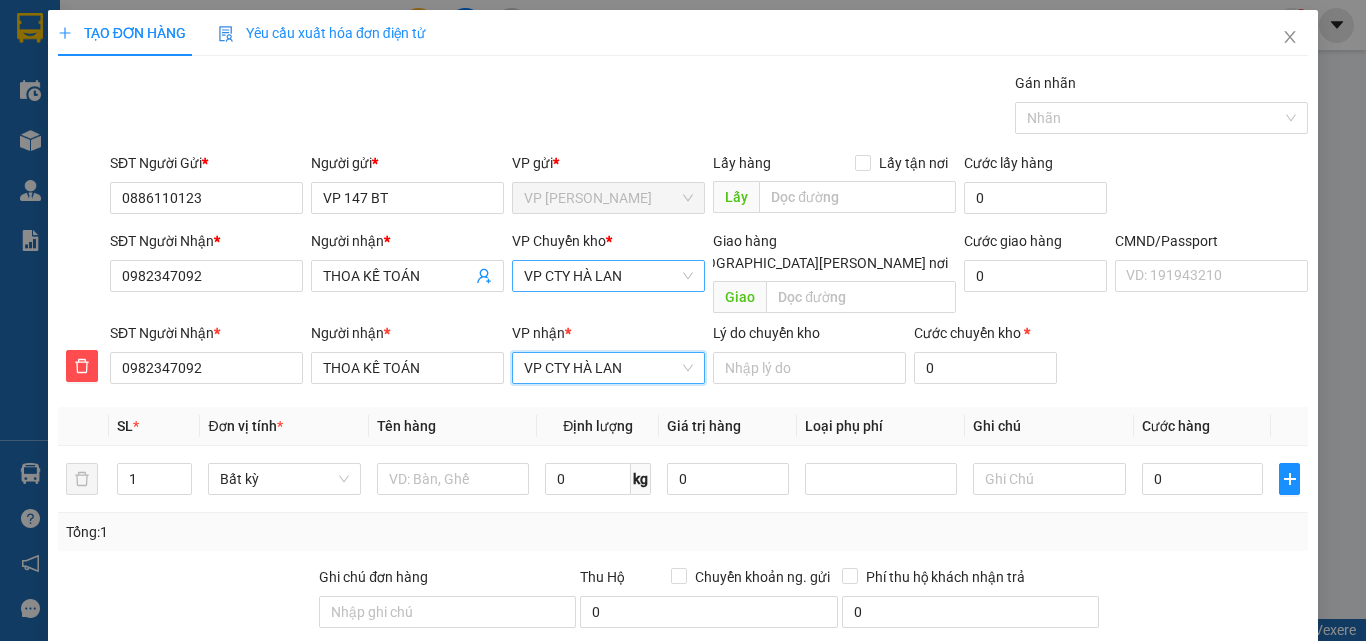click on "VP CTY HÀ LAN" at bounding box center [608, 276] 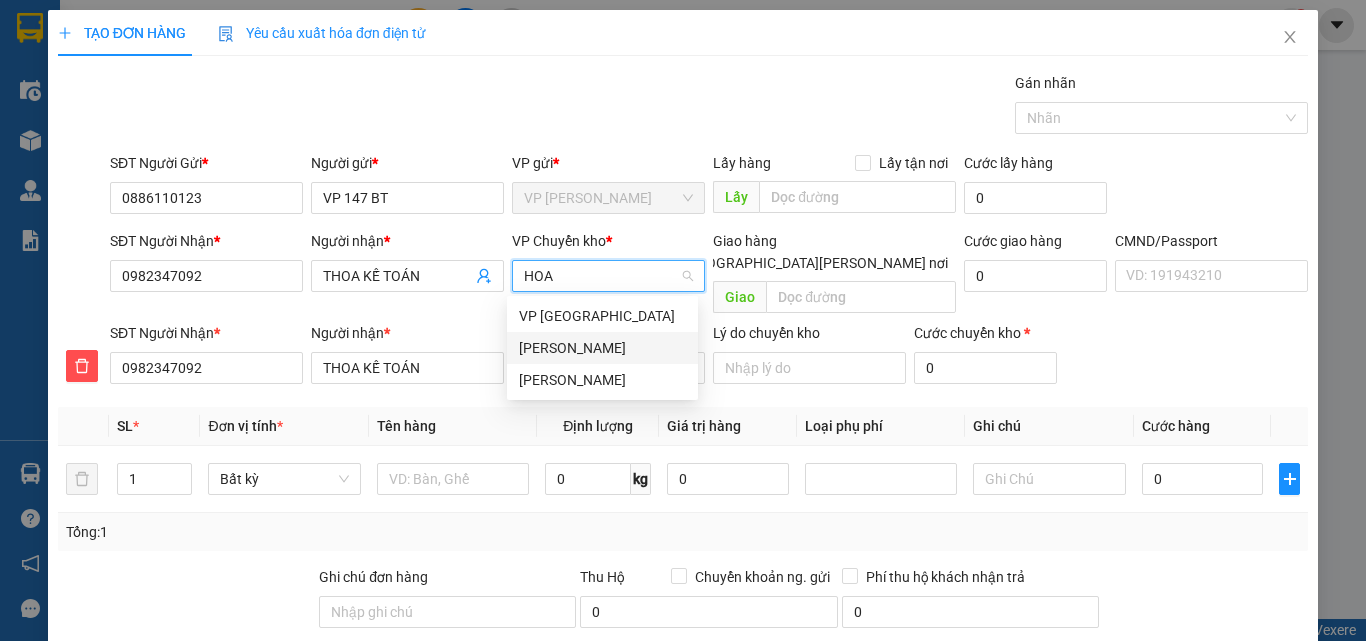 click on "[PERSON_NAME]" at bounding box center [602, 348] 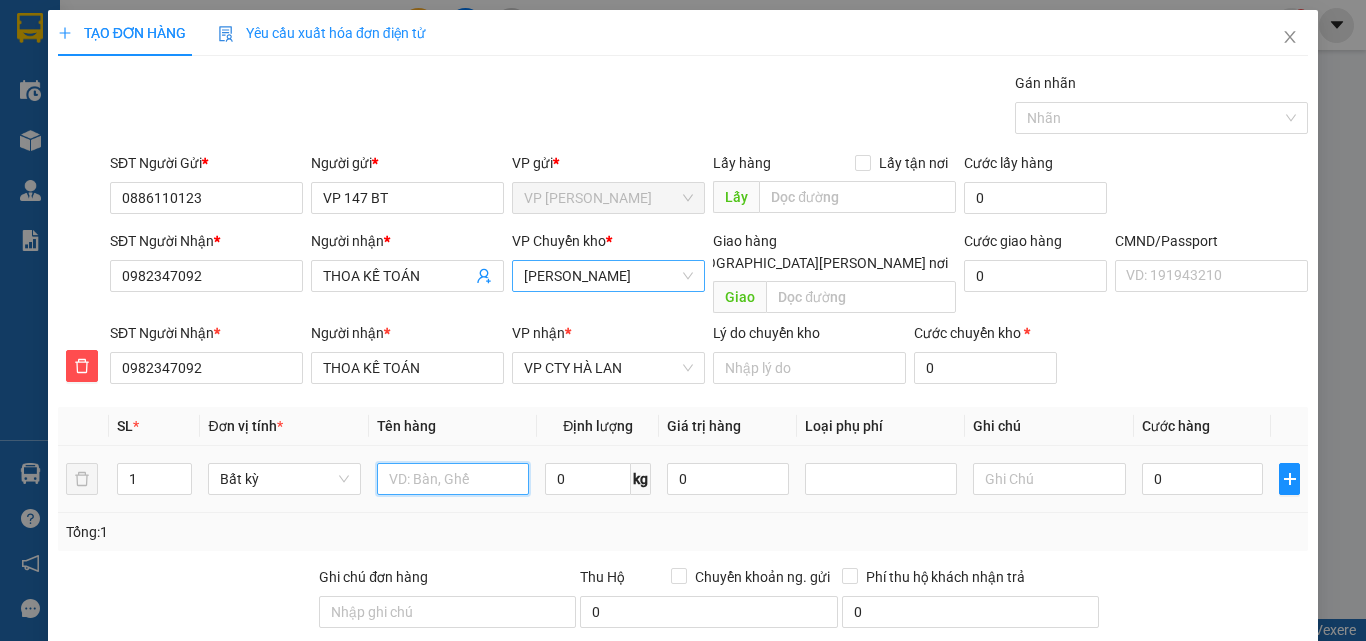 click at bounding box center (453, 479) 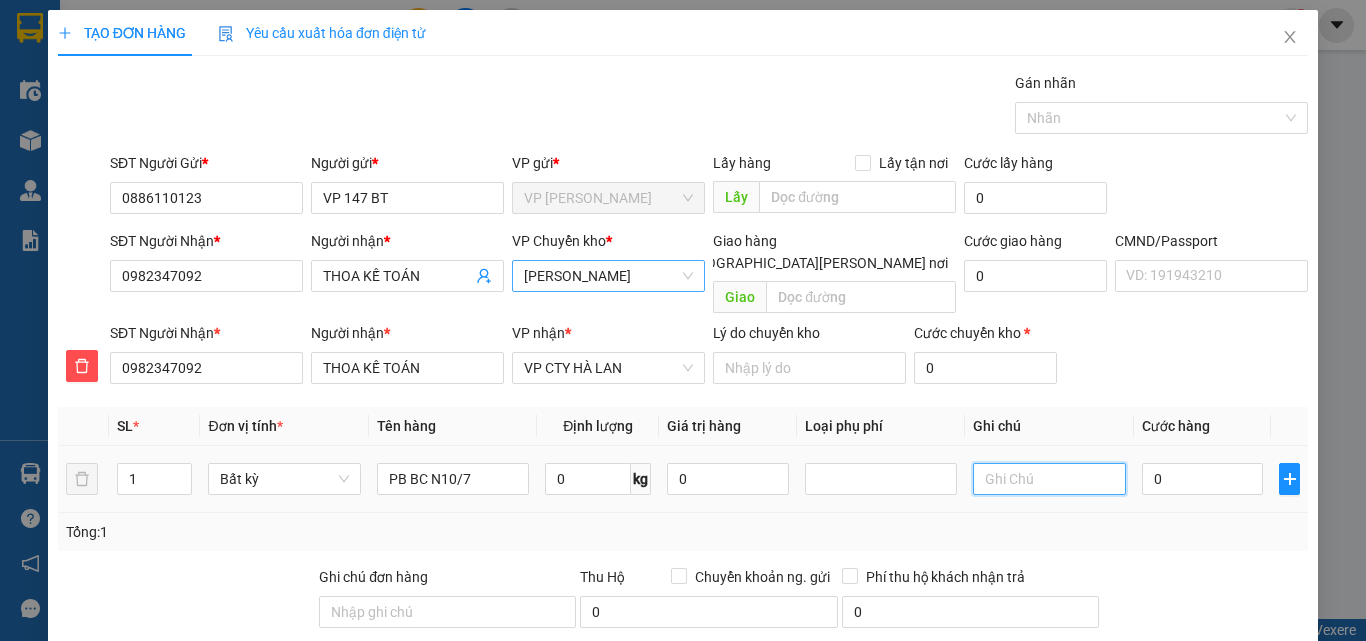click at bounding box center (1049, 479) 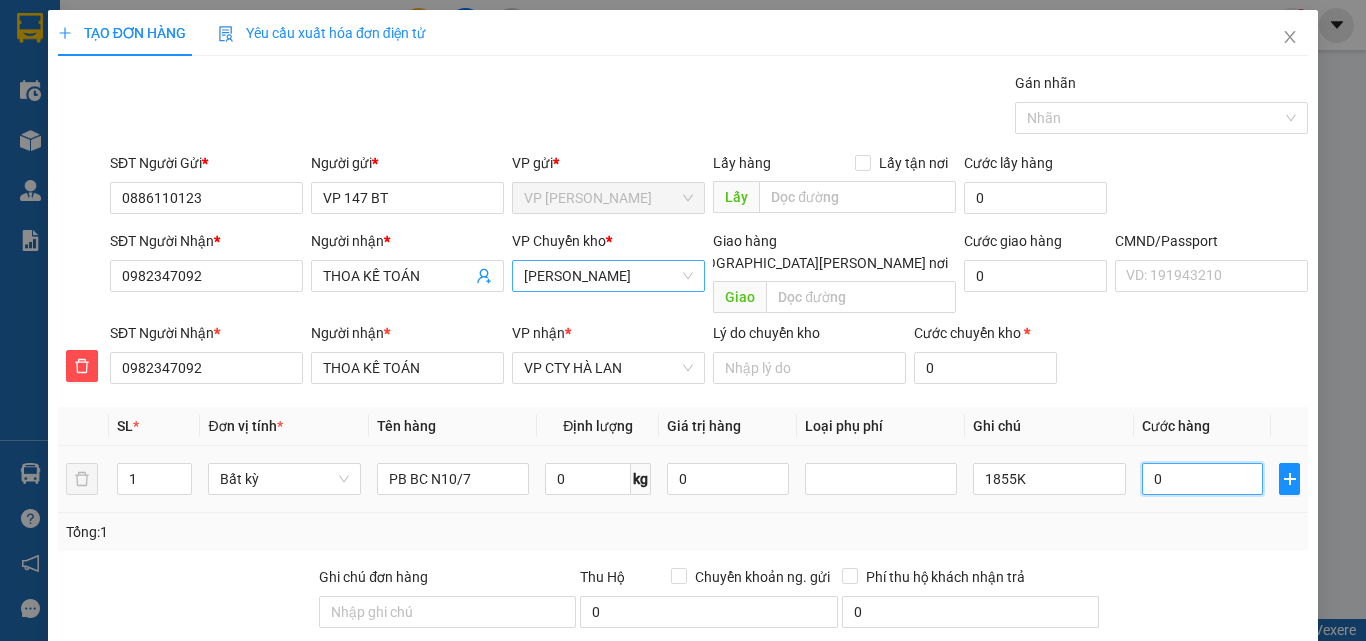 click on "0" at bounding box center [1203, 479] 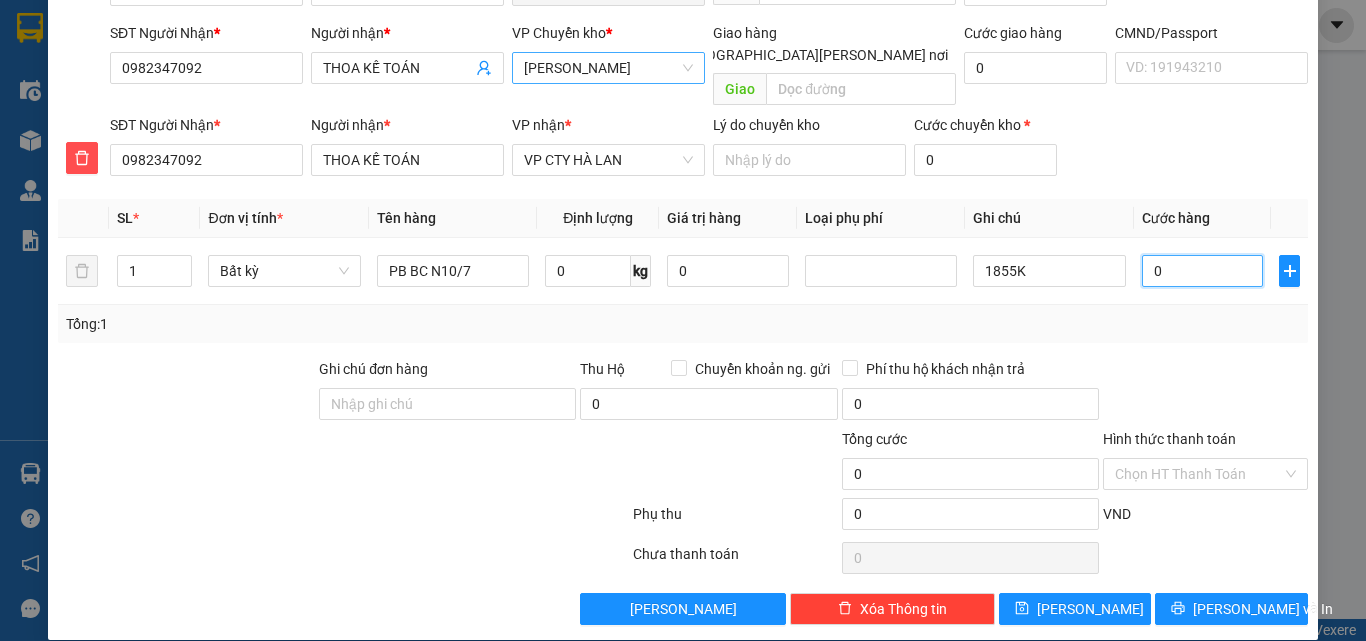 scroll, scrollTop: 209, scrollLeft: 0, axis: vertical 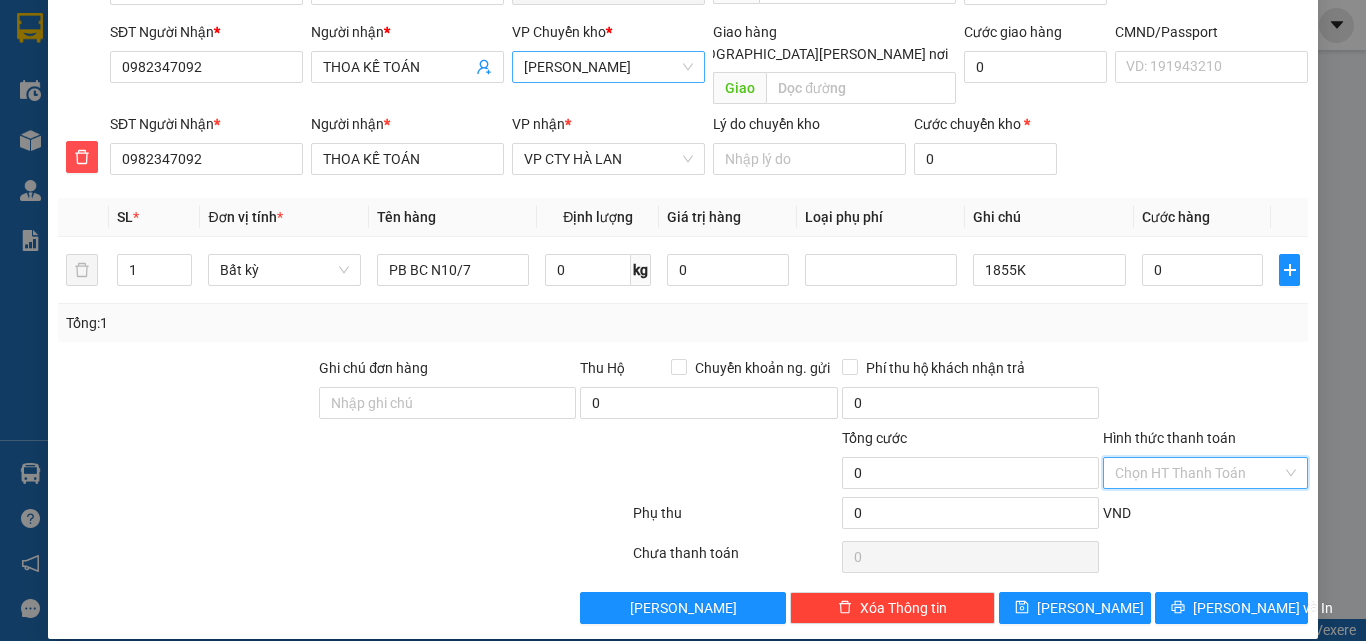 click on "Hình thức thanh toán" at bounding box center [1198, 473] 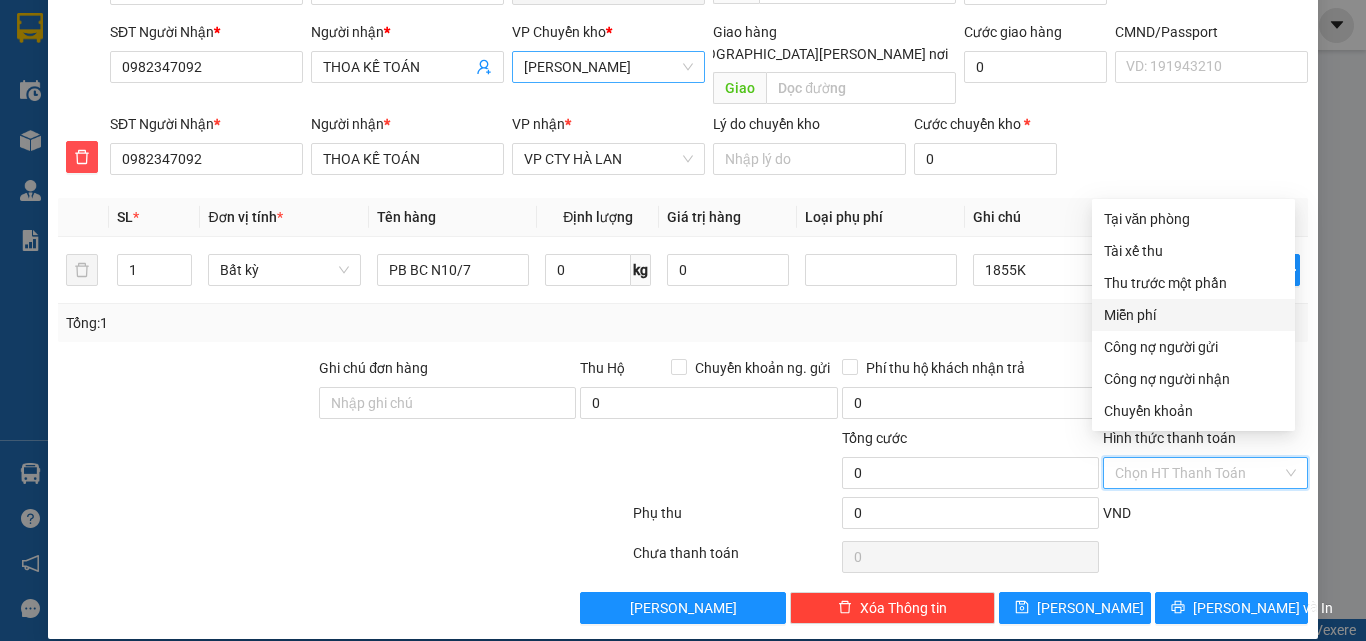 click on "Miễn phí" at bounding box center (1193, 315) 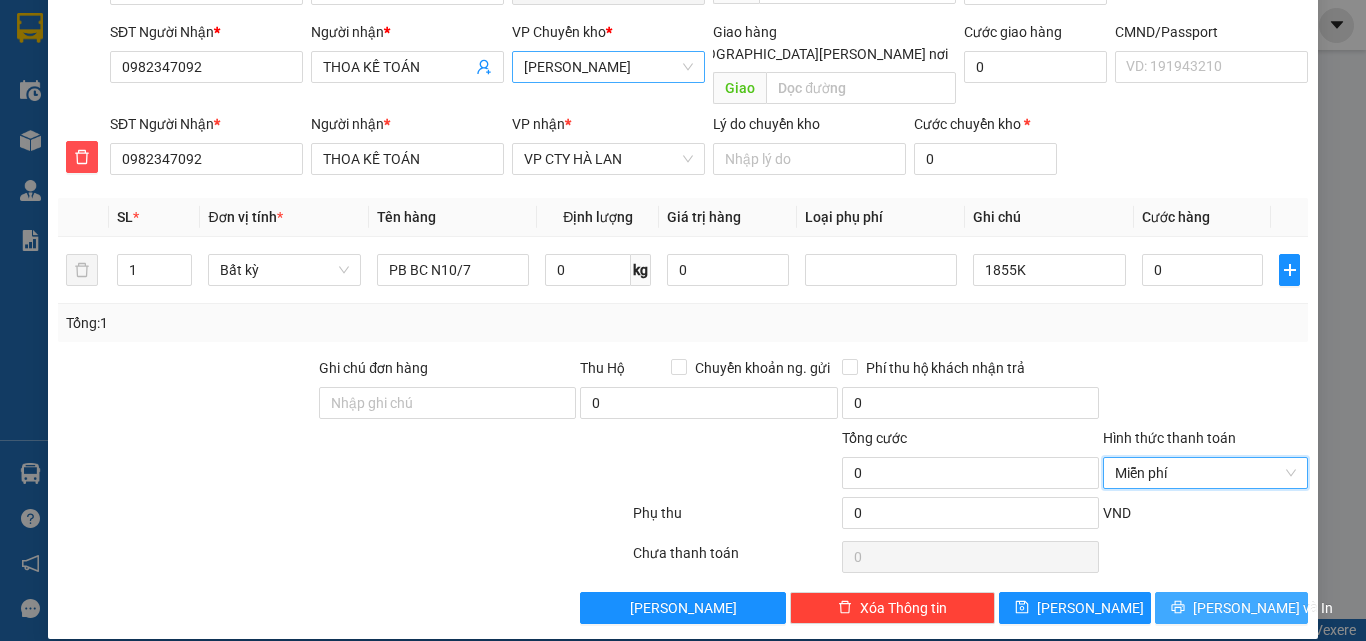 click on "[PERSON_NAME] và In" at bounding box center [1231, 608] 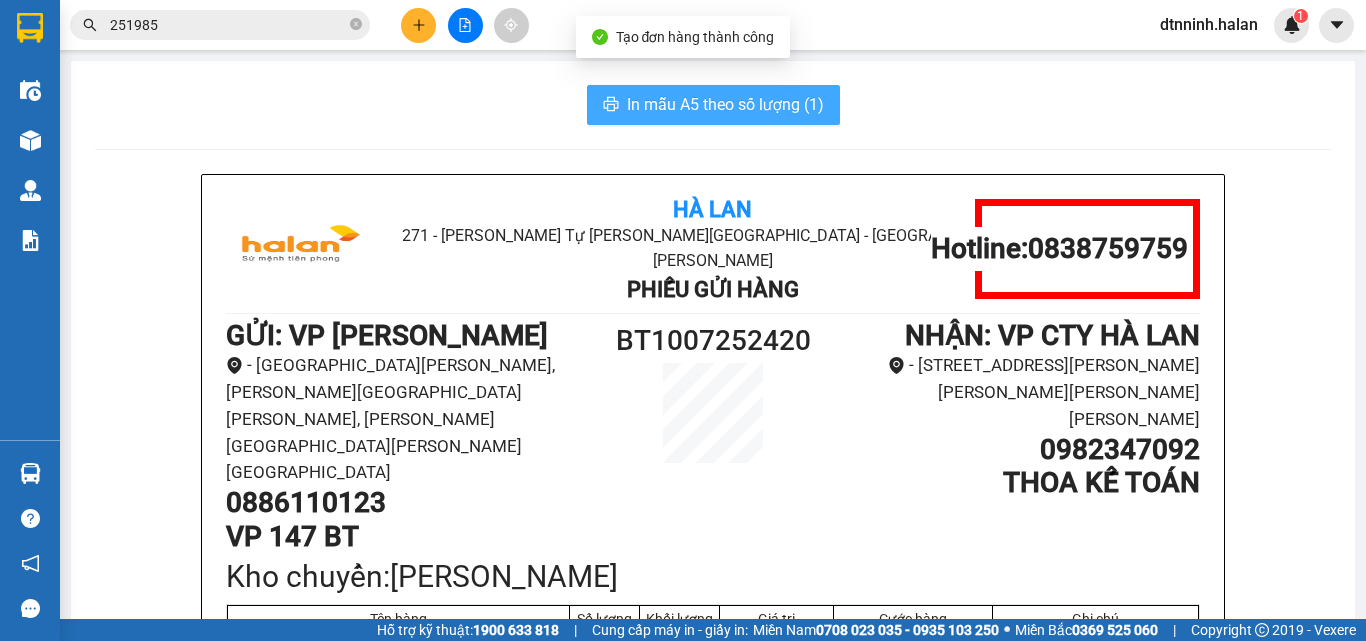 click on "In mẫu A5 theo số lượng
(1)" at bounding box center (725, 104) 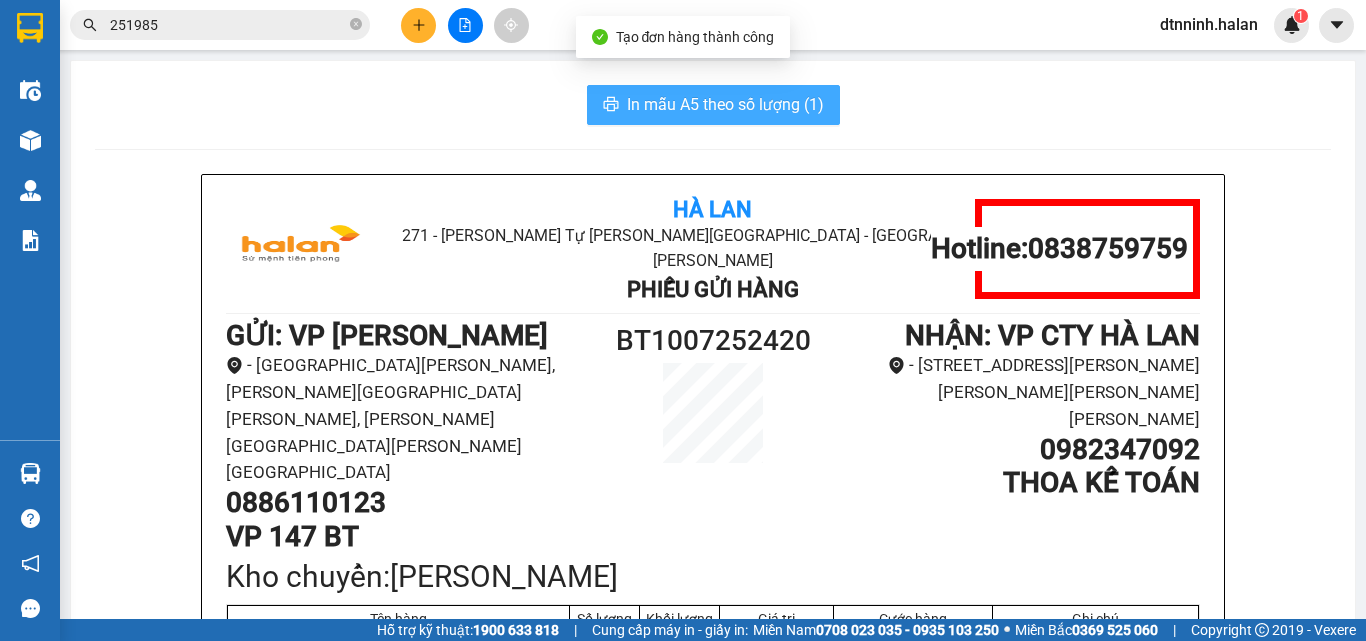 scroll, scrollTop: 0, scrollLeft: 0, axis: both 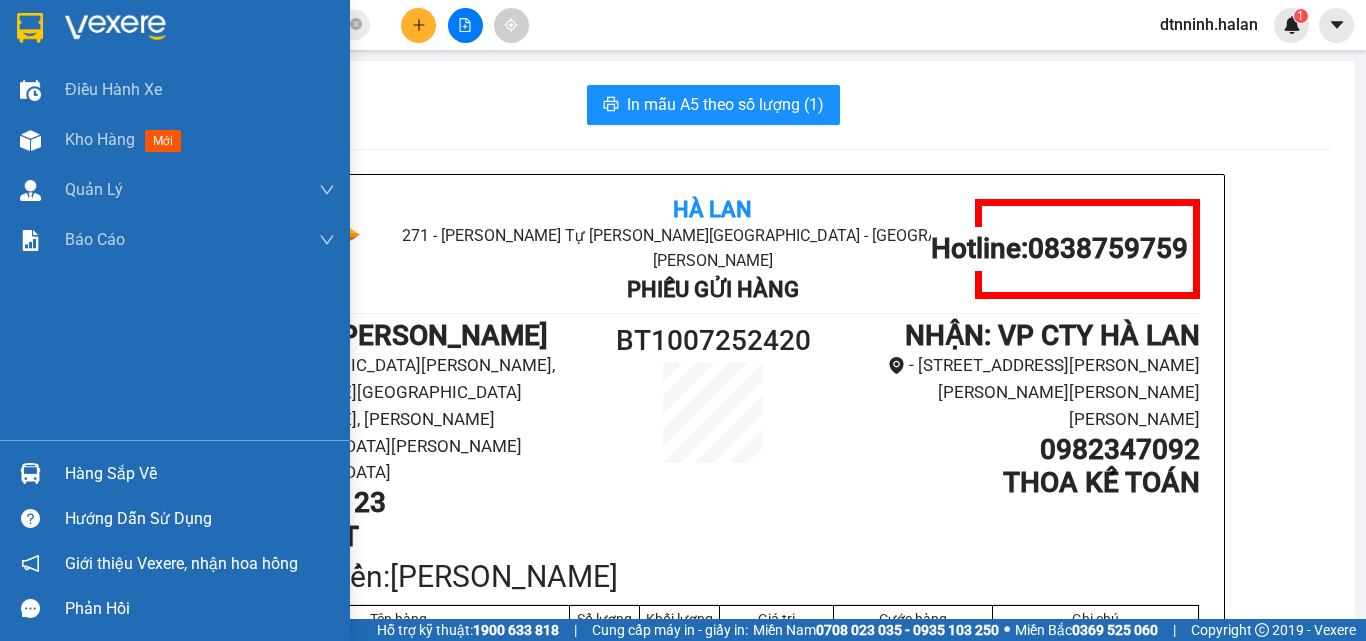 drag, startPoint x: 67, startPoint y: 131, endPoint x: 1365, endPoint y: 440, distance: 1334.2732 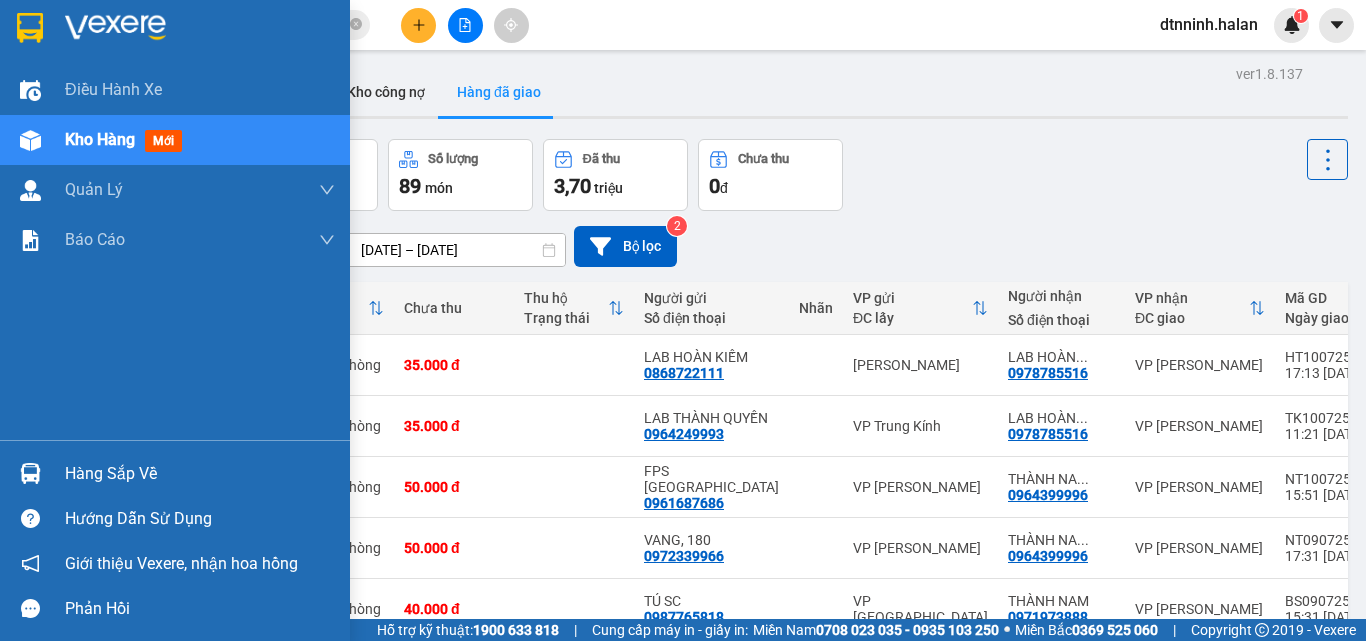 click on "Hàng sắp về" at bounding box center [175, 473] 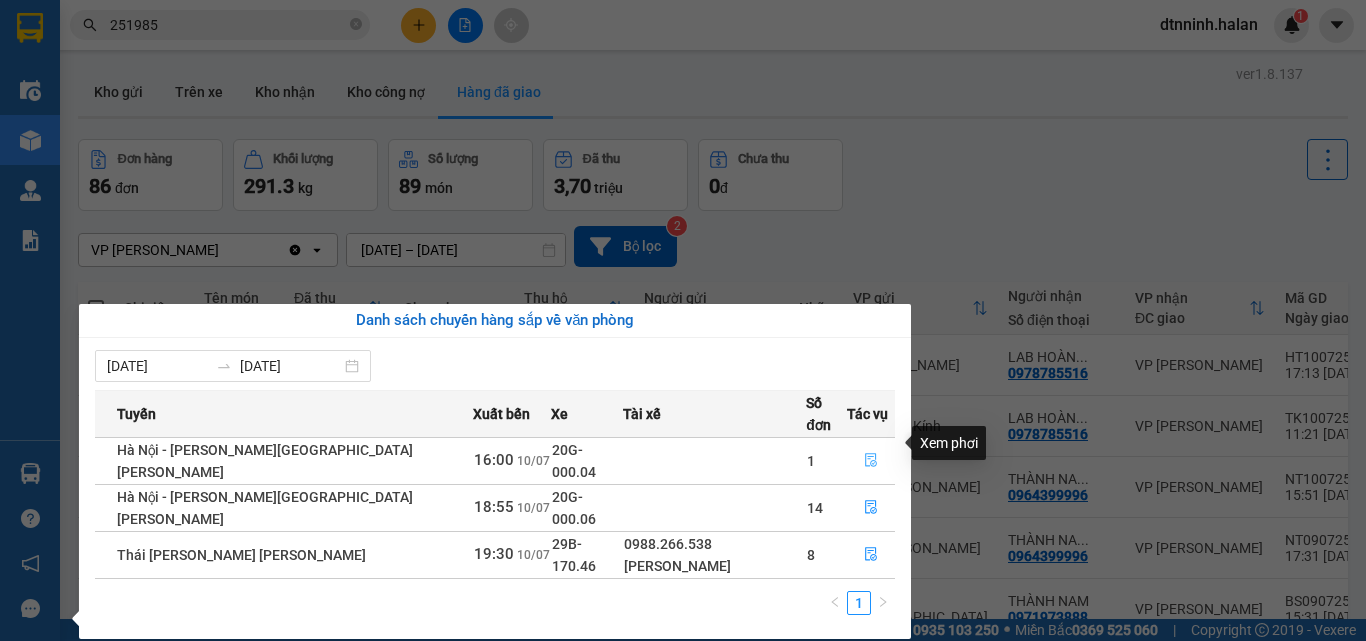 click at bounding box center (871, 461) 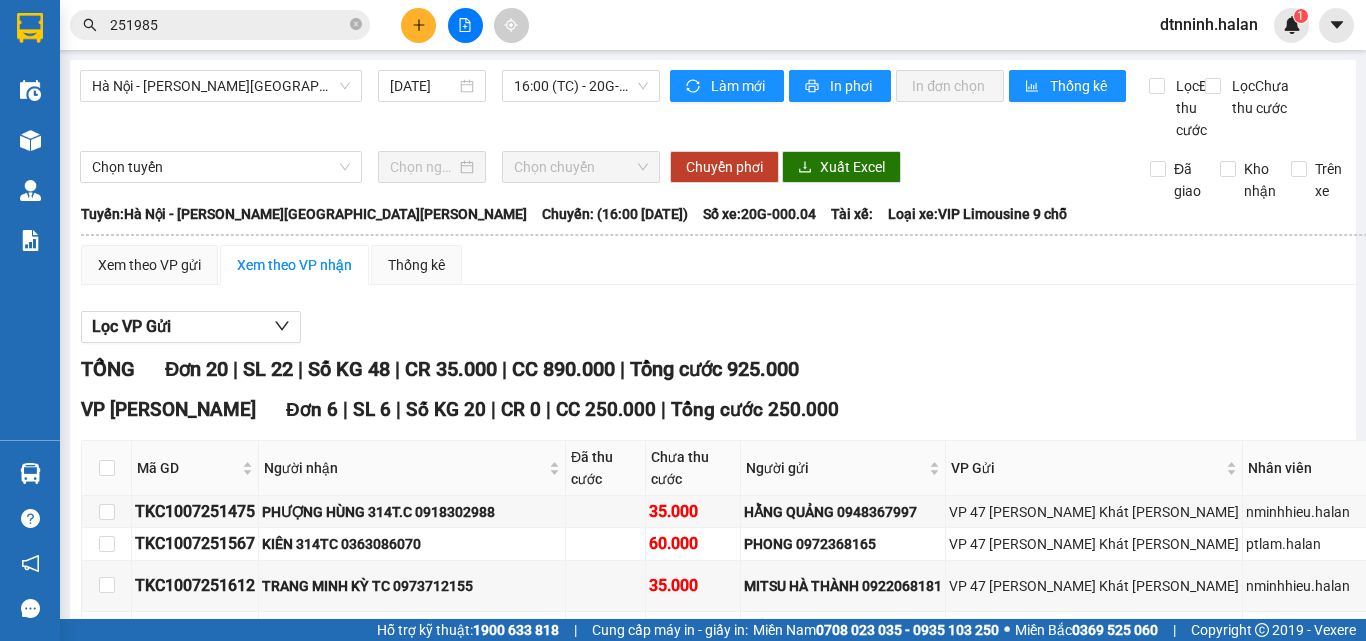 click at bounding box center (95, 871) 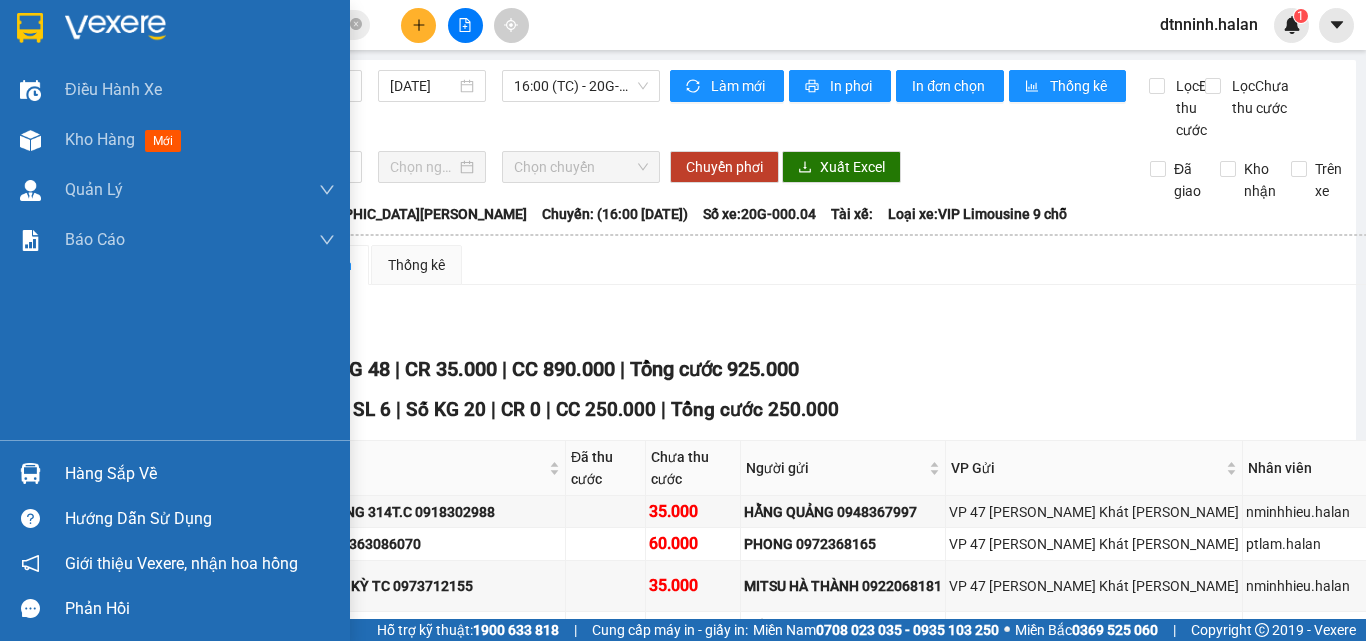 click on "Hàng sắp về" at bounding box center (200, 474) 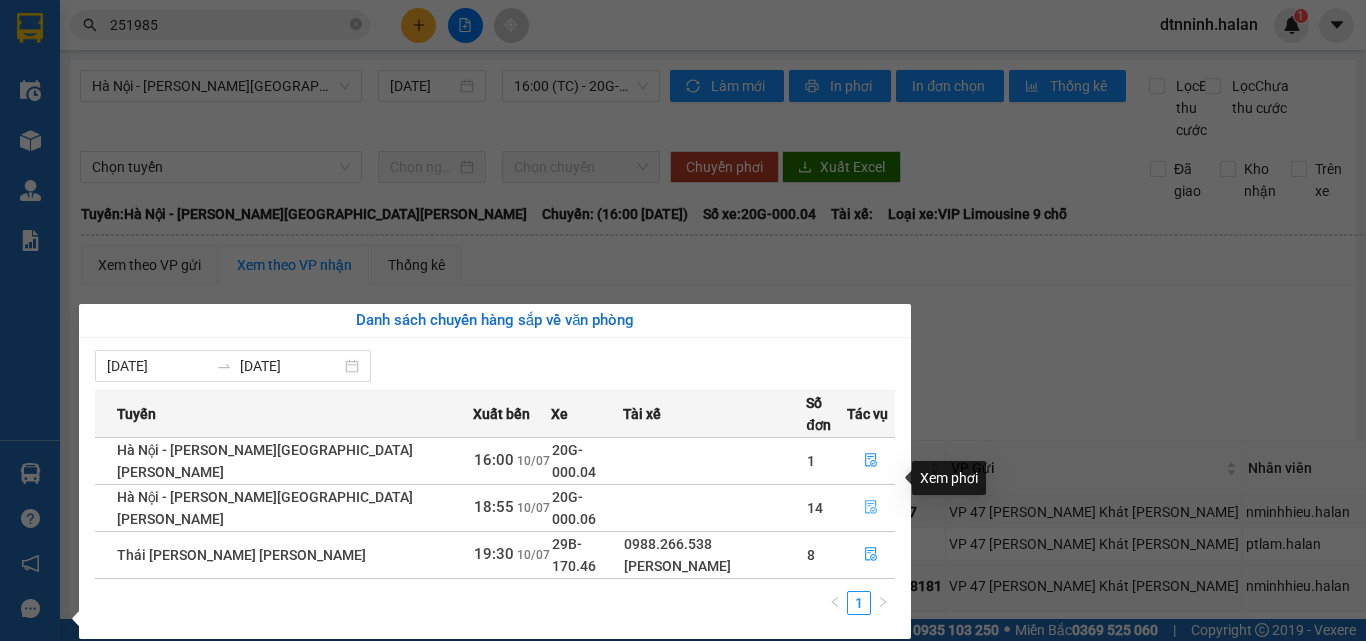 click 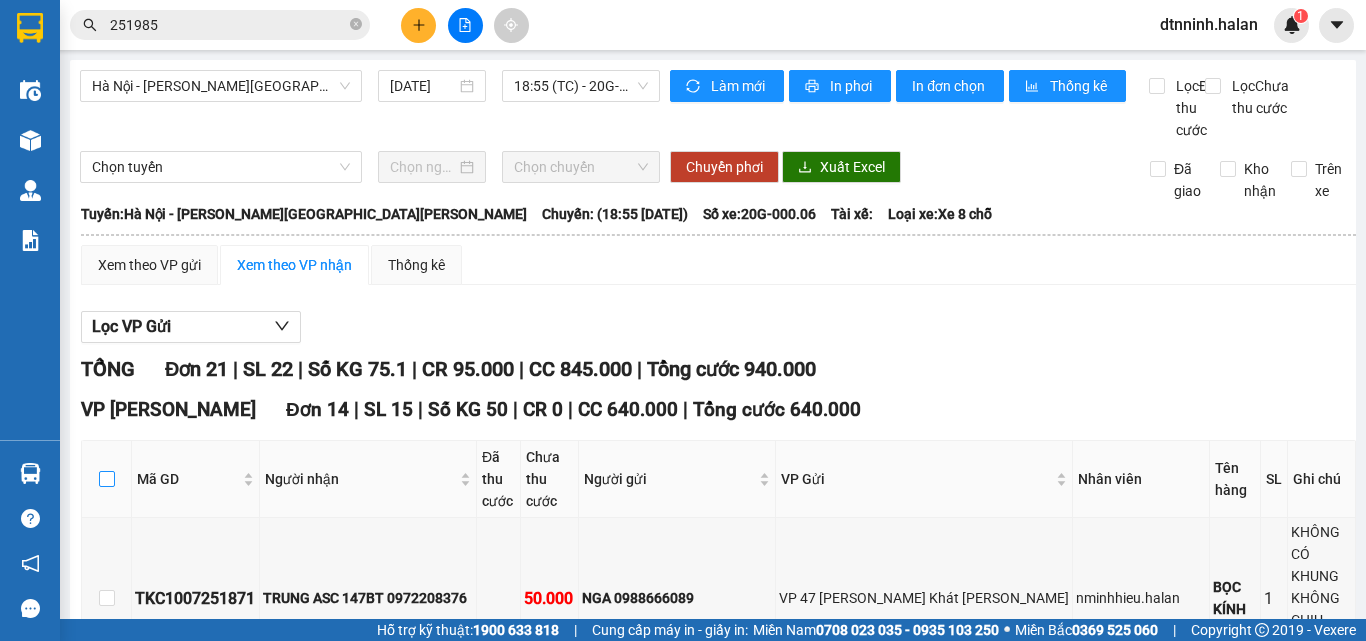 click at bounding box center (107, 479) 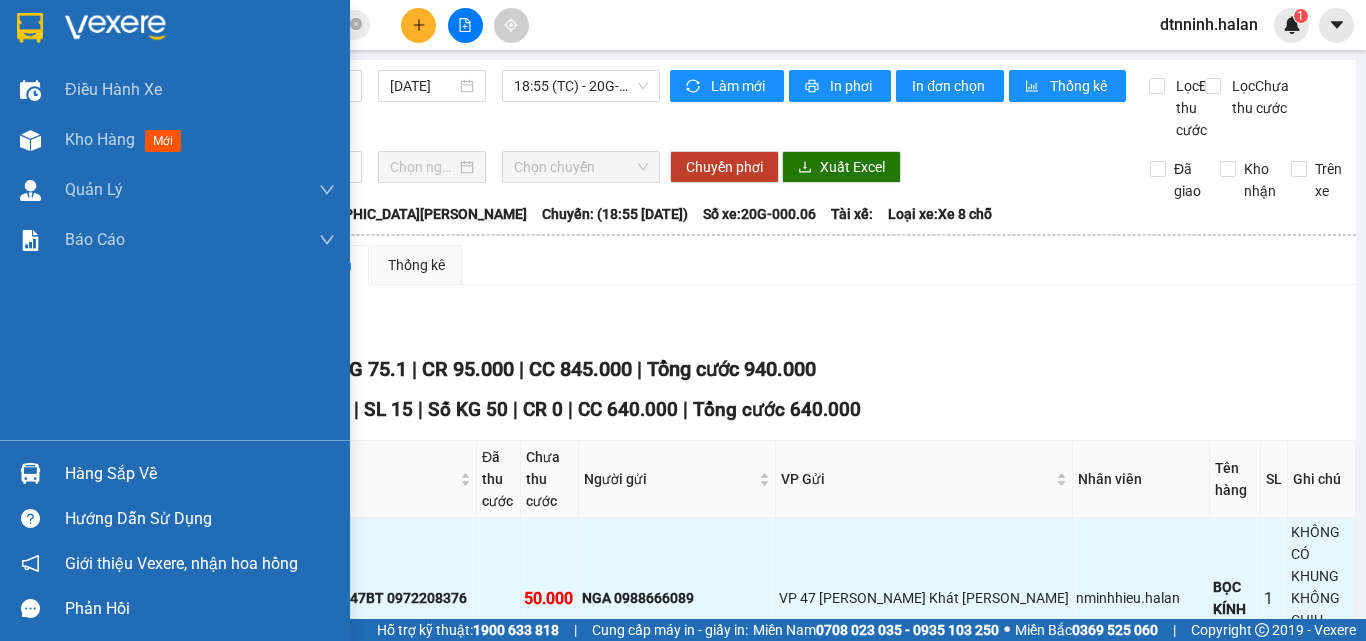click on "Hướng dẫn sử dụng" at bounding box center (200, 519) 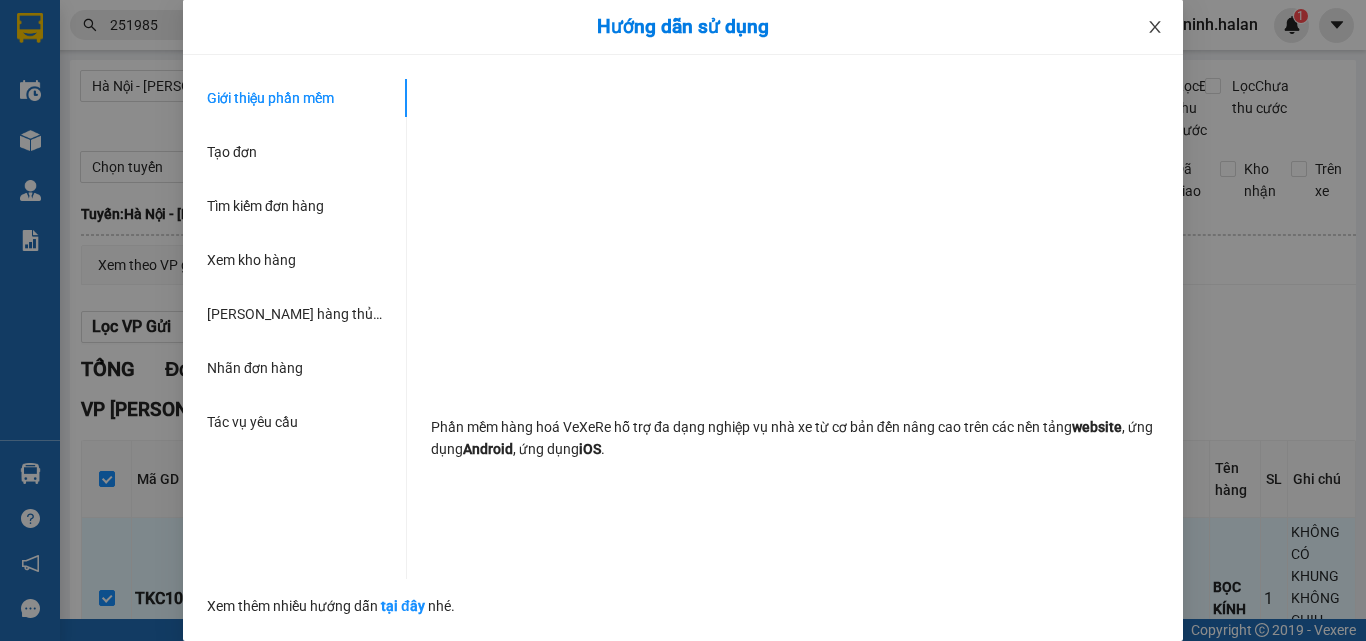 click at bounding box center (1155, 28) 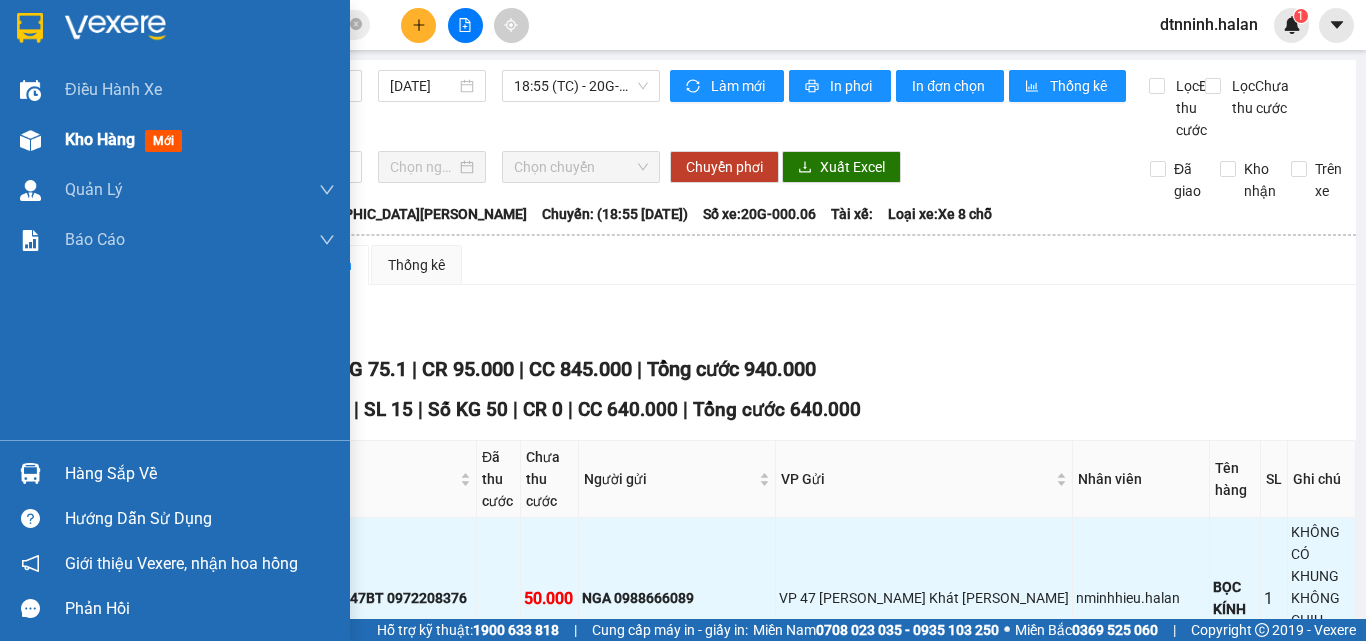 click on "Kho hàng mới" at bounding box center (175, 140) 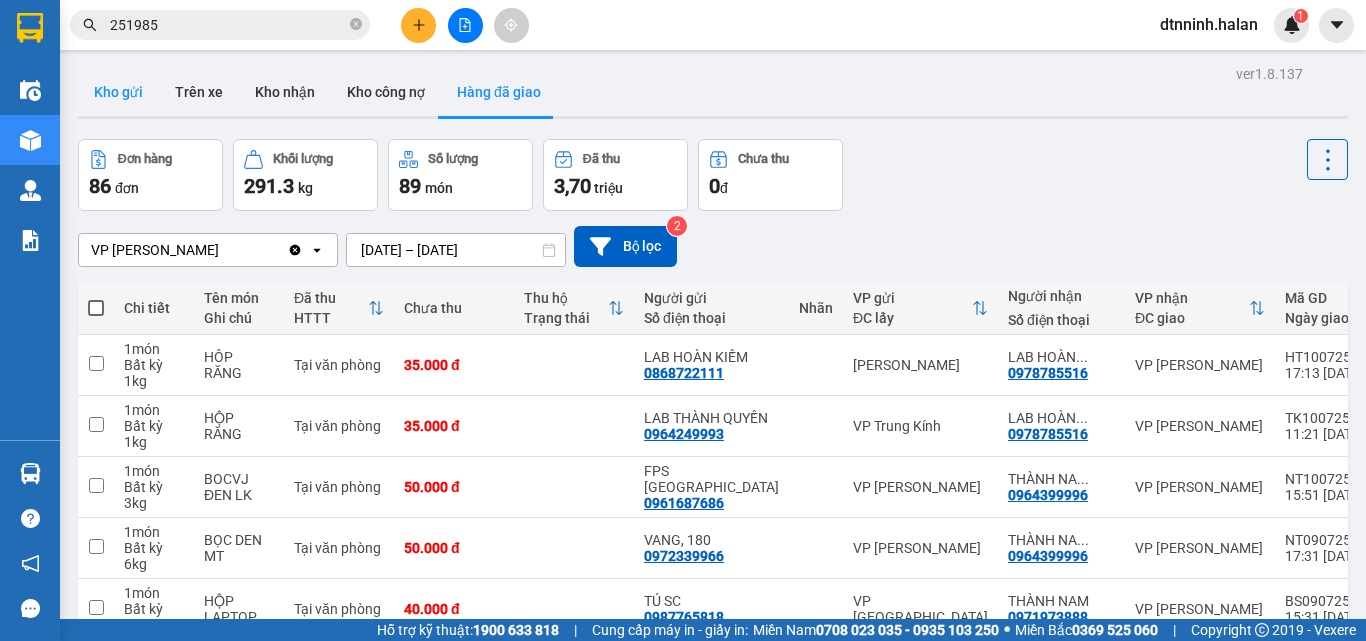 click on "Kho gửi" at bounding box center [118, 92] 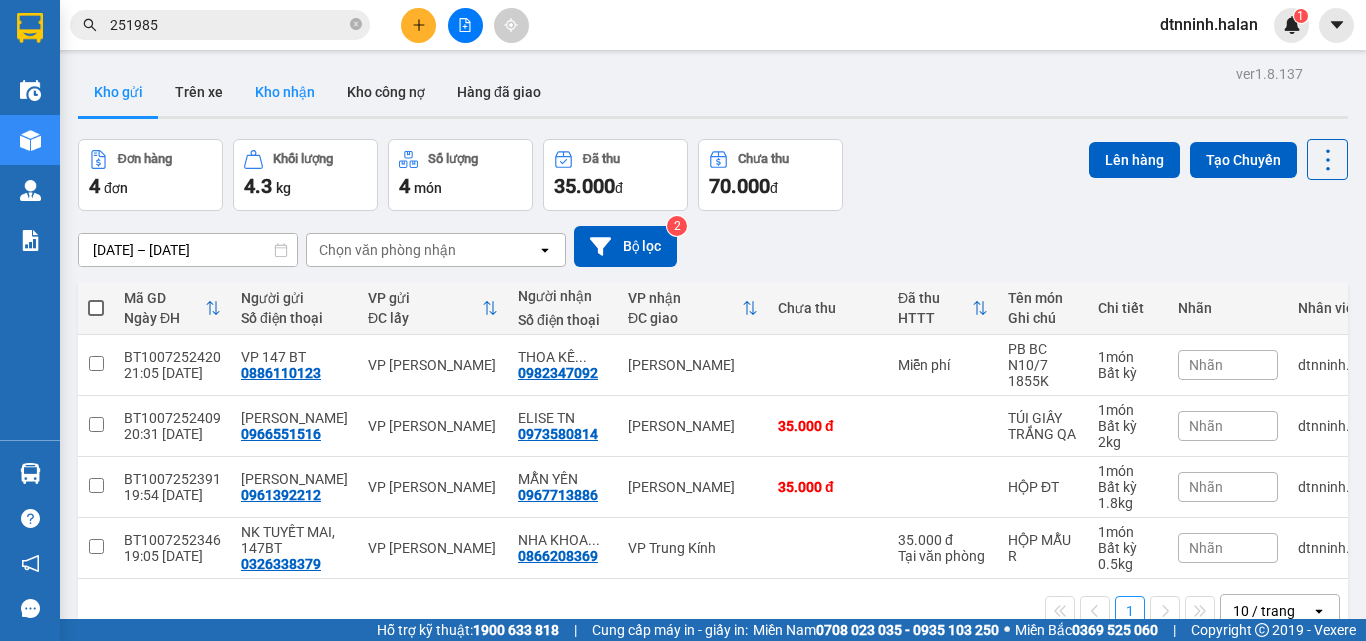 click on "Kho nhận" at bounding box center (285, 92) 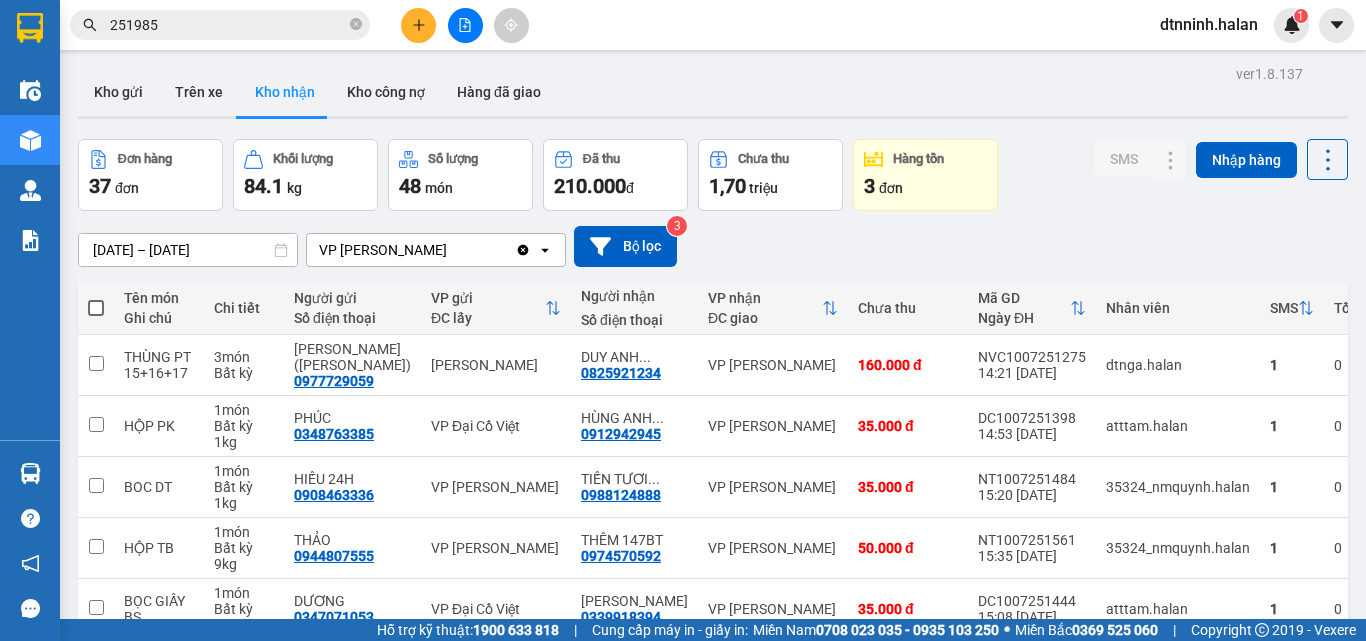 click on "4" at bounding box center [1130, 1009] 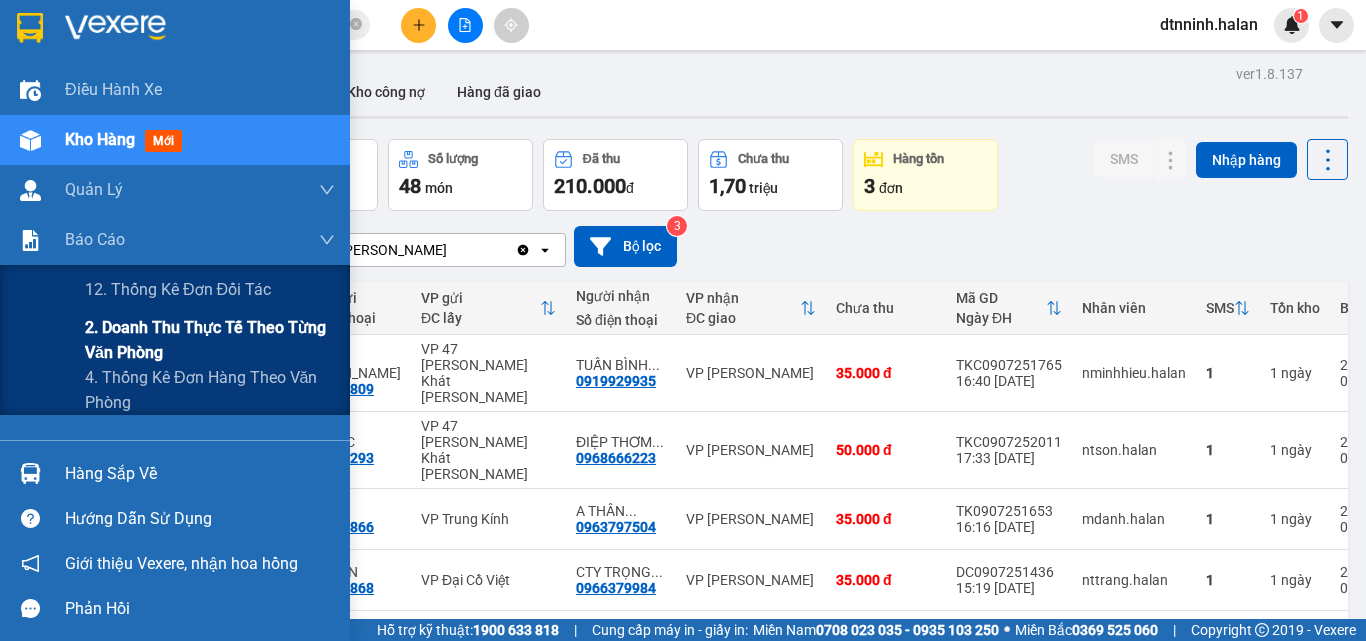 click on "2. Doanh thu thực tế theo từng văn phòng" at bounding box center [210, 340] 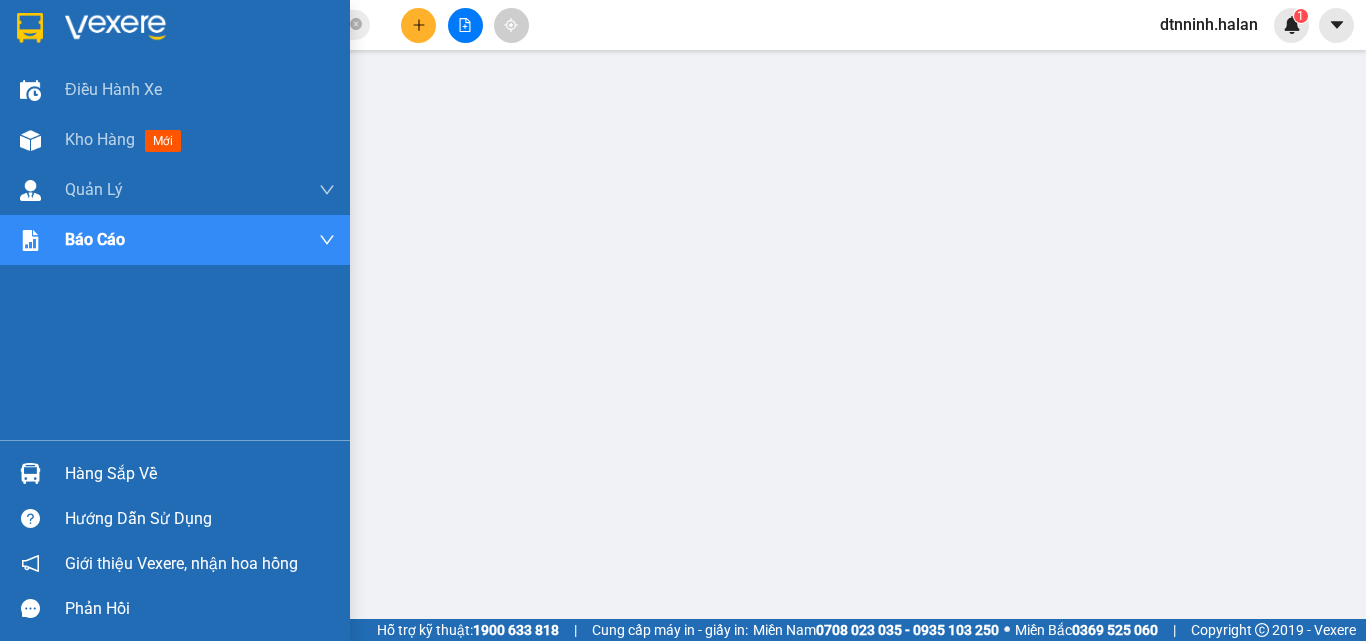 click on "Hàng sắp về" at bounding box center (175, 473) 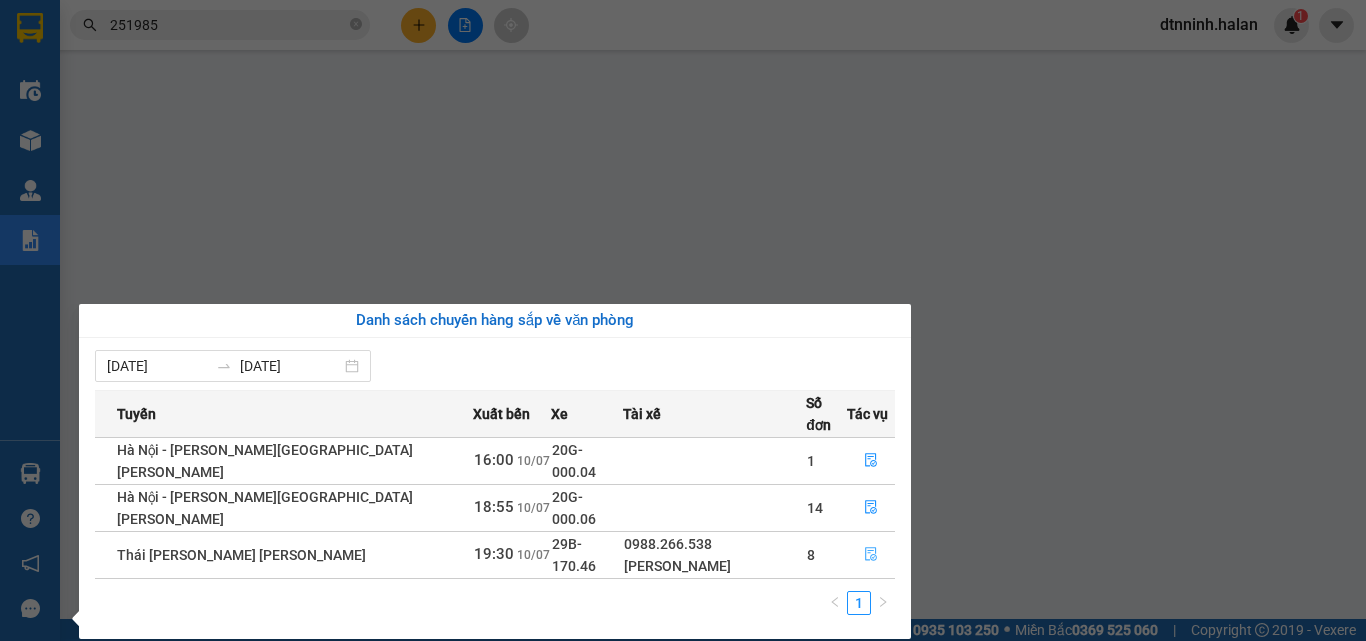 click at bounding box center [871, 555] 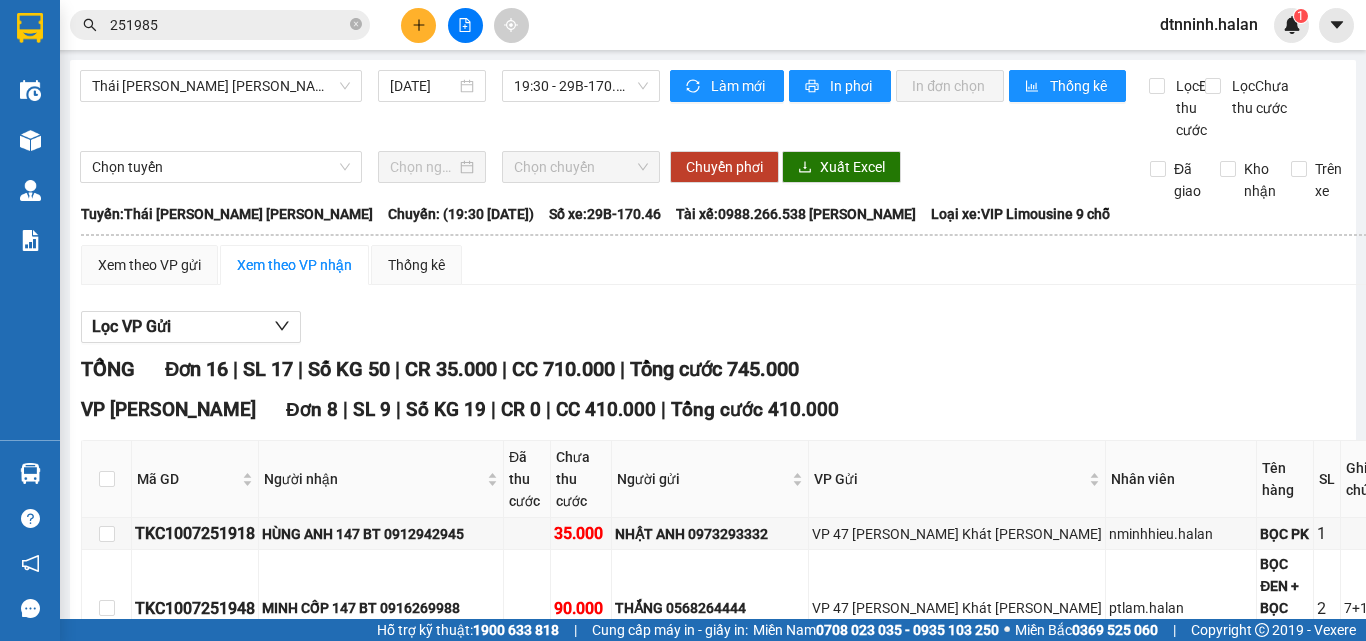 click on "Kết quả [PERSON_NAME] ( 141 )  Bộ lọc  Mã ĐH Trạng thái Món hàng Thu hộ Tổng [PERSON_NAME] [PERSON_NAME] Người gửi VP Gửi Người [PERSON_NAME] [PERSON_NAME] HT1007 251985 17:13 [DATE] [PERSON_NAME]   29G-005.41 19:51 [DATE] HÔP RĂNG SL:  1 35.000 35.000 0868722111 LAB [PERSON_NAME] [PERSON_NAME] Văn Thụ 0978785516 LAB [PERSON_NAME] 147BT VP [PERSON_NAME][GEOGRAPHIC_DATA] 251985 17:28 [DATE] Đã giao   10:06 [DATE] HỘP PK SL:  1 40.000 0978994559 UY VP 47 [PERSON_NAME] [PERSON_NAME] 0367124659 [PERSON_NAME]  VP [GEOGRAPHIC_DATA] TKC0807 251985 17:10 [DATE] Đã giao   19:48 [DATE] BỌC PK SL:  1 35.000 0779273333 ĐỨC KHẢI VP 47 [PERSON_NAME] [PERSON_NAME] 0962902222 [PERSON_NAME] VP CTY [GEOGRAPHIC_DATA] TKC0307 251985 17:31 [DATE] Đã giao   14:39 [DATE] BỌC  ĐEN  PK SL:  1 600.000 VP đã thu 45.000 0964195555 [PERSON_NAME] VP 47 [PERSON_NAME] [PERSON_NAME] 0967989123 [PERSON_NAME] VP [PERSON_NAME] xe NT0707 251985 16:44 [DATE] Đã giao   10:32 [DATE] TÚI CÚC SL:  1 35.000 0962969763 BẮC VP [PERSON_NAME] 0971140488 [PERSON_NAME] [PERSON_NAME]" at bounding box center (683, 320) 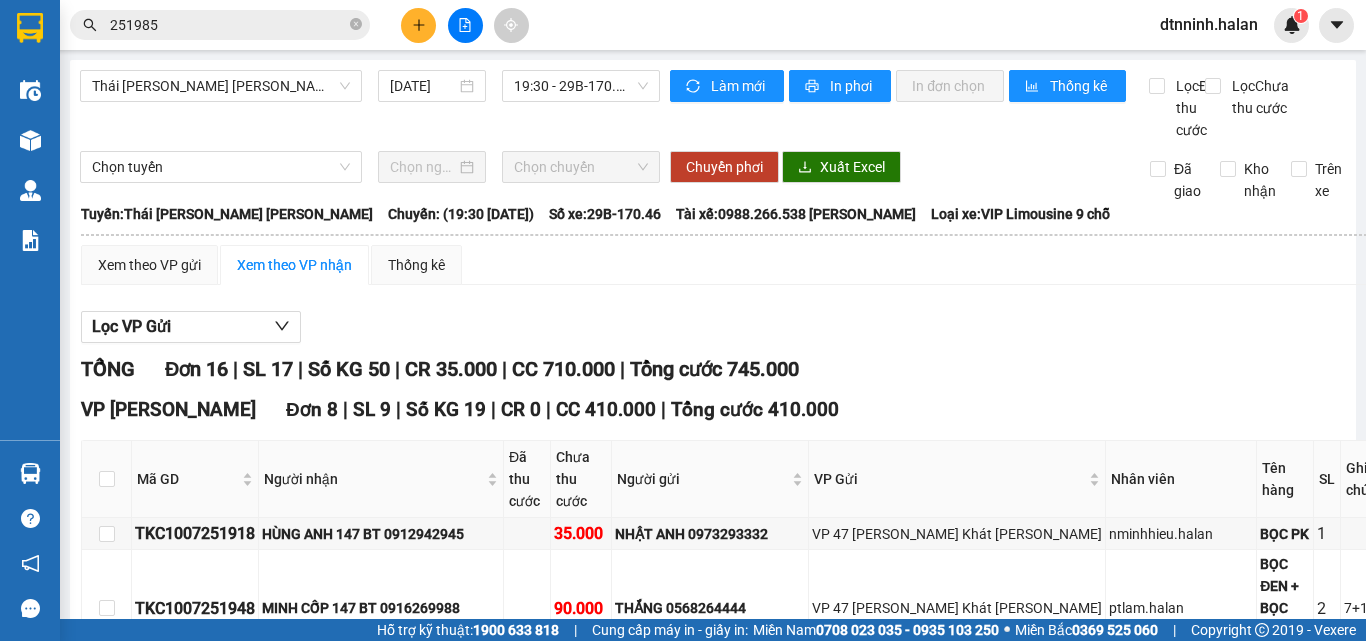 click on "[PERSON_NAME]   16 | SL   17 | Số KG   50 | CR   35.000 | CC   710.000 | [PERSON_NAME]   745.000 VP [PERSON_NAME]   8 | SL   9 | Số KG   19 | CR   0 | CC   410.000 | [PERSON_NAME]   410.000 Mã GD Người [PERSON_NAME] Đã thu [PERSON_NAME] thu cước Người gửi VP Gửi [PERSON_NAME] Tên hàng SL Ghi chú [PERSON_NAME]                         TKC1007251918 [PERSON_NAME] 147 BT 0912942945 35.000 NHẬT ANH 0973293332 VP 47 [PERSON_NAME] Khát [PERSON_NAME] nminhhieu.halan BỌC PK 1 TKC1007251948 MINH CỐP 147 BT 0916269988 90.000 THẮNG 0568264444 VP 47 [PERSON_NAME] Khát [PERSON_NAME] ptlam.[PERSON_NAME] BỌC ĐEN + BỌC HỘP PT  2 7+10 TKC1007251902 [PERSON_NAME] 147 BT 0979205166 50.000 HÀ 0346363066 VP 47 [PERSON_NAME] Khát [PERSON_NAME] ptlam.[PERSON_NAME] HỘP PT  1 TKC1007251886 A [PERSON_NAME] 147BT 0949194855 35.000 [PERSON_NAME] 0985028876 VP 47 [PERSON_NAME] Khát [PERSON_NAME] ptlam.[PERSON_NAME] HỘP PT  1 NT1007251892 [PERSON_NAME], 147BT 0858733333 50.000 [PERSON_NAME] 0962186669 VP [PERSON_NAME] 35324_tvhau.halan bọc đen dt  1 NT1007251707 [PERSON_NAME] 147BT 0394628282 50.000 1 1" at bounding box center [731, 1056] 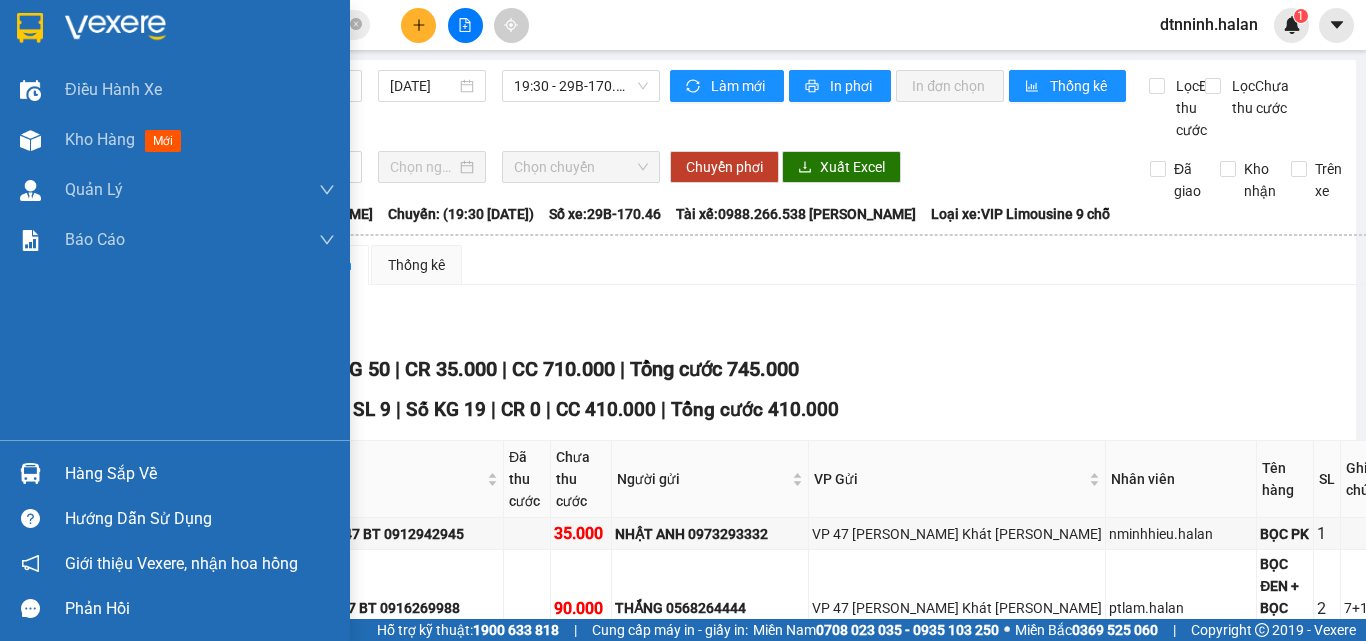 click on "Hàng sắp về" at bounding box center (200, 474) 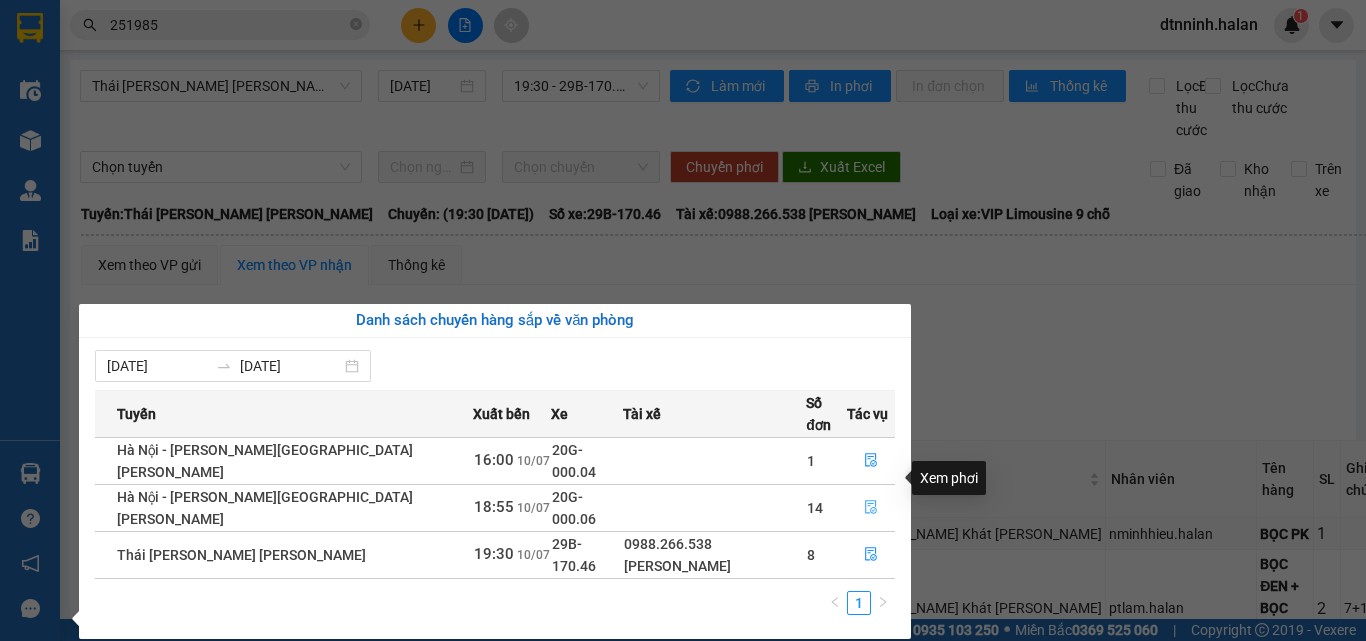 click at bounding box center (871, 508) 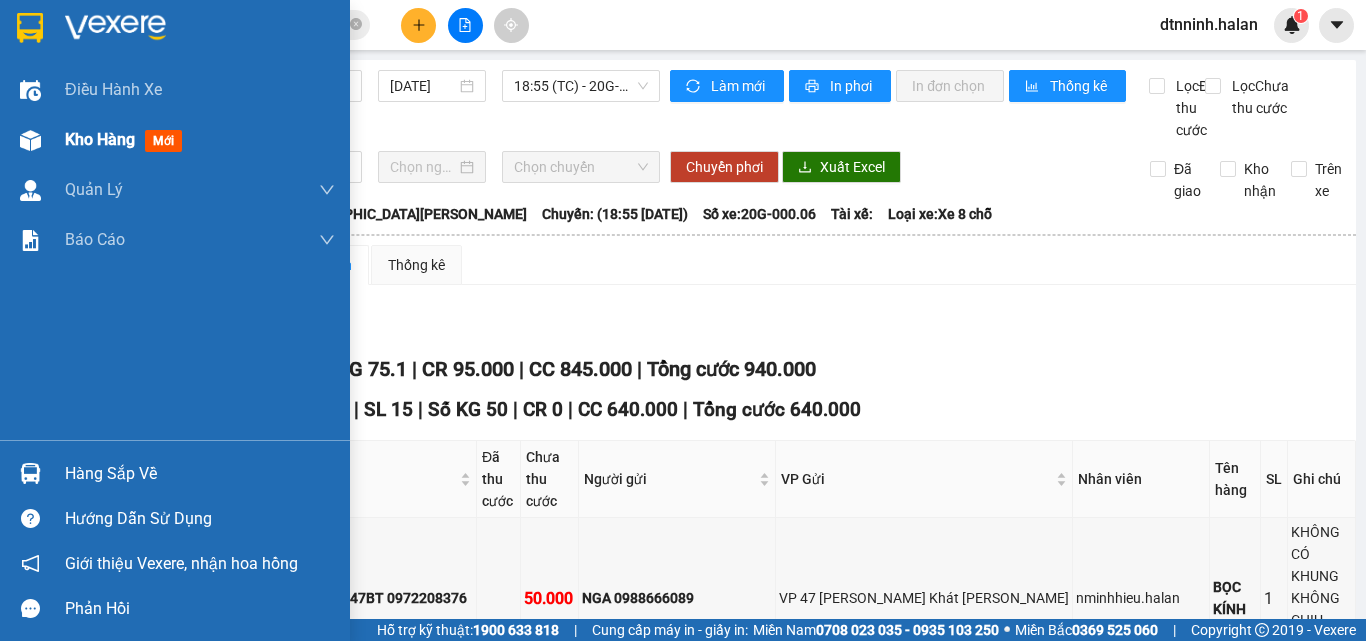 click on "Kho hàng mới" at bounding box center [175, 140] 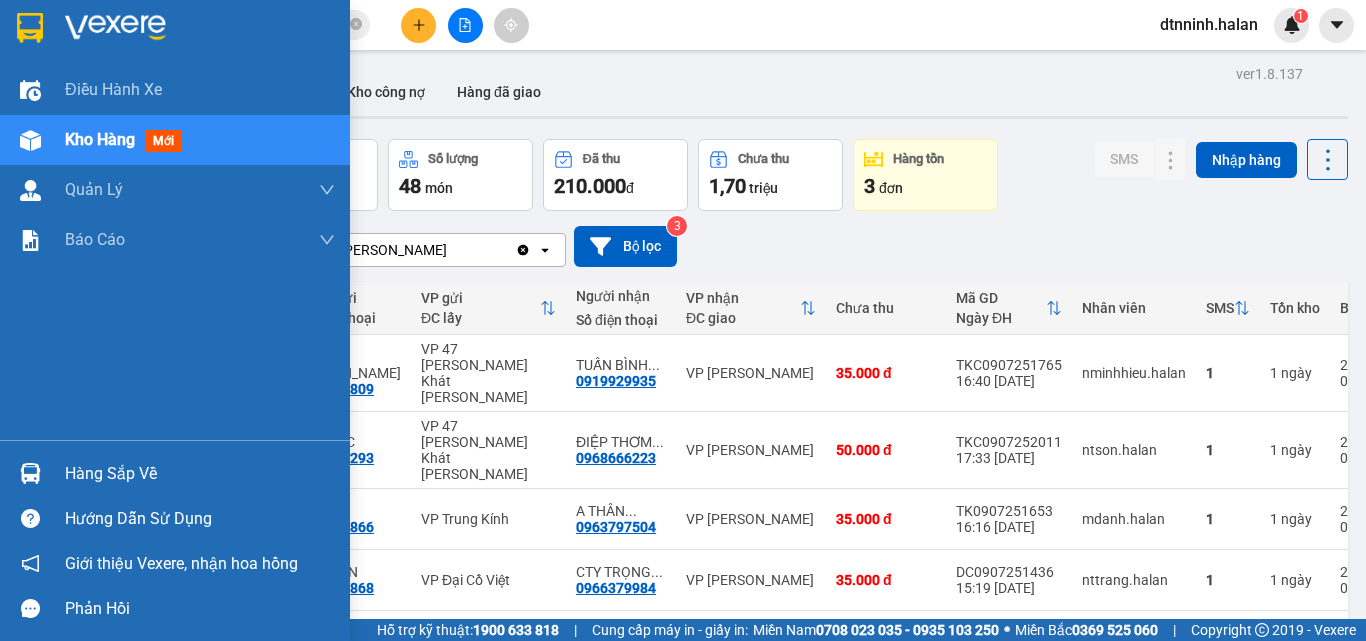 click at bounding box center [30, 473] 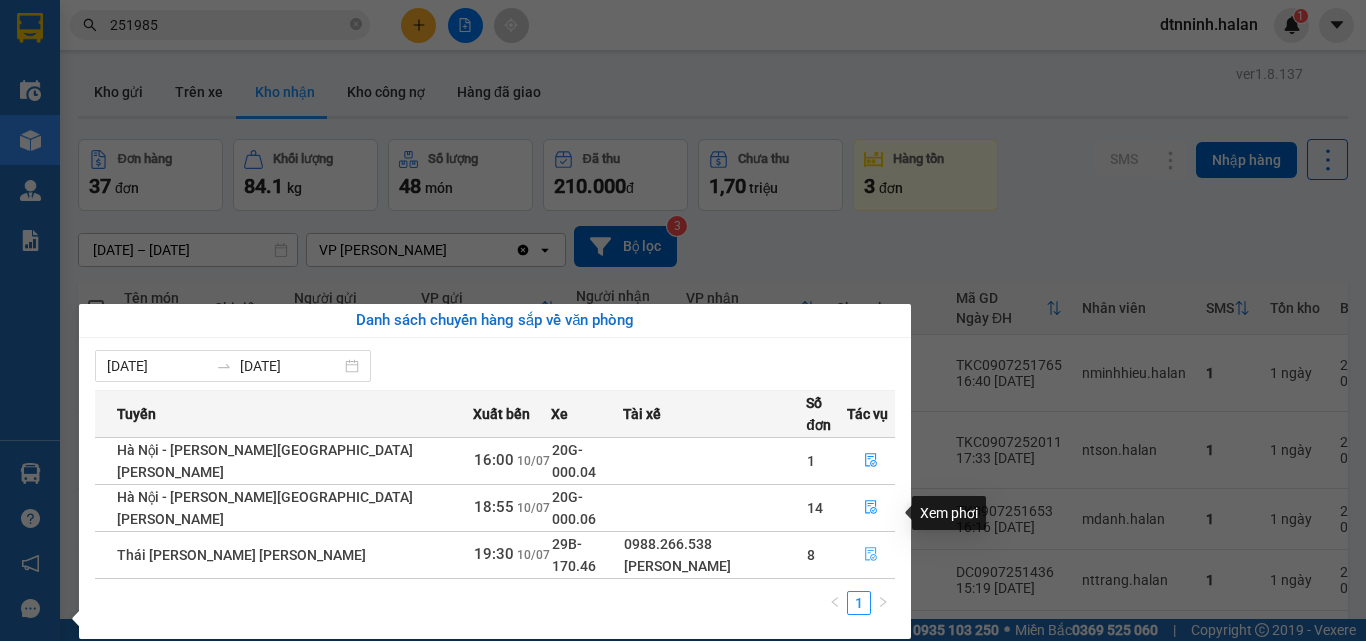 click at bounding box center (871, 555) 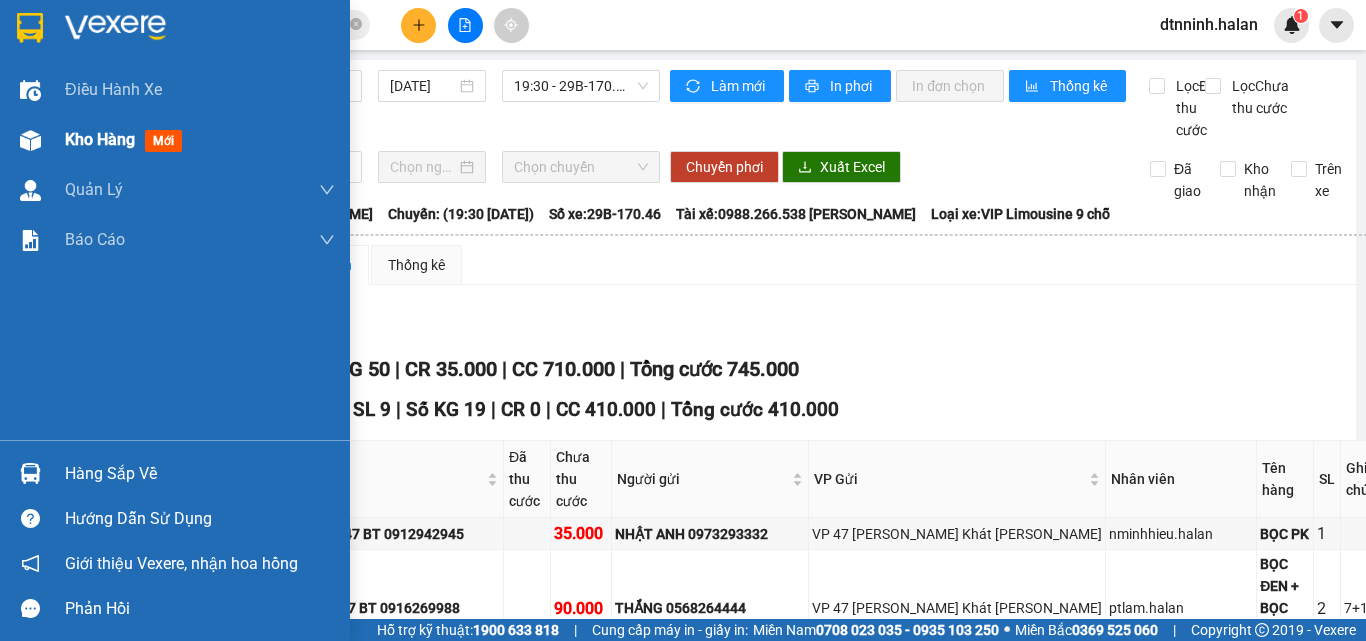 click on "Kho hàng mới" at bounding box center (127, 139) 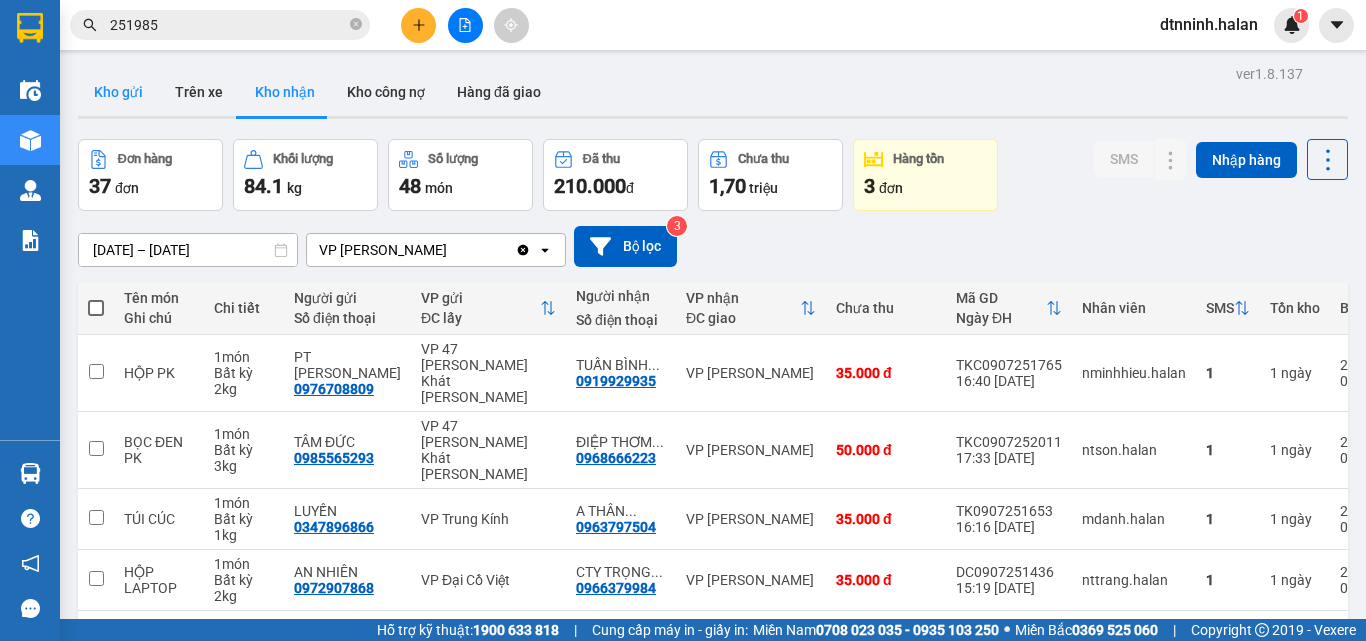click on "Kho gửi" at bounding box center [118, 92] 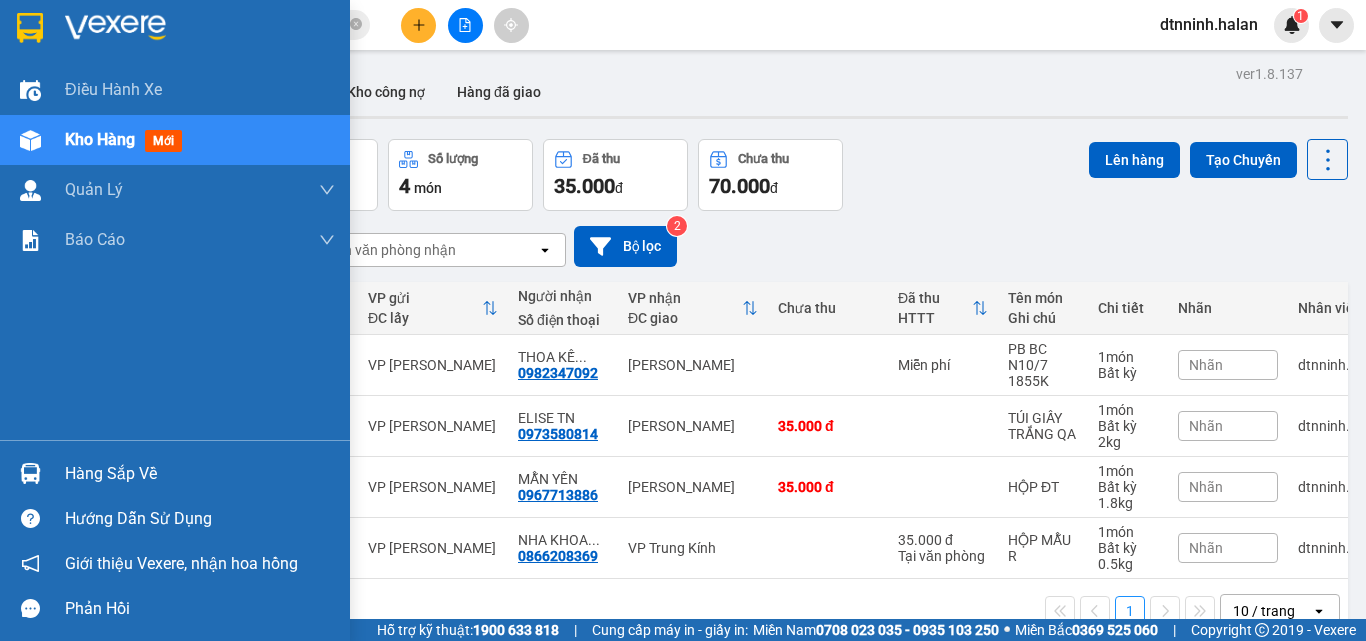 click at bounding box center (30, 473) 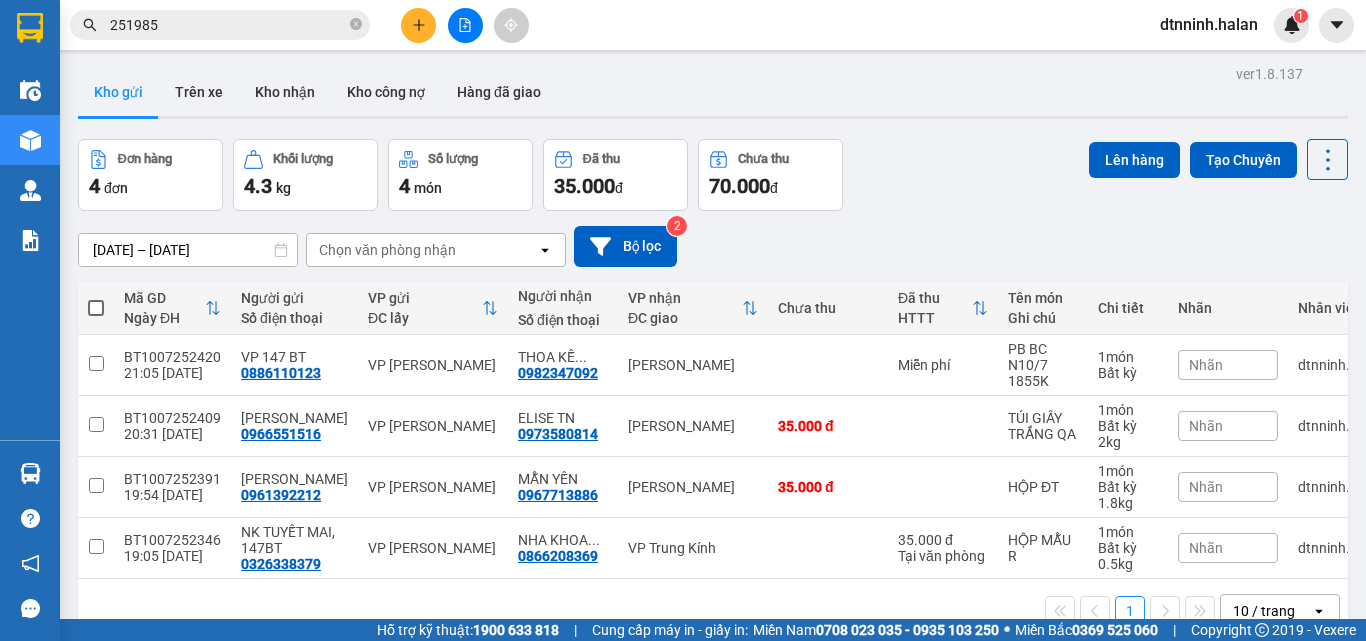 click on "Kết quả [PERSON_NAME] ( 141 )  Bộ lọc  Mã ĐH Trạng thái Món hàng Thu hộ Tổng [PERSON_NAME] [PERSON_NAME] Người gửi VP Gửi Người [PERSON_NAME] [PERSON_NAME] HT1007 251985 17:13 [DATE] [PERSON_NAME]   29G-005.41 19:51 [DATE] HÔP RĂNG SL:  1 35.000 35.000 0868722111 LAB [PERSON_NAME] [PERSON_NAME] Văn Thụ 0978785516 LAB [PERSON_NAME] 147BT VP [PERSON_NAME][GEOGRAPHIC_DATA] 251985 17:28 [DATE] Đã giao   10:06 [DATE] HỘP PK SL:  1 40.000 0978994559 UY VP 47 [PERSON_NAME] [PERSON_NAME] 0367124659 [PERSON_NAME]  VP [GEOGRAPHIC_DATA] TKC0807 251985 17:10 [DATE] Đã giao   19:48 [DATE] BỌC PK SL:  1 35.000 0779273333 ĐỨC KHẢI VP 47 [PERSON_NAME] [PERSON_NAME] 0962902222 [PERSON_NAME] VP CTY [GEOGRAPHIC_DATA] TKC0307 251985 17:31 [DATE] Đã giao   14:39 [DATE] BỌC  ĐEN  PK SL:  1 600.000 VP đã thu 45.000 0964195555 [PERSON_NAME] VP 47 [PERSON_NAME] [PERSON_NAME] 0967989123 [PERSON_NAME] VP [PERSON_NAME] xe NT0707 251985 16:44 [DATE] Đã giao   10:32 [DATE] TÚI CÚC SL:  1 35.000 0962969763 BẮC VP [PERSON_NAME] 0971140488 [PERSON_NAME] [PERSON_NAME]" at bounding box center (683, 320) 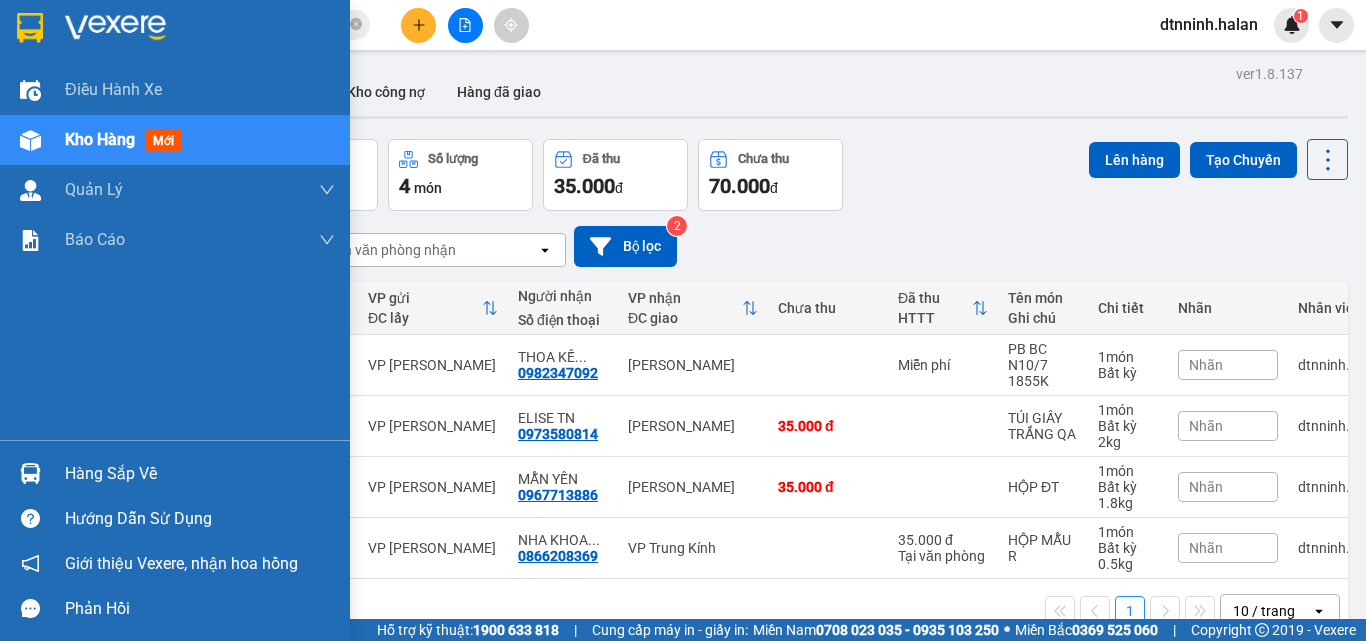 click at bounding box center [30, 473] 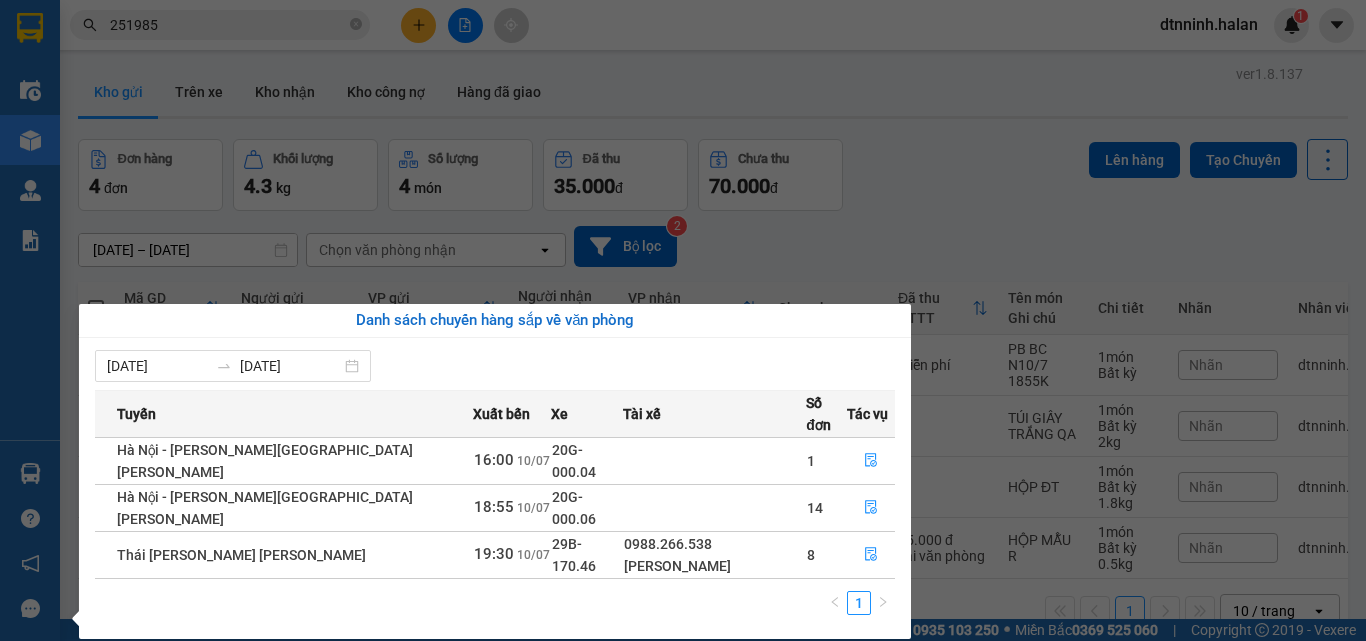 click on "Kết quả [PERSON_NAME] ( 141 )  Bộ lọc  Mã ĐH Trạng thái Món hàng Thu hộ Tổng [PERSON_NAME] [PERSON_NAME] Người gửi VP Gửi Người [PERSON_NAME] [PERSON_NAME] HT1007 251985 17:13 [DATE] [PERSON_NAME]   29G-005.41 19:51 [DATE] HÔP RĂNG SL:  1 35.000 35.000 0868722111 LAB [PERSON_NAME] [PERSON_NAME] Văn Thụ 0978785516 LAB [PERSON_NAME] 147BT VP [PERSON_NAME][GEOGRAPHIC_DATA] 251985 17:28 [DATE] Đã giao   10:06 [DATE] HỘP PK SL:  1 40.000 0978994559 UY VP 47 [PERSON_NAME] [PERSON_NAME] 0367124659 [PERSON_NAME]  VP [GEOGRAPHIC_DATA] TKC0807 251985 17:10 [DATE] Đã giao   19:48 [DATE] BỌC PK SL:  1 35.000 0779273333 ĐỨC KHẢI VP 47 [PERSON_NAME] [PERSON_NAME] 0962902222 [PERSON_NAME] VP CTY [GEOGRAPHIC_DATA] TKC0307 251985 17:31 [DATE] Đã giao   14:39 [DATE] BỌC  ĐEN  PK SL:  1 600.000 VP đã thu 45.000 0964195555 [PERSON_NAME] VP 47 [PERSON_NAME] [PERSON_NAME] 0967989123 [PERSON_NAME] VP [PERSON_NAME] xe NT0707 251985 16:44 [DATE] Đã giao   10:32 [DATE] TÚI CÚC SL:  1 35.000 0962969763 BẮC VP [PERSON_NAME] 0971140488 [PERSON_NAME] [PERSON_NAME]" at bounding box center (683, 320) 